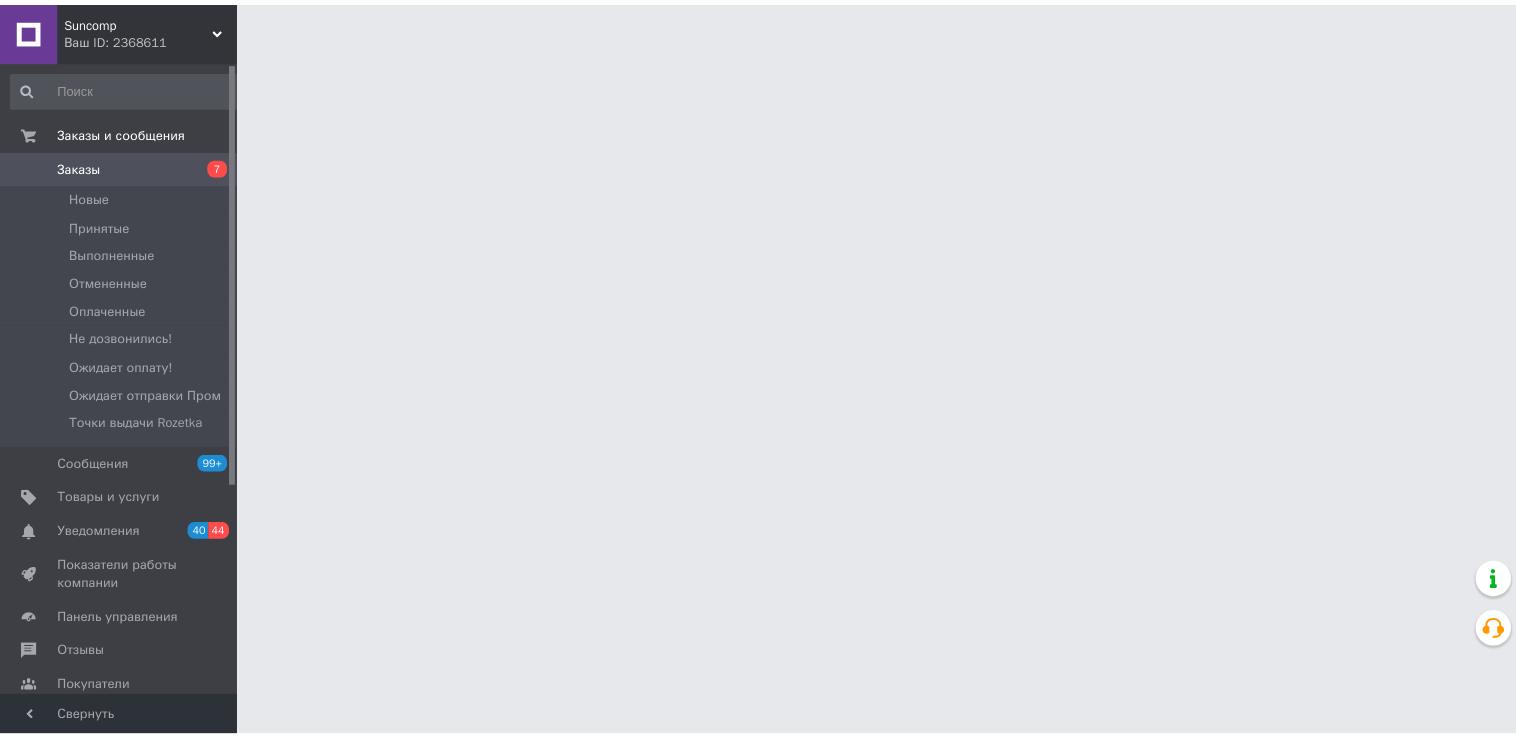 scroll, scrollTop: 0, scrollLeft: 0, axis: both 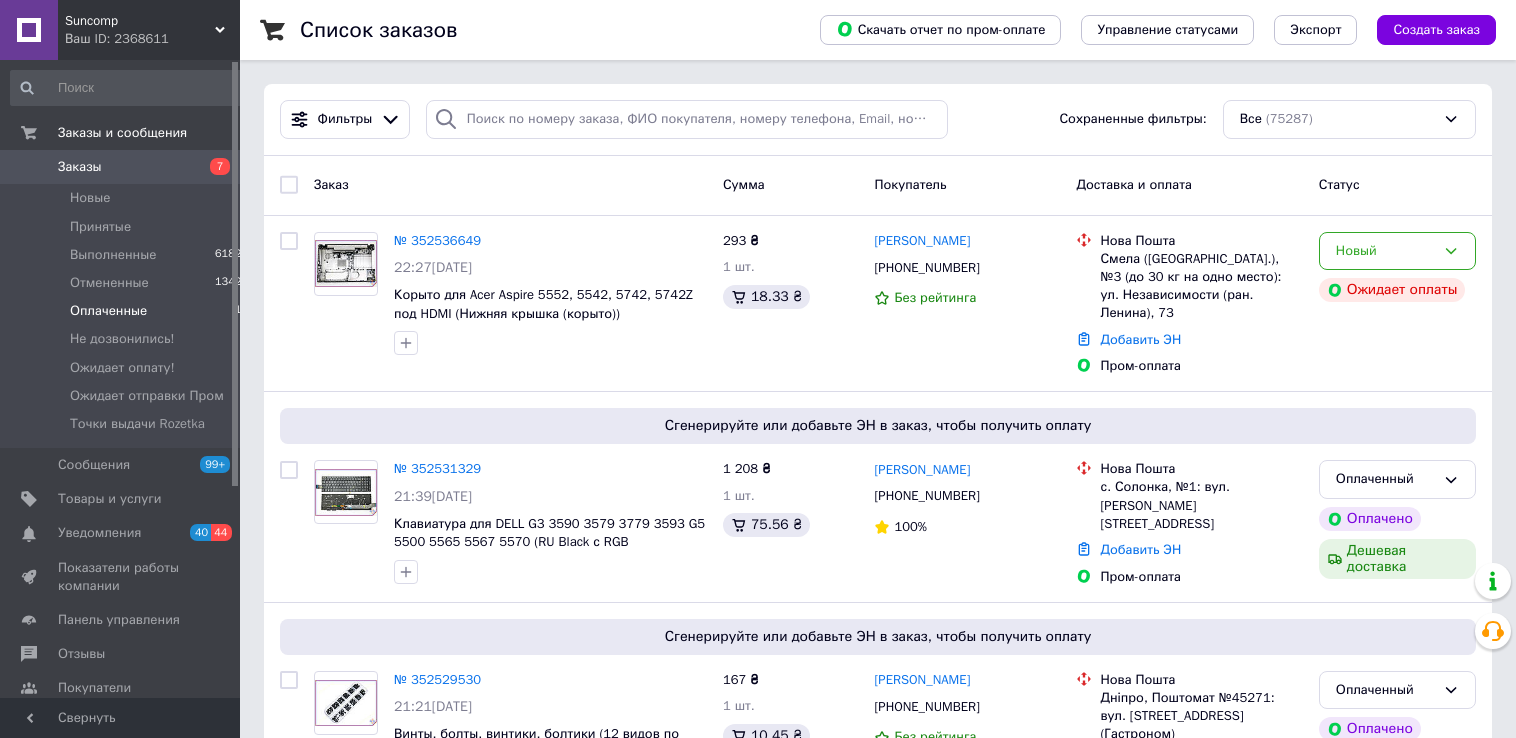 click on "Оплаченные" at bounding box center (108, 311) 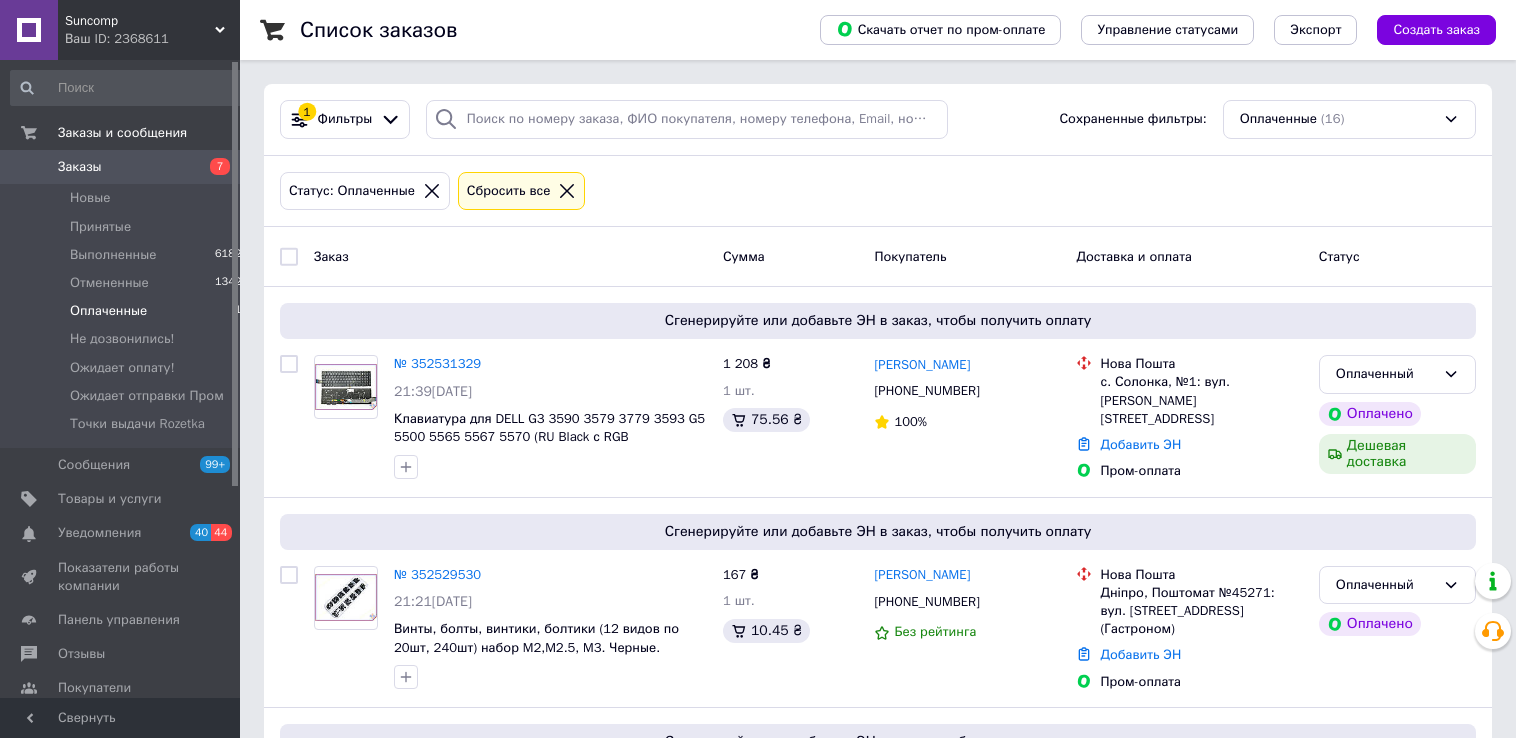 click on "Заказы" at bounding box center (80, 167) 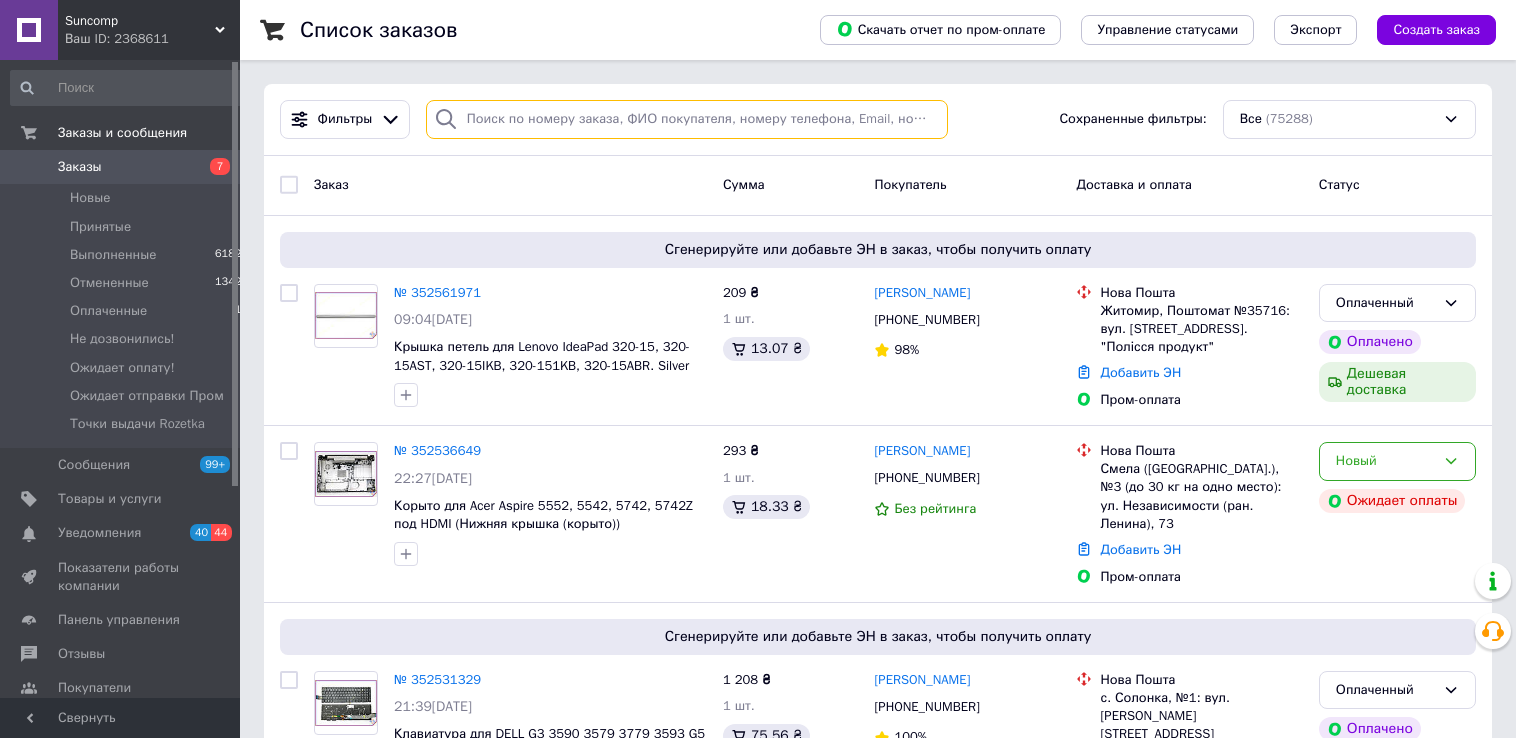 click at bounding box center (687, 119) 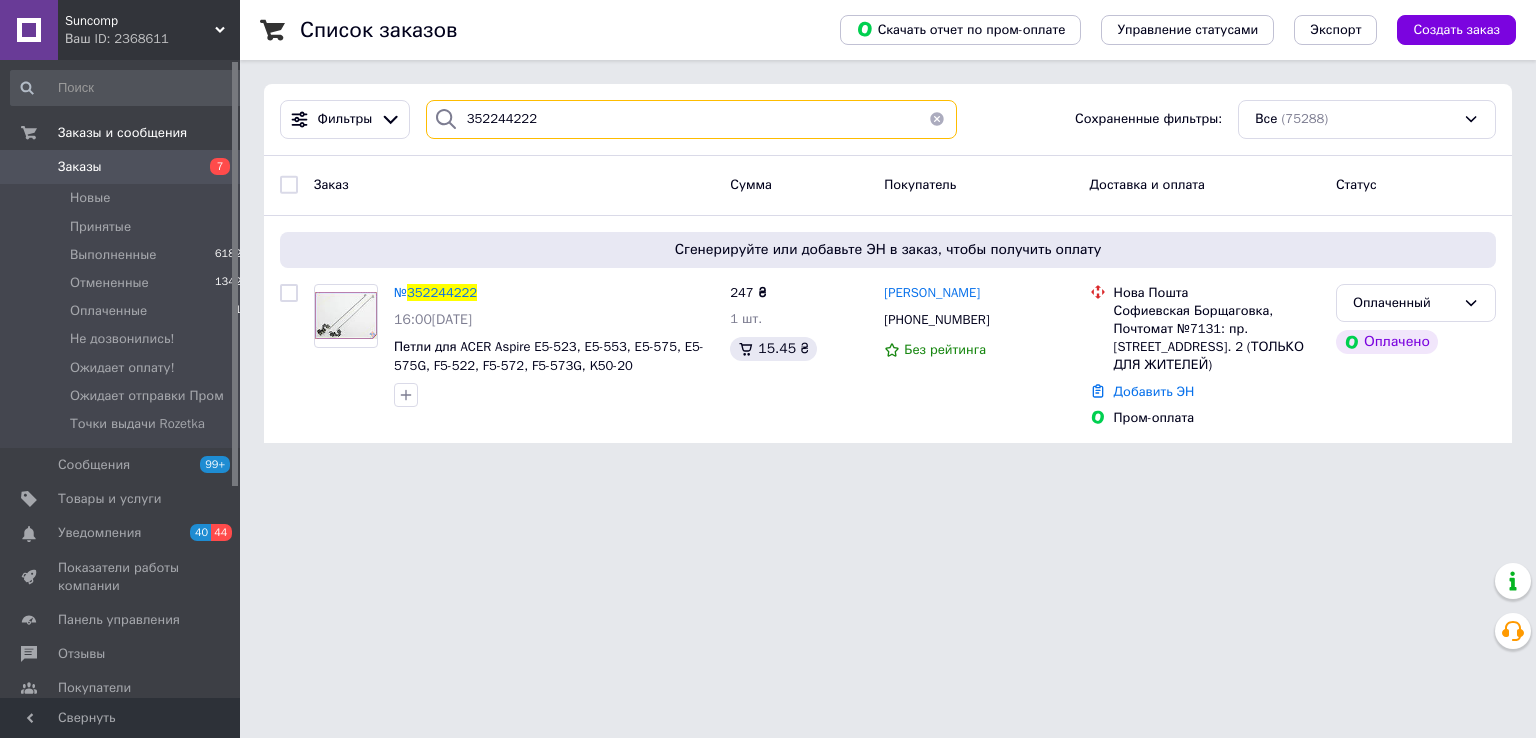 type on "352244222" 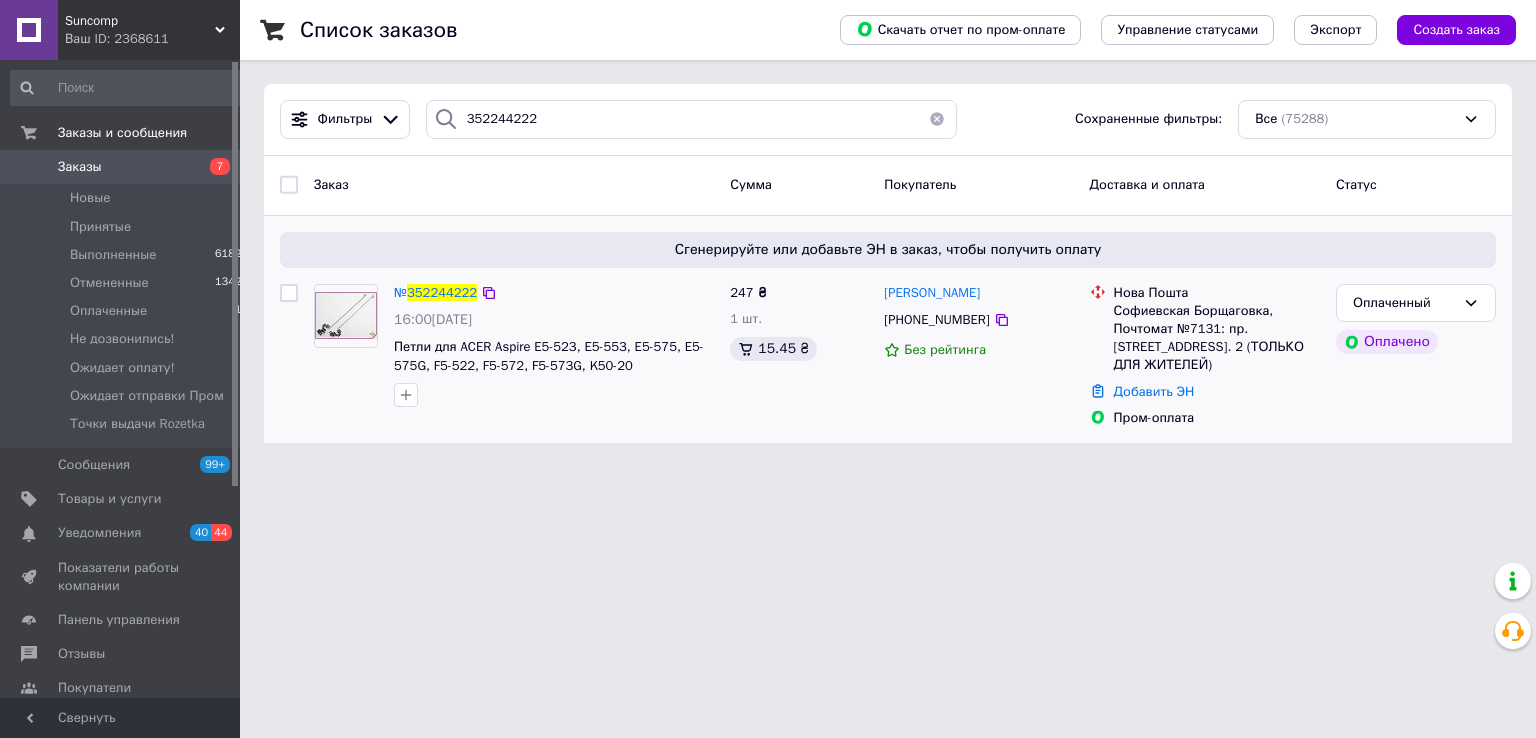 click on "Софиевская Борщаговка, Почтомат №7131: пр. [STREET_ADDRESS]. 2 (ТОЛЬКО ДЛЯ ЖИТЕЛЕЙ)" at bounding box center (1217, 338) 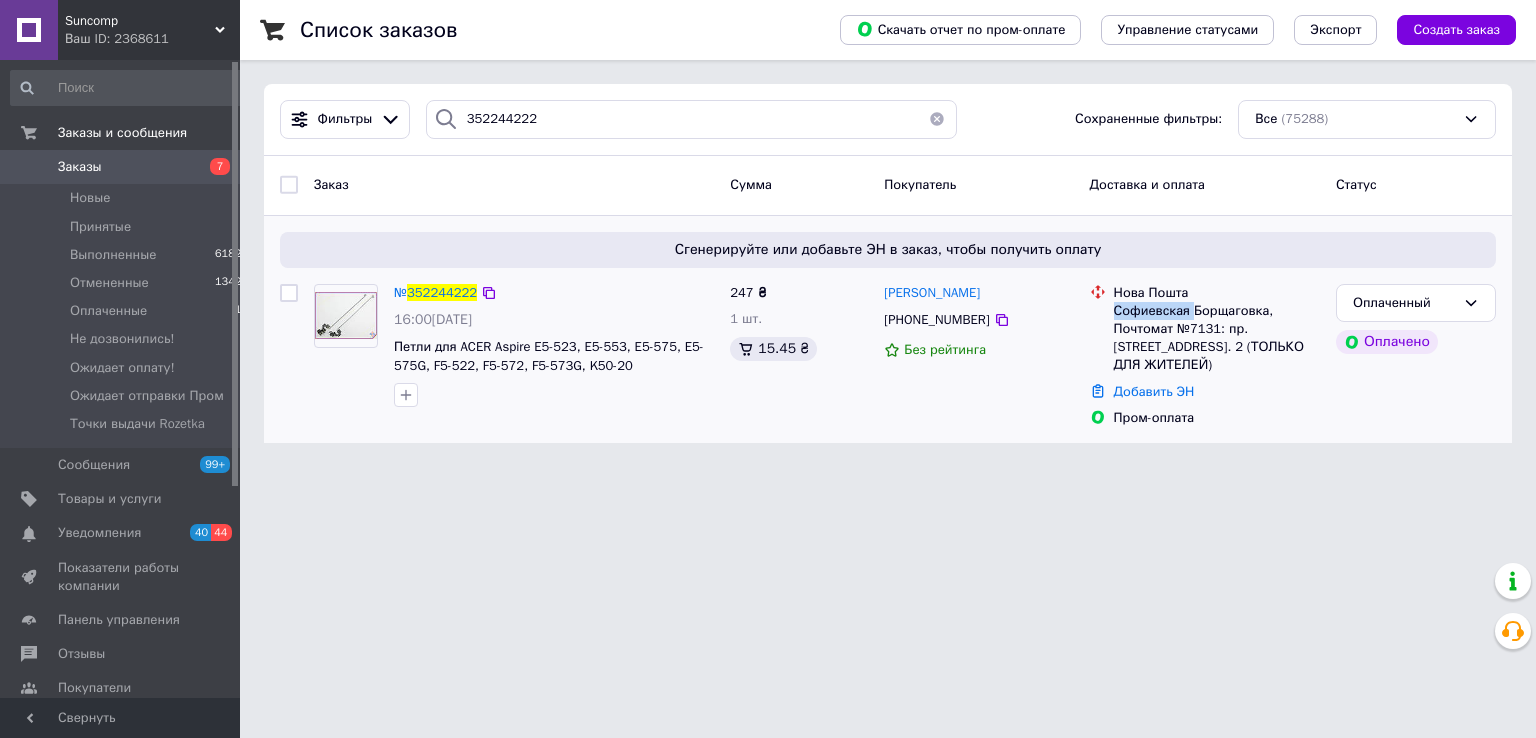click on "Софиевская Борщаговка, Почтомат №7131: пр. [STREET_ADDRESS]. 2 (ТОЛЬКО ДЛЯ ЖИТЕЛЕЙ)" at bounding box center (1217, 338) 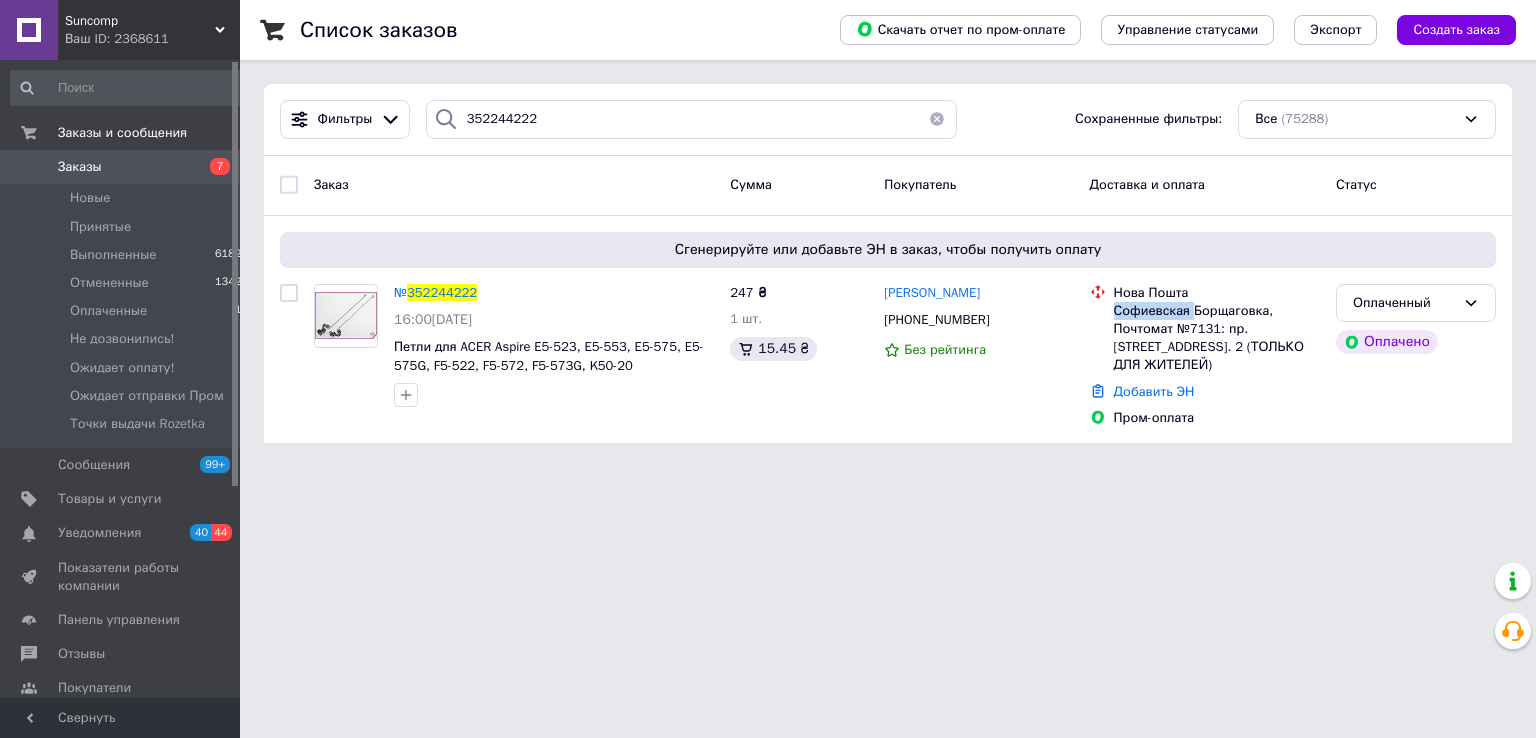 copy on "Софиевская" 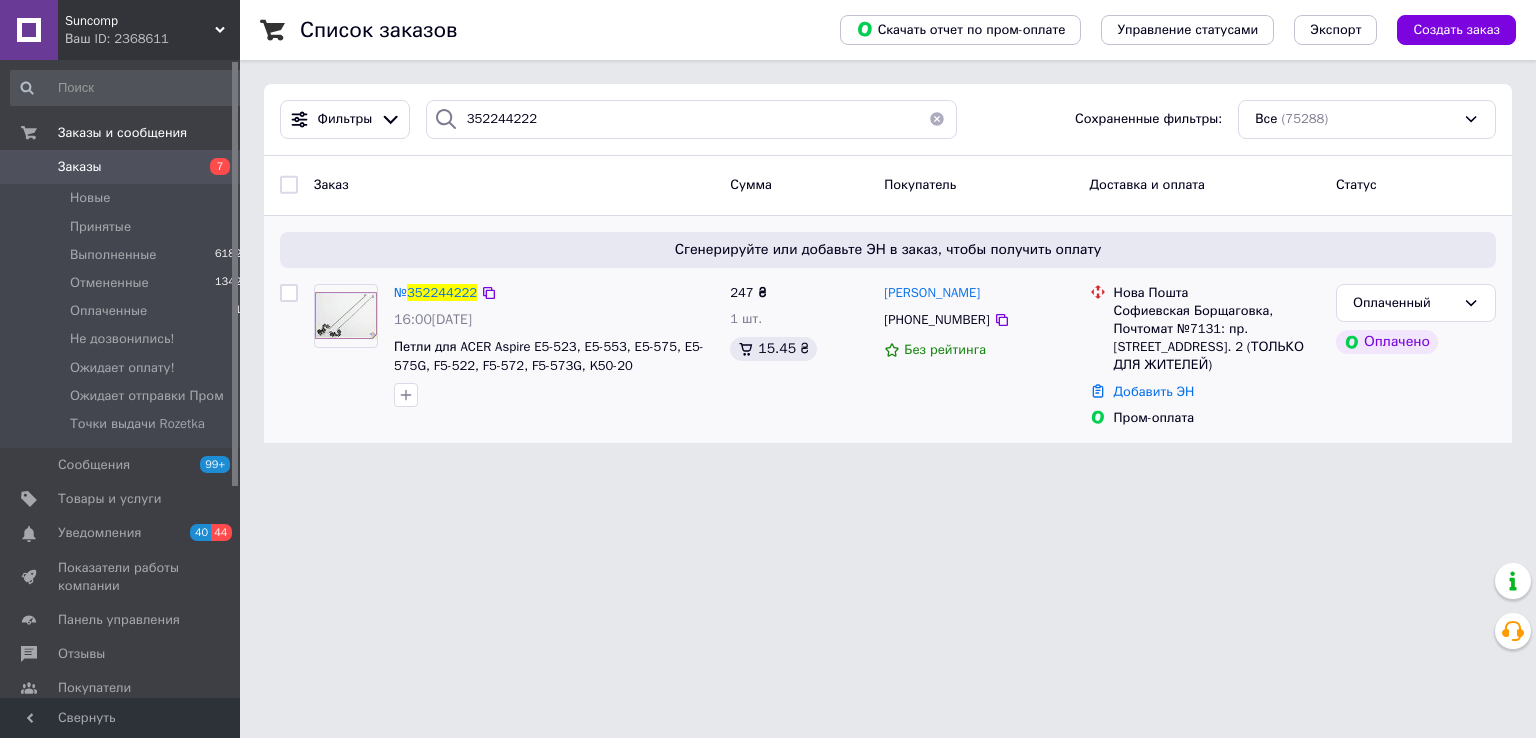 click on "Софиевская Борщаговка, Почтомат №7131: пр. [STREET_ADDRESS]. 2 (ТОЛЬКО ДЛЯ ЖИТЕЛЕЙ)" at bounding box center [1217, 338] 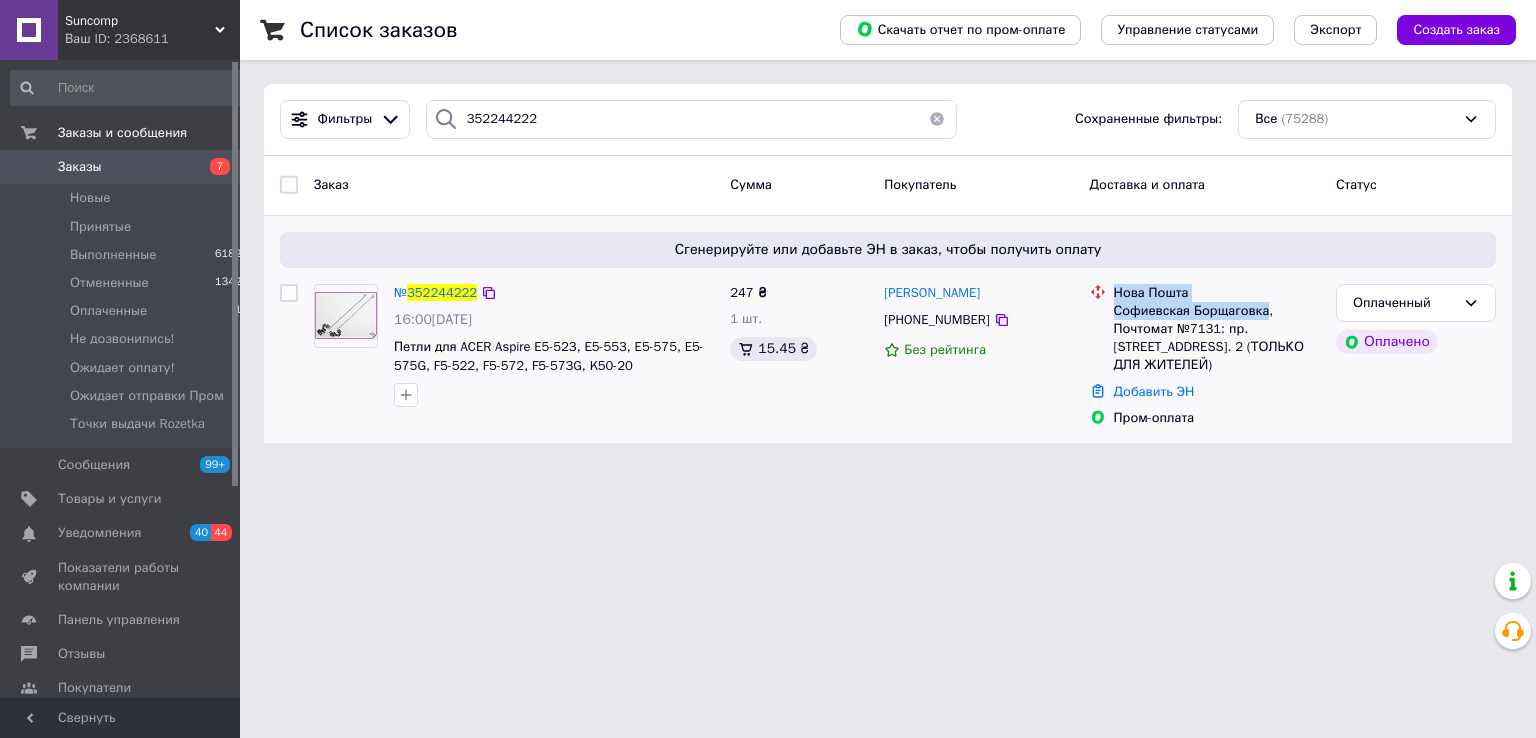 drag, startPoint x: 1258, startPoint y: 308, endPoint x: 1106, endPoint y: 308, distance: 152 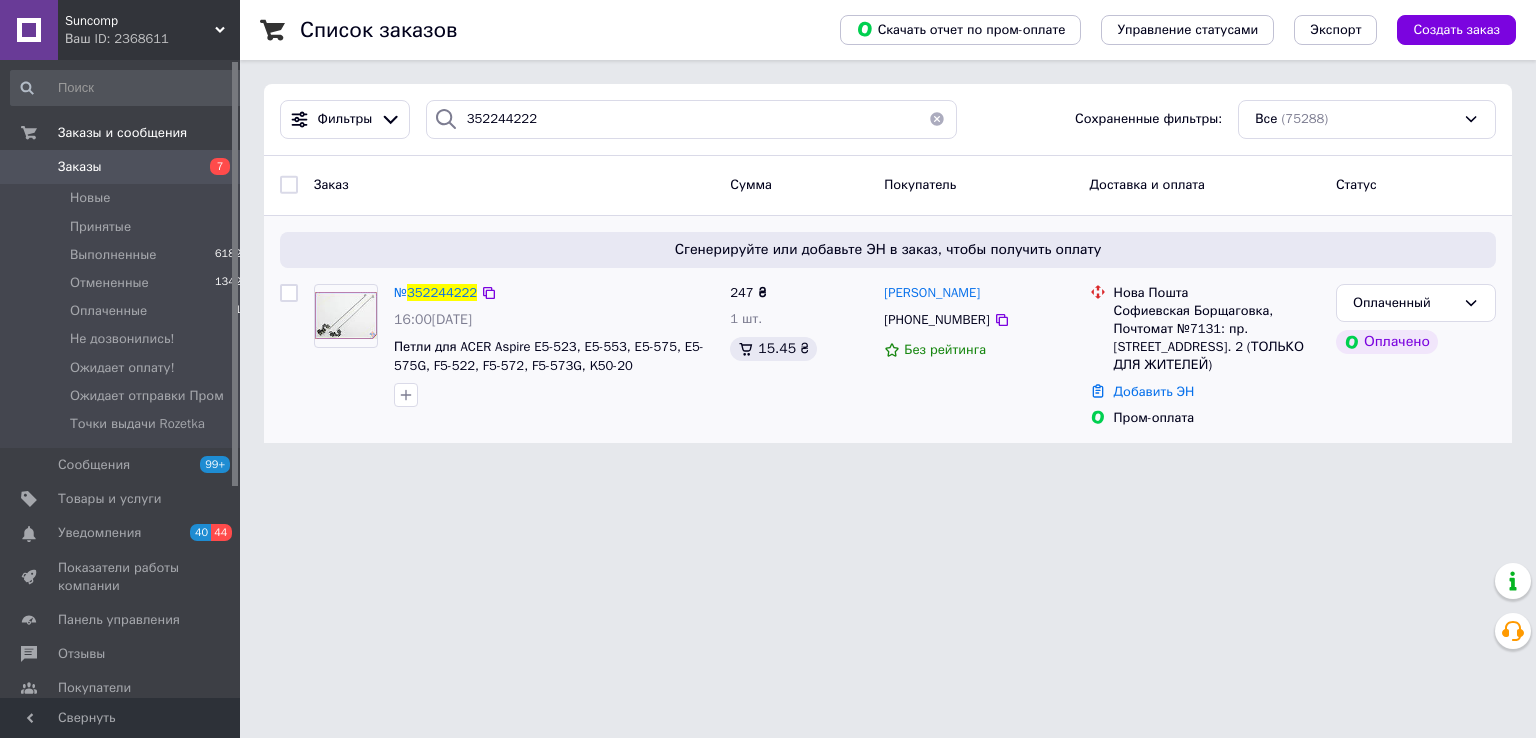 click on "Софиевская Борщаговка, Почтомат №7131: пр. [STREET_ADDRESS]. 2 (ТОЛЬКО ДЛЯ ЖИТЕЛЕЙ)" at bounding box center [1217, 338] 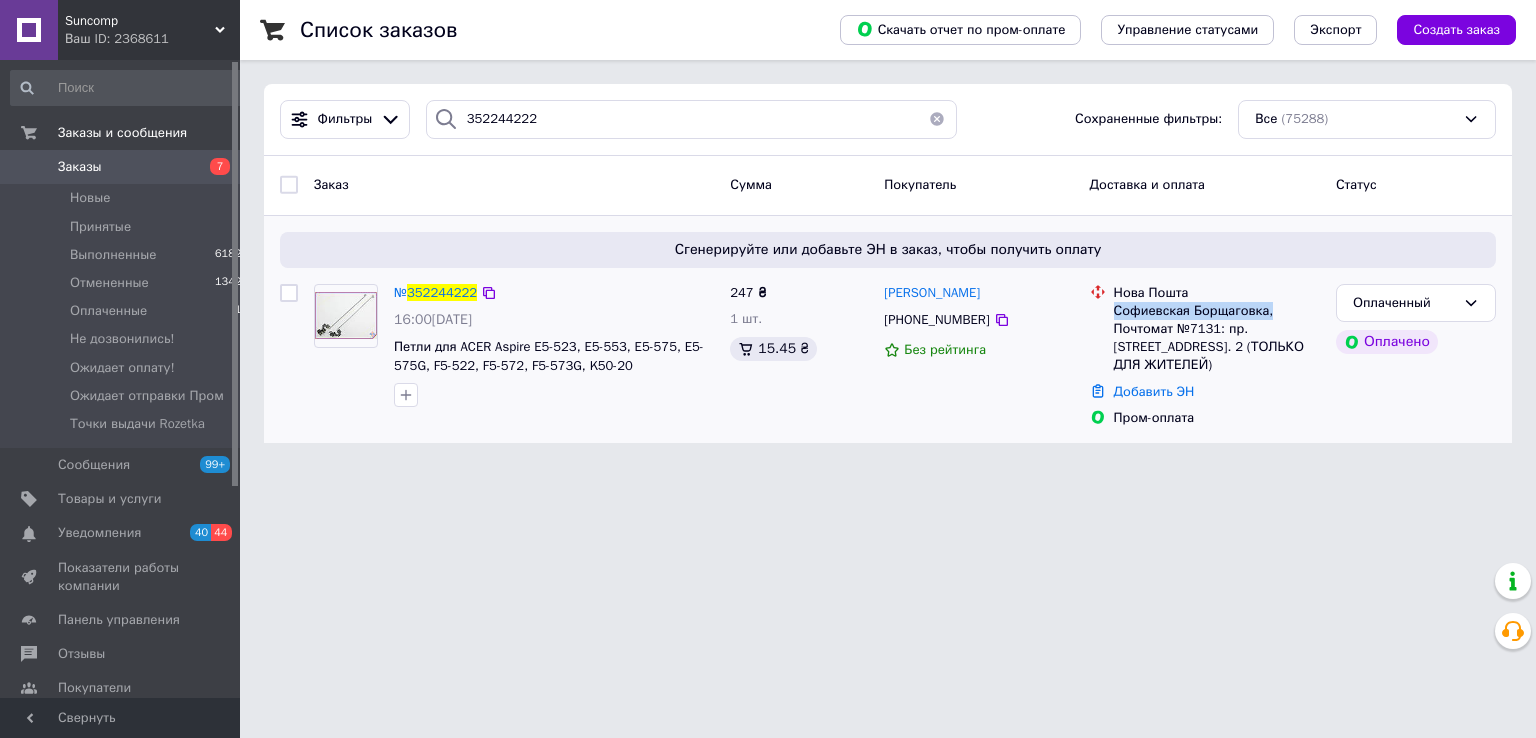 drag, startPoint x: 1265, startPoint y: 310, endPoint x: 1114, endPoint y: 311, distance: 151.00331 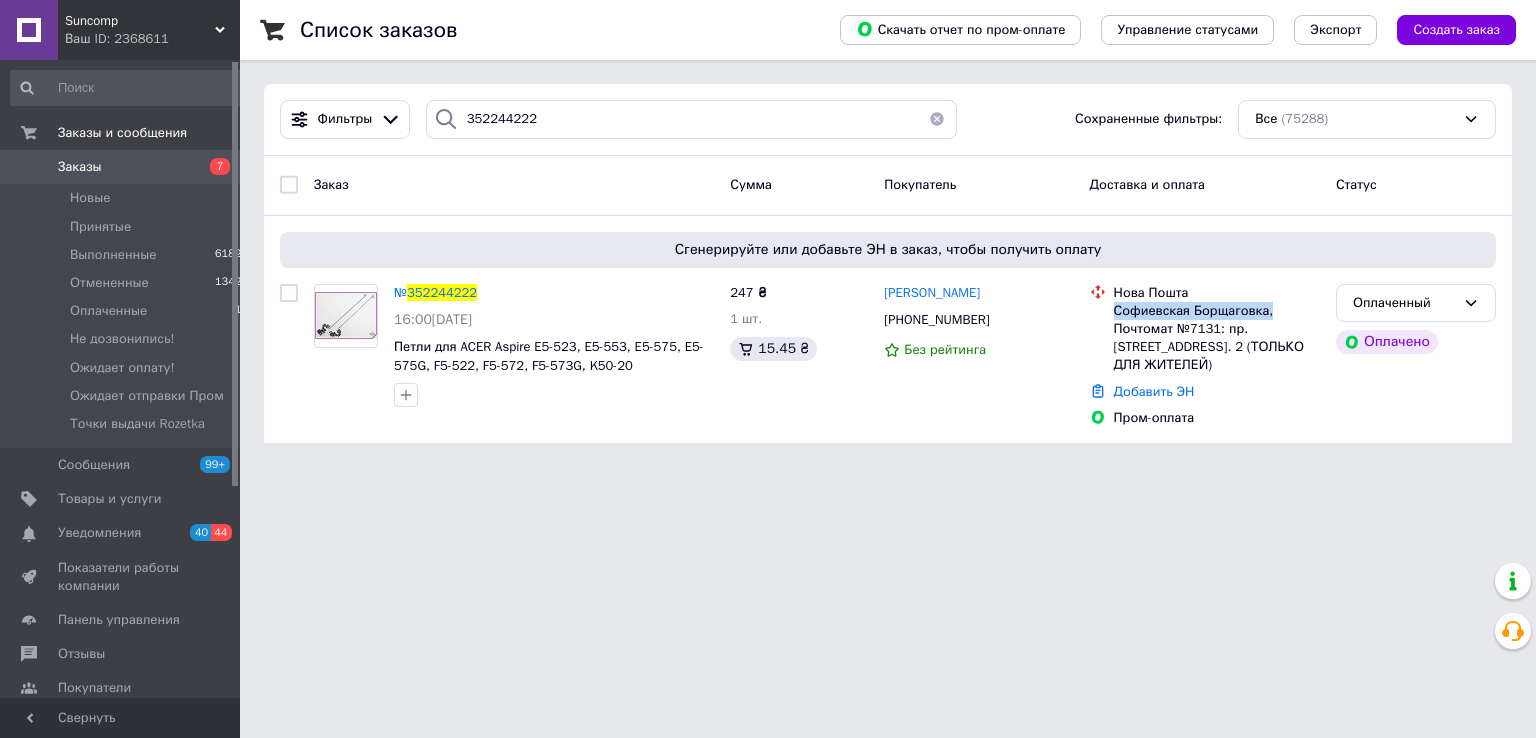 copy on "Софиевская Борщаговка," 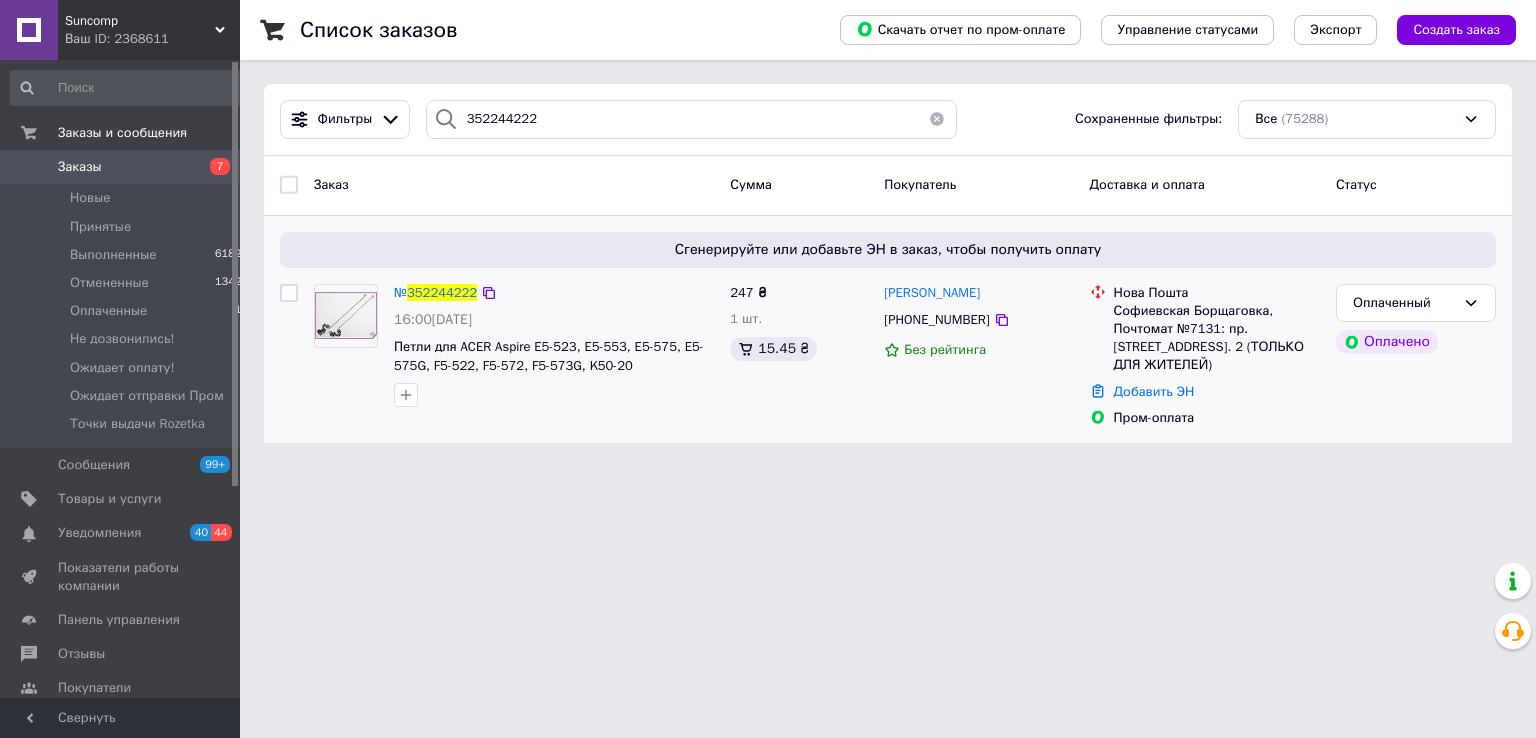 click on "Софиевская Борщаговка, Почтомат №7131: пр. [STREET_ADDRESS]. 2 (ТОЛЬКО ДЛЯ ЖИТЕЛЕЙ)" at bounding box center [1217, 338] 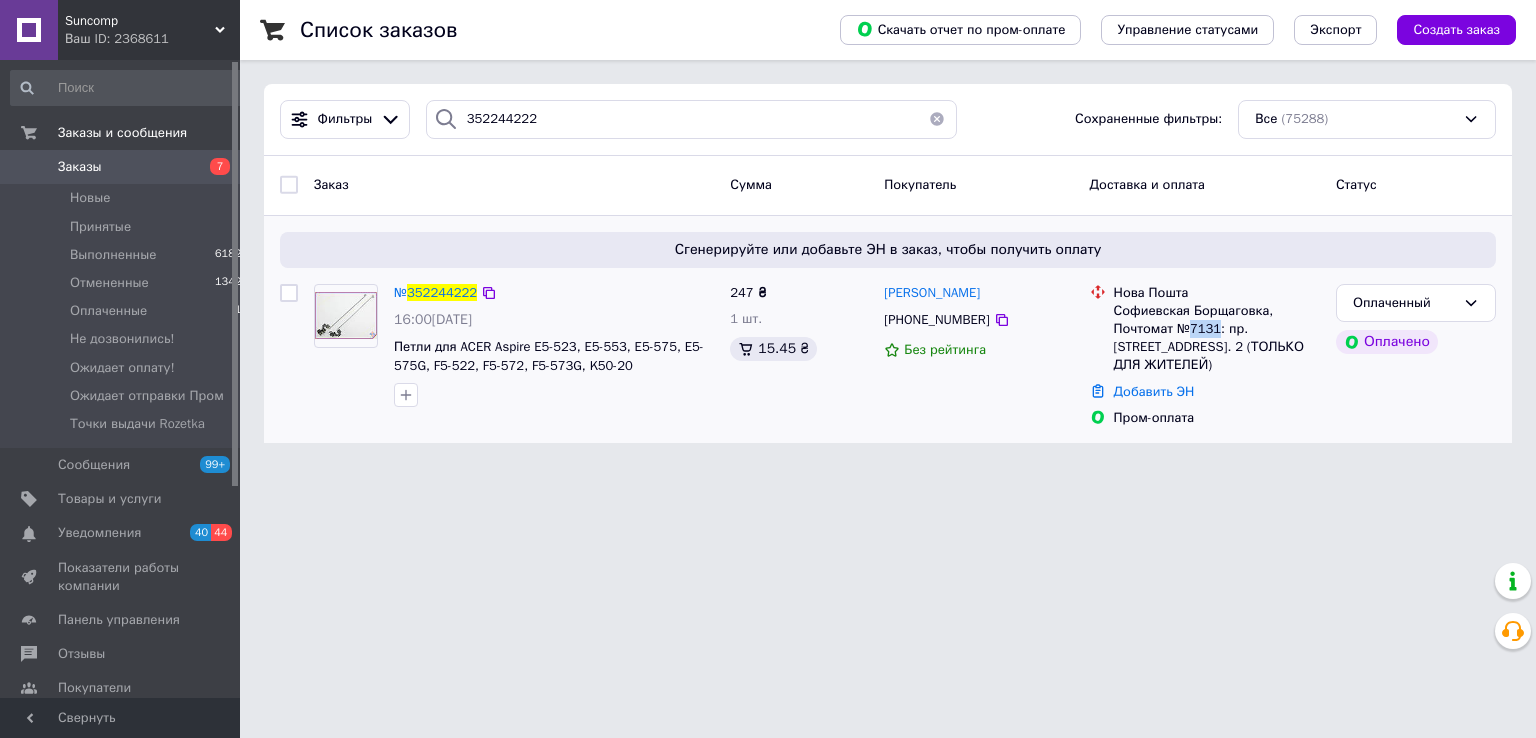 click on "Софиевская Борщаговка, Почтомат №7131: пр. [STREET_ADDRESS]. 2 (ТОЛЬКО ДЛЯ ЖИТЕЛЕЙ)" at bounding box center (1217, 338) 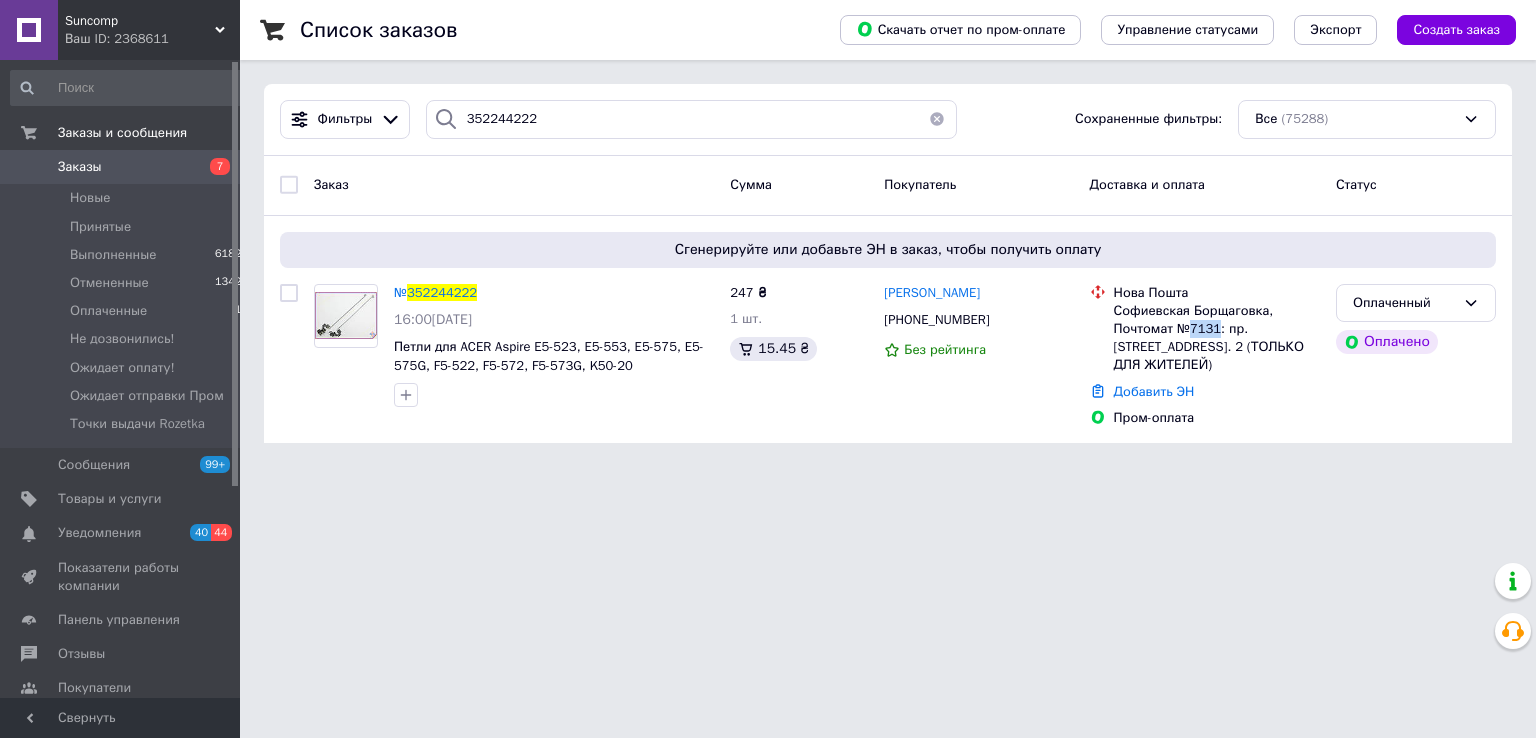 copy on "7131" 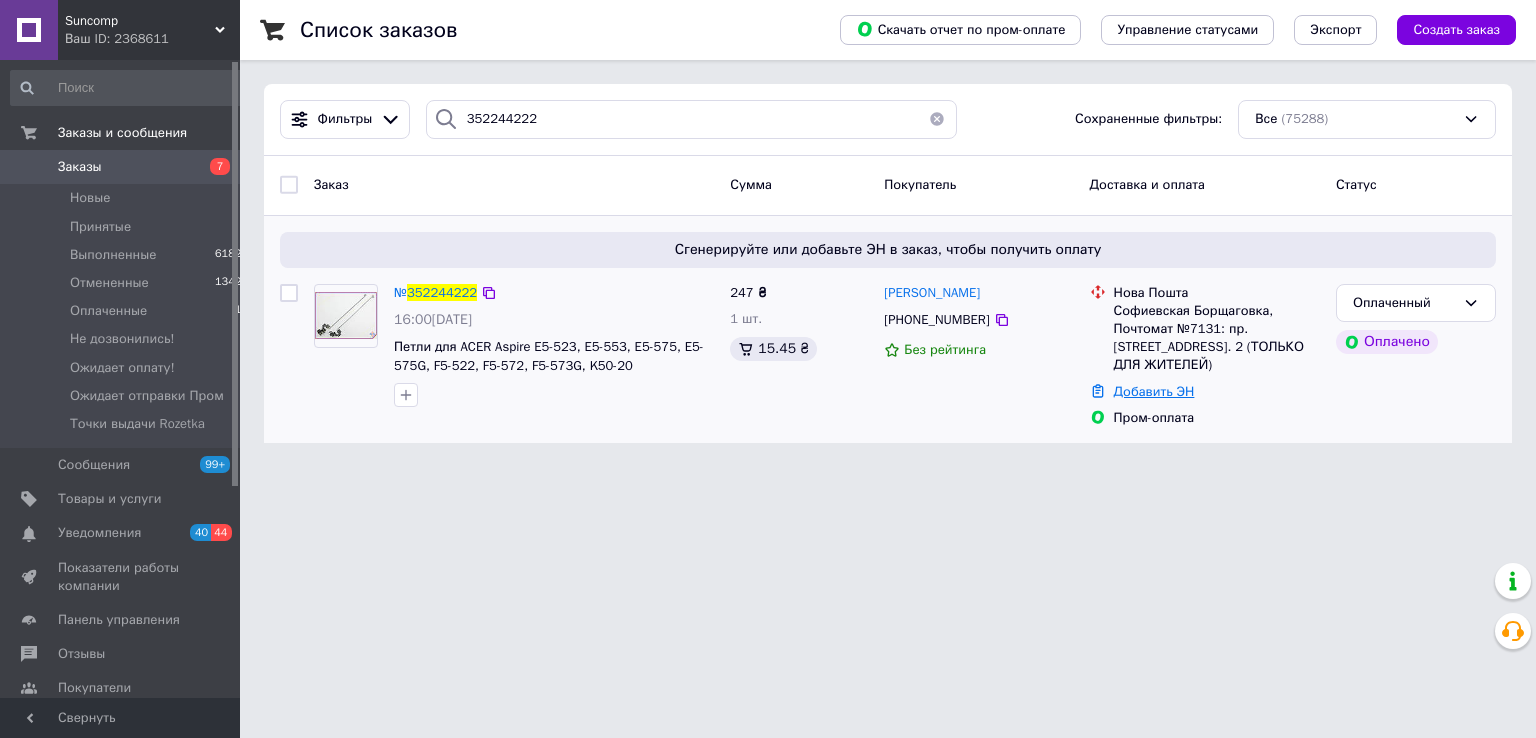 click on "Добавить ЭН" at bounding box center [1154, 391] 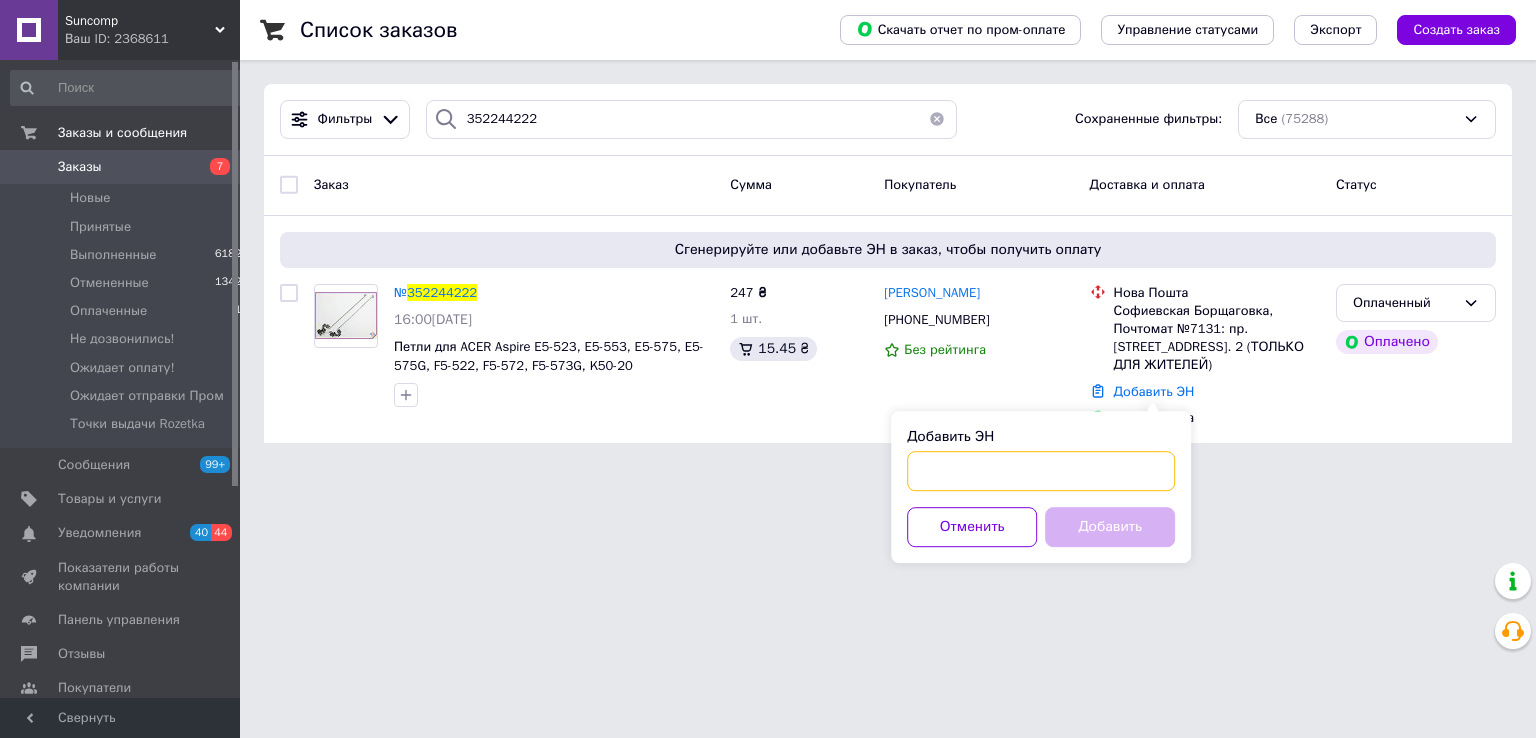 click on "Добавить ЭН" at bounding box center [1041, 471] 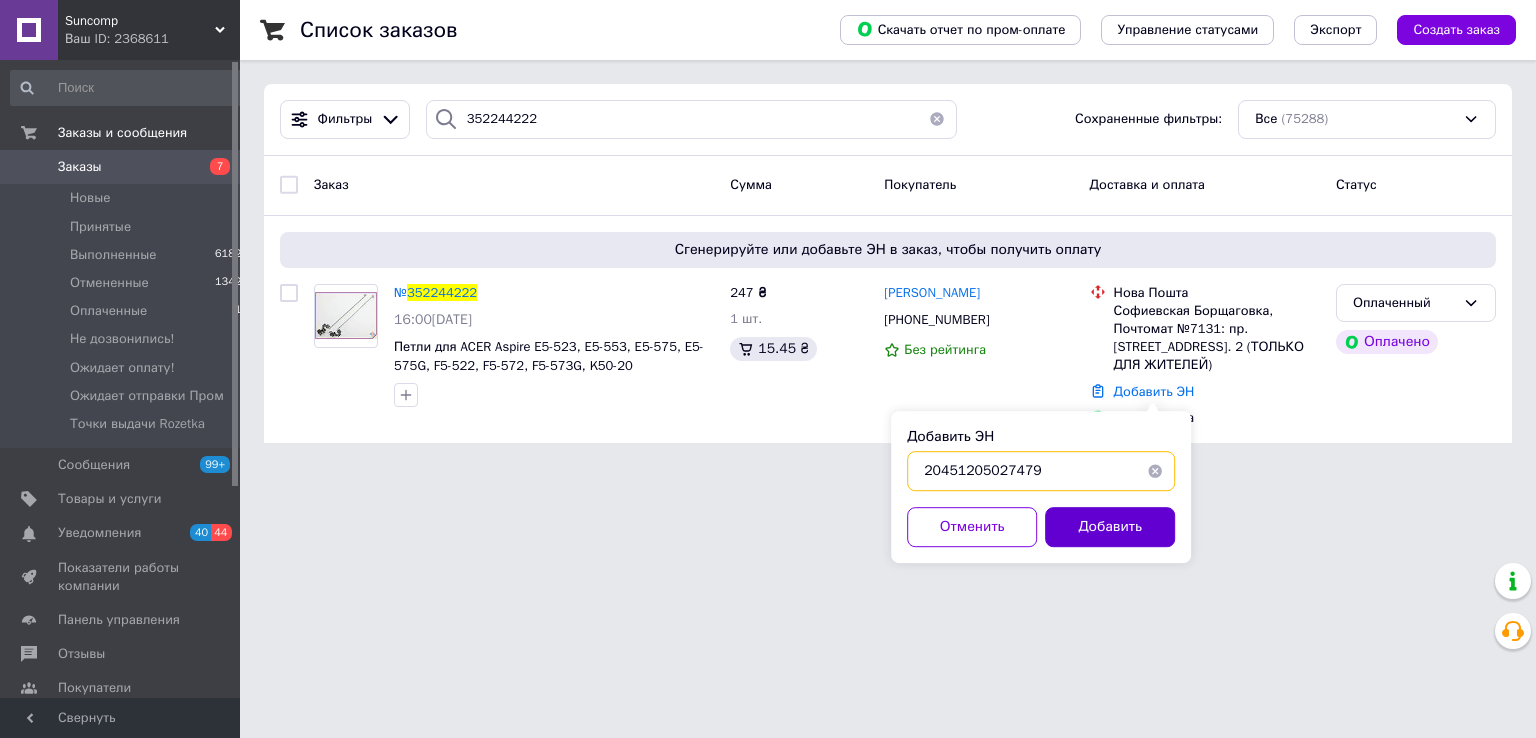type on "20451205027479" 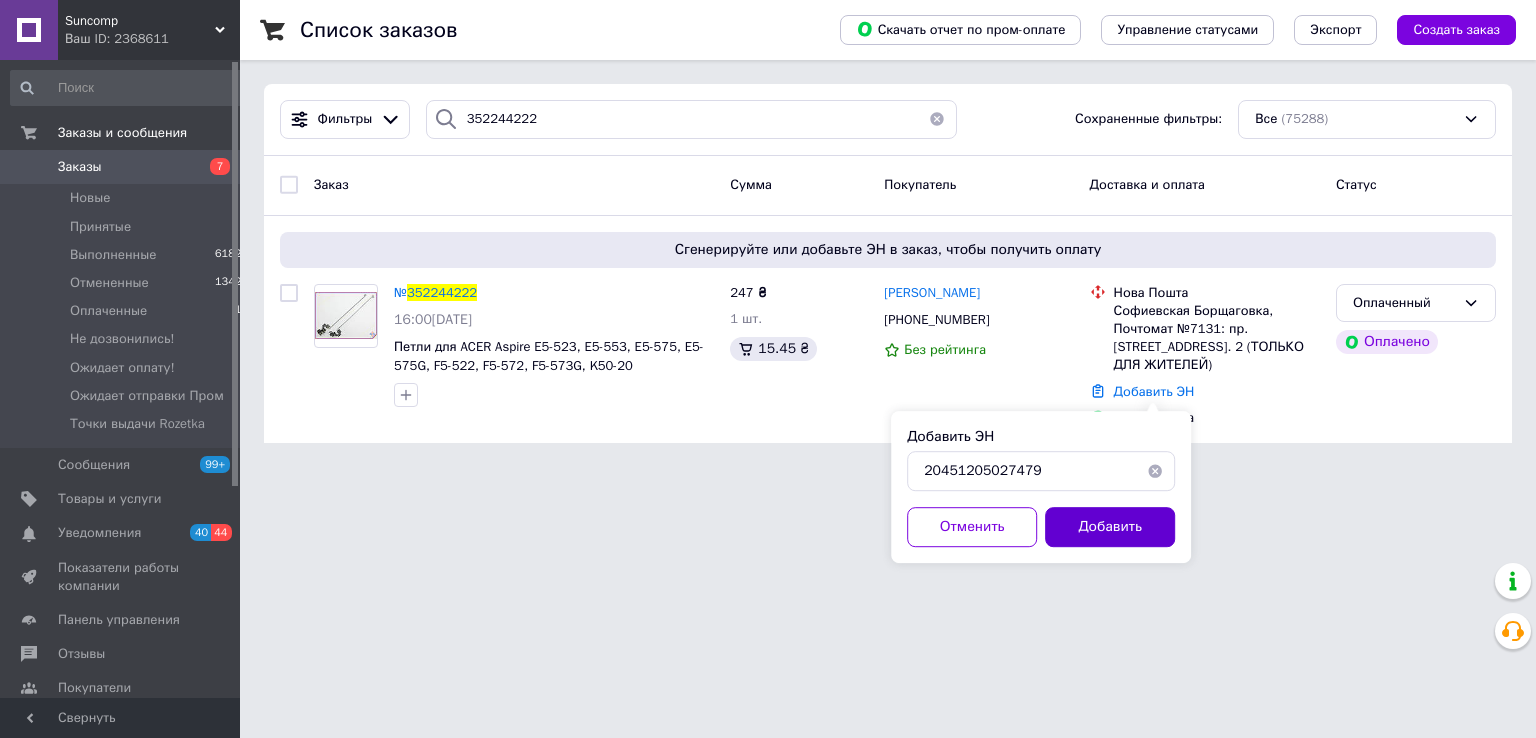 click on "Добавить" at bounding box center [1110, 527] 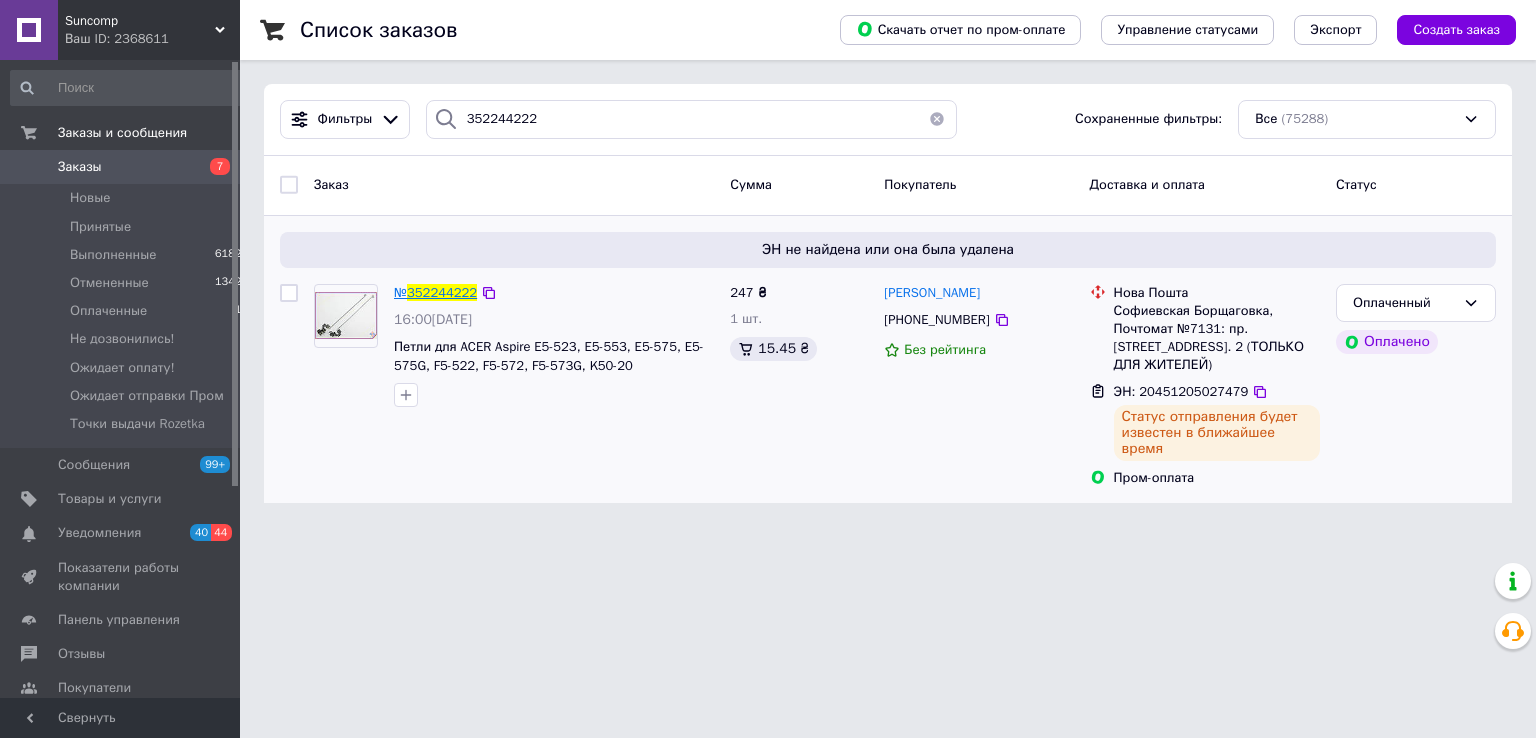 click on "352244222" at bounding box center (442, 292) 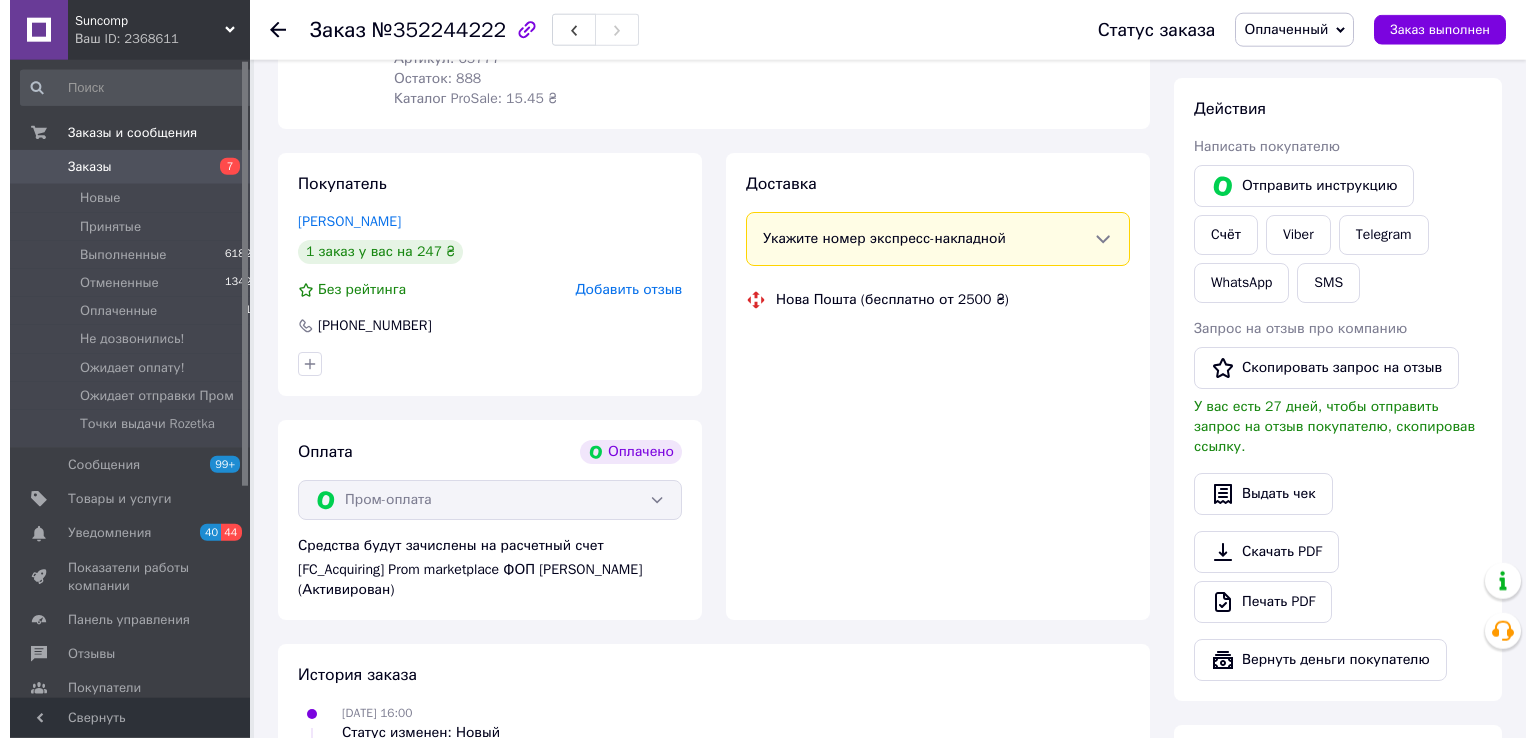 scroll, scrollTop: 369, scrollLeft: 0, axis: vertical 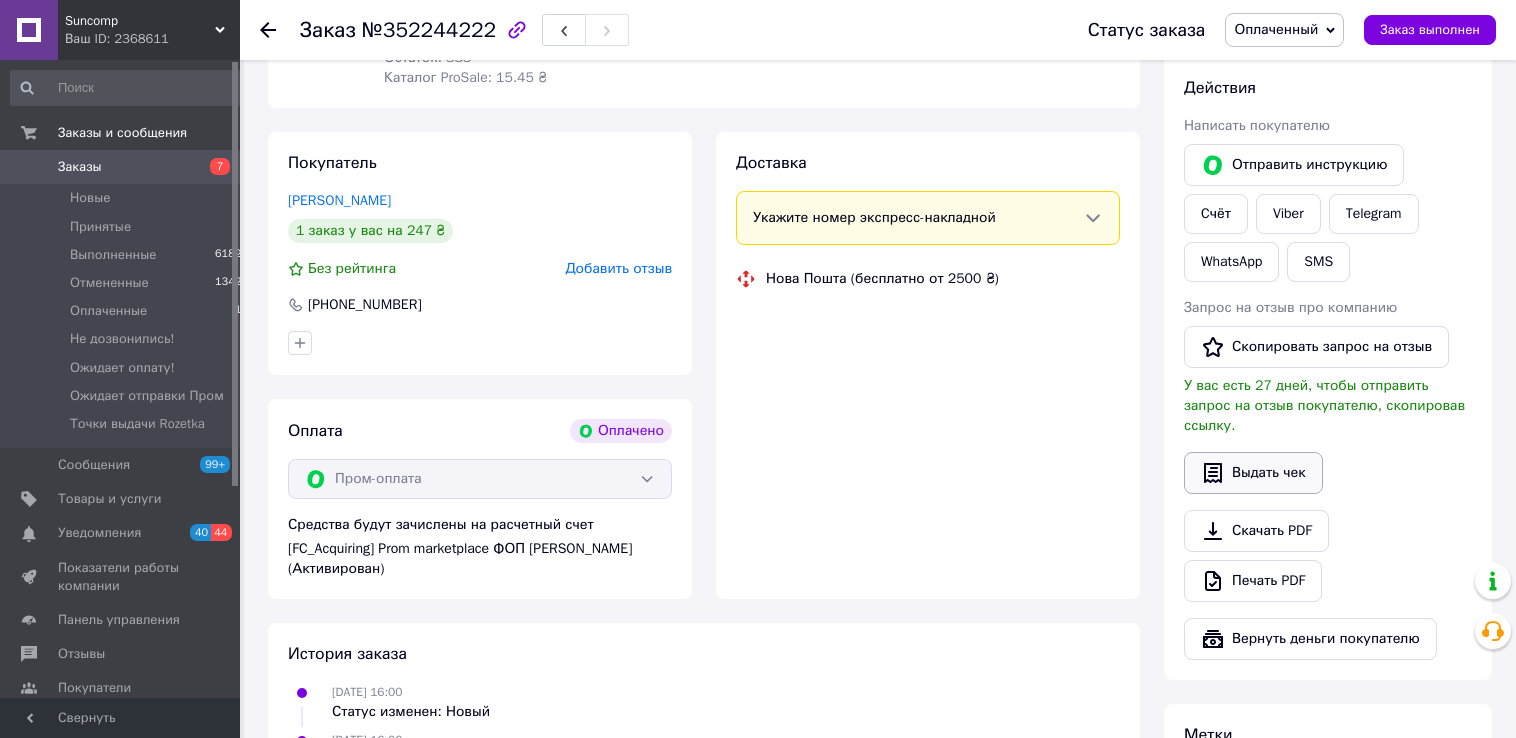 click on "Выдать чек" at bounding box center [1253, 473] 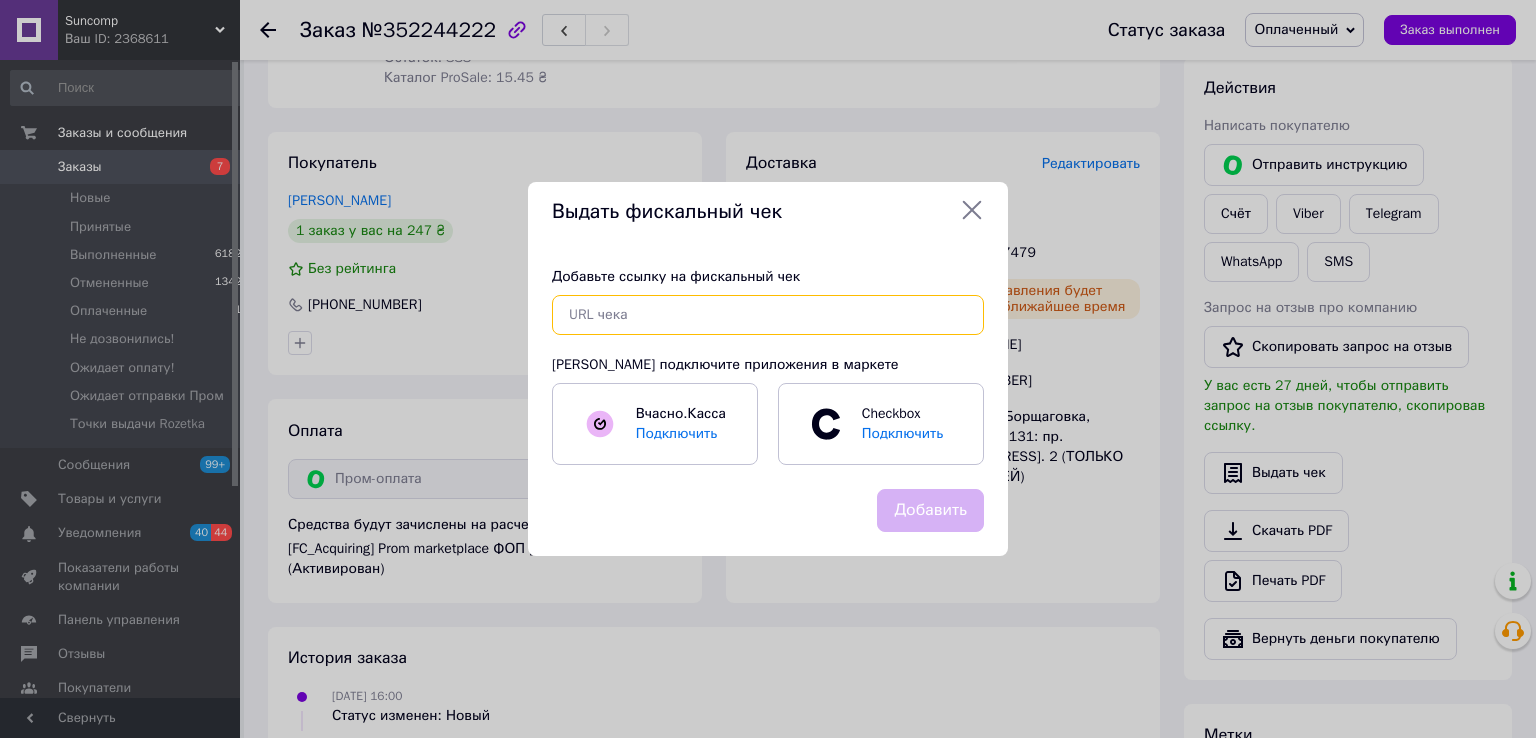 click at bounding box center [768, 315] 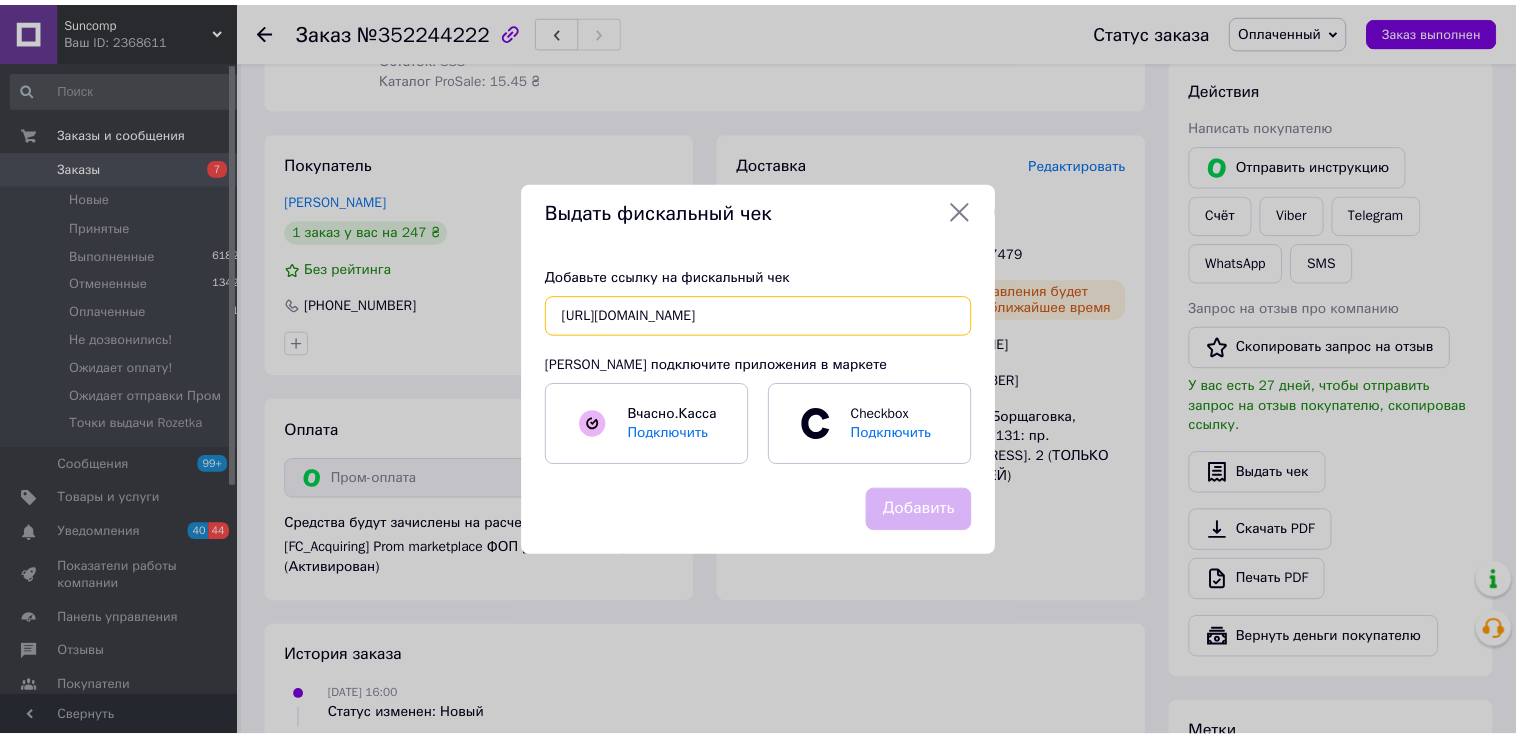 scroll, scrollTop: 0, scrollLeft: 341, axis: horizontal 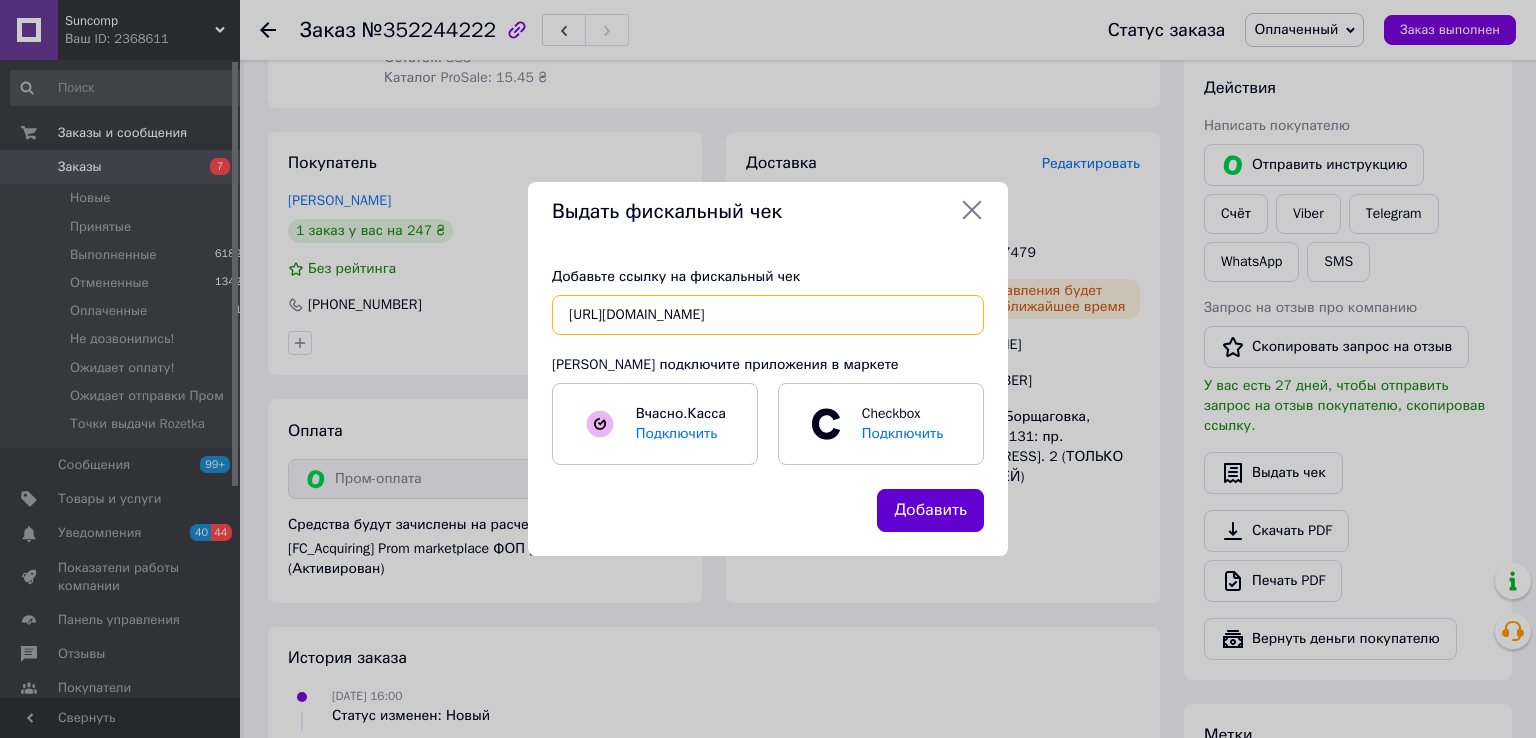 type on "[URL][DOMAIN_NAME]" 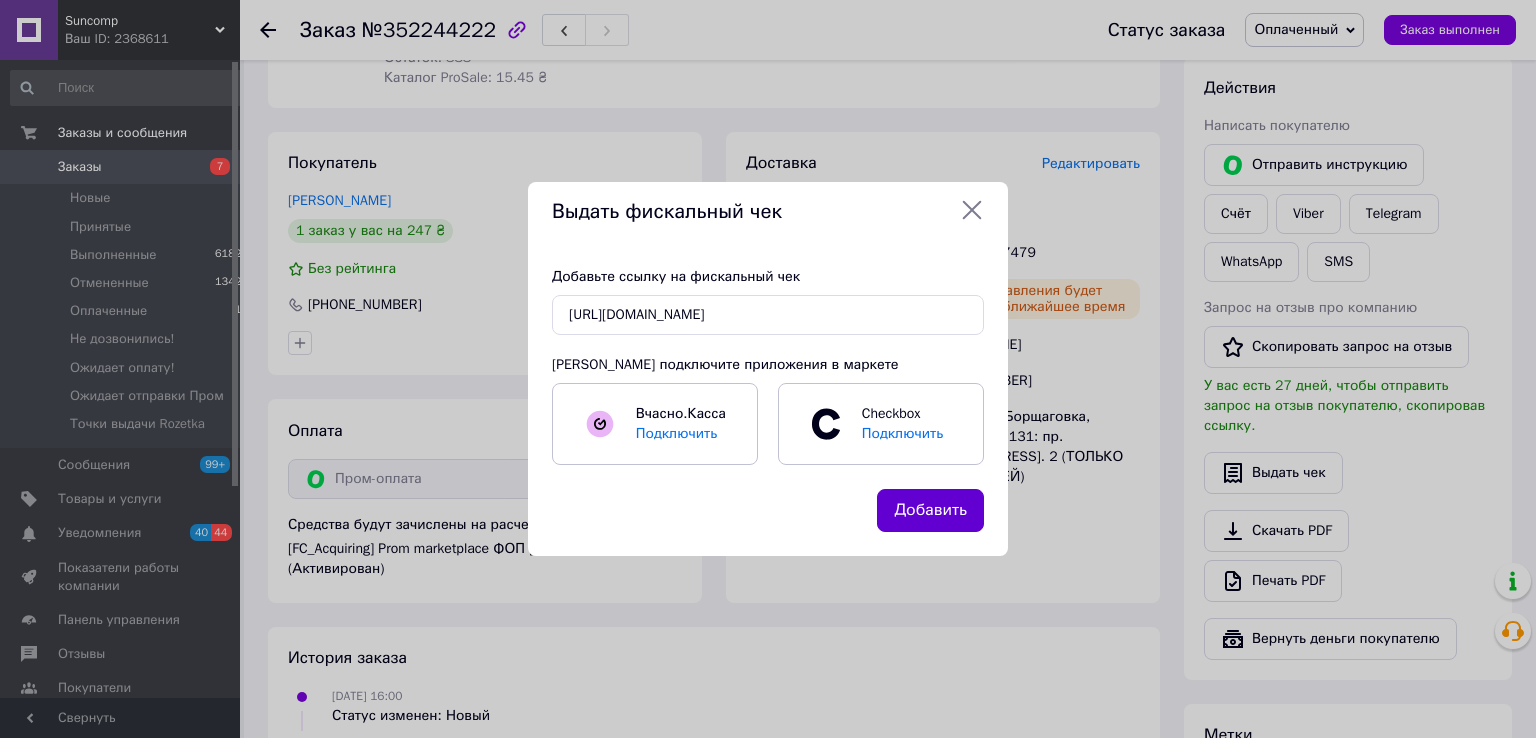 click on "Добавить" at bounding box center [930, 510] 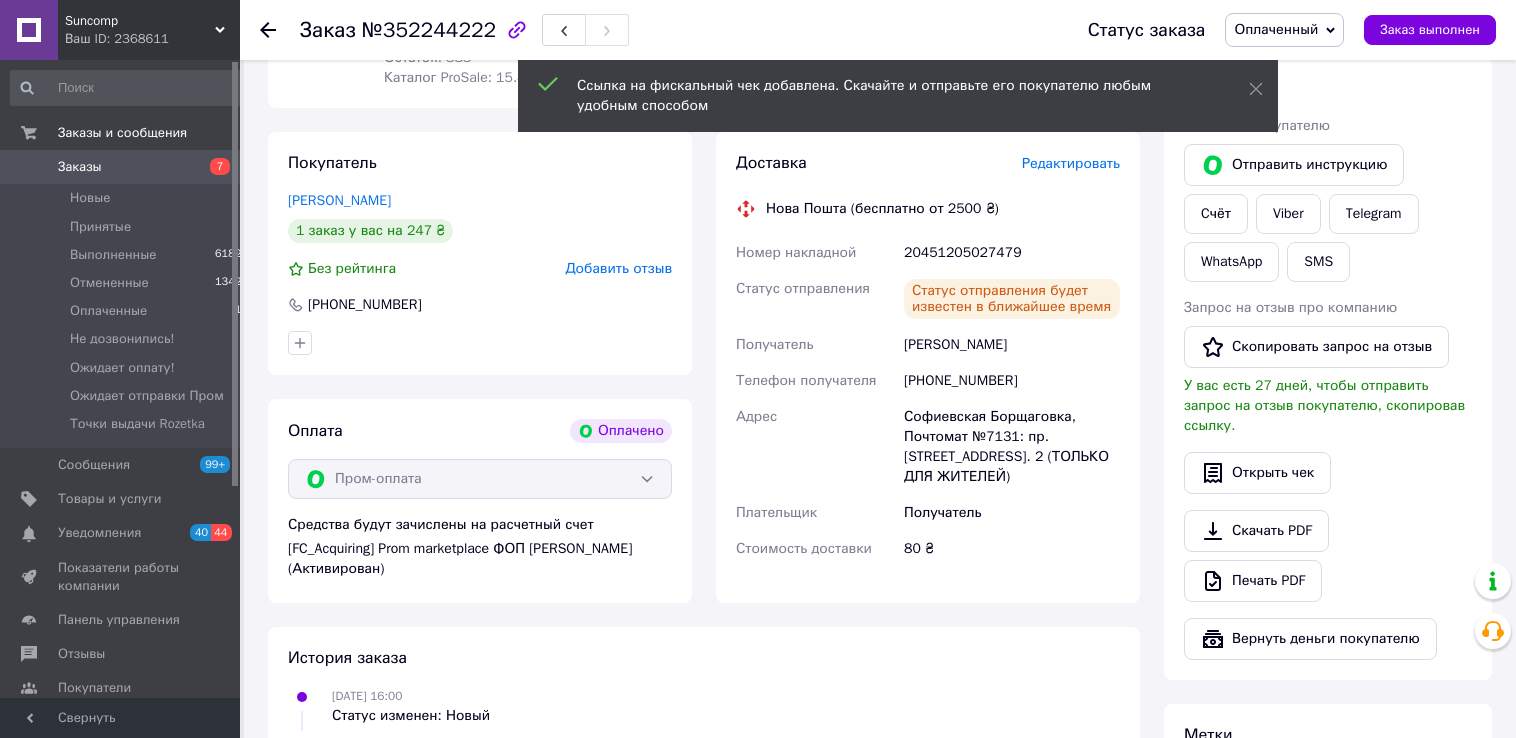 click on "Оплаченный" at bounding box center (1284, 30) 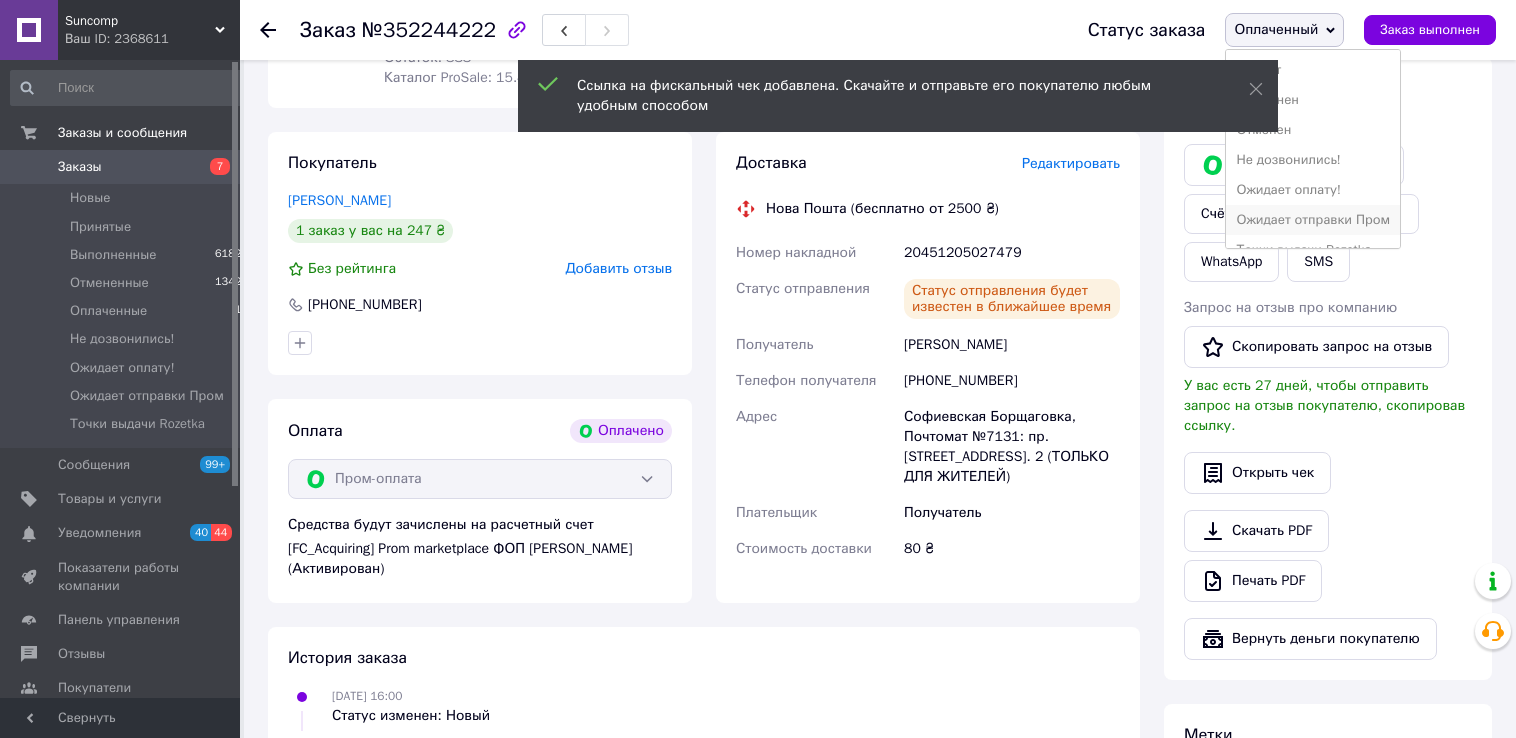 click on "Ожидает отправки Пром" at bounding box center (1313, 220) 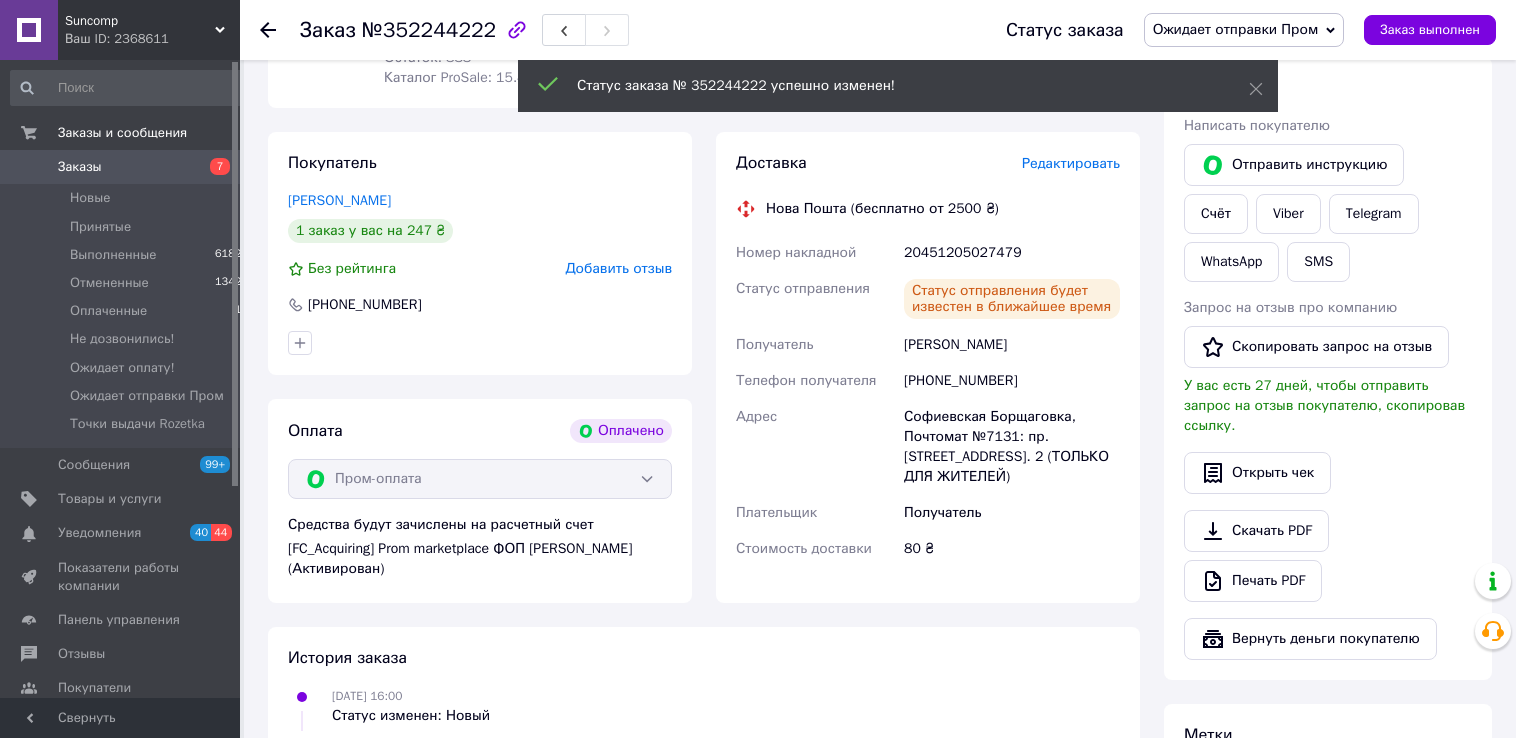 click on "Заказы" at bounding box center (80, 167) 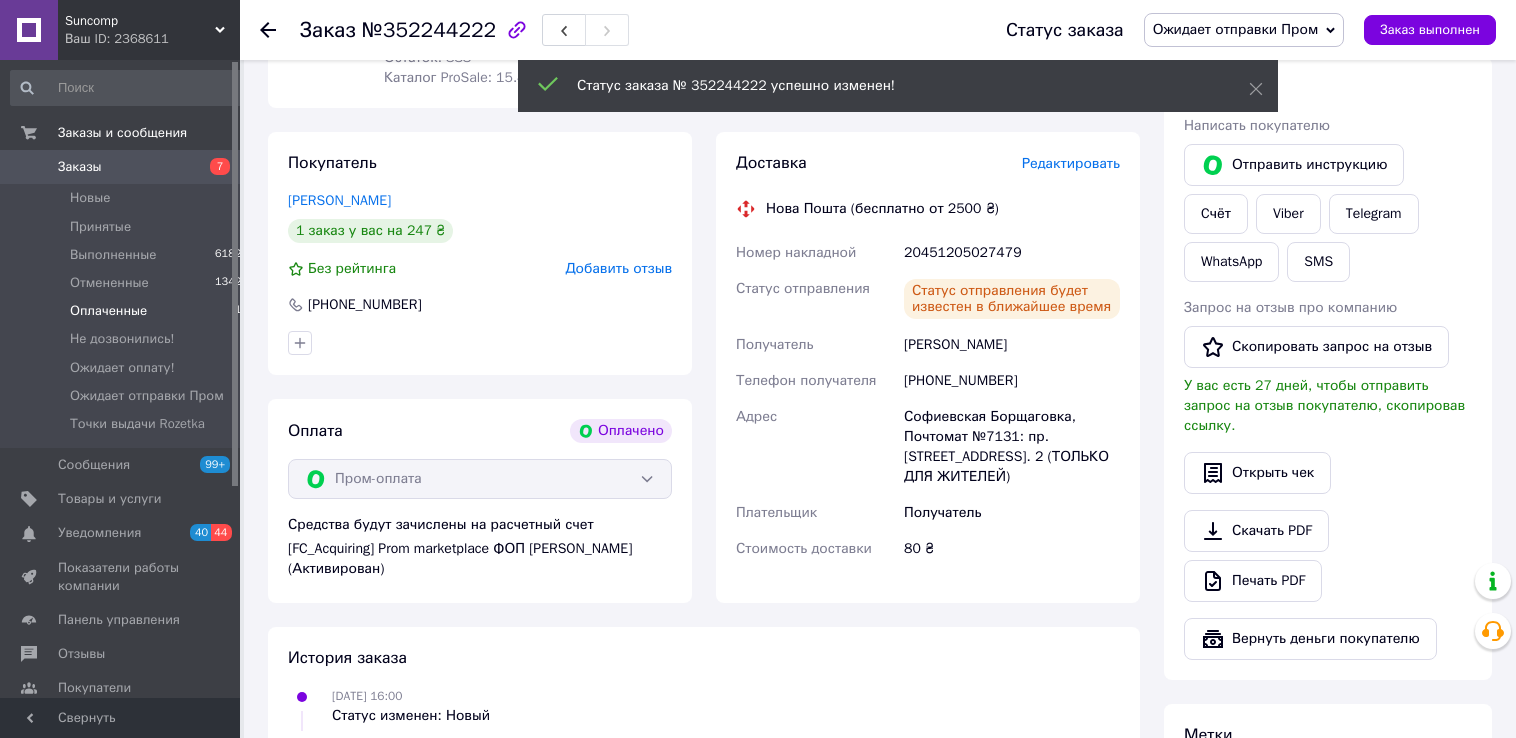 scroll, scrollTop: 0, scrollLeft: 0, axis: both 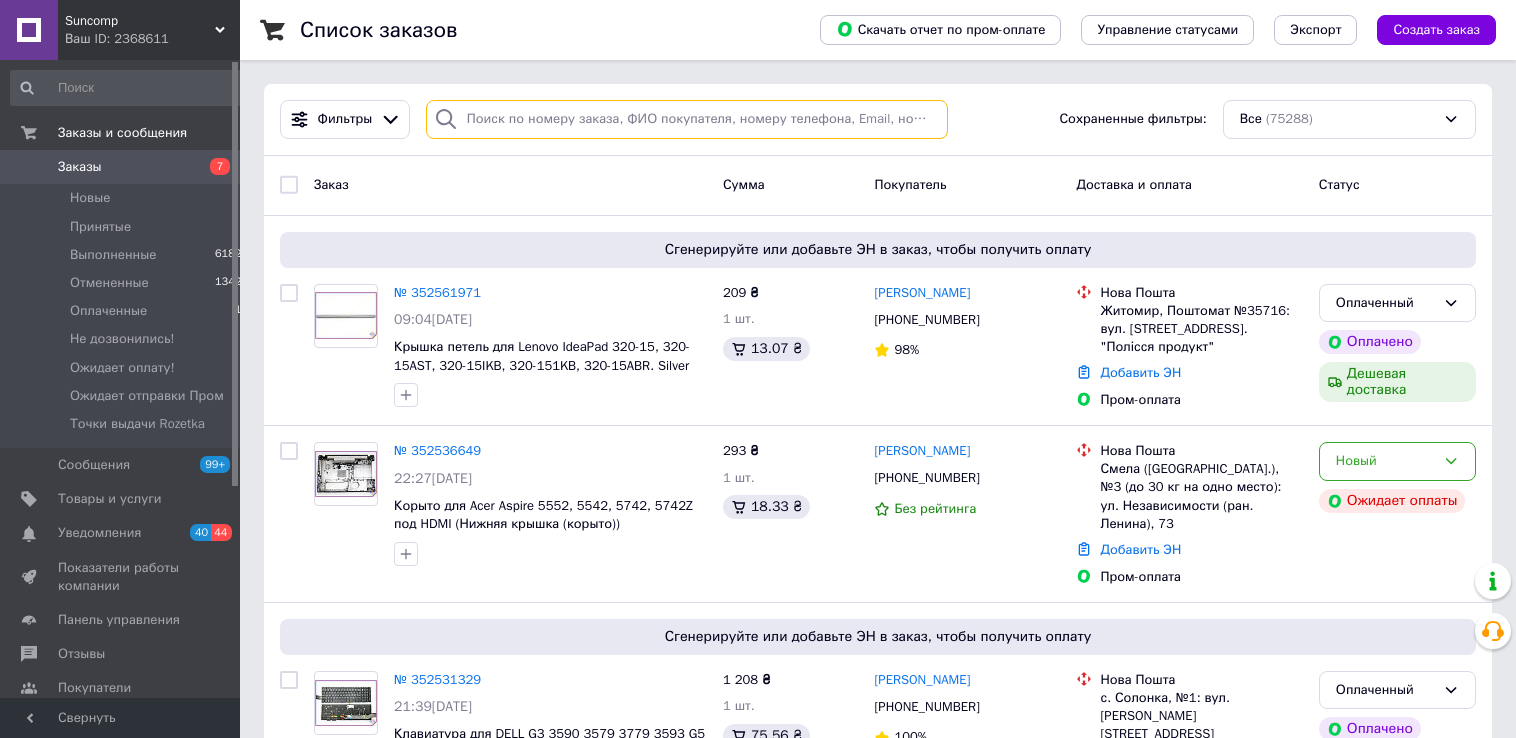 click at bounding box center [687, 119] 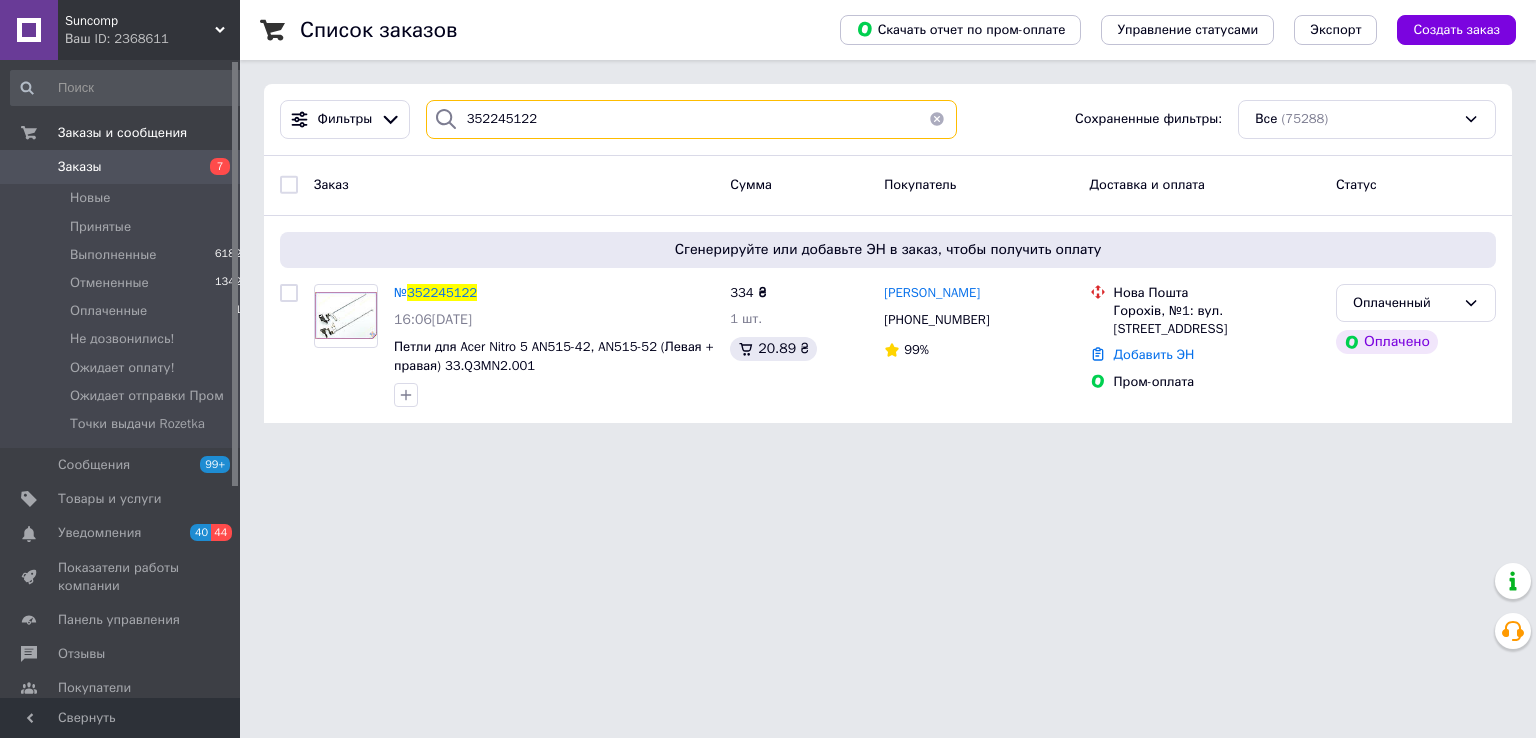 type on "352245122" 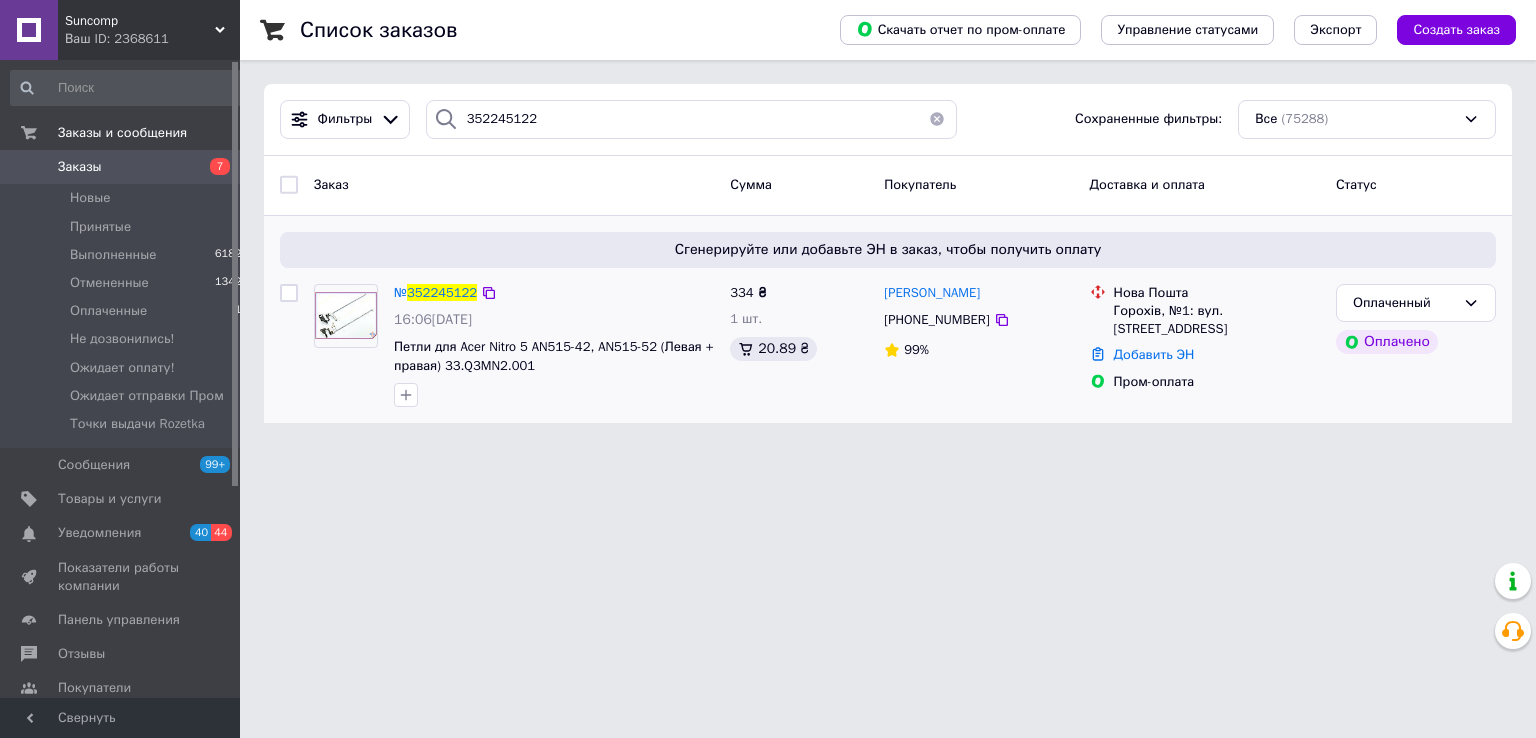 click on "Горохів, №1: вул. [STREET_ADDRESS]" at bounding box center (1217, 320) 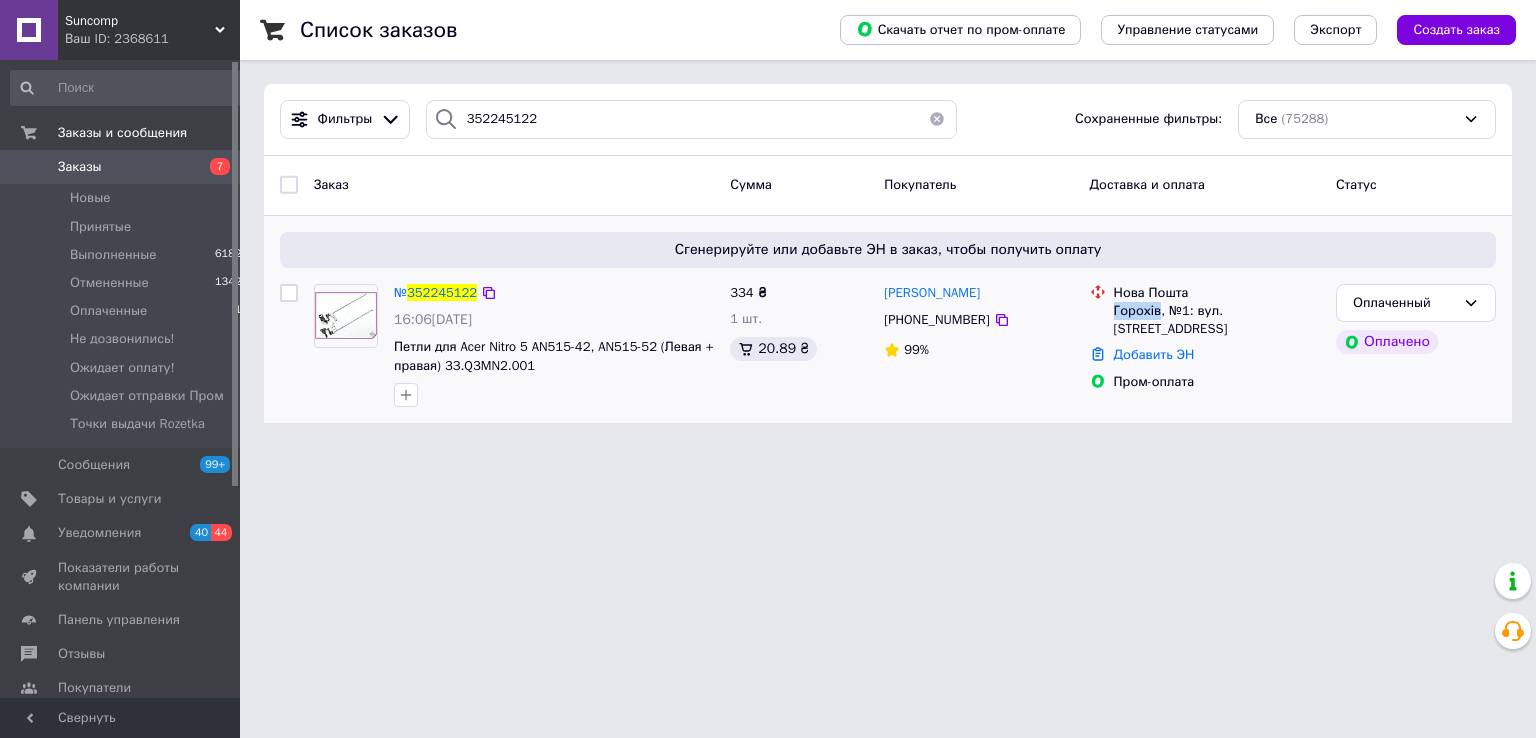 click on "Горохів, №1: вул. [STREET_ADDRESS]" at bounding box center (1217, 320) 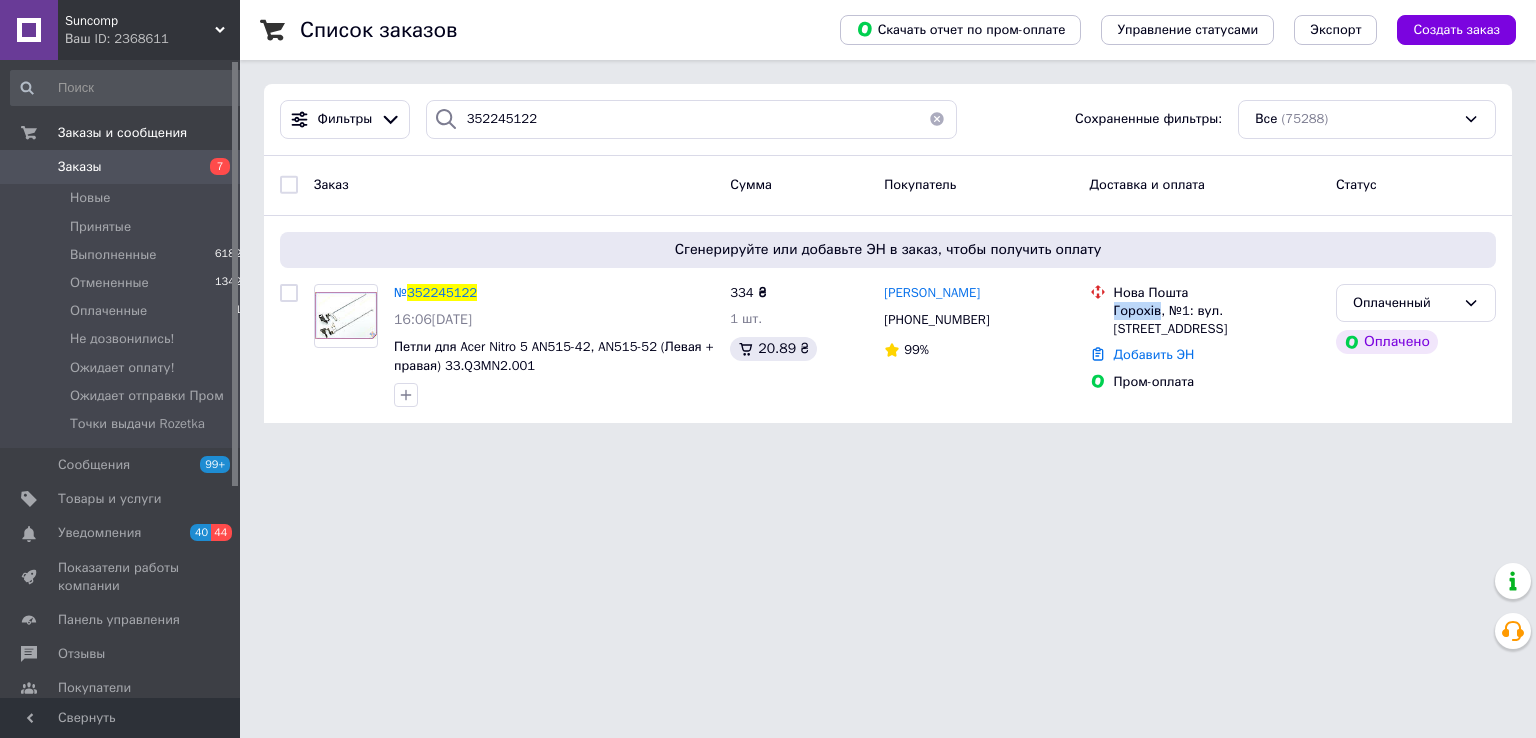 copy on "Горохів" 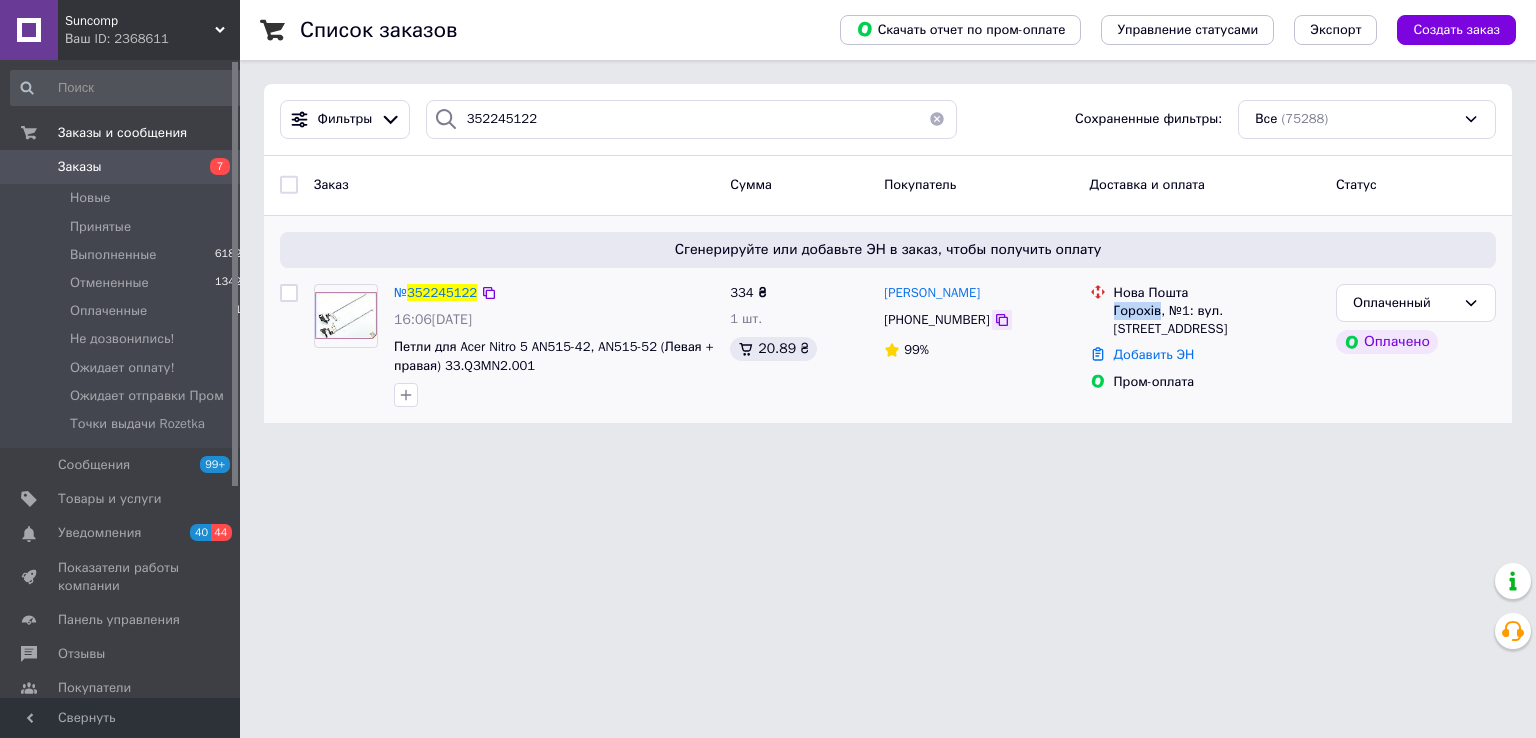 click 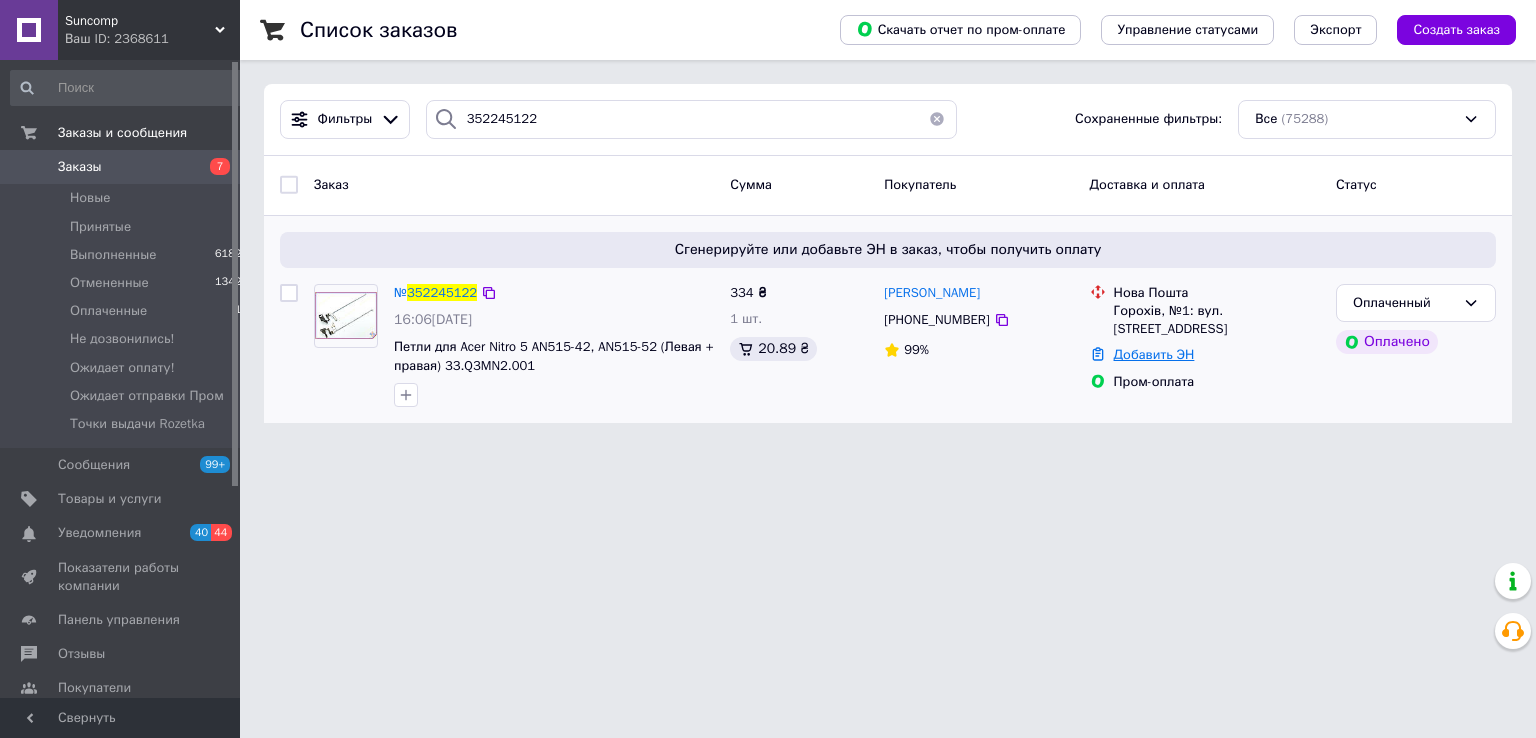 click on "Добавить ЭН" at bounding box center (1154, 354) 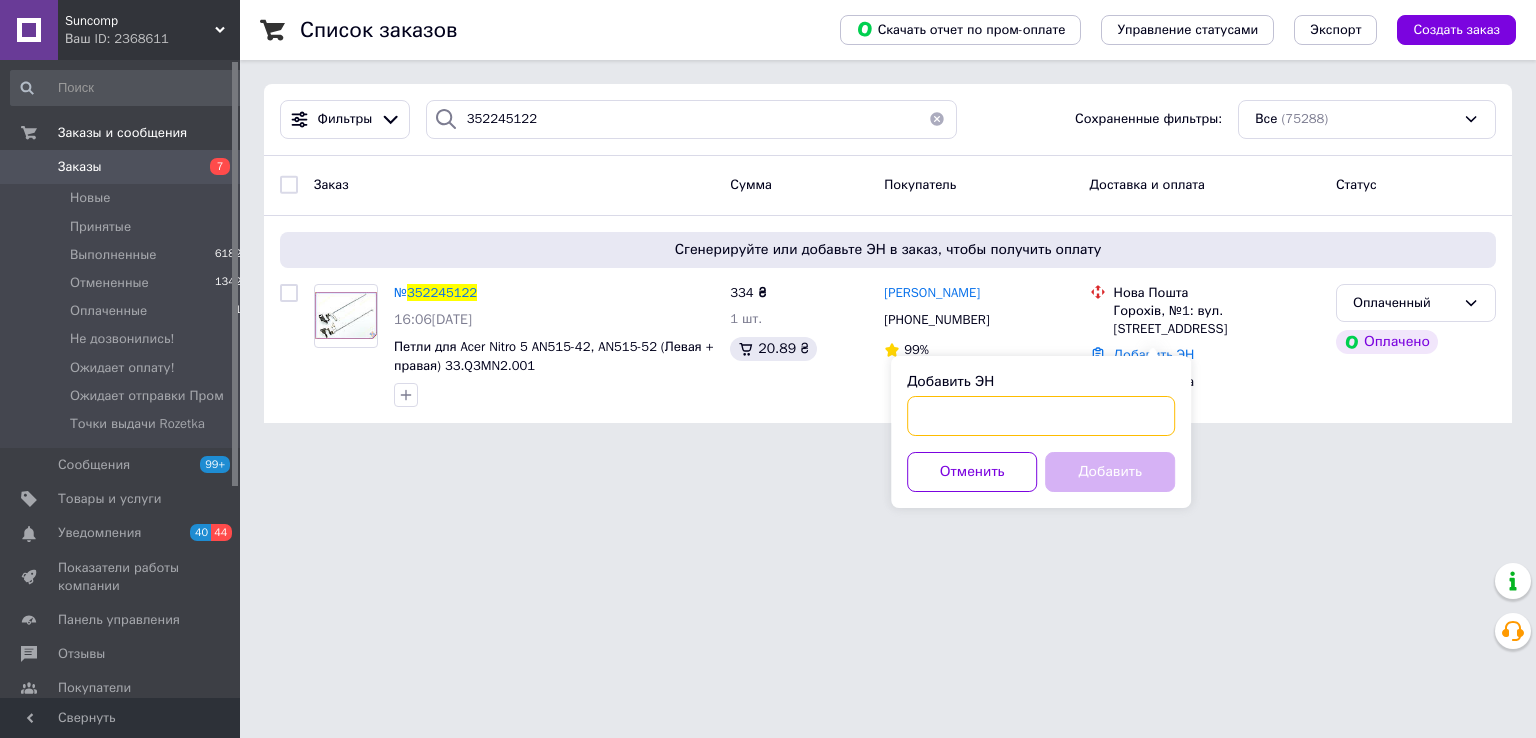 click on "Добавить ЭН" at bounding box center [1041, 416] 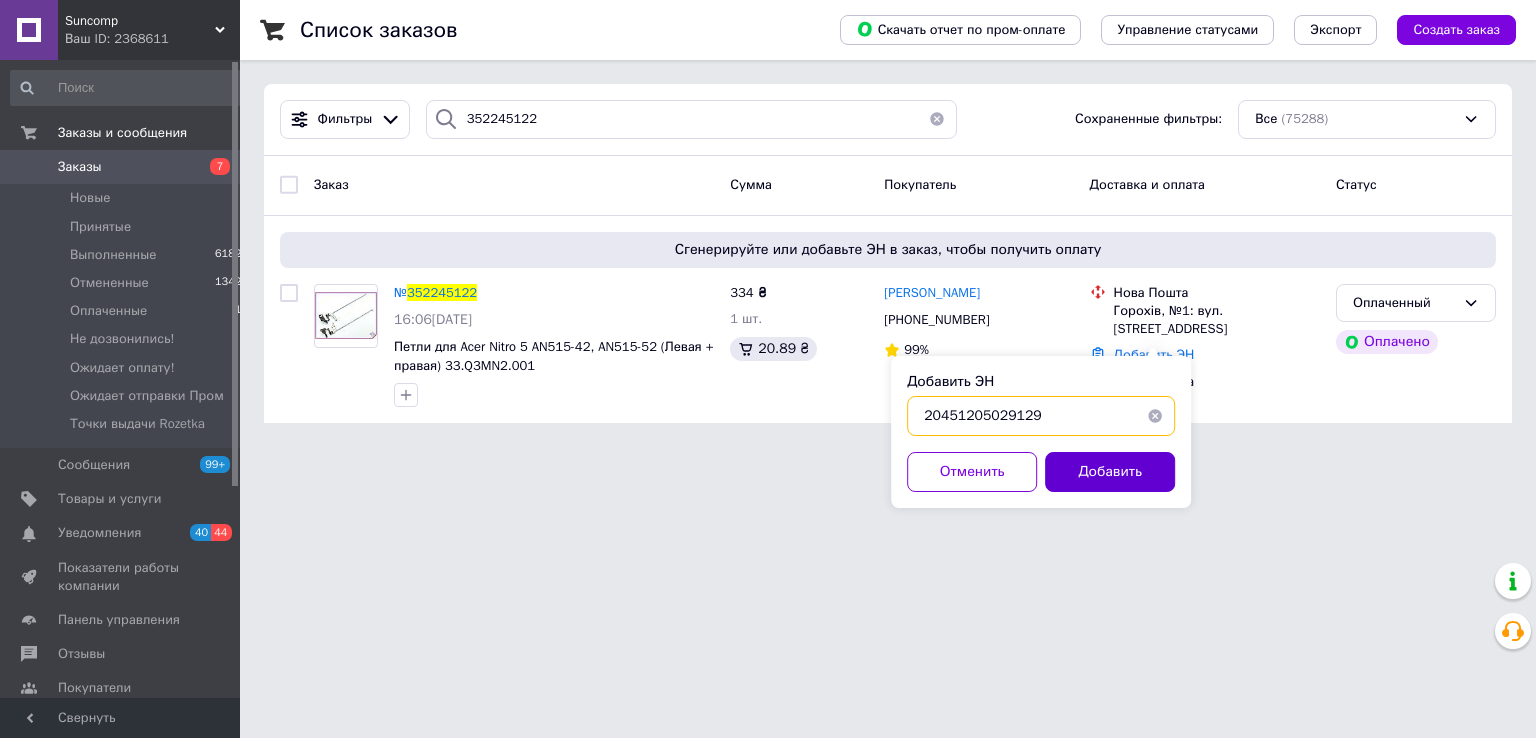 type on "20451205029129" 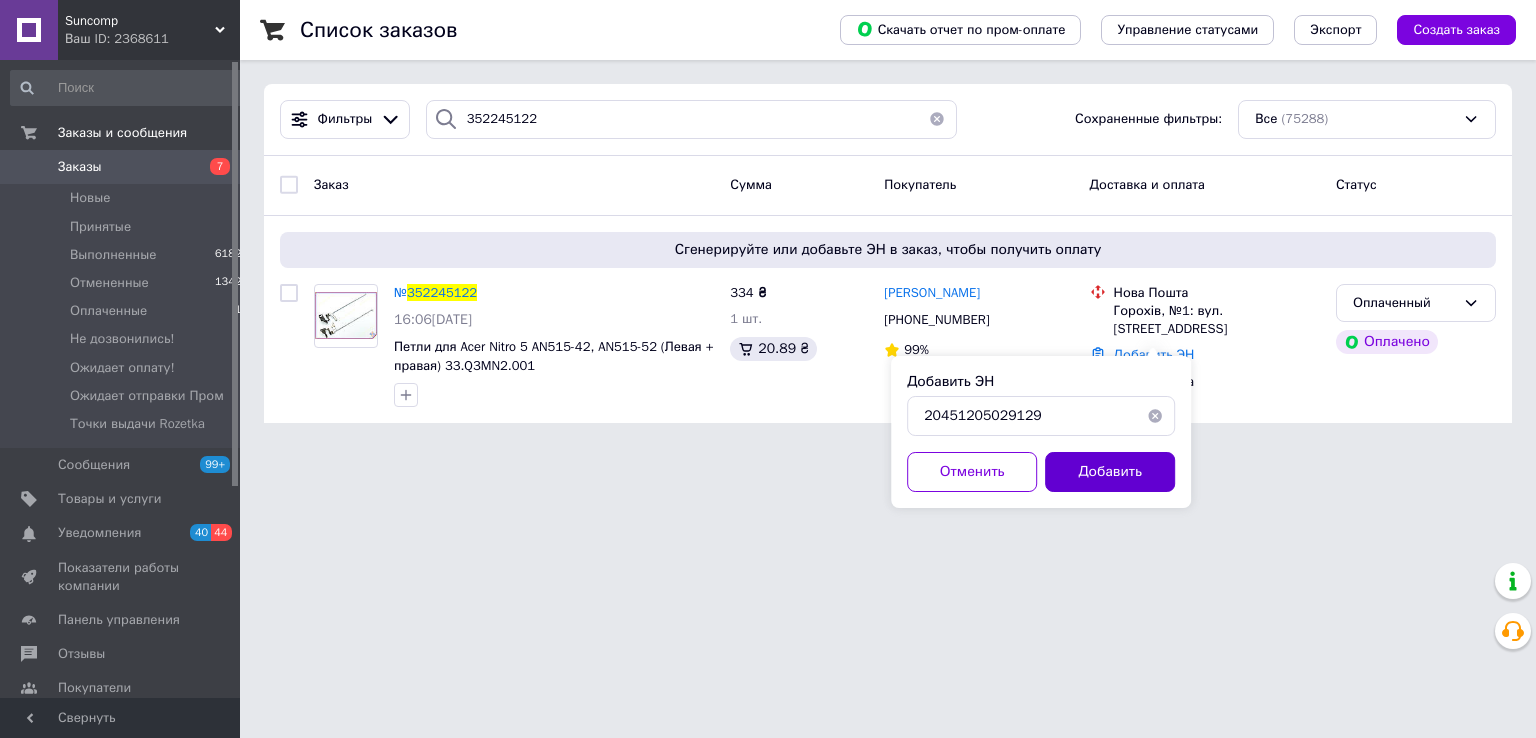 click on "Добавить" at bounding box center (1110, 472) 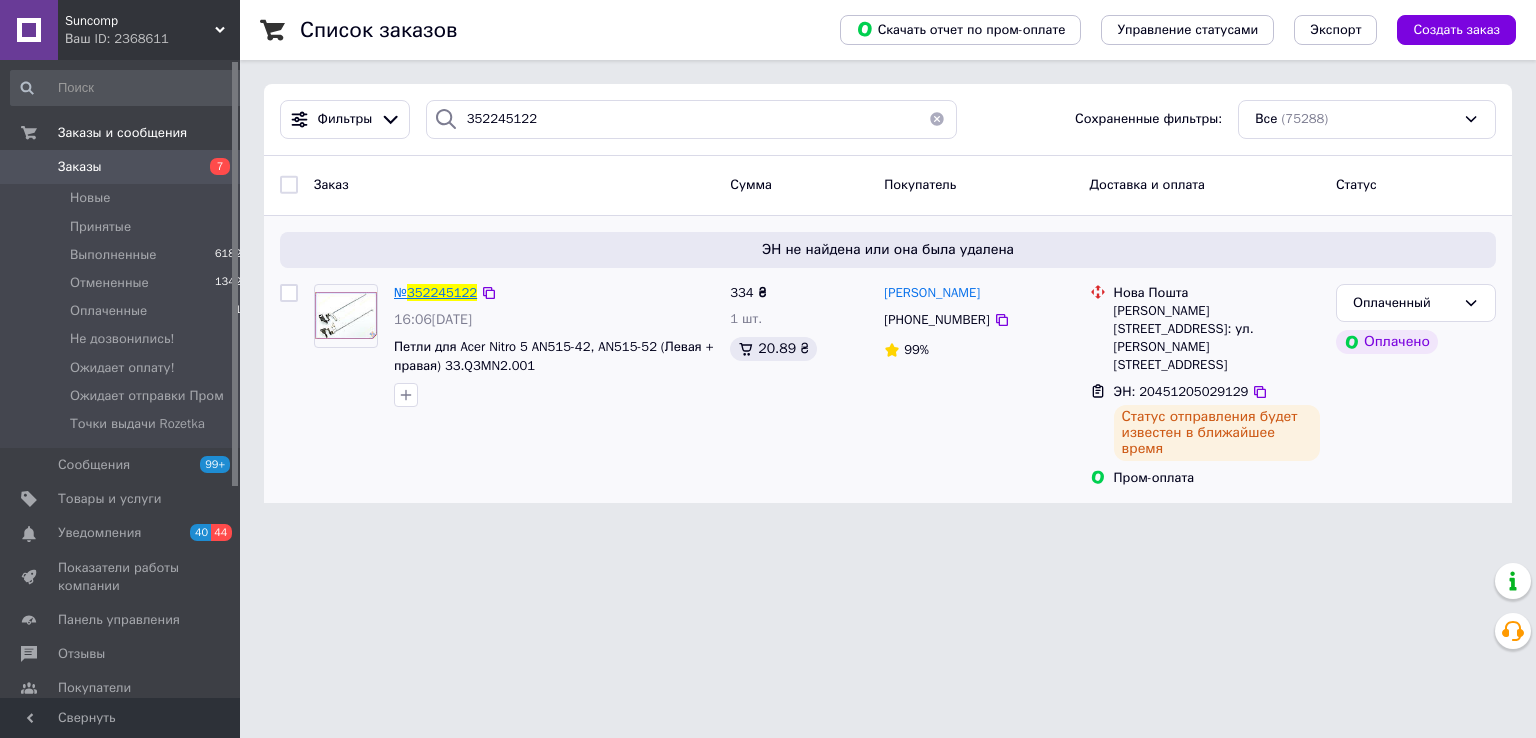 click on "352245122" at bounding box center (442, 292) 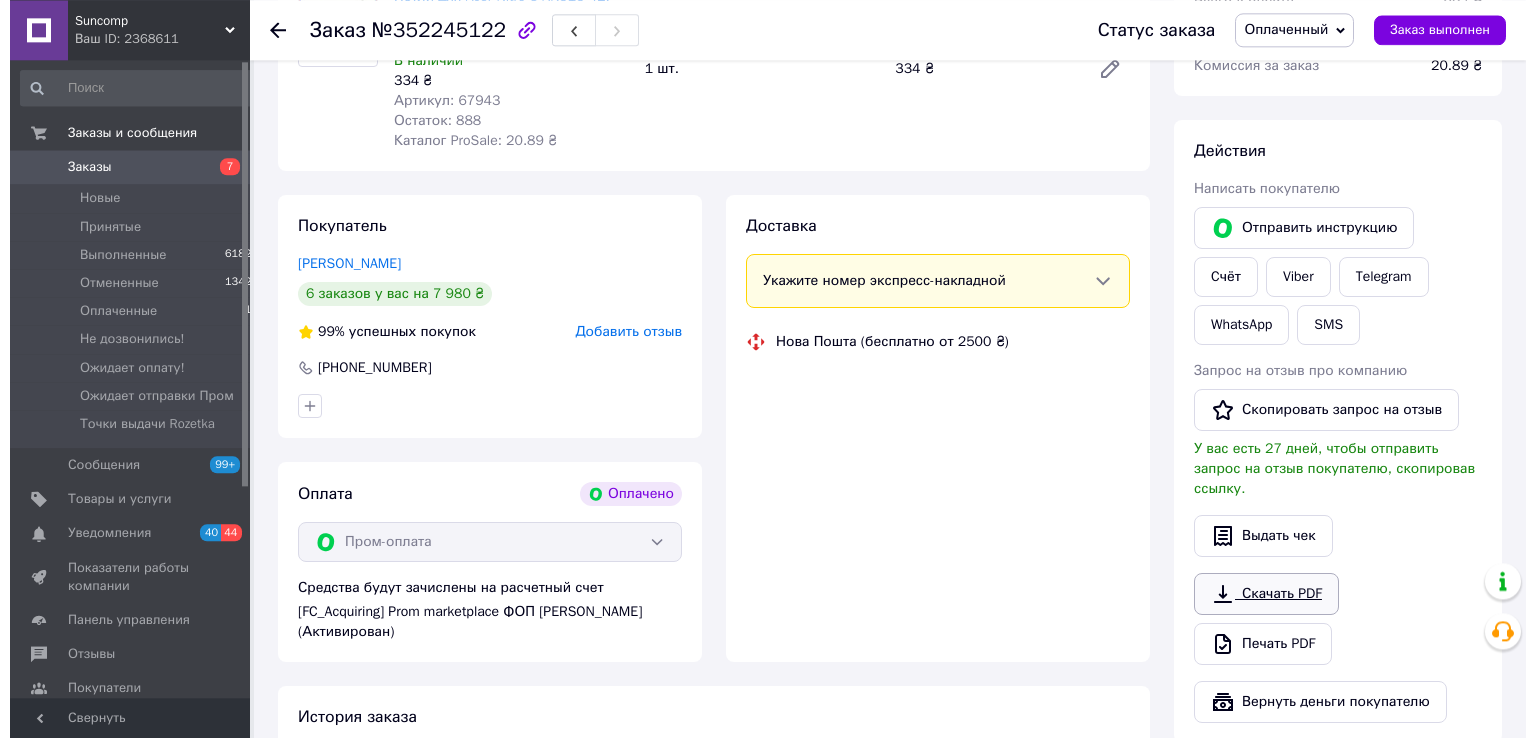 scroll, scrollTop: 369, scrollLeft: 0, axis: vertical 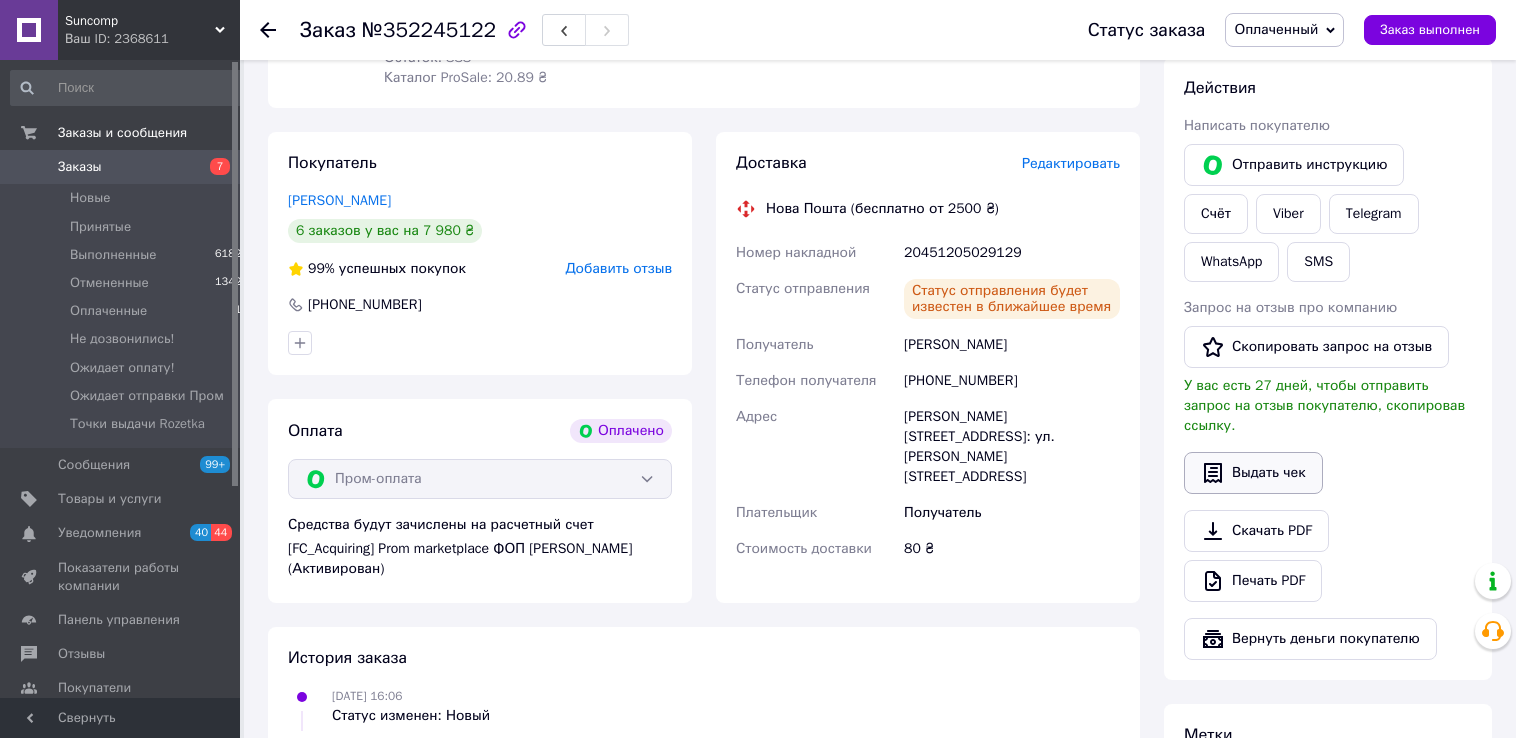 click on "Выдать чек" at bounding box center (1253, 473) 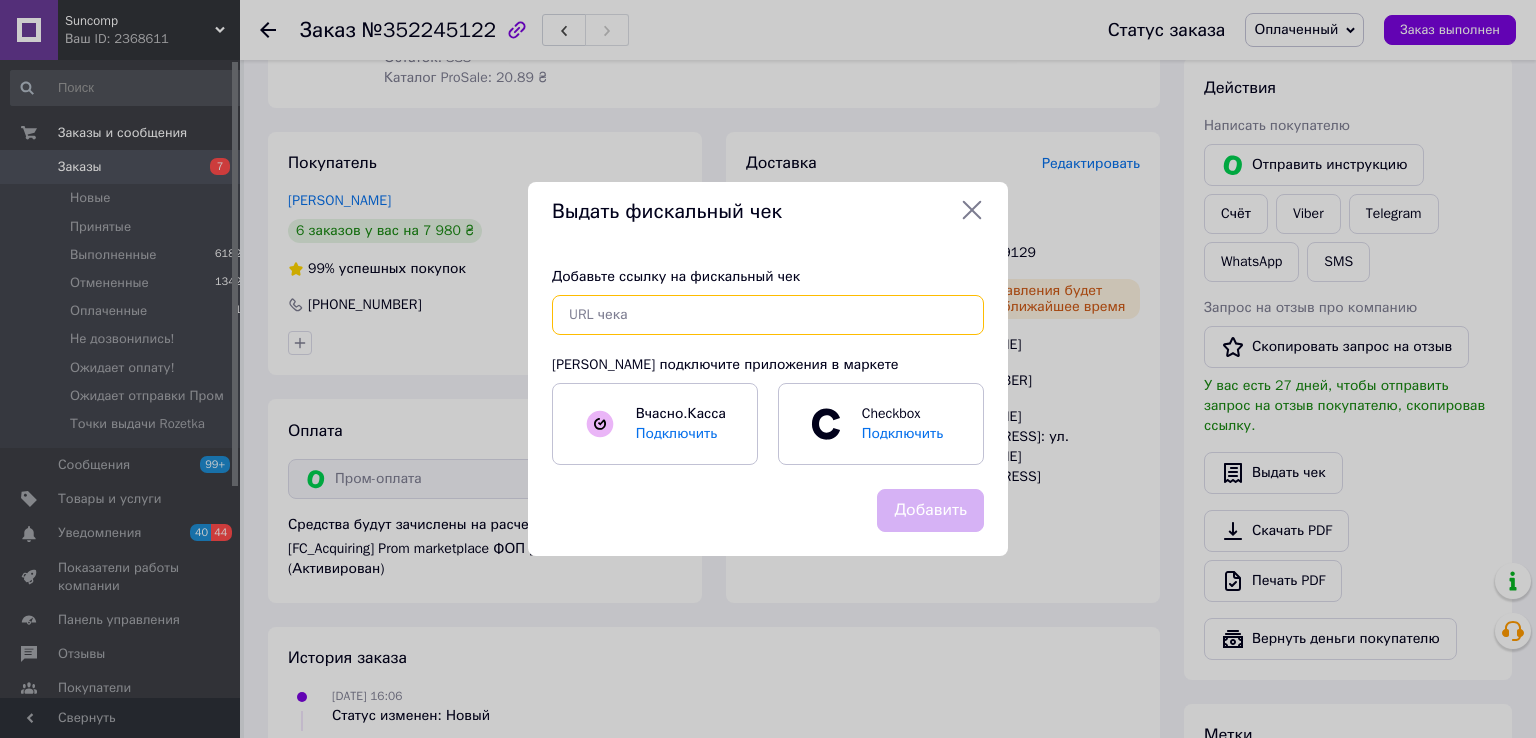click at bounding box center [768, 315] 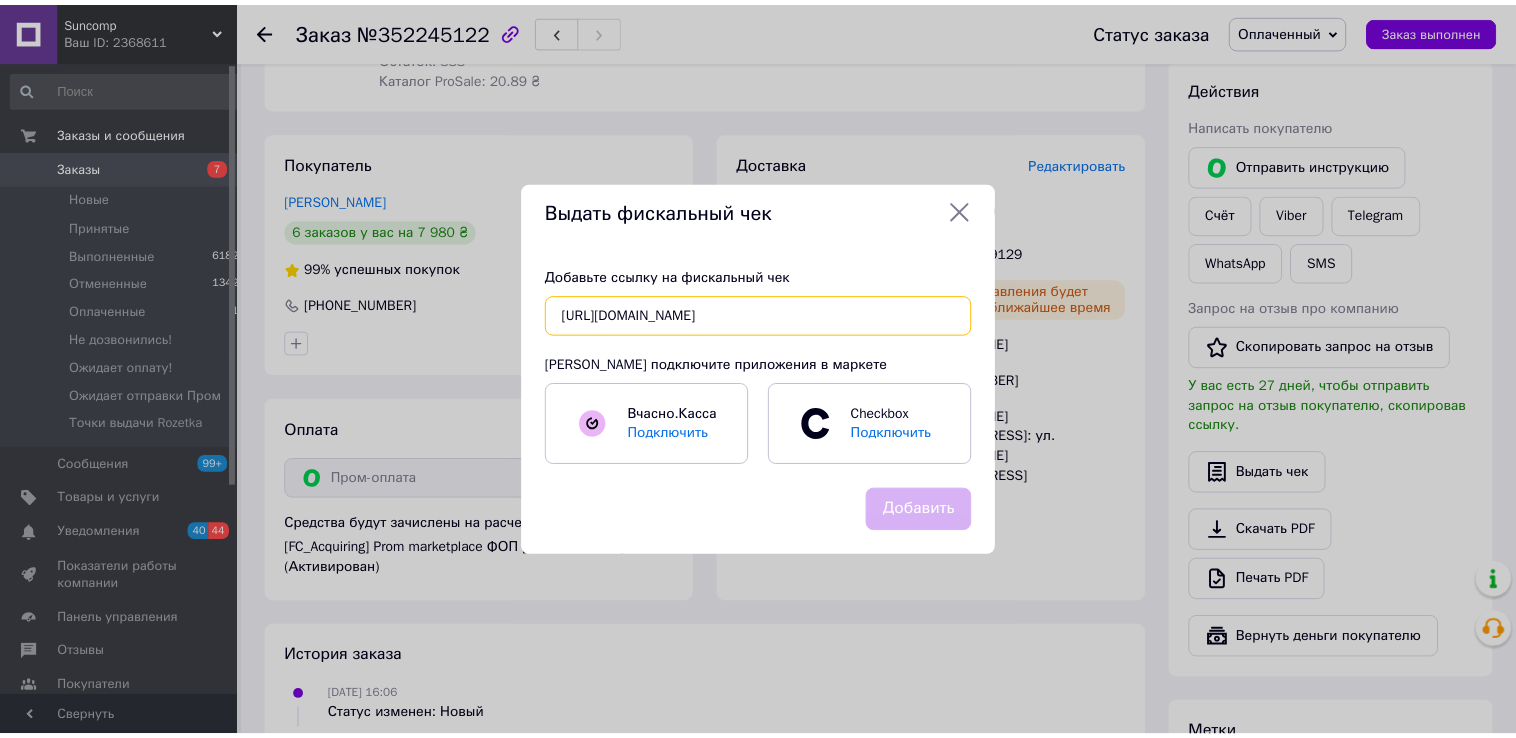 scroll, scrollTop: 0, scrollLeft: 343, axis: horizontal 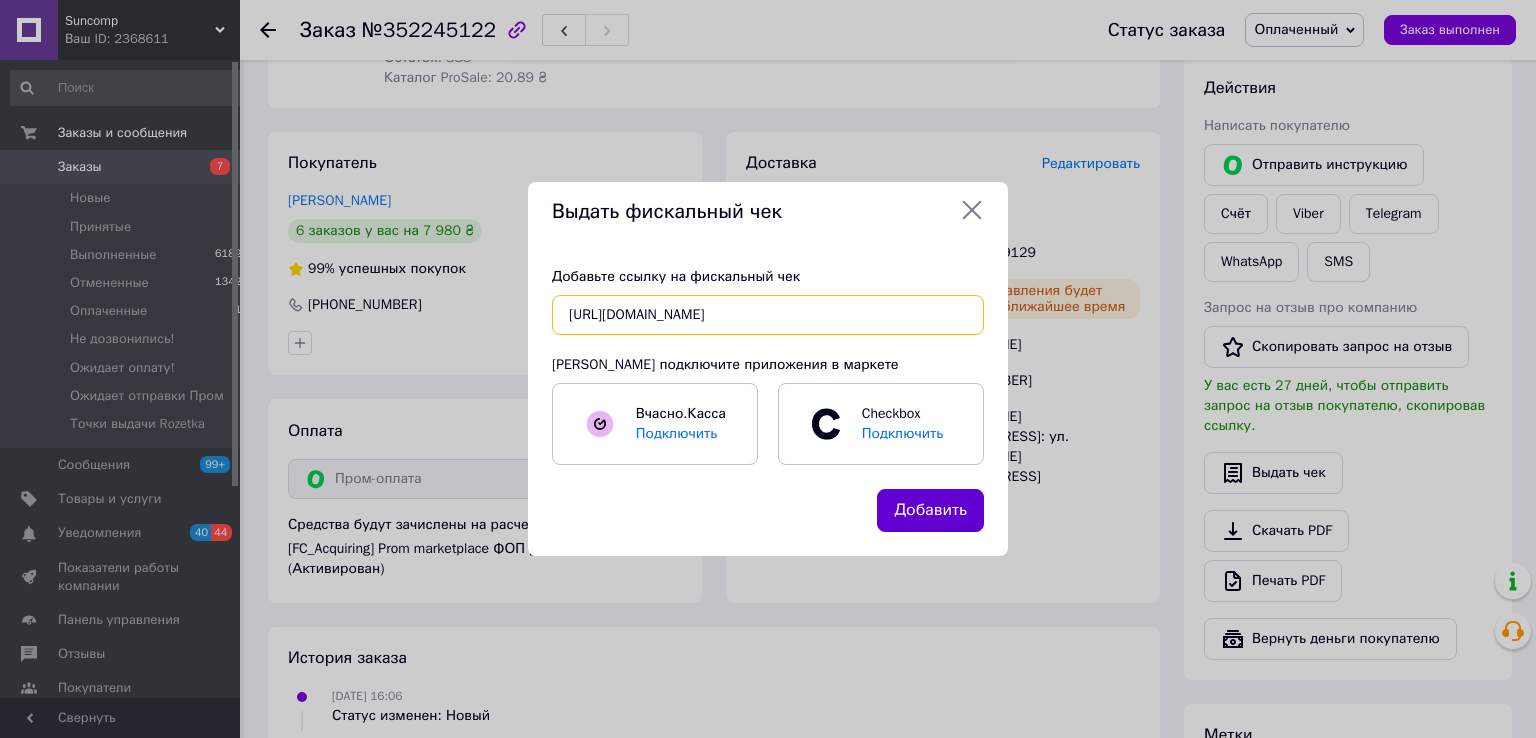 type on "[URL][DOMAIN_NAME]" 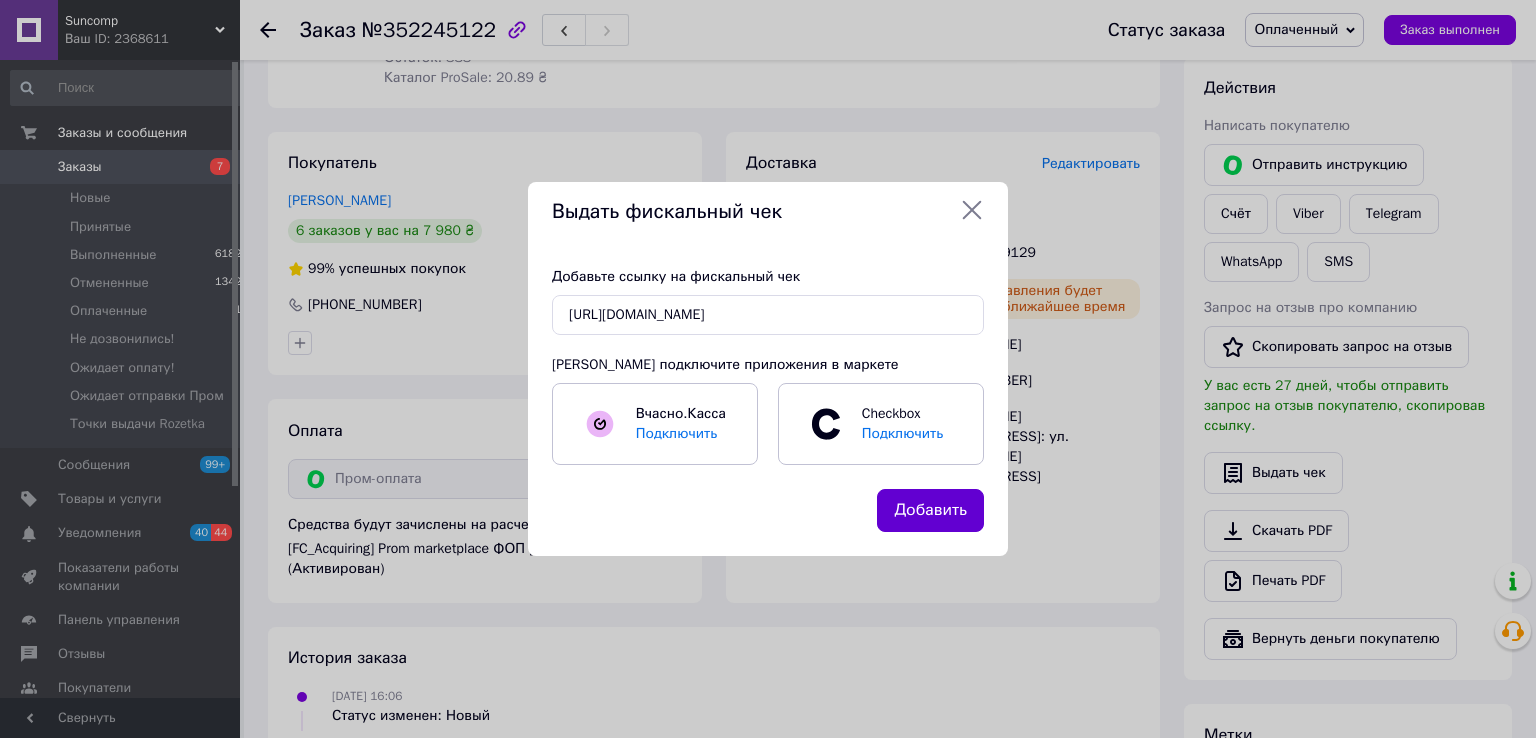 click on "Добавить" at bounding box center [930, 510] 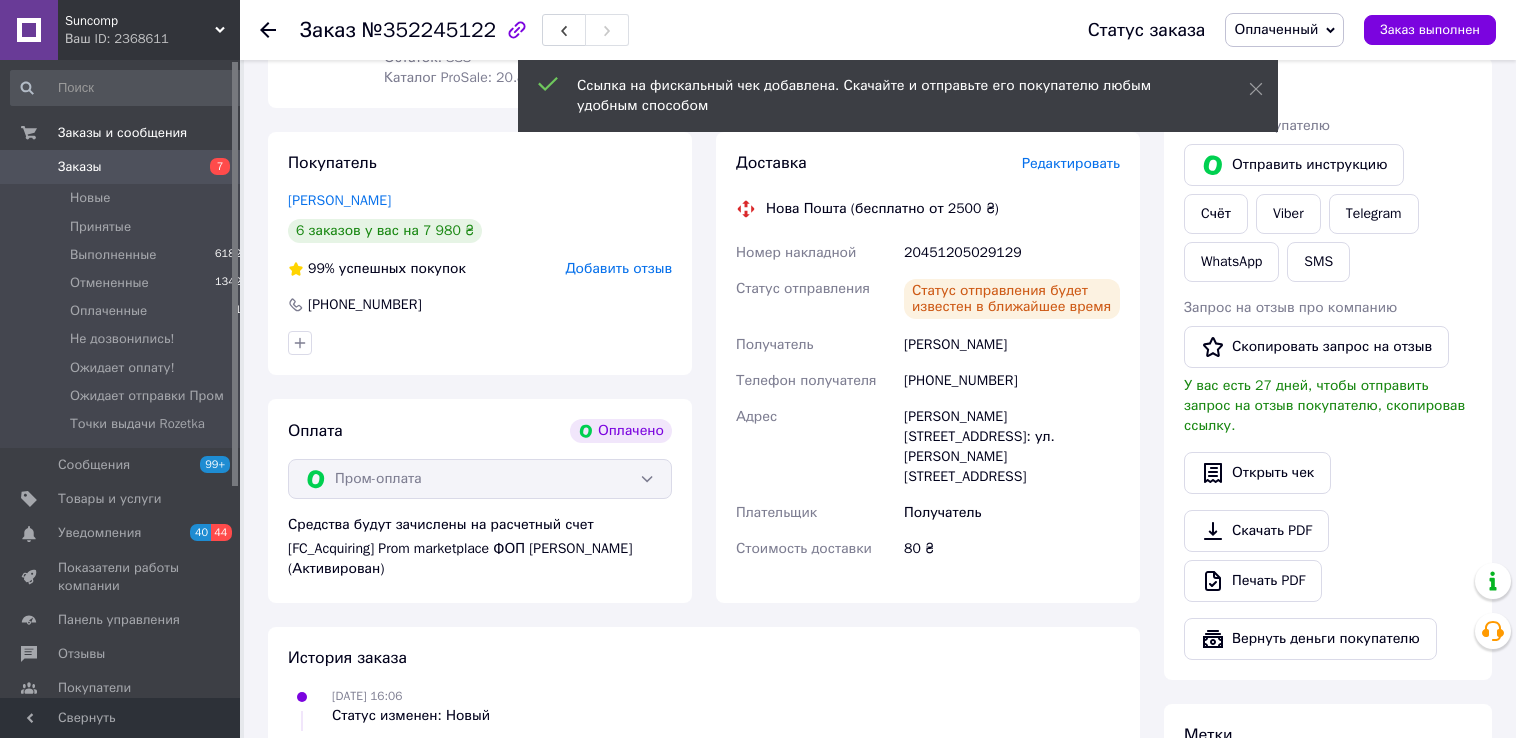 click on "Оплаченный" at bounding box center [1276, 29] 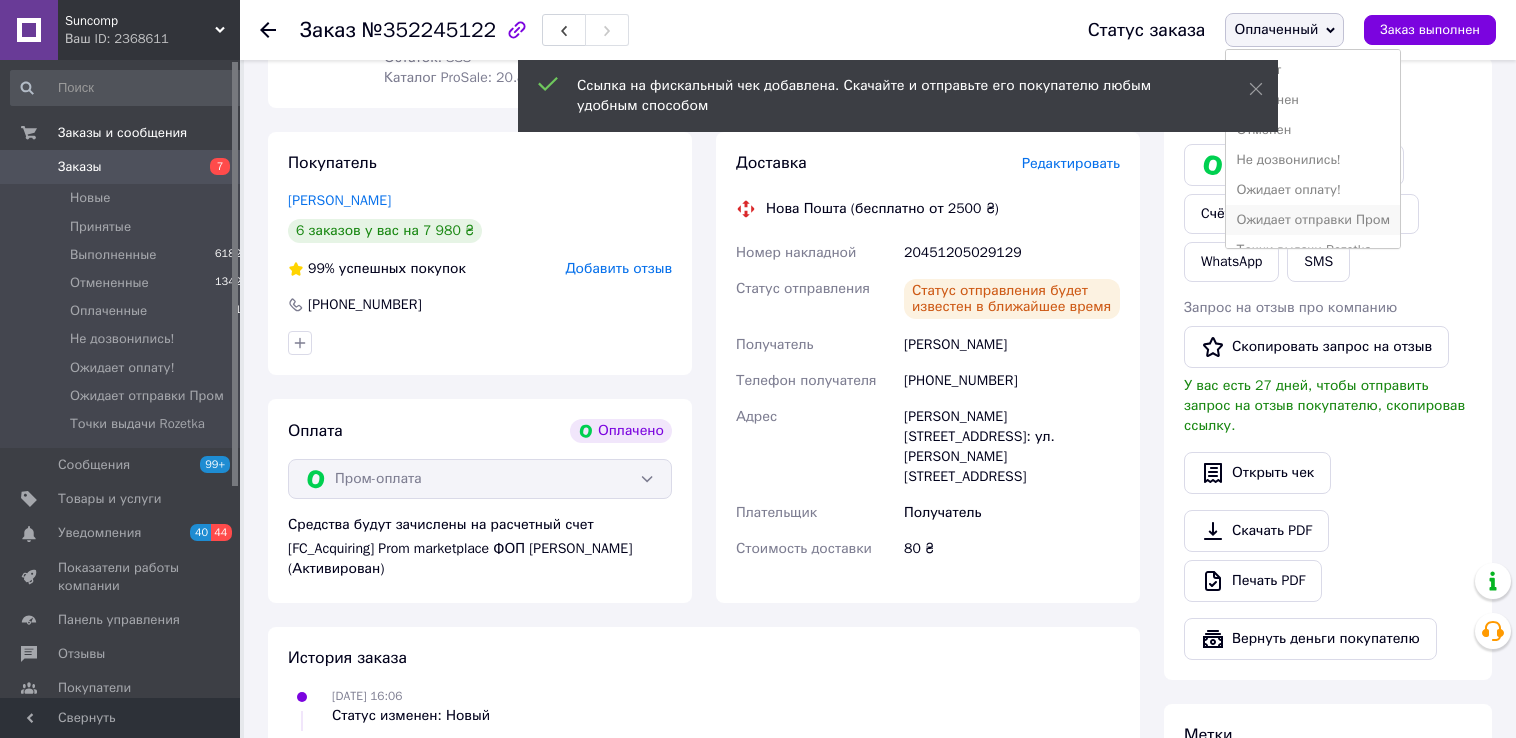 click on "Ожидает отправки Пром" at bounding box center (1313, 220) 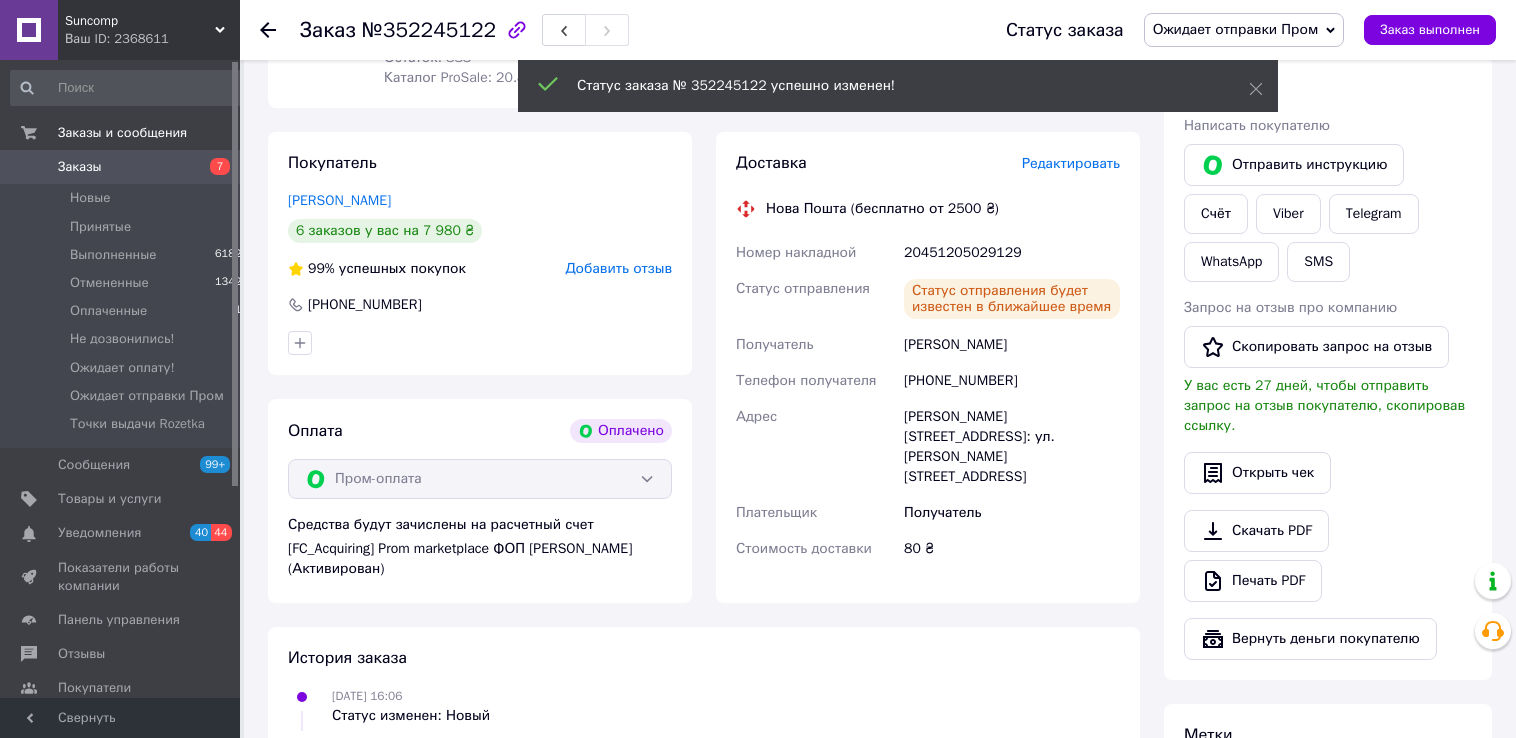 click on "Заказы" at bounding box center [80, 167] 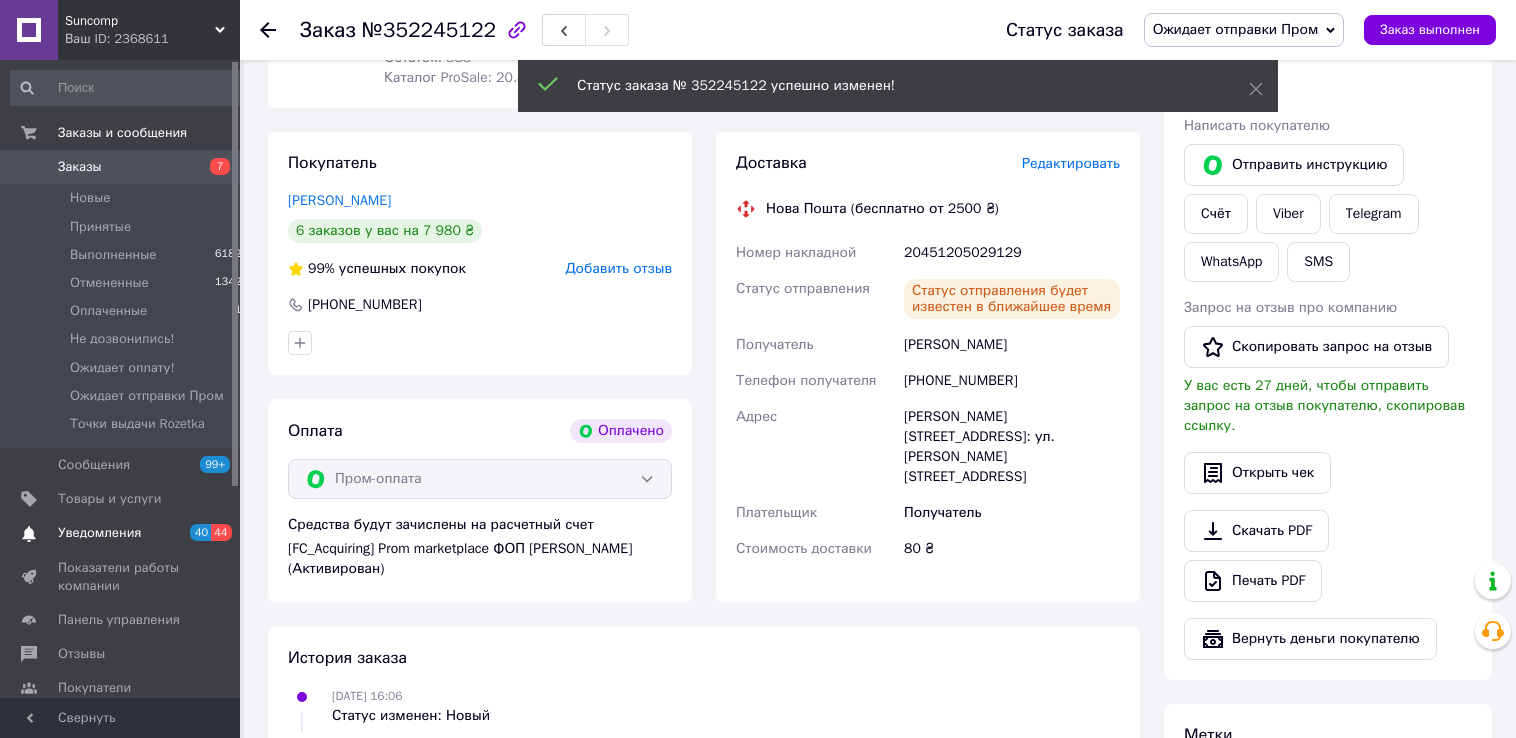 scroll, scrollTop: 0, scrollLeft: 0, axis: both 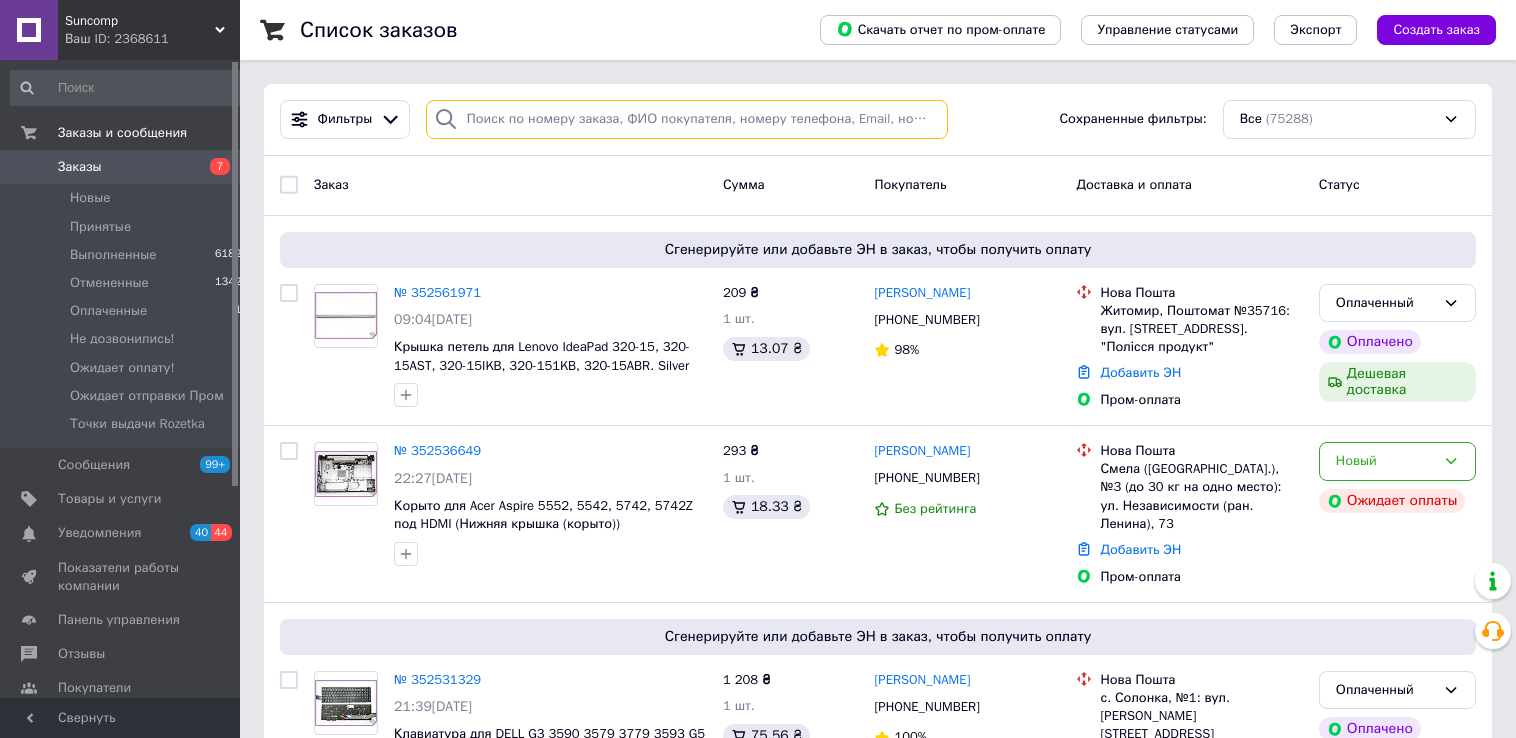 click at bounding box center [687, 119] 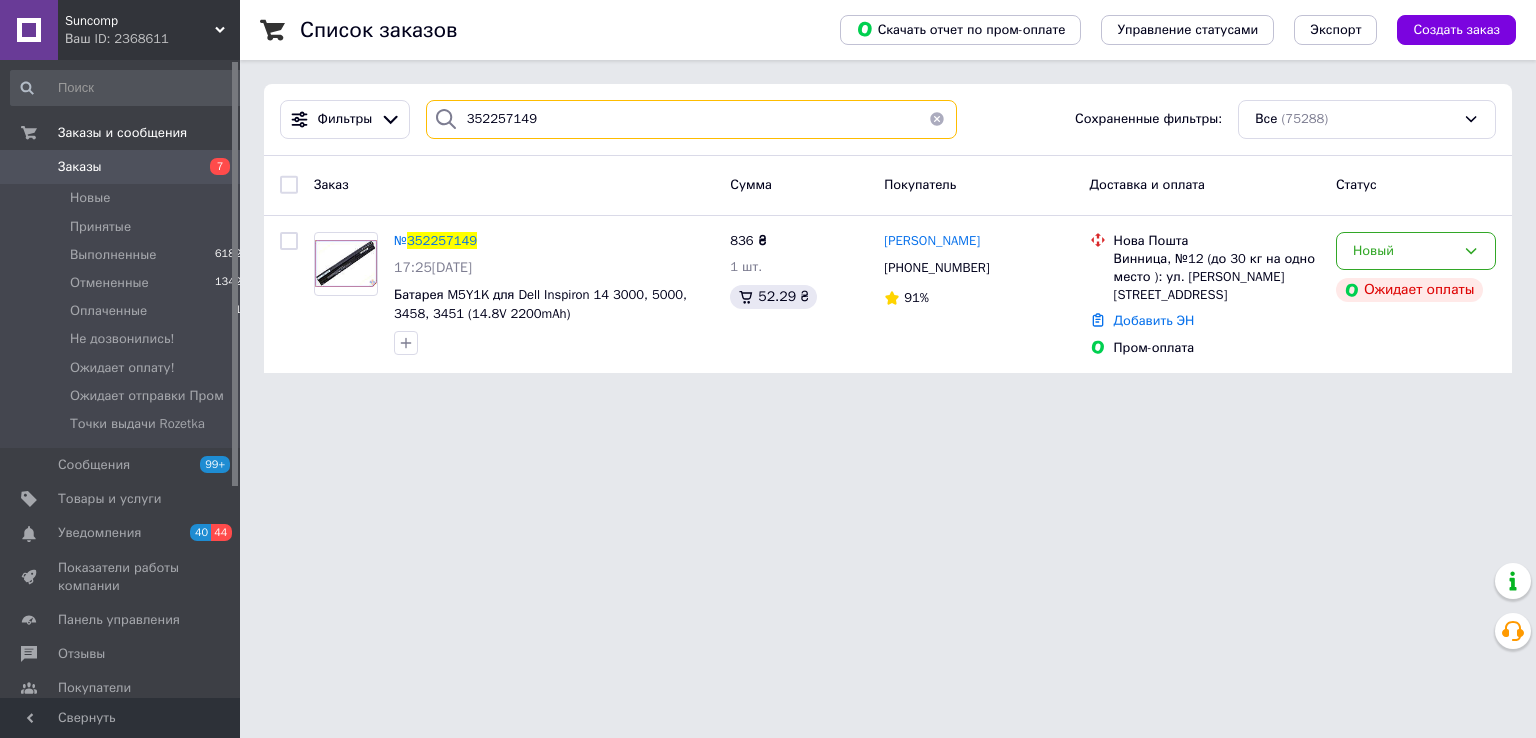 type on "352257149" 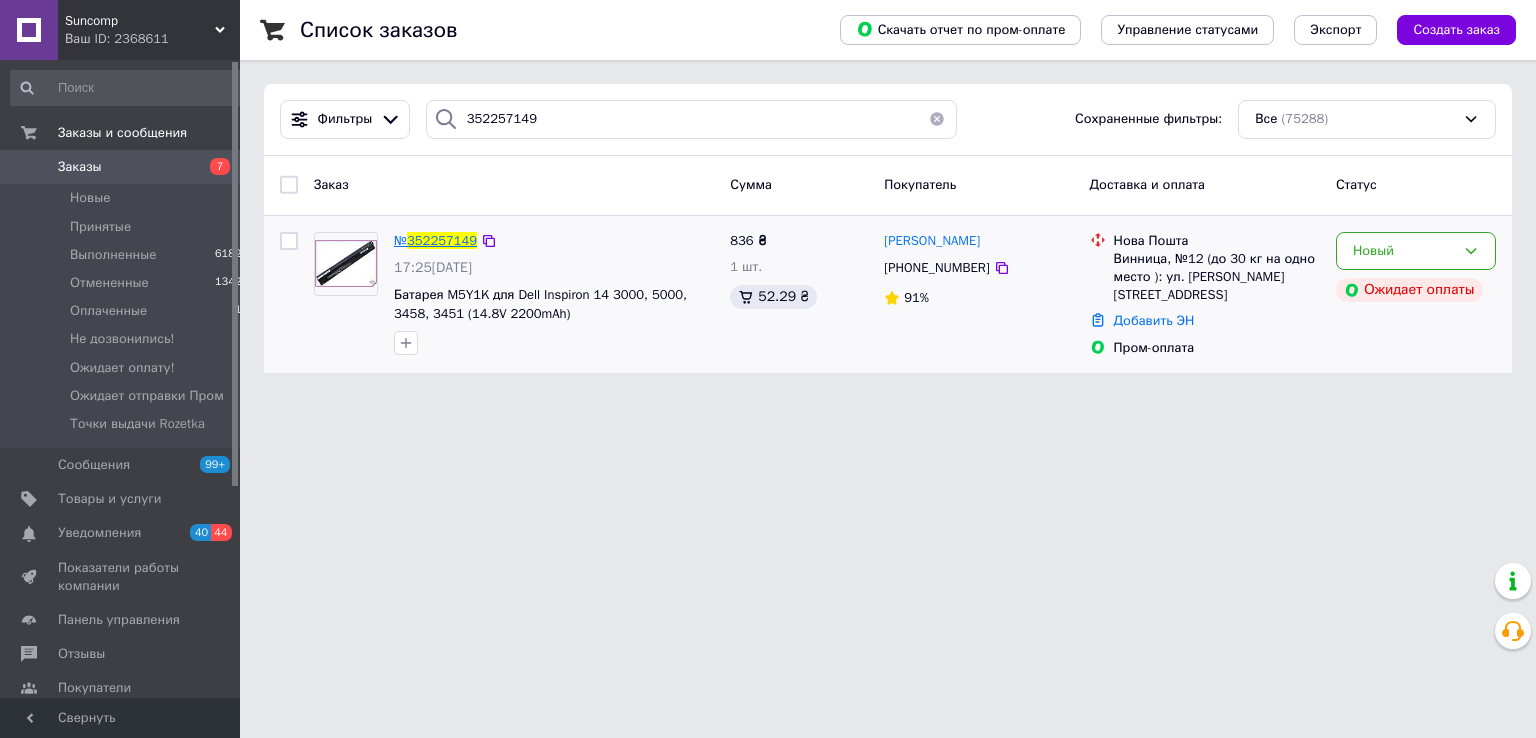 click on "352257149" at bounding box center (442, 240) 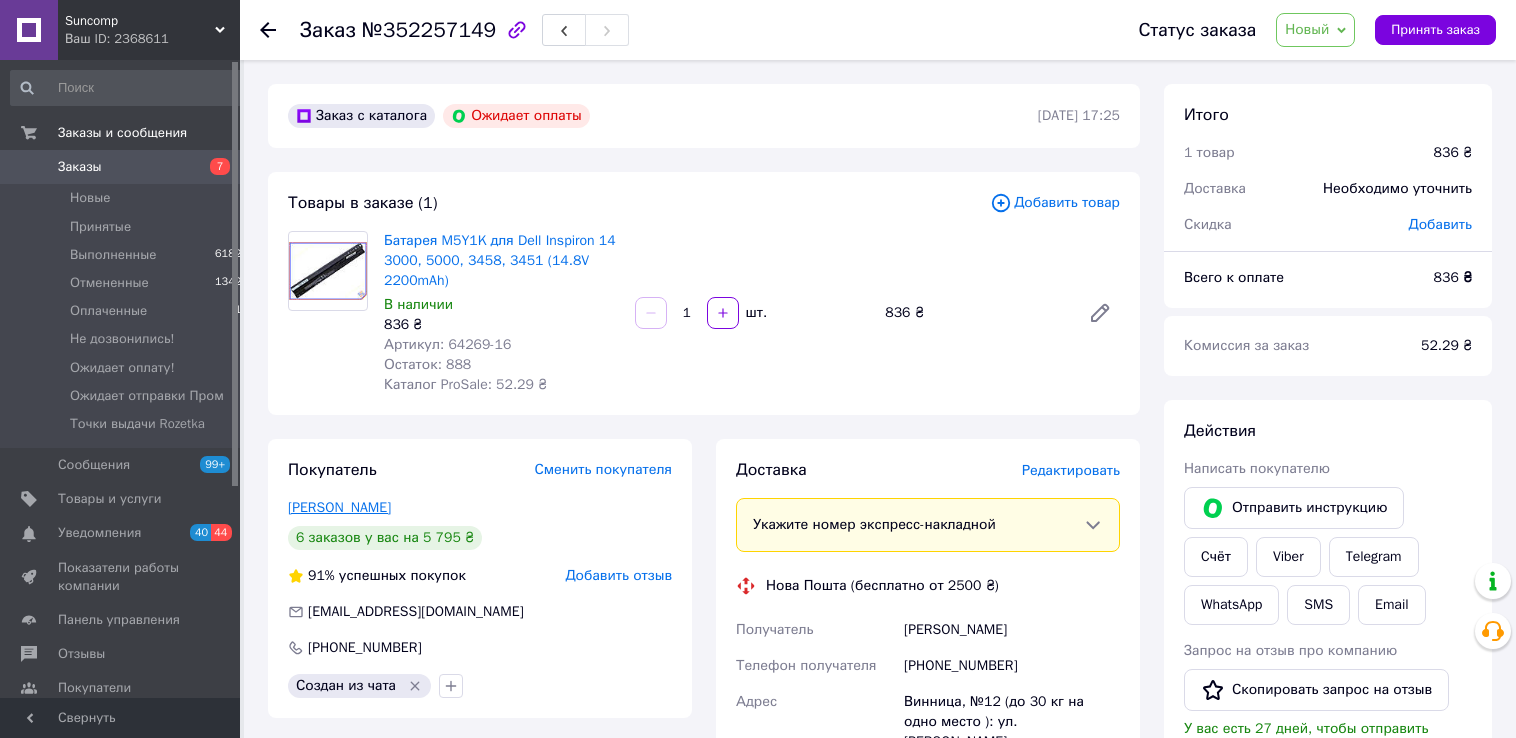 click on "[PERSON_NAME]" at bounding box center [339, 507] 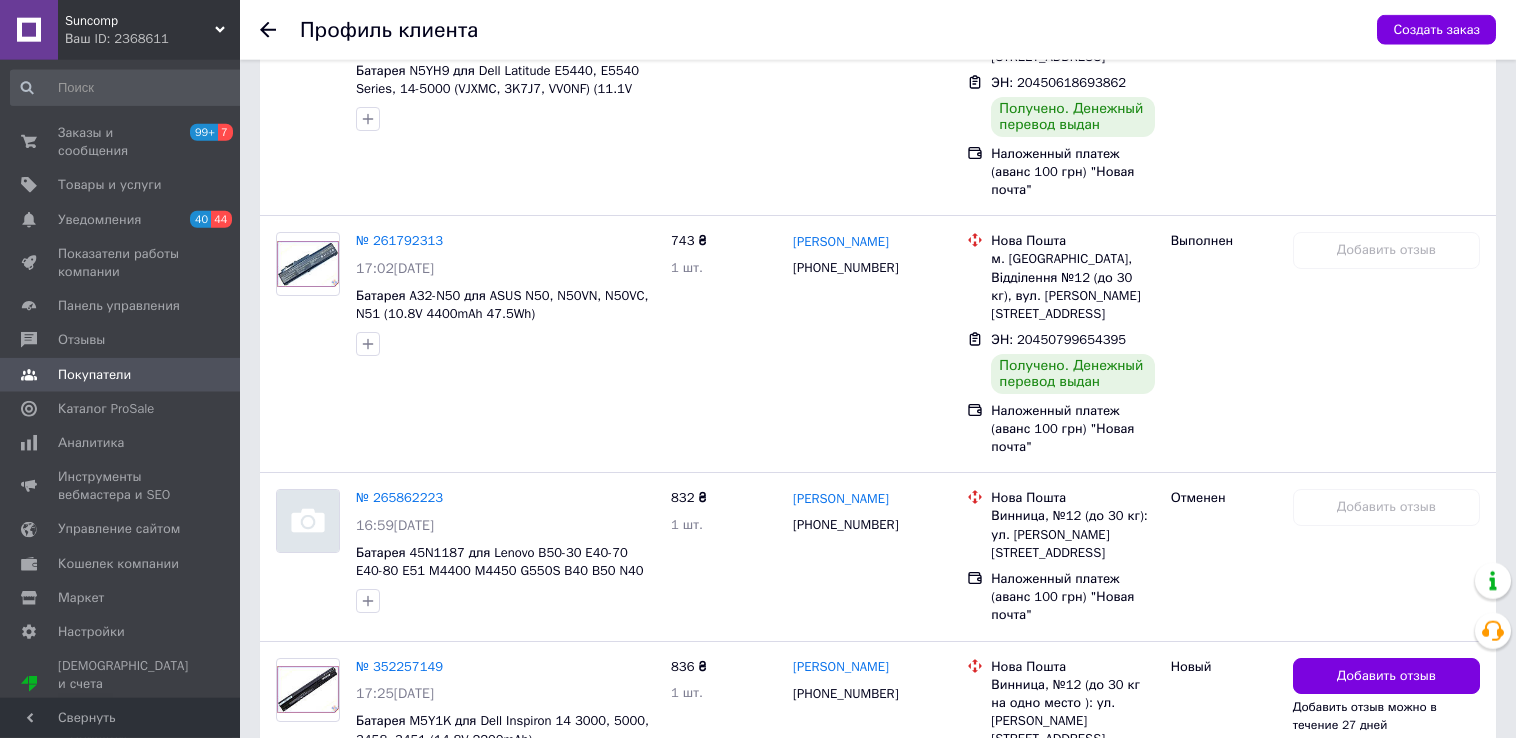 scroll, scrollTop: 1477, scrollLeft: 0, axis: vertical 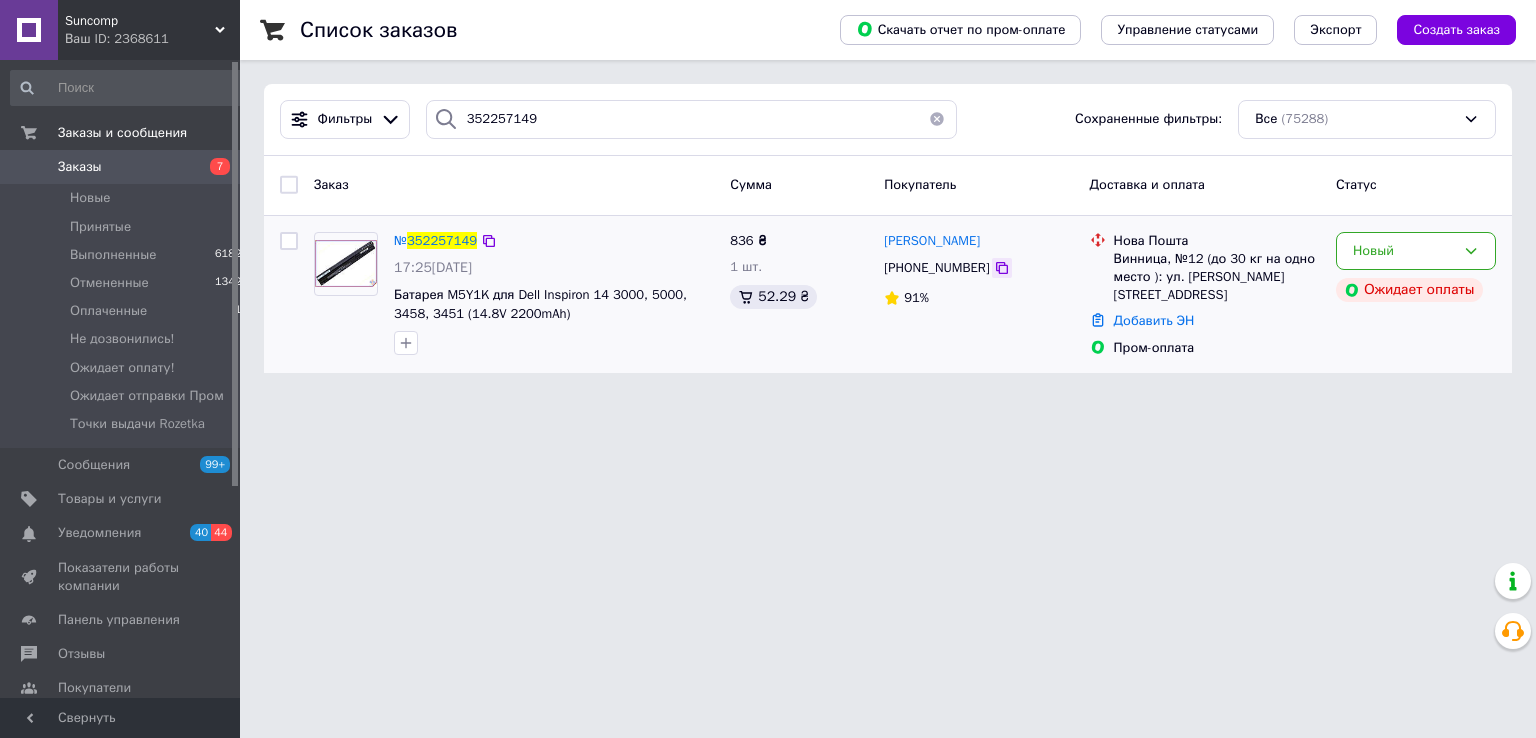 click 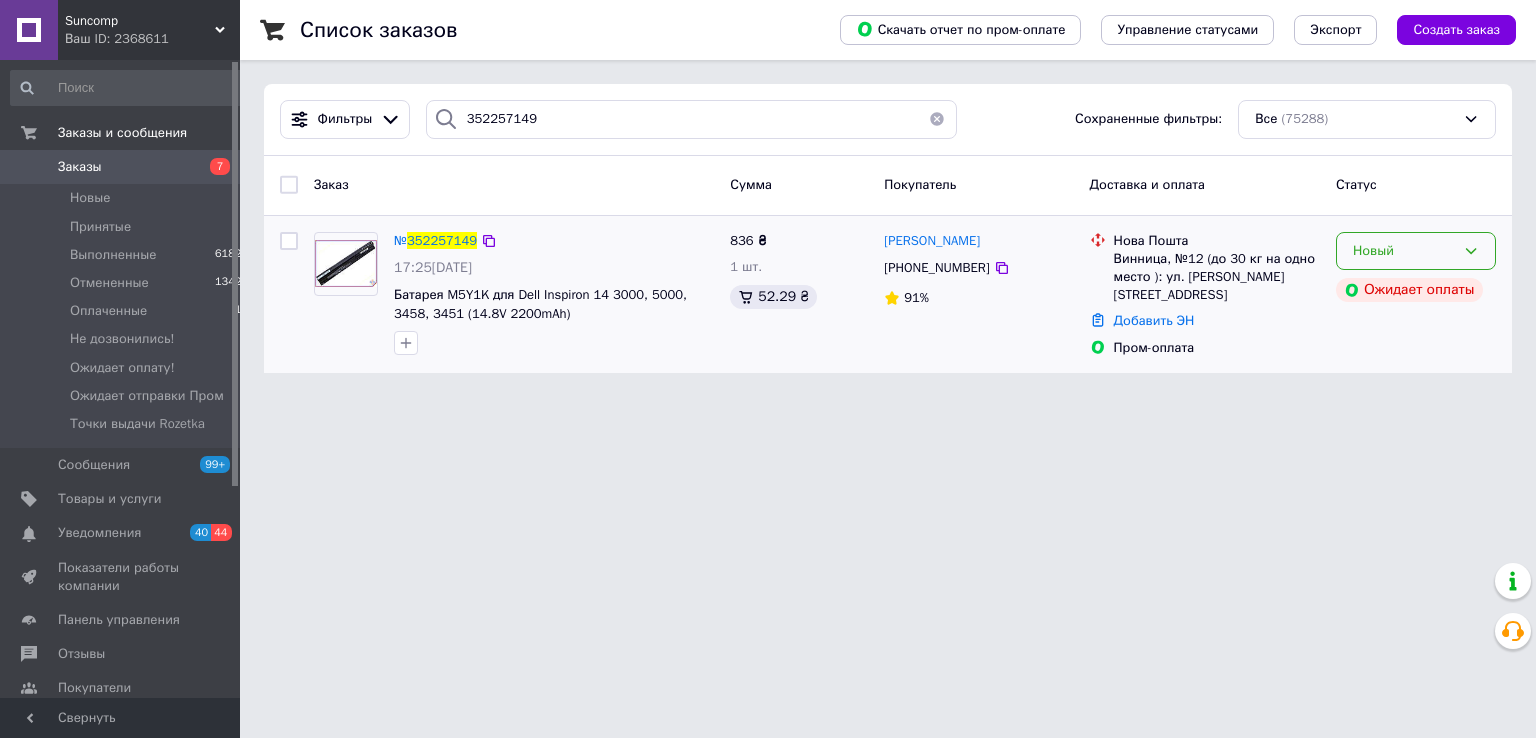 click on "Новый" at bounding box center (1404, 251) 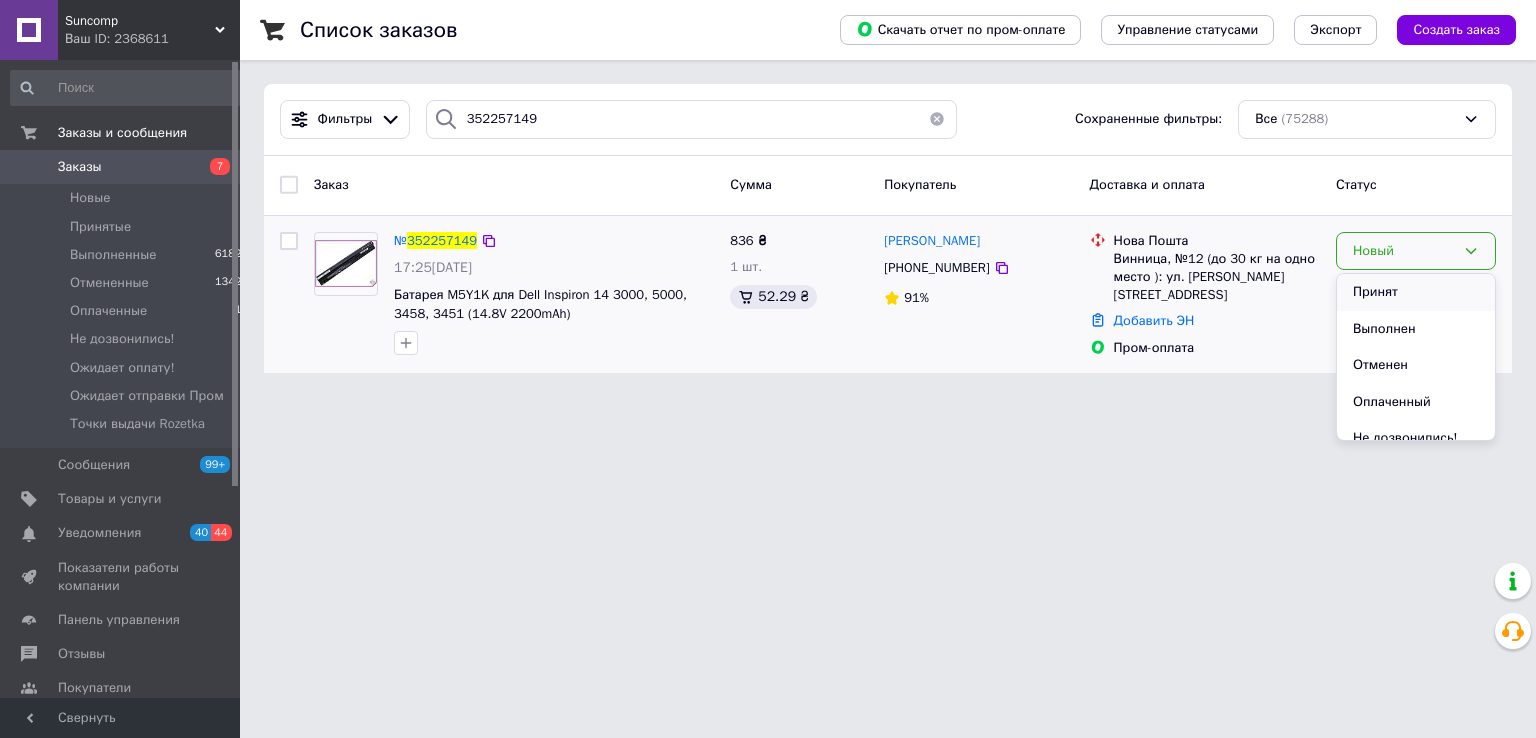 click on "Принят" at bounding box center (1416, 292) 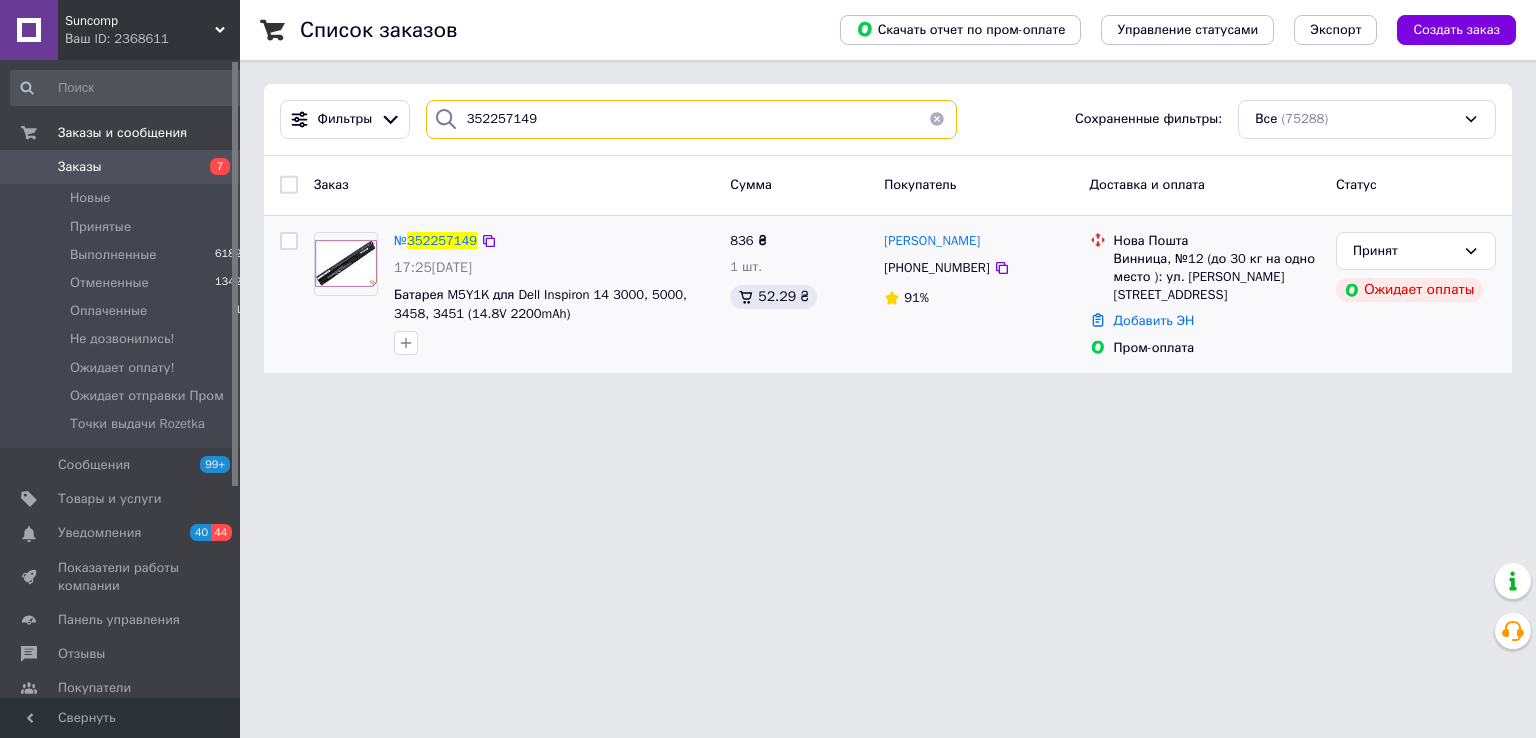 drag, startPoint x: 567, startPoint y: 118, endPoint x: 357, endPoint y: 118, distance: 210 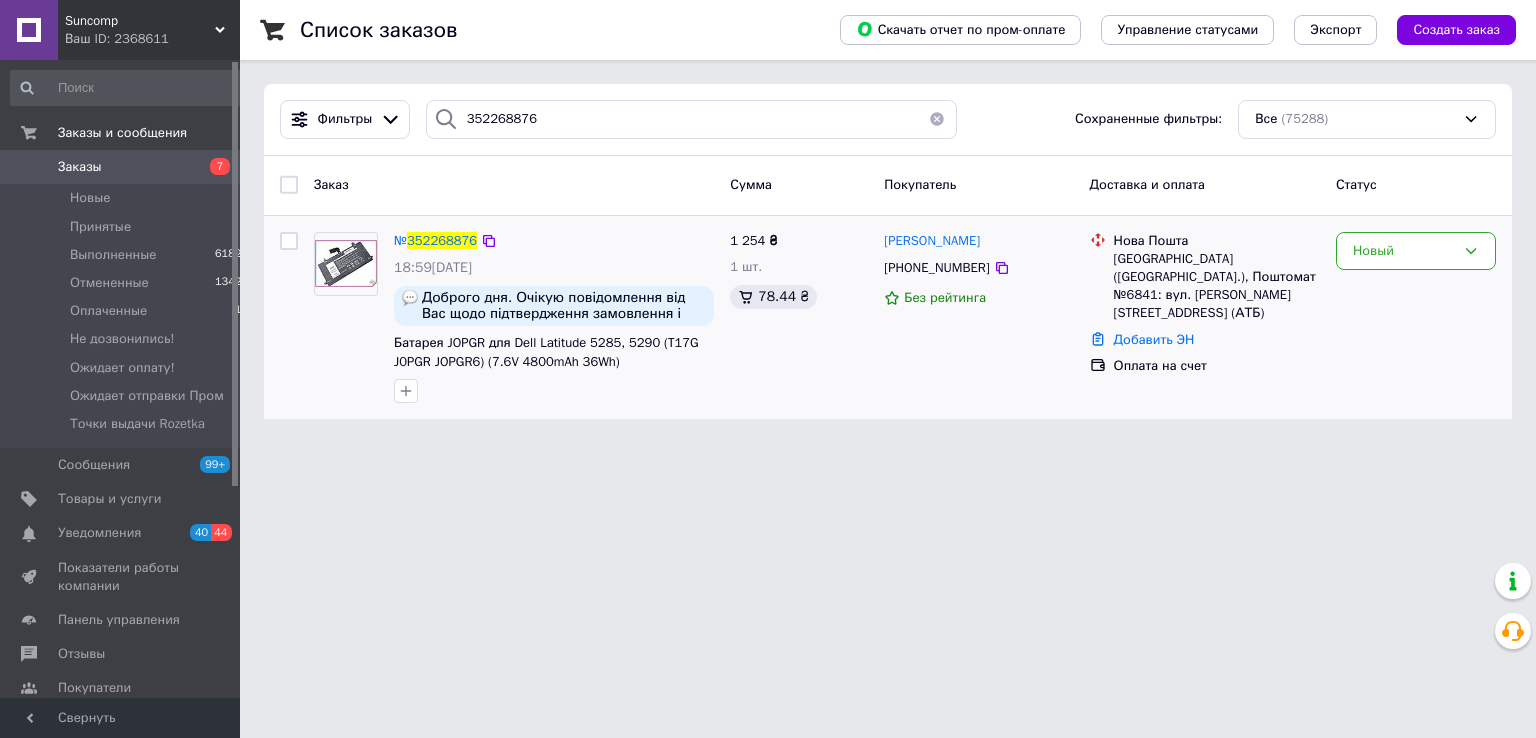 click on "[GEOGRAPHIC_DATA] ([GEOGRAPHIC_DATA].), Поштомат №6841: вул. [PERSON_NAME][STREET_ADDRESS] (АТБ)" at bounding box center [1217, 286] 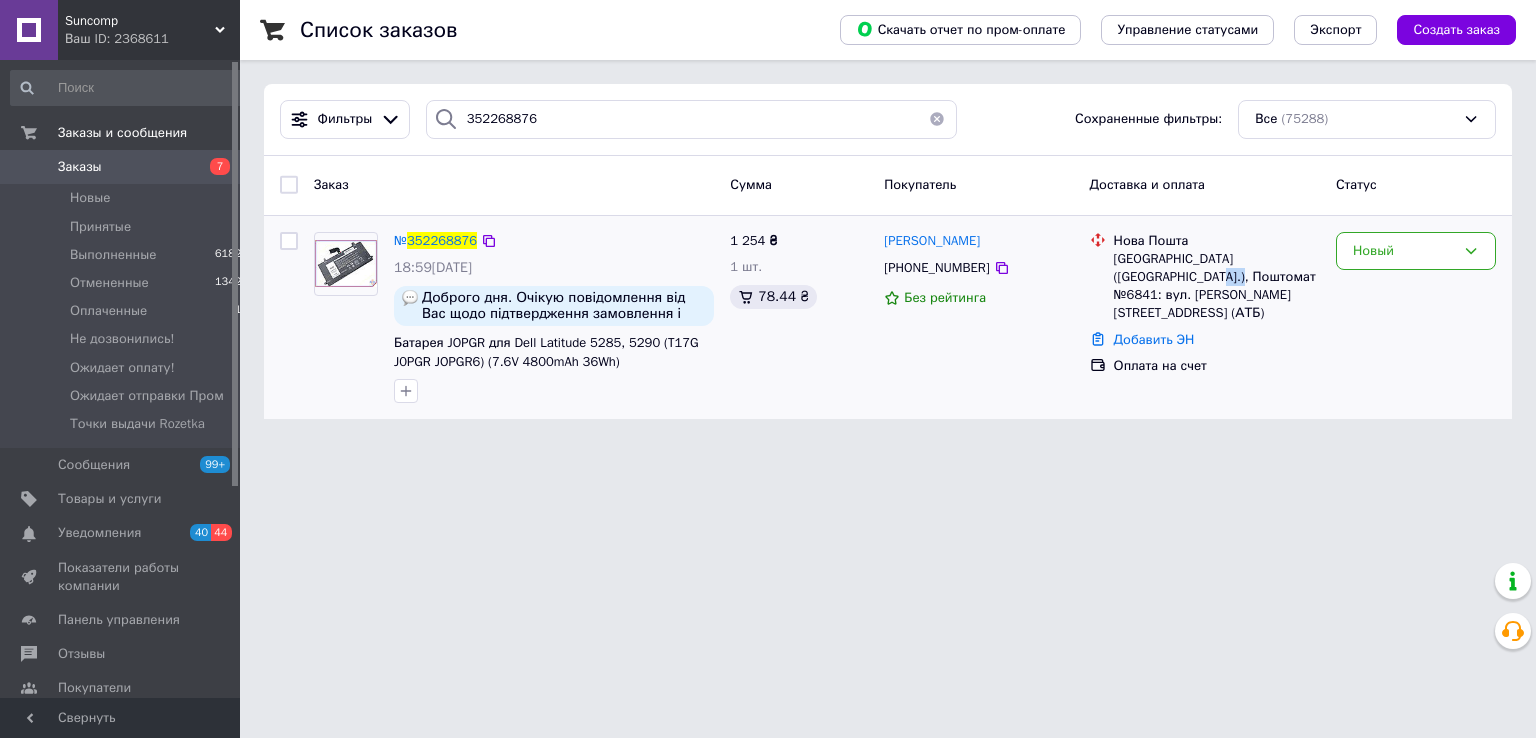 click on "[GEOGRAPHIC_DATA] ([GEOGRAPHIC_DATA].), Поштомат №6841: вул. [PERSON_NAME][STREET_ADDRESS] (АТБ)" at bounding box center [1217, 286] 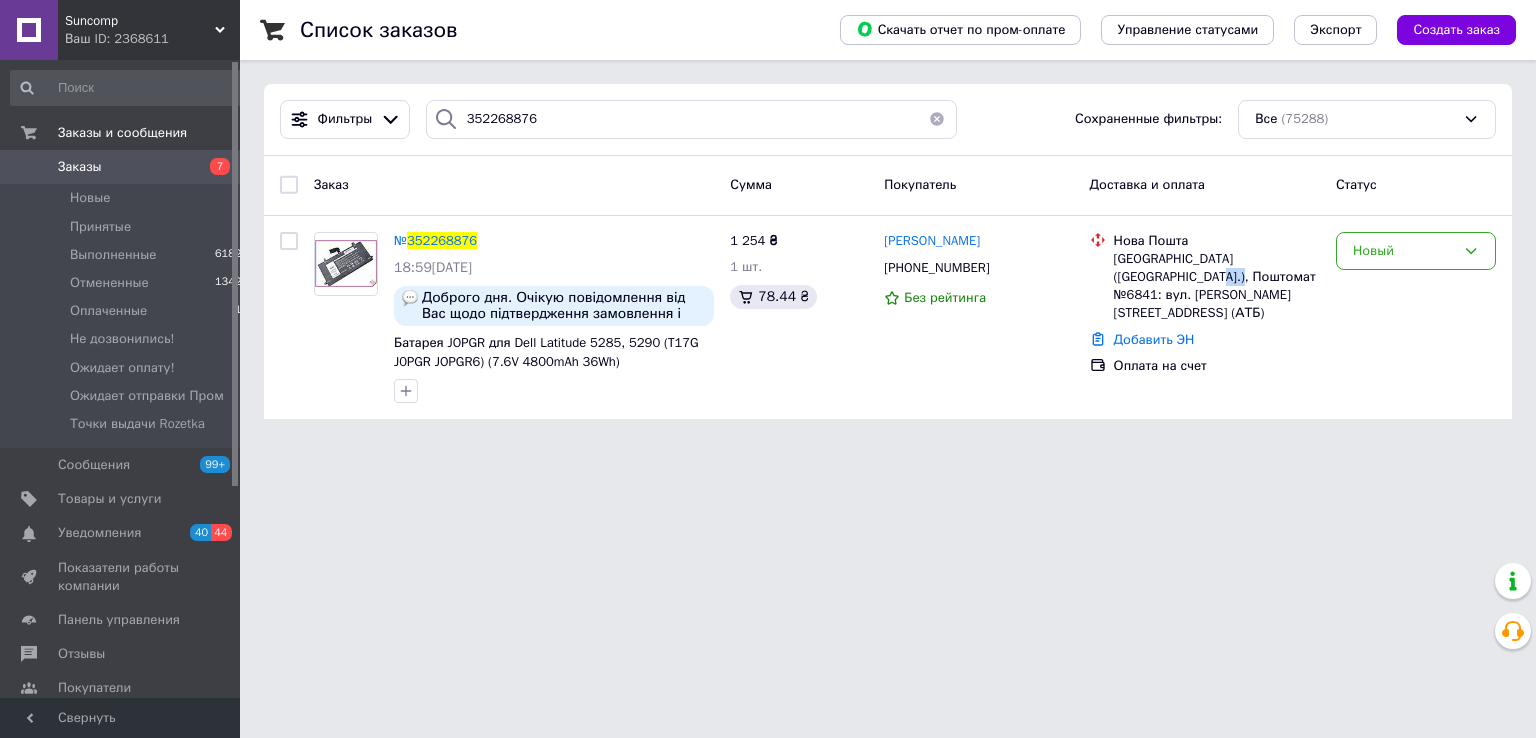 copy on "6841" 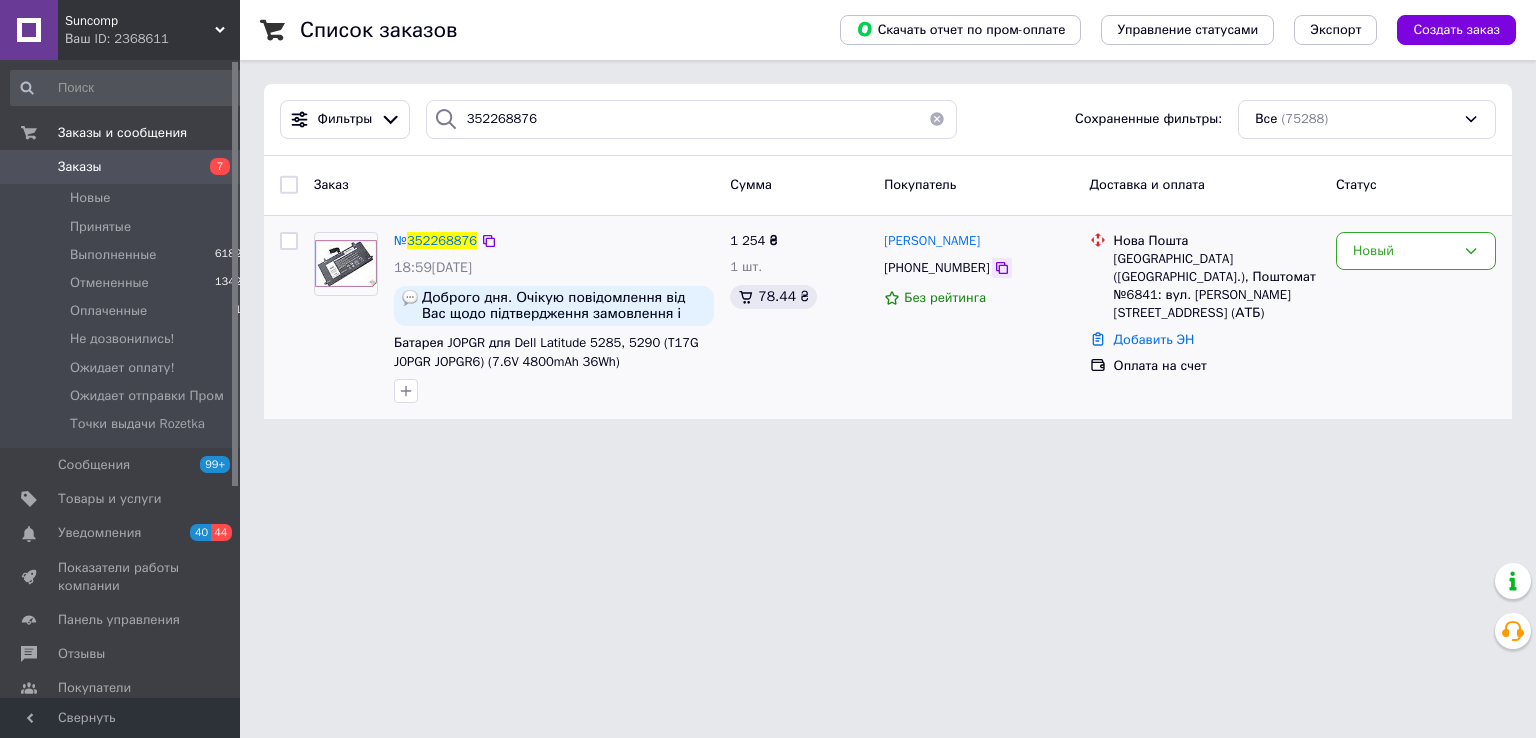 click 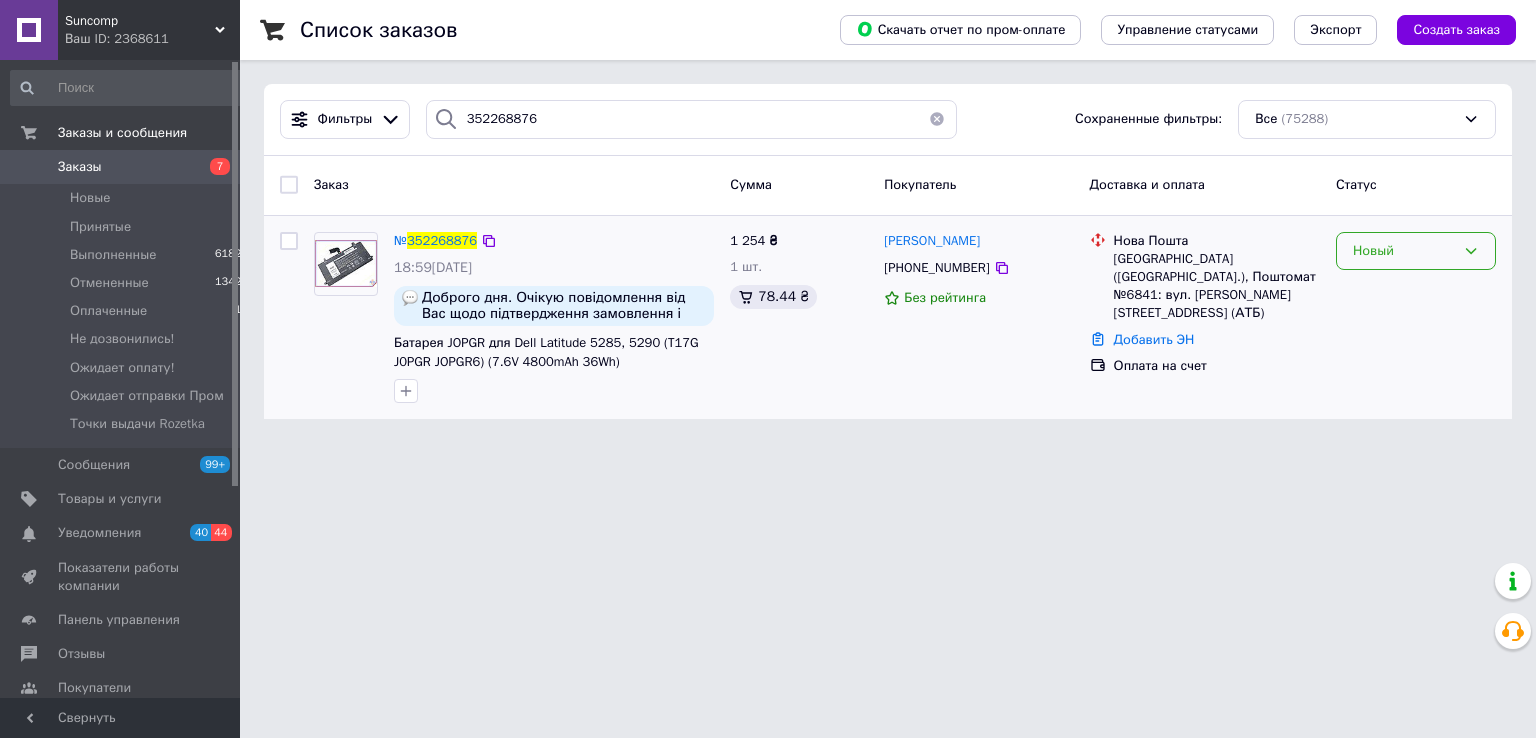 click on "Новый" at bounding box center (1404, 251) 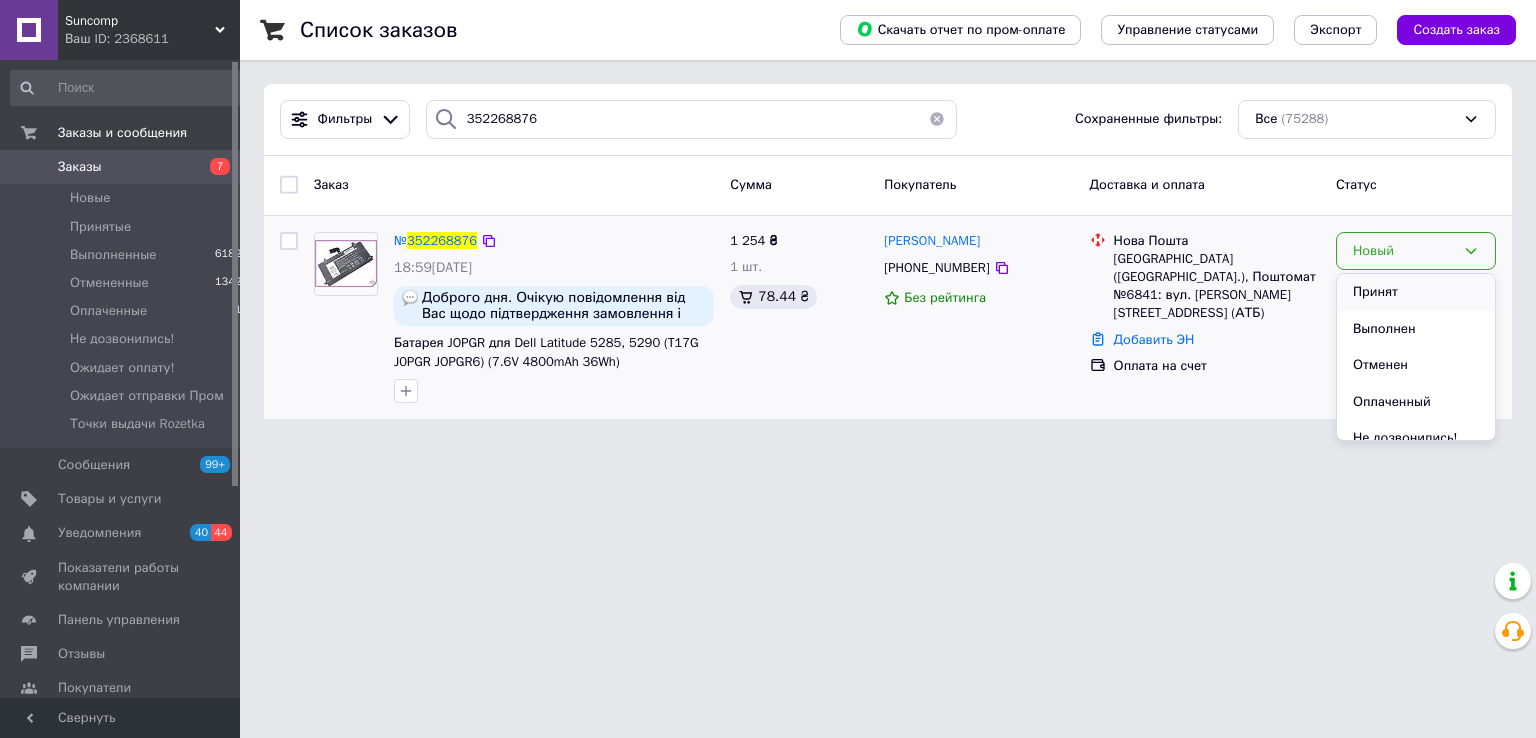 click on "Принят" at bounding box center [1416, 292] 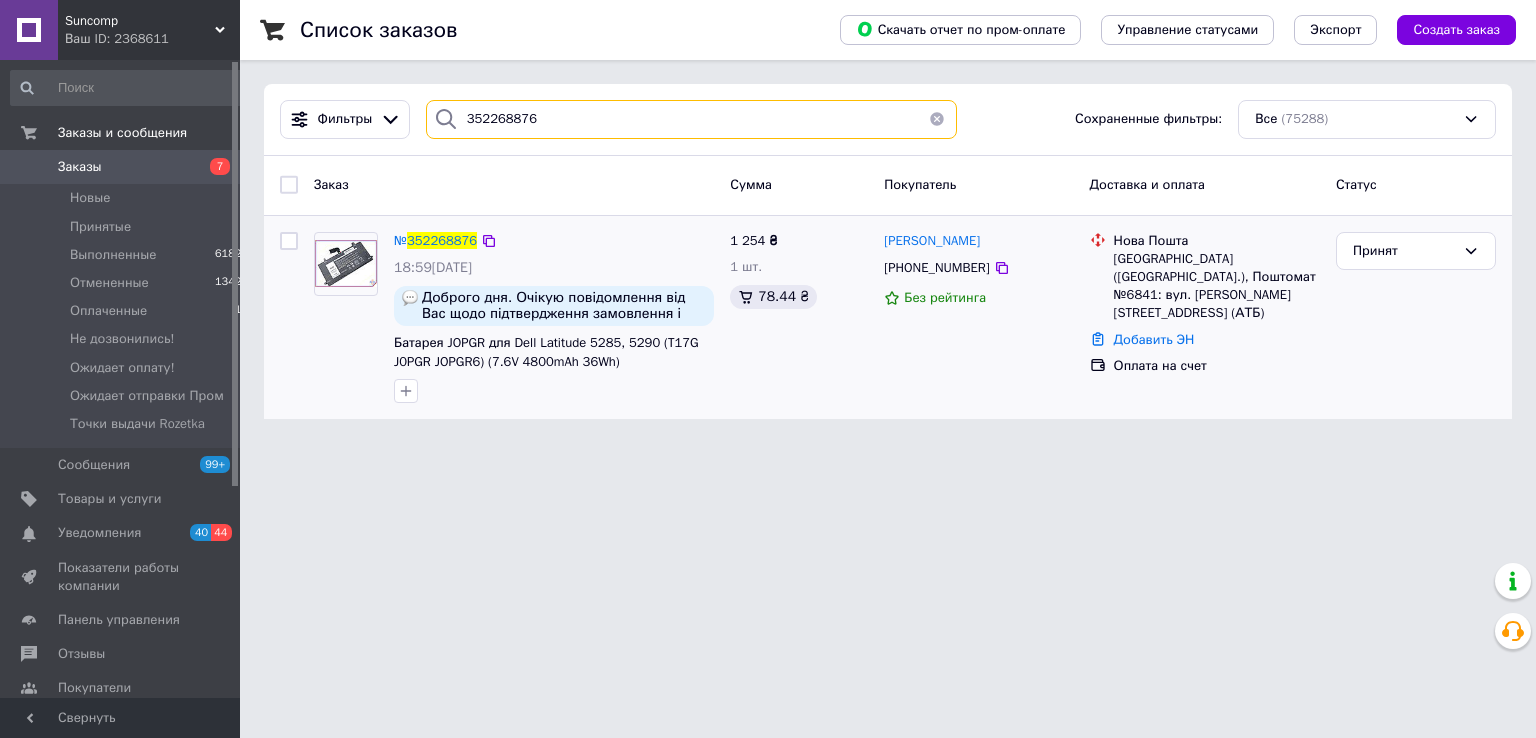 drag, startPoint x: 543, startPoint y: 118, endPoint x: 378, endPoint y: 127, distance: 165.24527 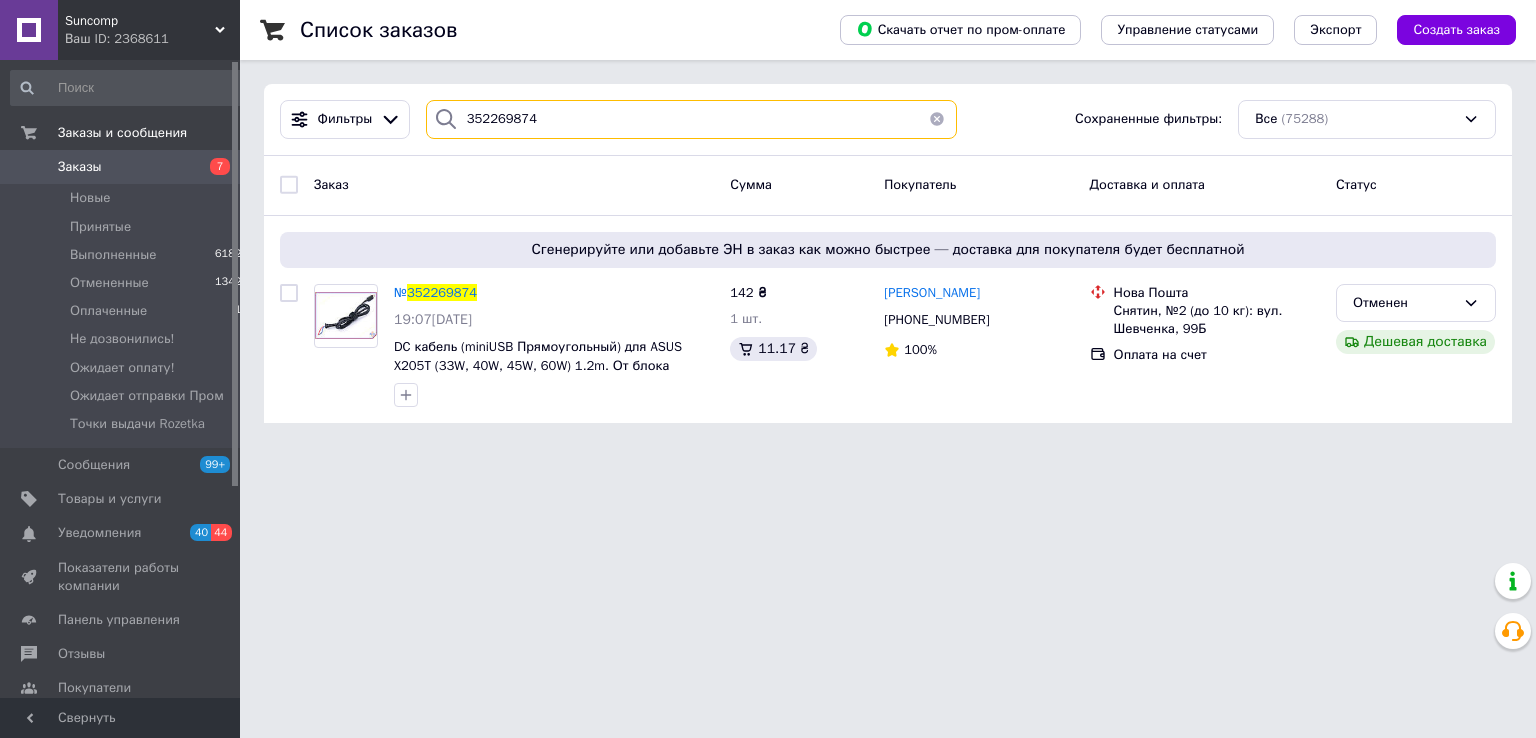 drag, startPoint x: 565, startPoint y: 120, endPoint x: 577, endPoint y: 109, distance: 16.27882 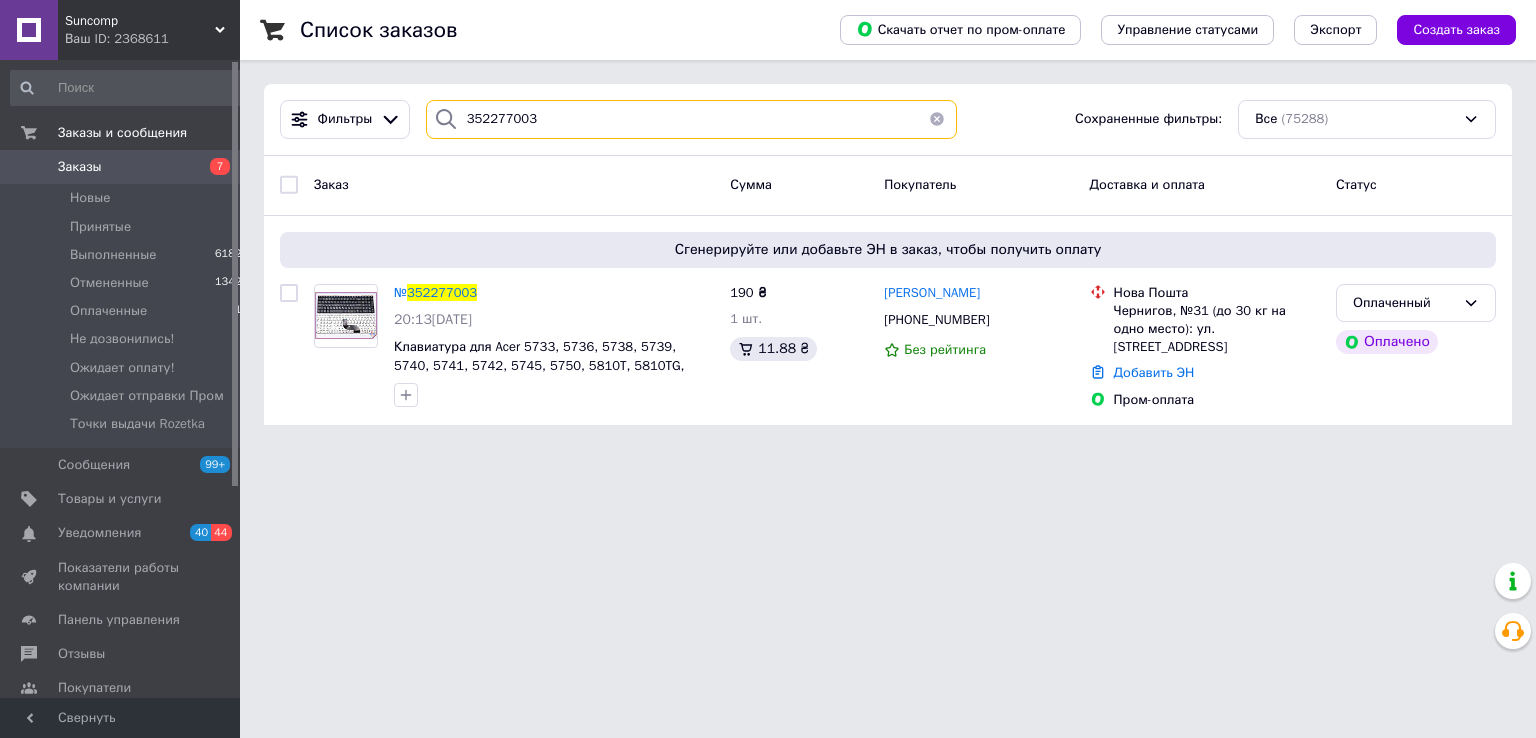type on "352277003" 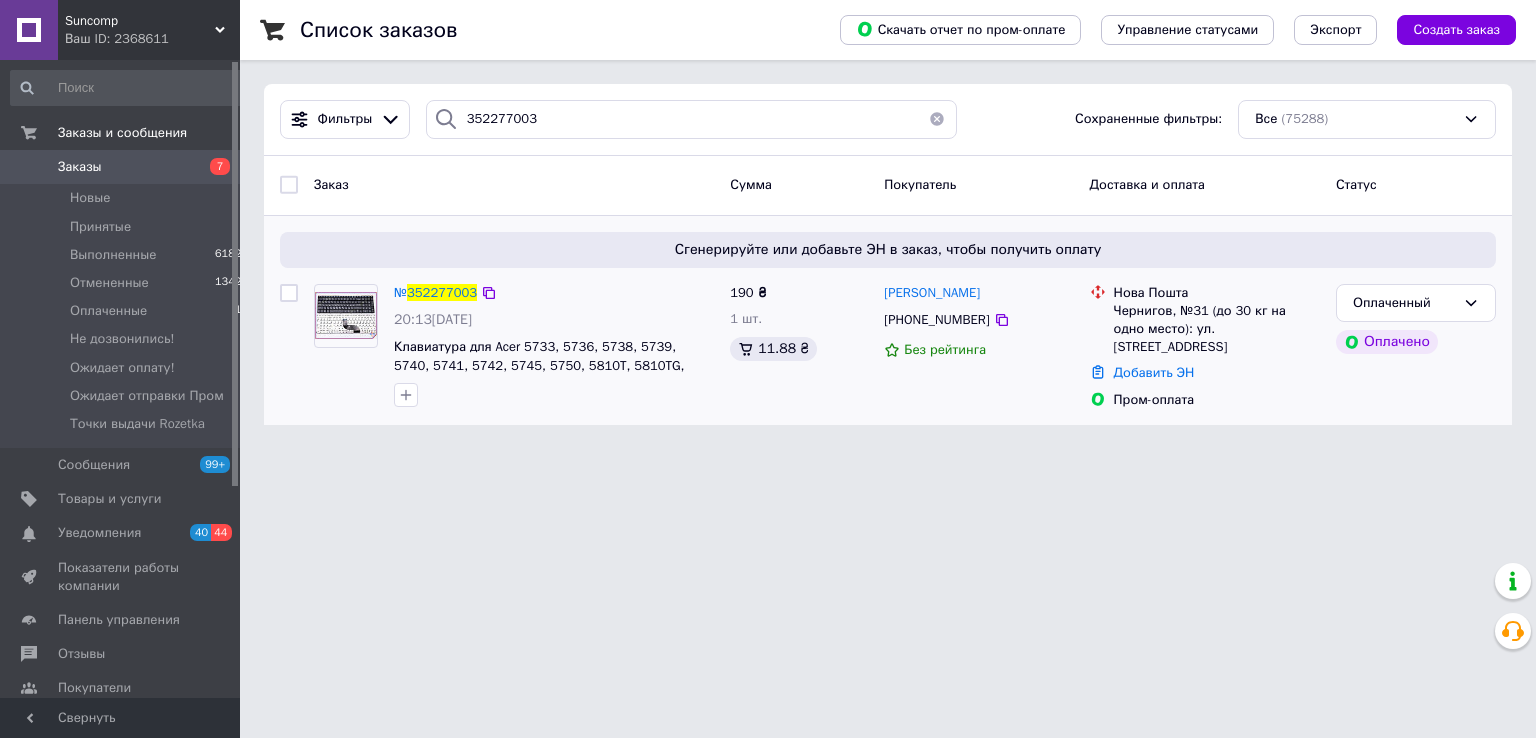 click on "Чернигов, №31 (до 30 кг на одно место): ул. [STREET_ADDRESS]" at bounding box center [1217, 329] 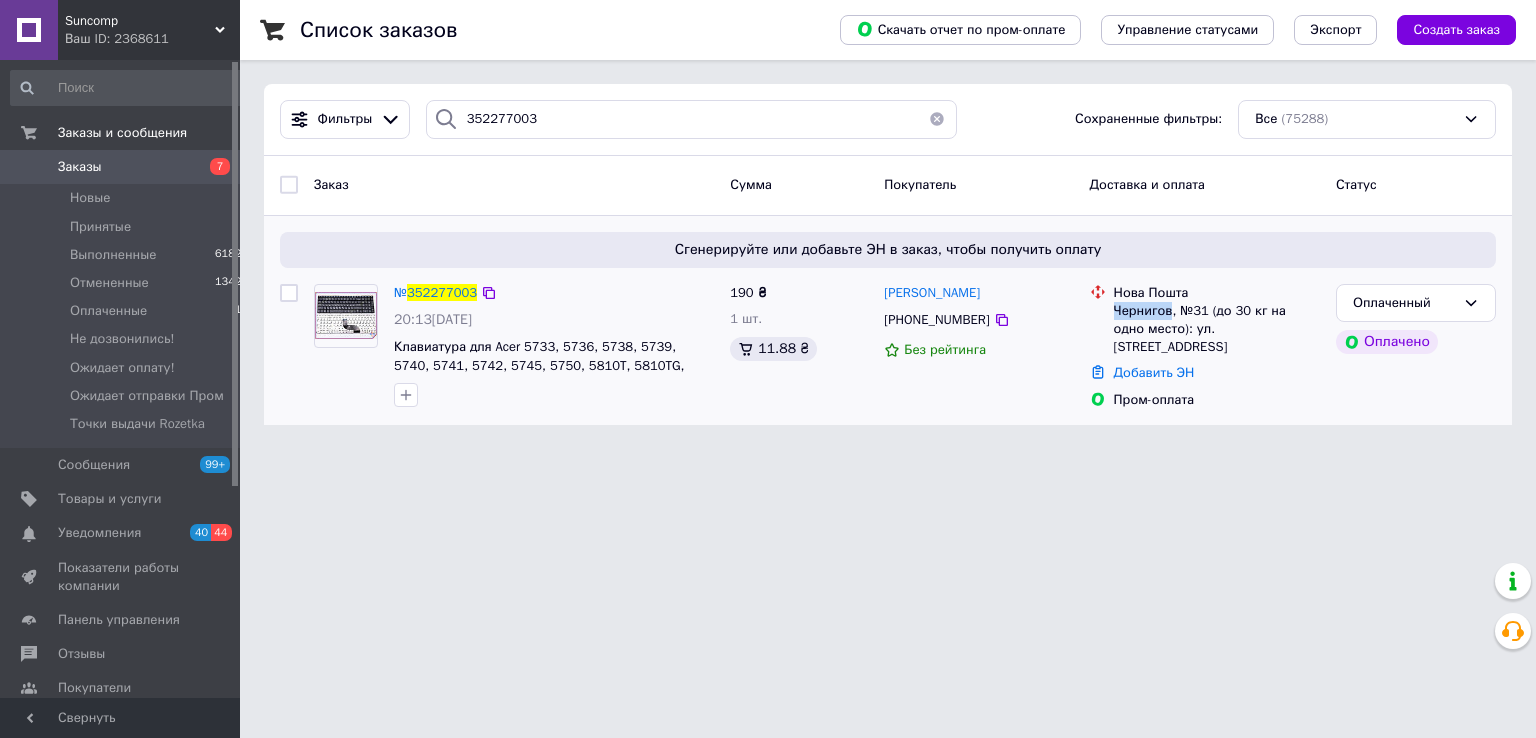 click on "Чернигов, №31 (до 30 кг на одно место): ул. [STREET_ADDRESS]" at bounding box center [1217, 329] 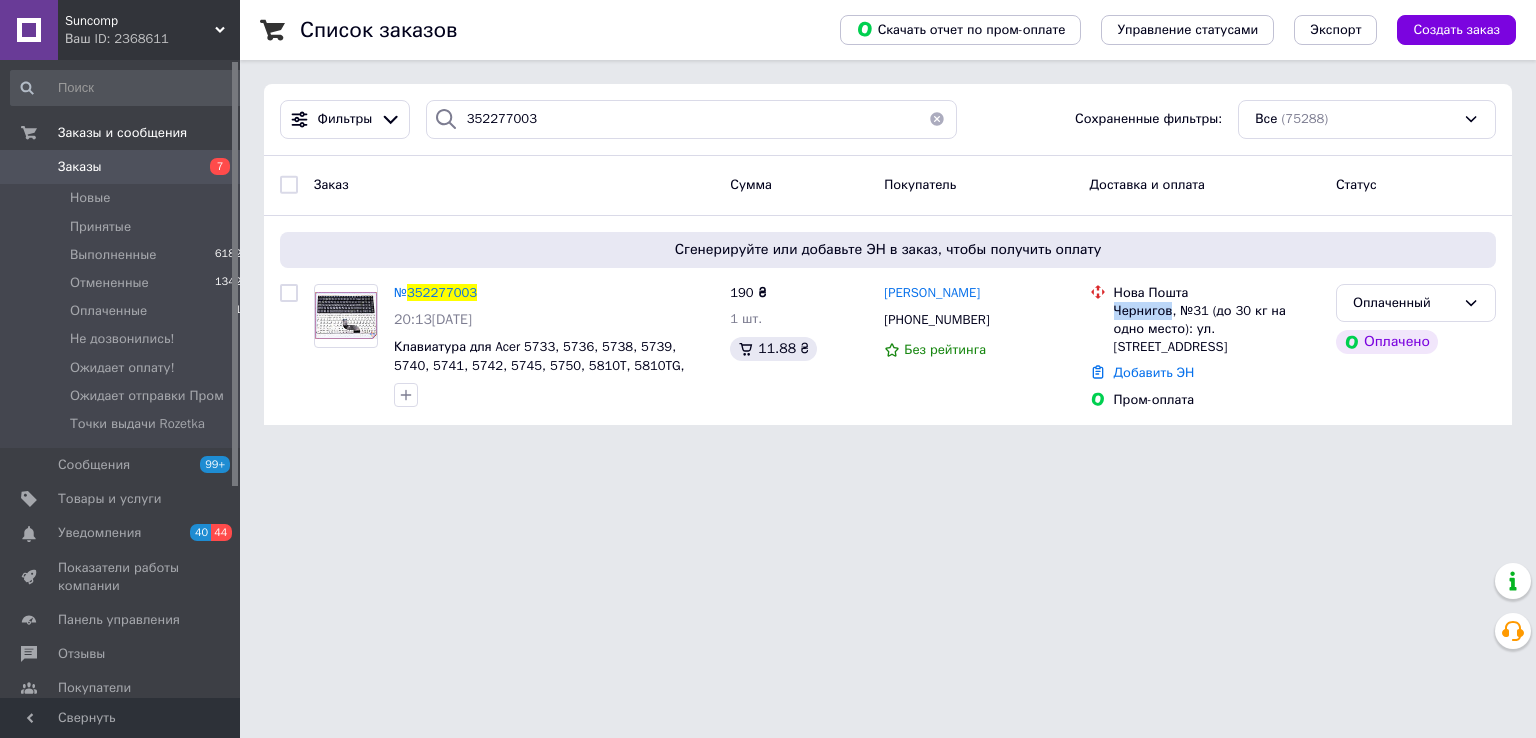 copy on "Чернигов" 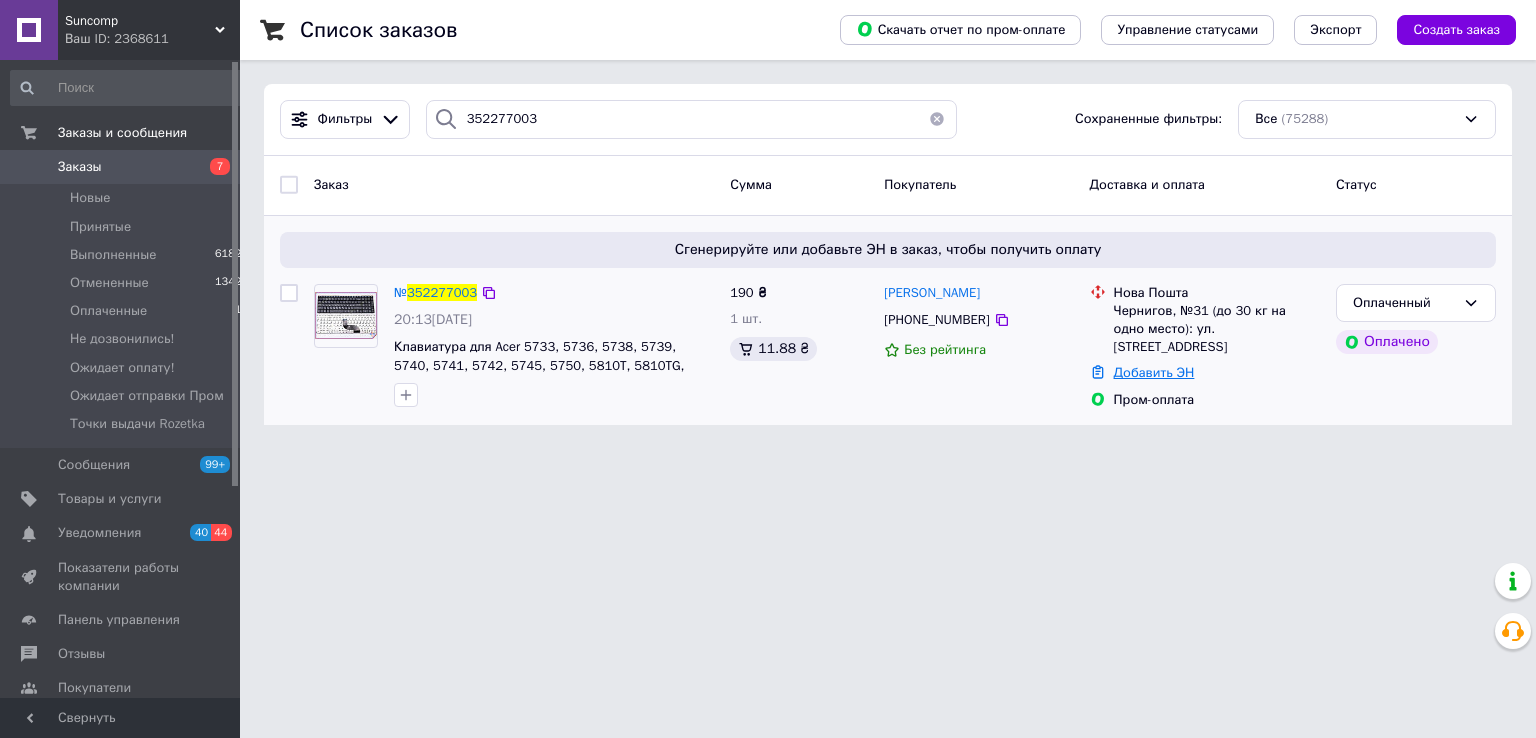 click on "Добавить ЭН" at bounding box center (1154, 372) 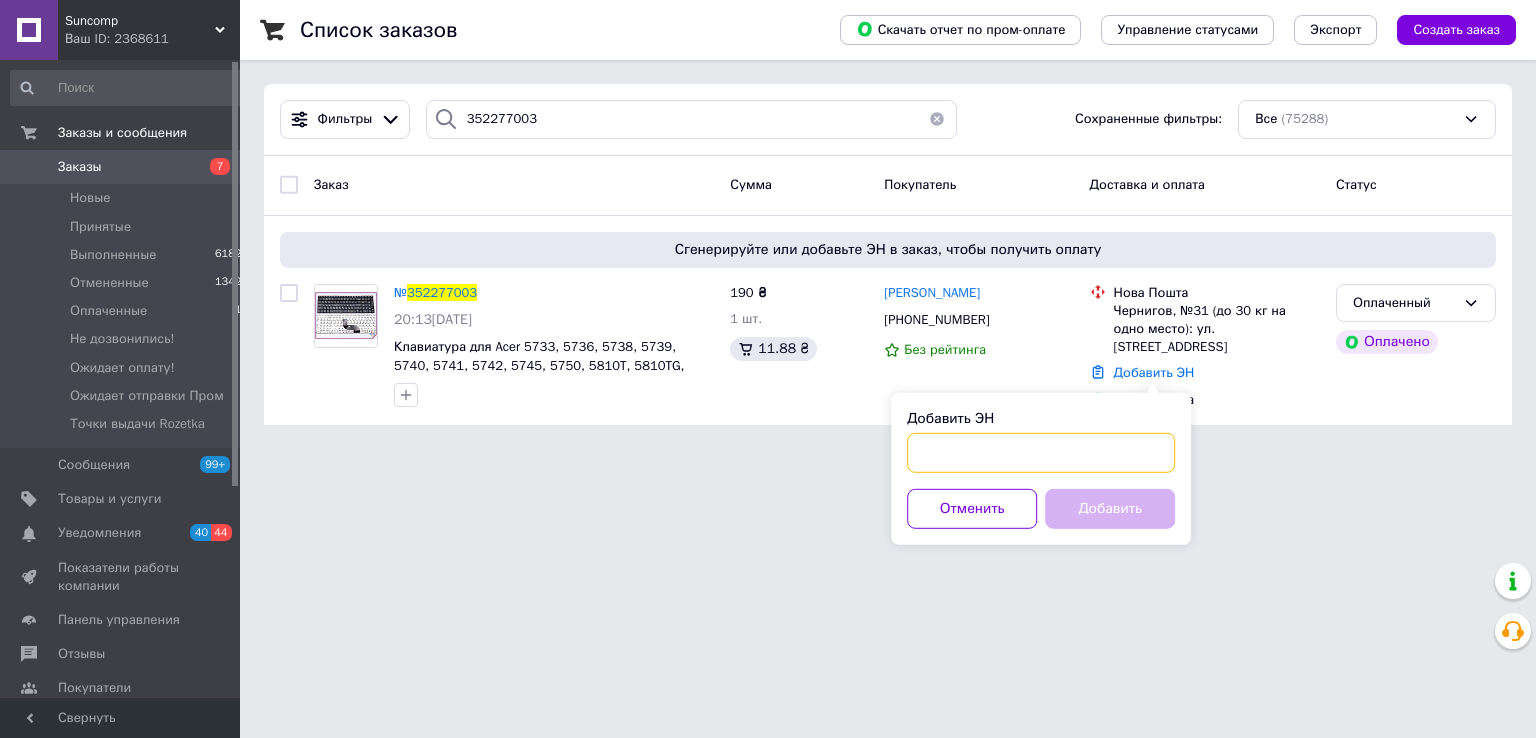 click on "Добавить ЭН" at bounding box center (1041, 453) 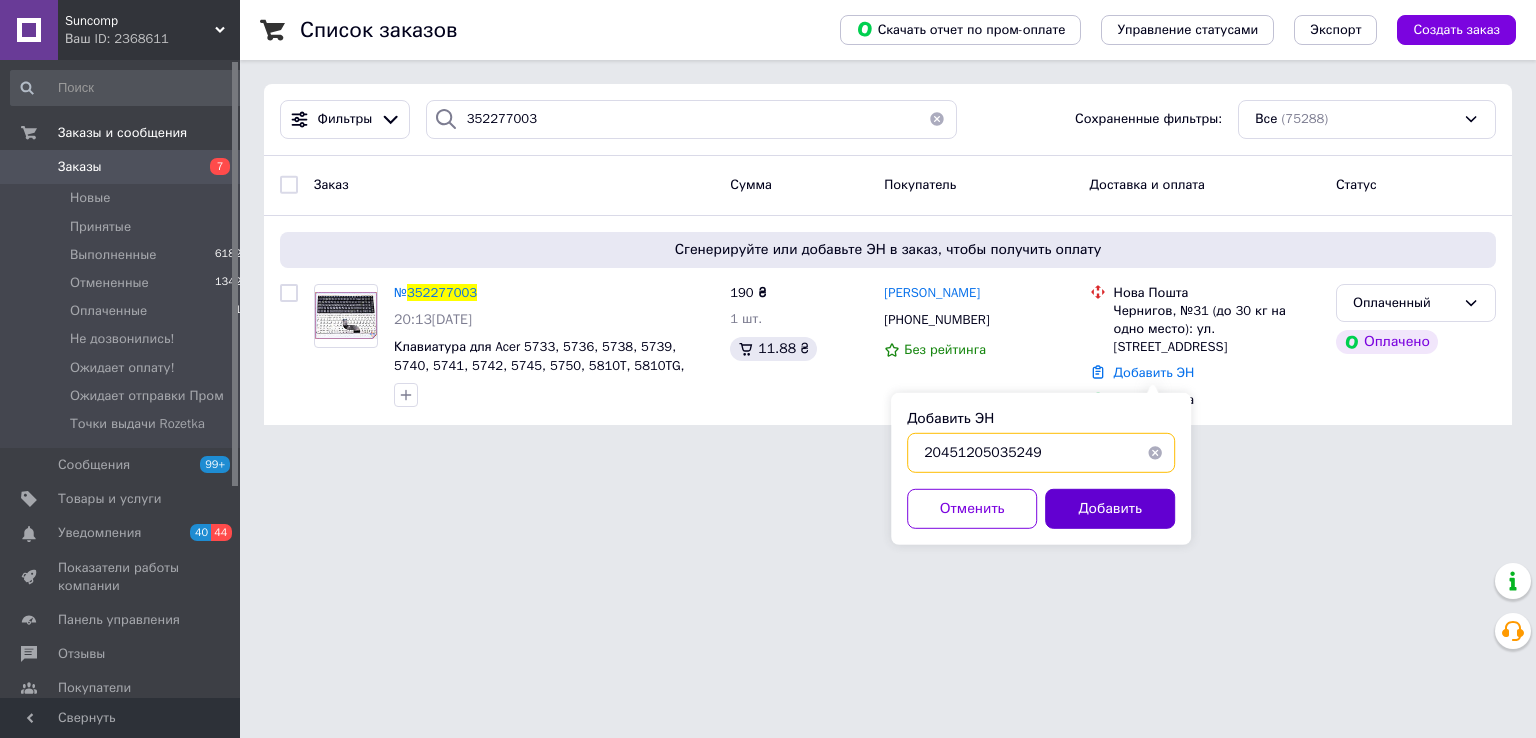 type on "20451205035249" 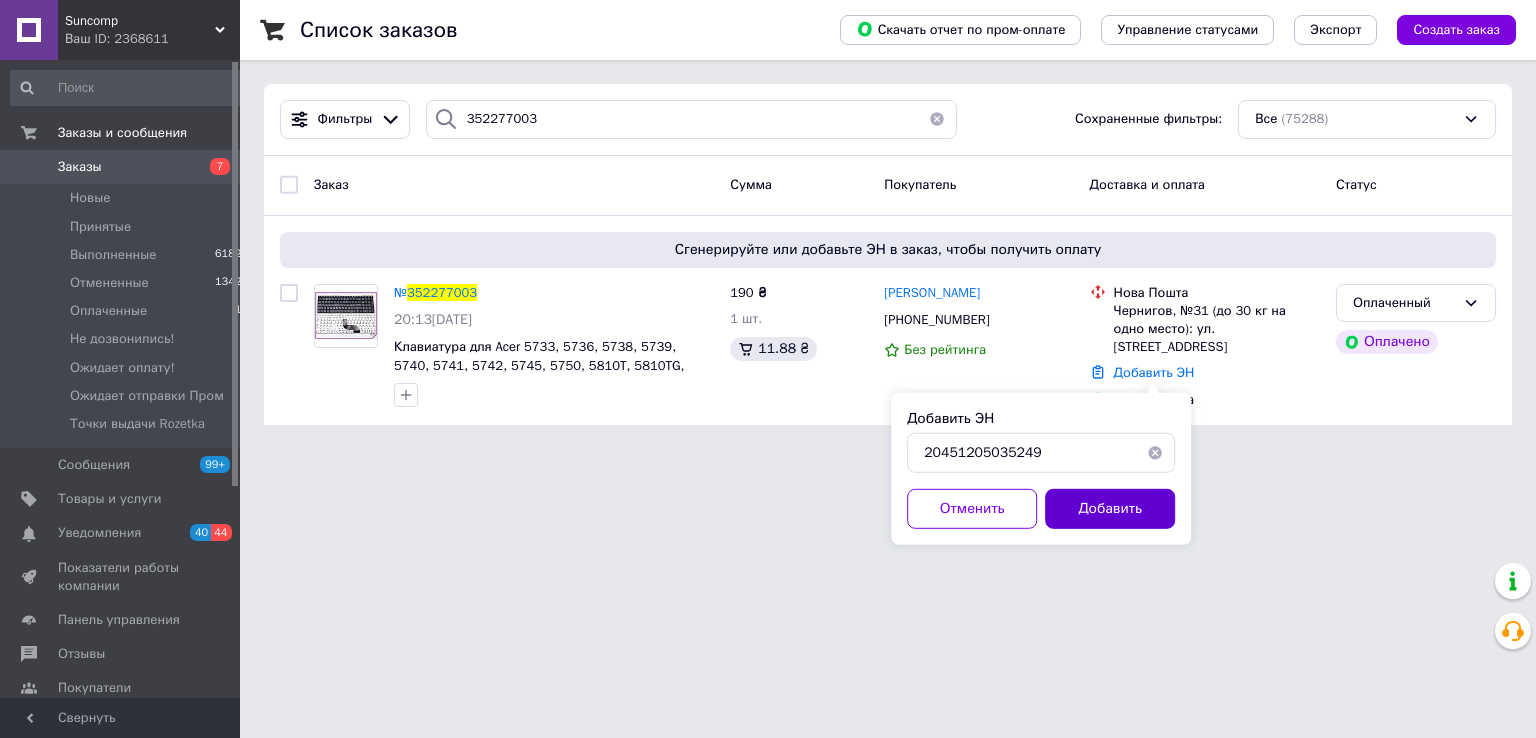 click on "Добавить" at bounding box center (1110, 509) 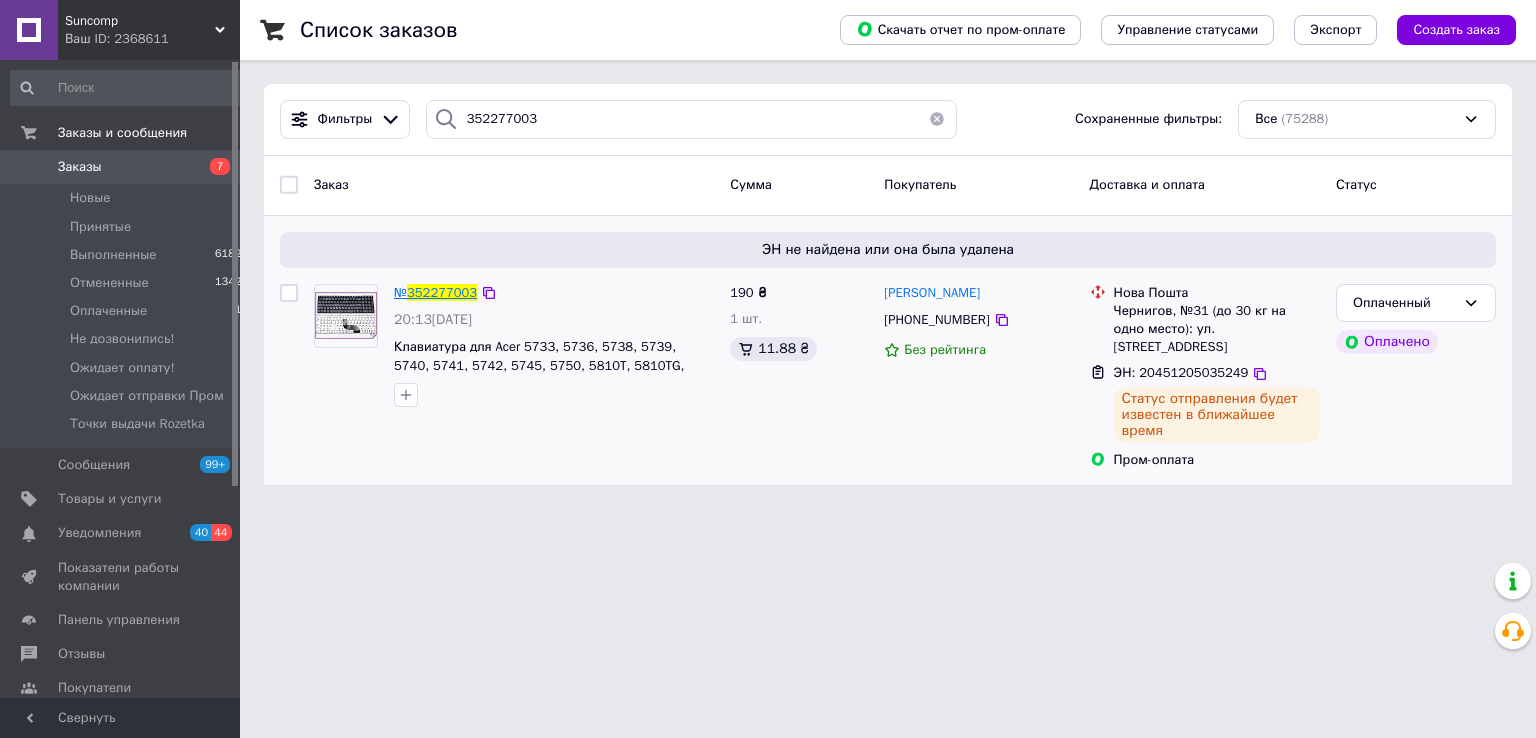 click on "352277003" at bounding box center [442, 292] 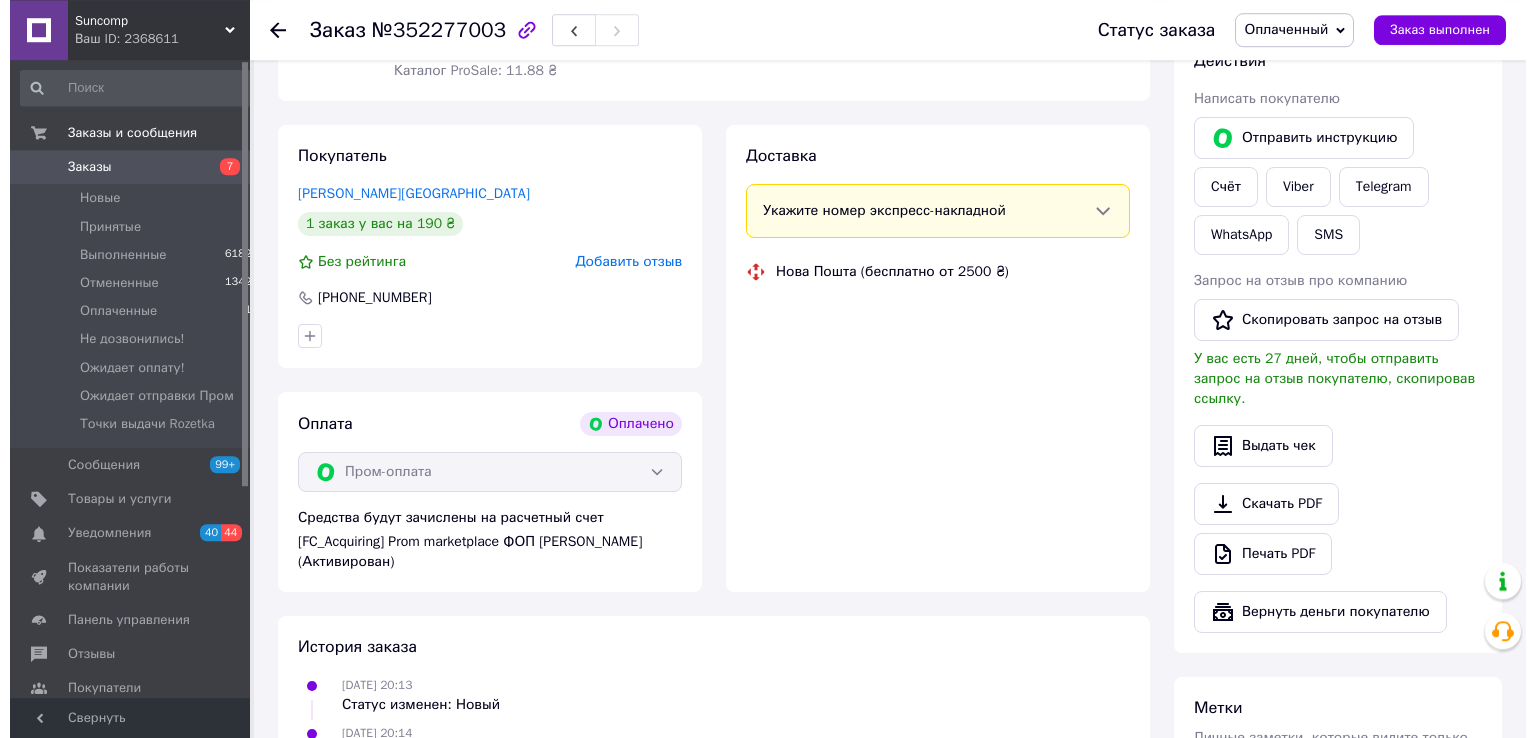scroll, scrollTop: 672, scrollLeft: 0, axis: vertical 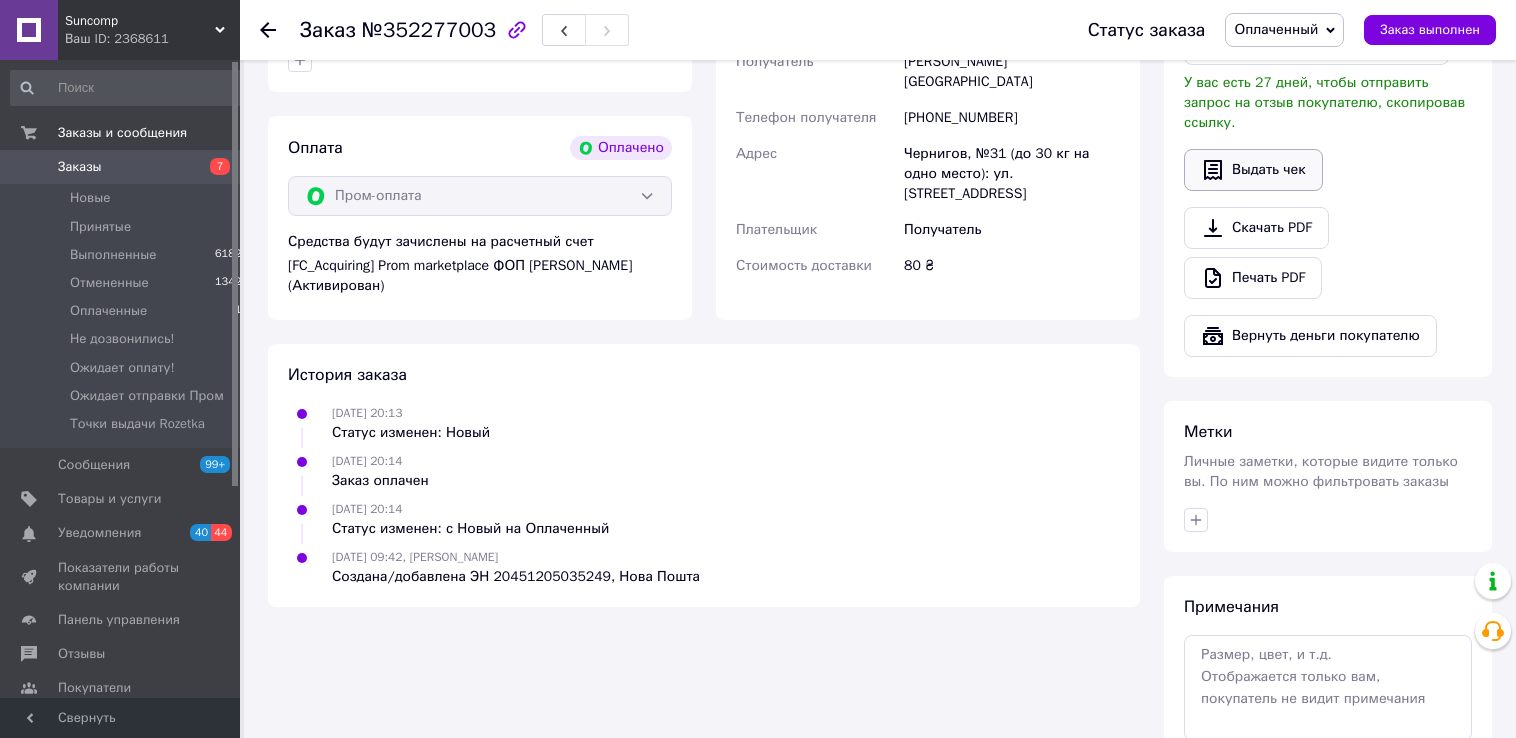 click on "Выдать чек" at bounding box center (1253, 170) 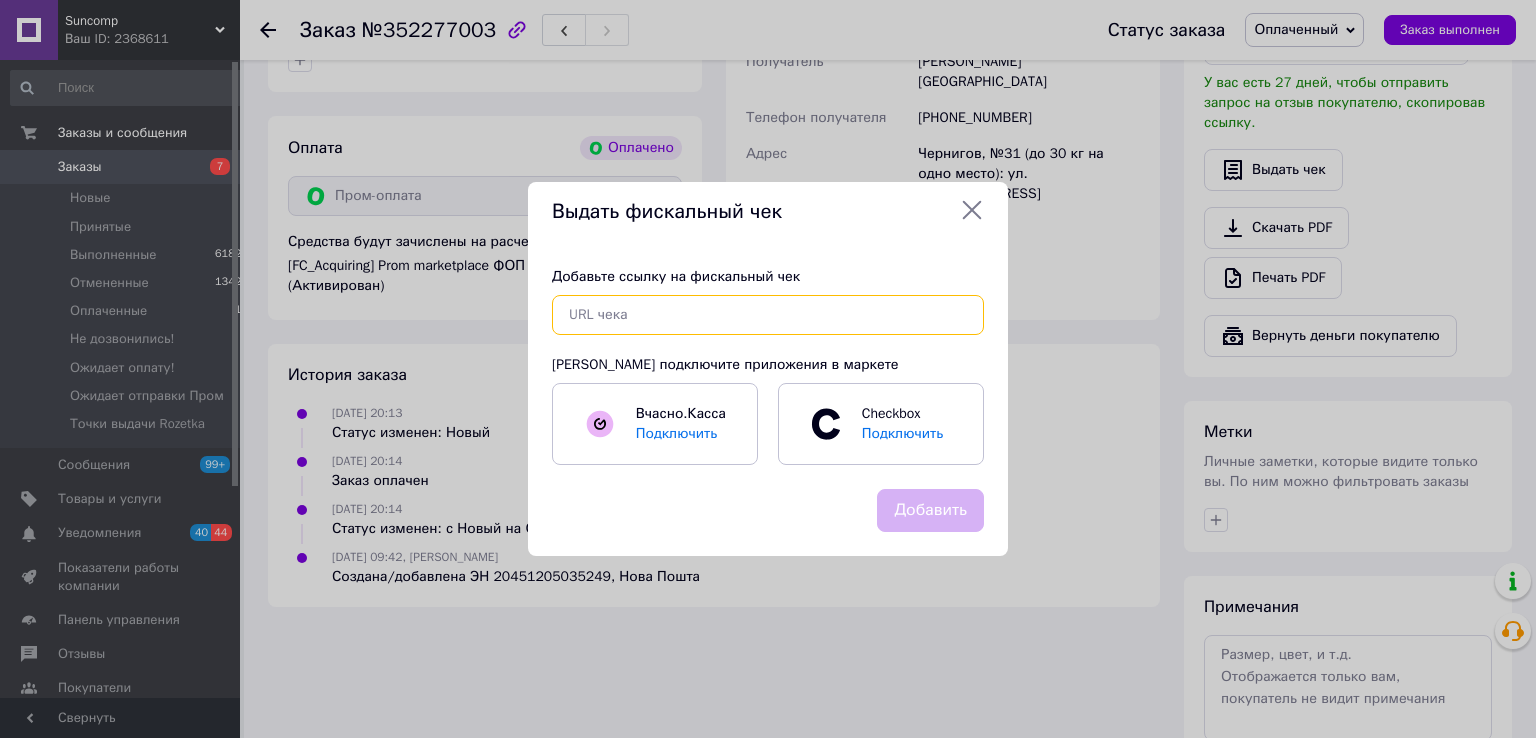 click at bounding box center [768, 315] 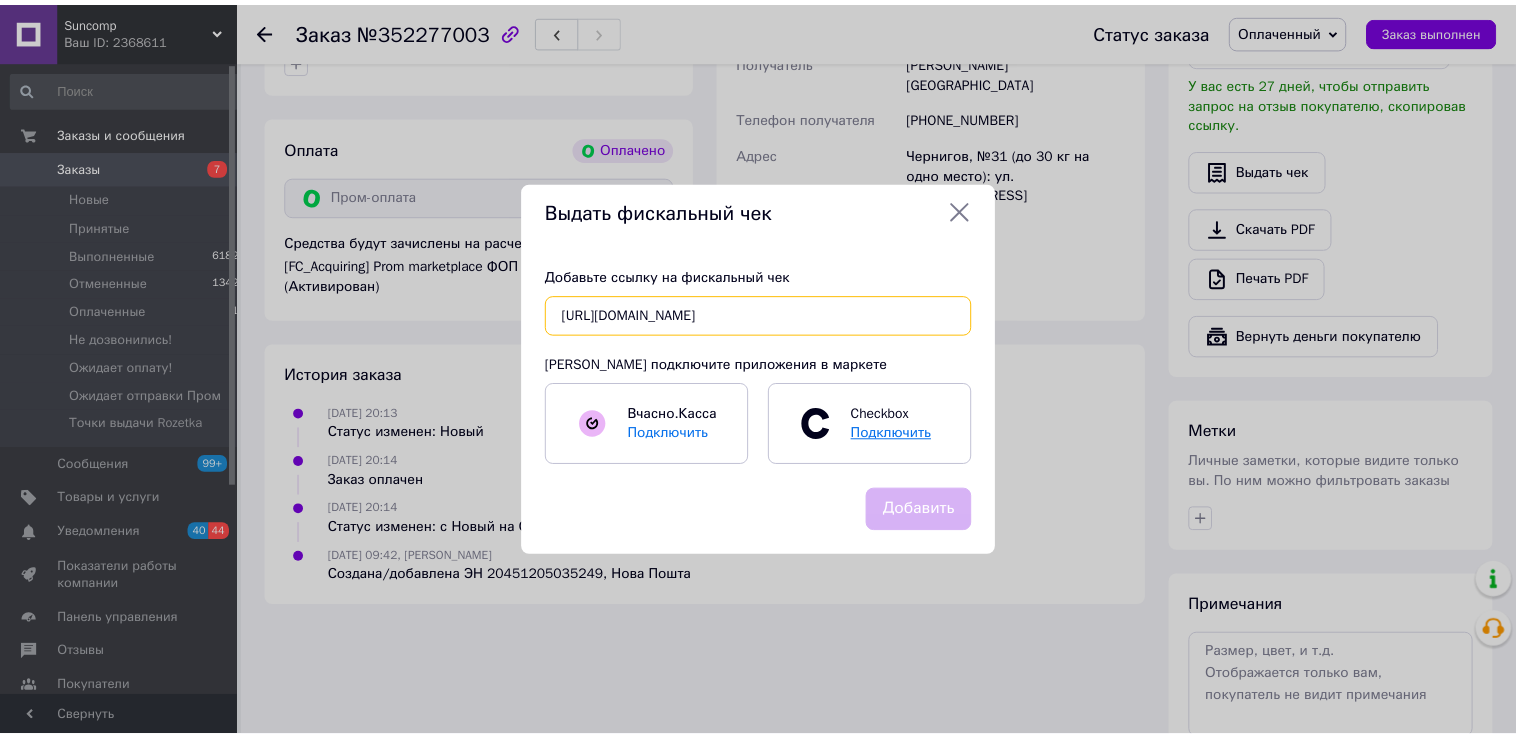 scroll, scrollTop: 0, scrollLeft: 343, axis: horizontal 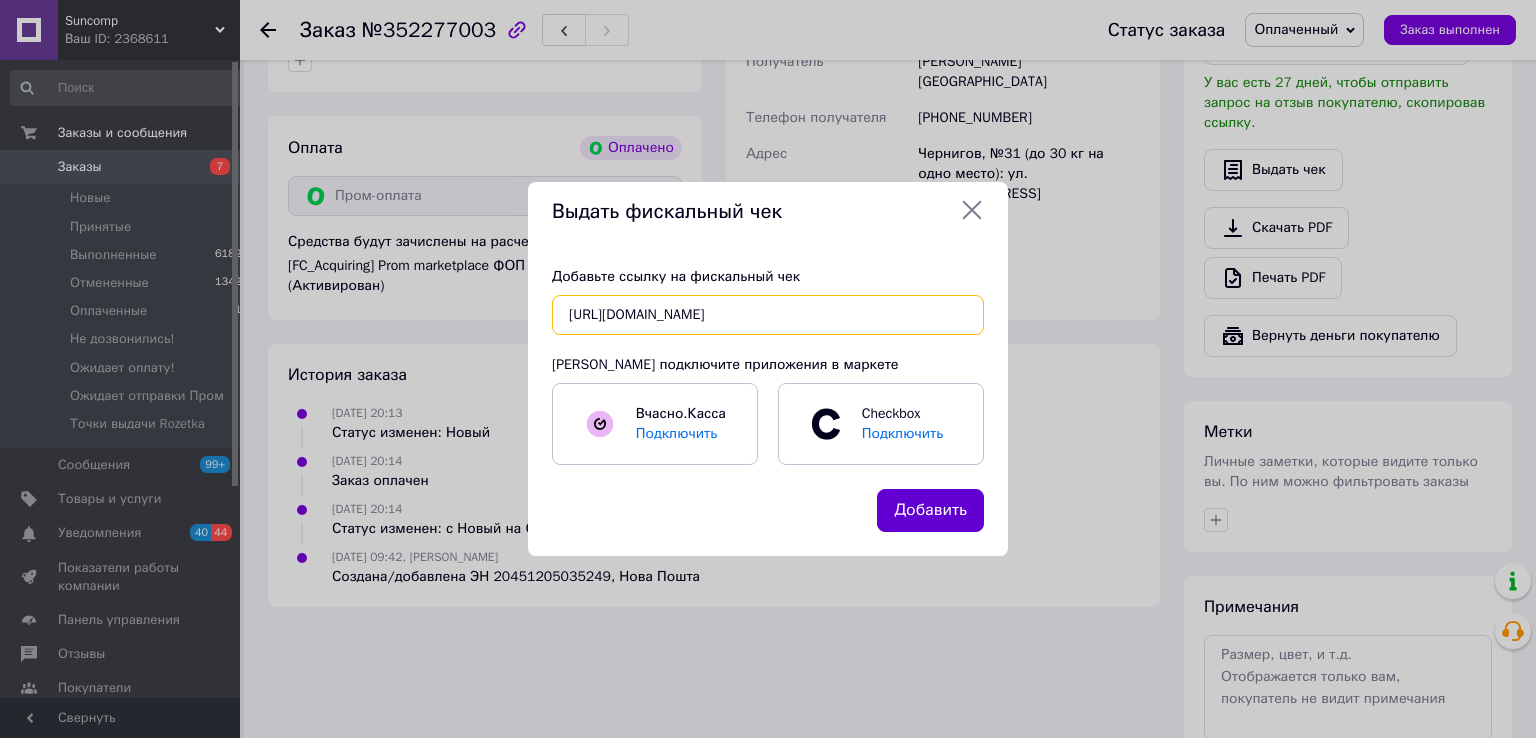 type on "[URL][DOMAIN_NAME]" 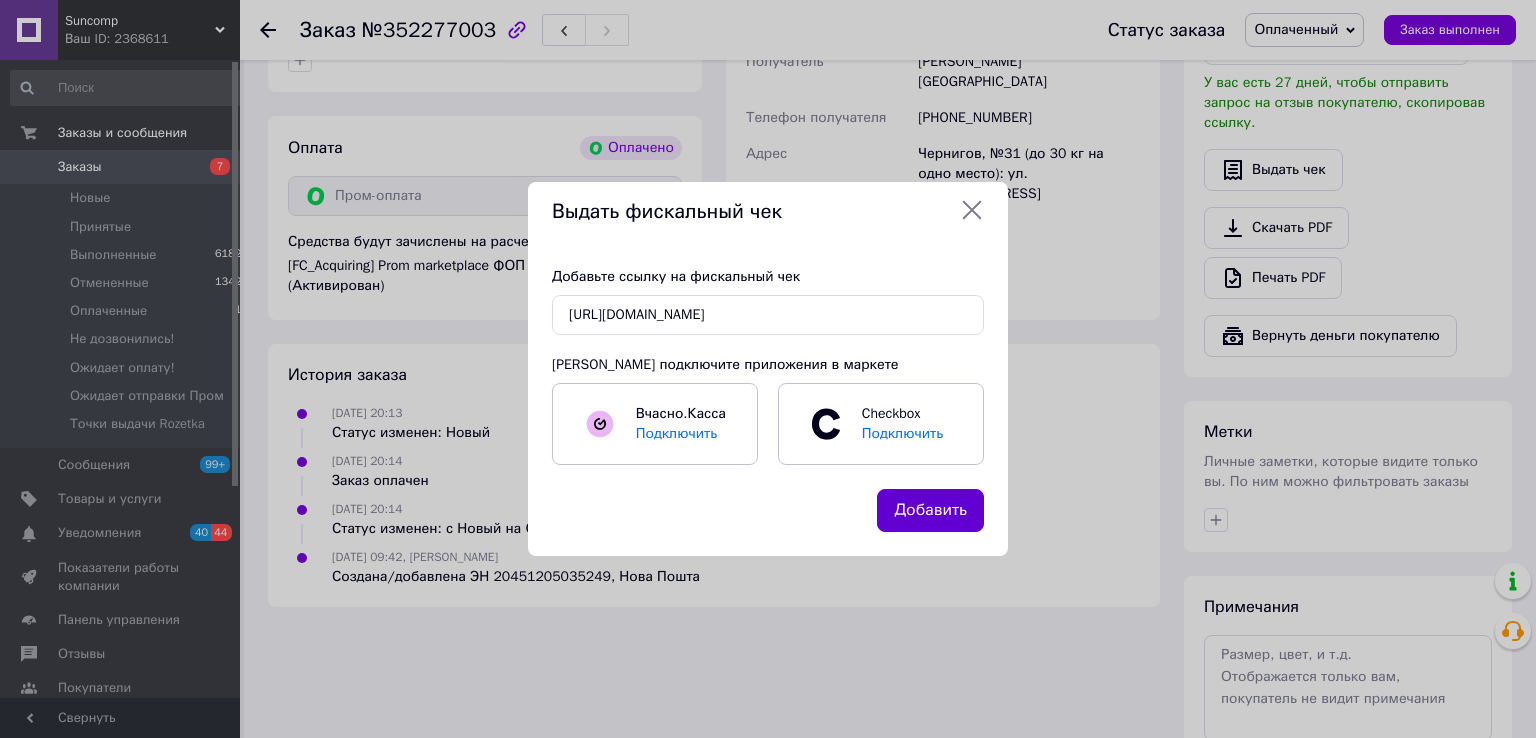 click on "Добавить" at bounding box center (930, 510) 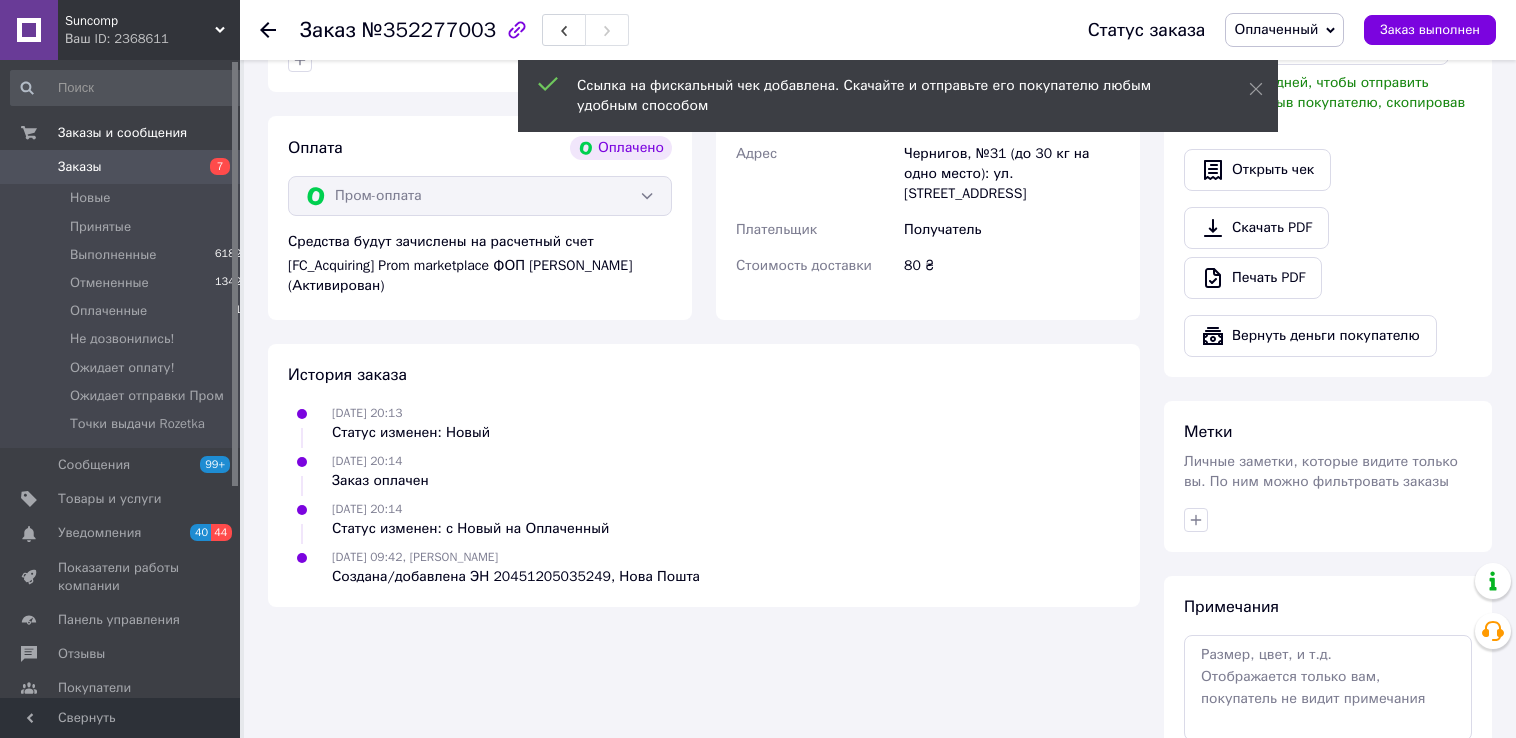 click on "Оплаченный" at bounding box center (1276, 29) 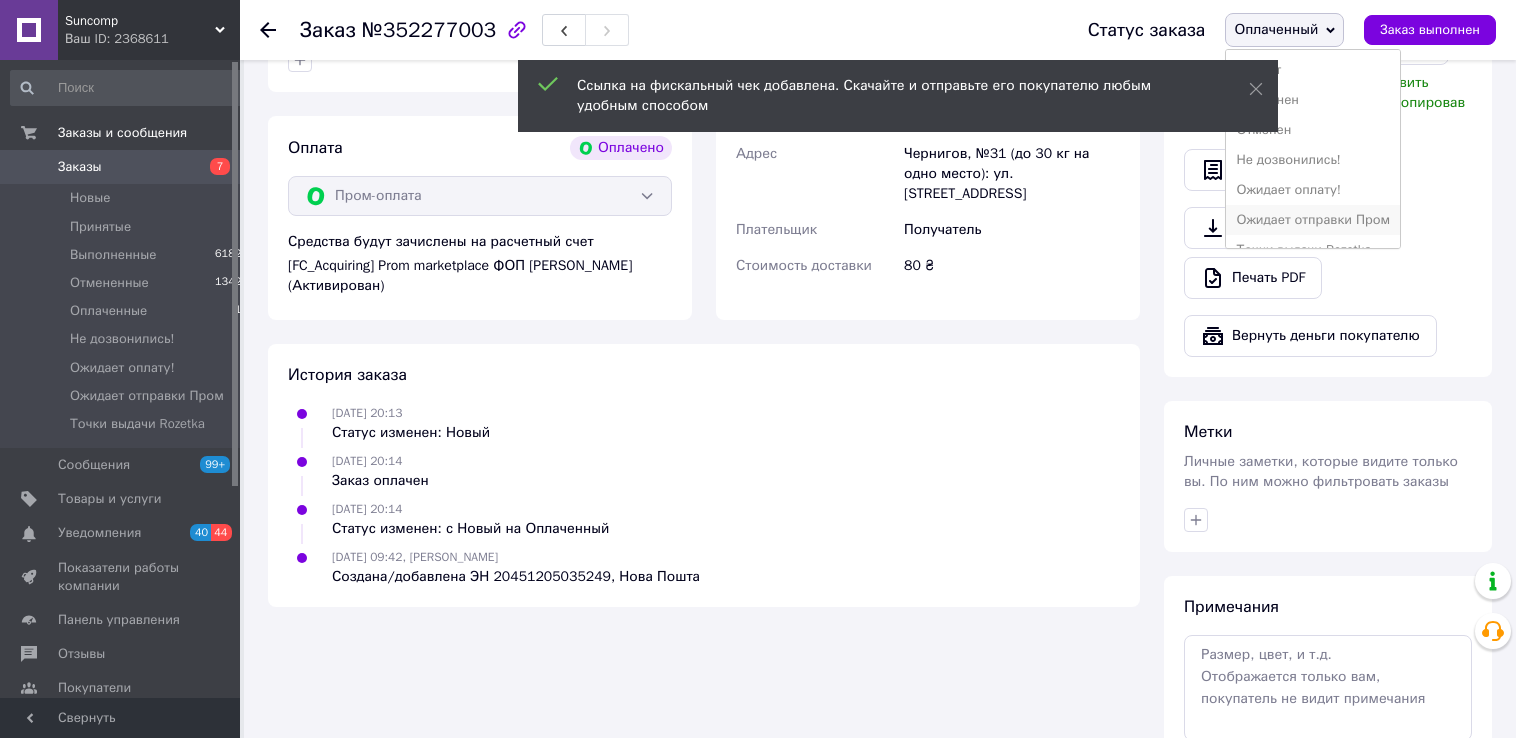 click on "Ожидает отправки Пром" at bounding box center (1313, 220) 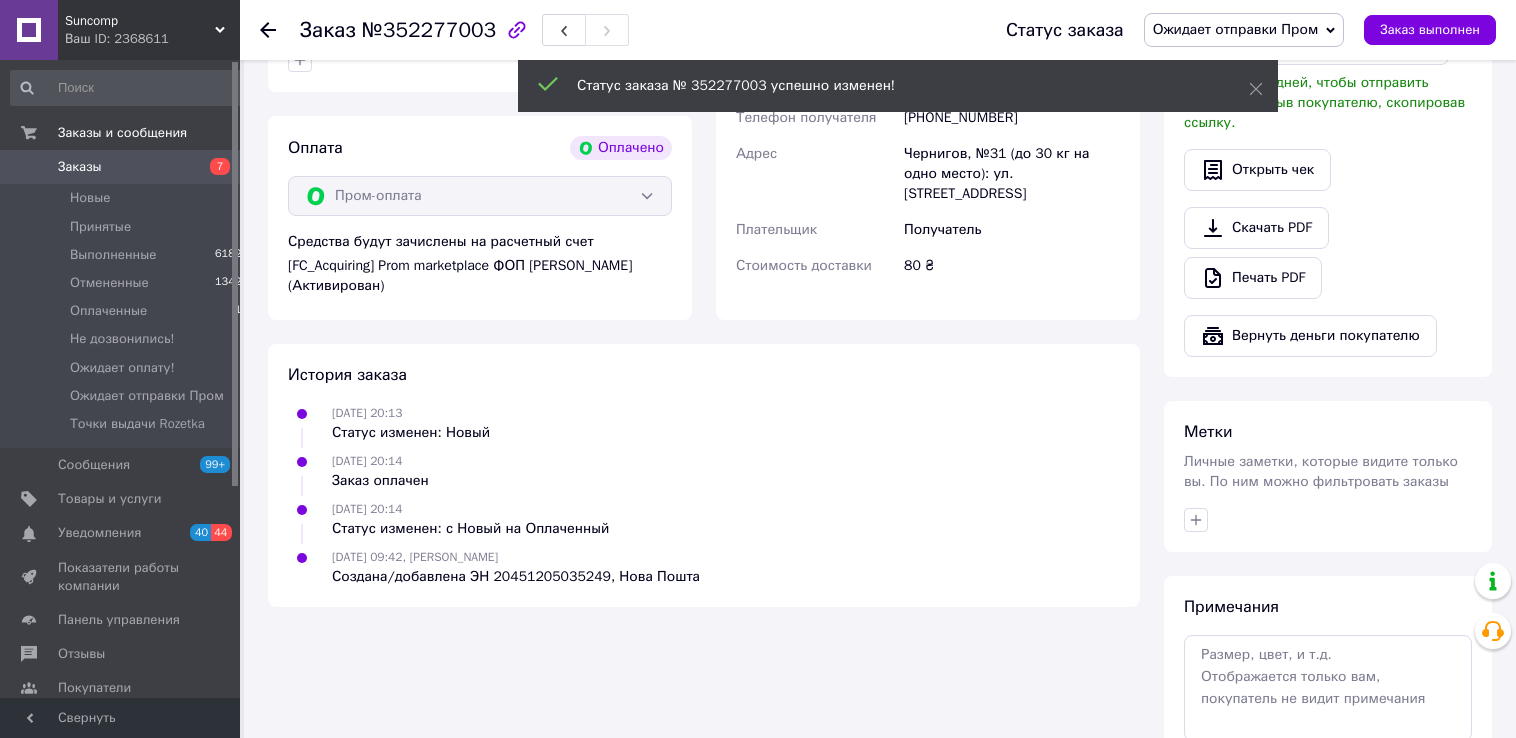 click on "Заказы" at bounding box center (80, 167) 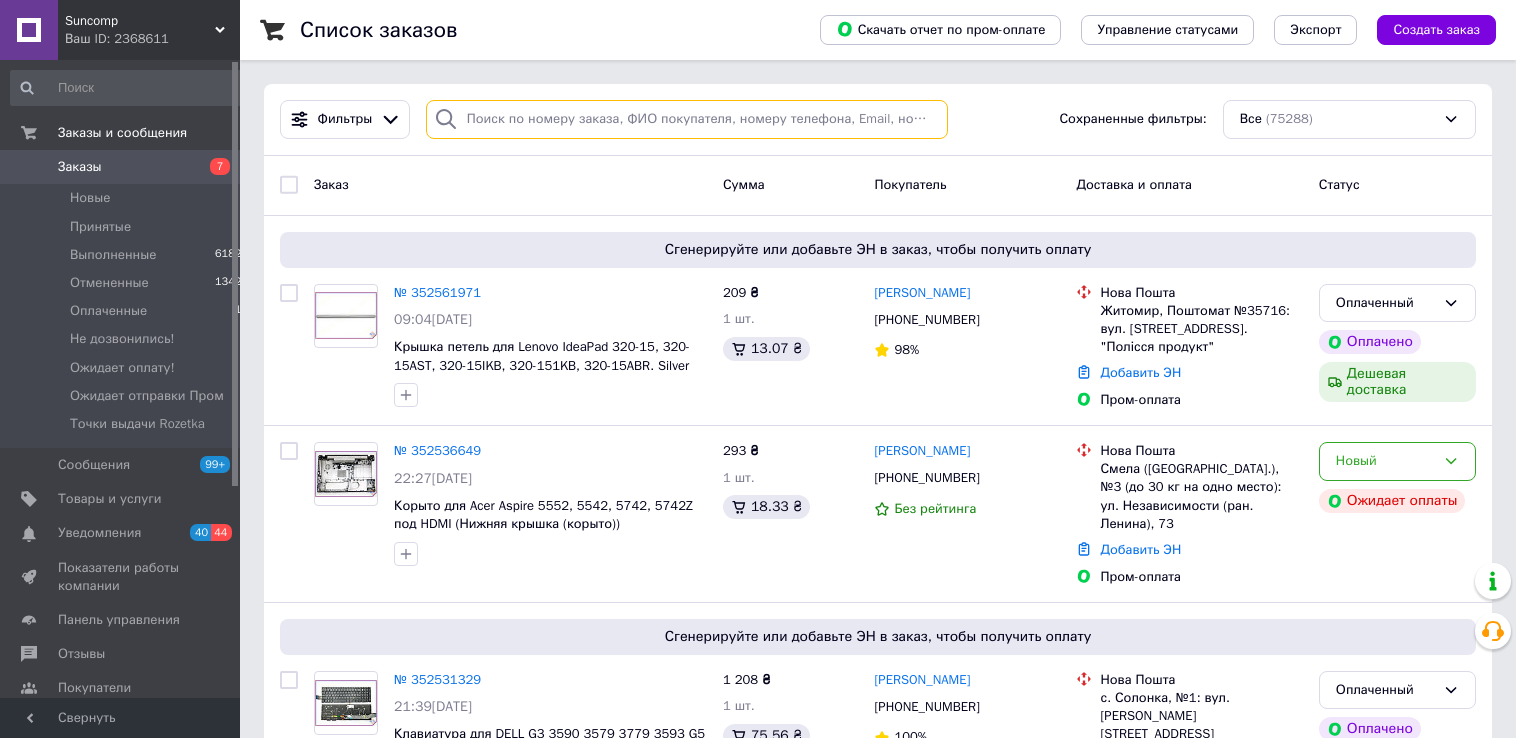 click at bounding box center (687, 119) 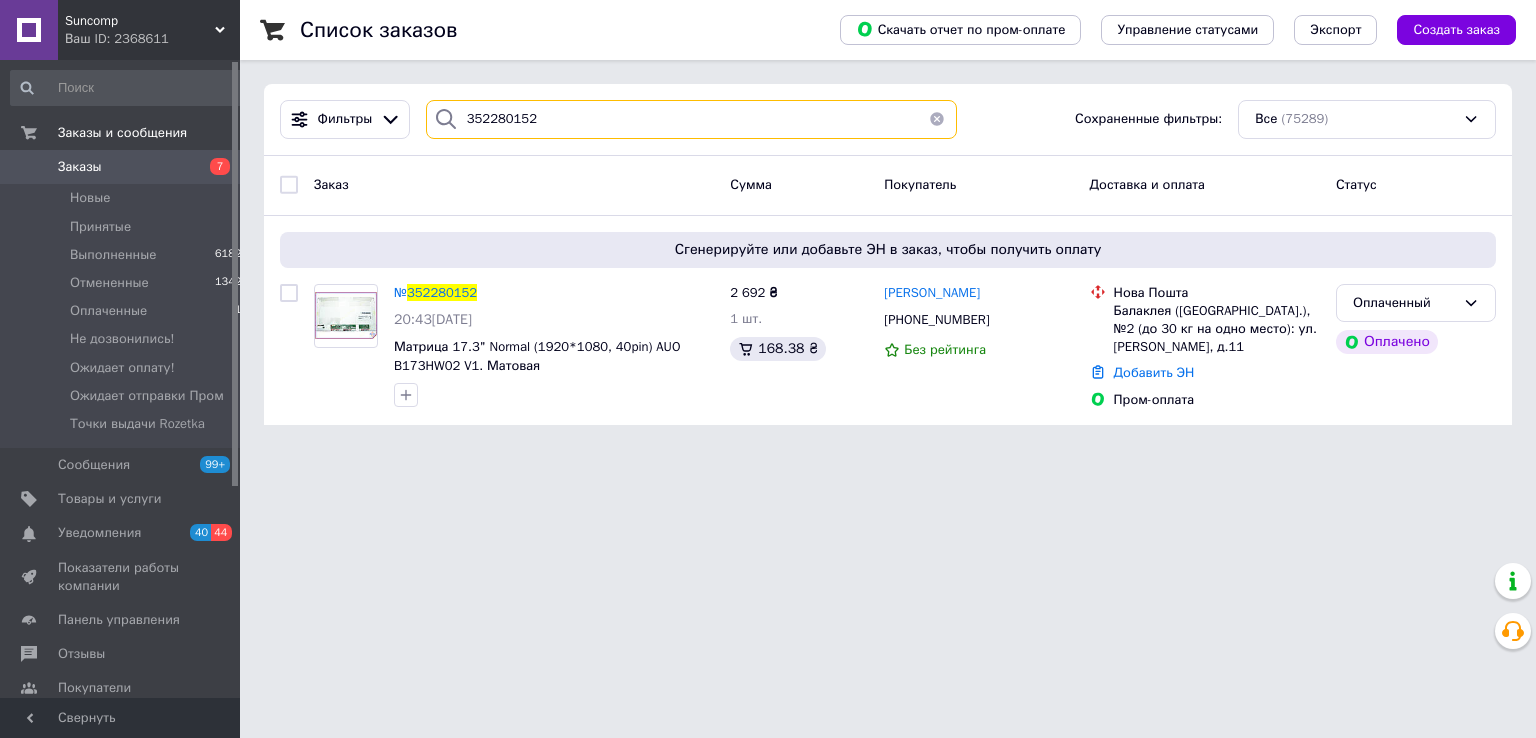 type on "352280152" 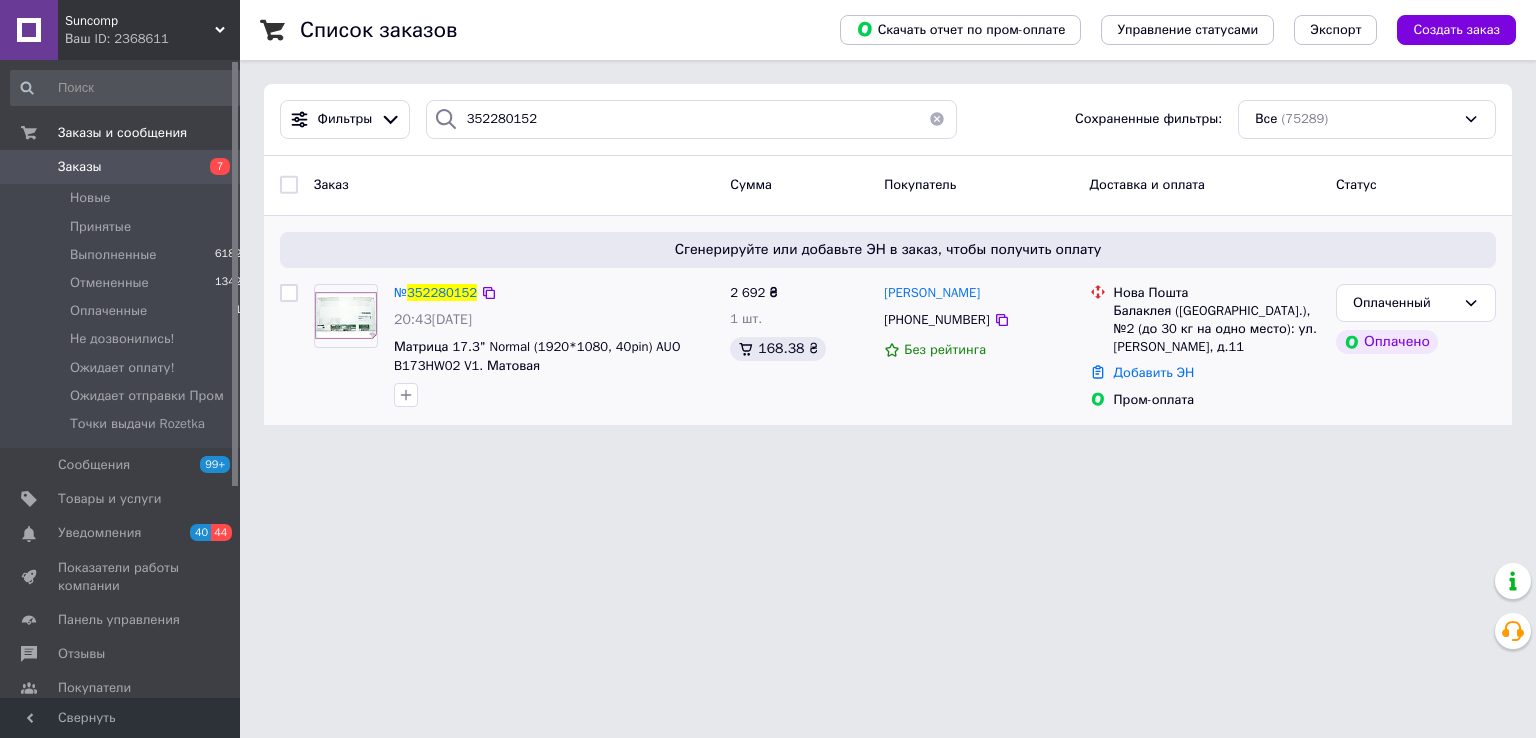 click on "Балаклея ([GEOGRAPHIC_DATA].), №2 (до 30 кг на одно место): ул. [PERSON_NAME], д.11" at bounding box center (1217, 329) 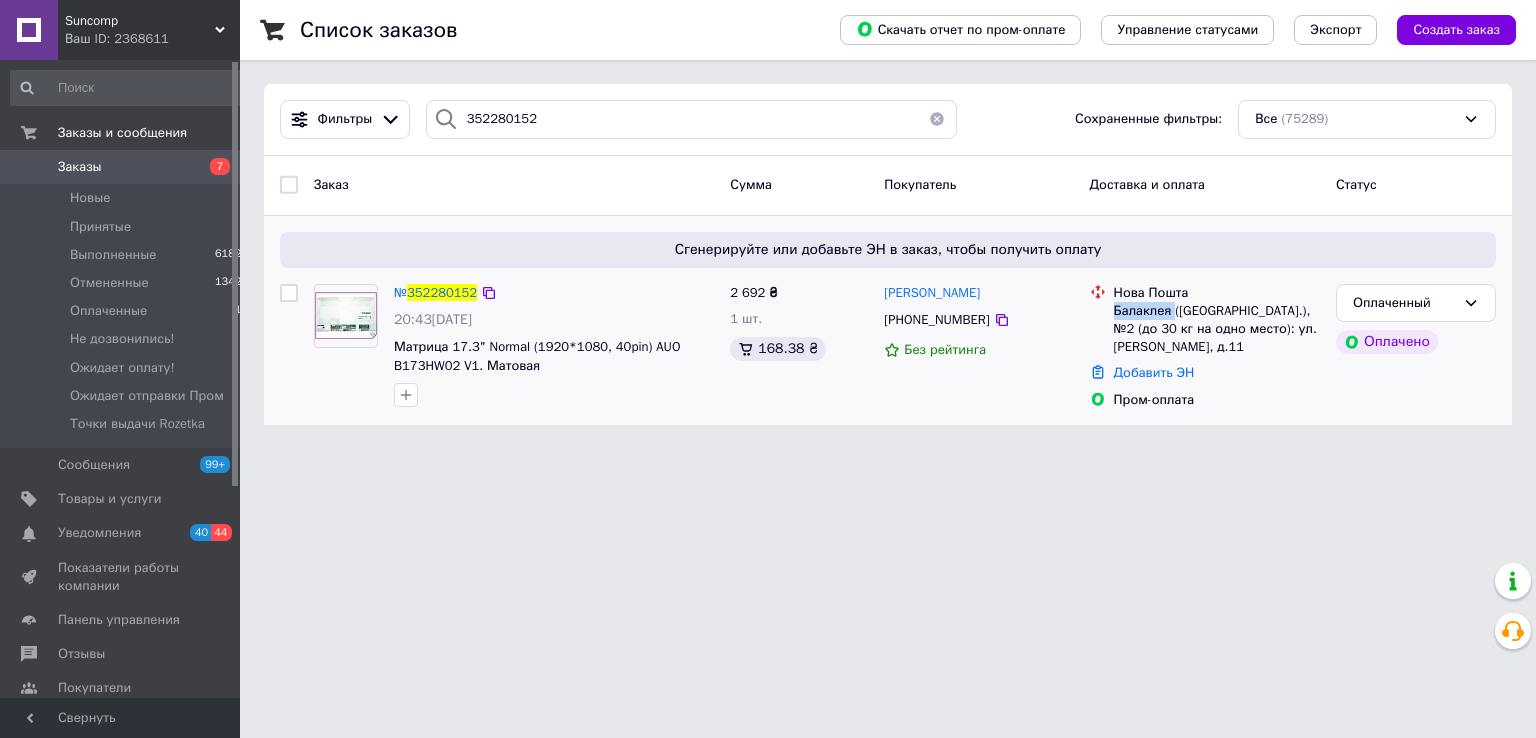 click on "Балаклея ([GEOGRAPHIC_DATA].), №2 (до 30 кг на одно место): ул. [PERSON_NAME], д.11" at bounding box center [1217, 329] 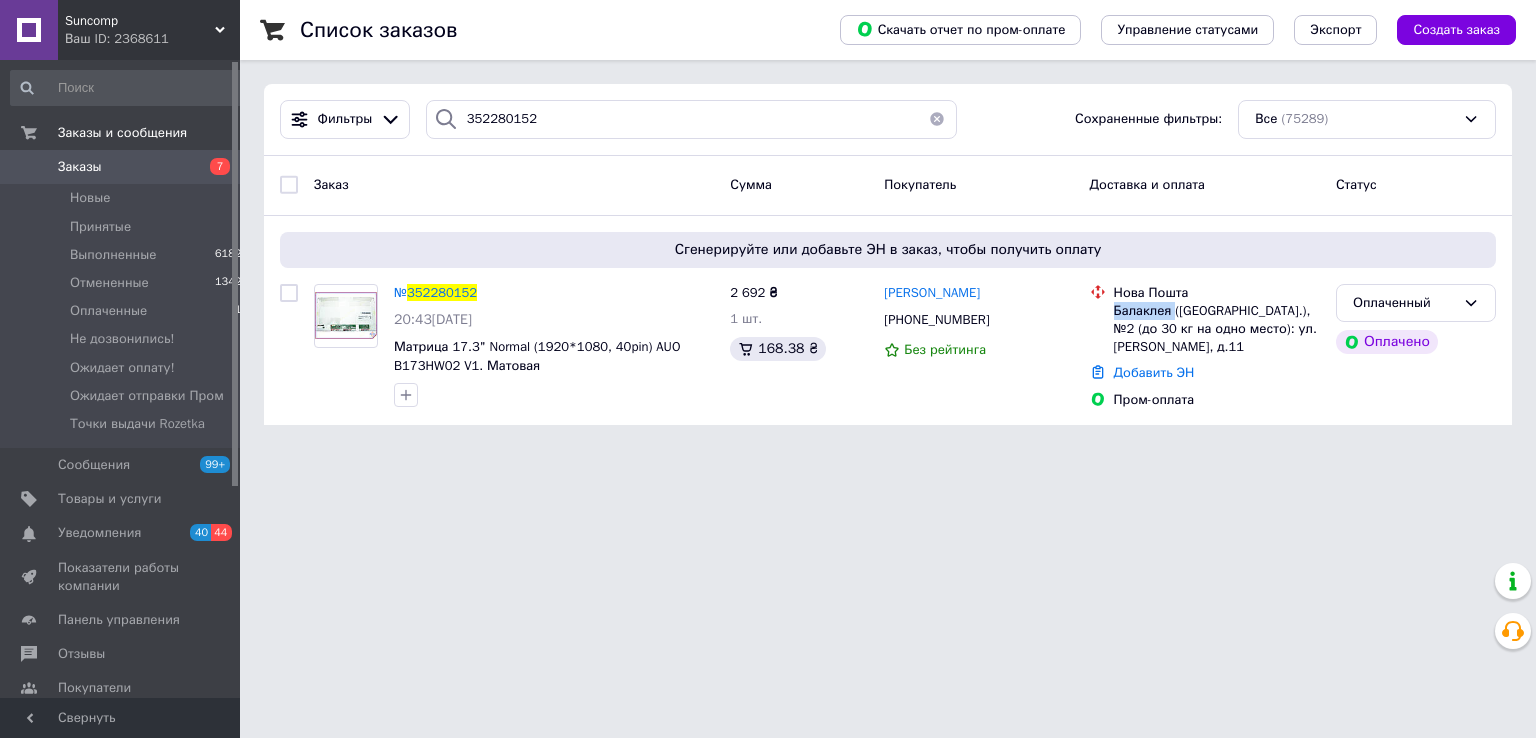 copy on "Балаклея" 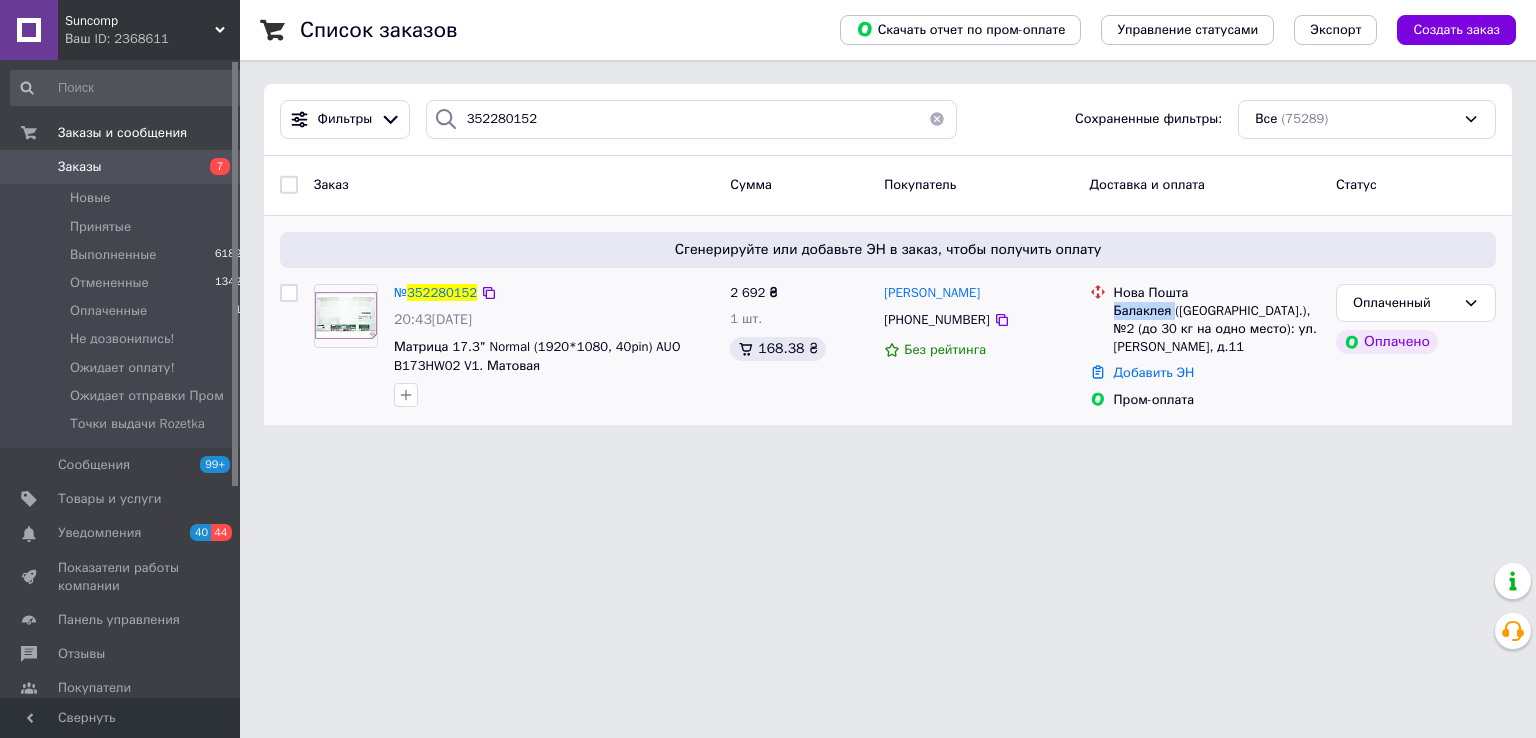 click on "Балаклея ([GEOGRAPHIC_DATA].), №2 (до 30 кг на одно место): ул. [PERSON_NAME], д.11" at bounding box center [1217, 329] 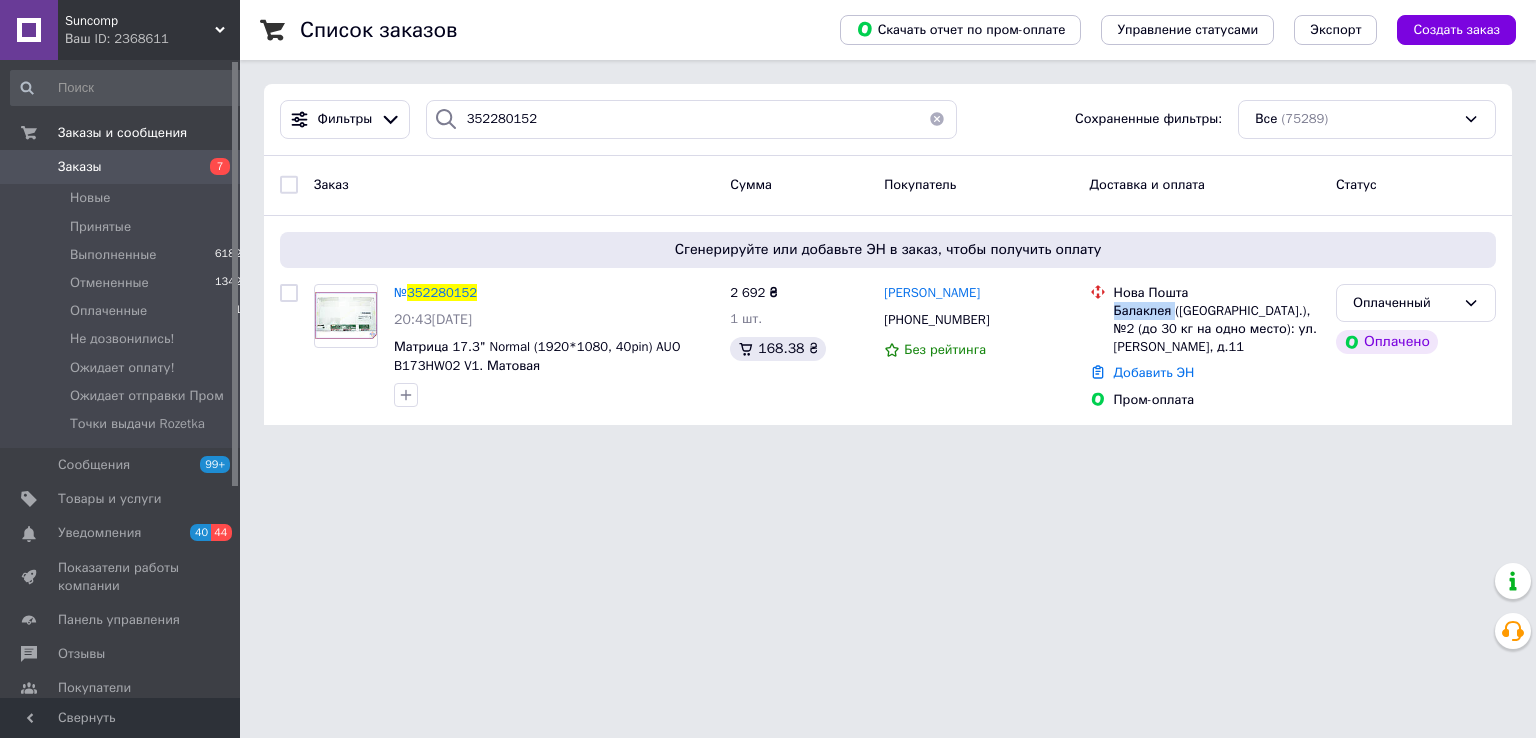 copy on "Балаклея" 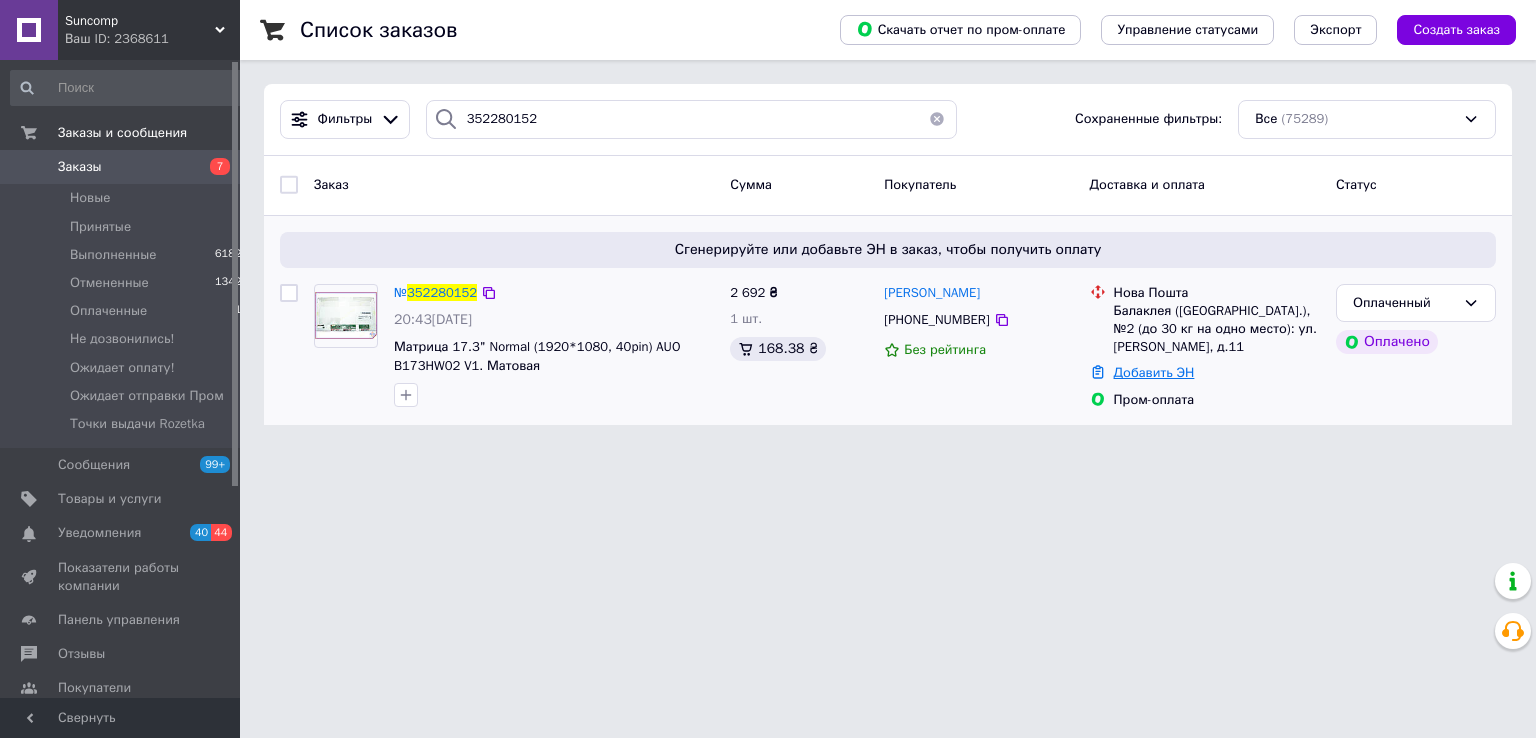 click on "Добавить ЭН" at bounding box center (1154, 372) 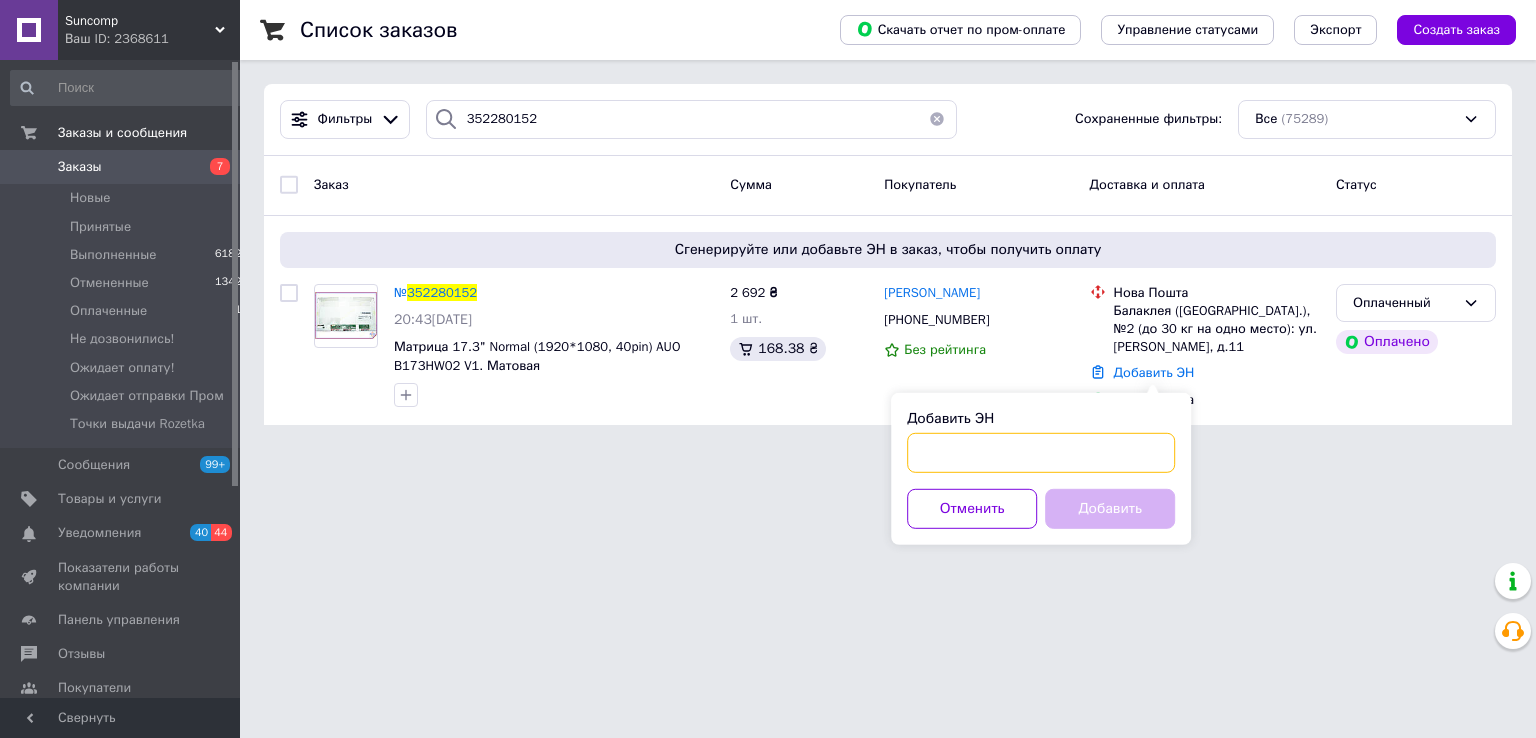 click on "Добавить ЭН" at bounding box center [1041, 453] 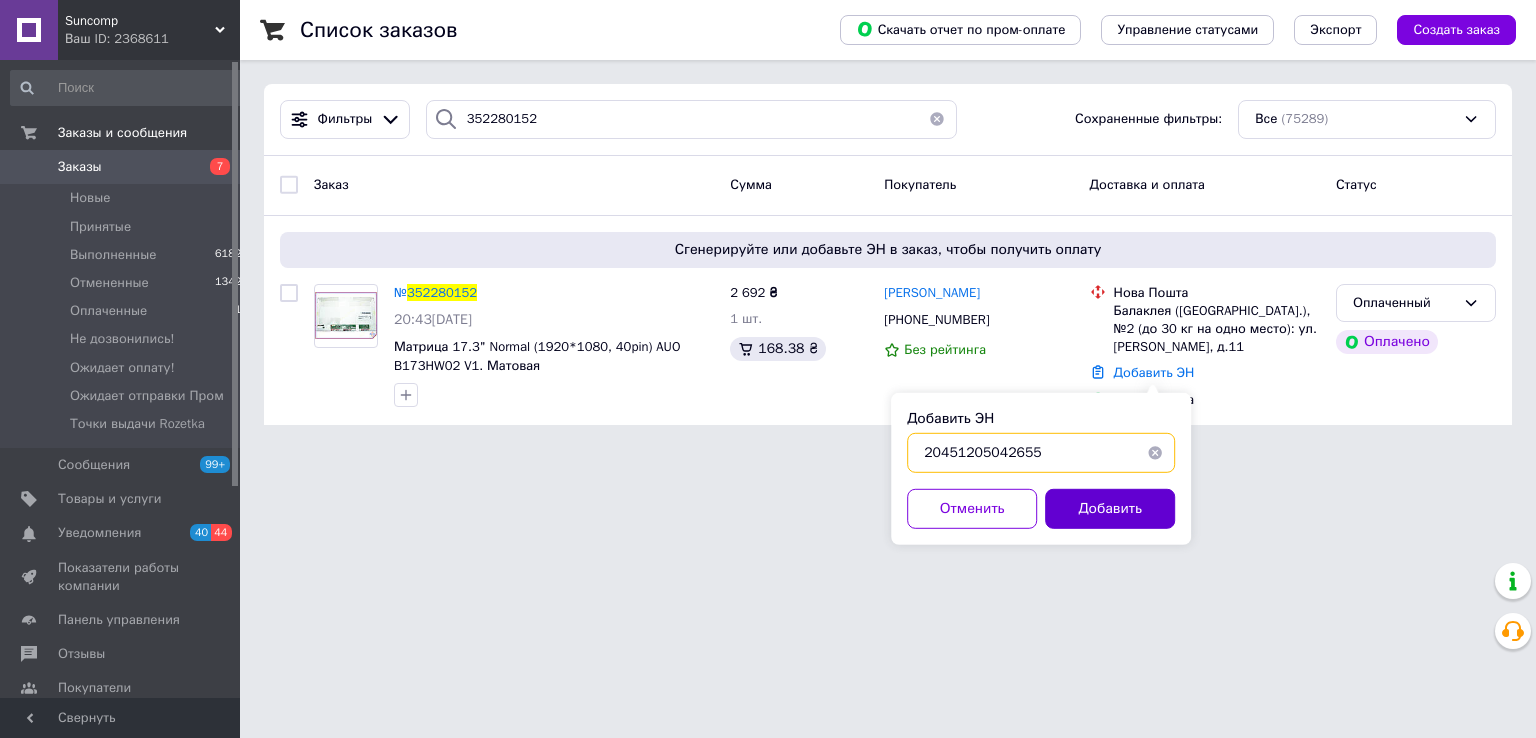 type on "20451205042655" 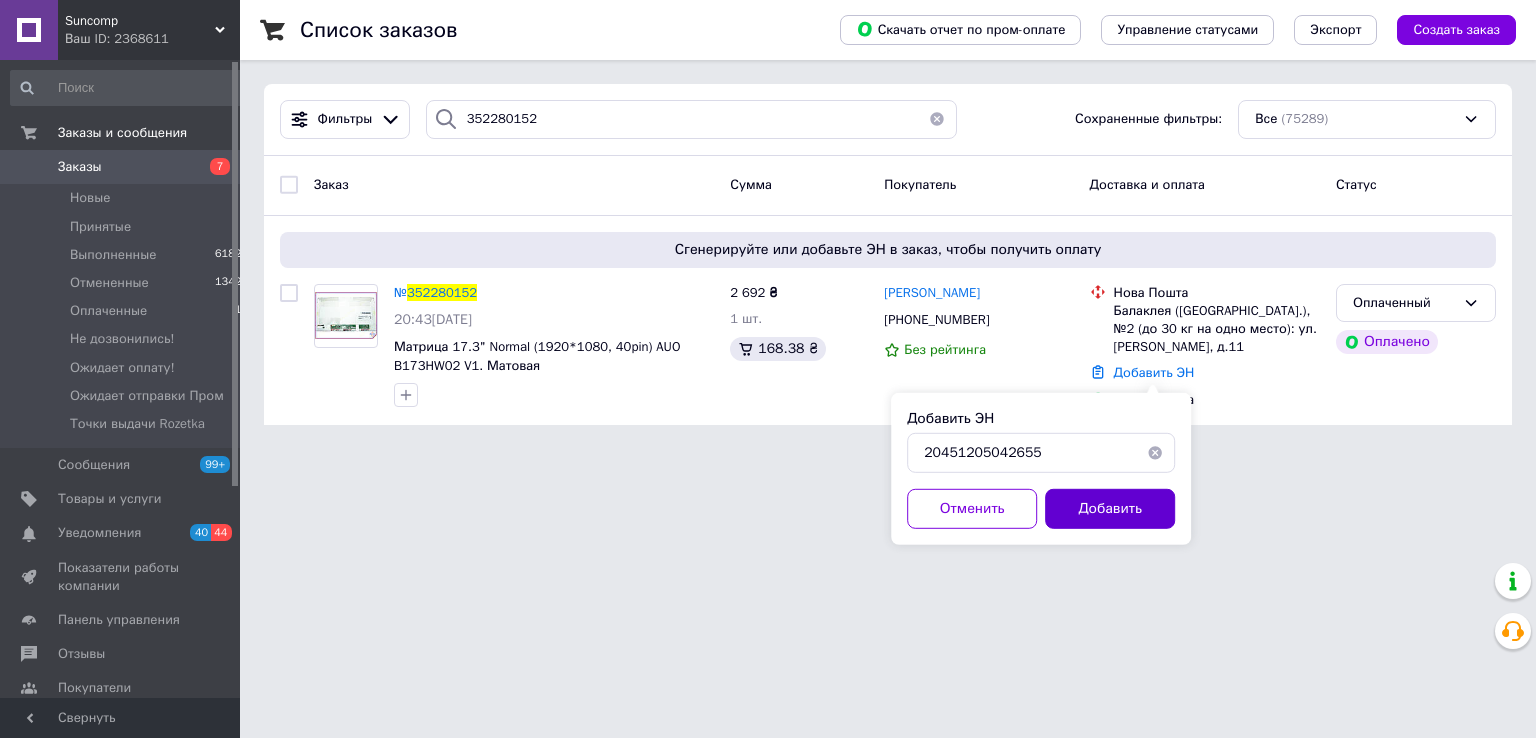 click on "Добавить" at bounding box center (1110, 509) 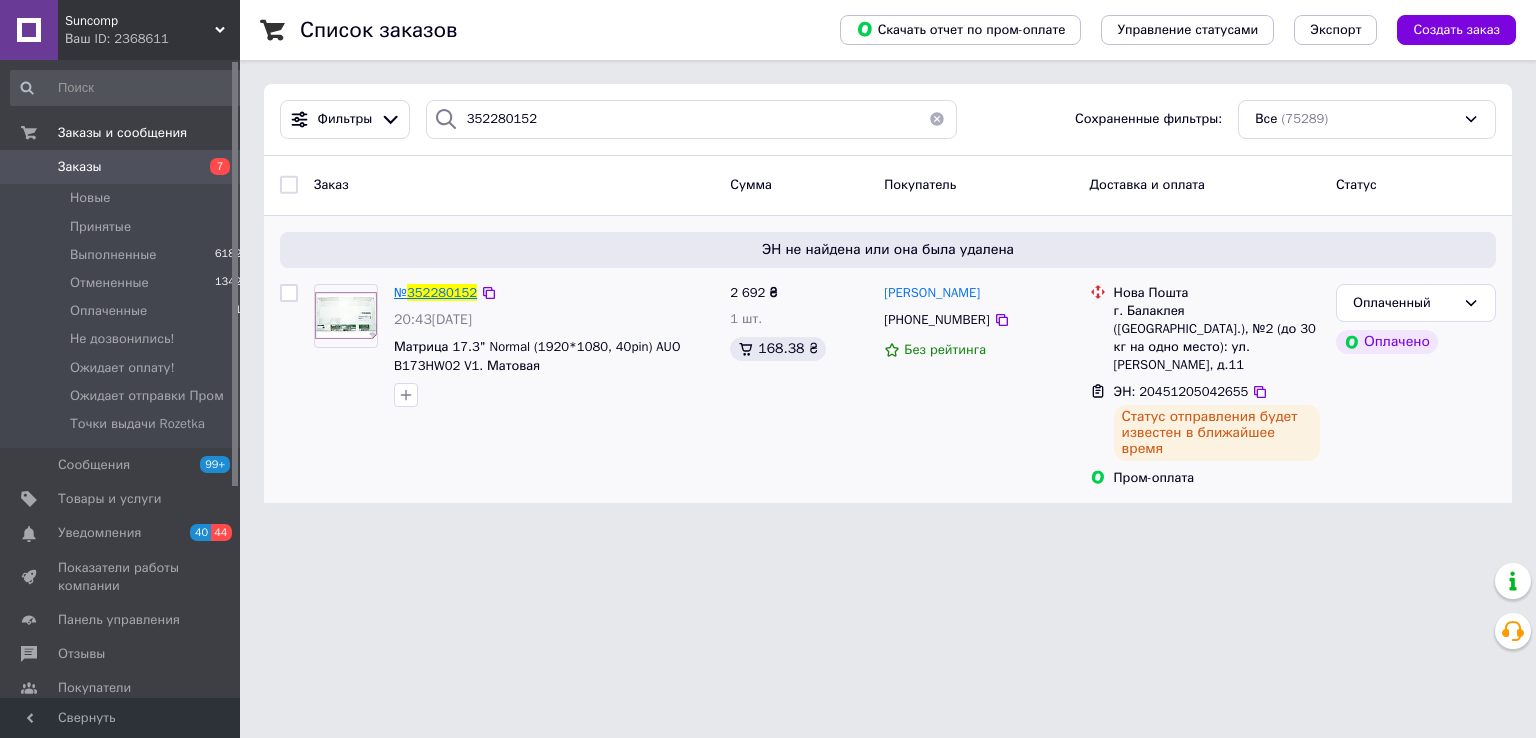 click on "352280152" at bounding box center (442, 292) 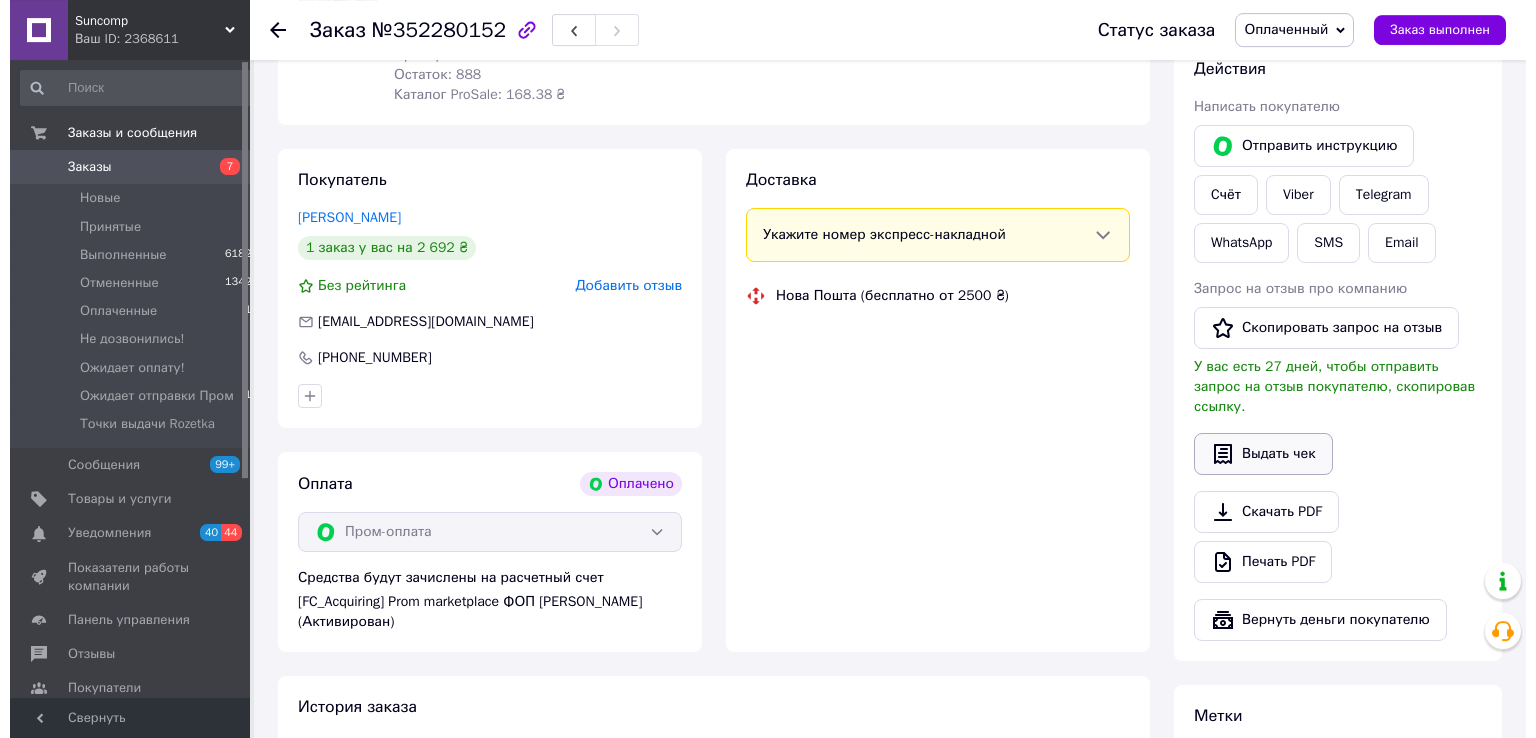 scroll, scrollTop: 369, scrollLeft: 0, axis: vertical 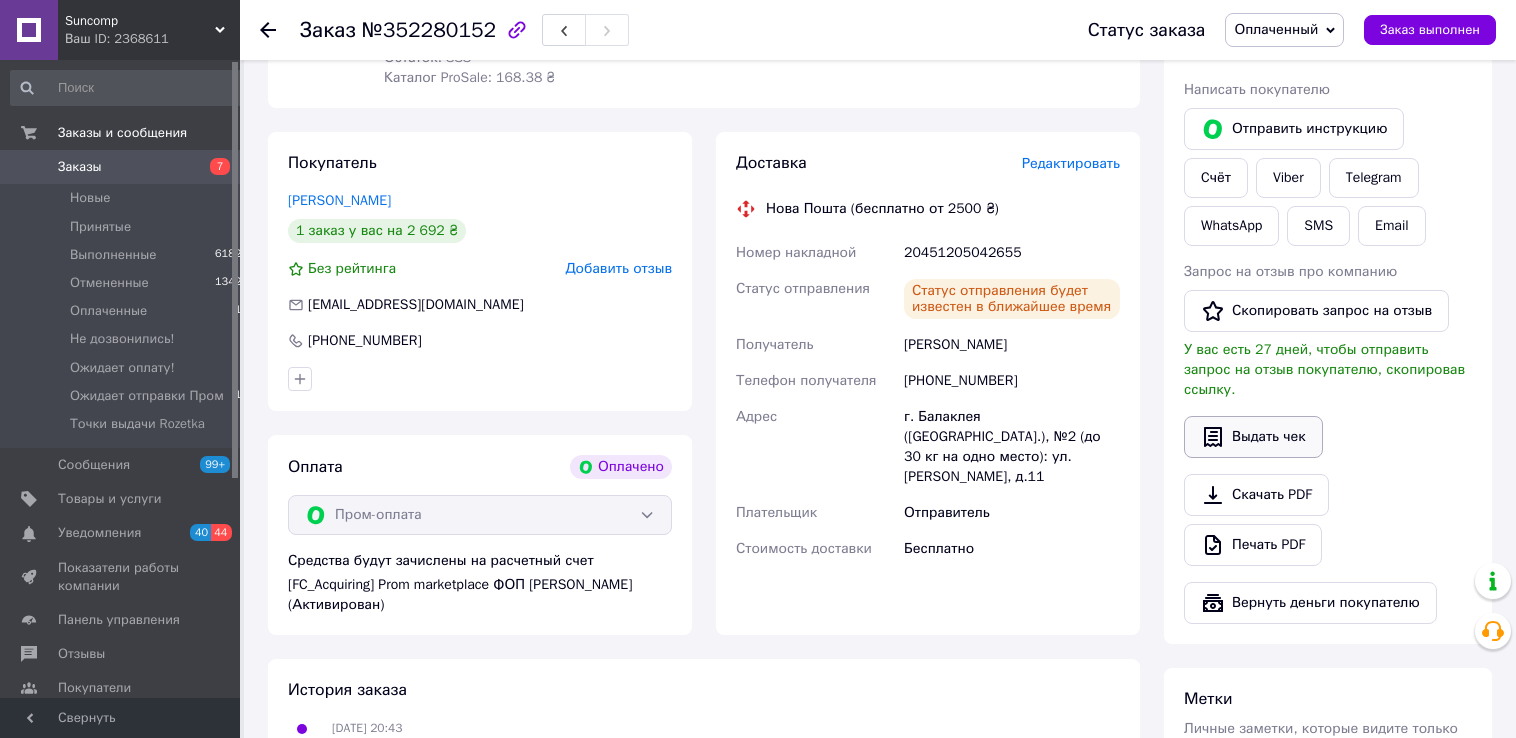 click on "Выдать чек" at bounding box center [1253, 437] 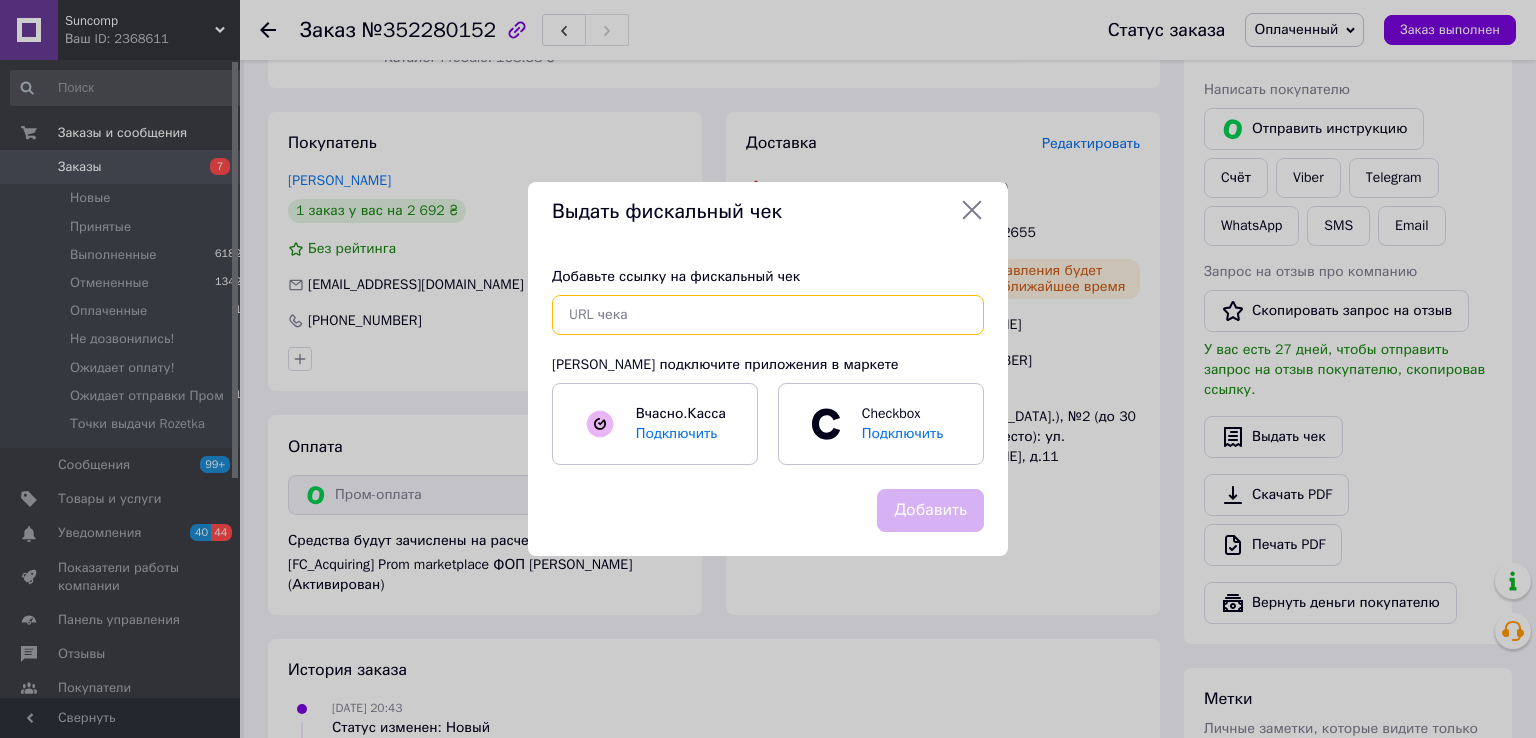 click at bounding box center [768, 315] 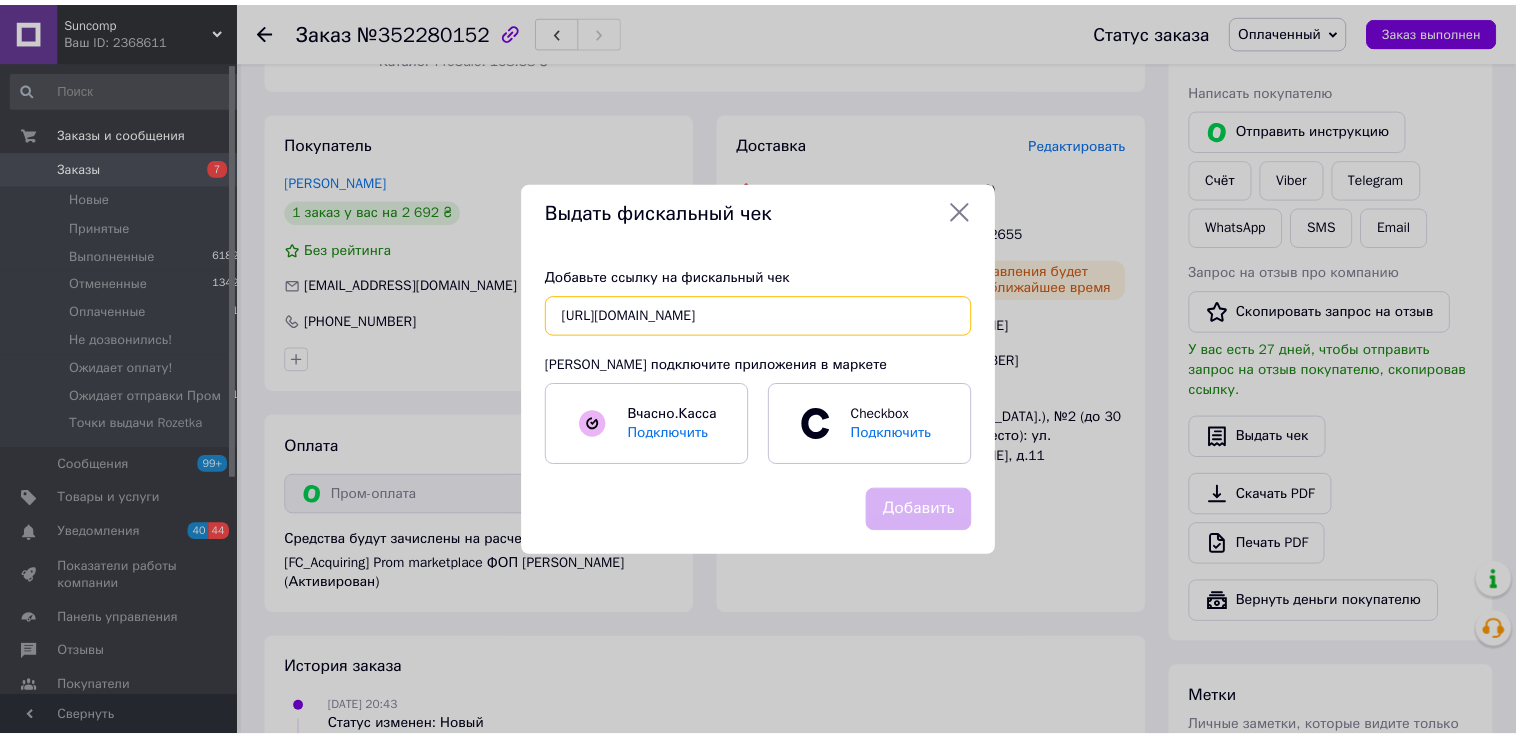 scroll, scrollTop: 0, scrollLeft: 358, axis: horizontal 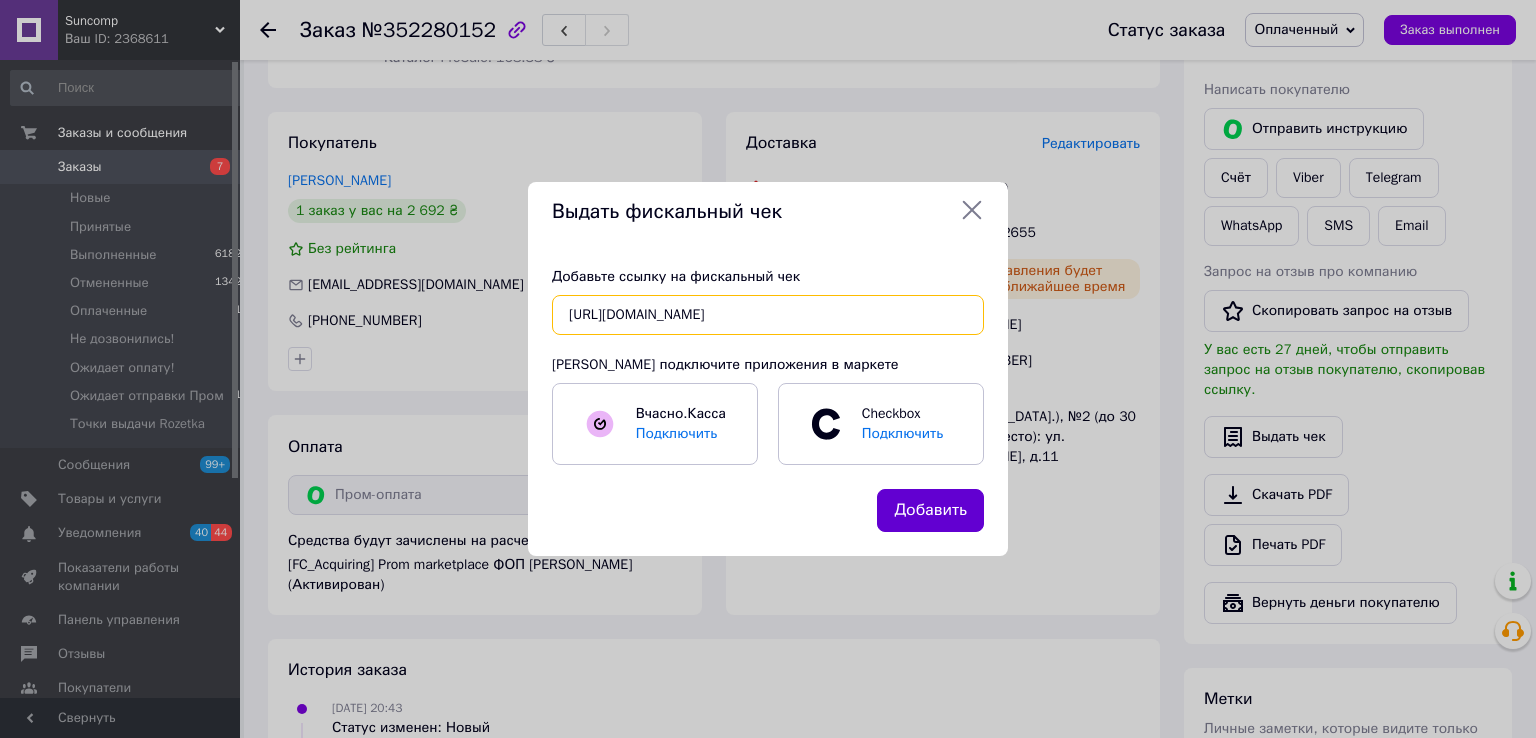 type on "[URL][DOMAIN_NAME]" 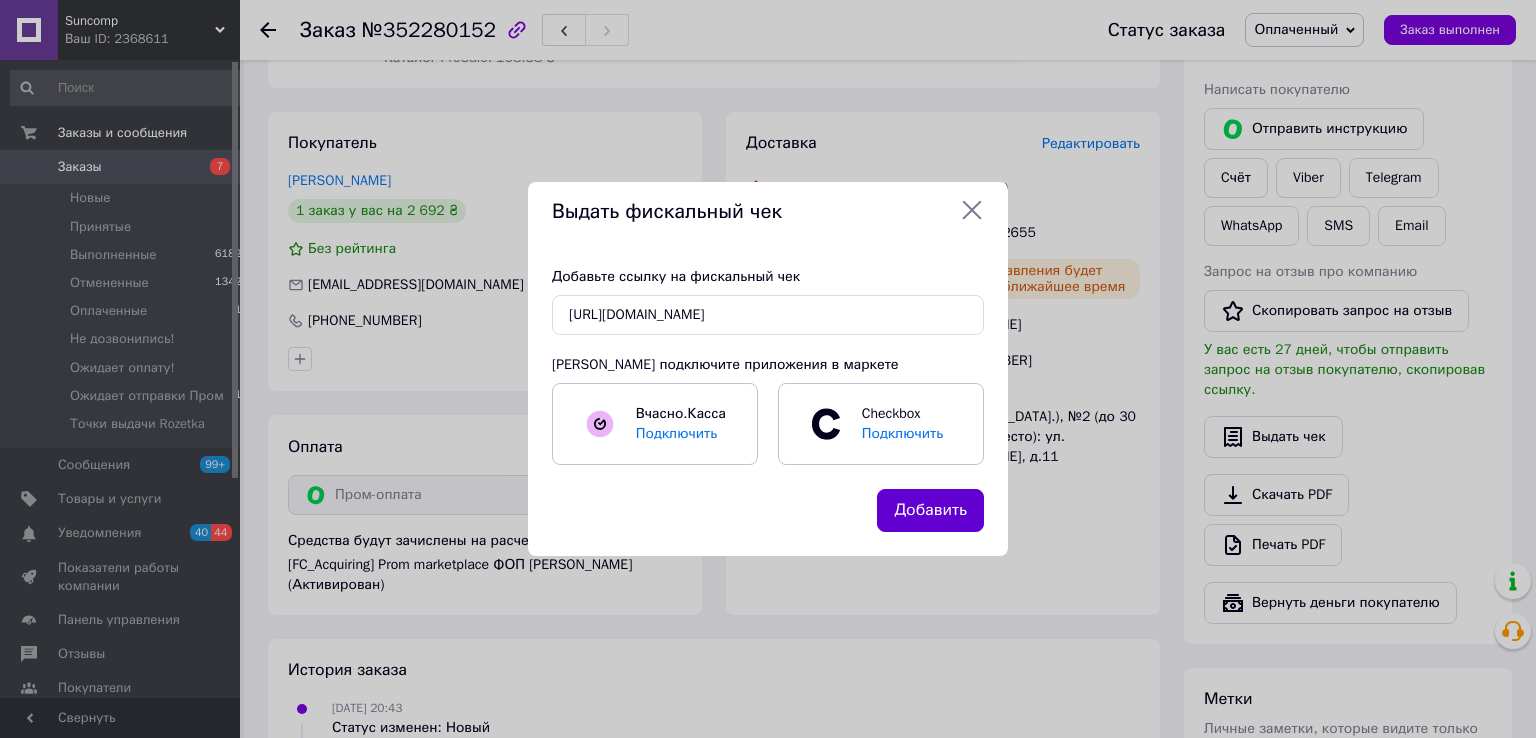 click on "Добавить" at bounding box center (930, 510) 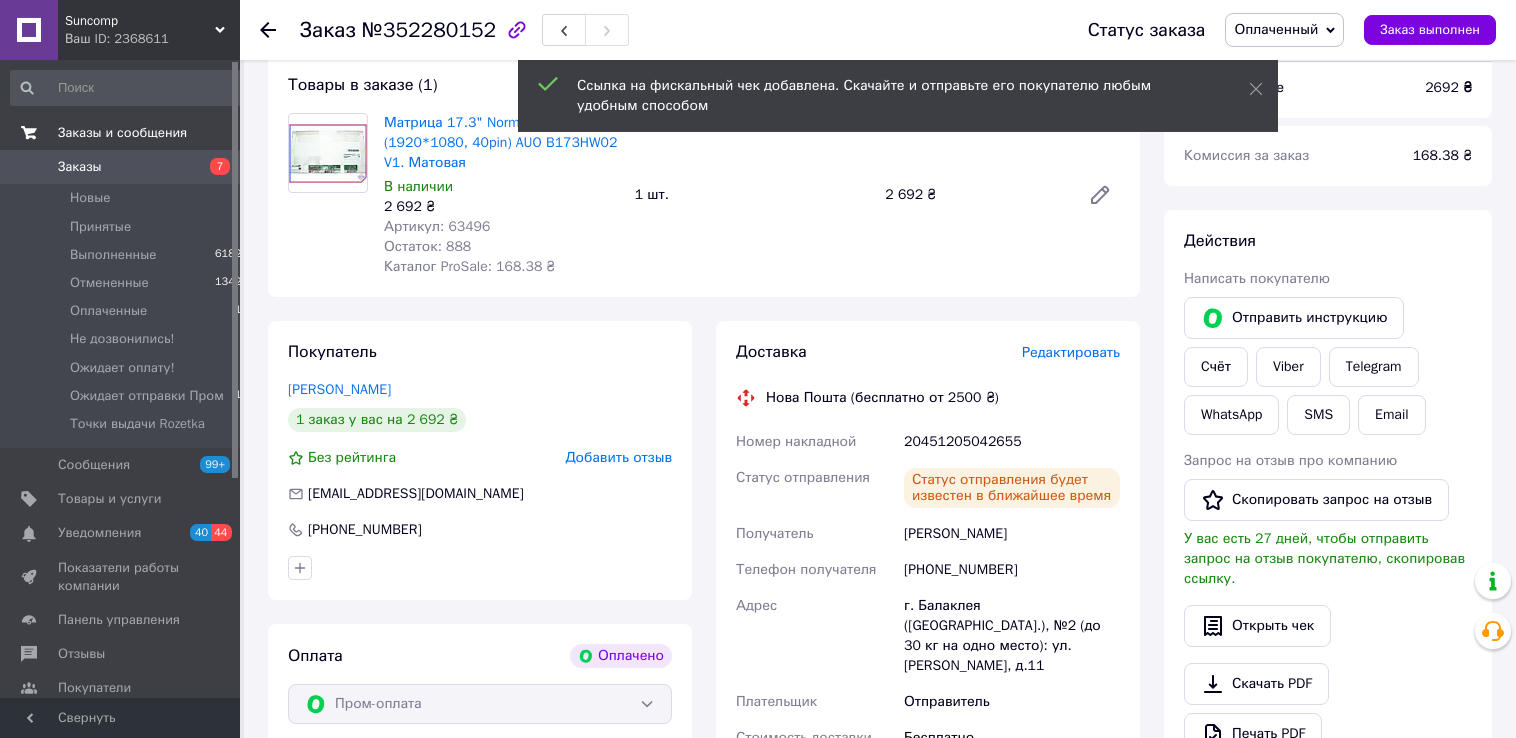 scroll, scrollTop: 105, scrollLeft: 0, axis: vertical 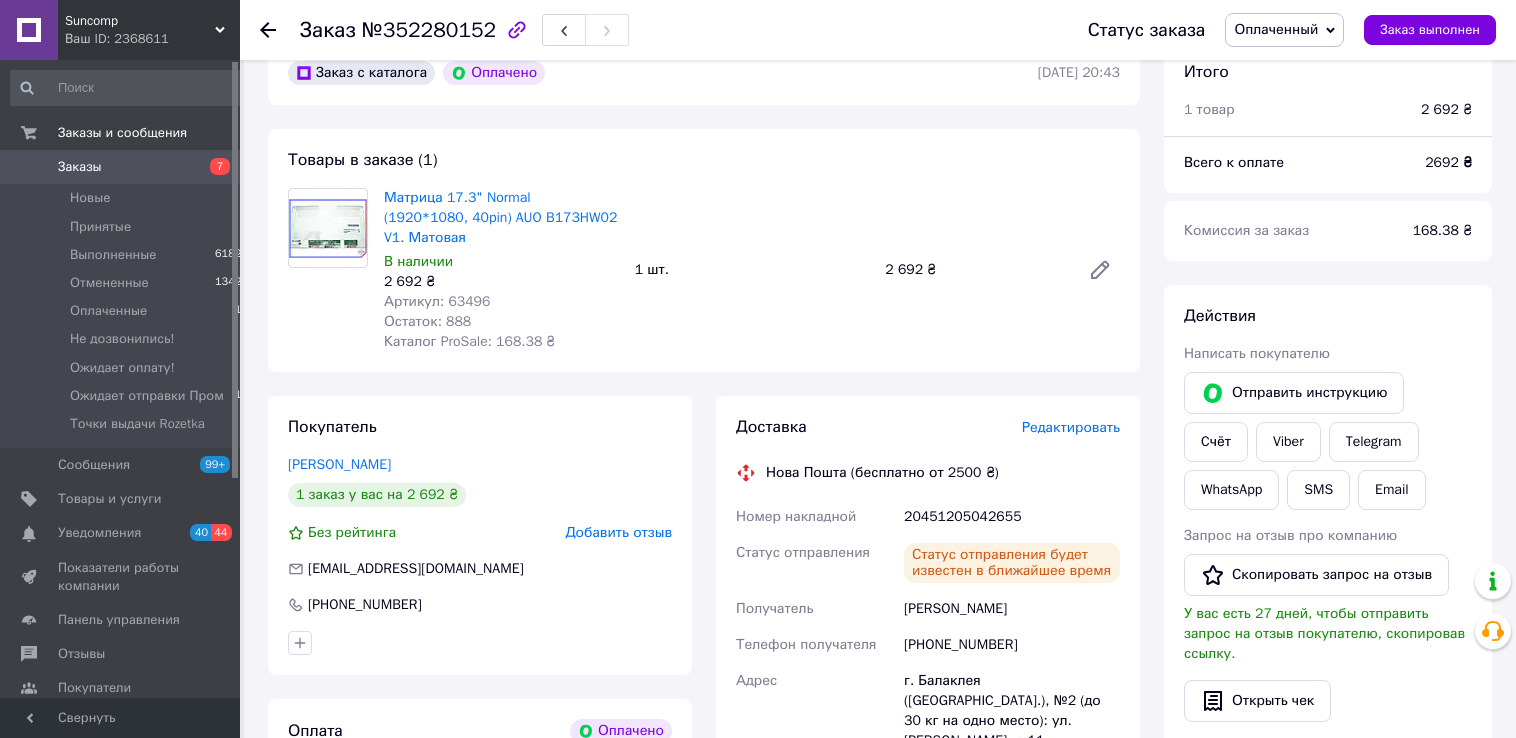click on "Оплаченный" at bounding box center [1276, 29] 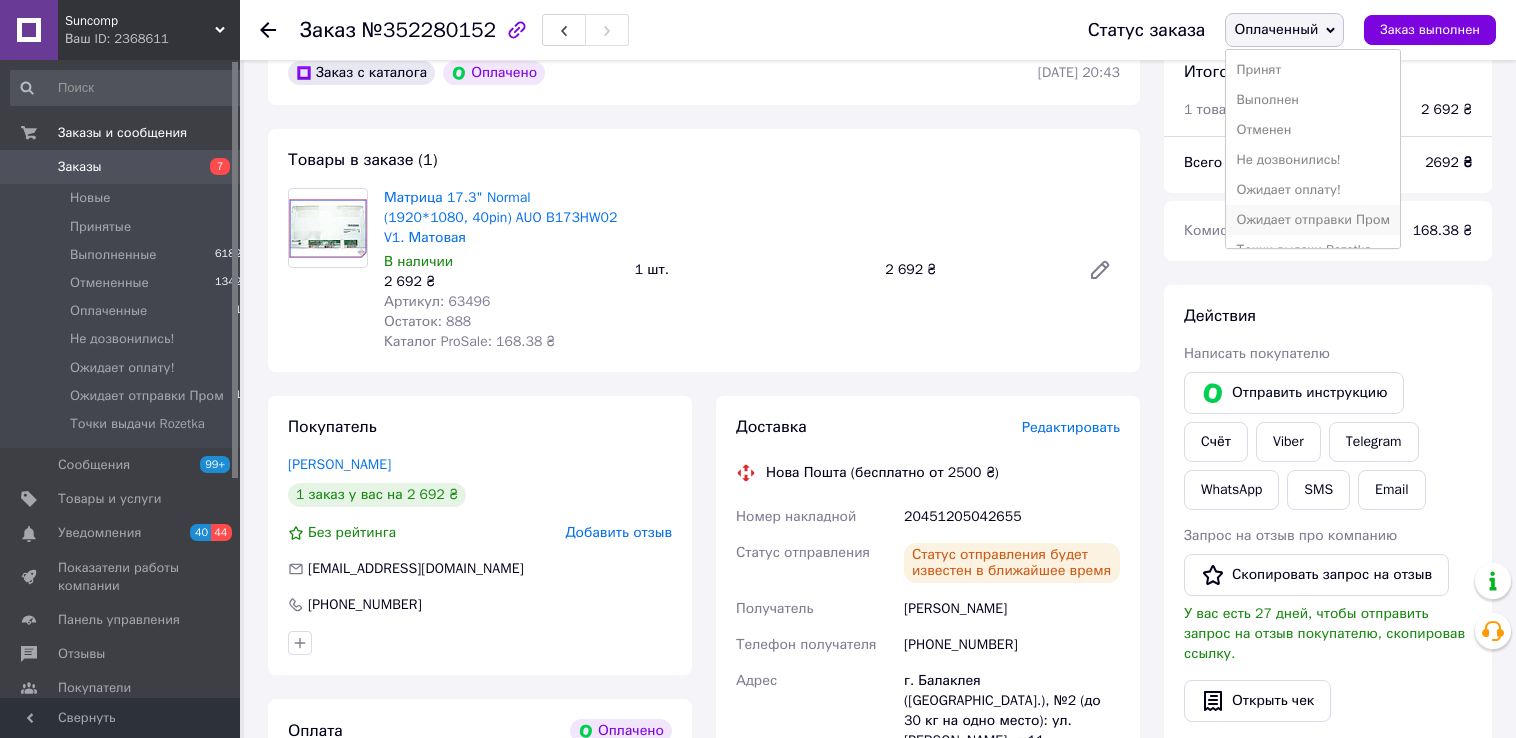 click on "Ожидает отправки Пром" at bounding box center [1313, 220] 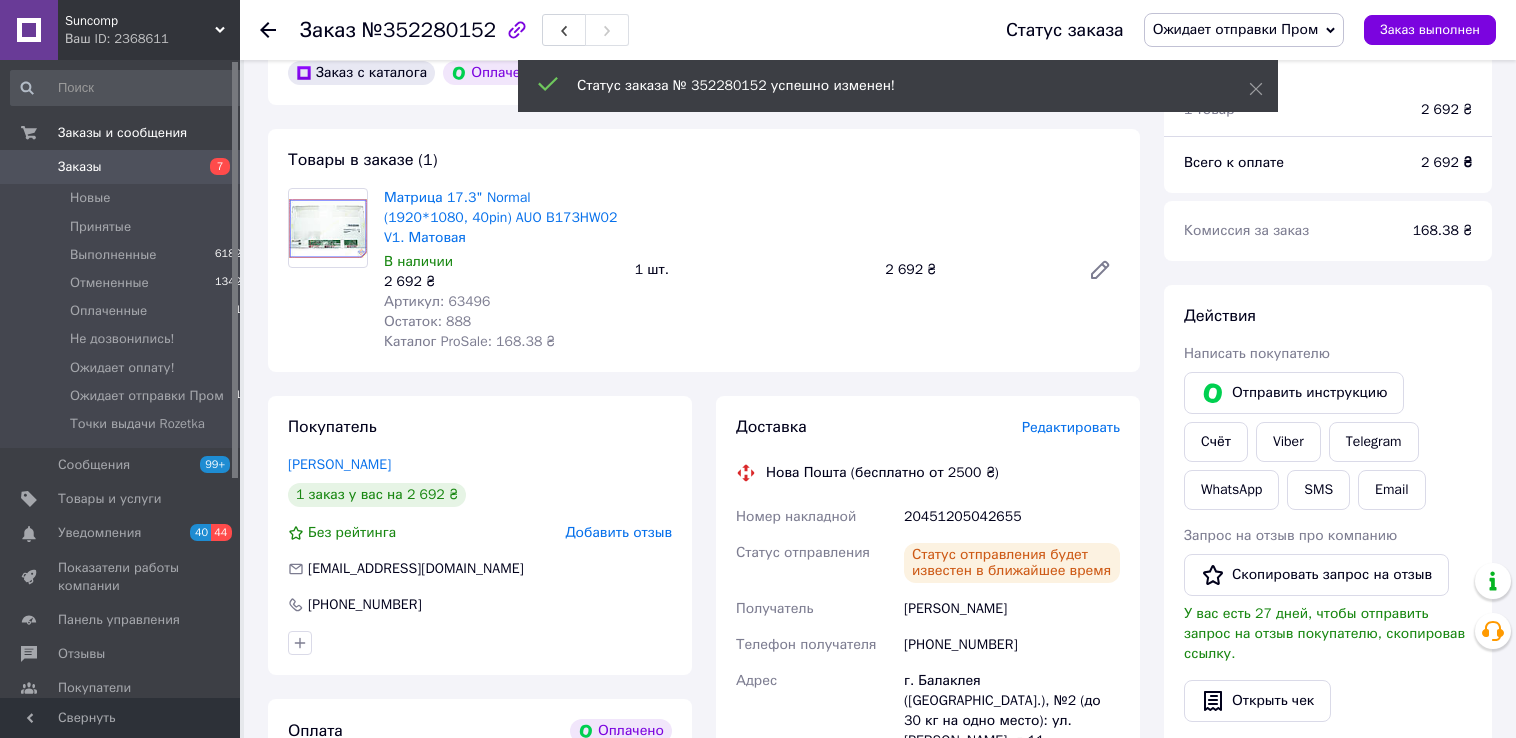 click on "Заказы" at bounding box center [80, 167] 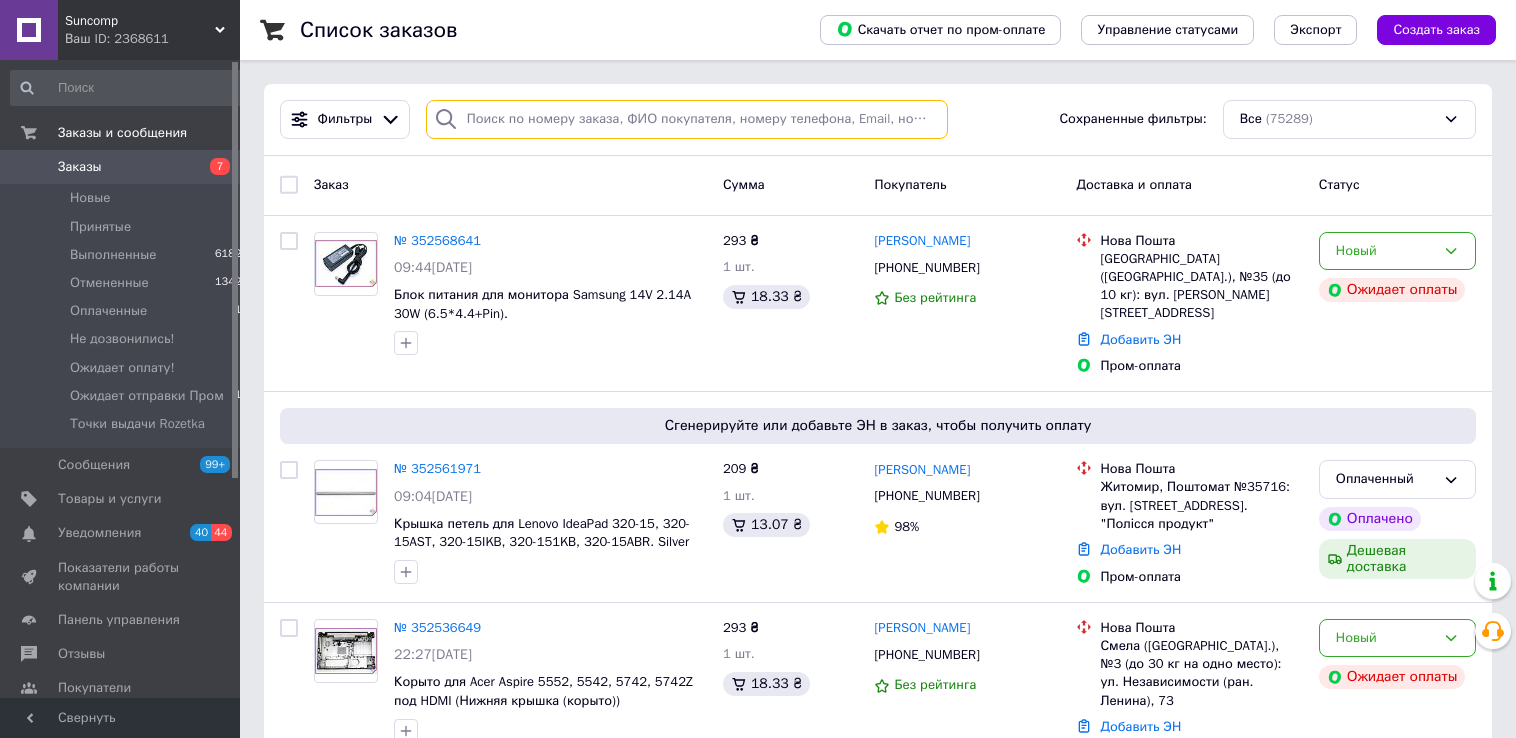 click at bounding box center [687, 119] 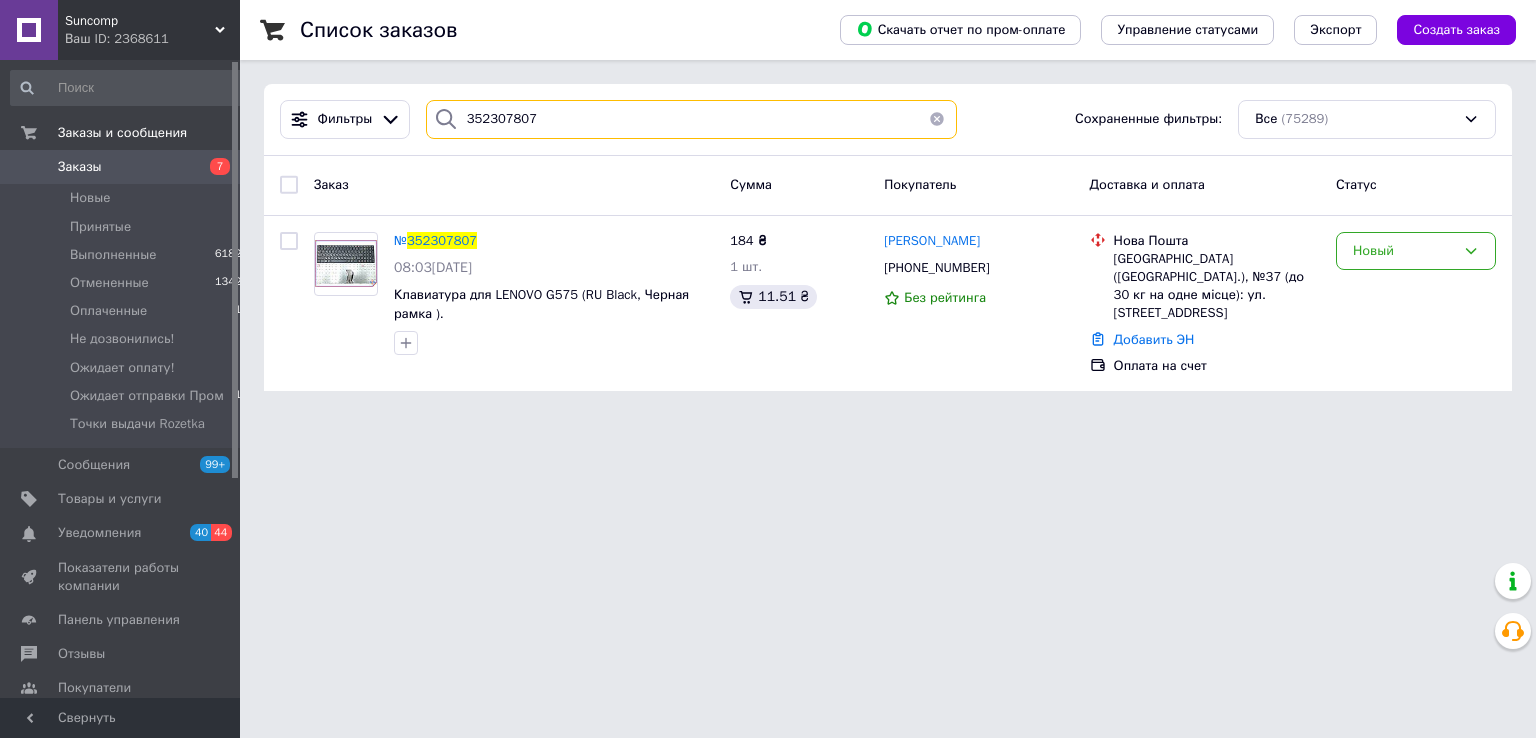 drag, startPoint x: 409, startPoint y: 117, endPoint x: 326, endPoint y: 117, distance: 83 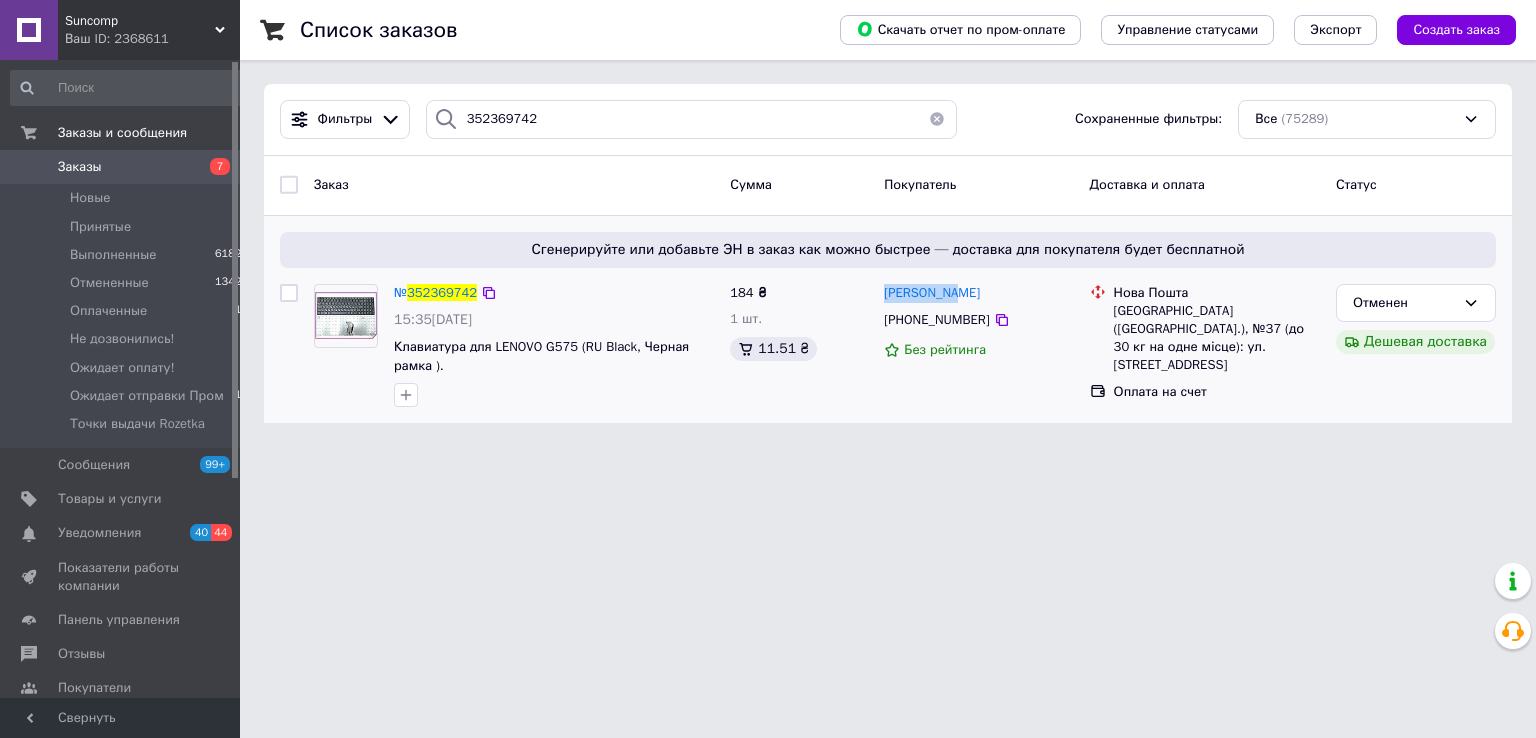 drag, startPoint x: 966, startPoint y: 290, endPoint x: 859, endPoint y: 302, distance: 107.67079 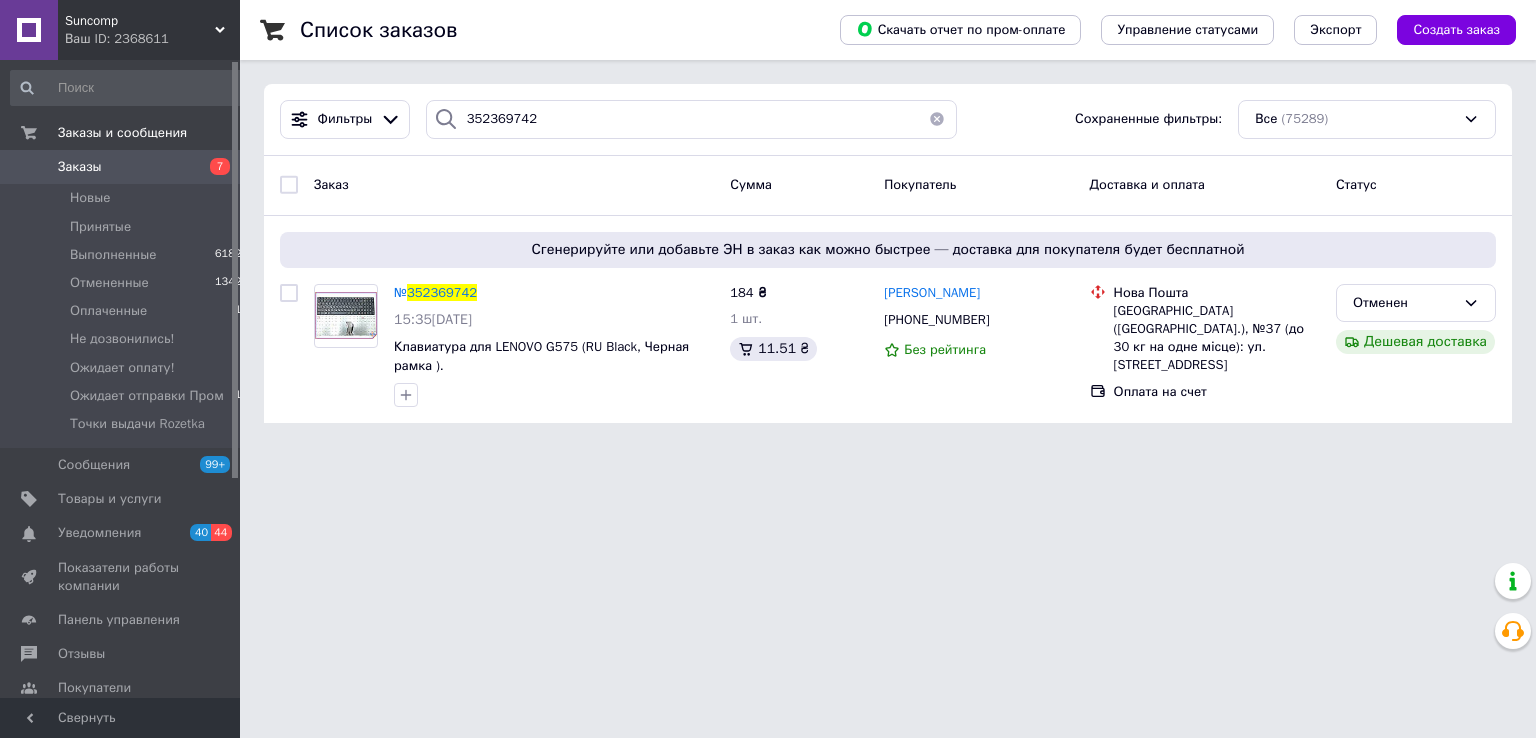 click on "Suncomp Ваш ID: 2368611 Сайт Suncomp Кабинет покупателя Проверить состояние системы Страница на портале Справка Выйти Заказы и сообщения Заказы 7 Новые 6 Принятые 2 Выполненные 61829 Отмененные 13428 Оплаченные 14 Не дозвонились! 0 Ожидает оплату! 0 Ожидает отправки Пром 10 Точки выдачи Rozetka 0 Сообщения 99+ Товары и услуги Уведомления 40 44 Показатели работы компании Панель управления Отзывы Покупатели Каталог ProSale Аналитика Инструменты вебмастера и SEO Управление сайтом Кошелек компании Маркет Настройки Тарифы и счета Prom топ" at bounding box center [768, 223] 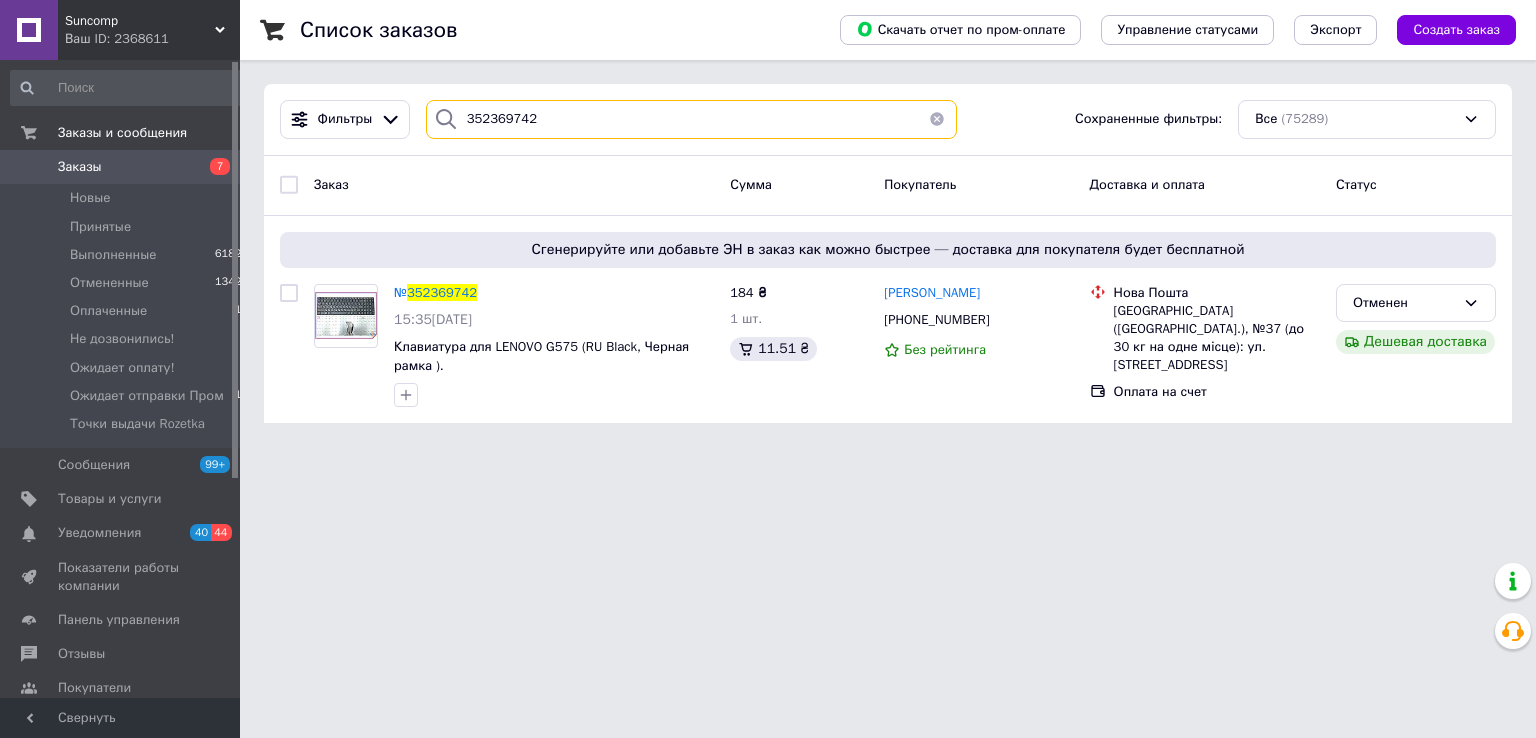 drag, startPoint x: 326, startPoint y: 118, endPoint x: 301, endPoint y: 118, distance: 25 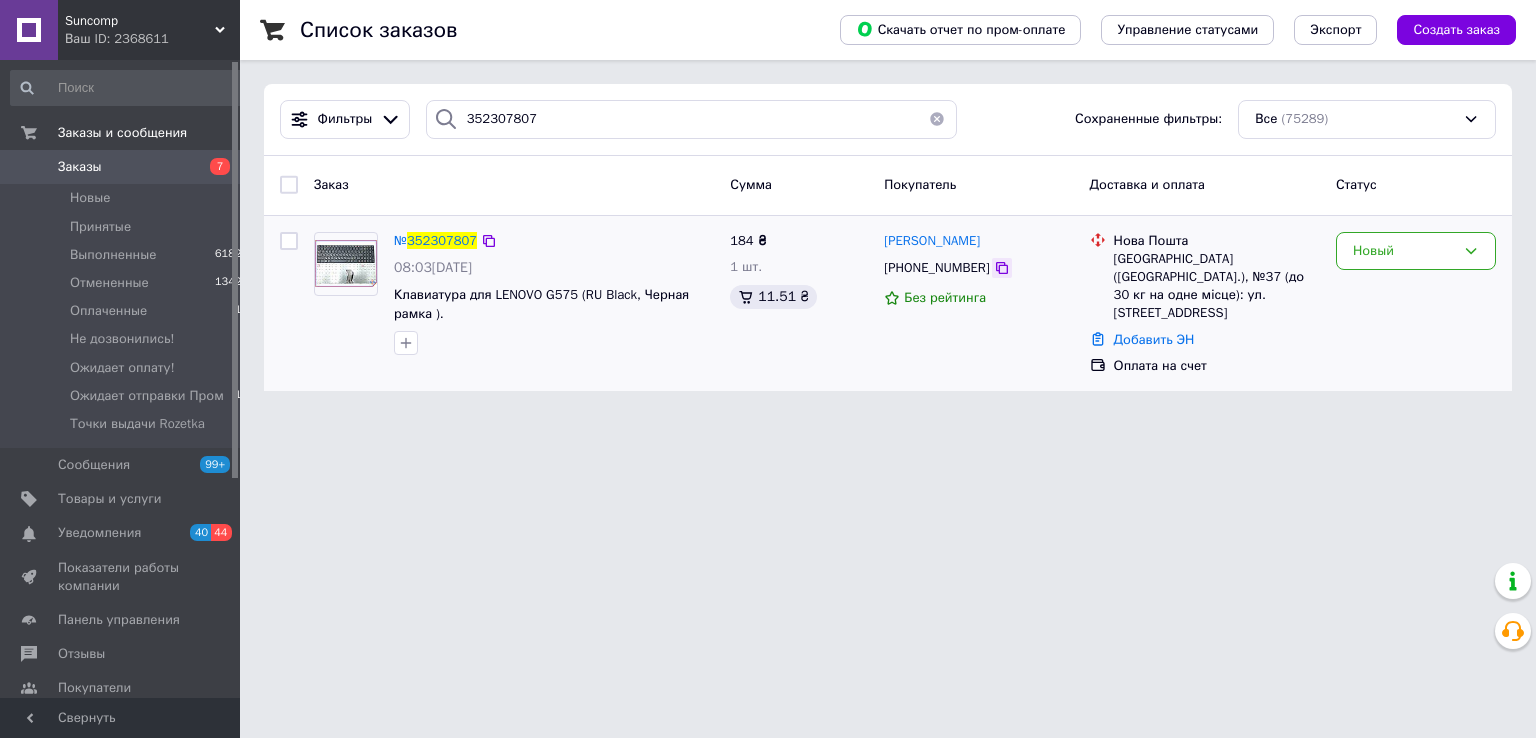 click 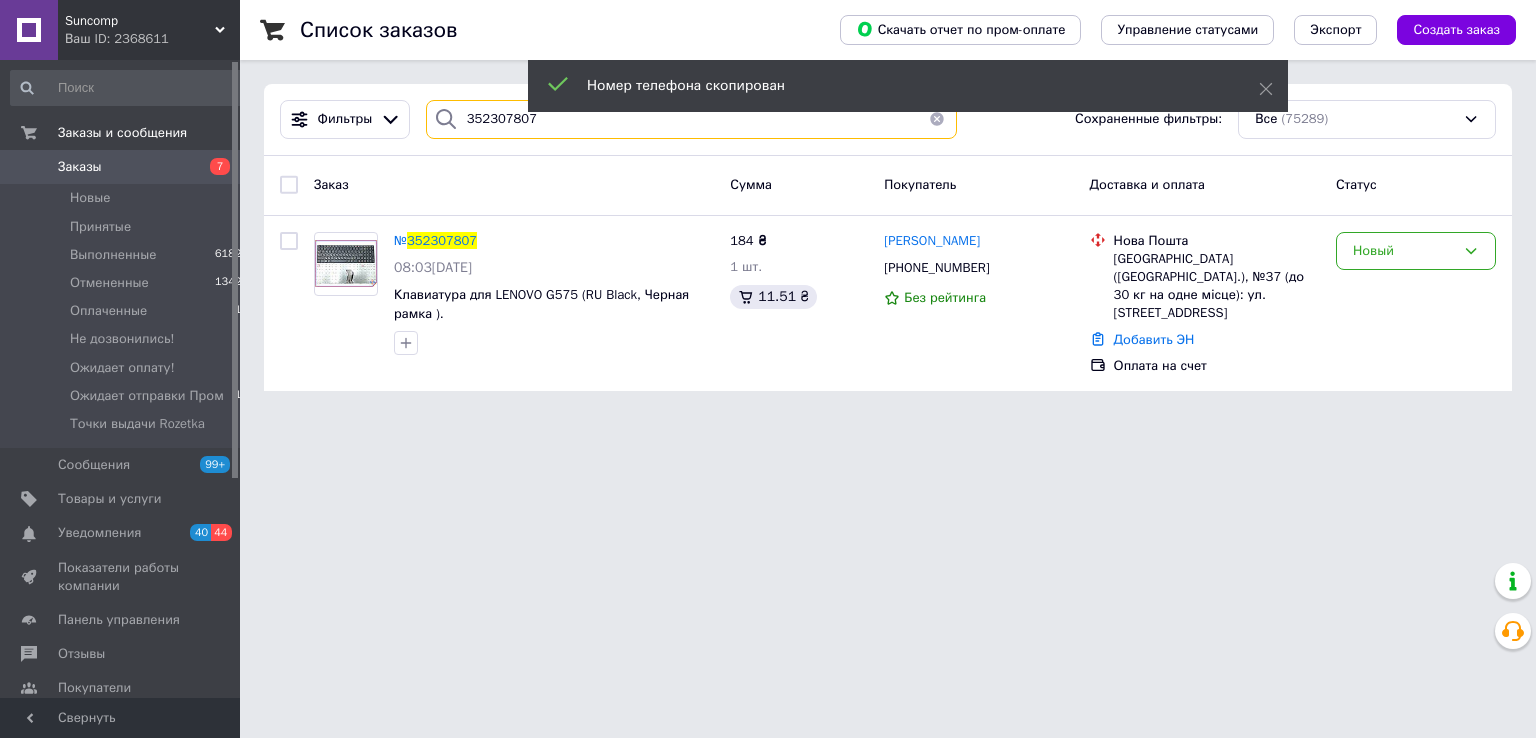 drag, startPoint x: 587, startPoint y: 121, endPoint x: 386, endPoint y: 112, distance: 201.20139 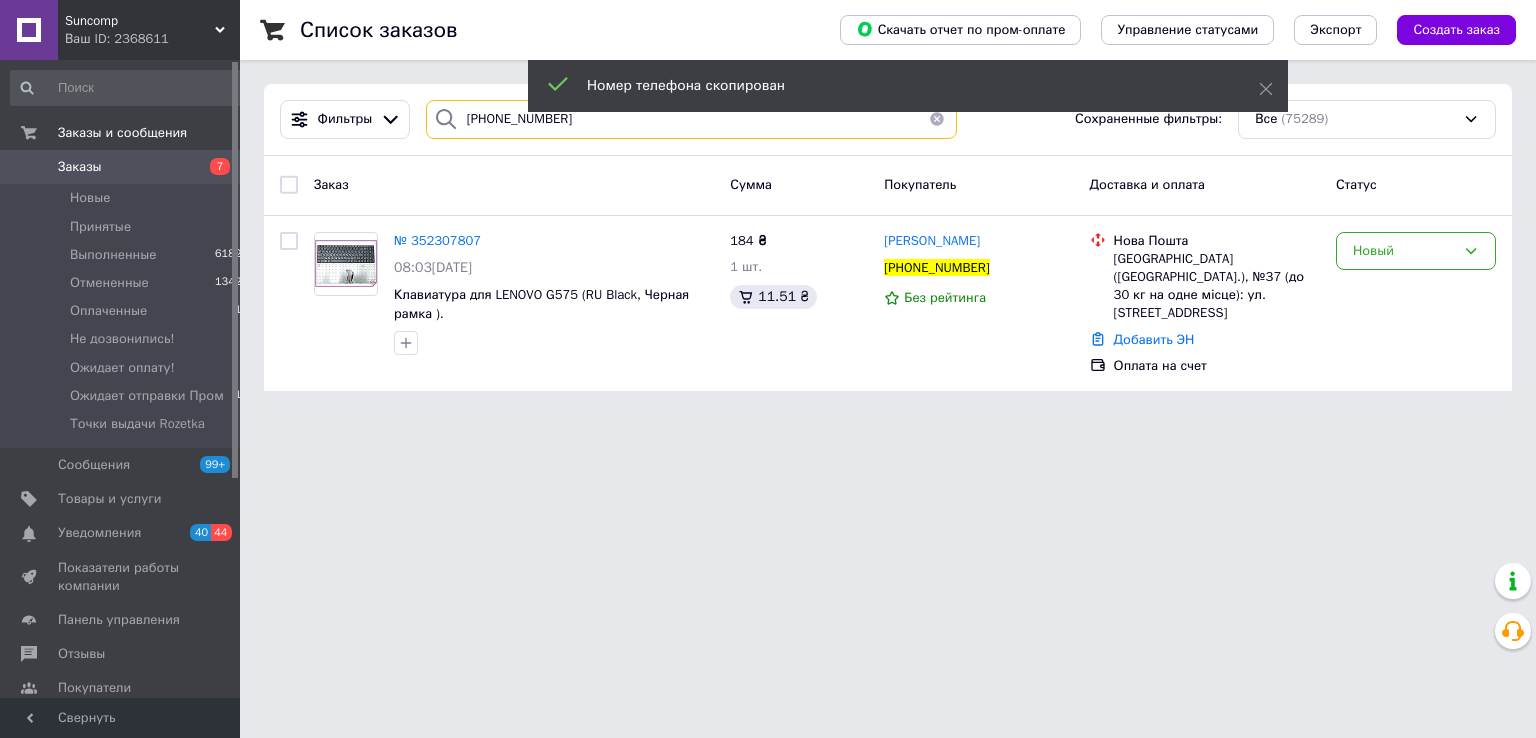 type on "[PHONE_NUMBER]" 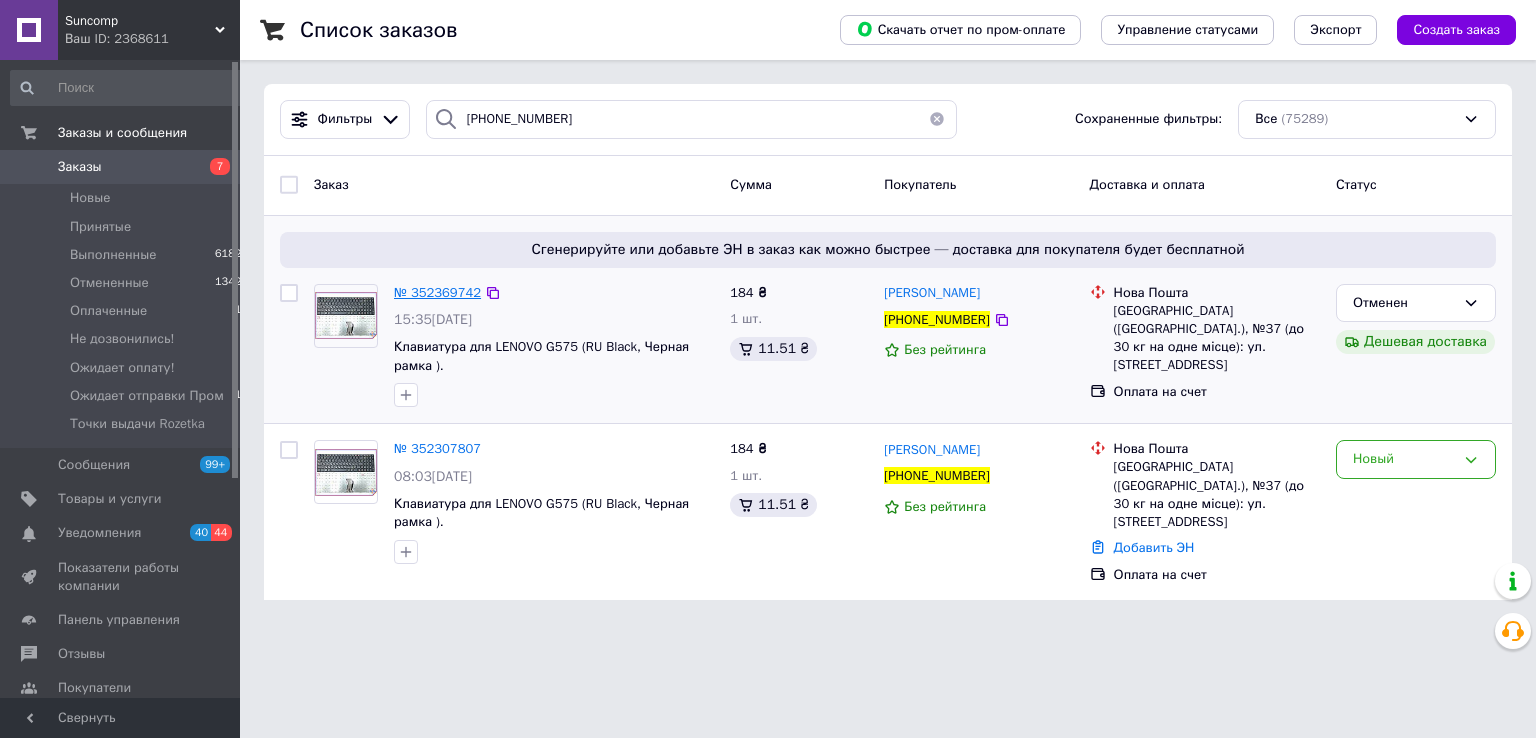 click on "№ 352369742" at bounding box center [437, 292] 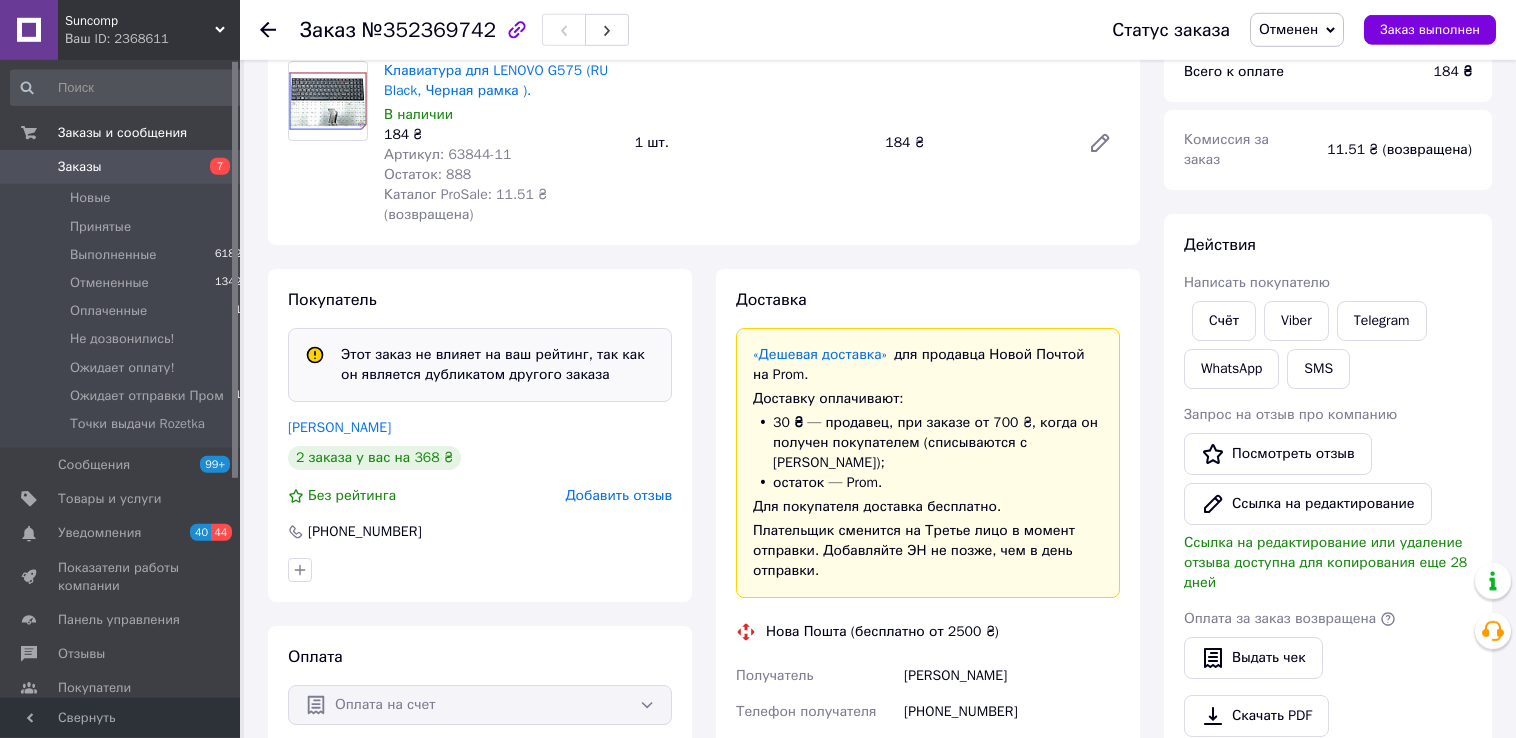 scroll, scrollTop: 271, scrollLeft: 0, axis: vertical 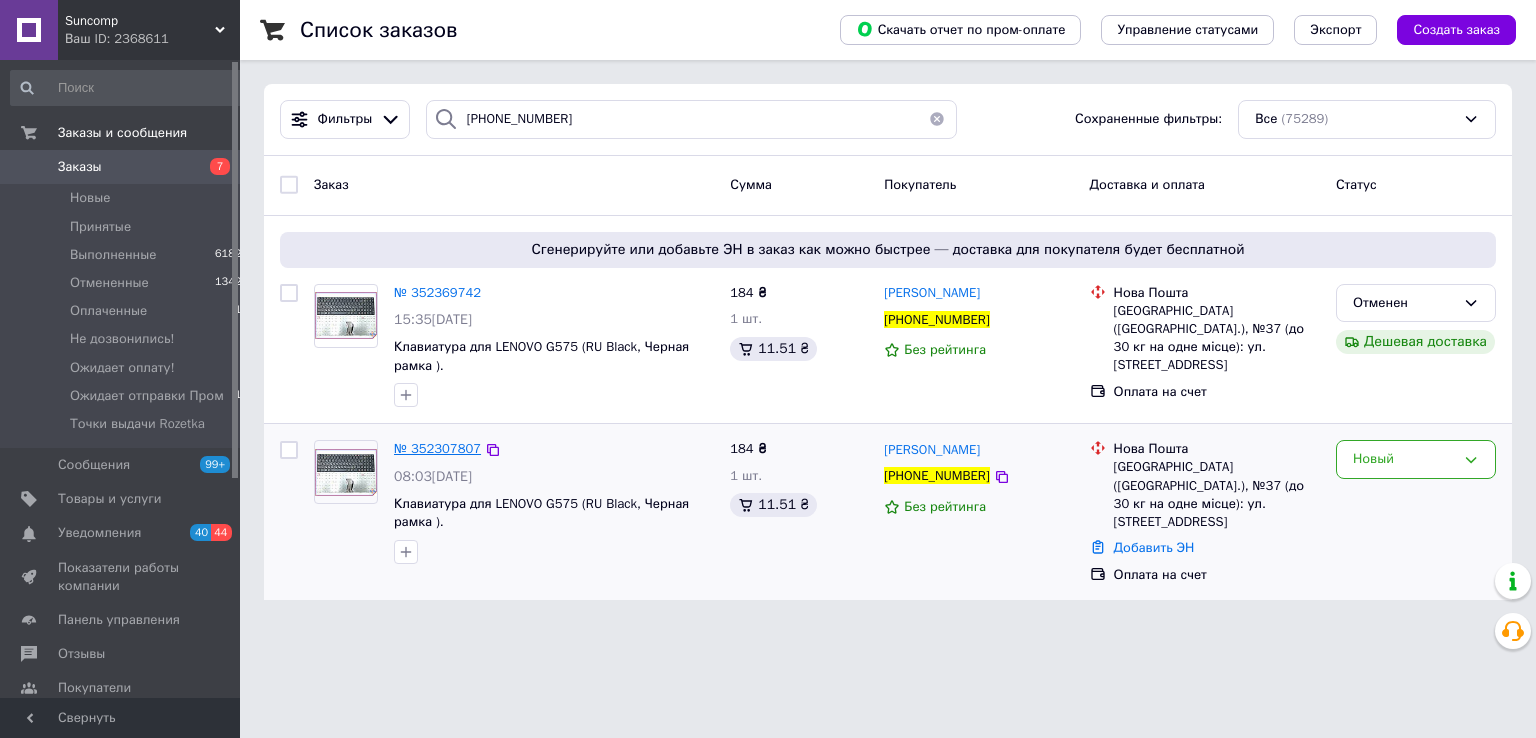 click on "№ 352307807" at bounding box center (437, 448) 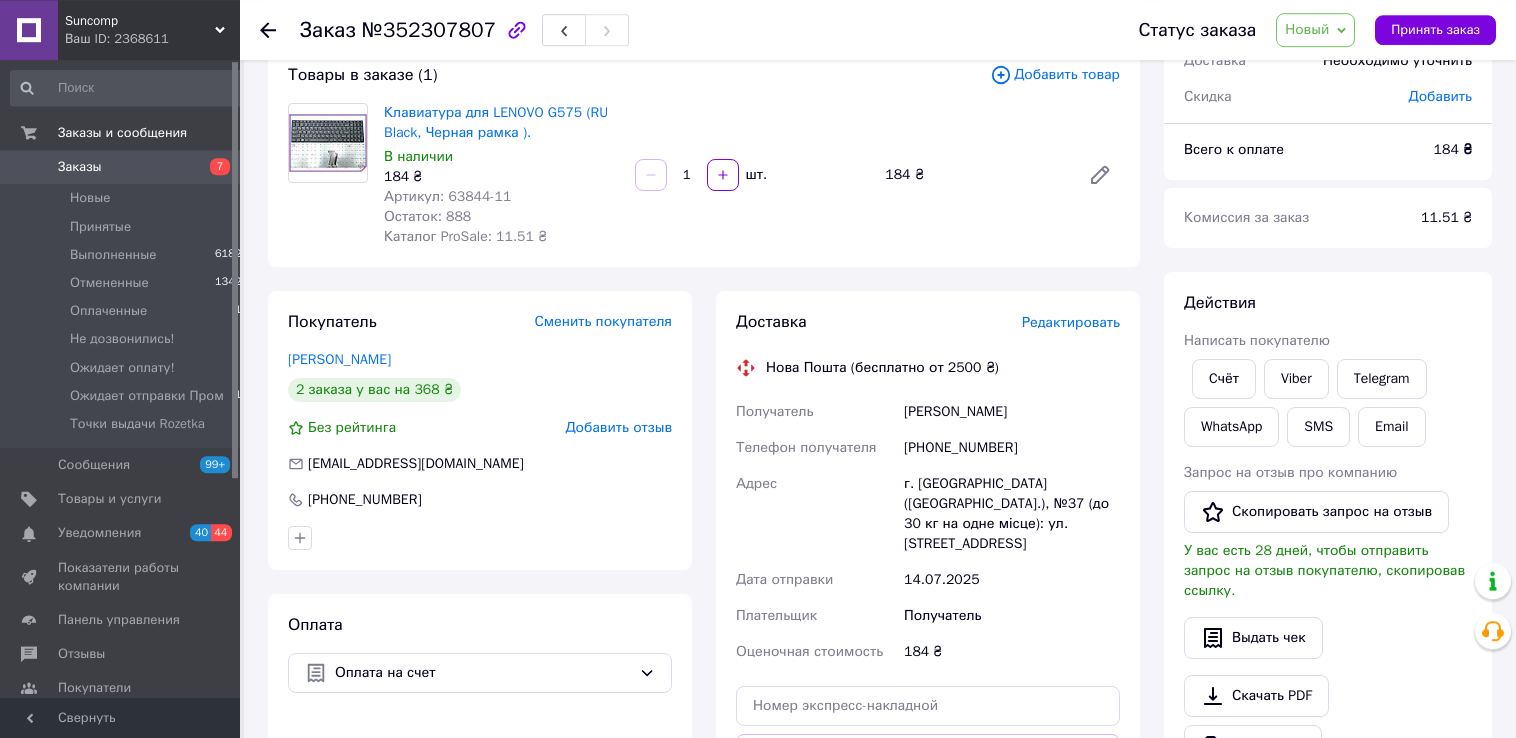 scroll, scrollTop: 52, scrollLeft: 0, axis: vertical 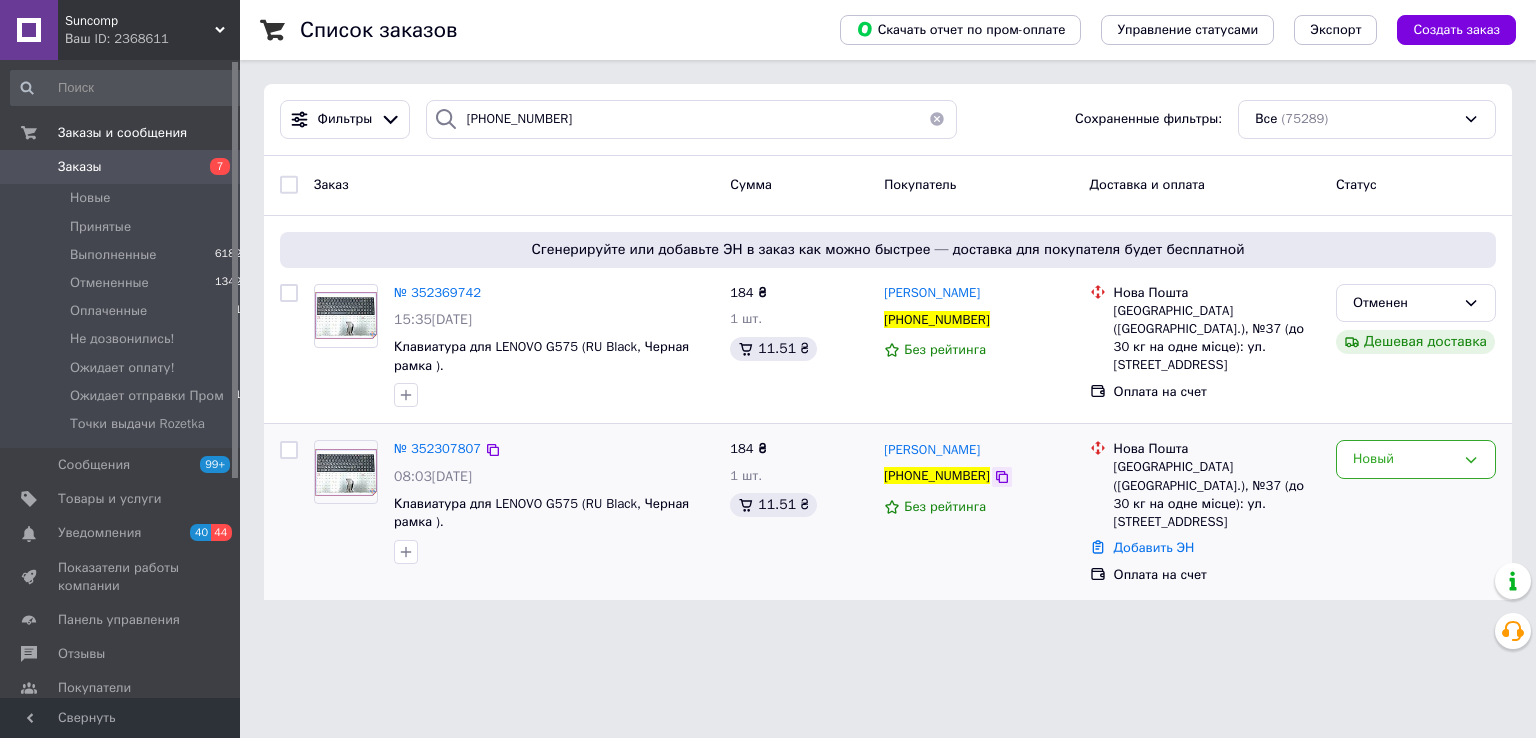 click 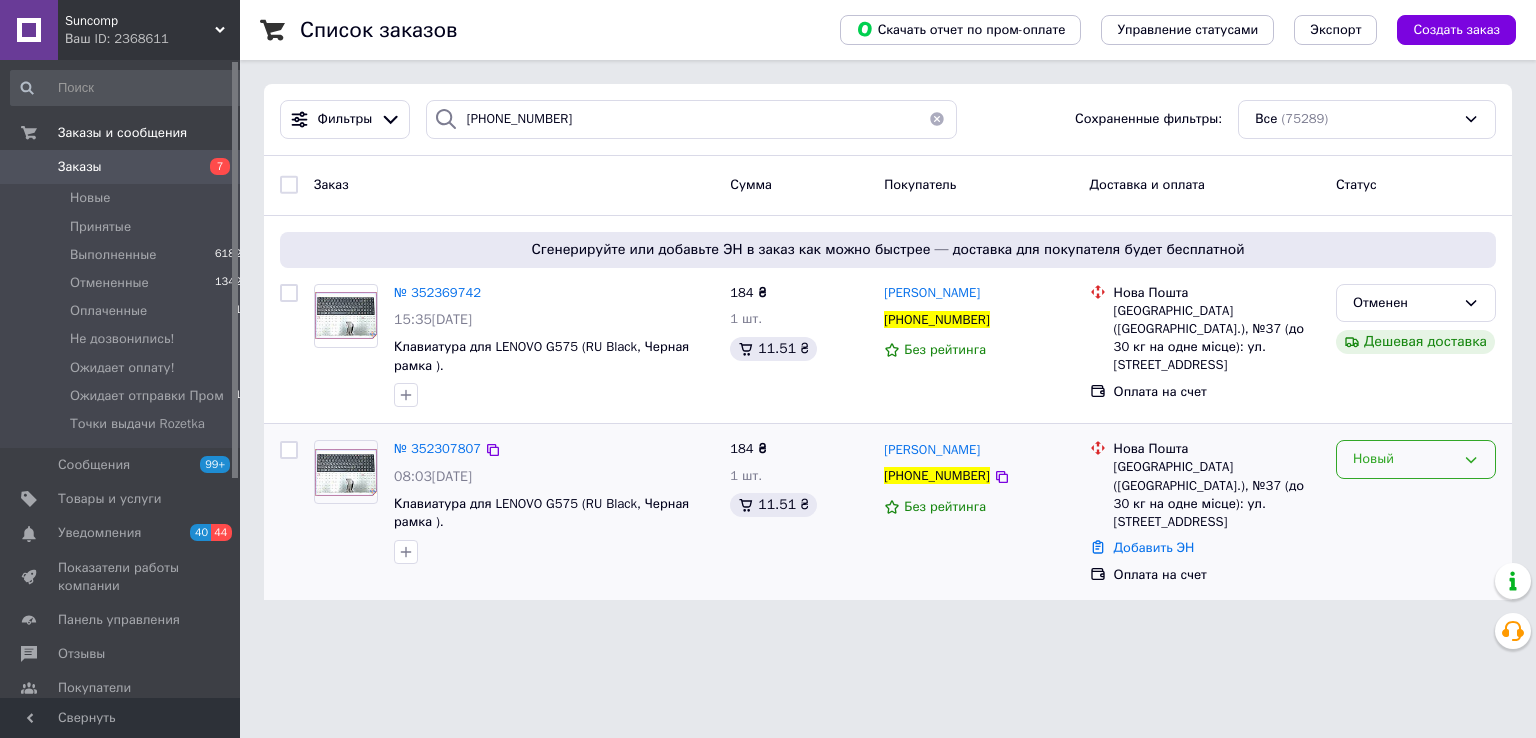 click on "Новый" at bounding box center [1404, 459] 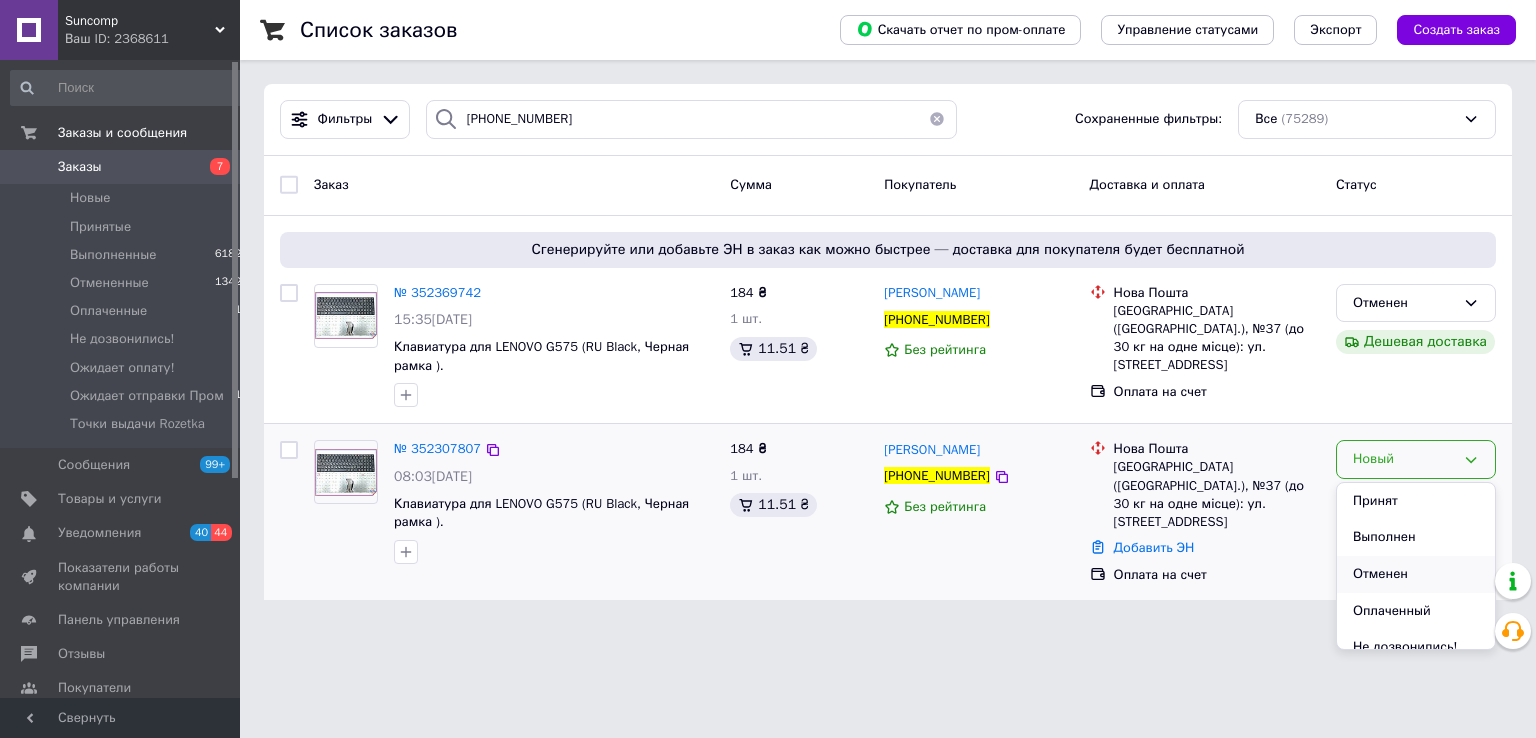 click on "Отменен" at bounding box center (1416, 574) 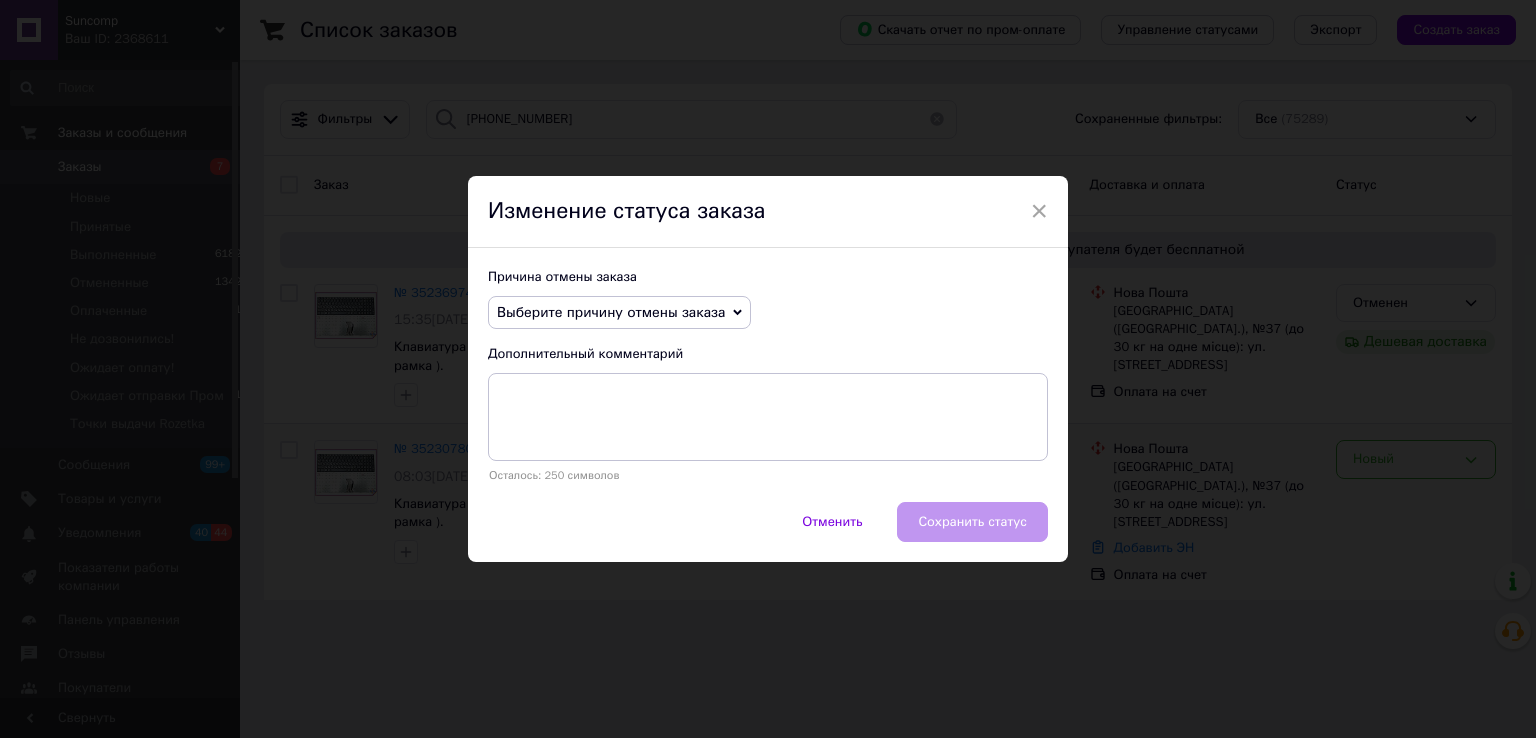 click on "Выберите причину отмены заказа" at bounding box center (611, 312) 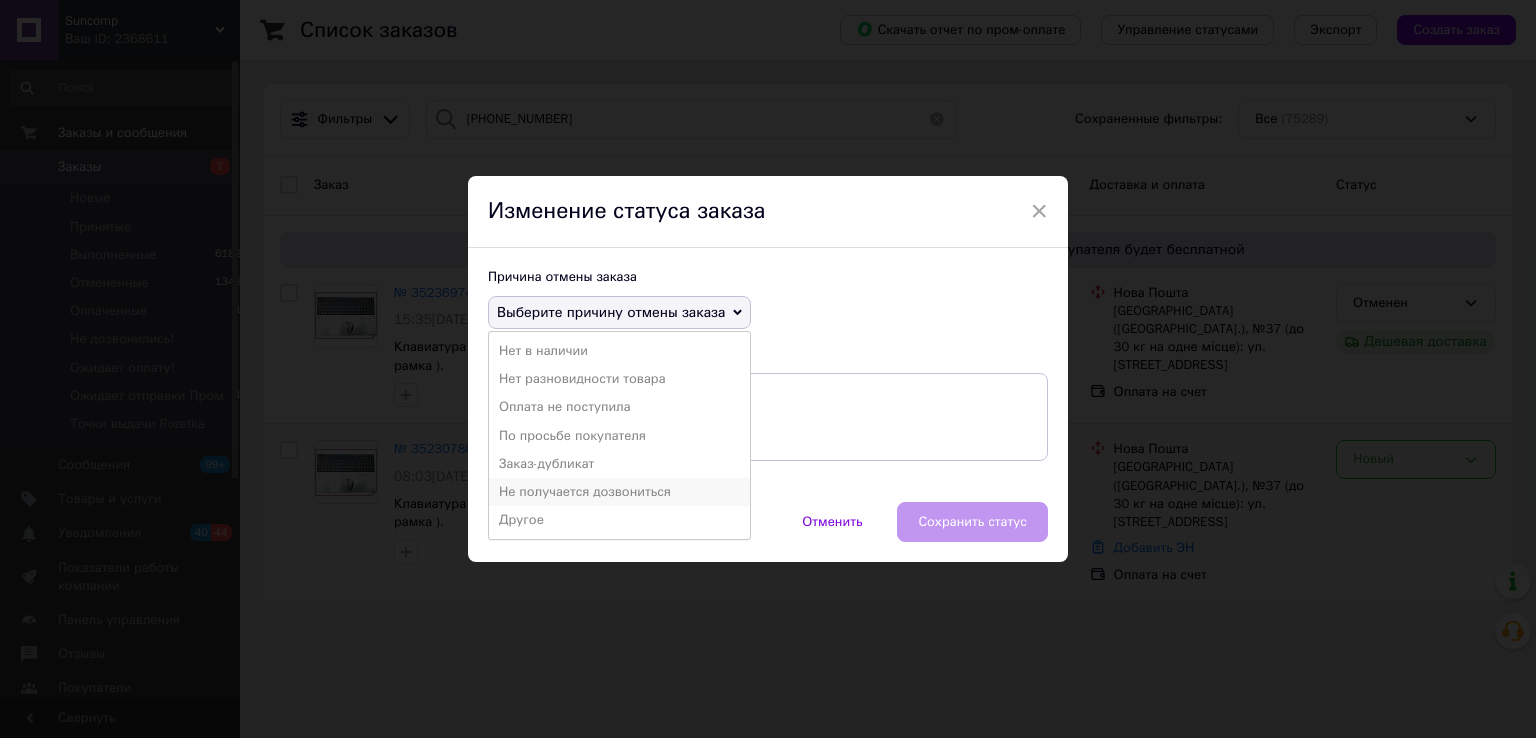 click on "Не получается дозвониться" at bounding box center [619, 492] 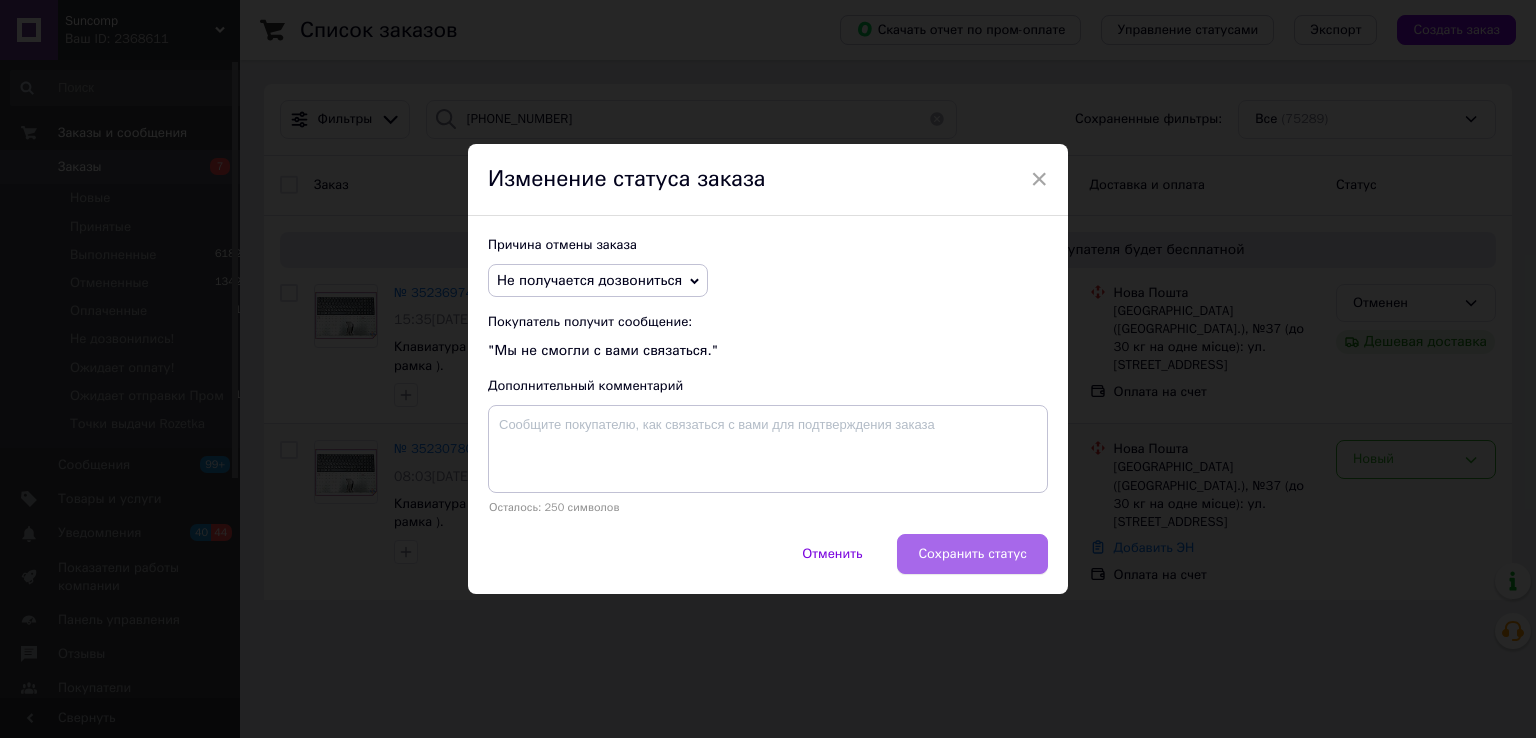 click on "Сохранить статус" at bounding box center [972, 554] 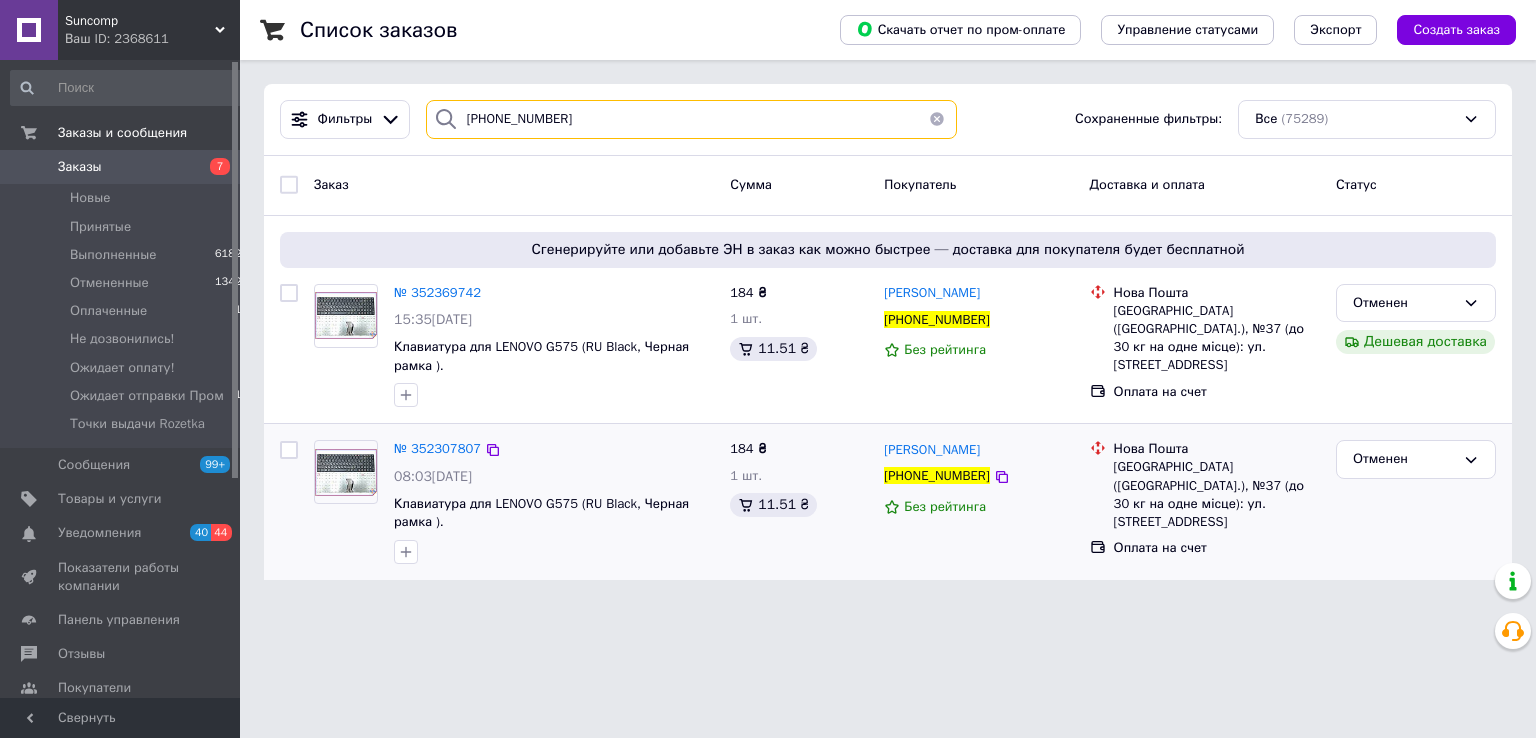 drag, startPoint x: 296, startPoint y: 113, endPoint x: 630, endPoint y: 102, distance: 334.1811 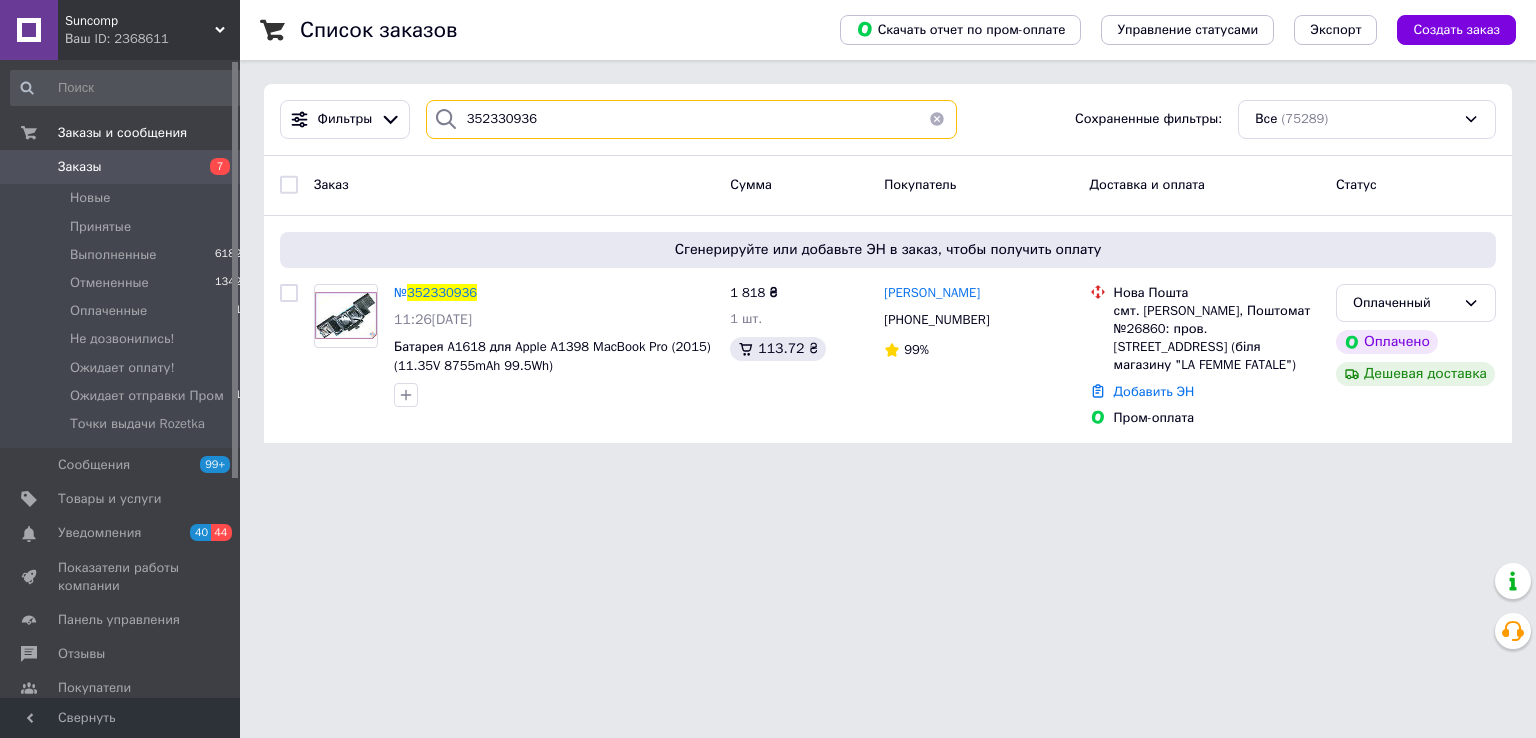type on "352330936" 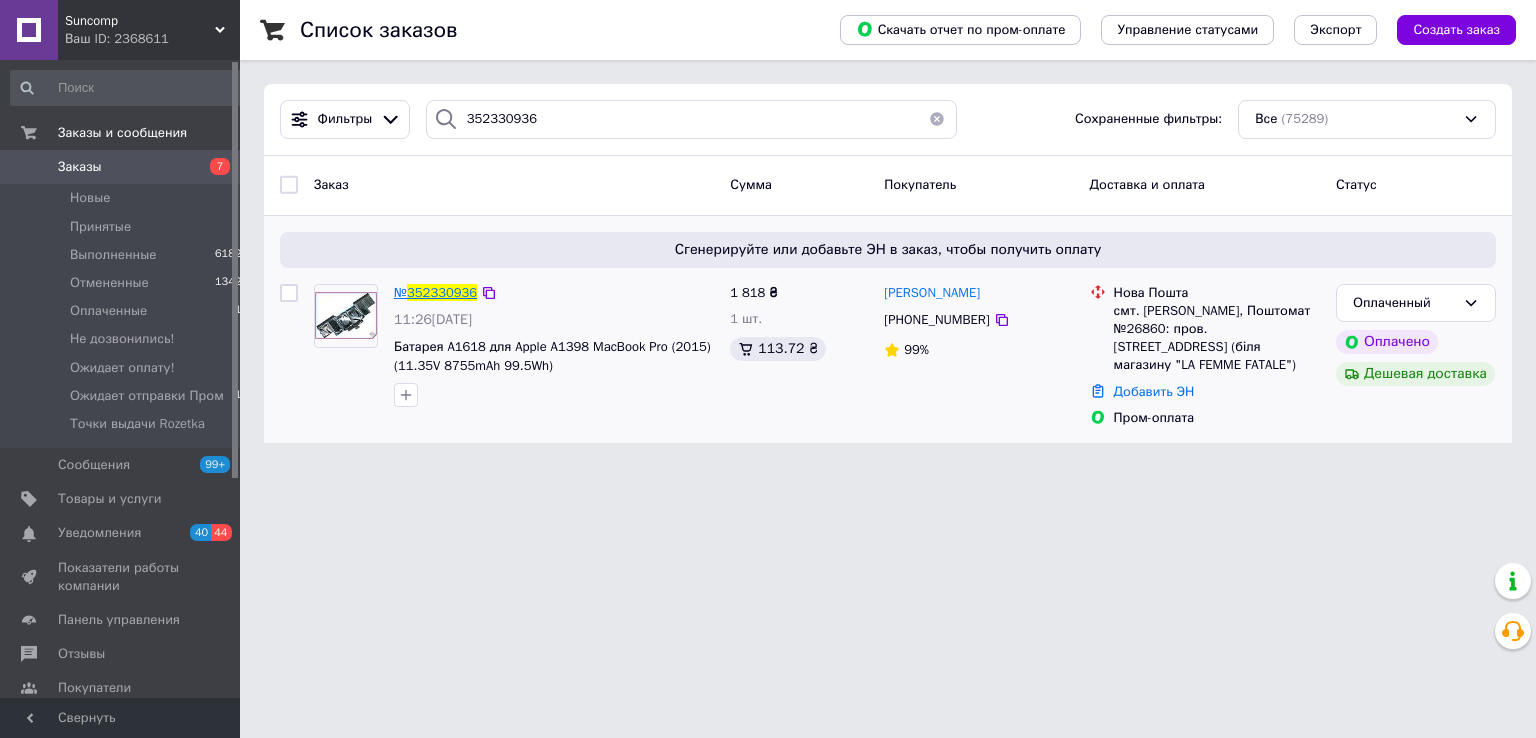 click on "352330936" at bounding box center (442, 292) 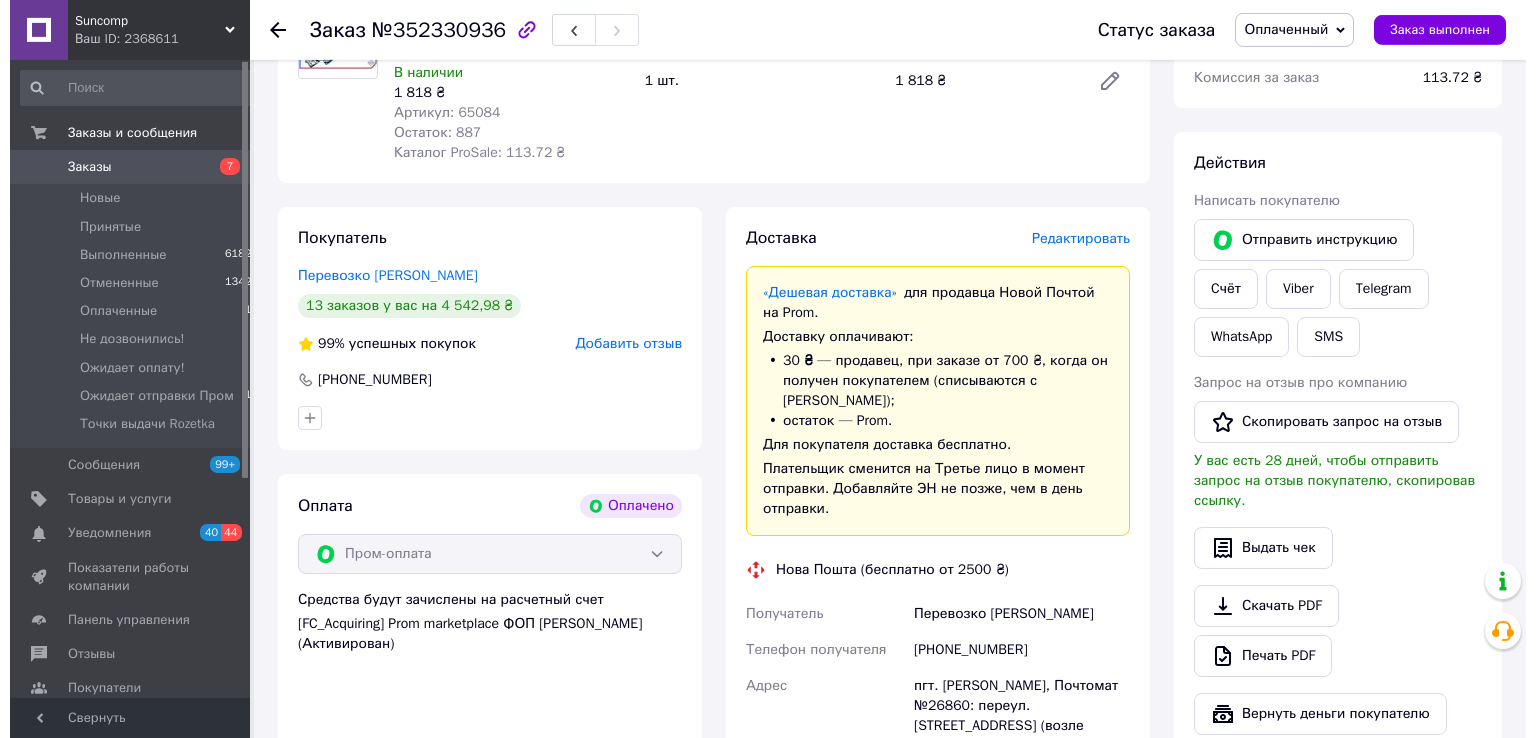 scroll, scrollTop: 264, scrollLeft: 0, axis: vertical 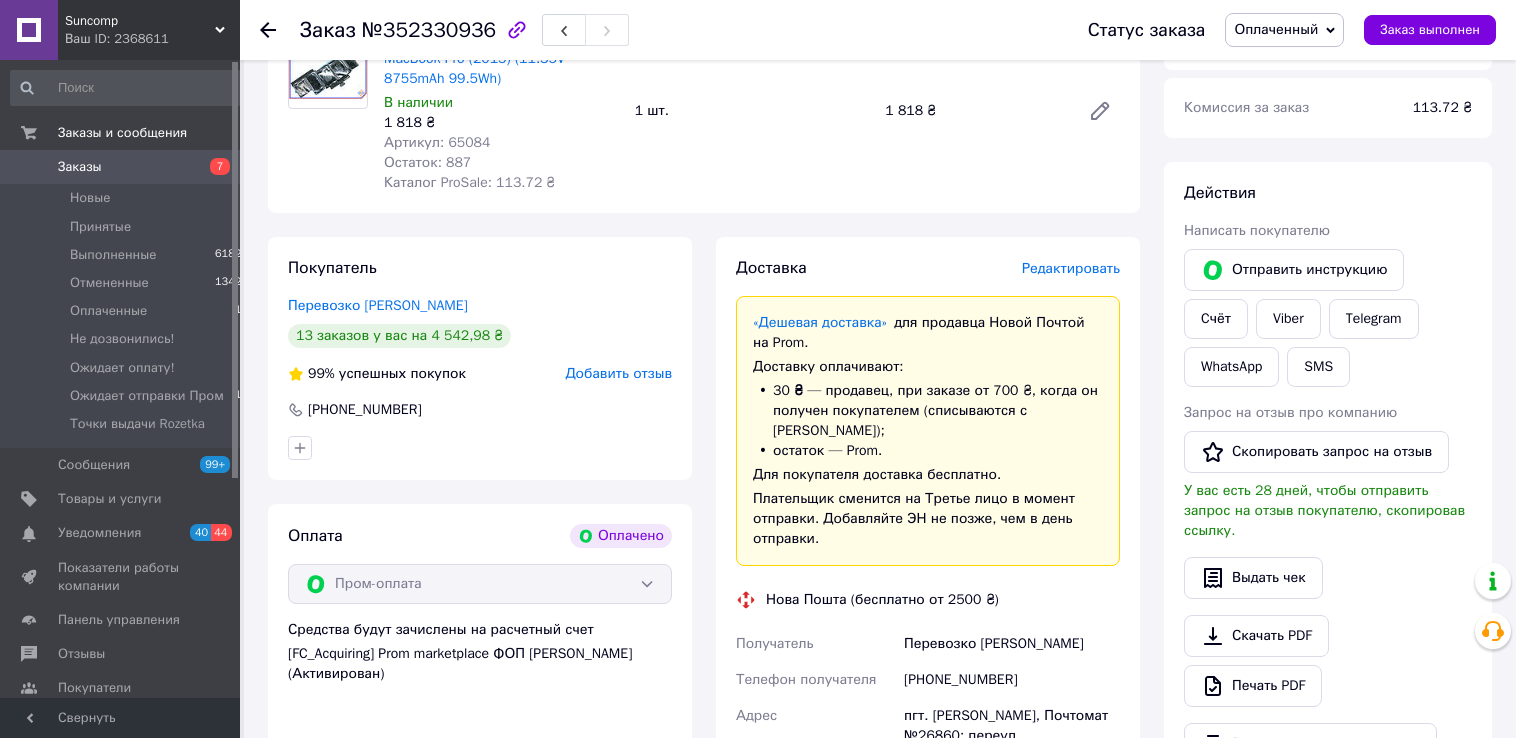 click on "Редактировать" at bounding box center [1071, 268] 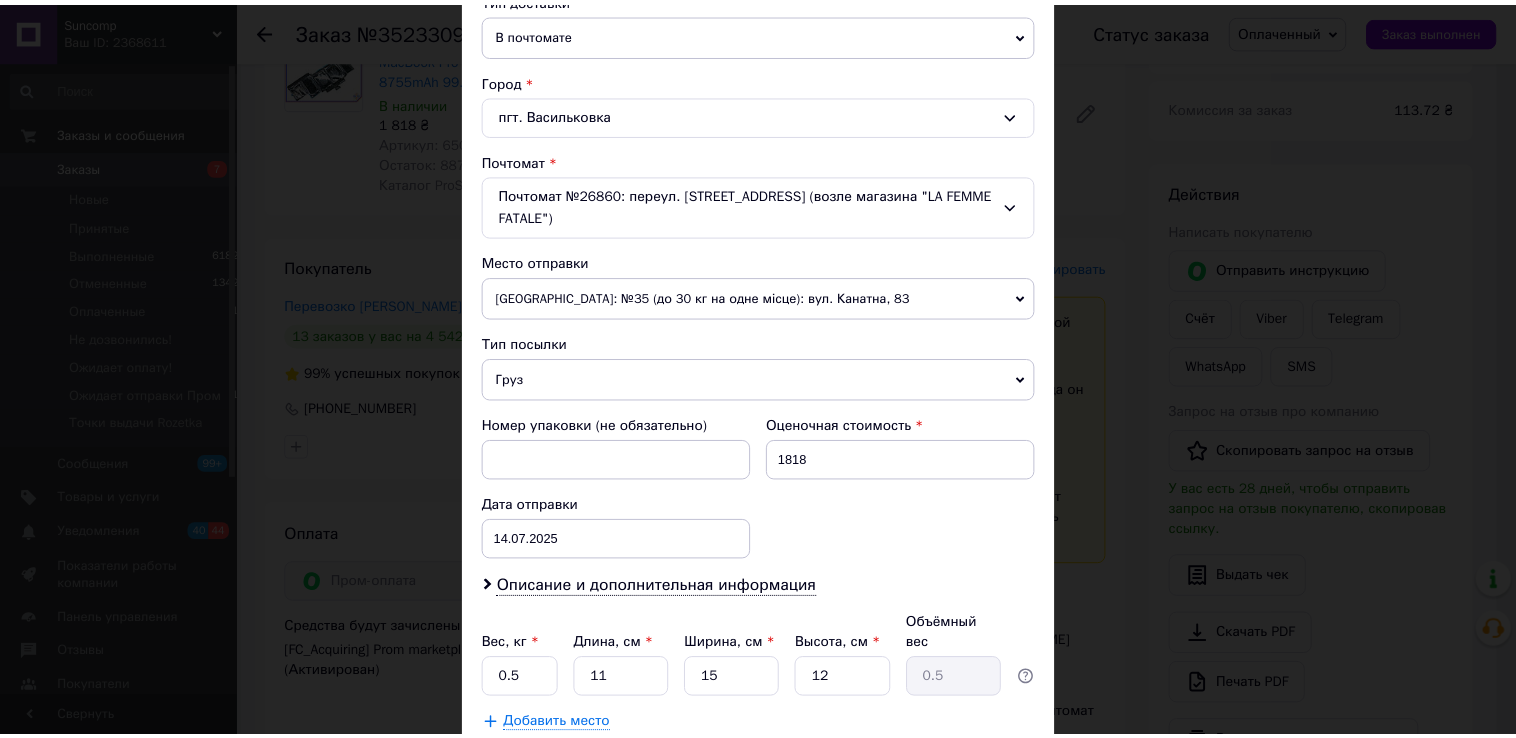 scroll, scrollTop: 581, scrollLeft: 0, axis: vertical 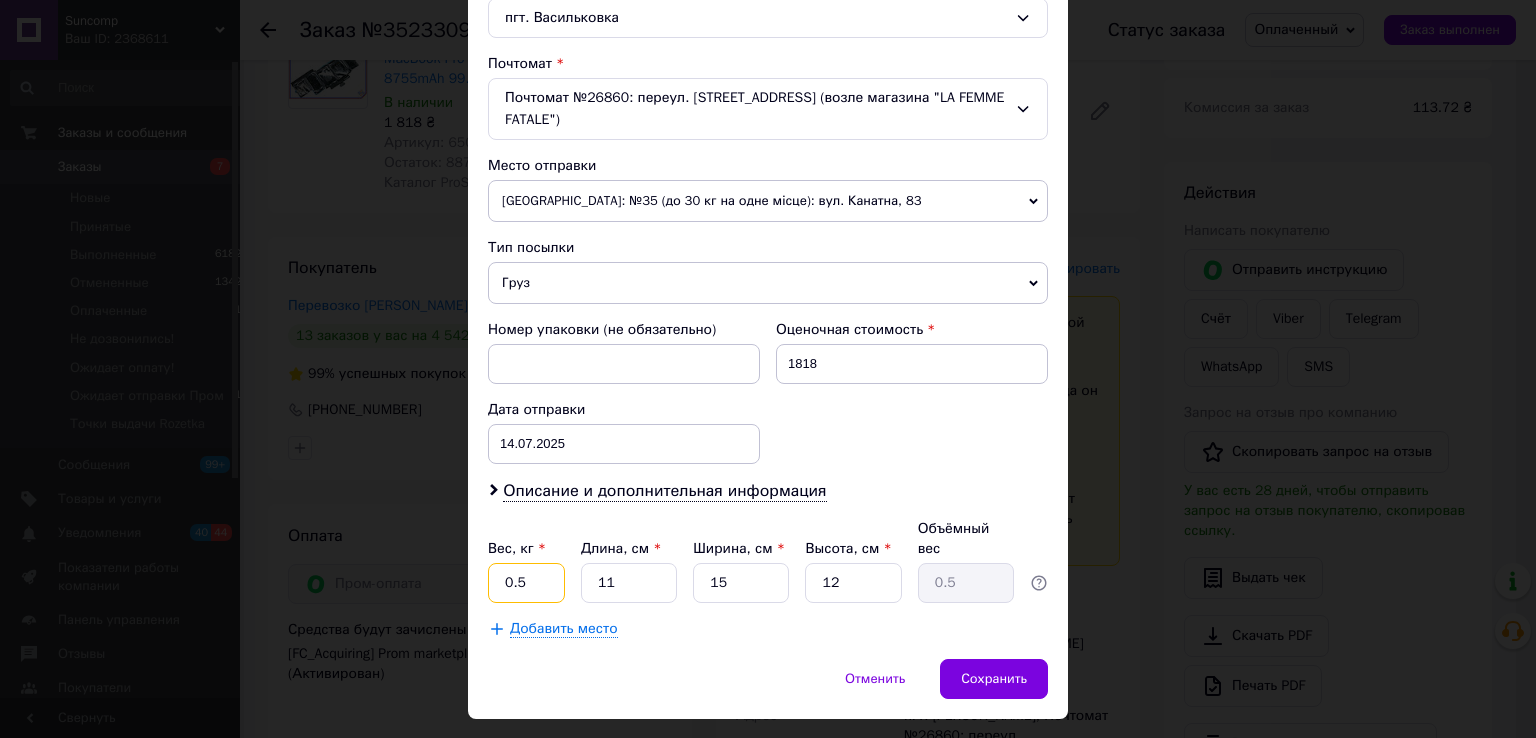 drag, startPoint x: 525, startPoint y: 561, endPoint x: 420, endPoint y: 548, distance: 105.801704 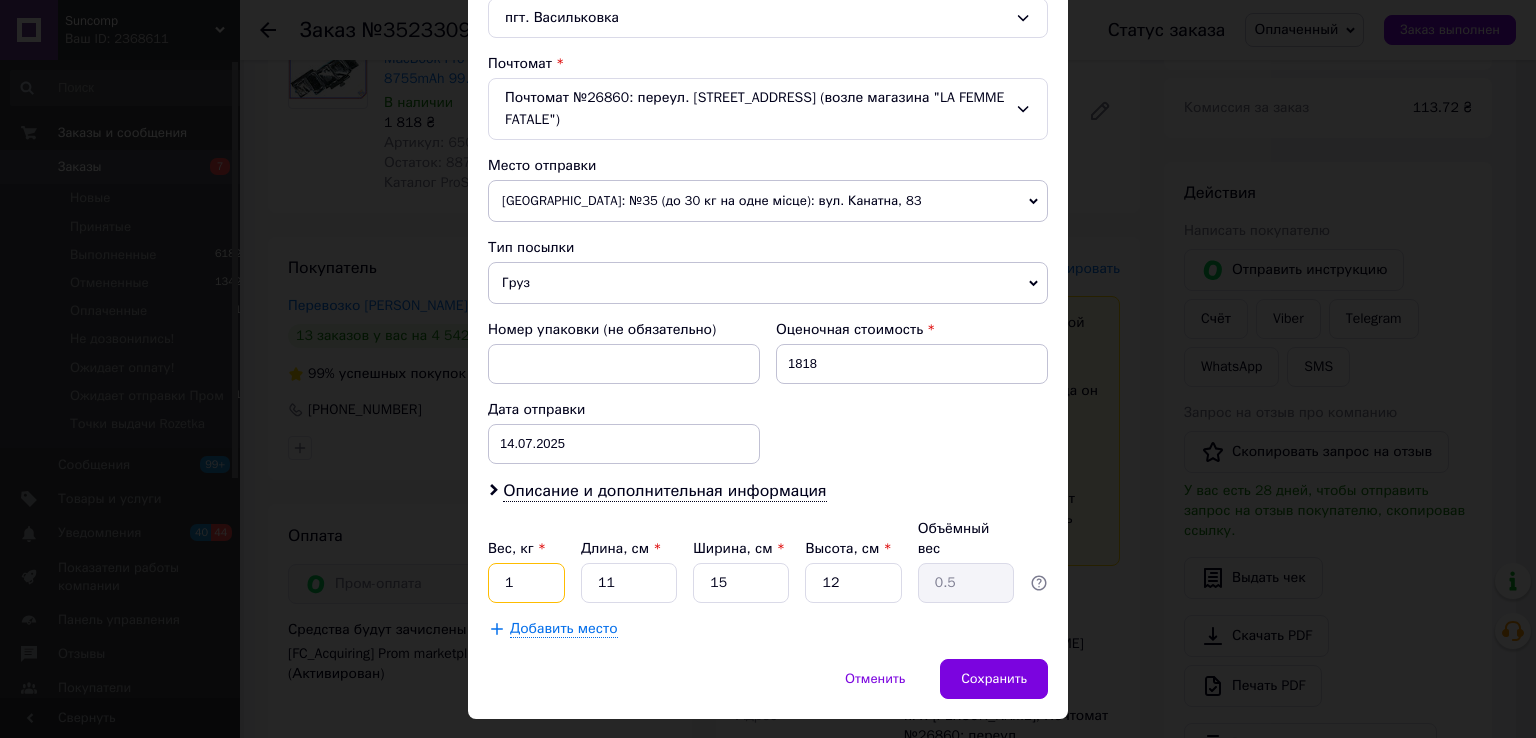 type on "1" 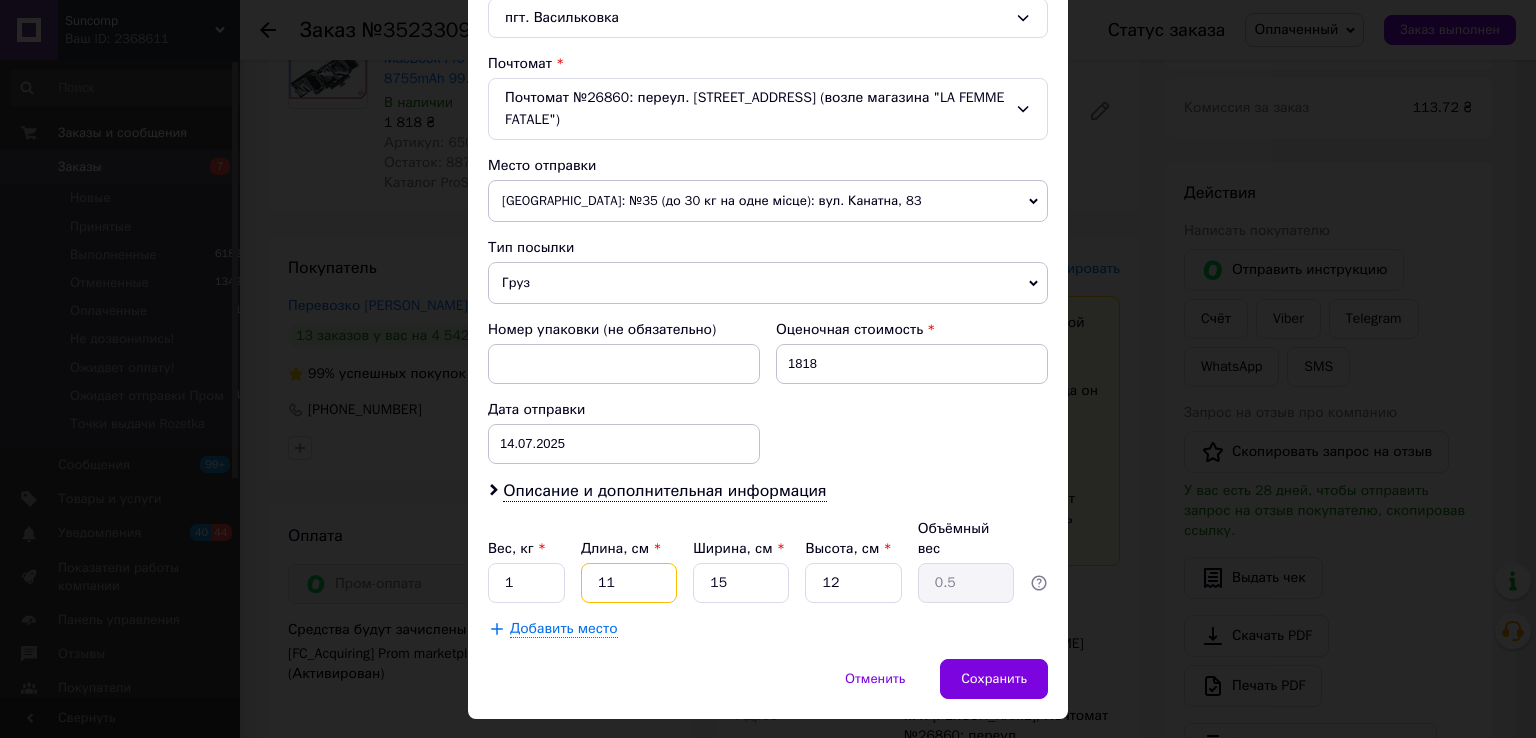 drag, startPoint x: 612, startPoint y: 554, endPoint x: 514, endPoint y: 554, distance: 98 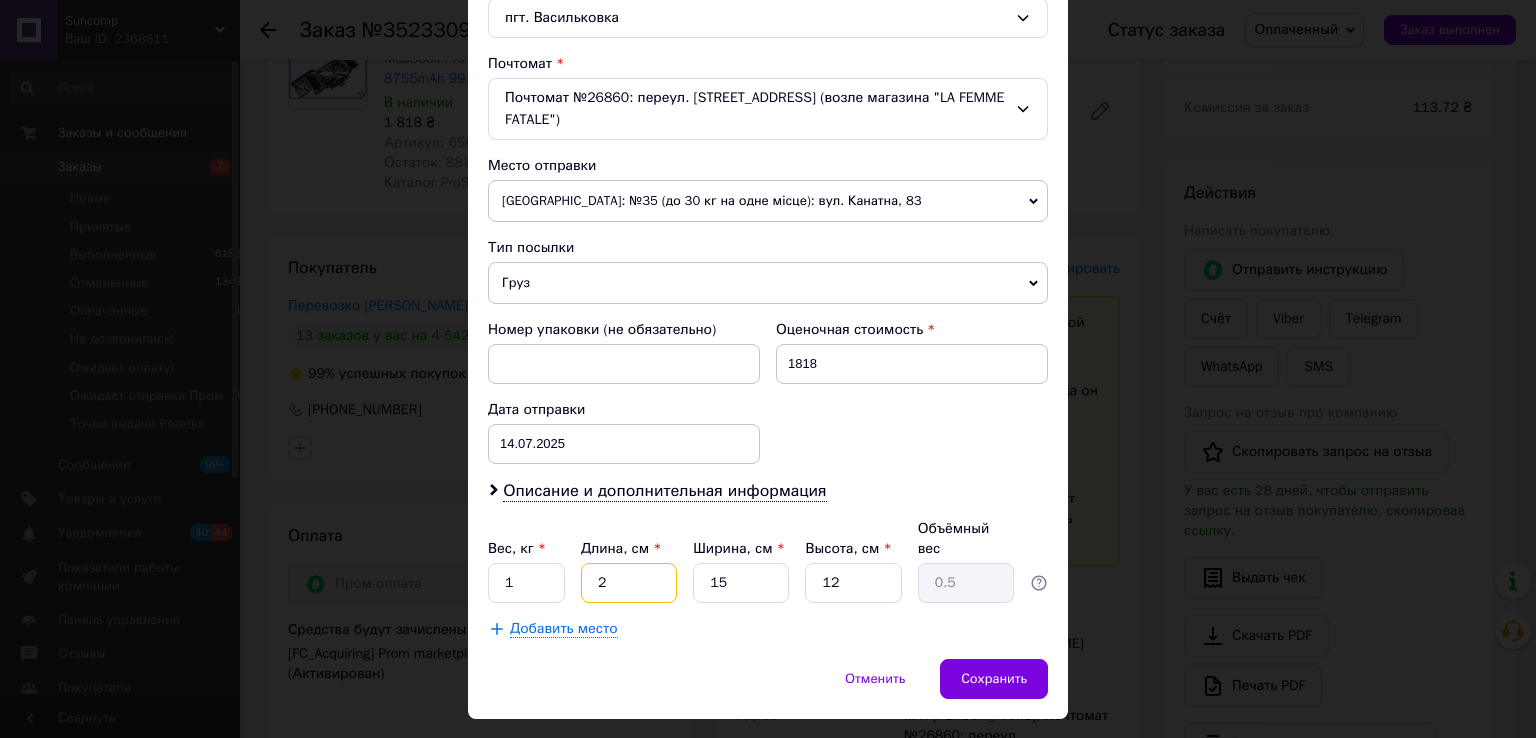 type on "0.1" 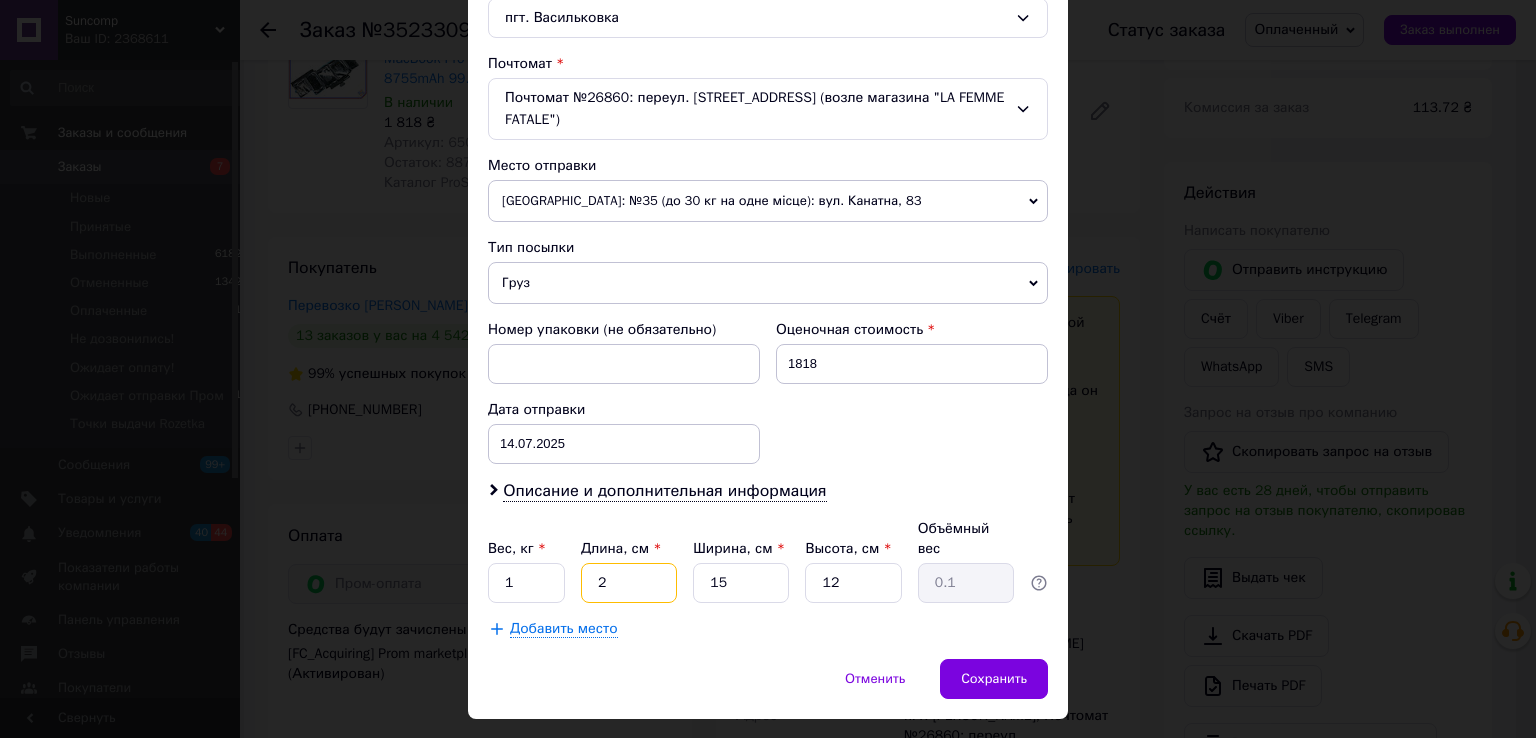 type on "20" 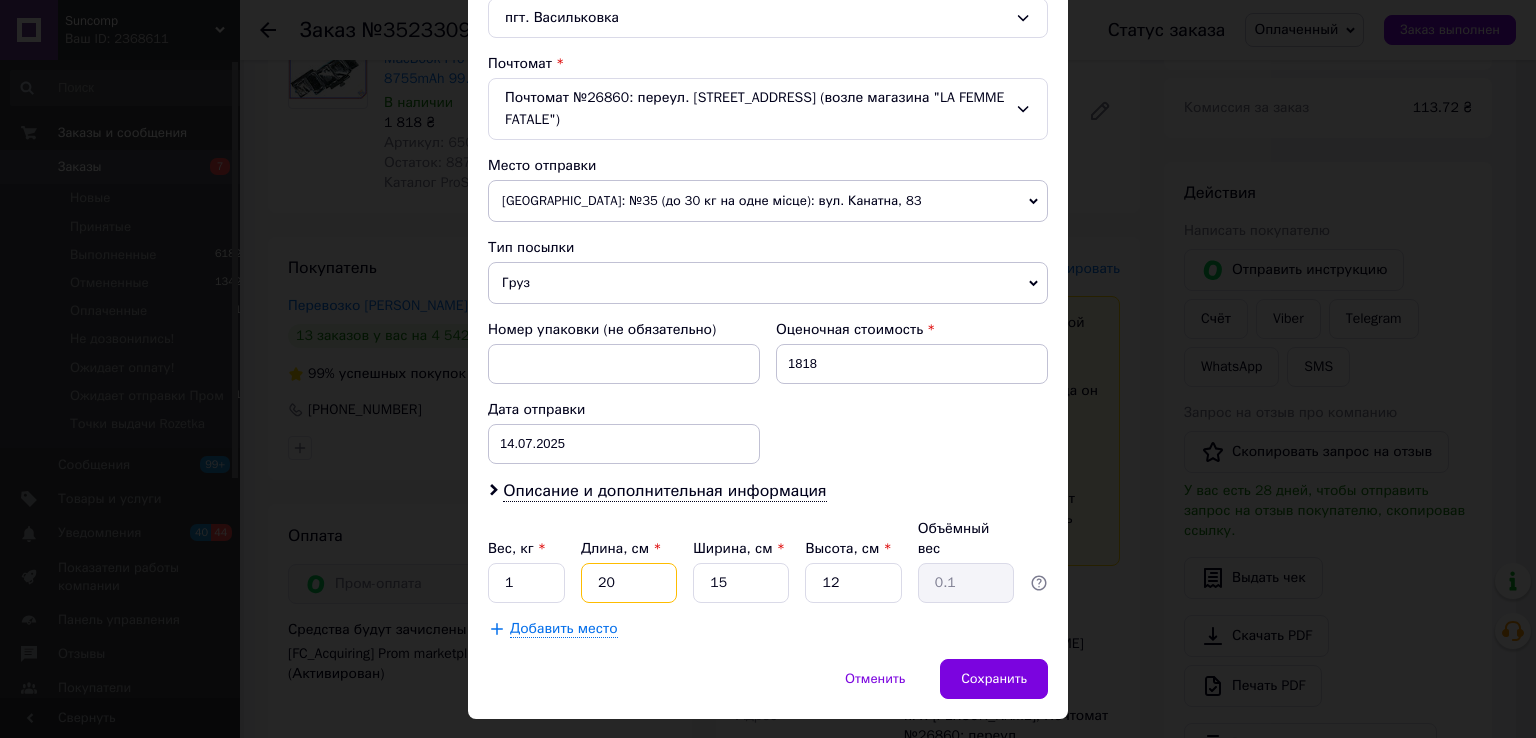 type on "0.9" 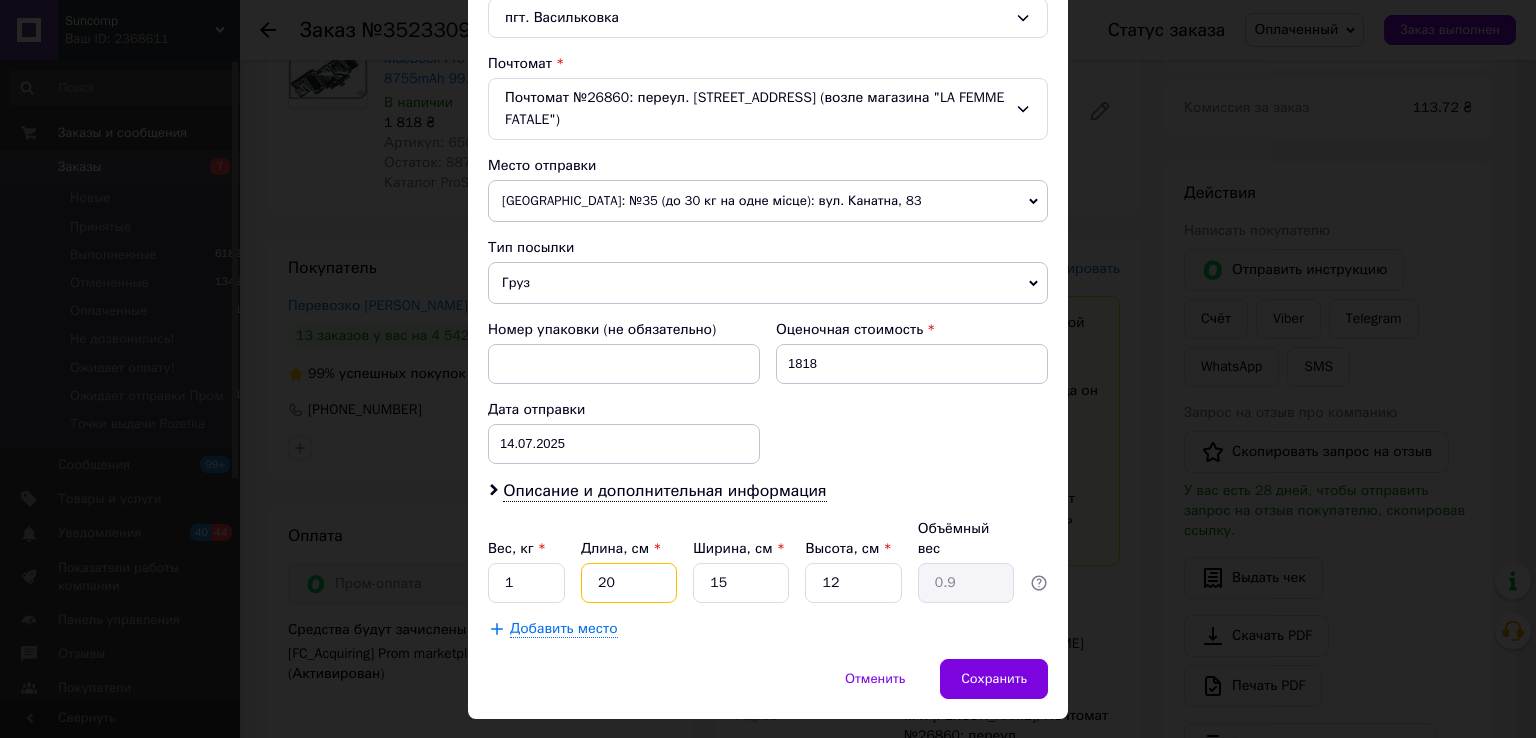 type on "2" 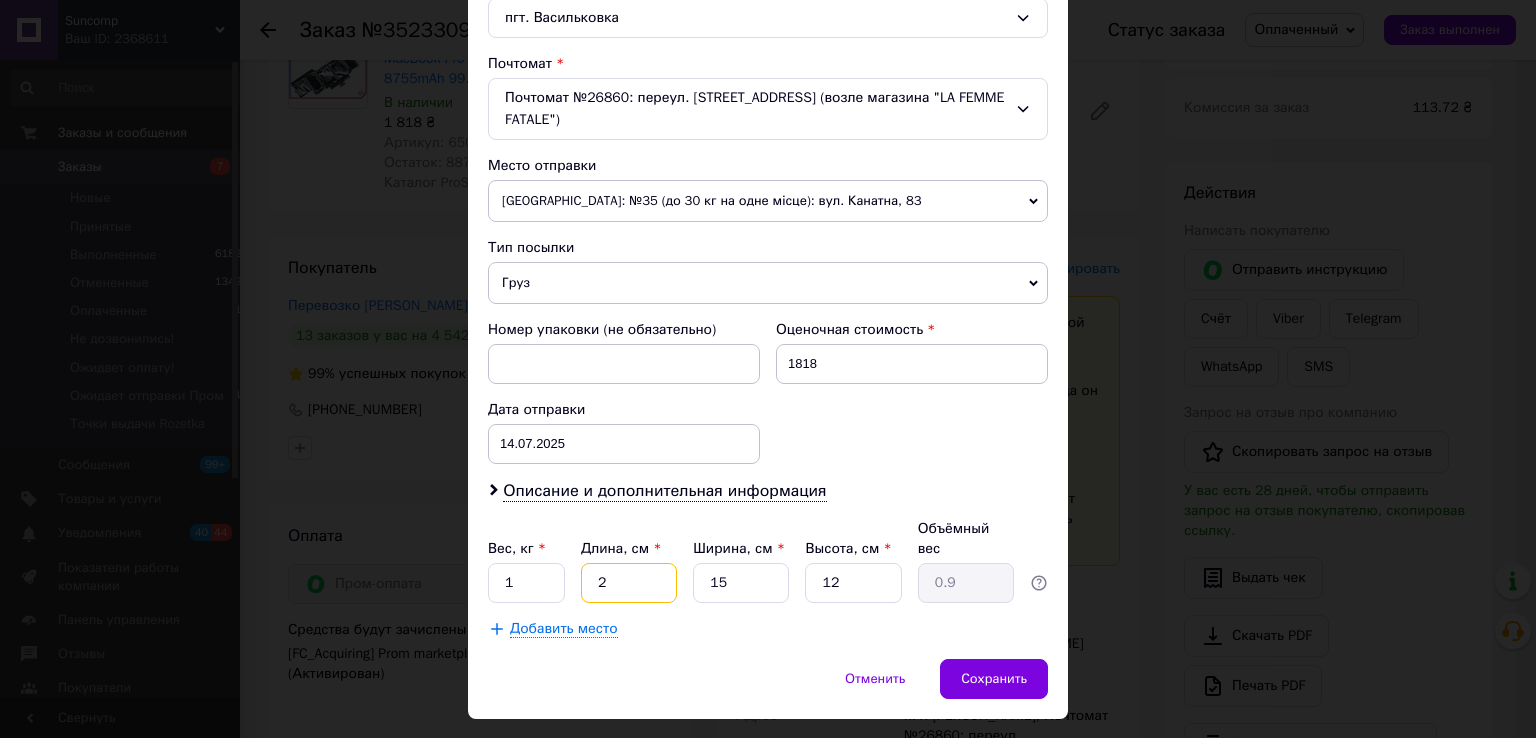 type on "0.1" 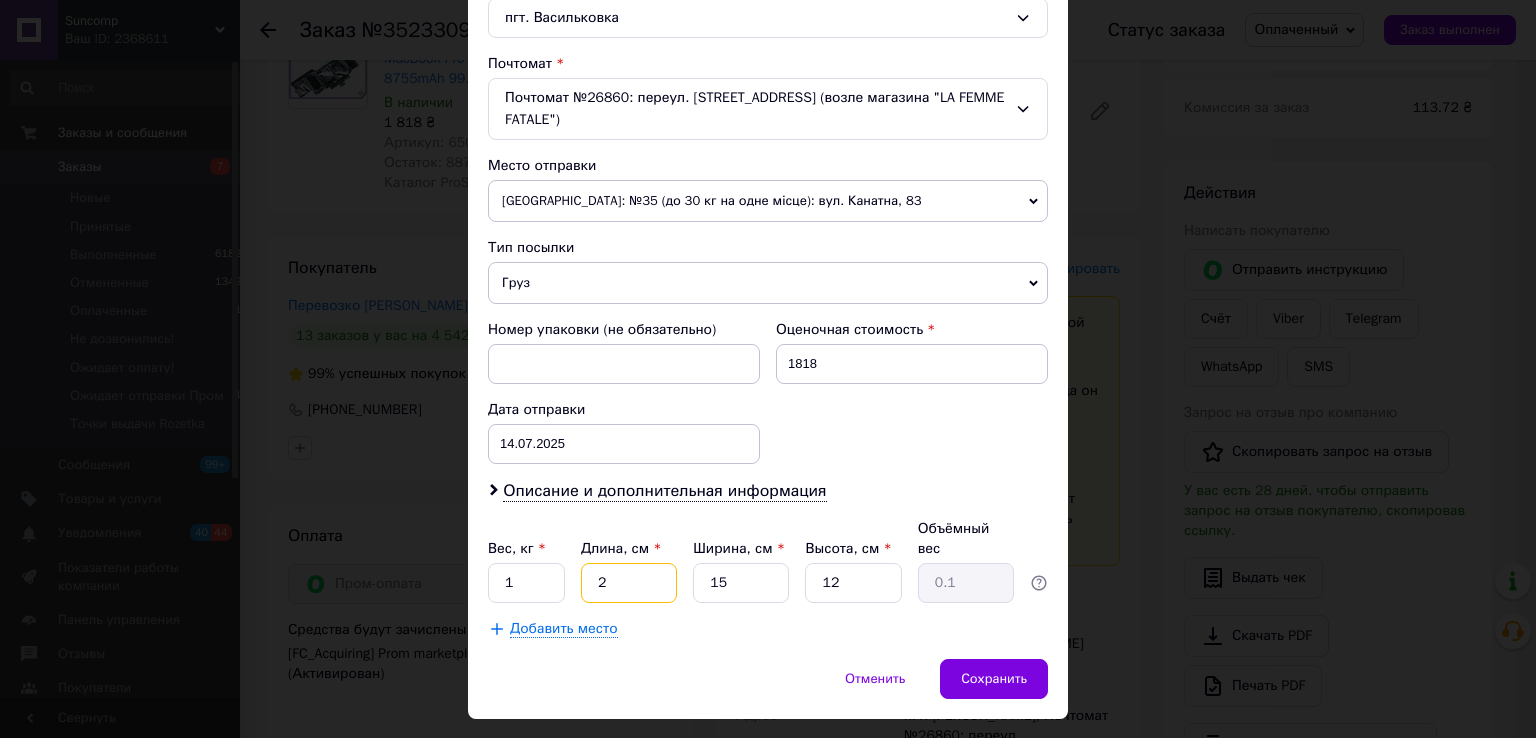 type on "25" 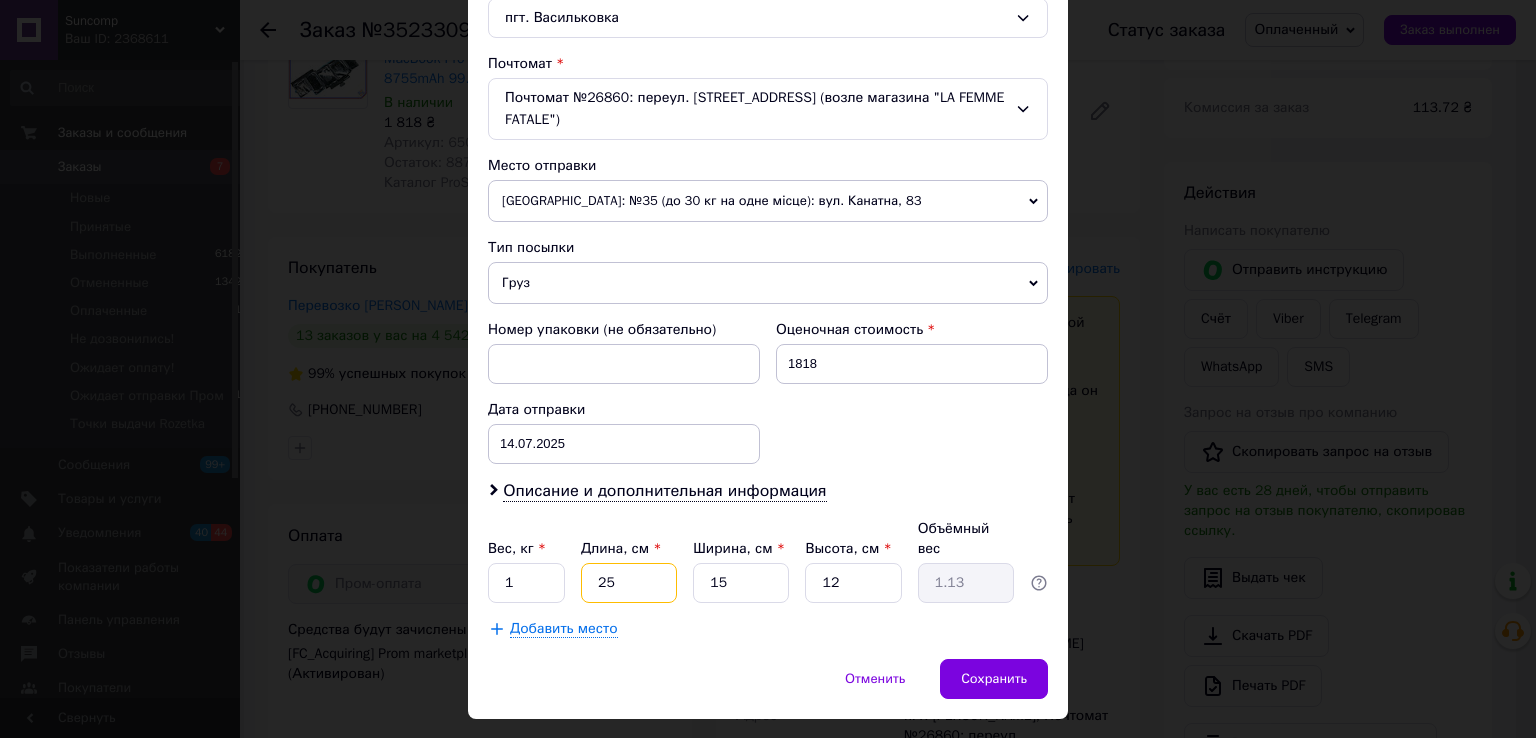 type on "25" 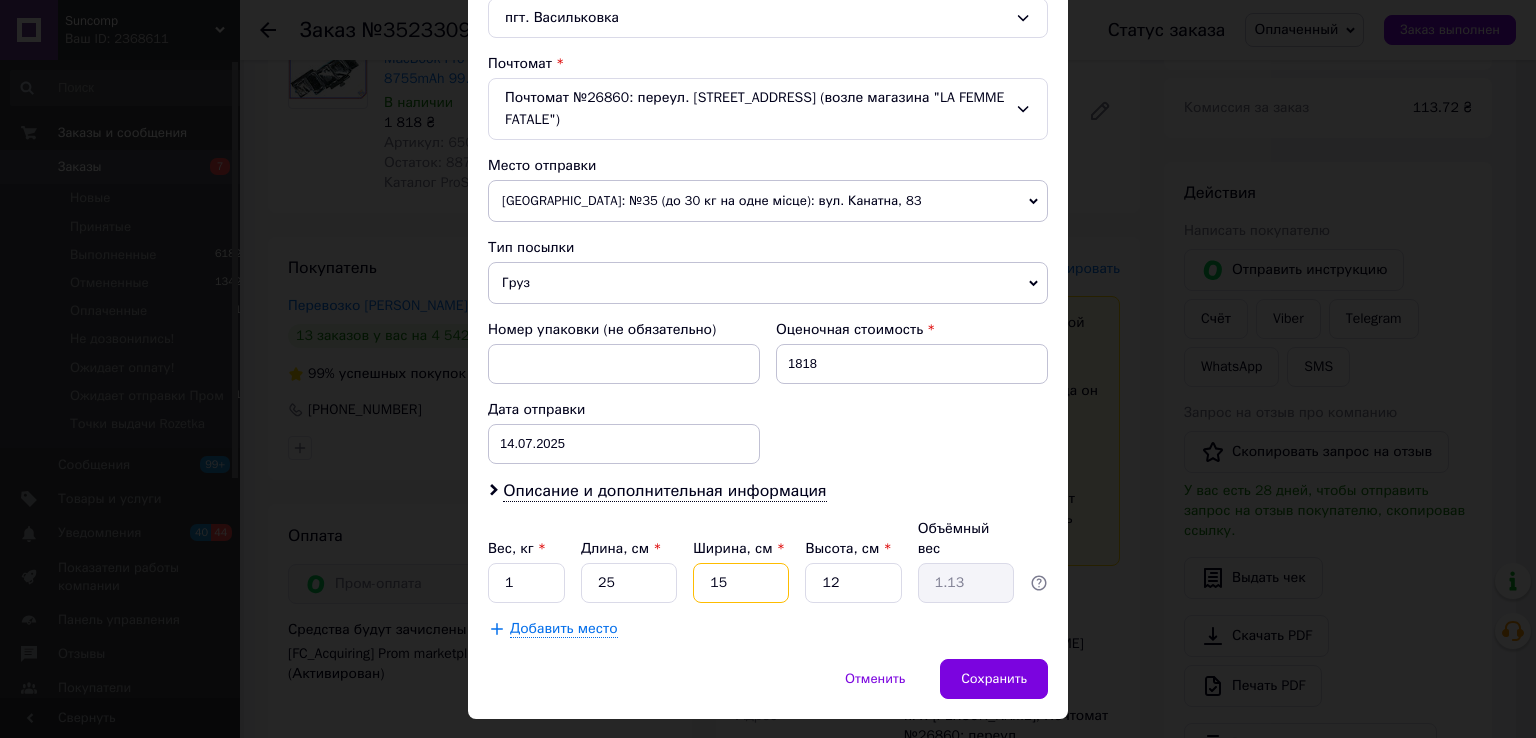 drag, startPoint x: 714, startPoint y: 564, endPoint x: 684, endPoint y: 564, distance: 30 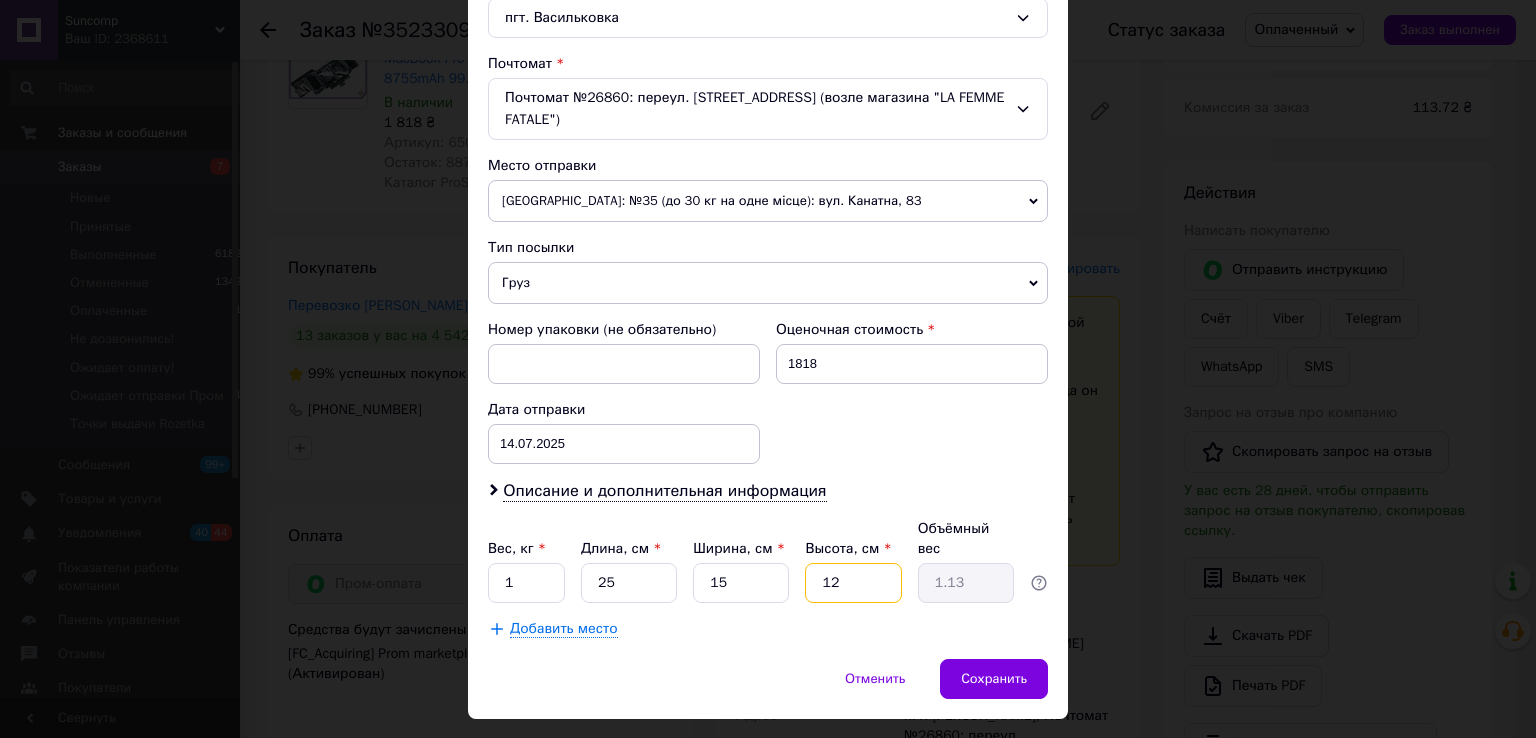 drag, startPoint x: 846, startPoint y: 566, endPoint x: 857, endPoint y: 565, distance: 11.045361 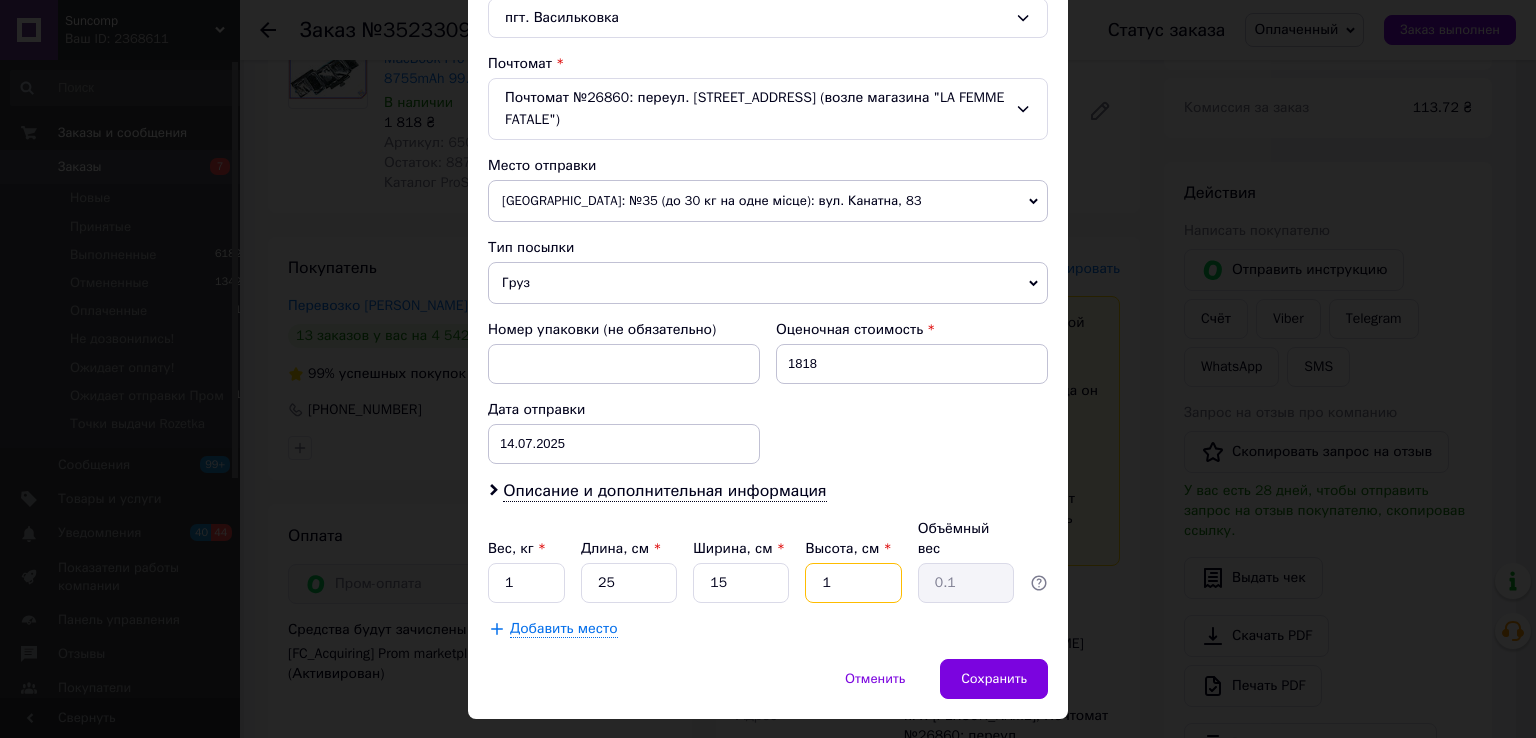 type on "10" 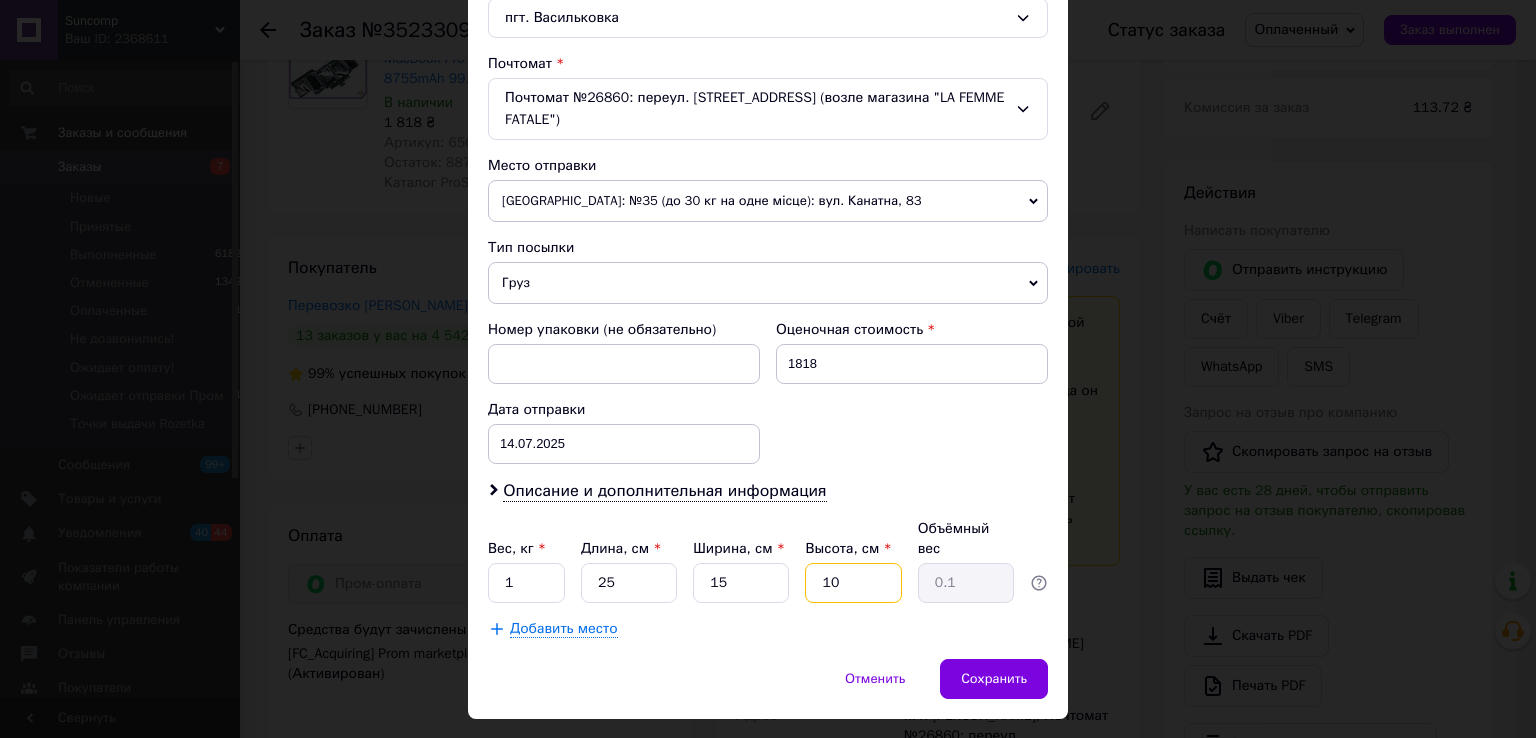 type on "0.94" 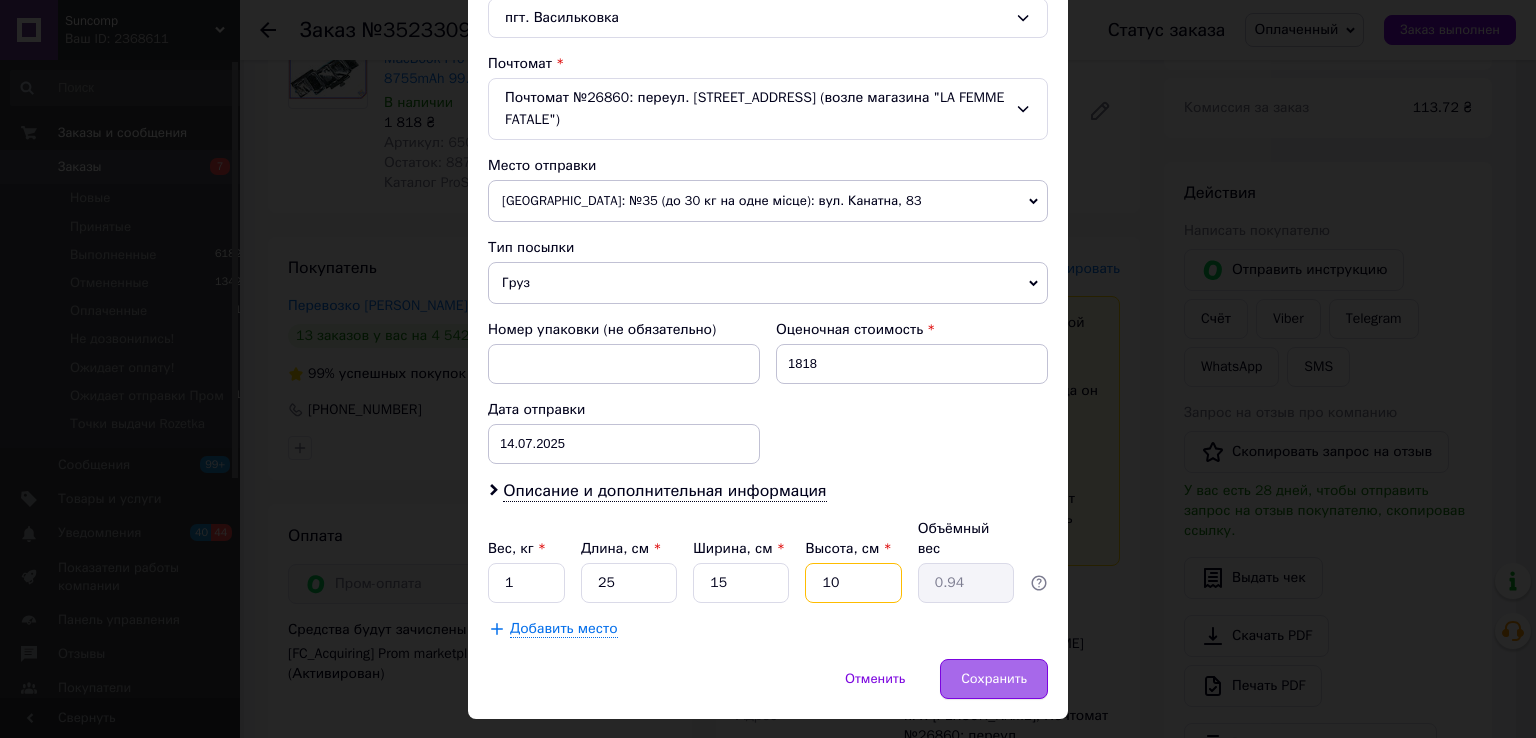 type on "10" 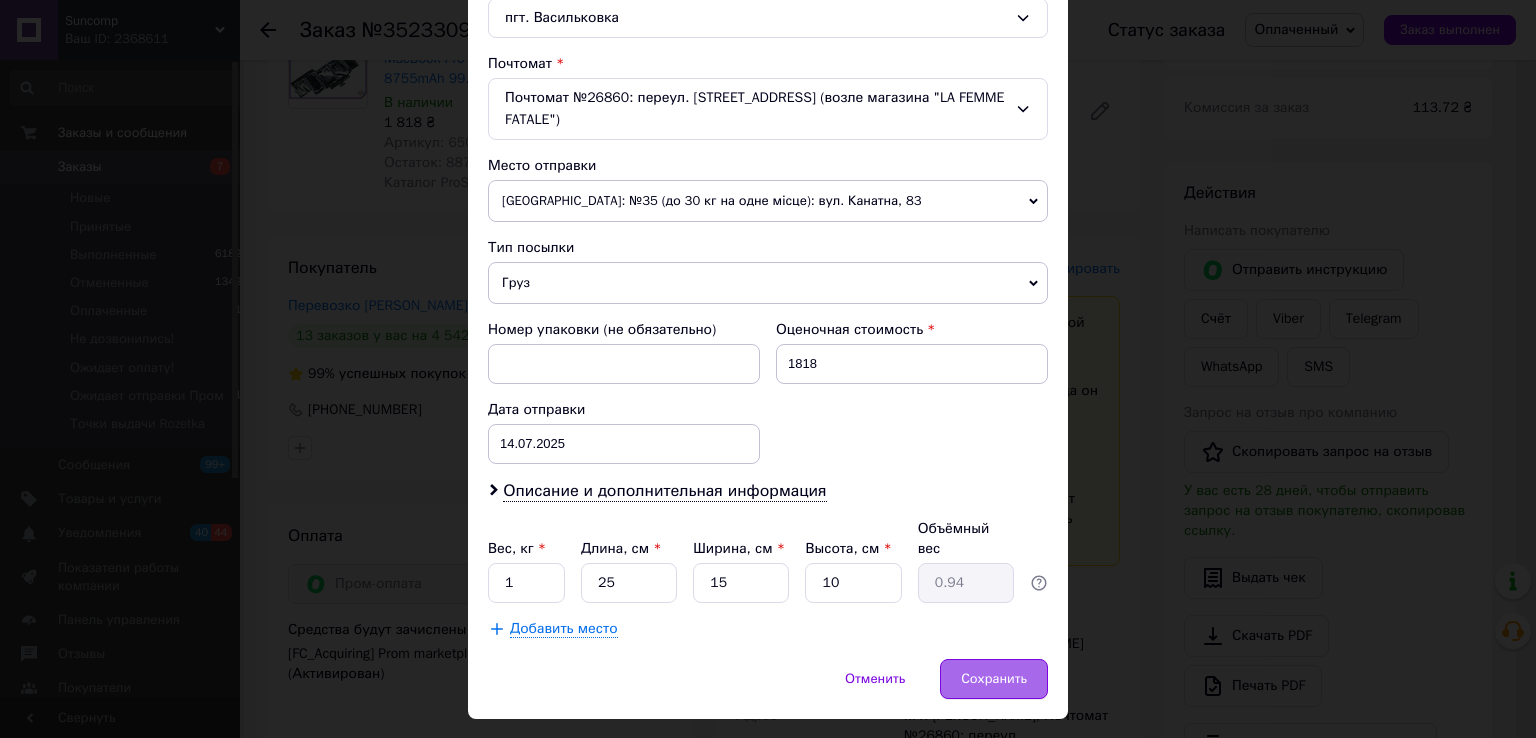 click on "Сохранить" at bounding box center (994, 679) 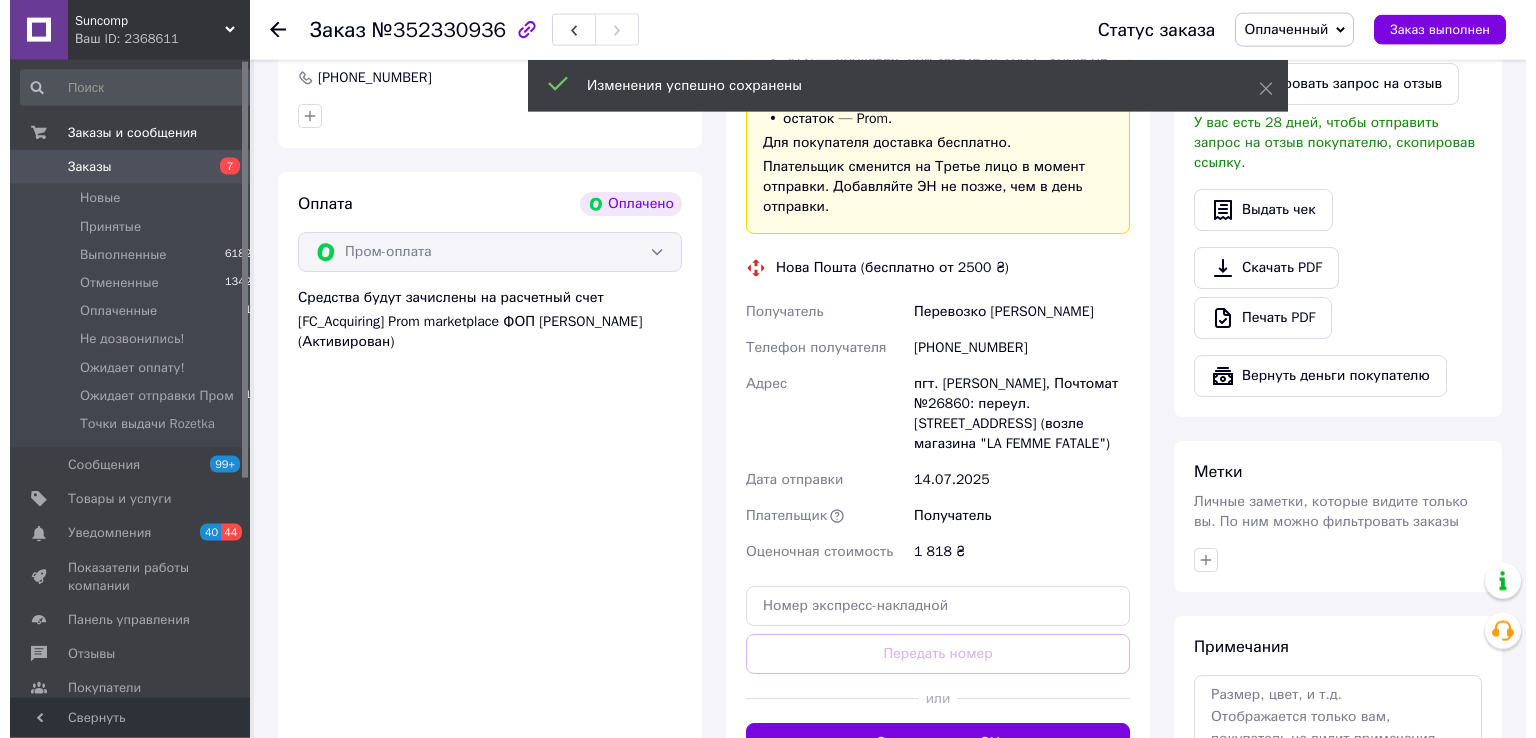 scroll, scrollTop: 633, scrollLeft: 0, axis: vertical 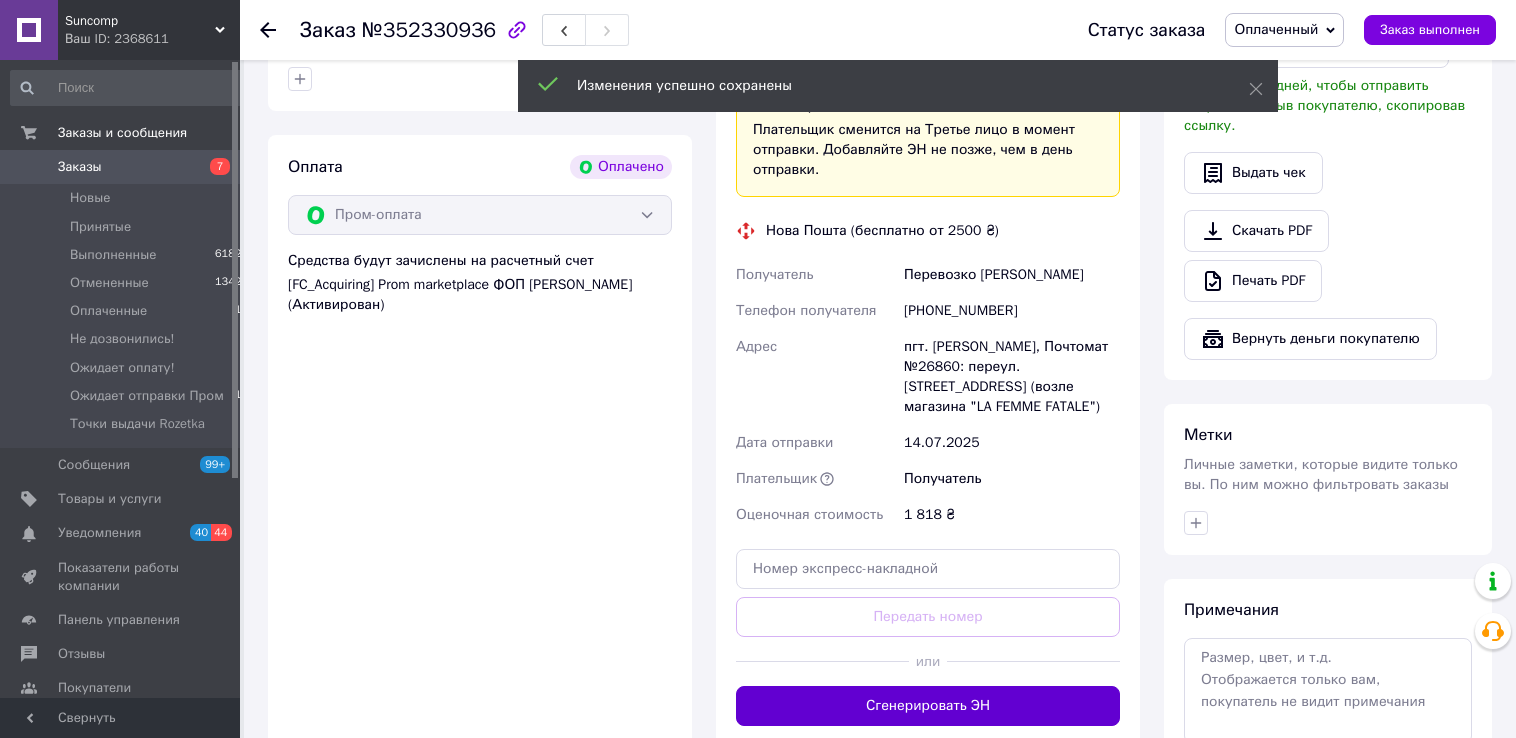 click on "Сгенерировать ЭН" at bounding box center (928, 706) 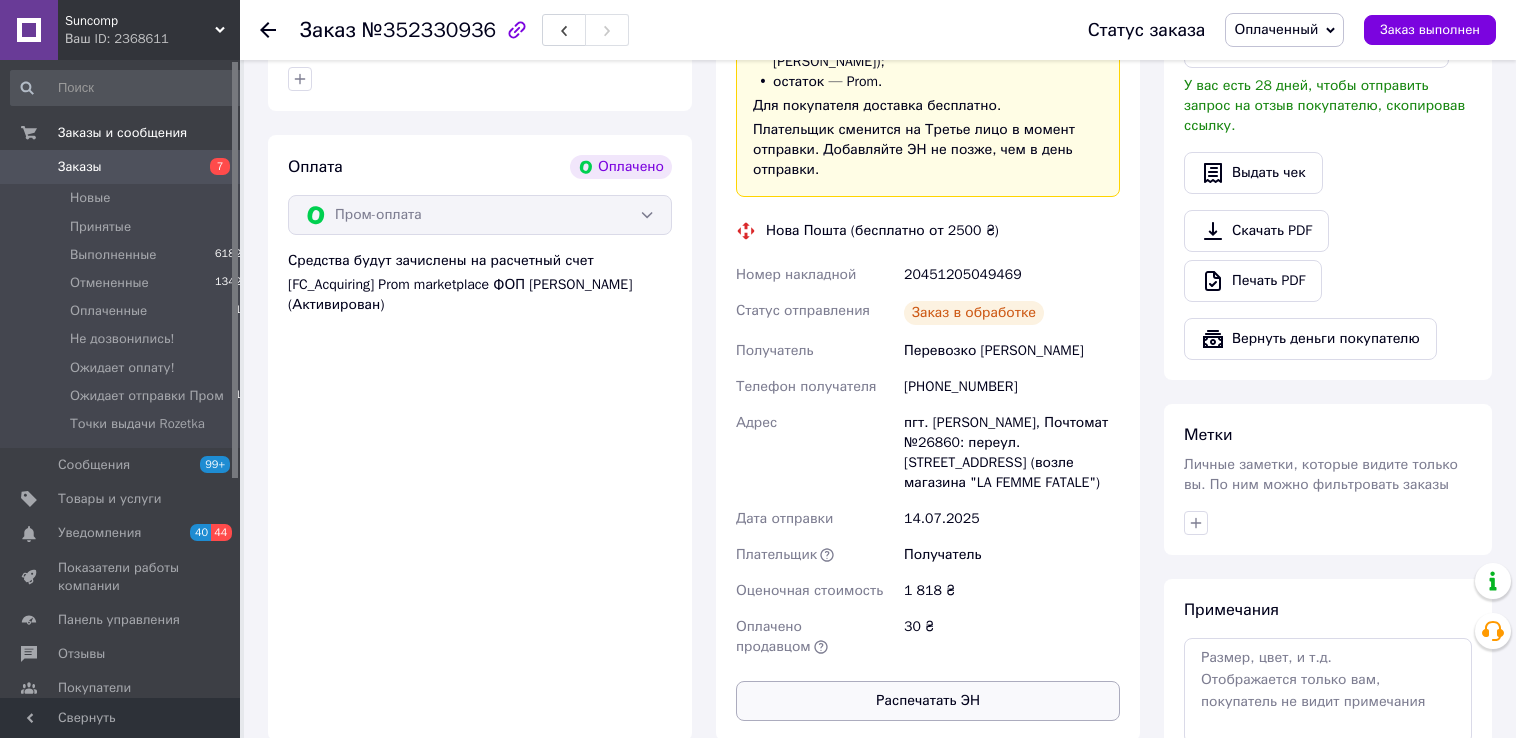 click on "Распечатать ЭН" at bounding box center [928, 701] 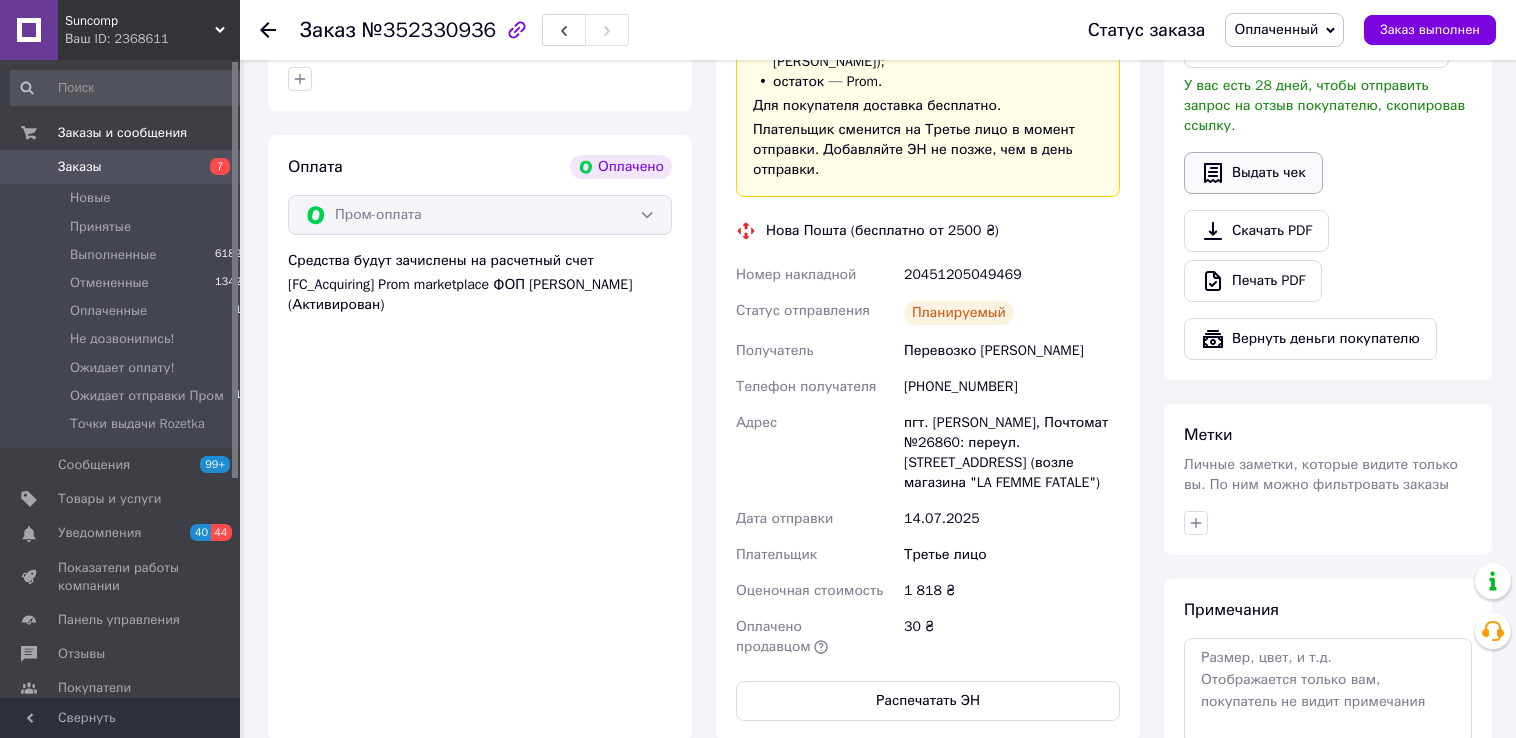 click on "Выдать чек" at bounding box center [1253, 173] 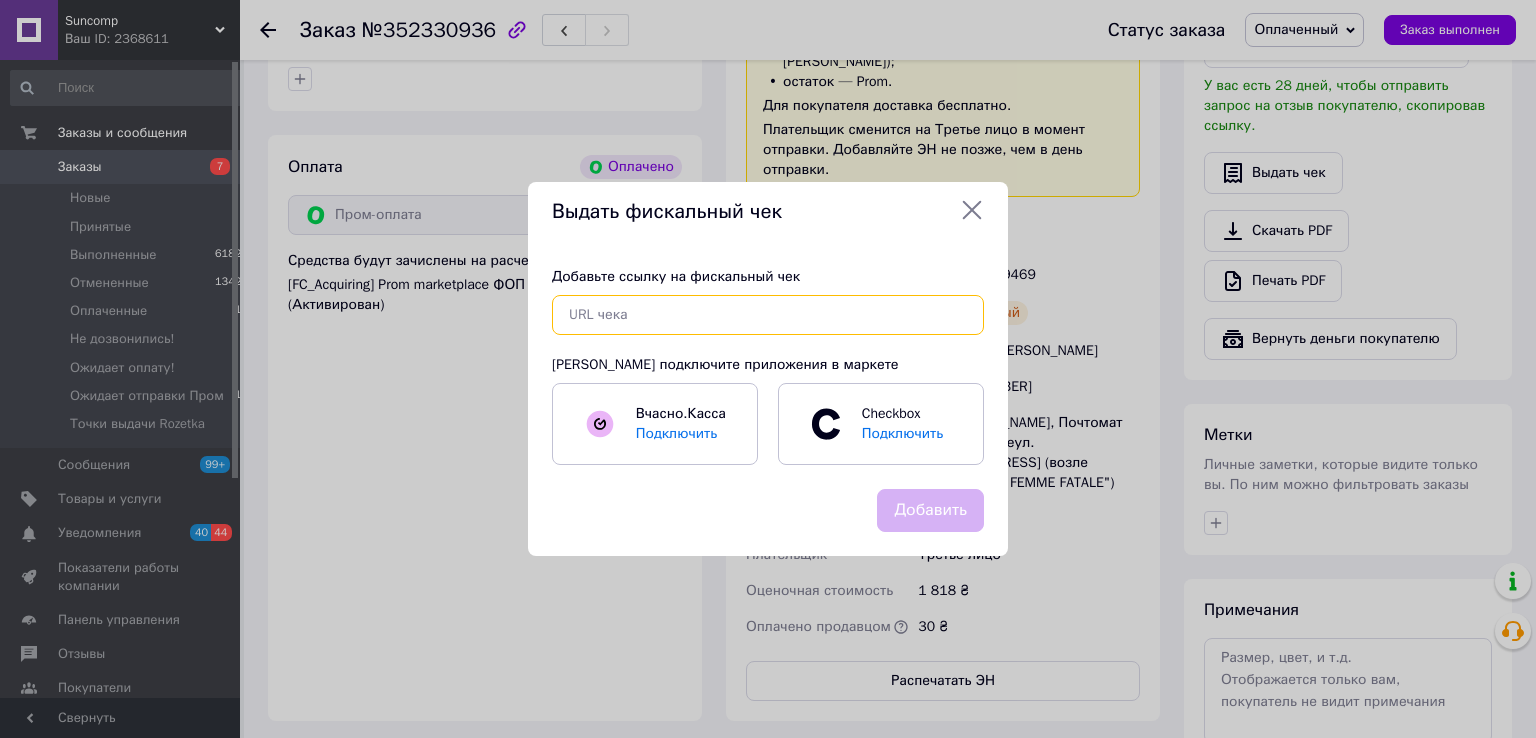 click at bounding box center [768, 315] 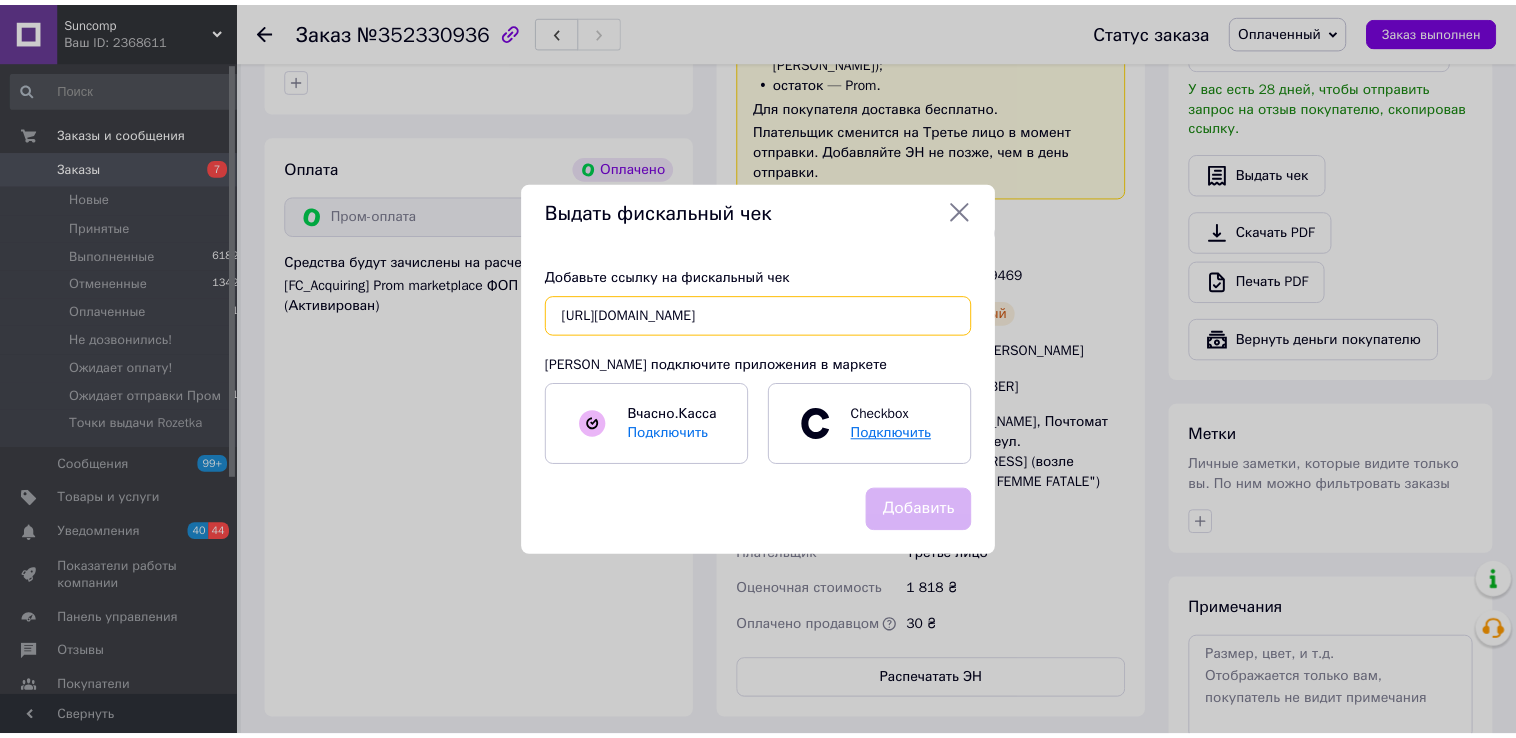 scroll, scrollTop: 0, scrollLeft: 352, axis: horizontal 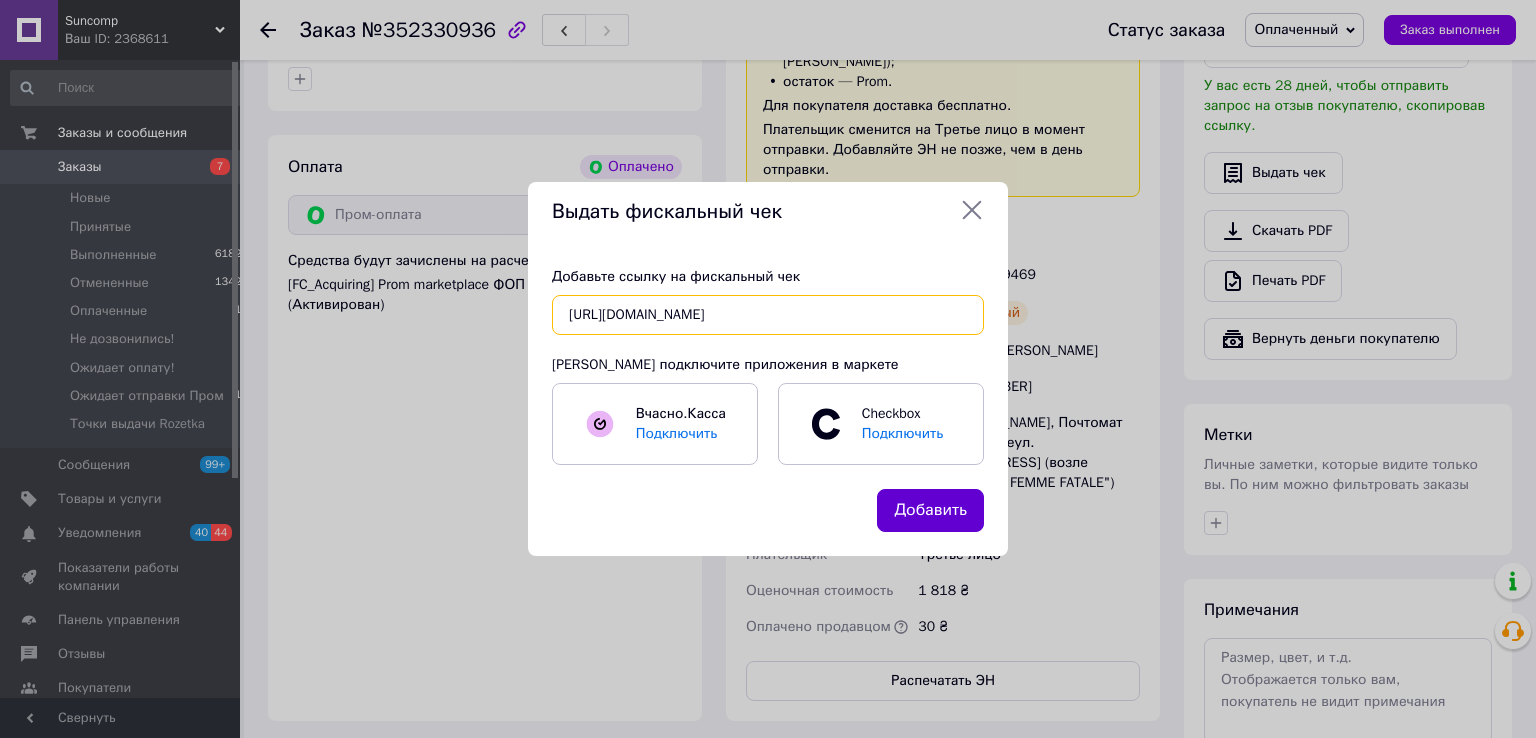 type on "[URL][DOMAIN_NAME]" 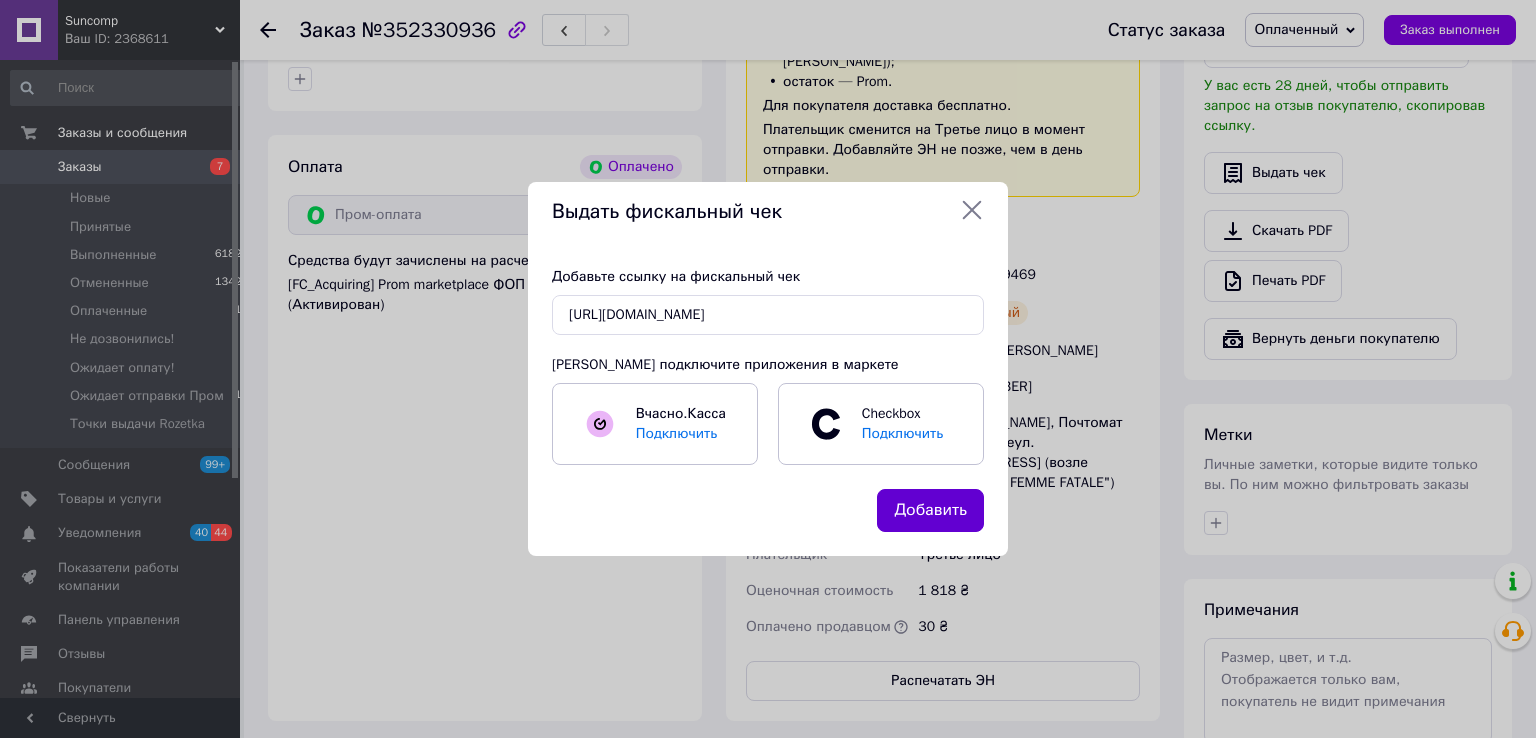click on "Добавить" at bounding box center [930, 510] 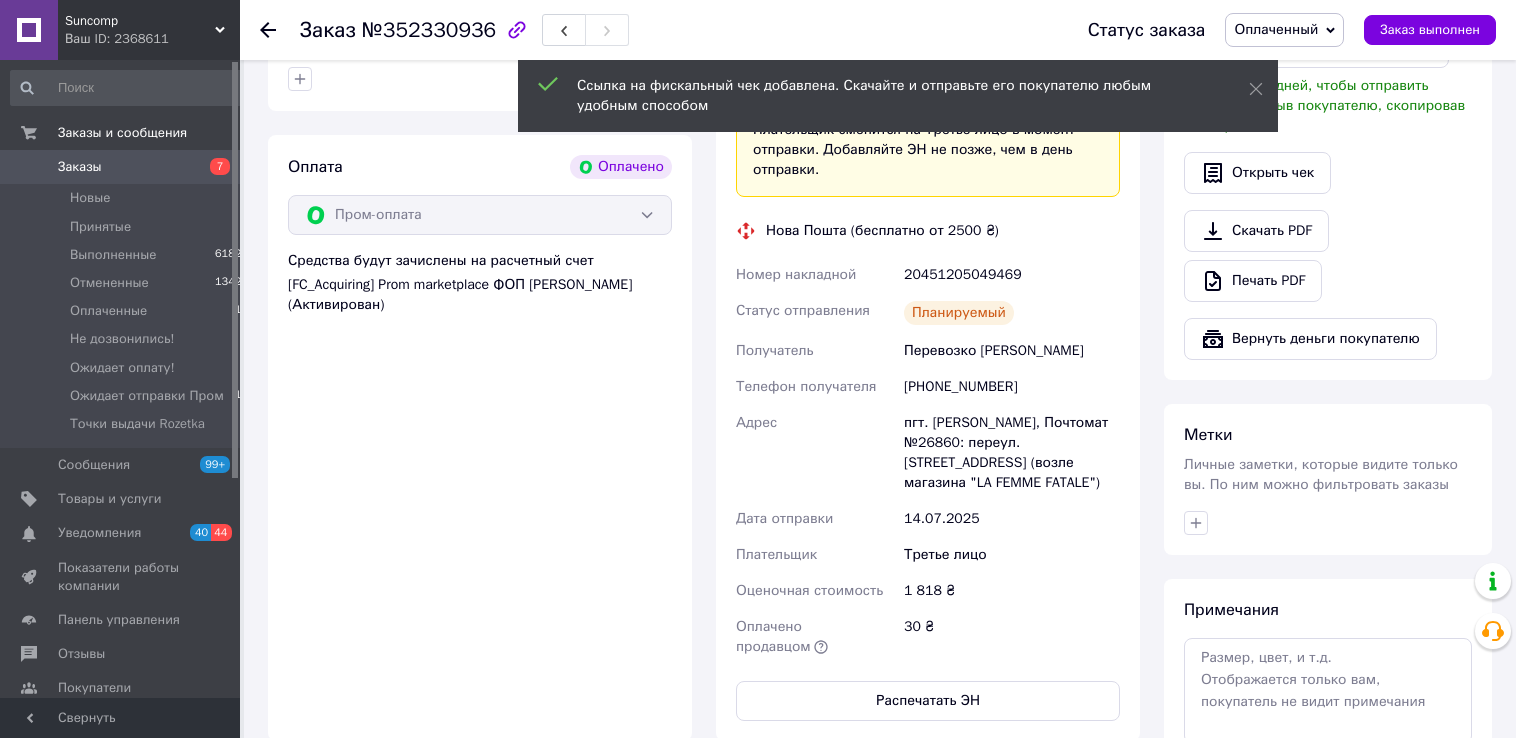 click on "Оплаченный" at bounding box center (1284, 30) 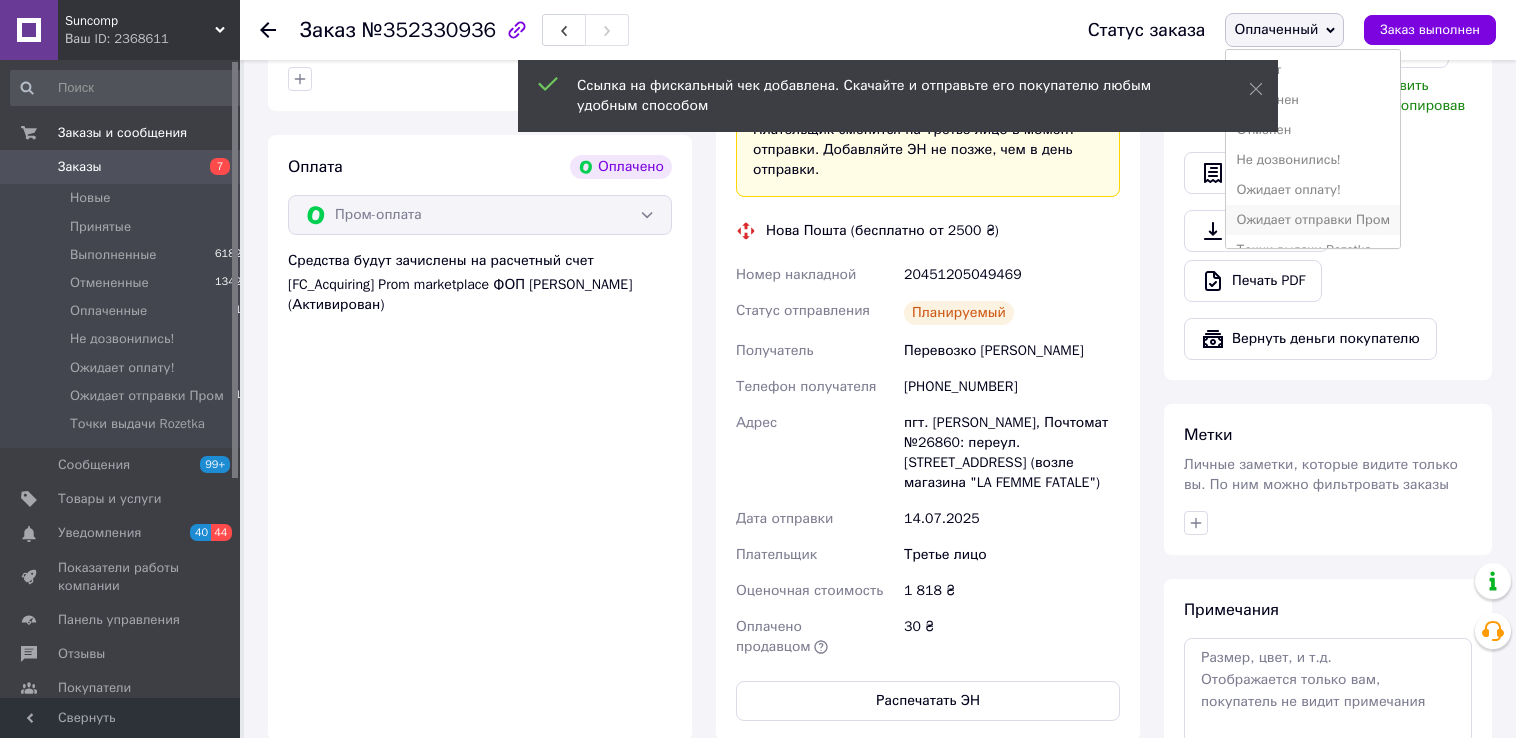 click on "Ожидает отправки Пром" at bounding box center (1313, 220) 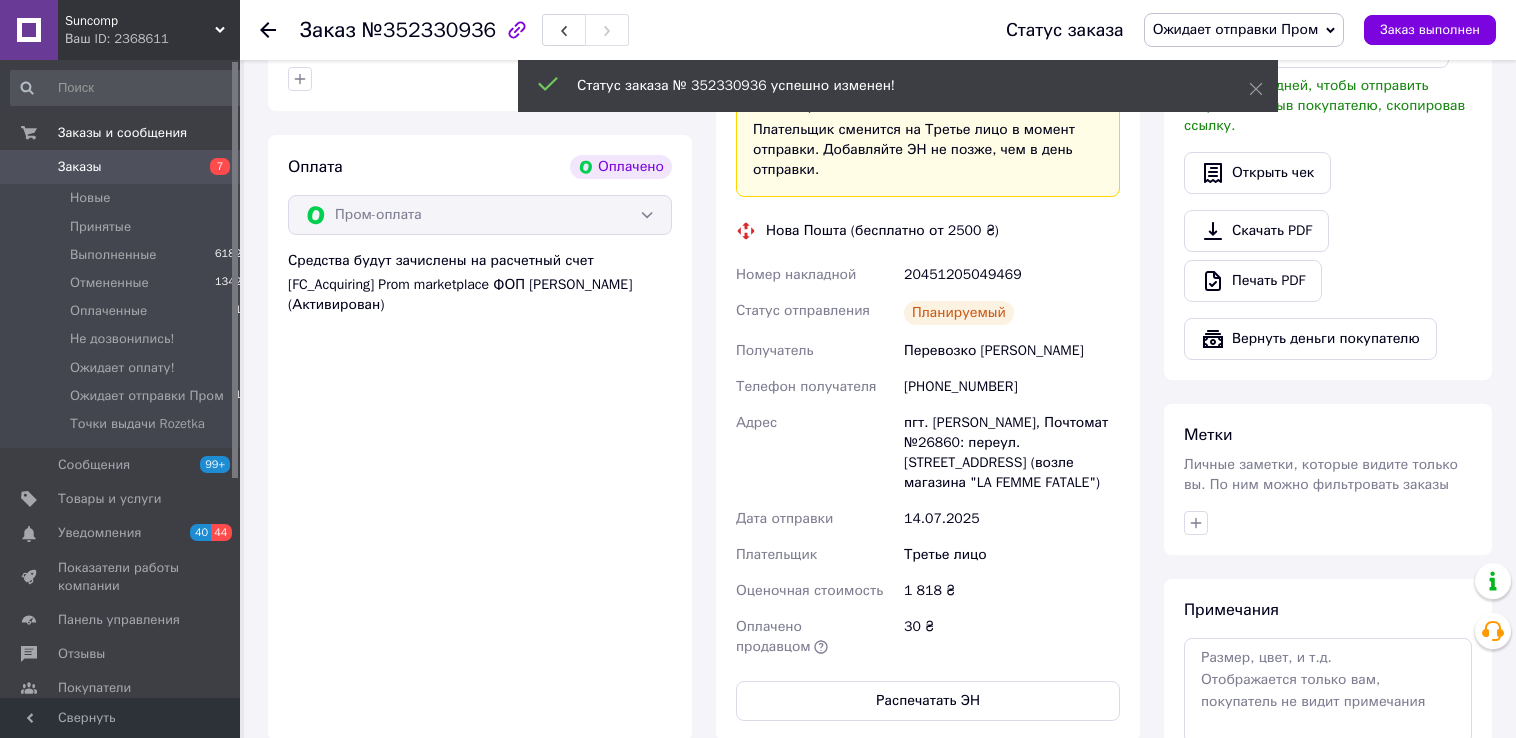 click on "Заказы" at bounding box center (80, 167) 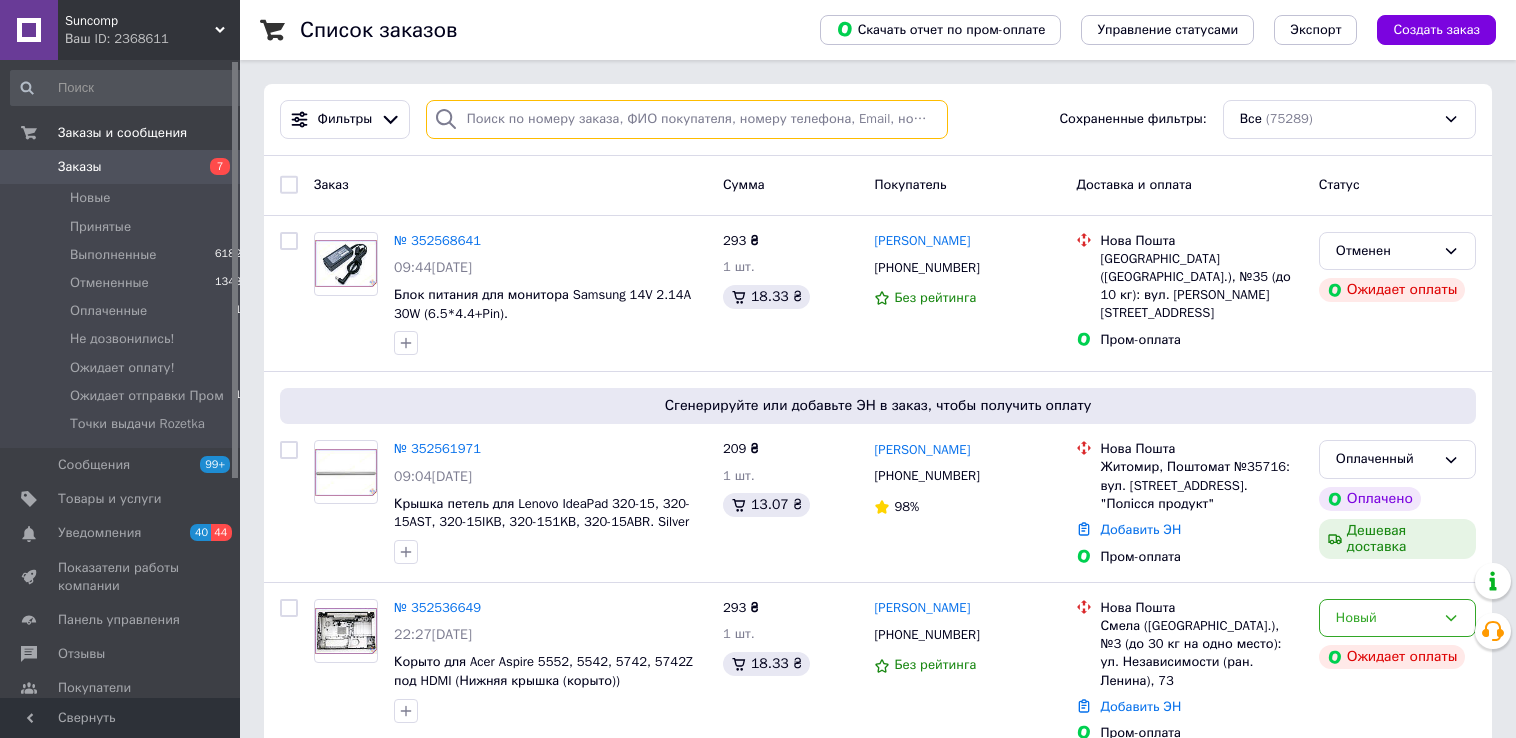 click at bounding box center (687, 119) 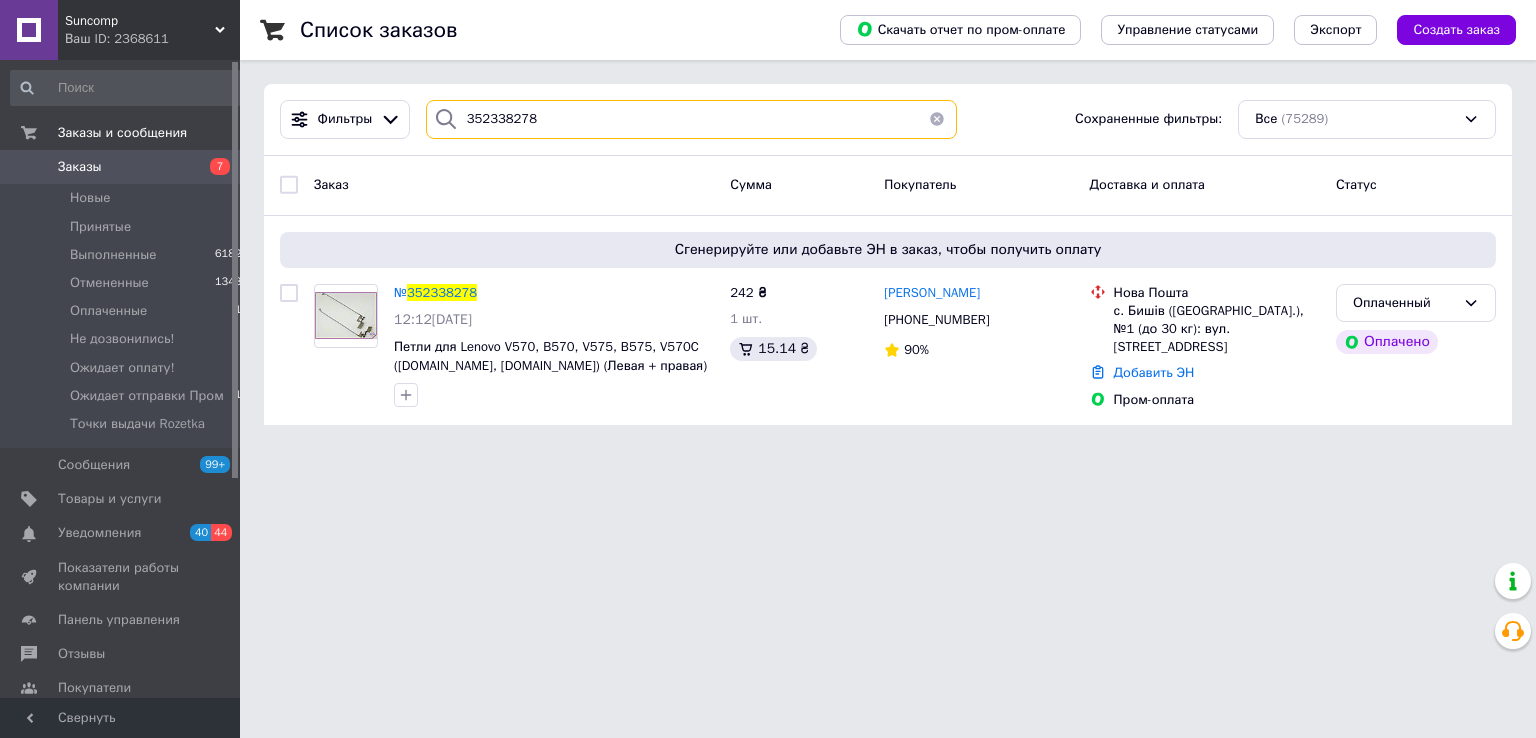 type on "352338278" 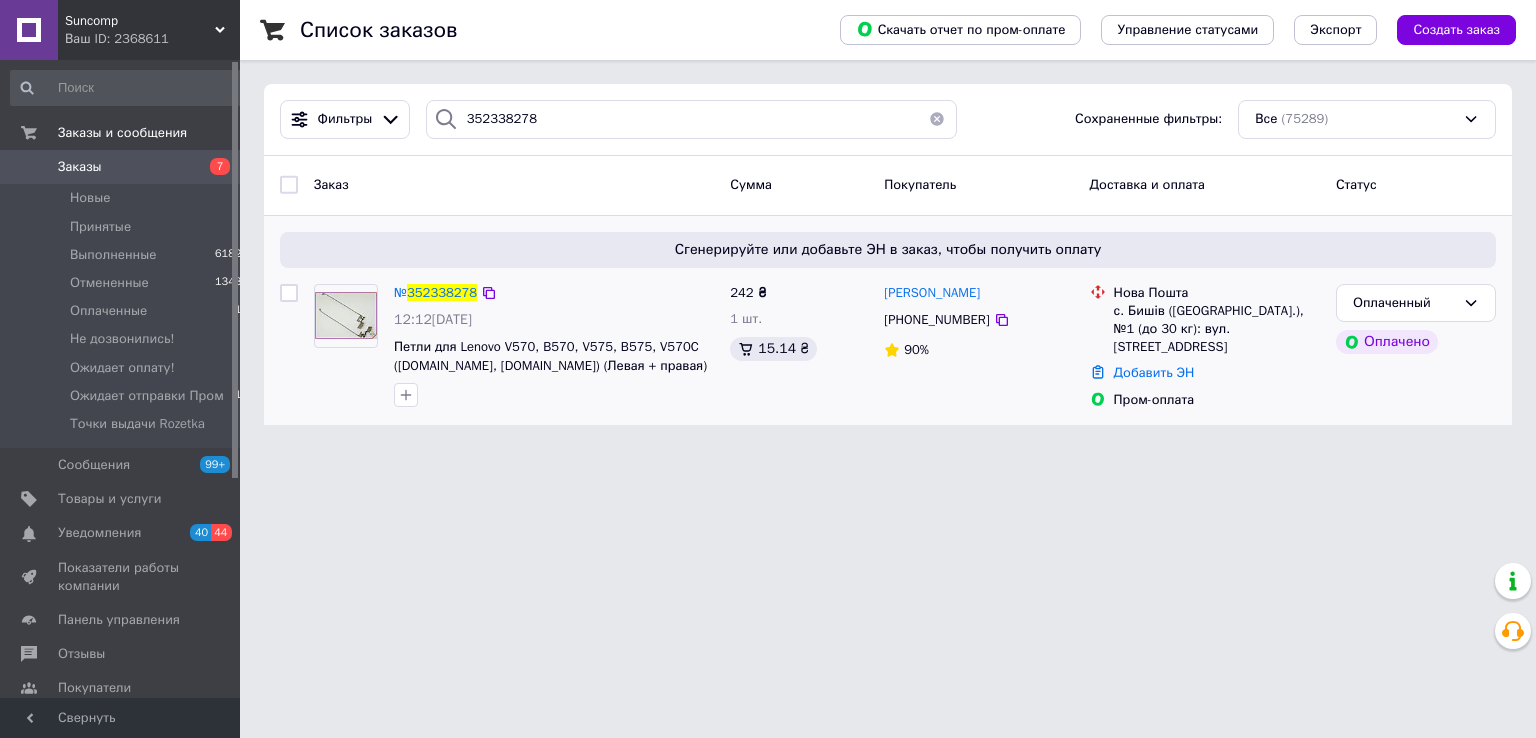 click on "с. Бишів ([GEOGRAPHIC_DATA].), №1 (до 30 кг): вул. [STREET_ADDRESS]" at bounding box center (1217, 329) 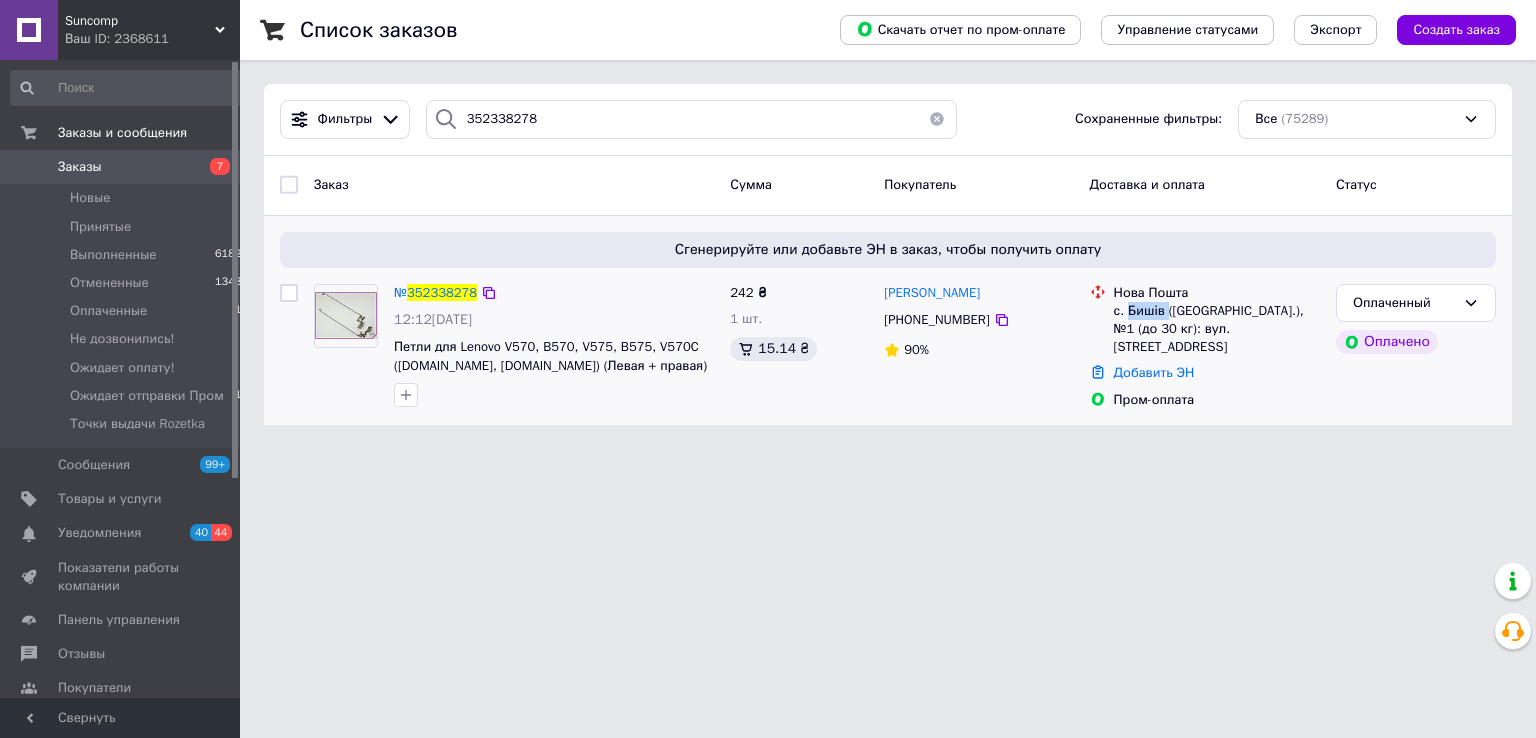 click on "с. Бишів ([GEOGRAPHIC_DATA].), №1 (до 30 кг): вул. [STREET_ADDRESS]" at bounding box center [1217, 329] 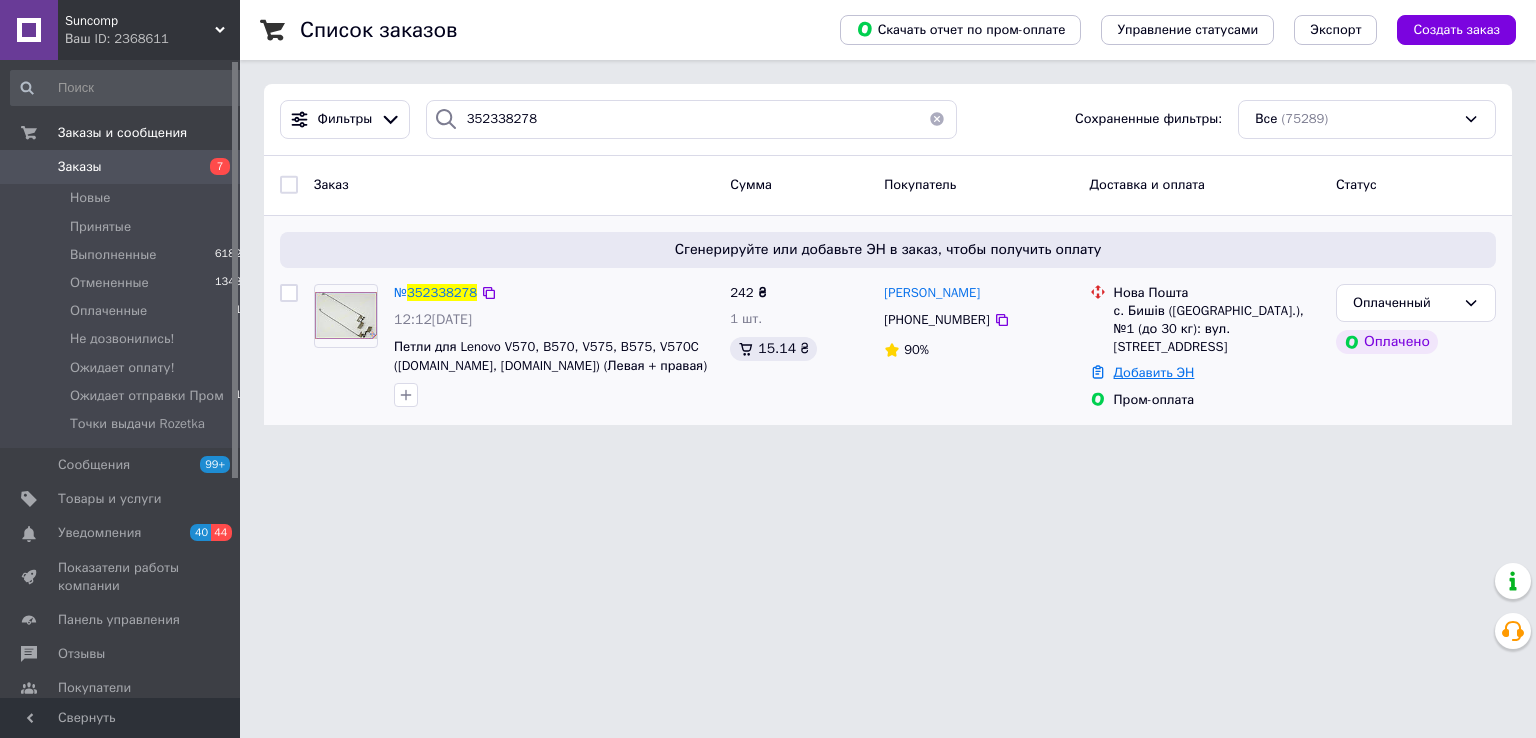 click on "Добавить ЭН" at bounding box center [1154, 372] 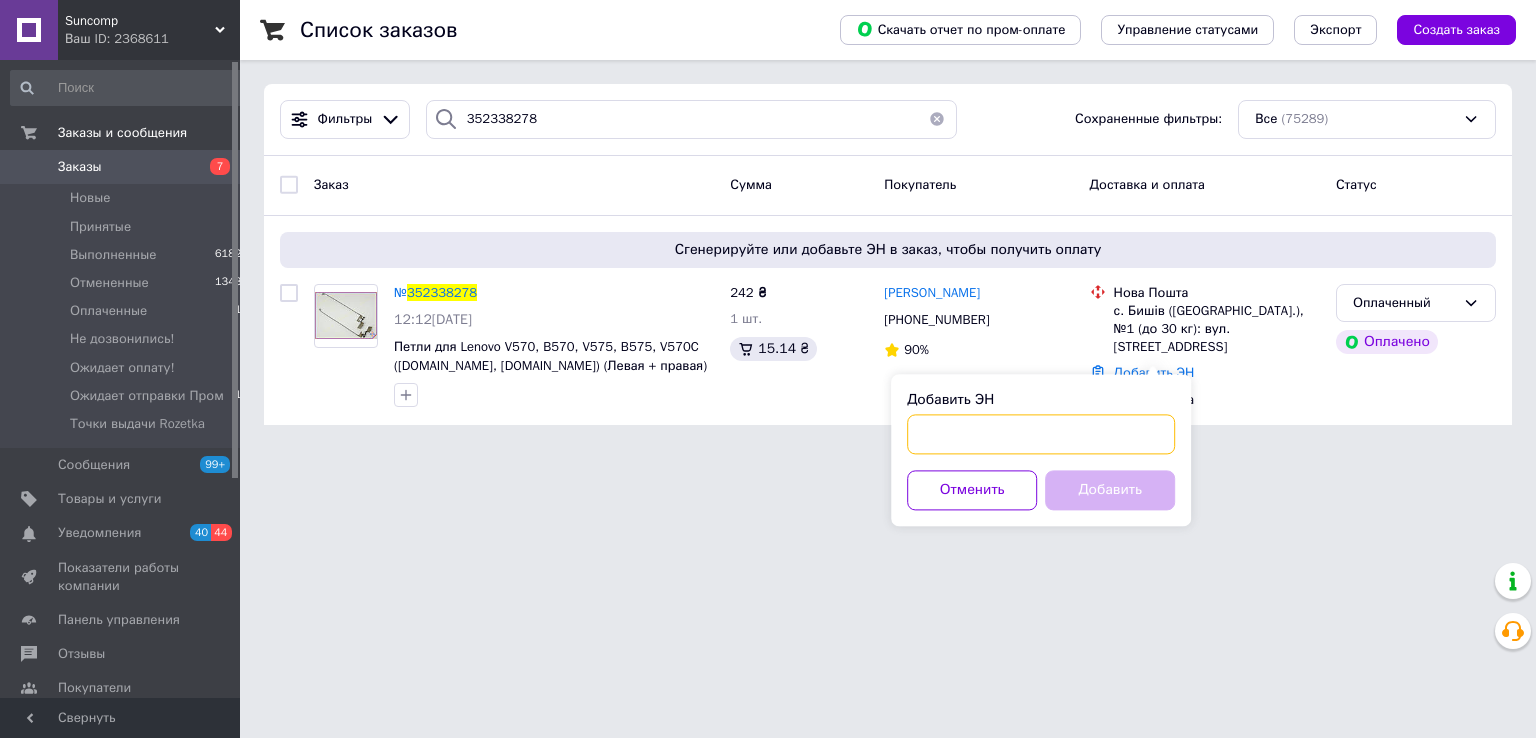 click on "Добавить ЭН" at bounding box center [1041, 434] 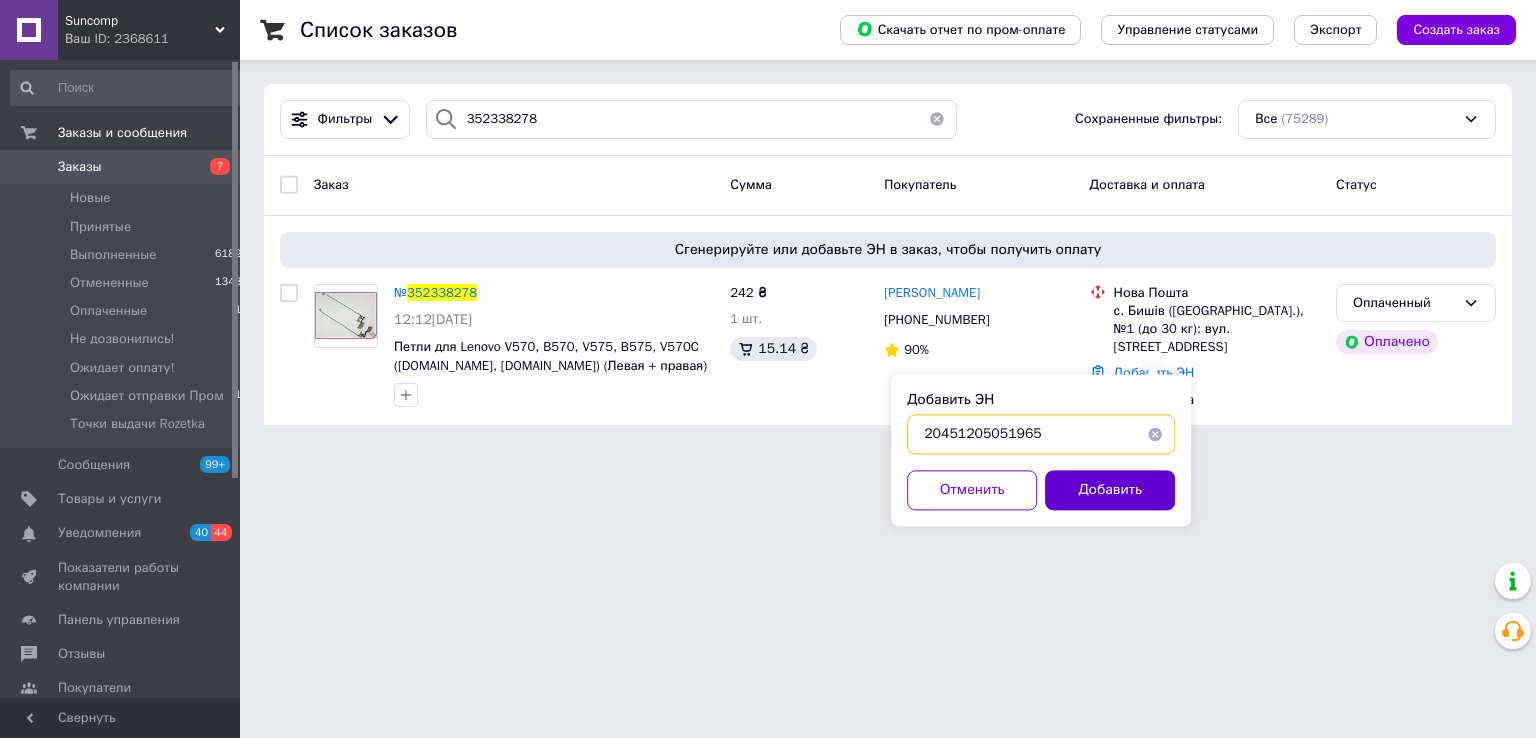 type on "20451205051965" 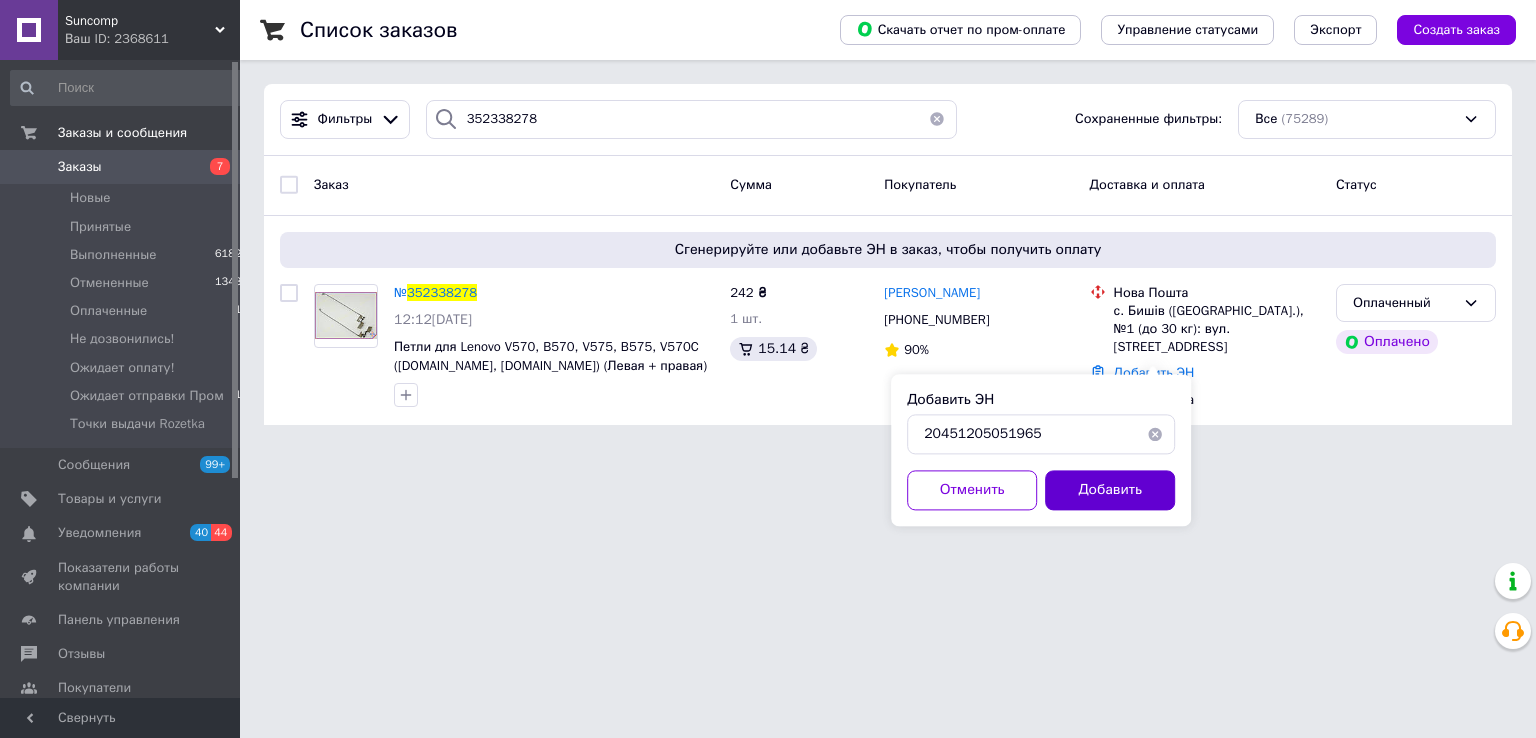 click on "Добавить" at bounding box center (1110, 490) 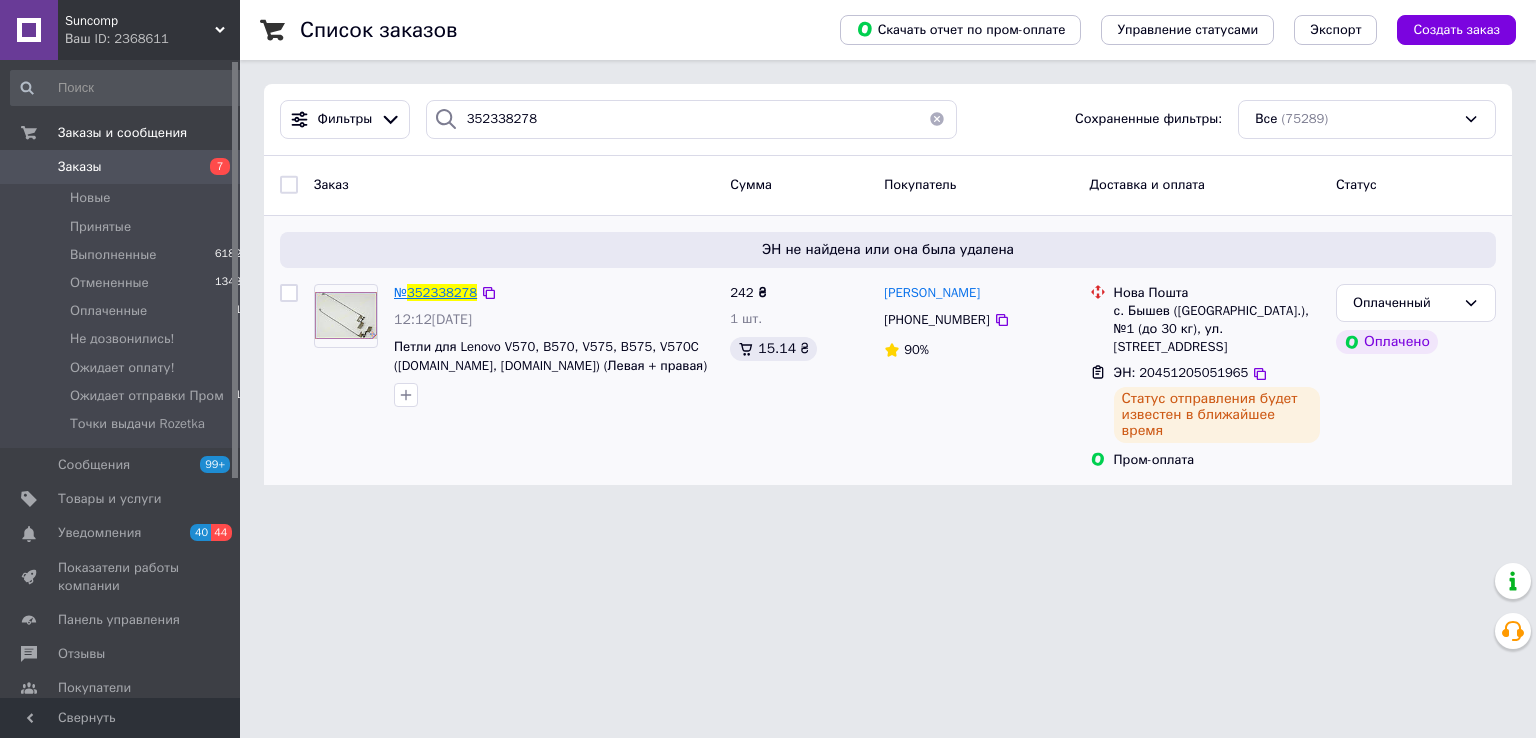 click on "352338278" at bounding box center [442, 292] 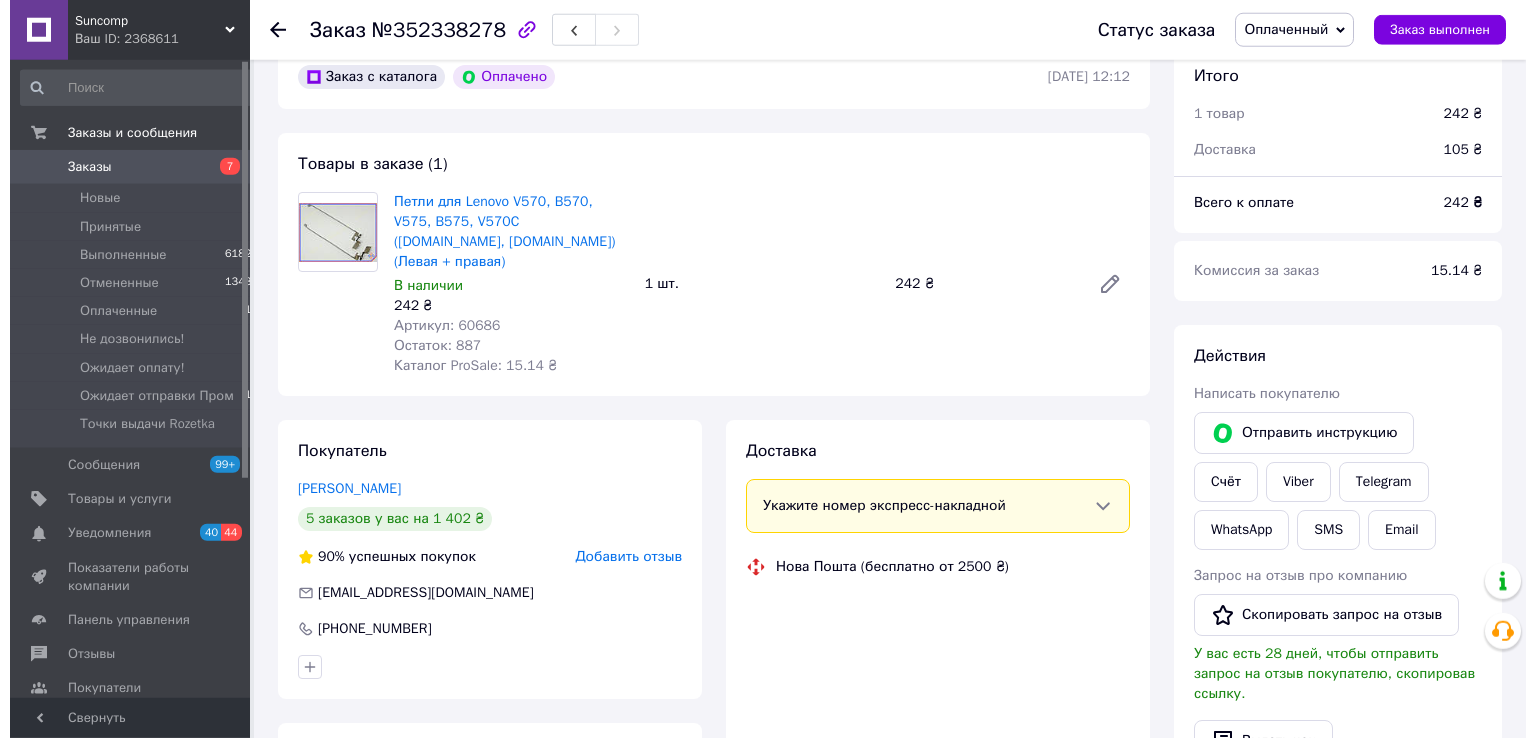 scroll, scrollTop: 318, scrollLeft: 0, axis: vertical 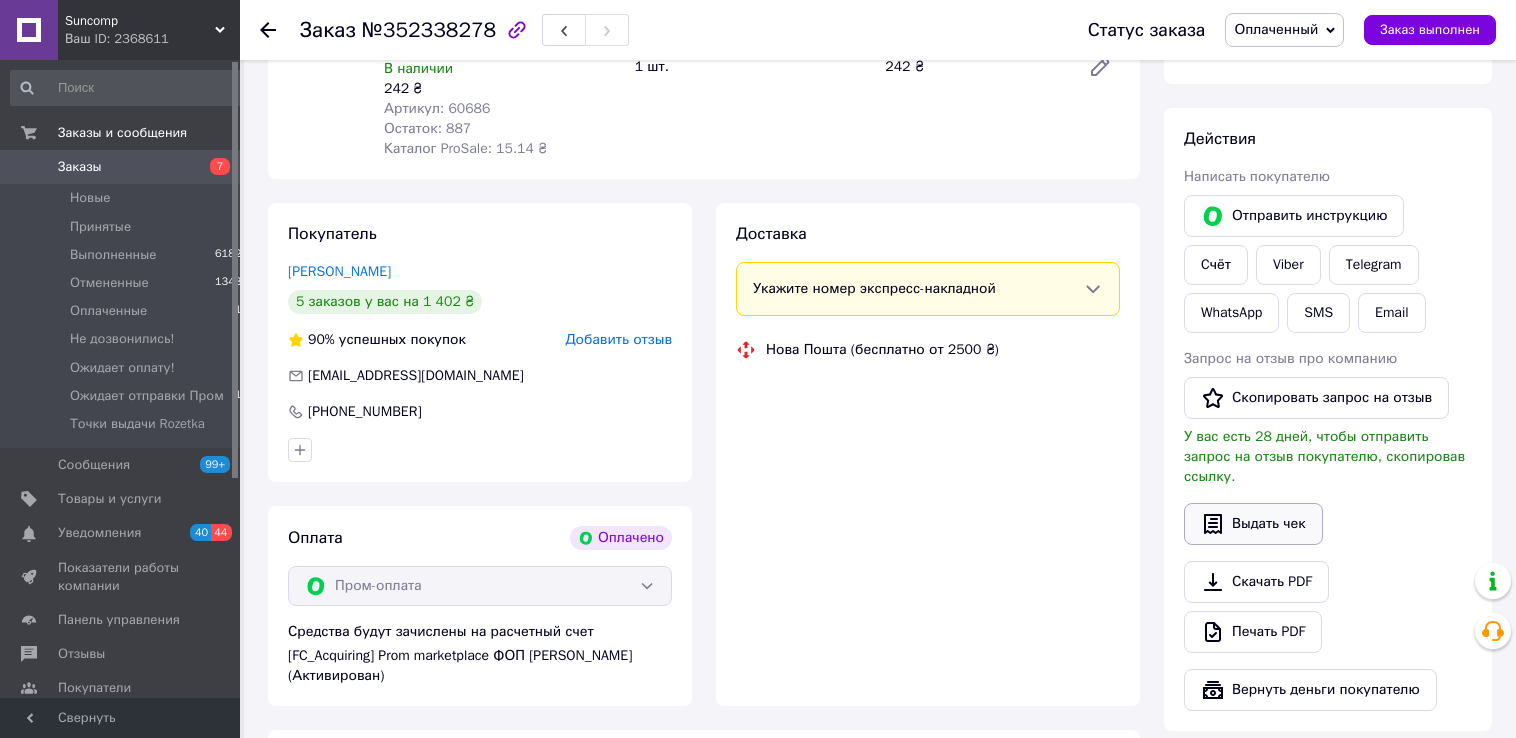 click on "Выдать чек" at bounding box center (1253, 524) 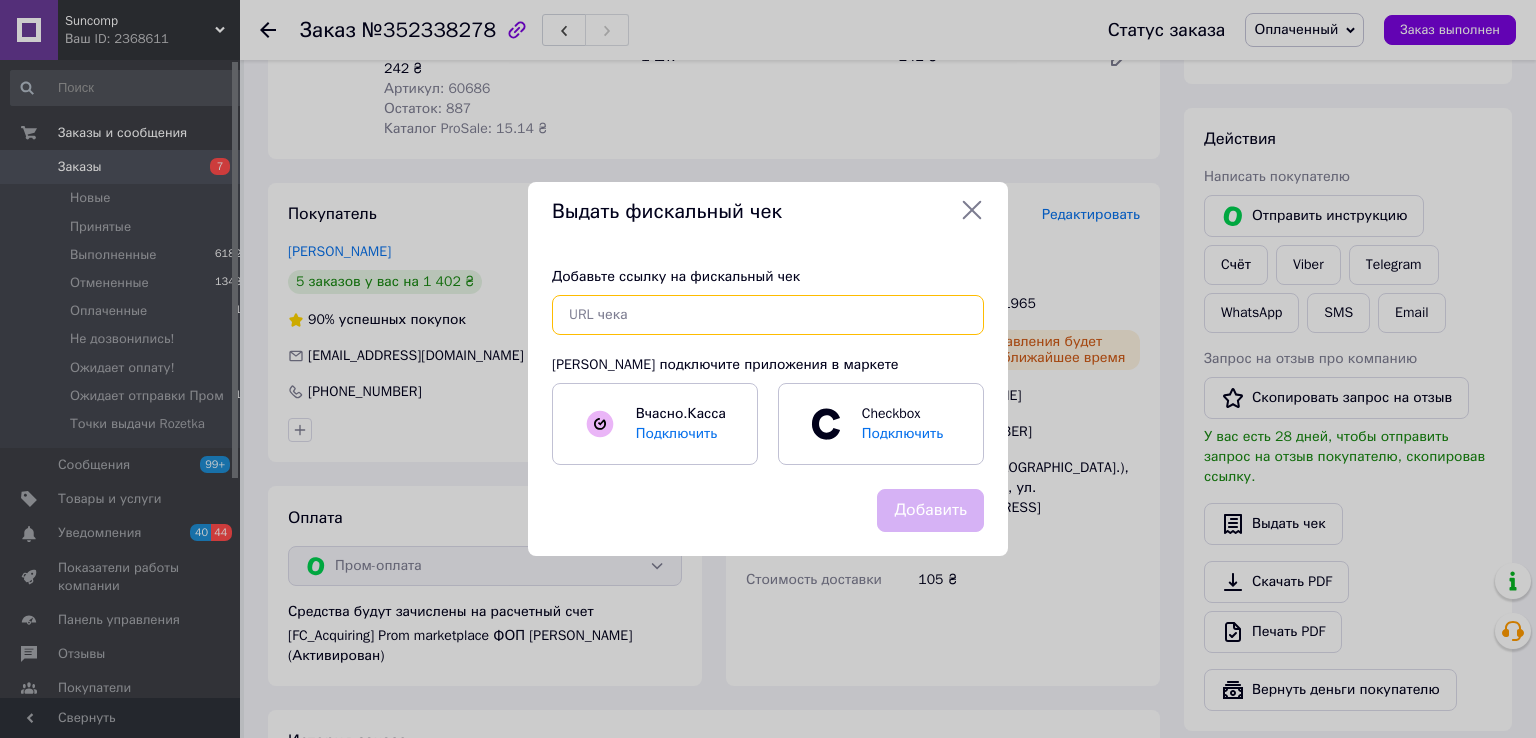 click at bounding box center [768, 315] 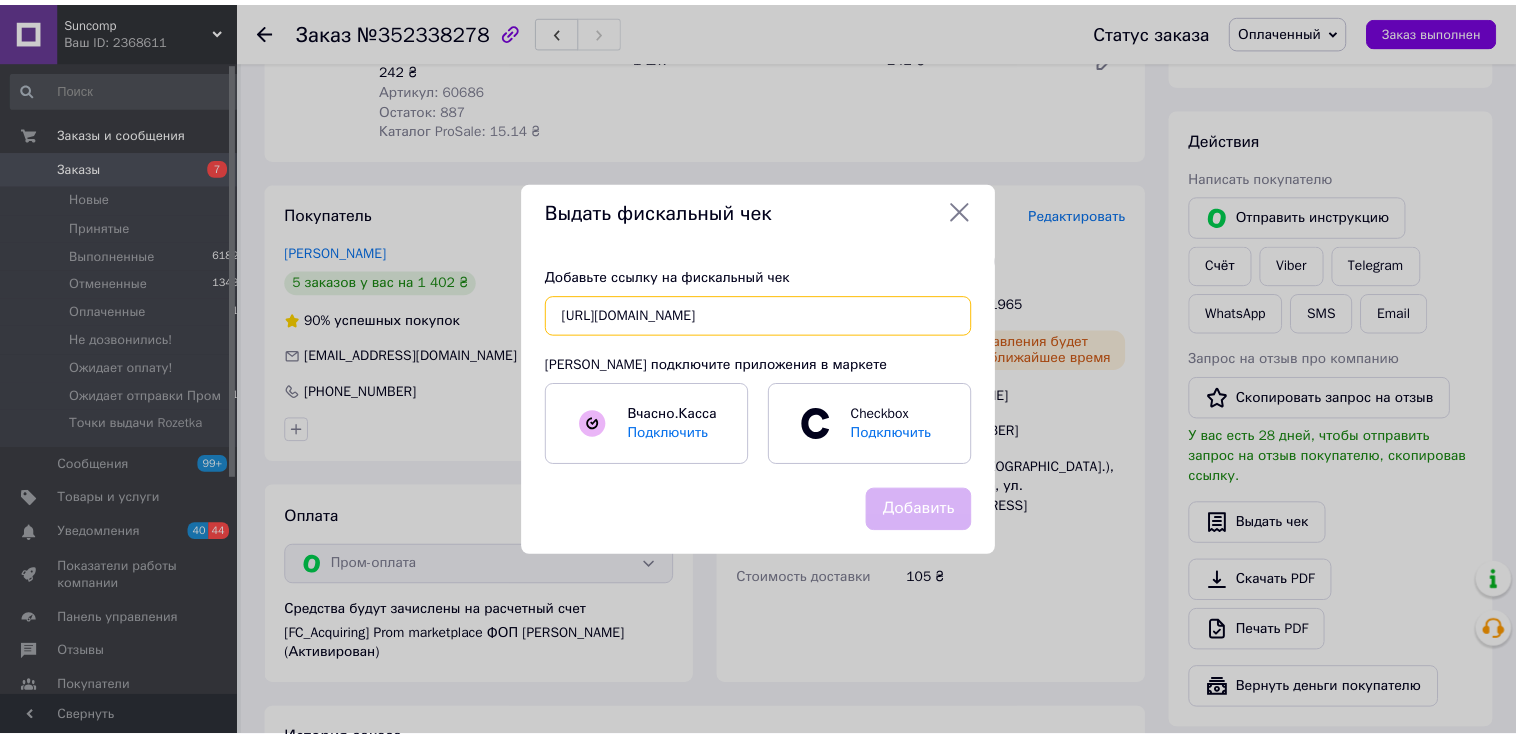 scroll, scrollTop: 0, scrollLeft: 350, axis: horizontal 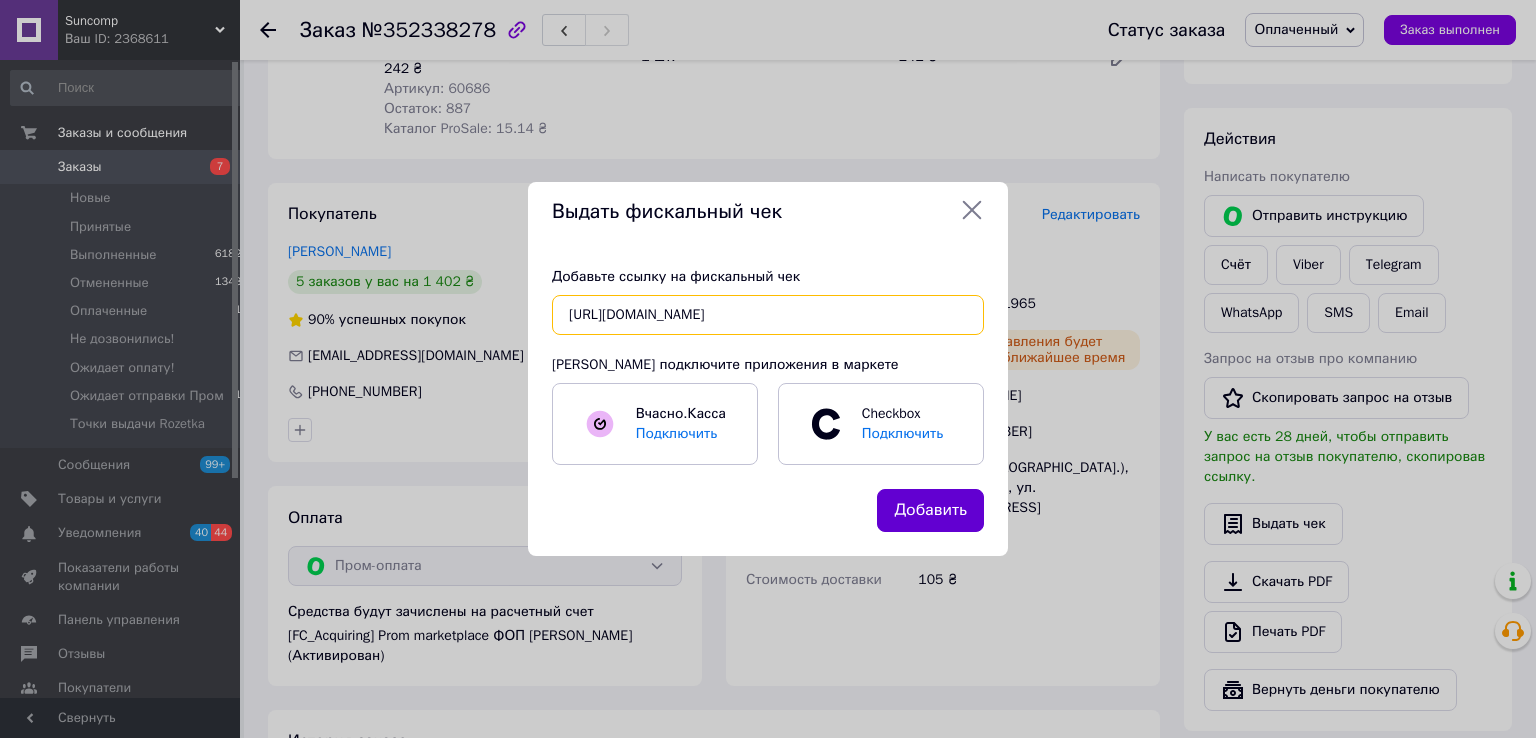 type on "[URL][DOMAIN_NAME]" 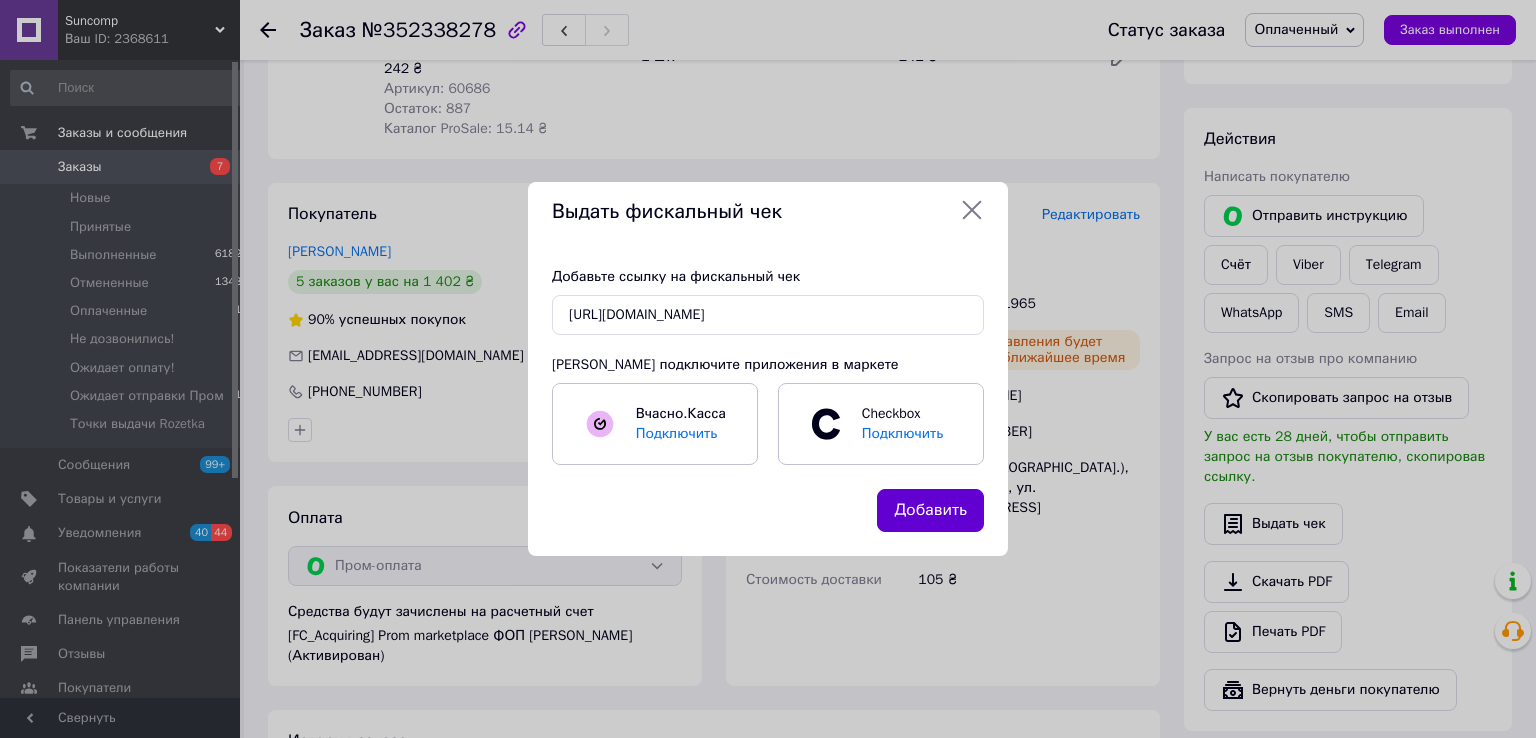 click on "Добавить" at bounding box center (930, 510) 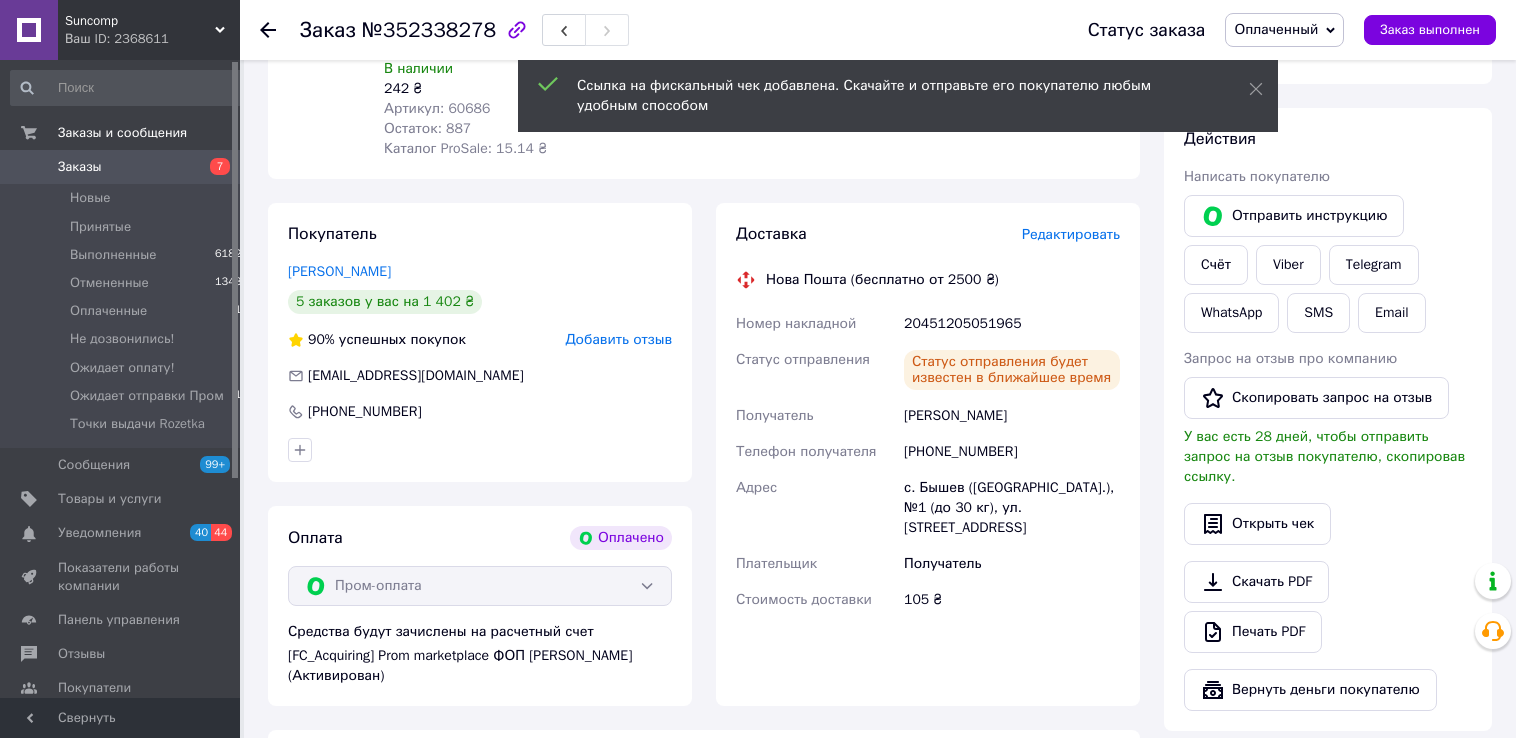 click on "Оплаченный" at bounding box center (1276, 29) 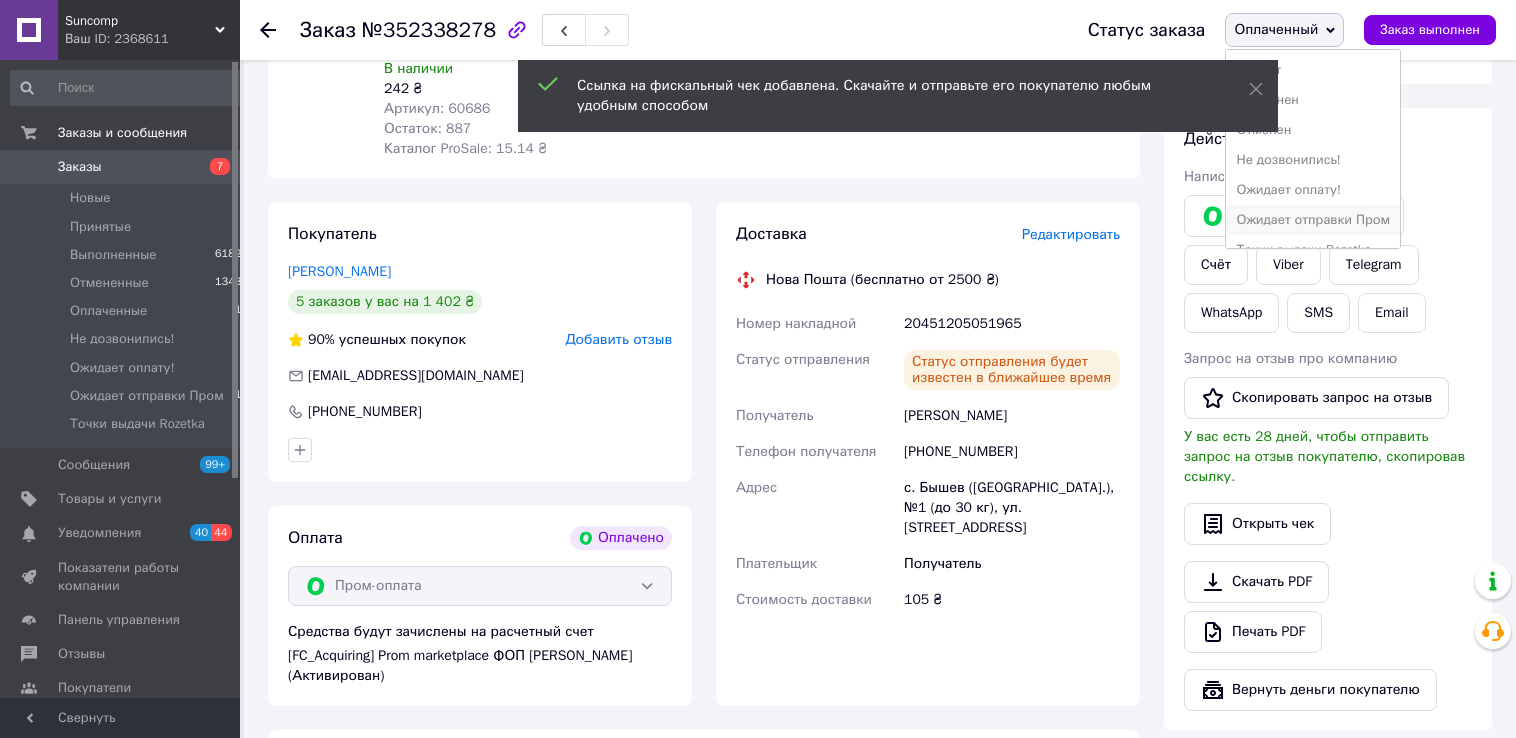 click on "Ожидает отправки Пром" at bounding box center [1313, 220] 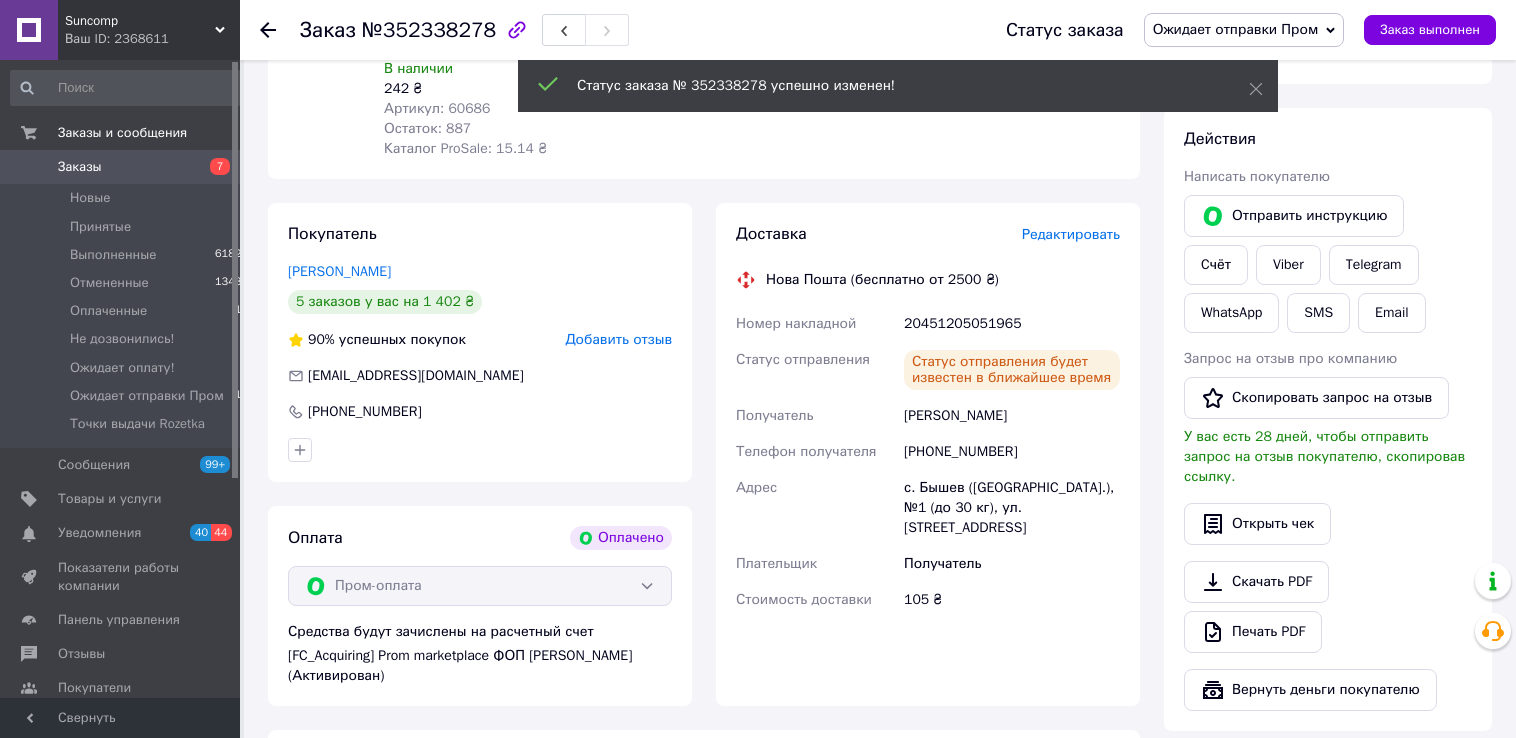 click on "Заказы" at bounding box center [80, 167] 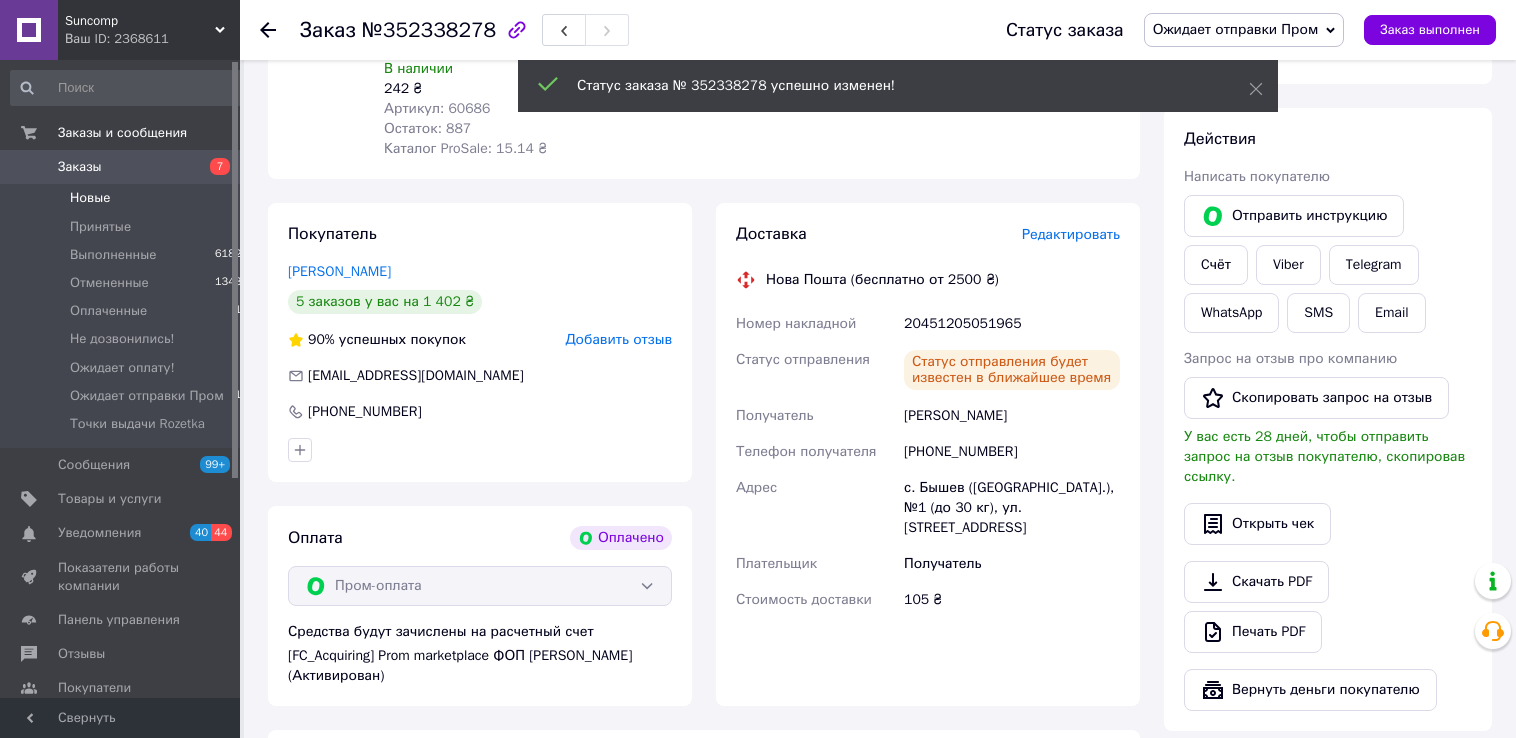 scroll, scrollTop: 0, scrollLeft: 0, axis: both 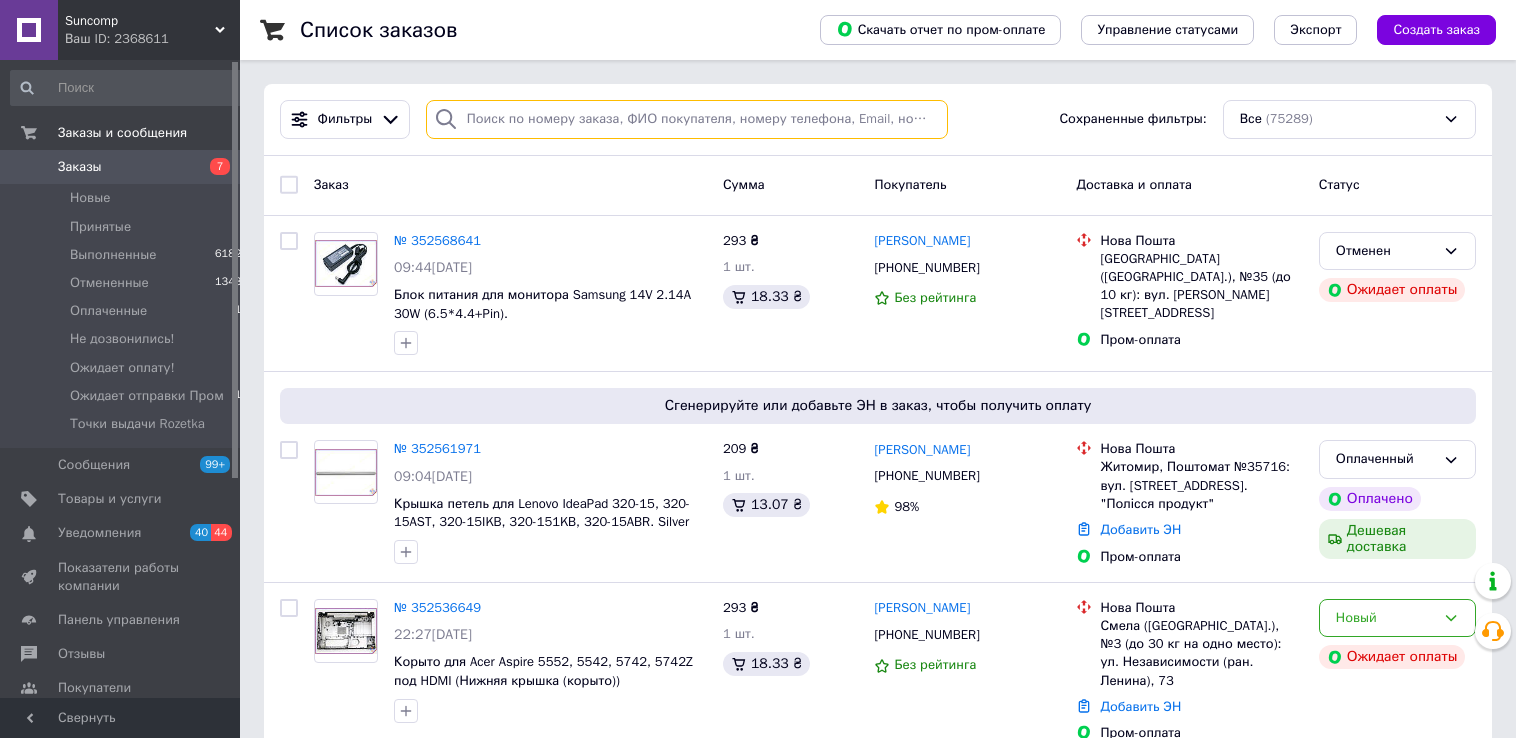 click at bounding box center (687, 119) 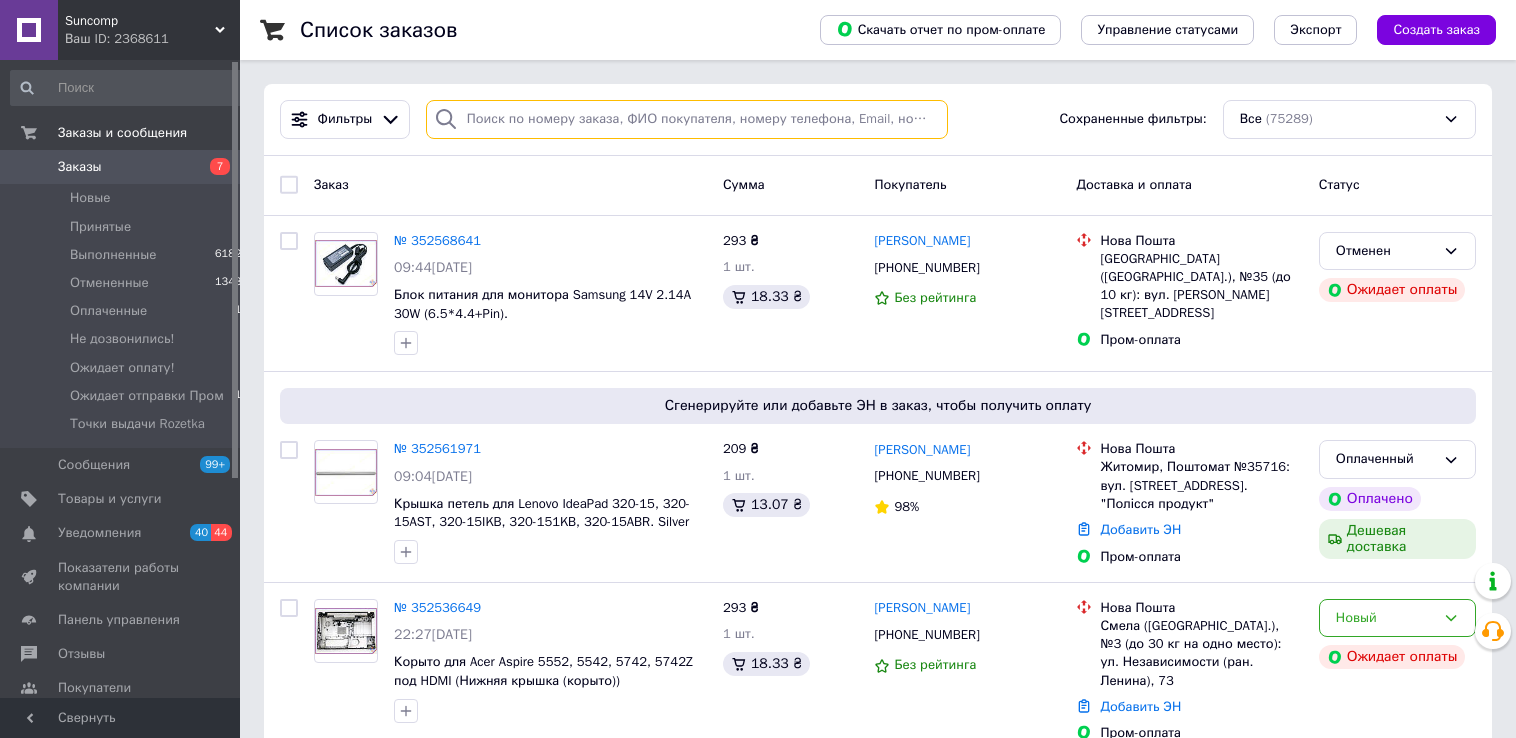 paste on "352343621" 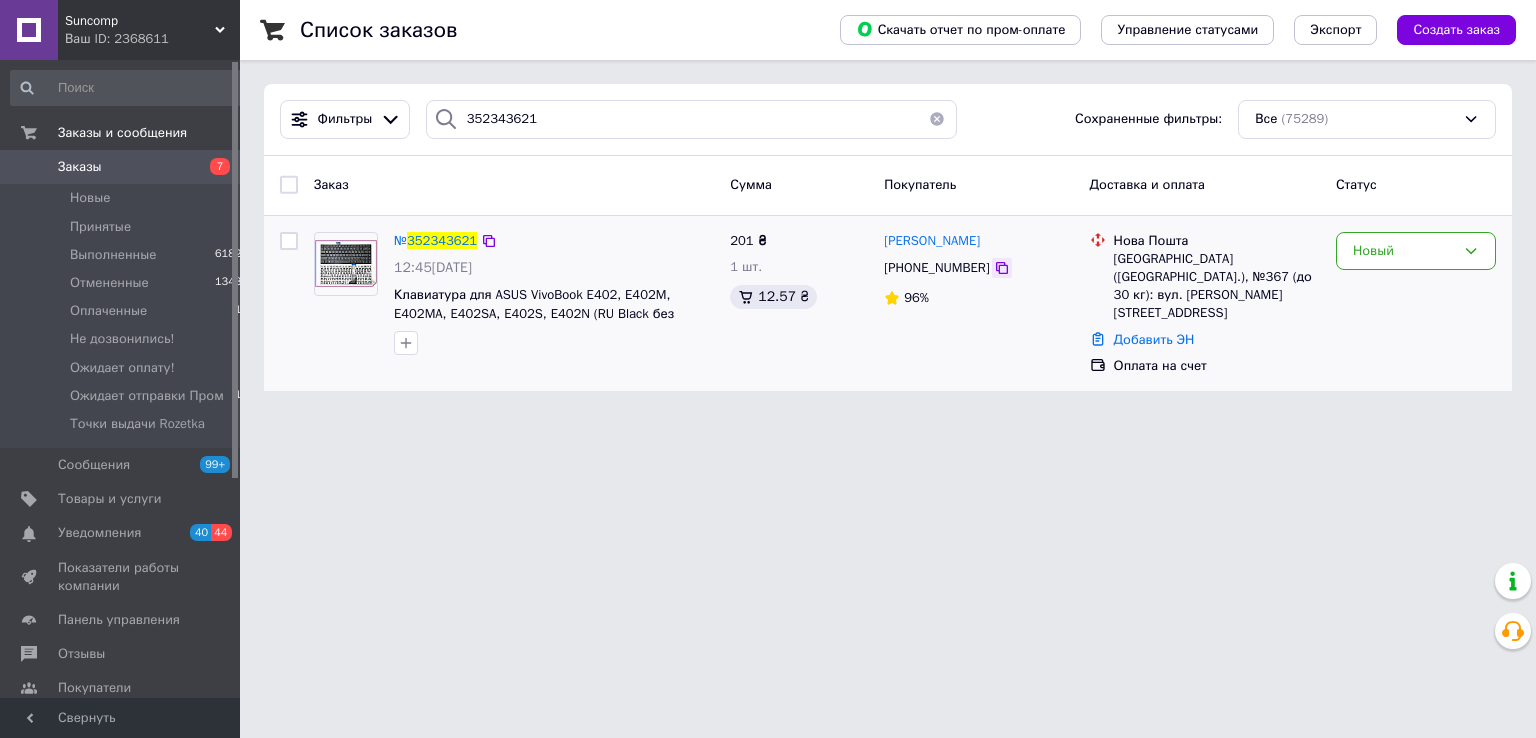 click 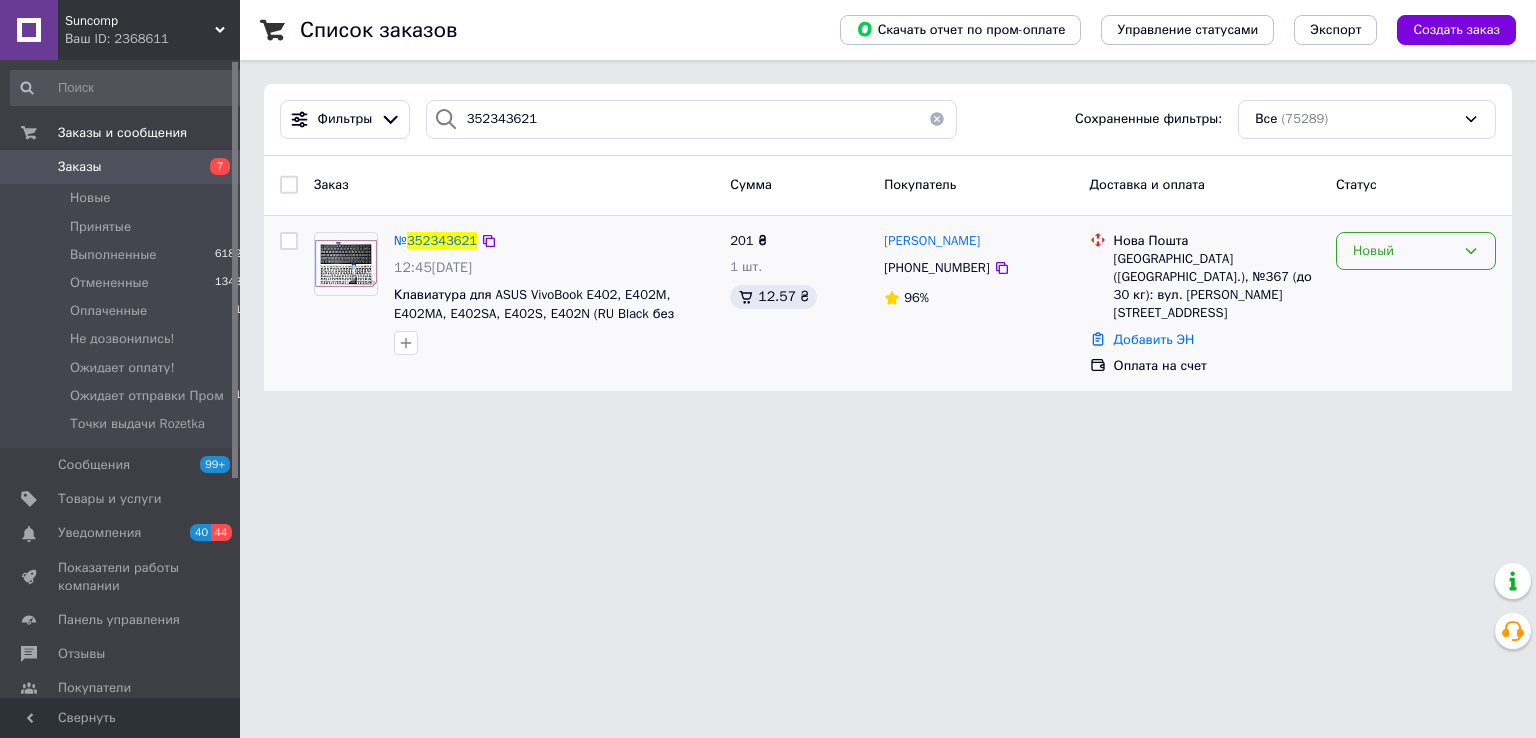 click on "Новый" at bounding box center (1404, 251) 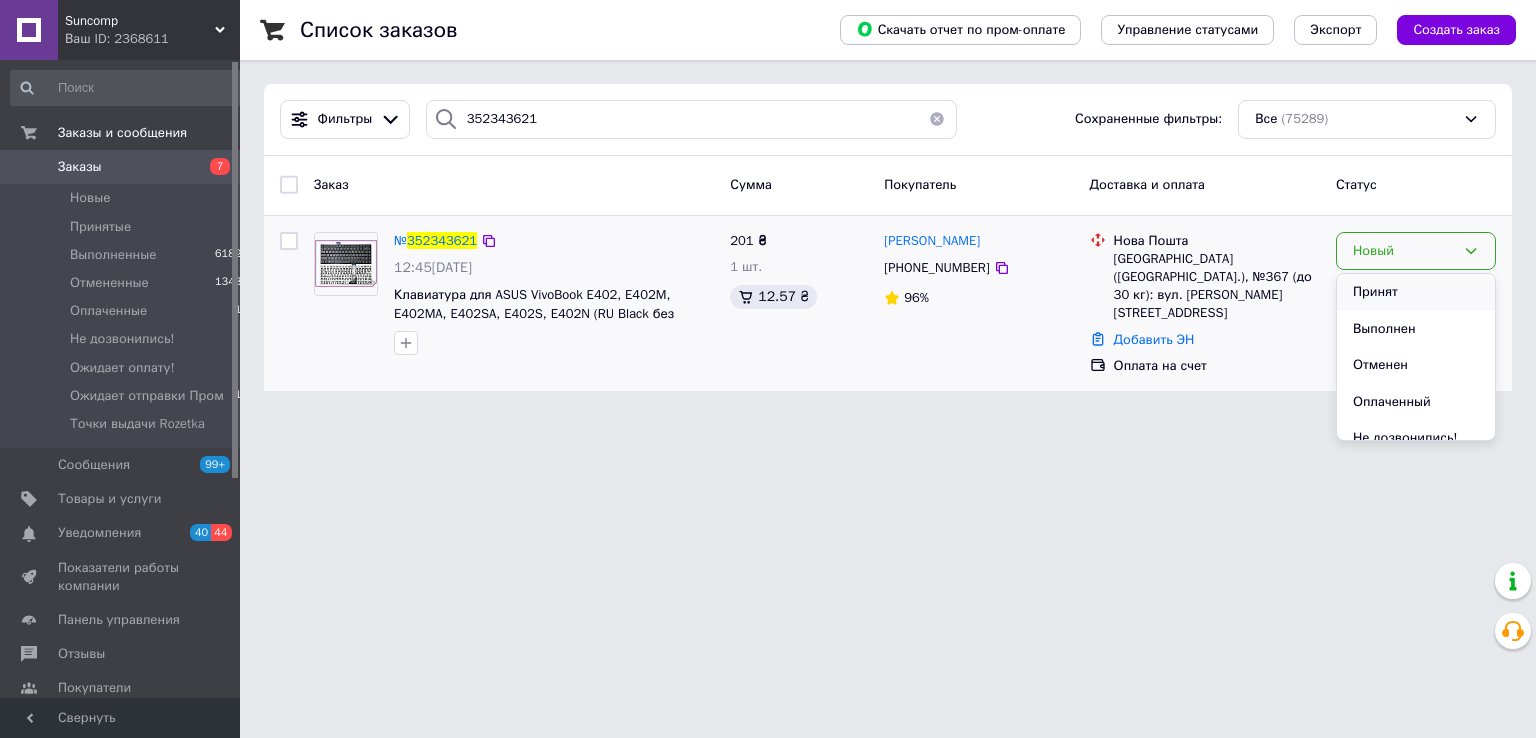 click on "Принят" at bounding box center (1416, 292) 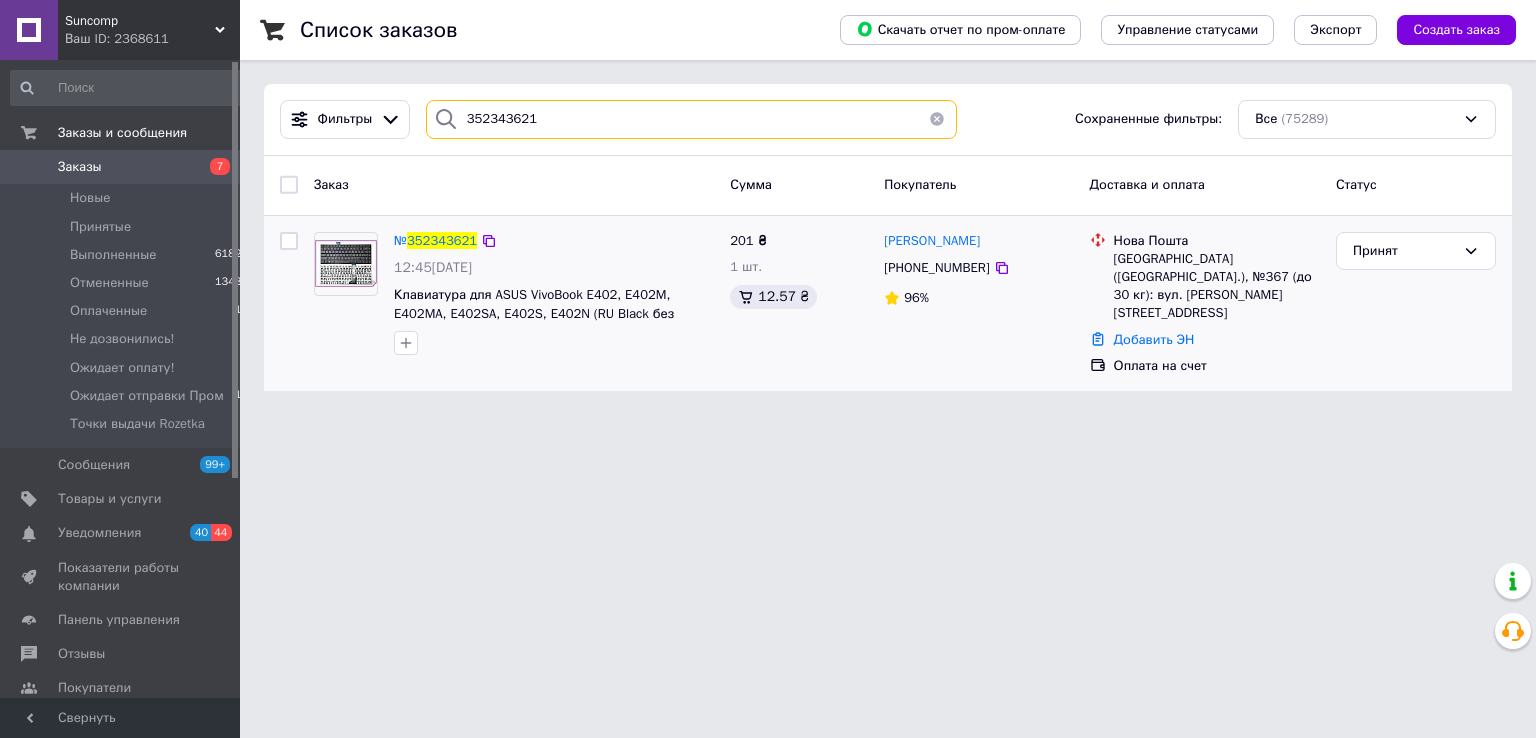 drag, startPoint x: 559, startPoint y: 122, endPoint x: 632, endPoint y: 110, distance: 73.97973 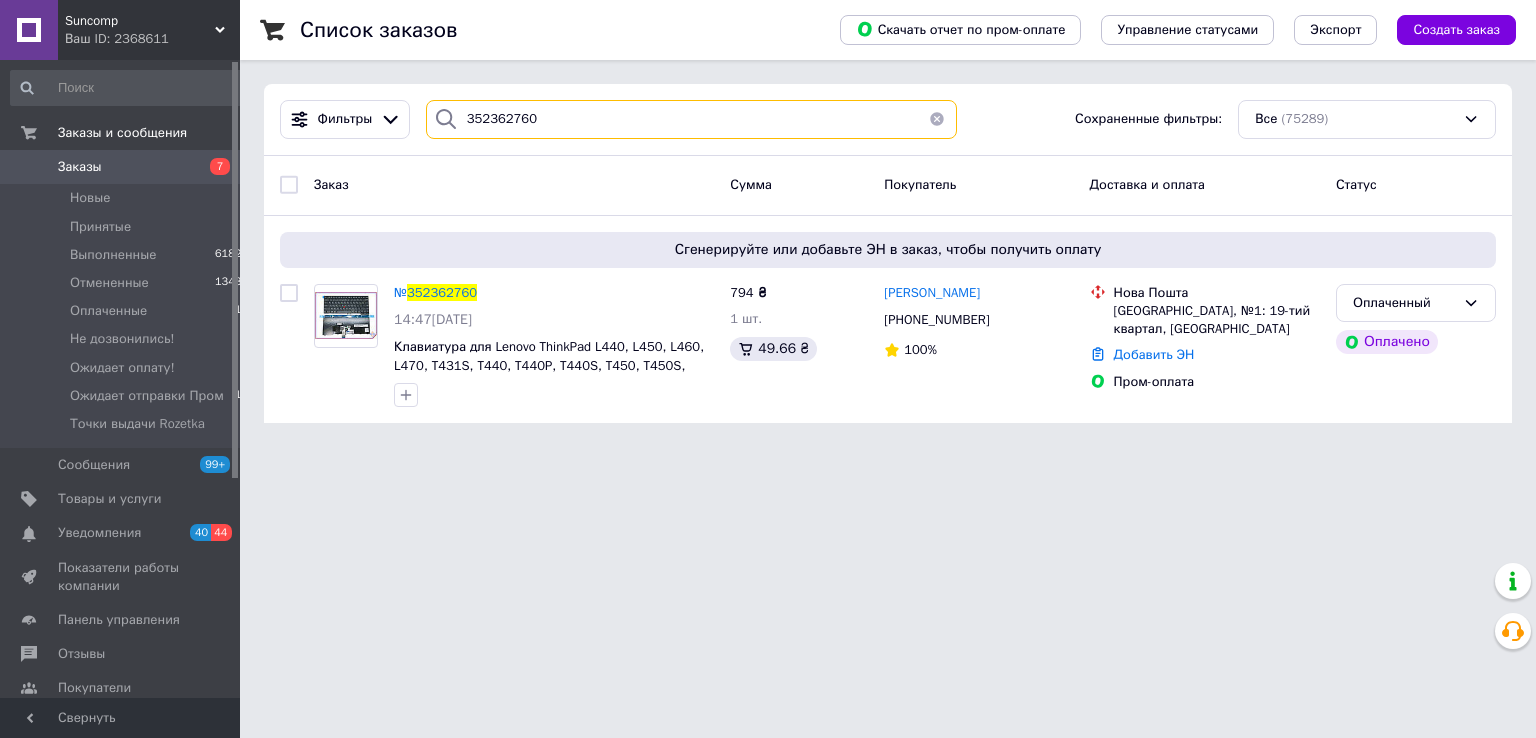 type on "352362760" 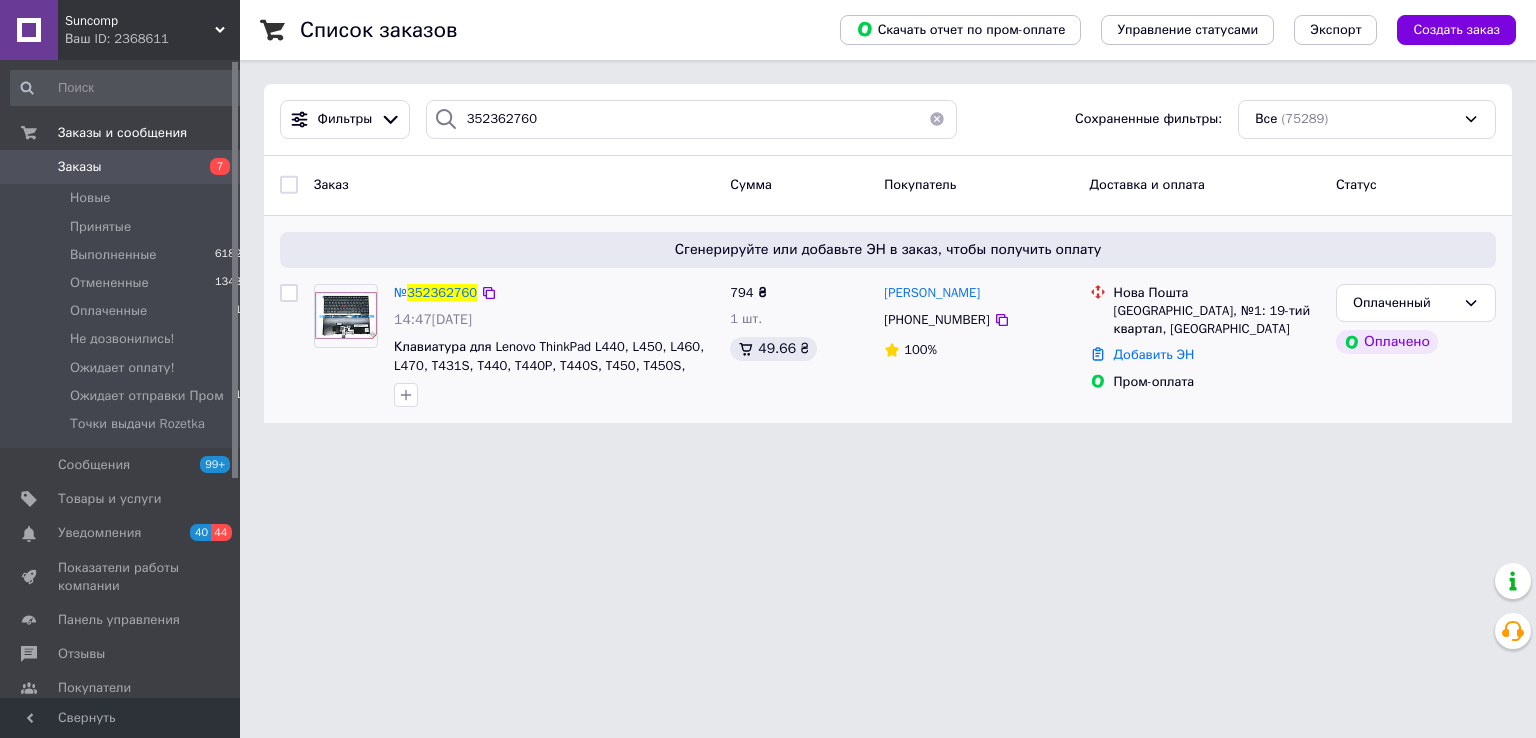 click on "[GEOGRAPHIC_DATA], №1: 19-тий квартал, [GEOGRAPHIC_DATA]" at bounding box center [1217, 320] 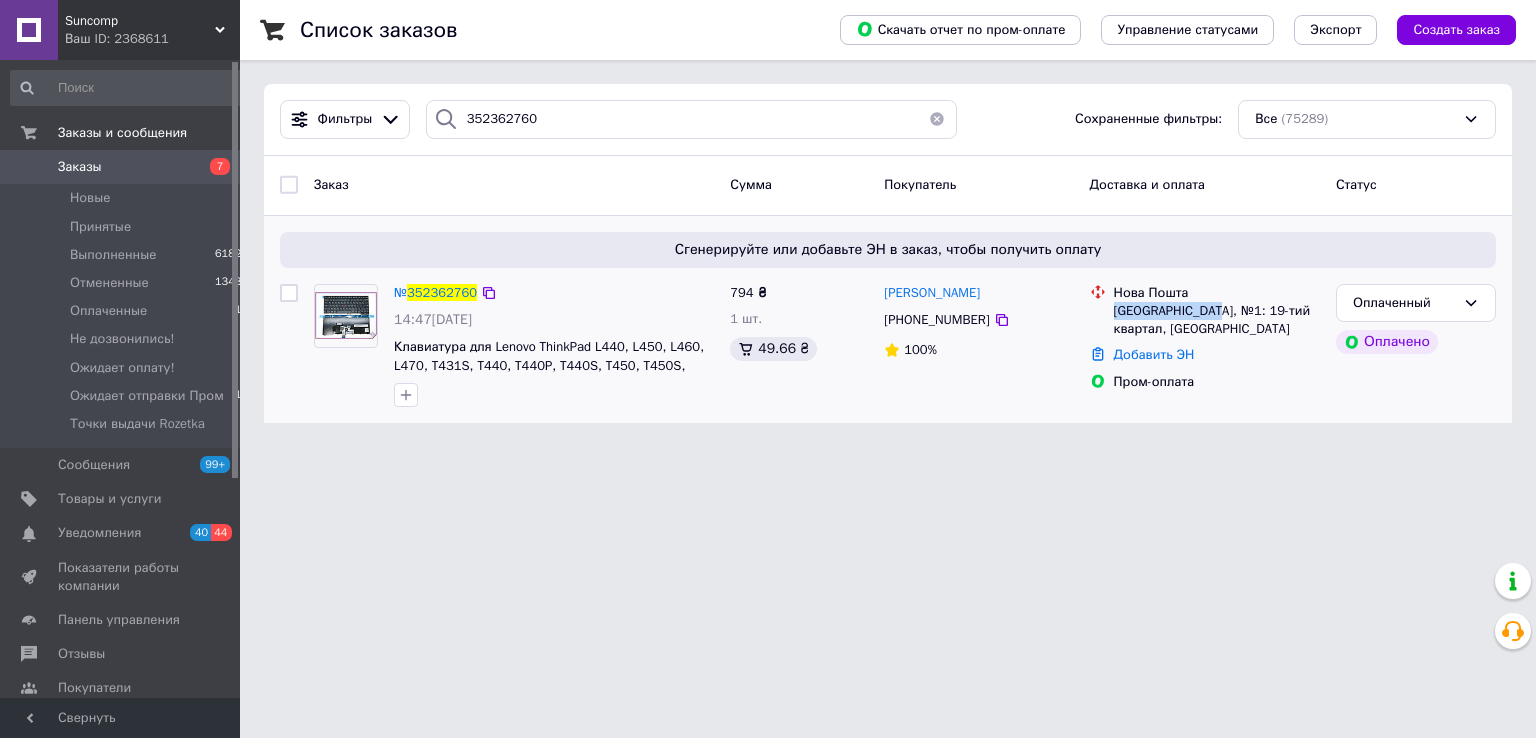 click on "[GEOGRAPHIC_DATA], №1: 19-тий квартал, [GEOGRAPHIC_DATA]" at bounding box center (1217, 320) 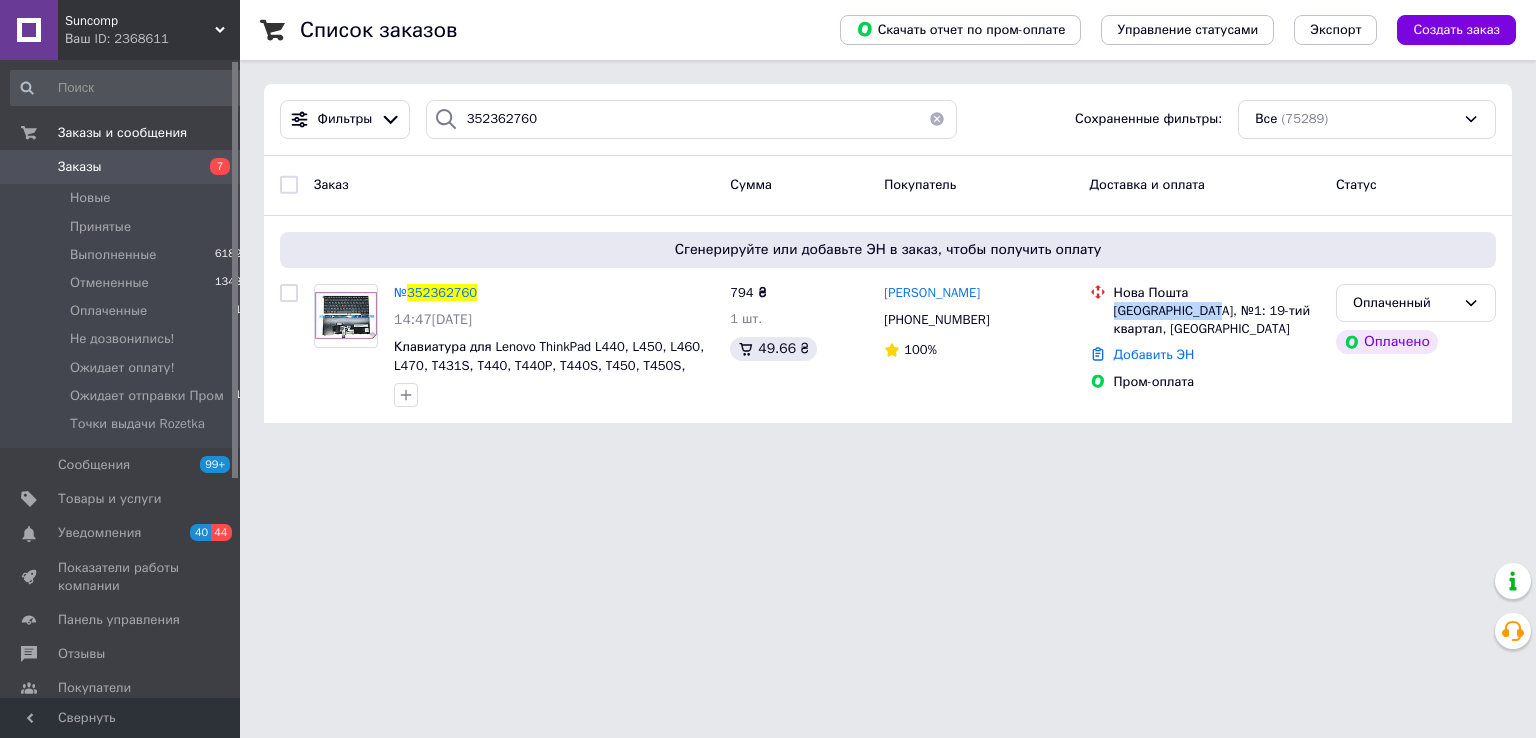 copy on "[GEOGRAPHIC_DATA]" 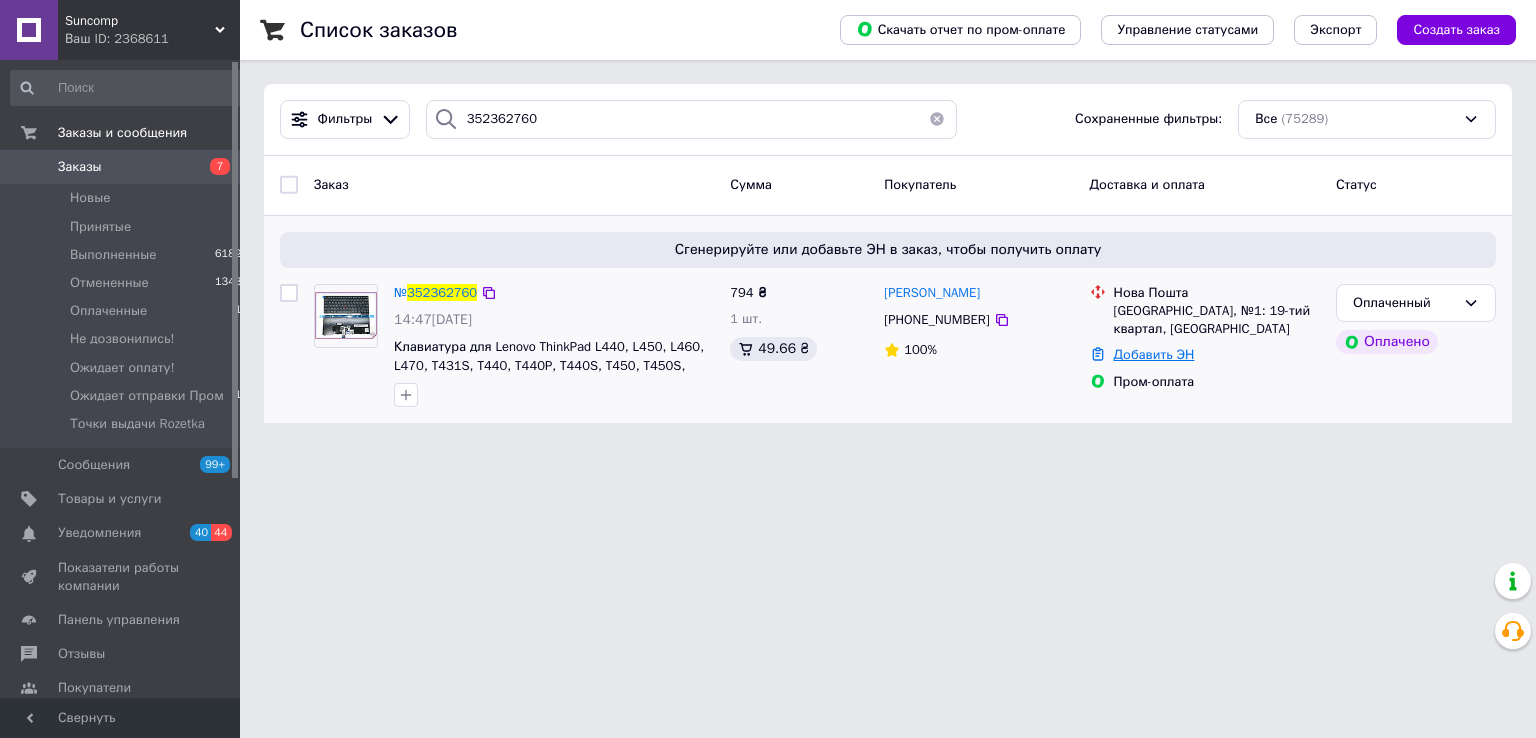 click on "Добавить ЭН" at bounding box center [1154, 354] 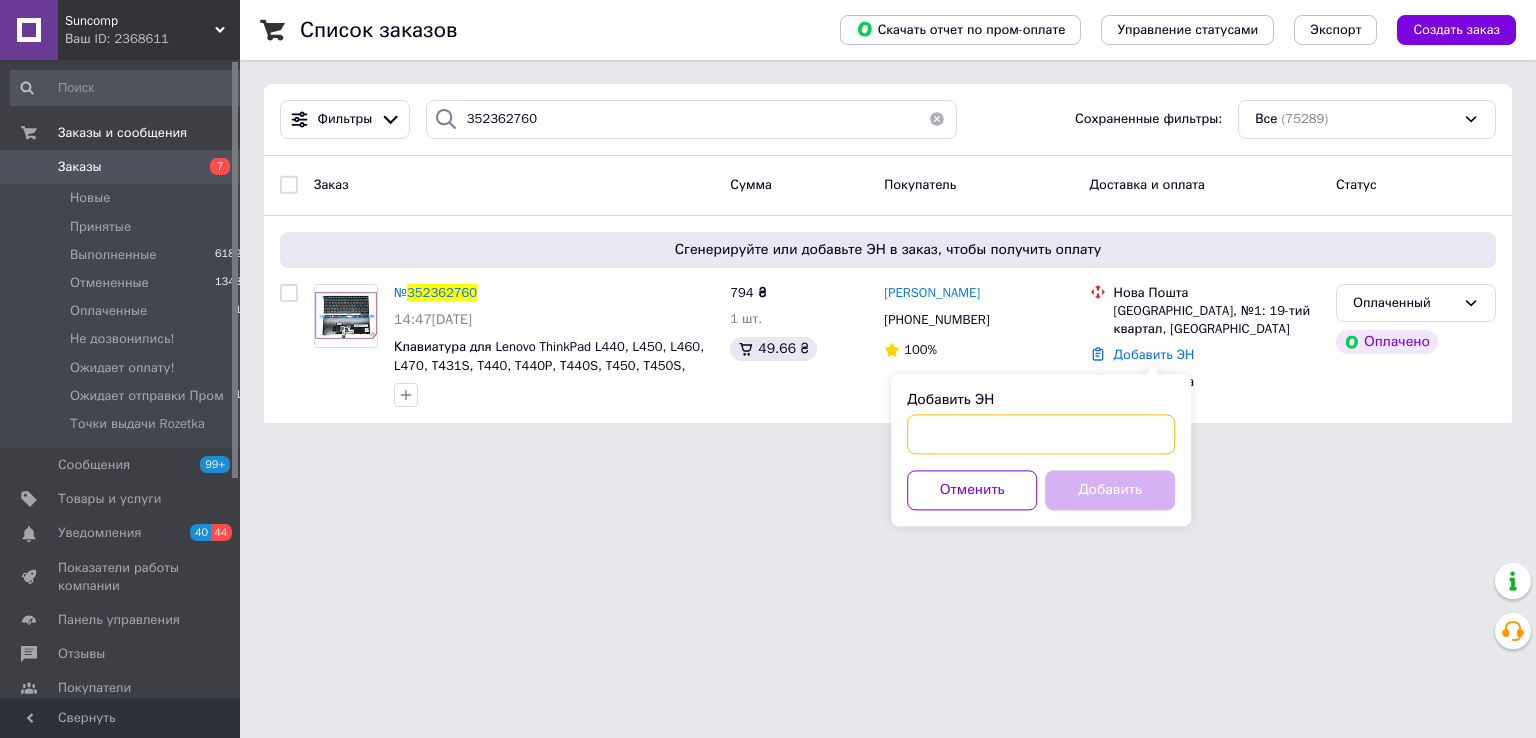 click on "Добавить ЭН" at bounding box center [1041, 434] 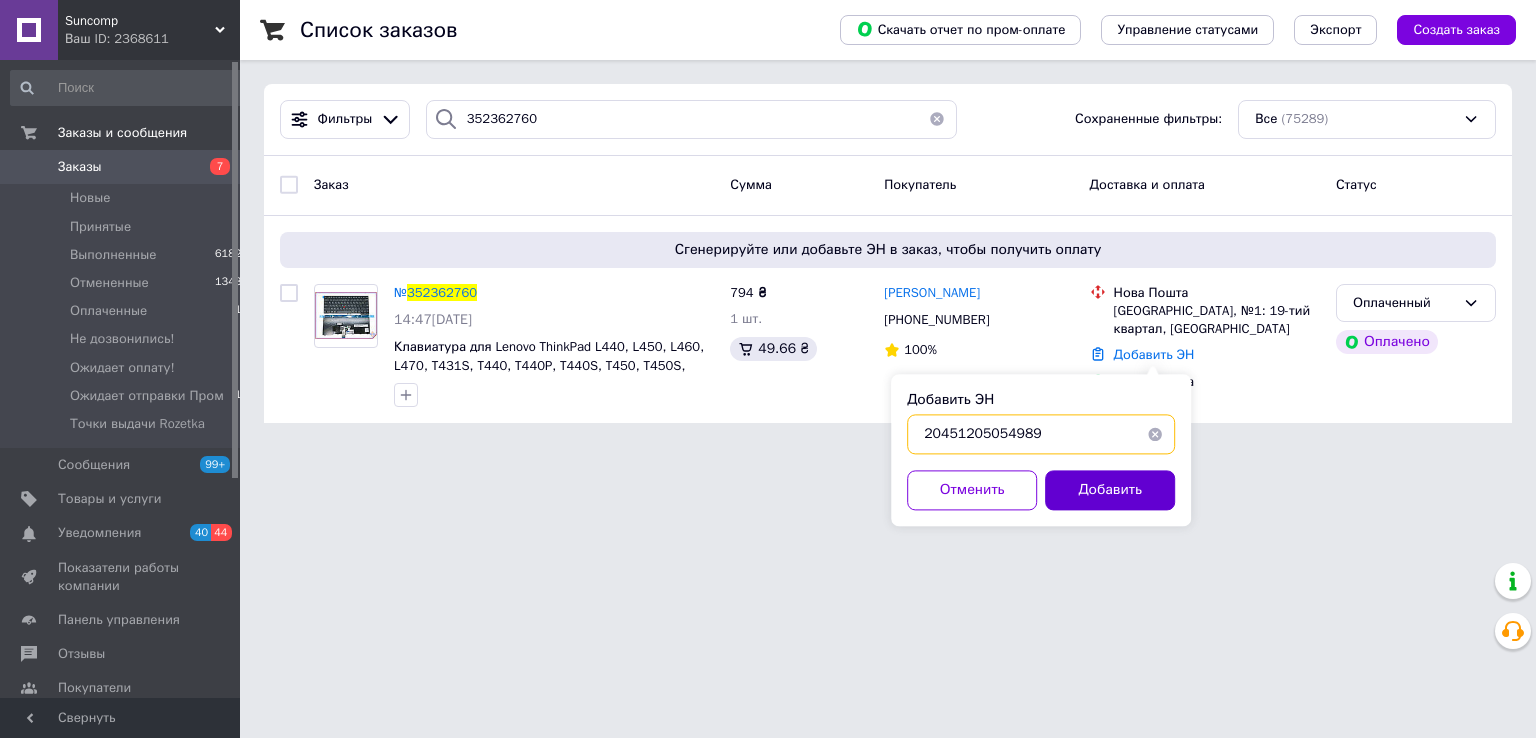 type on "20451205054989" 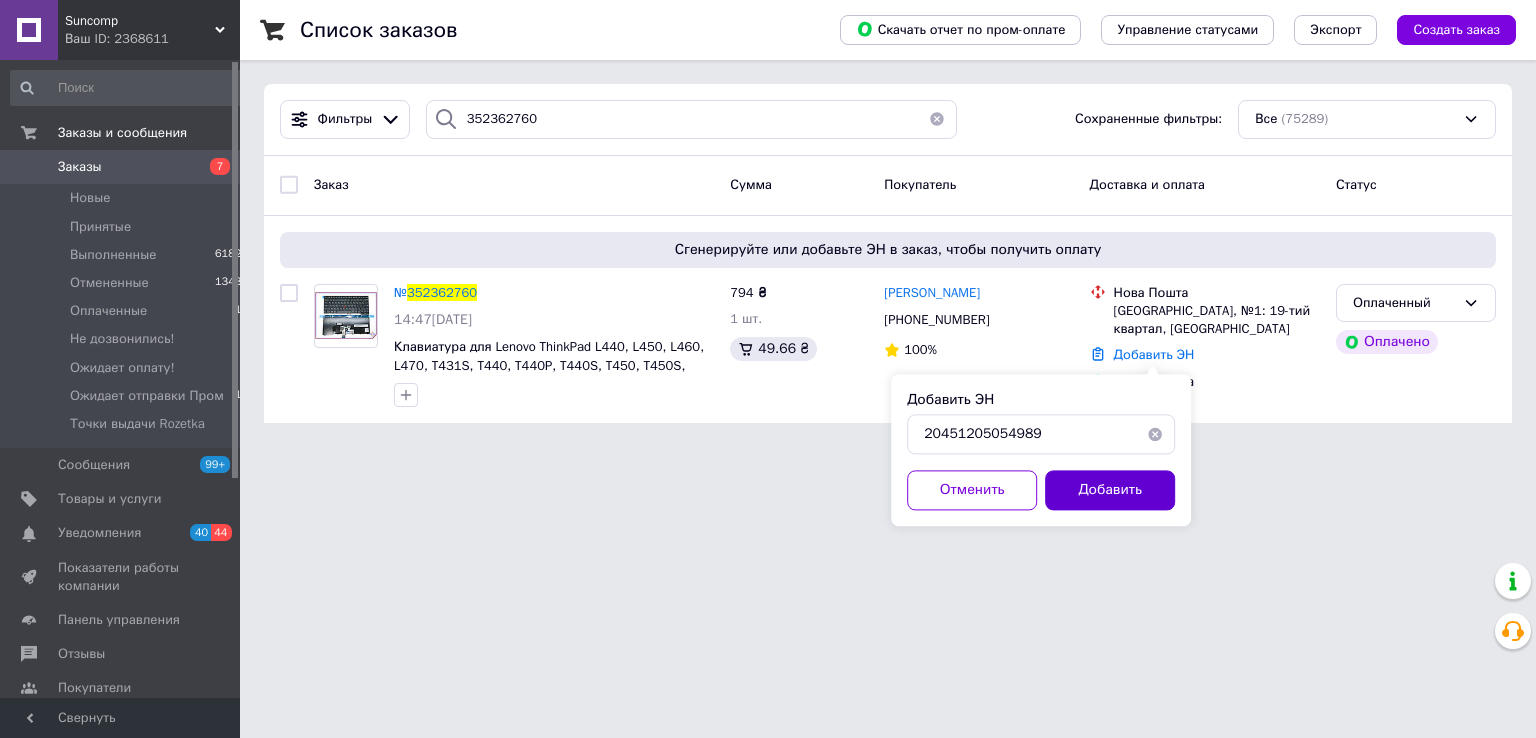 click on "Добавить" at bounding box center [1110, 490] 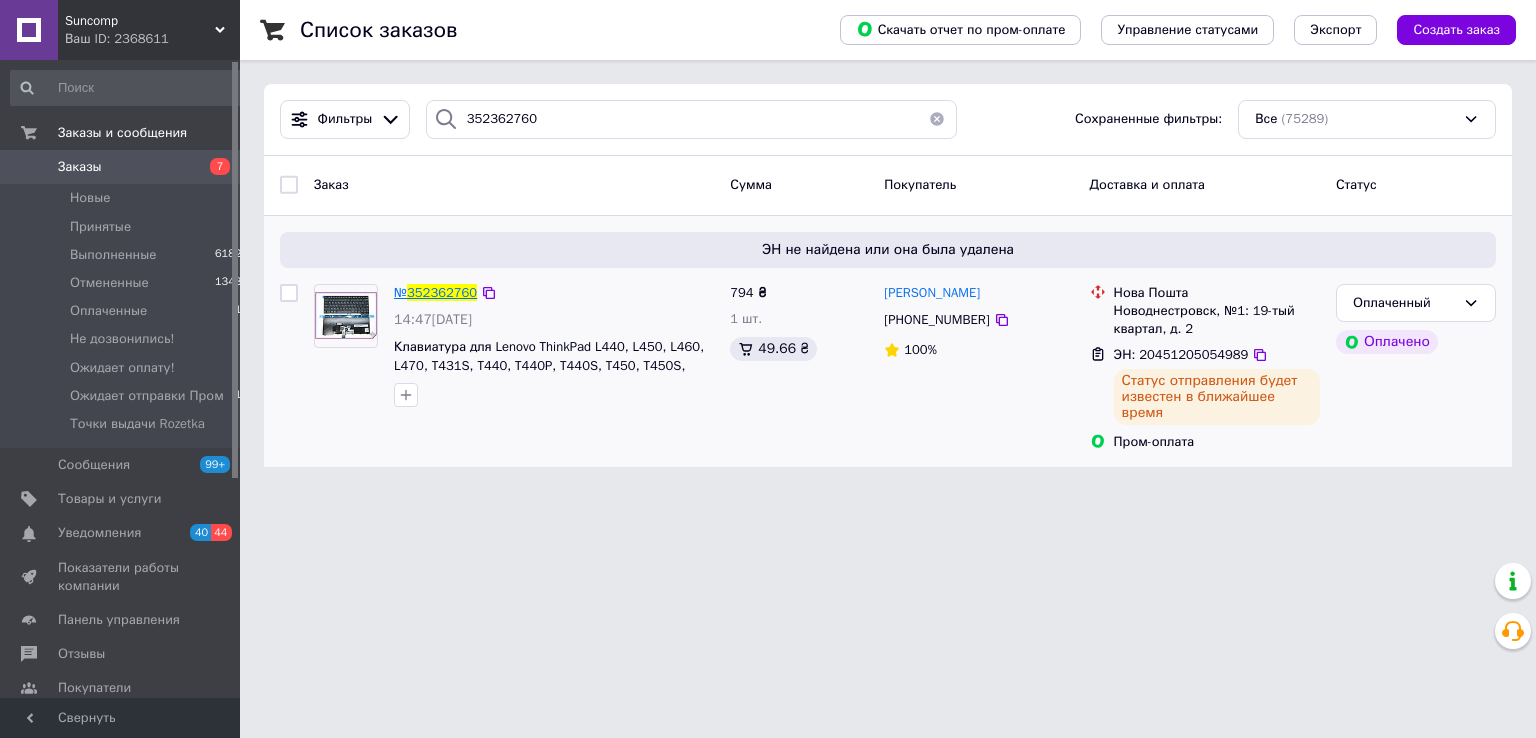 click on "352362760" at bounding box center [442, 292] 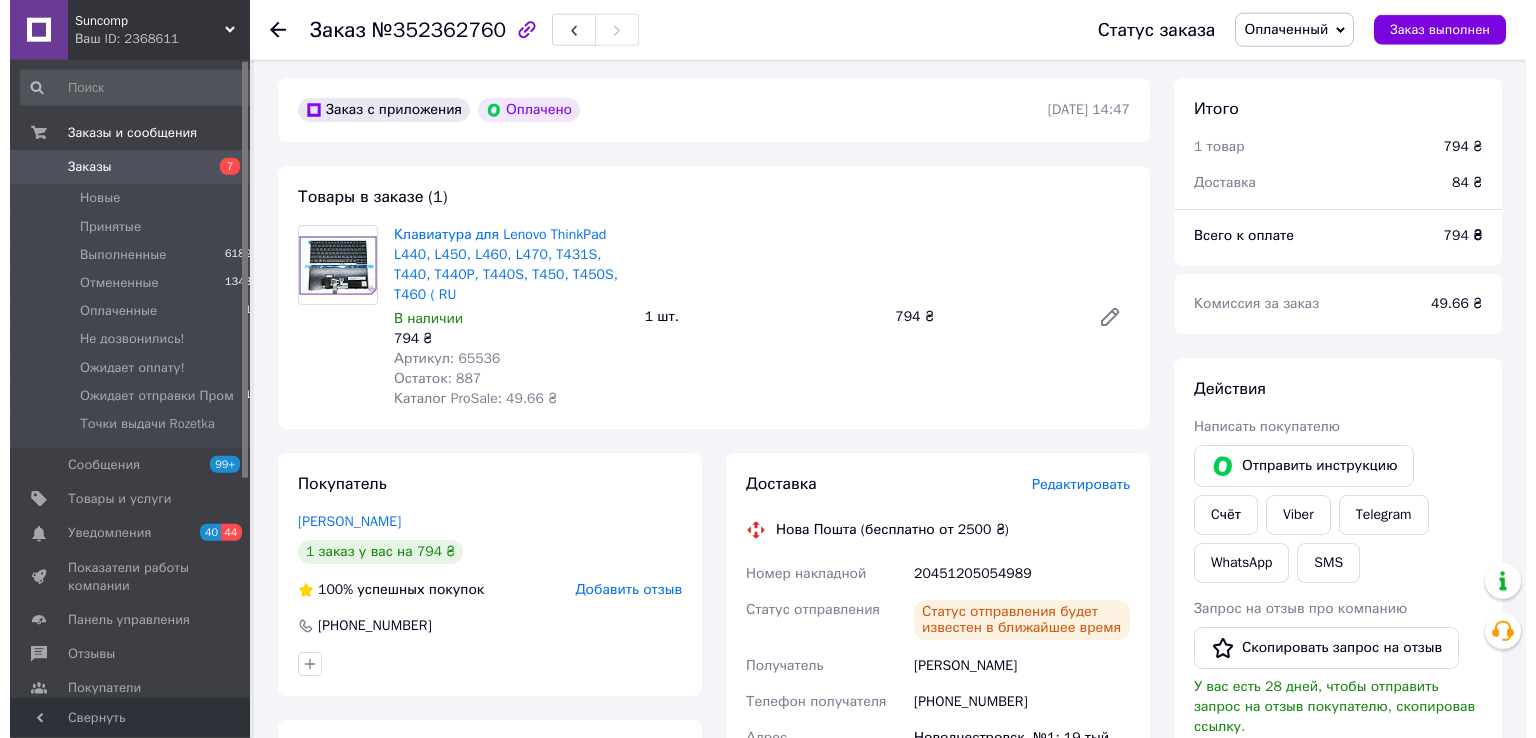 scroll, scrollTop: 369, scrollLeft: 0, axis: vertical 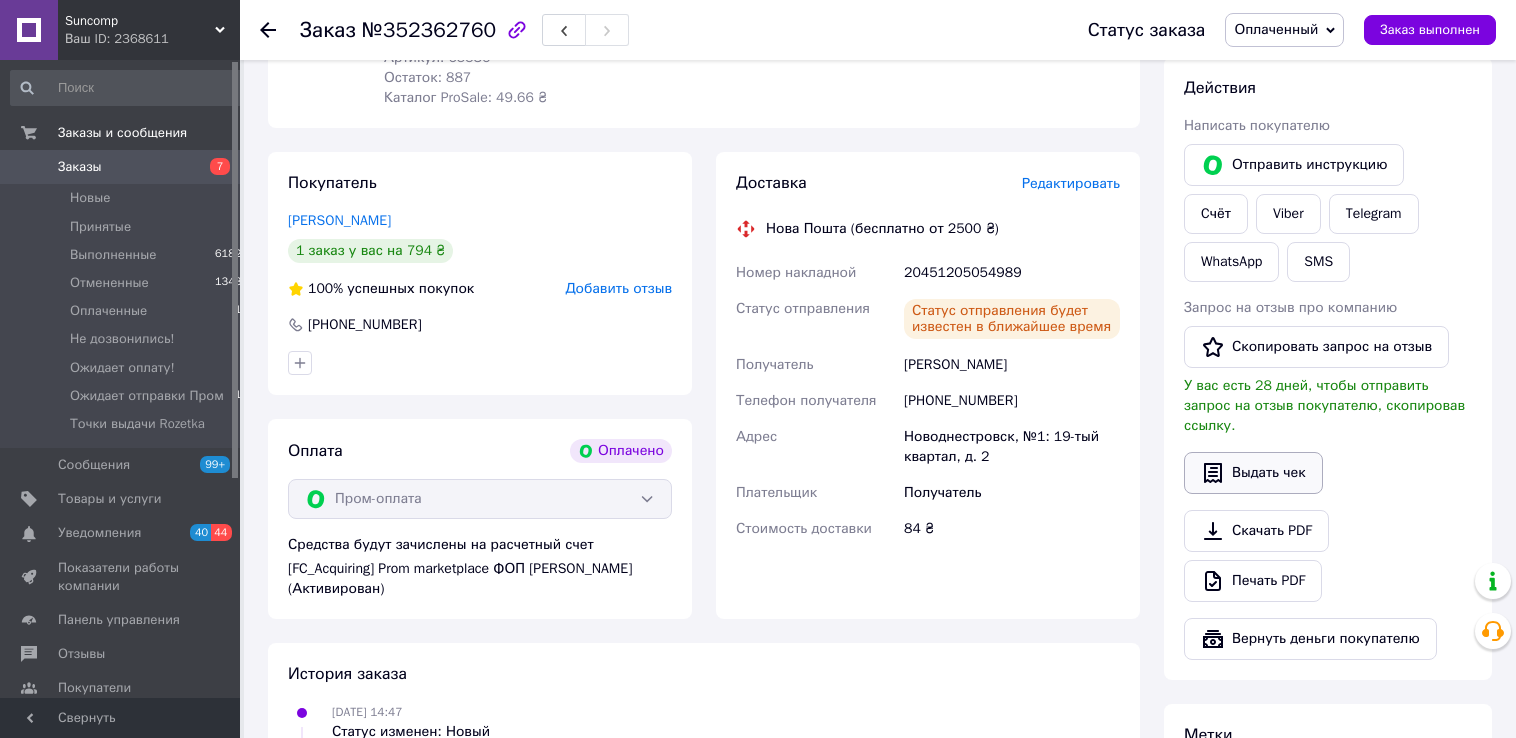 click on "Выдать чек" at bounding box center (1253, 473) 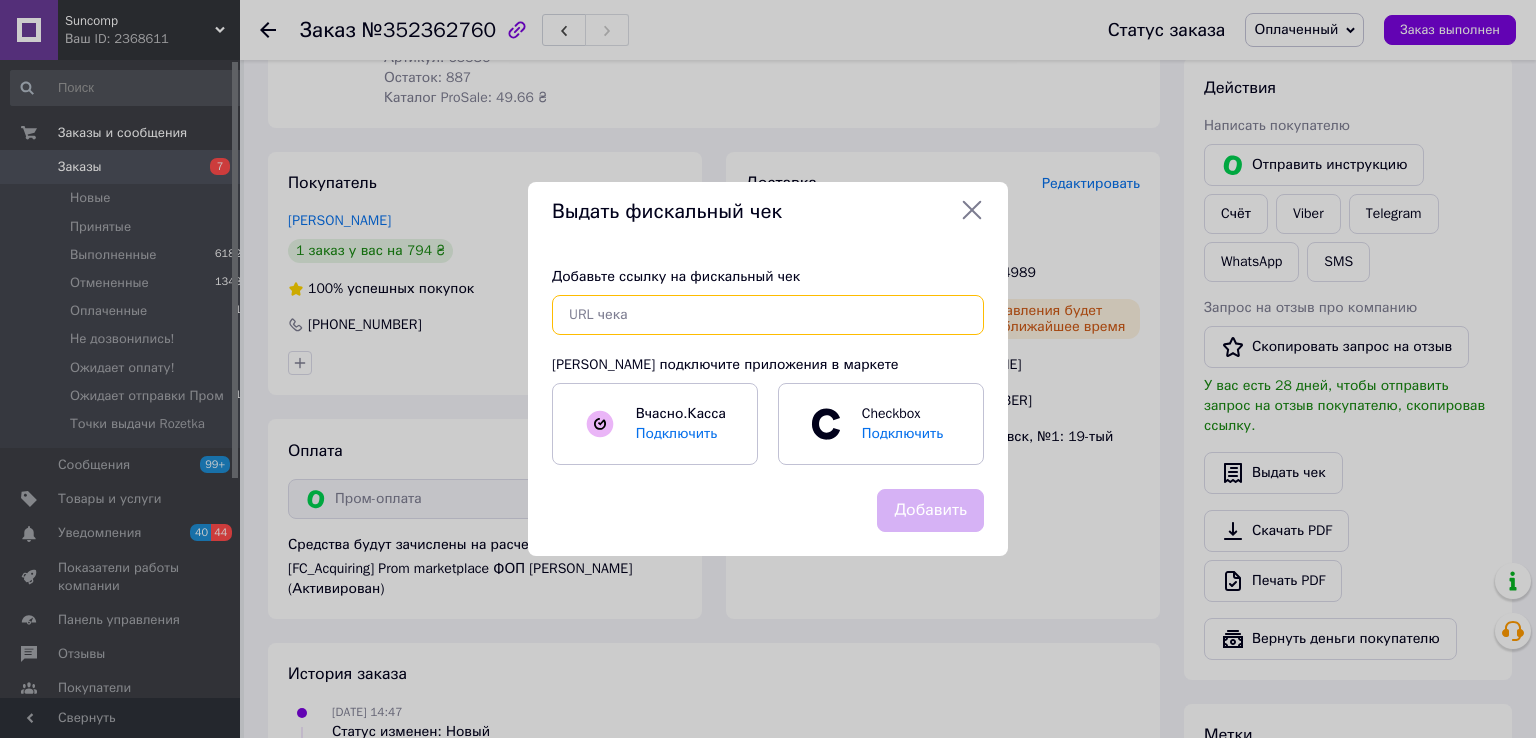 click at bounding box center [768, 315] 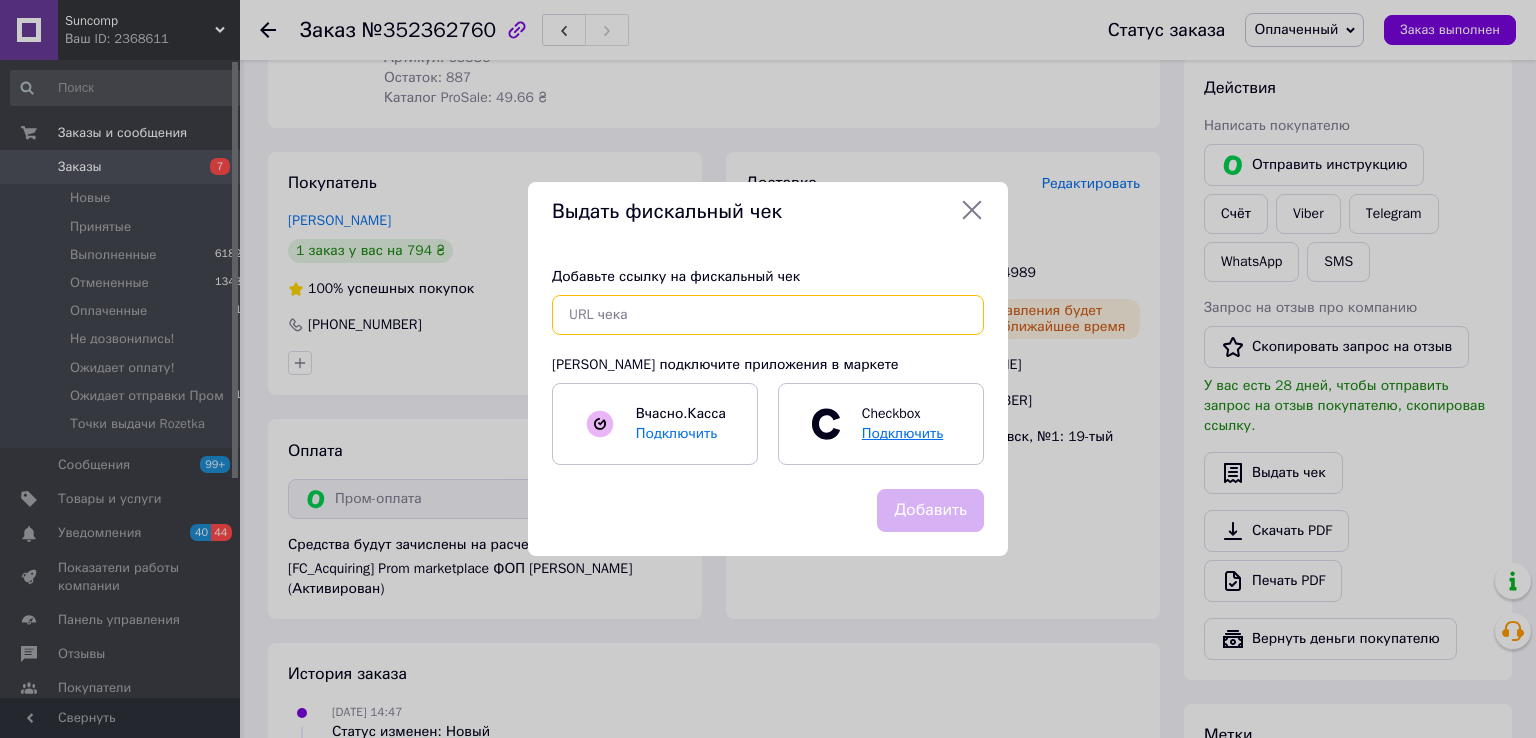 paste on "[URL][DOMAIN_NAME]" 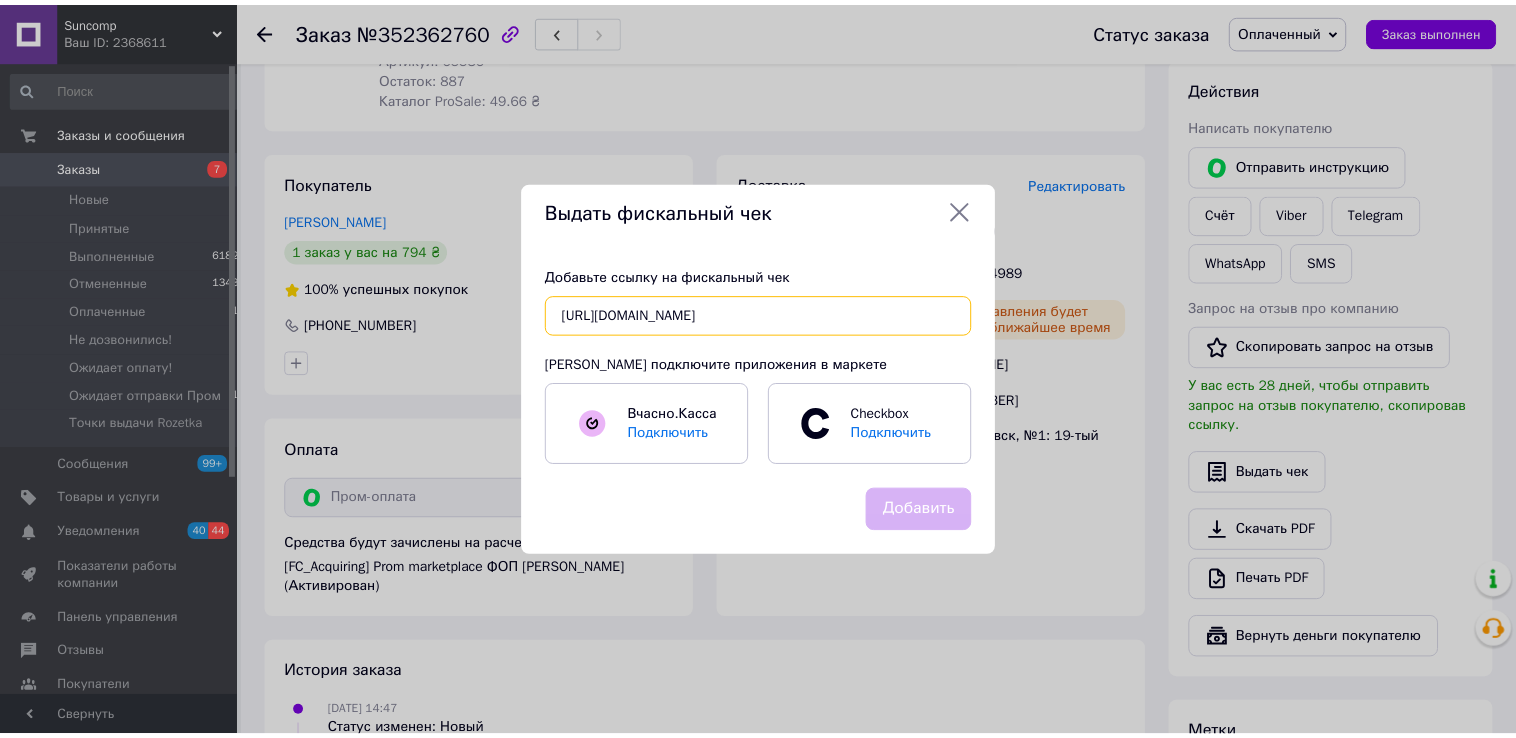scroll, scrollTop: 0, scrollLeft: 336, axis: horizontal 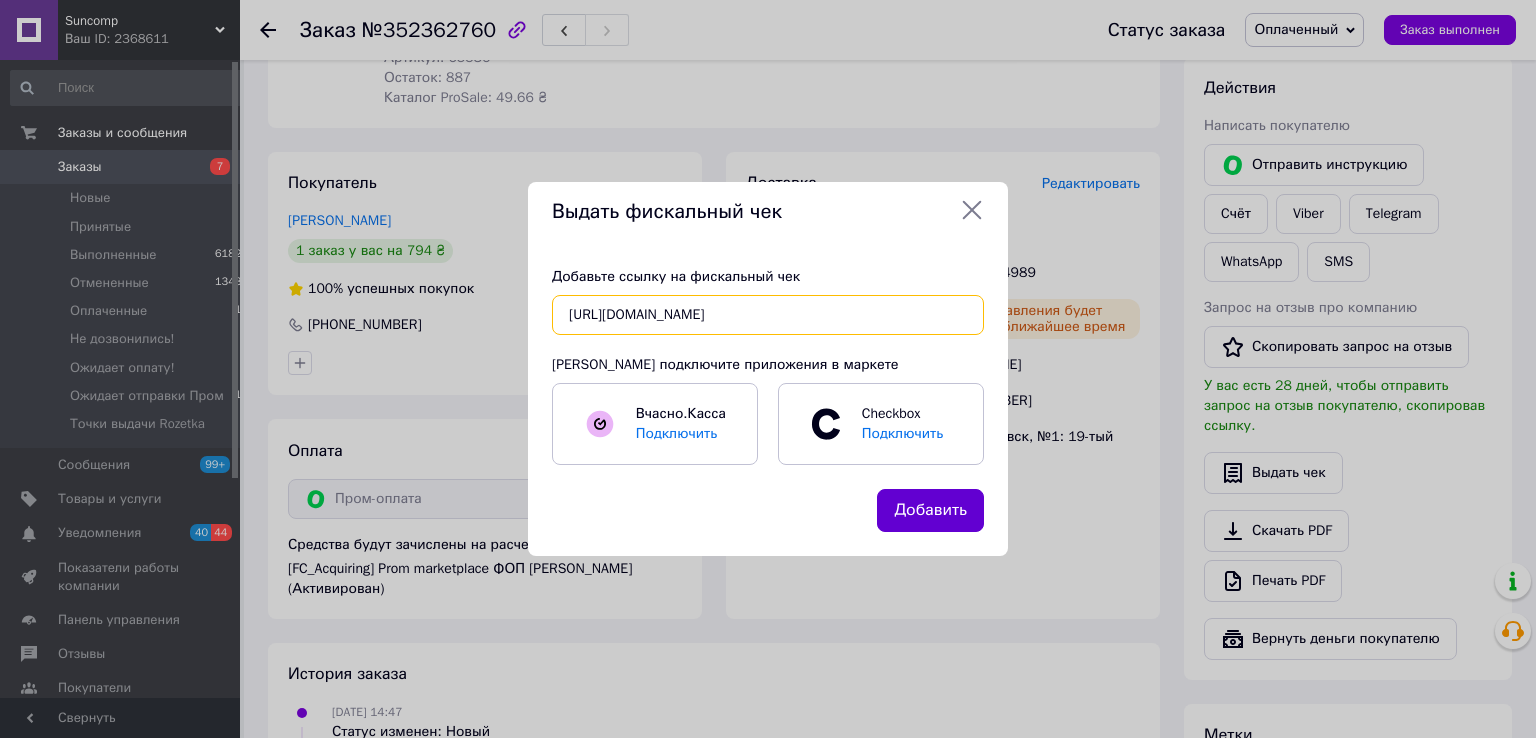 type on "[URL][DOMAIN_NAME]" 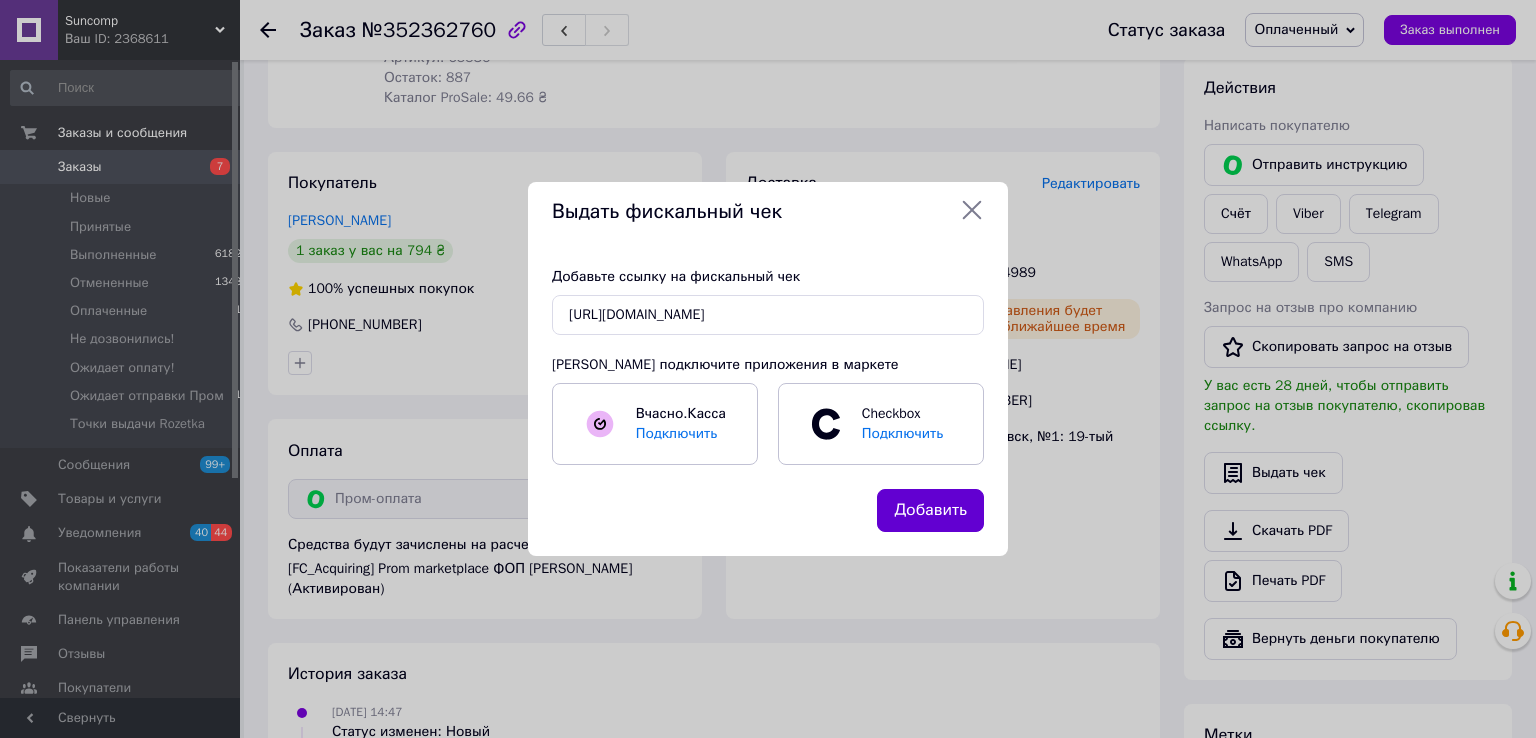click on "Добавить" at bounding box center (930, 510) 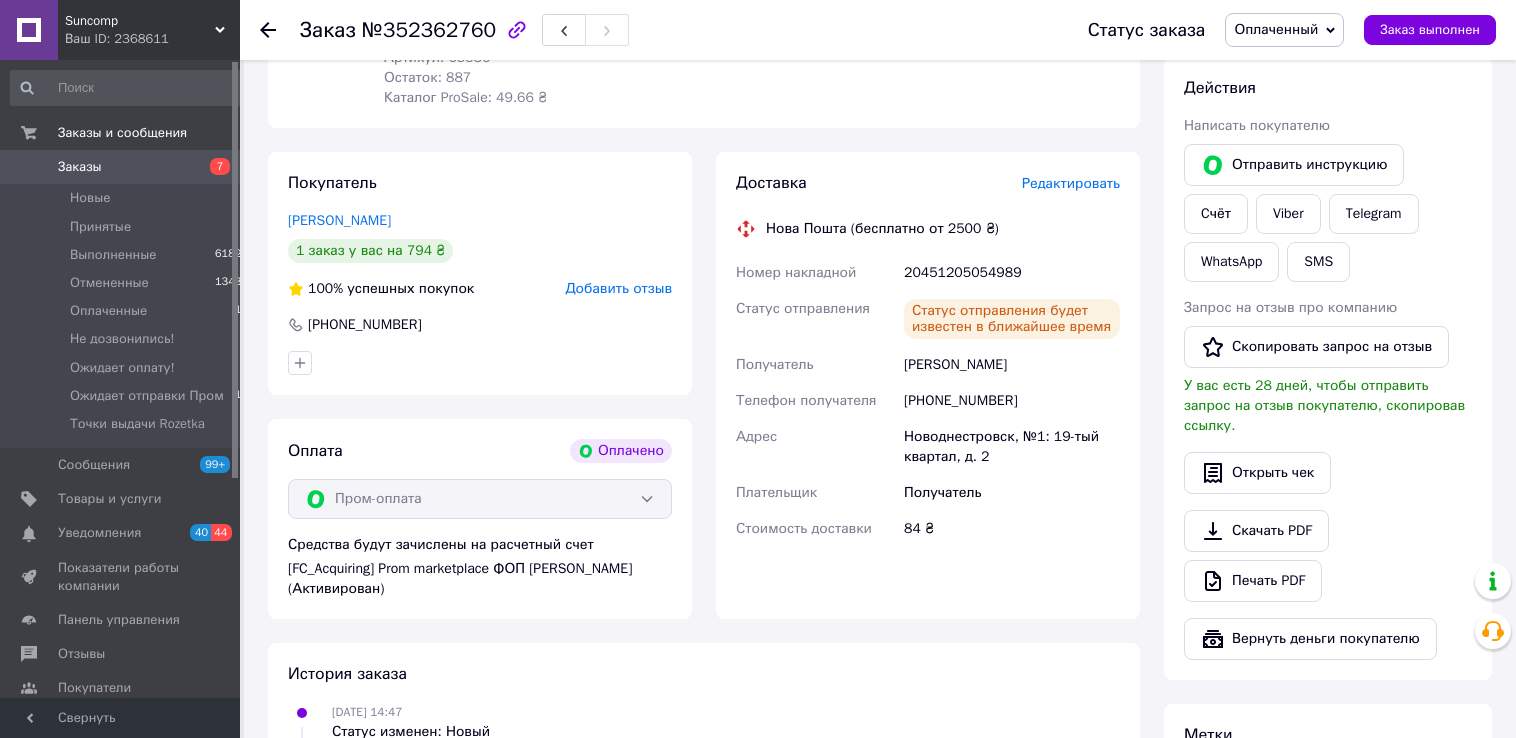 click on "Оплаченный" at bounding box center [1276, 29] 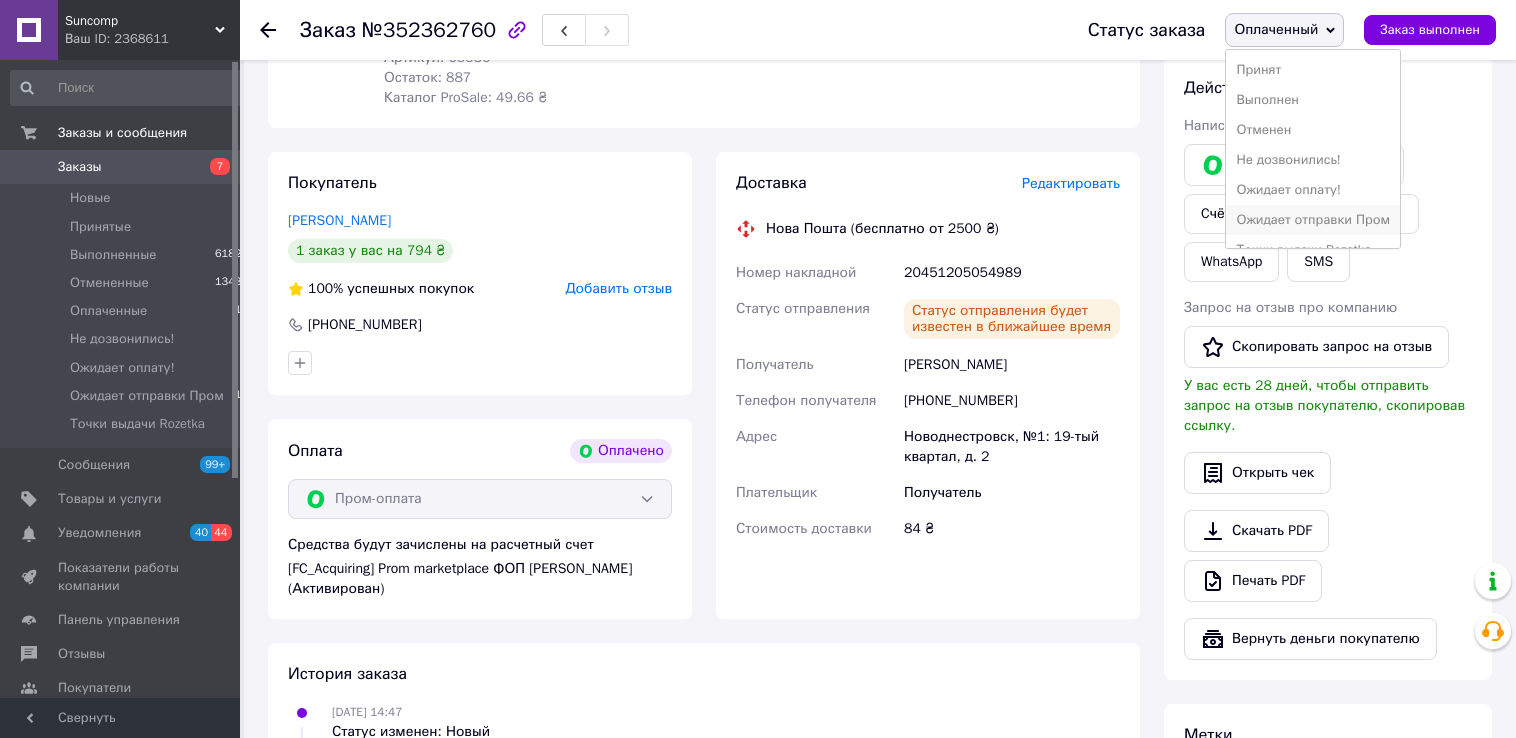 click on "Ожидает отправки Пром" at bounding box center (1313, 220) 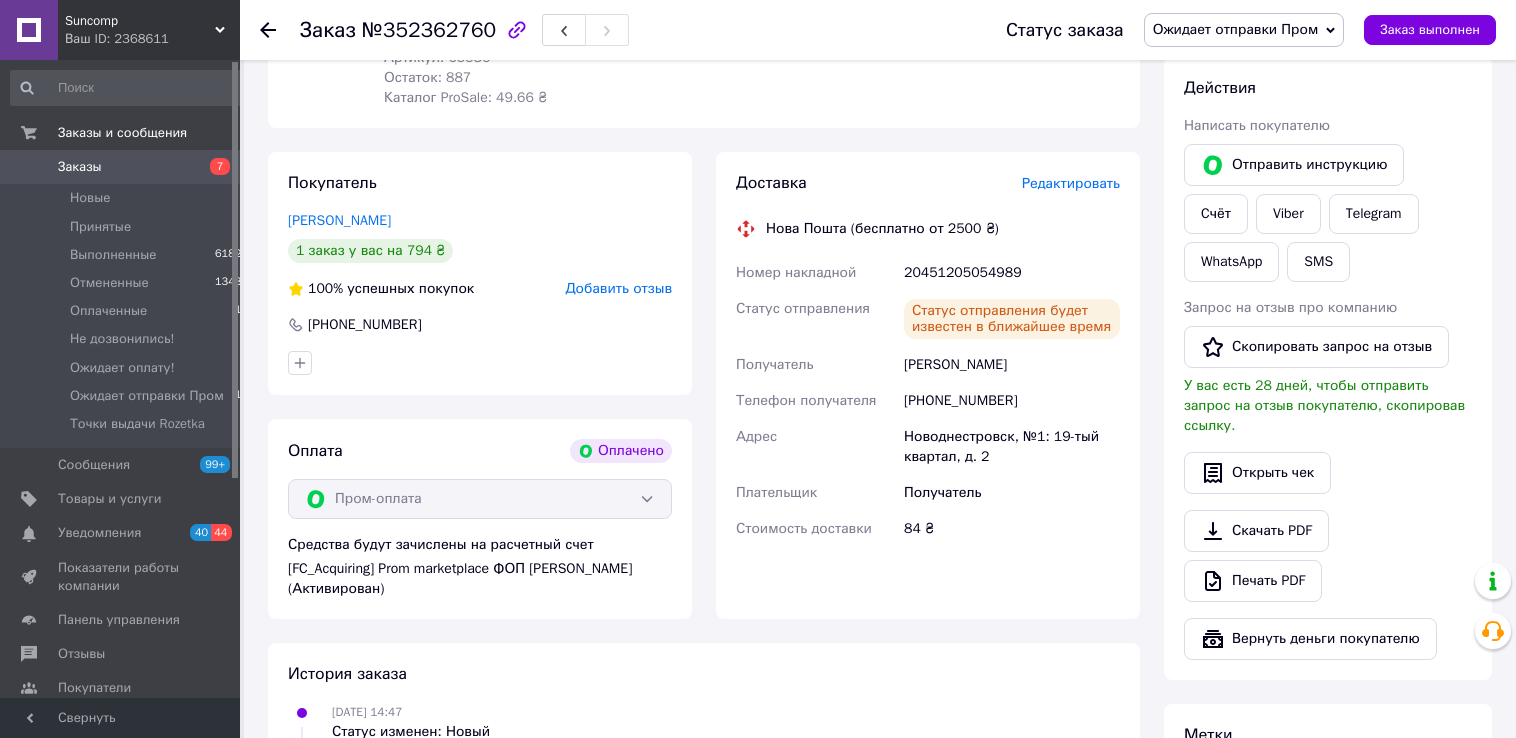 click on "Заказы" at bounding box center (80, 167) 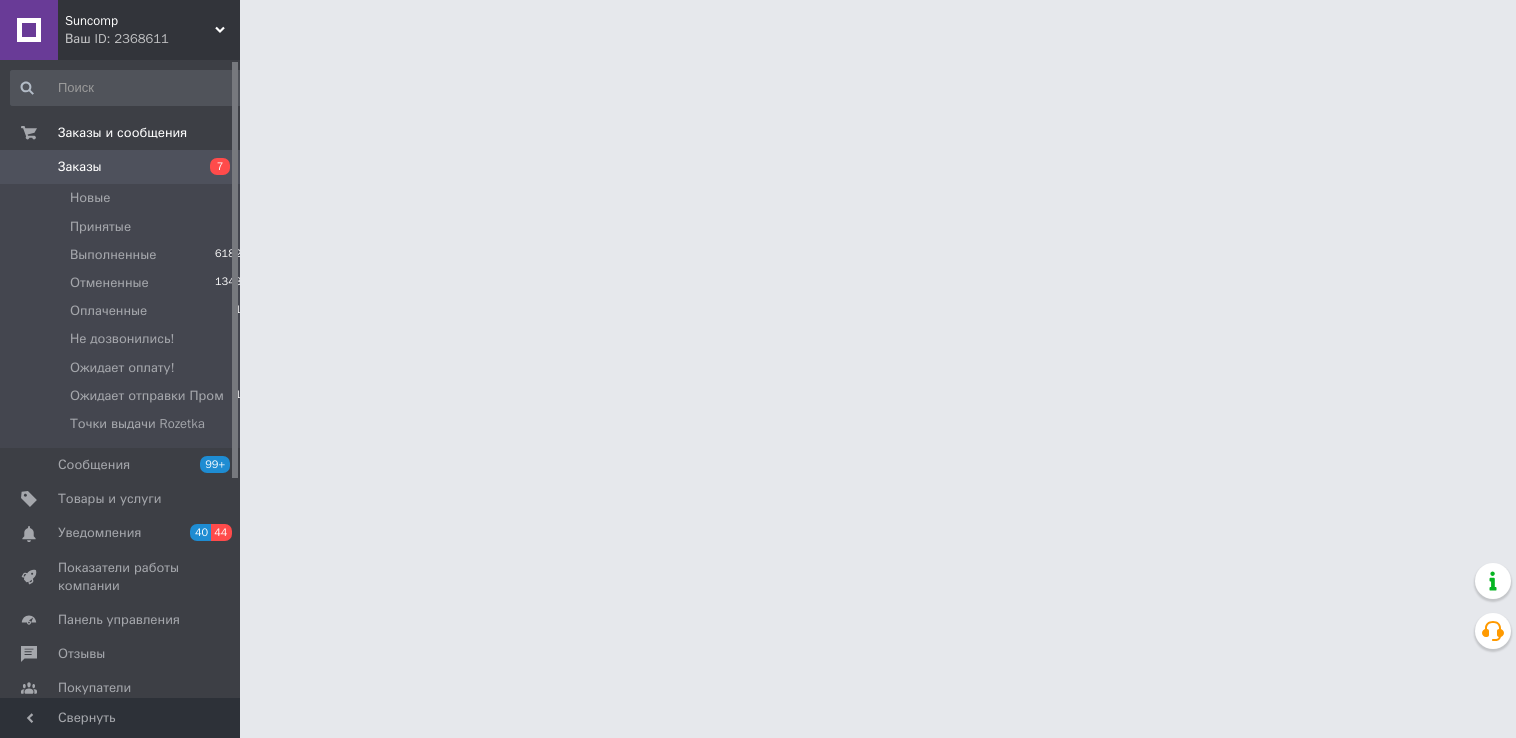 scroll, scrollTop: 0, scrollLeft: 0, axis: both 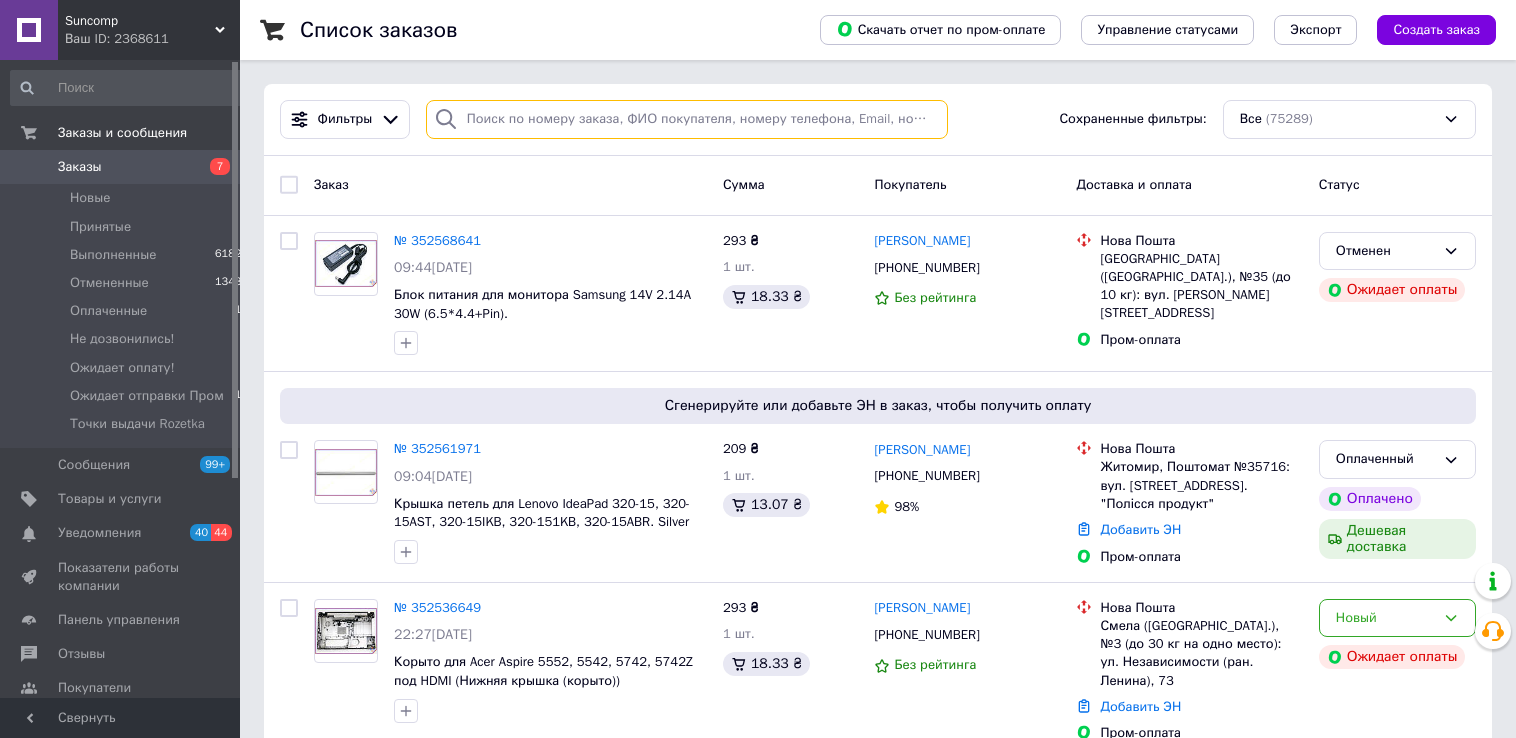 click at bounding box center [687, 119] 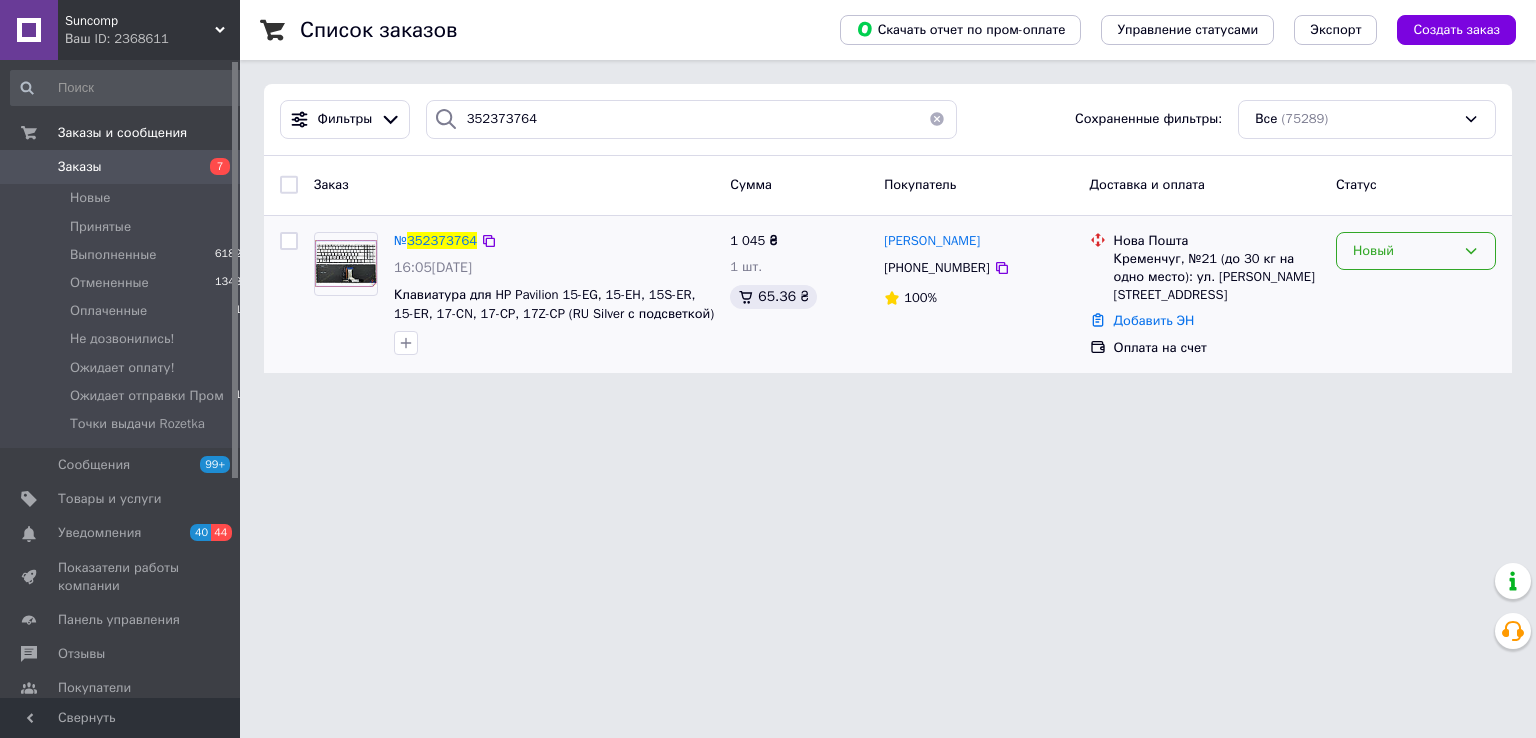 click on "Новый" at bounding box center [1404, 251] 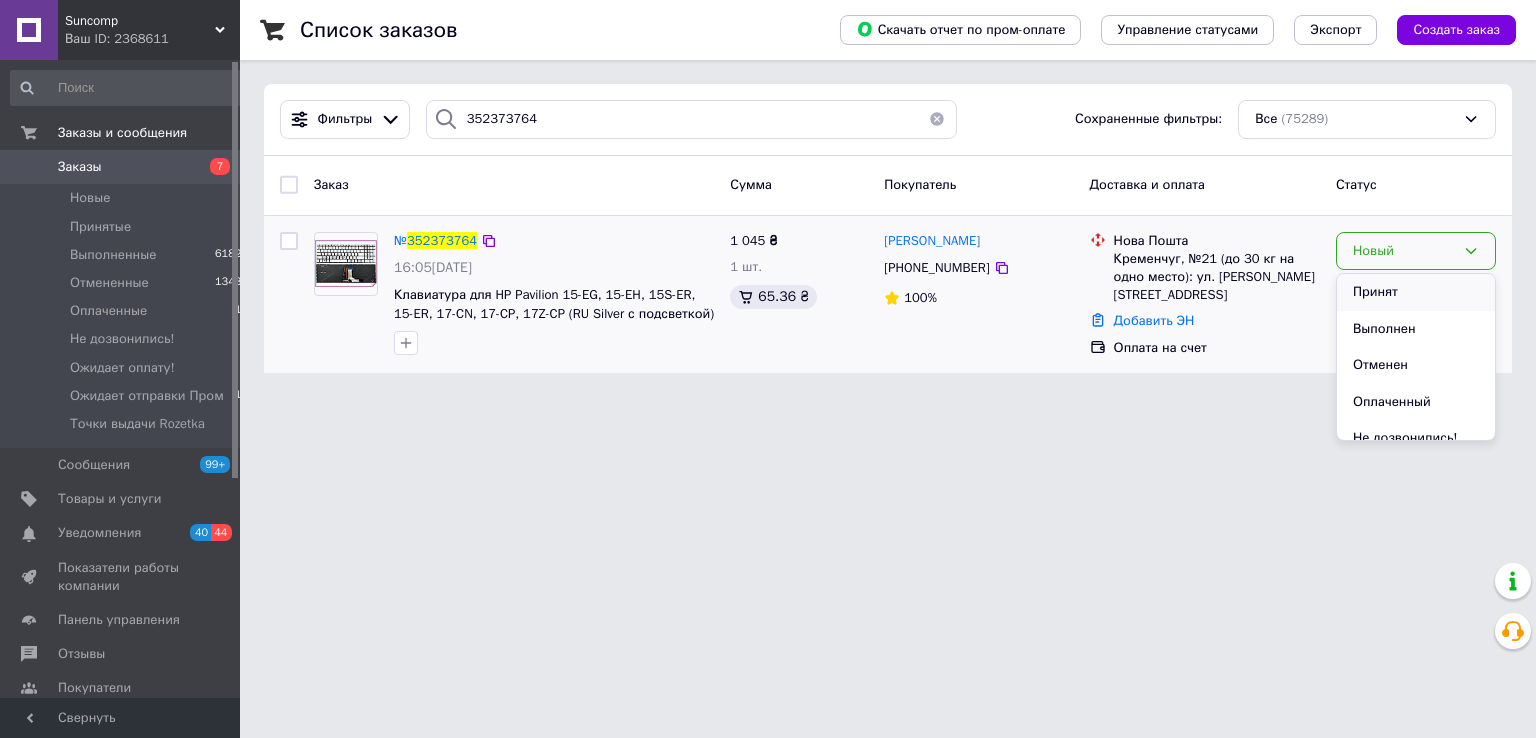click on "Принят" at bounding box center (1416, 292) 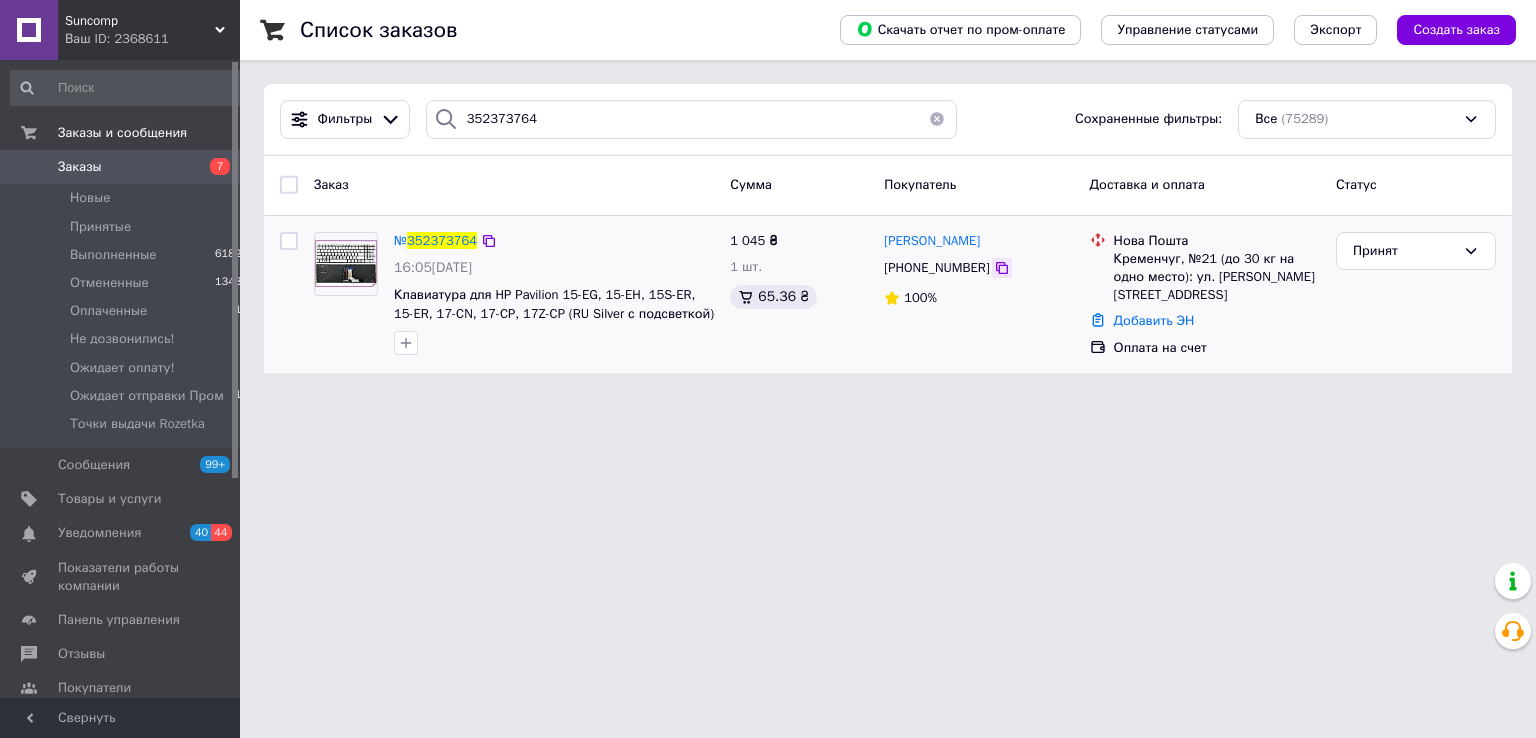 click 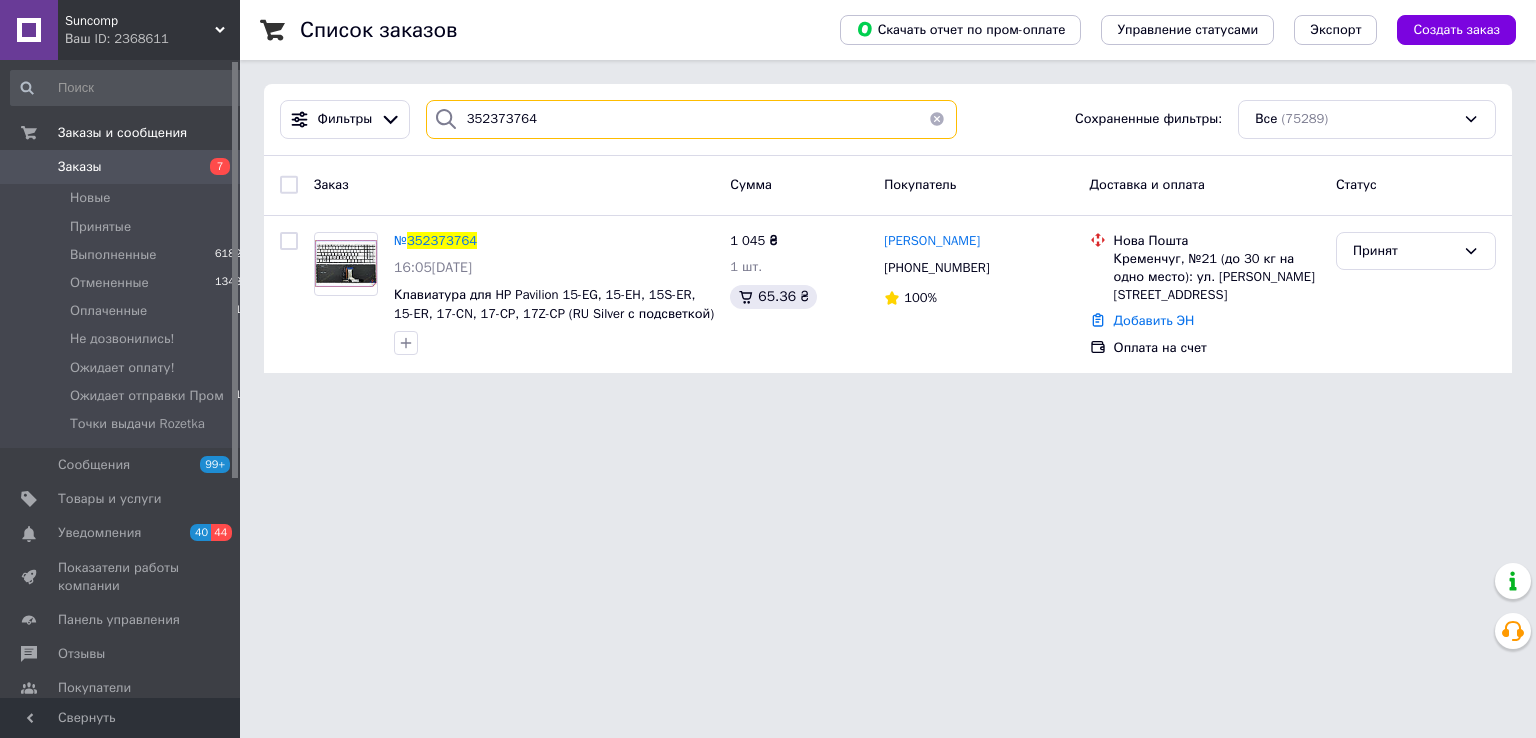 drag, startPoint x: 554, startPoint y: 122, endPoint x: 275, endPoint y: 147, distance: 280.11783 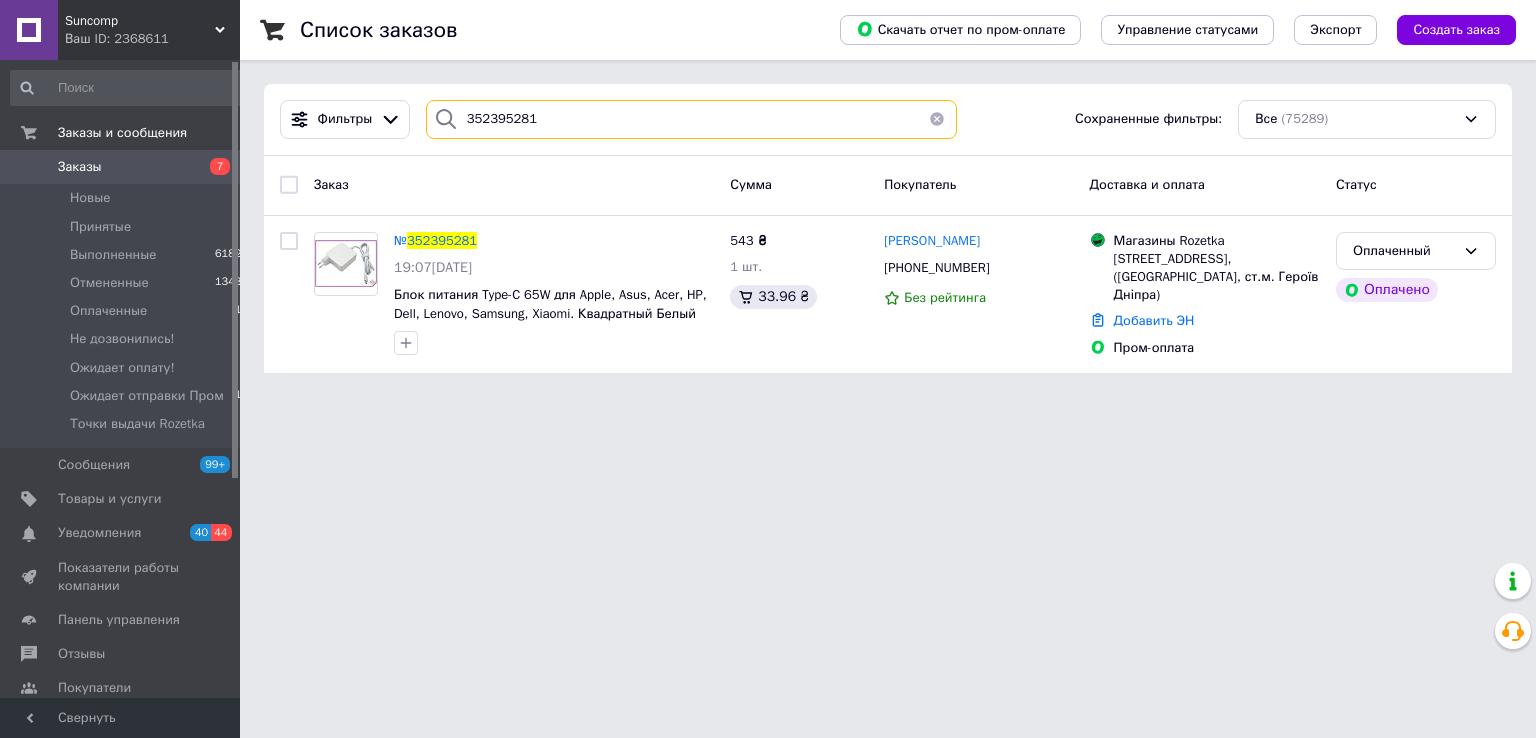 type on "352395281" 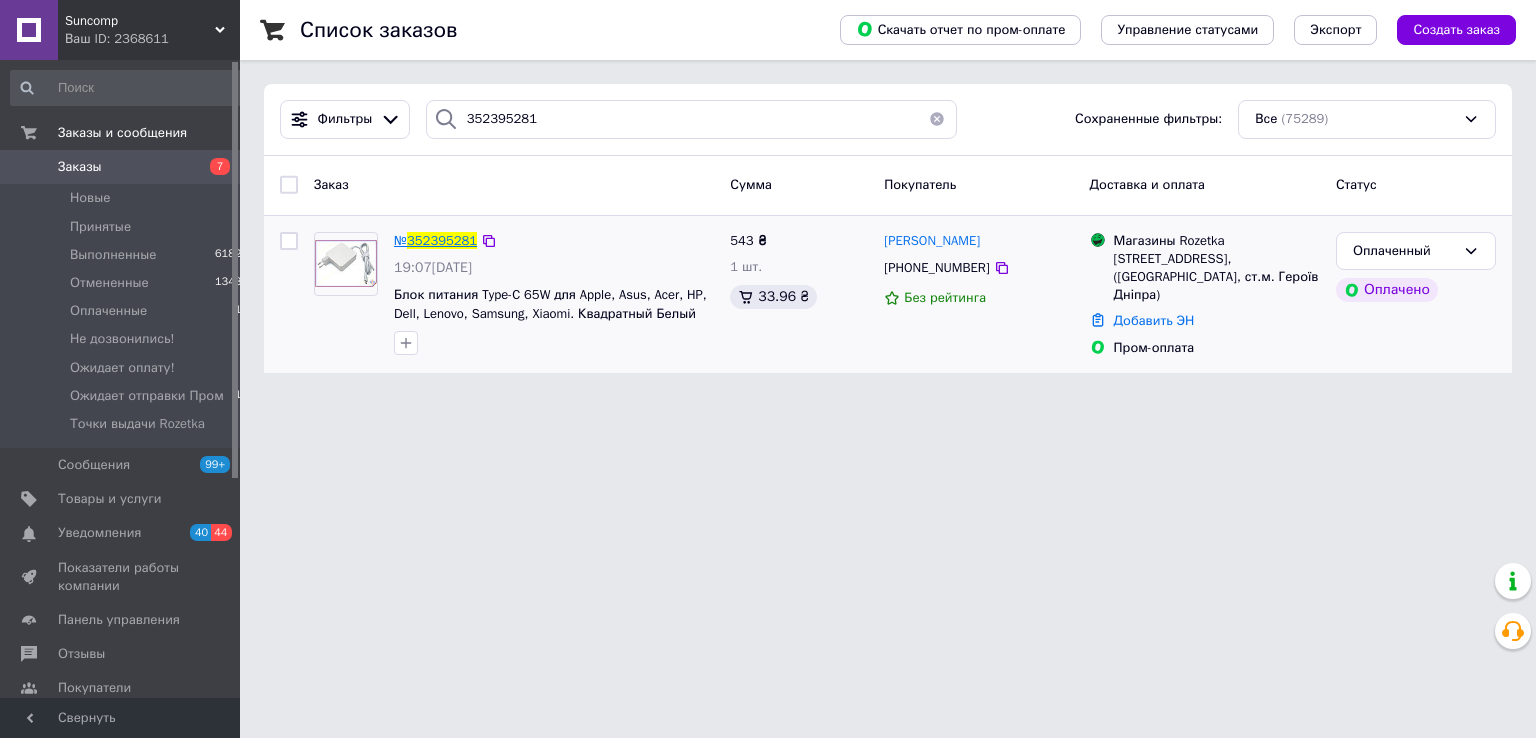 click on "352395281" at bounding box center (442, 240) 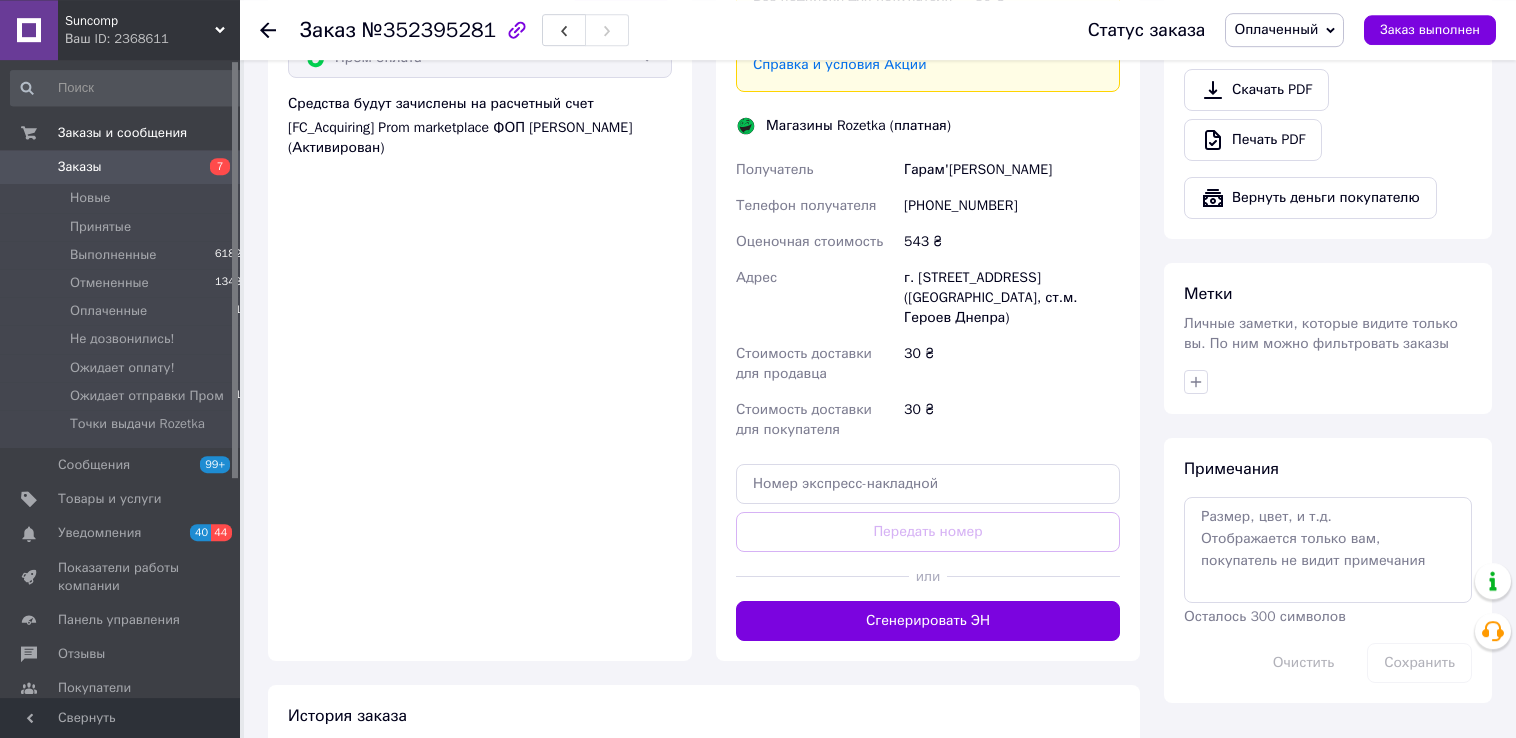 scroll, scrollTop: 830, scrollLeft: 0, axis: vertical 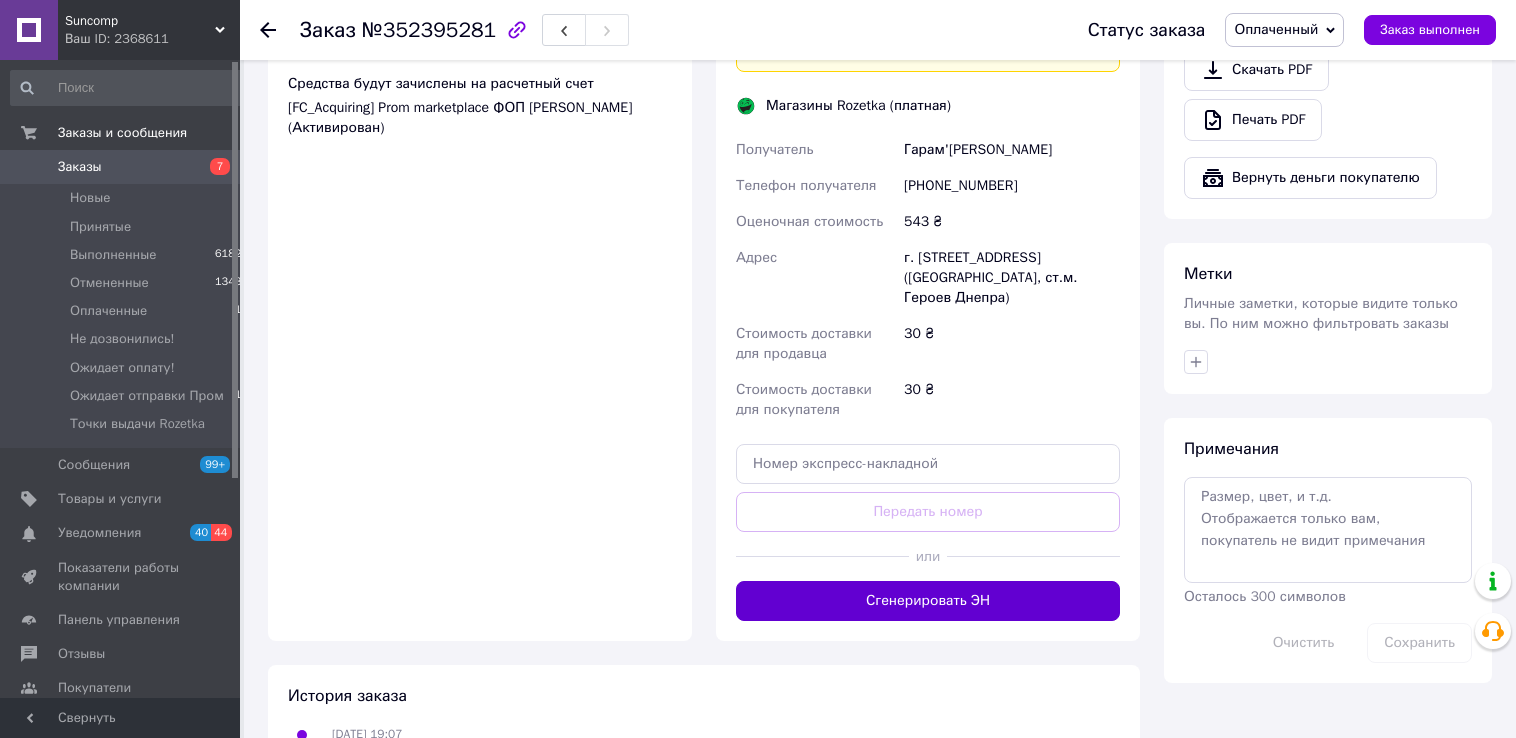 click on "Сгенерировать ЭН" at bounding box center (928, 601) 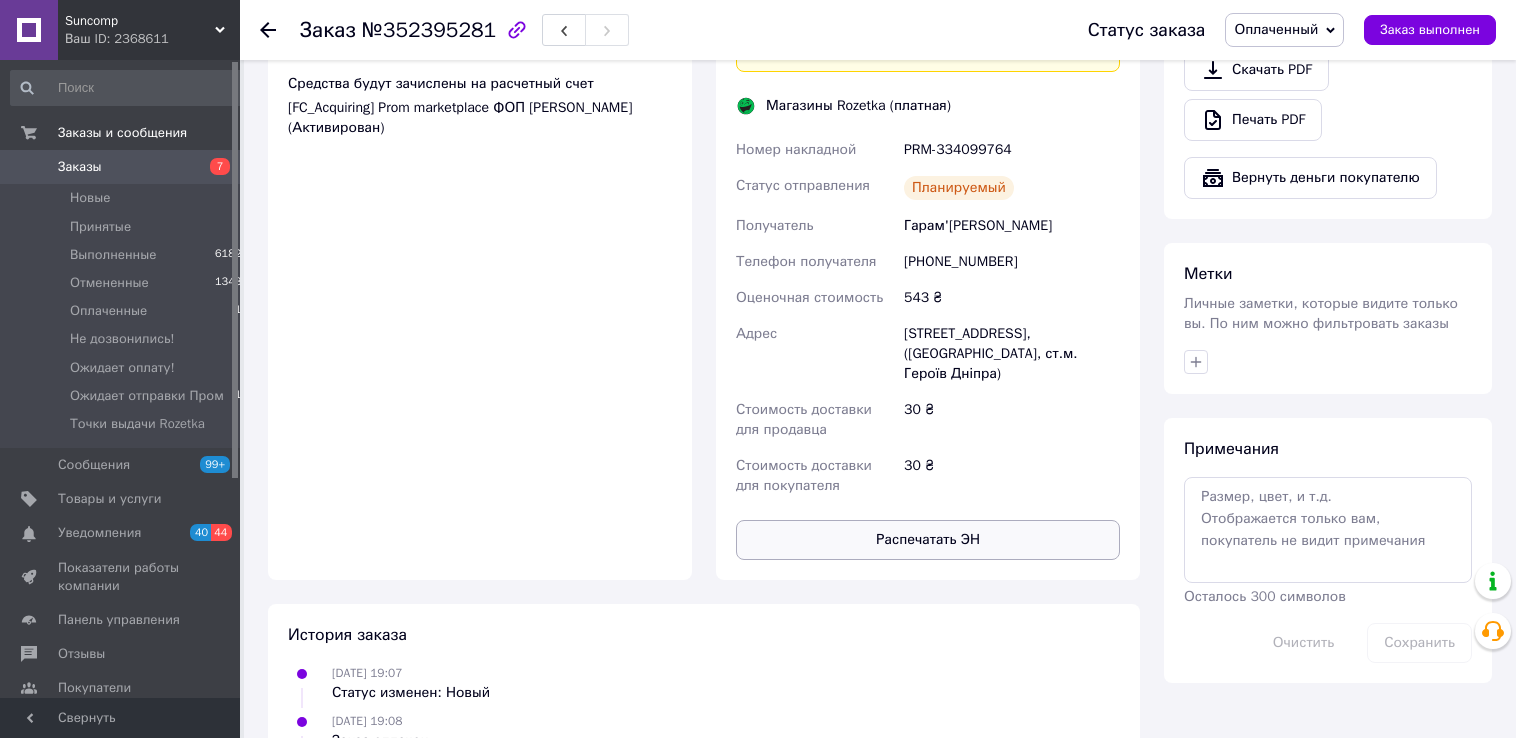 click on "Распечатать ЭН" at bounding box center [928, 540] 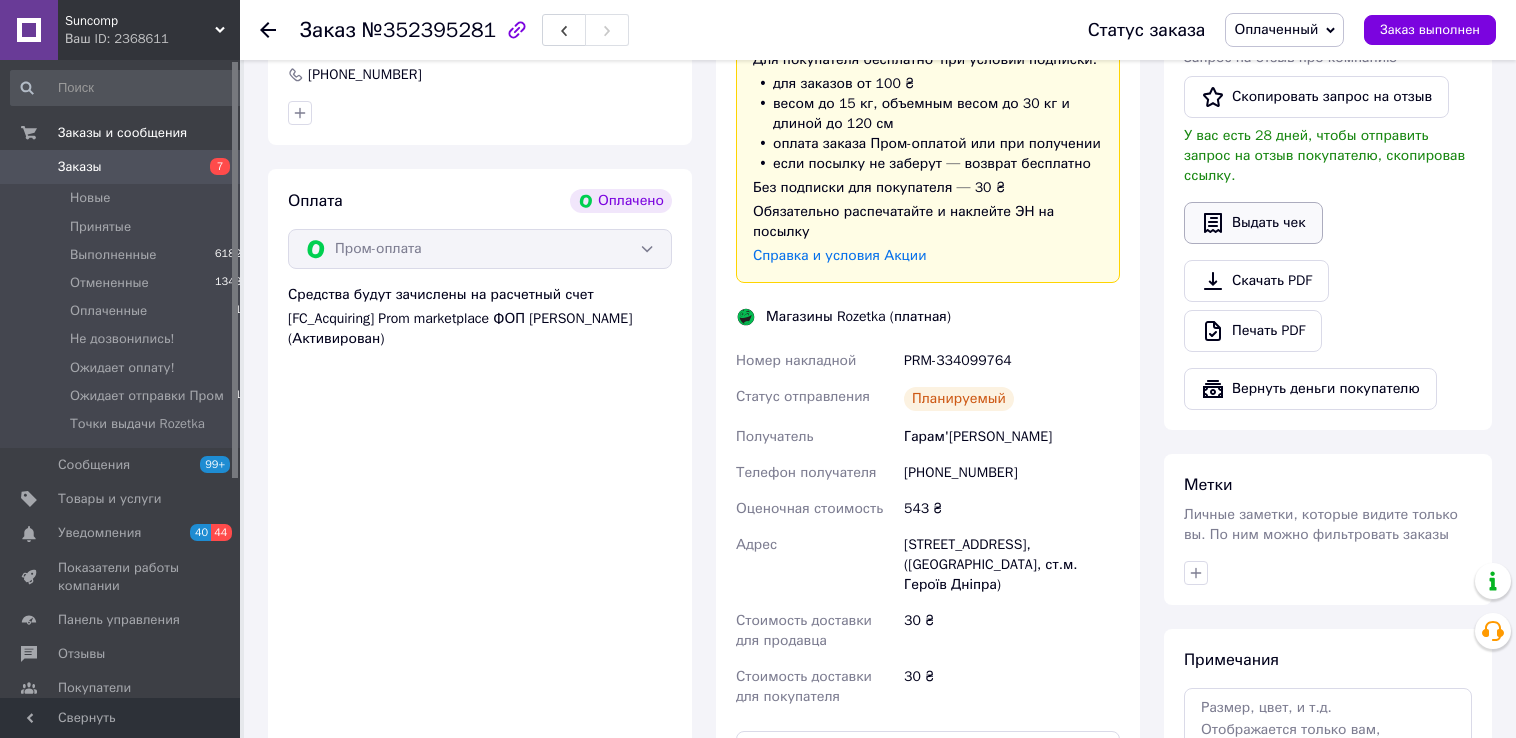 click on "Выдать чек" at bounding box center [1253, 223] 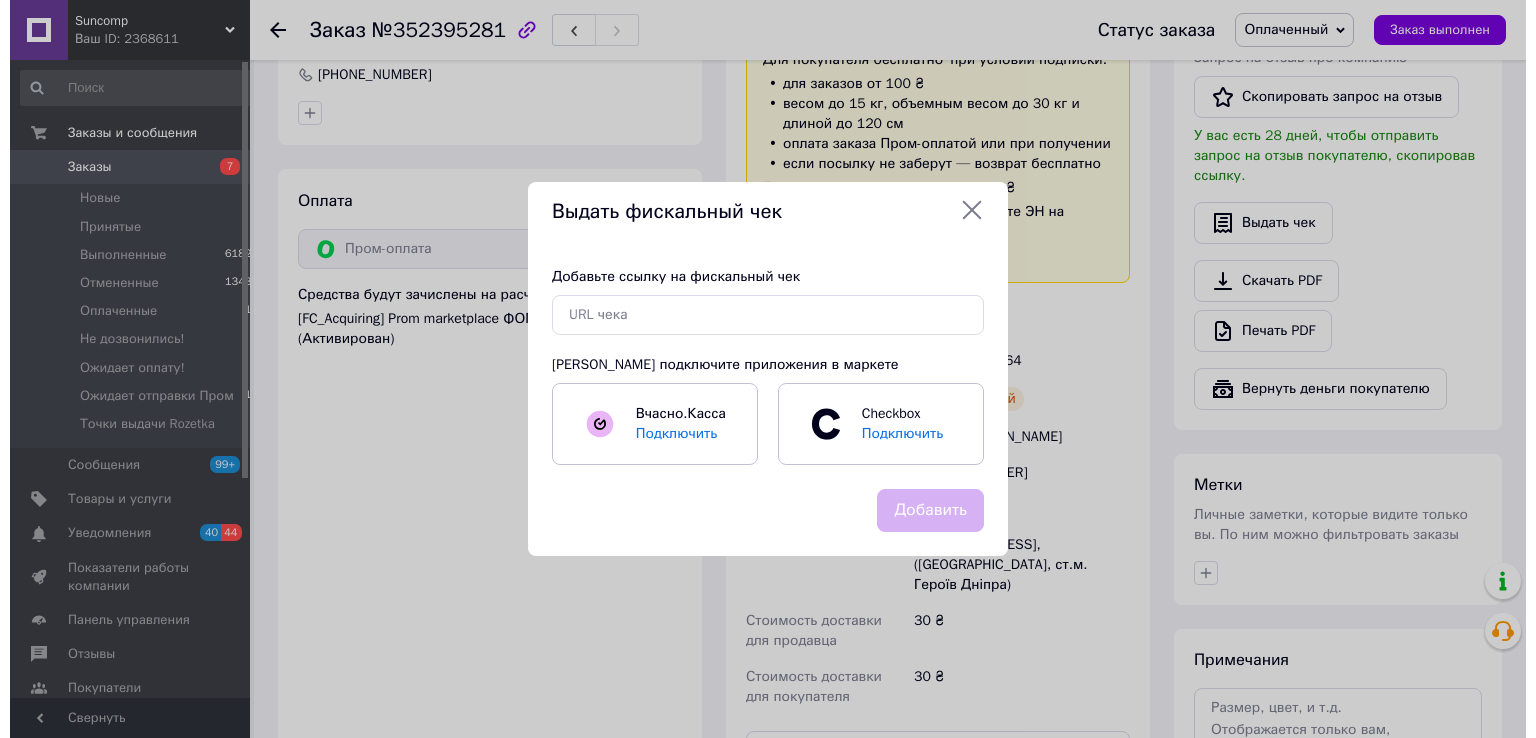 scroll, scrollTop: 599, scrollLeft: 0, axis: vertical 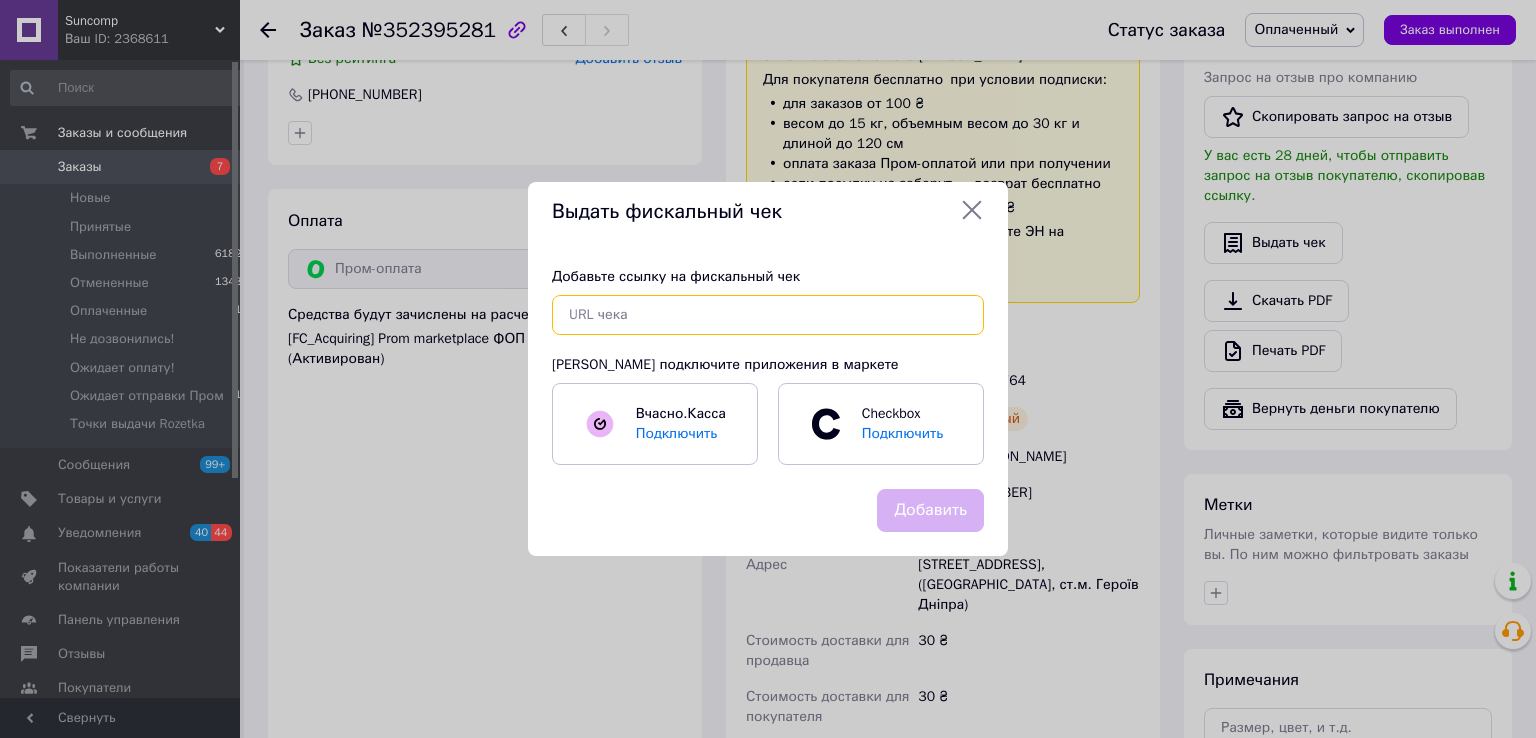click at bounding box center [768, 315] 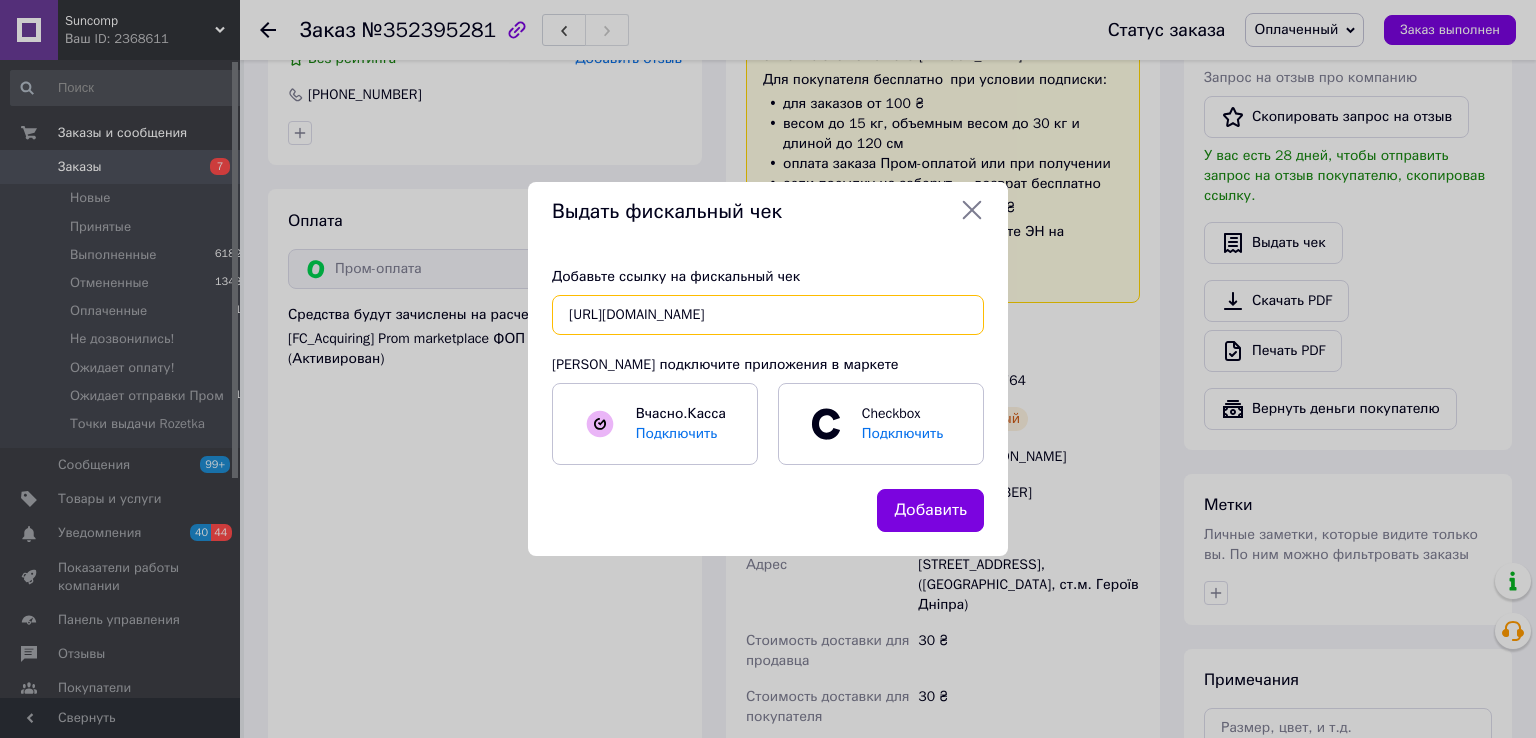 scroll, scrollTop: 0, scrollLeft: 350, axis: horizontal 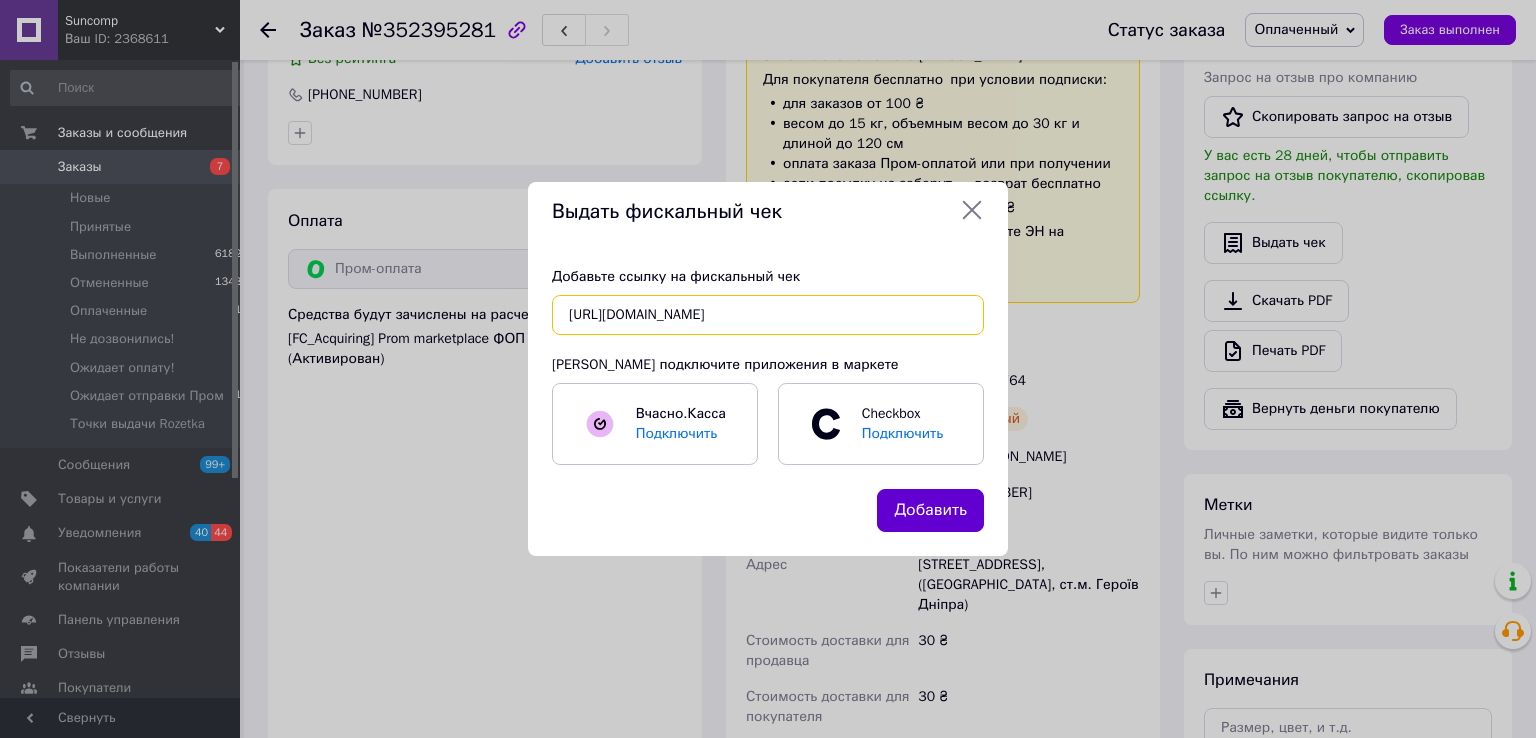type on "[URL][DOMAIN_NAME]" 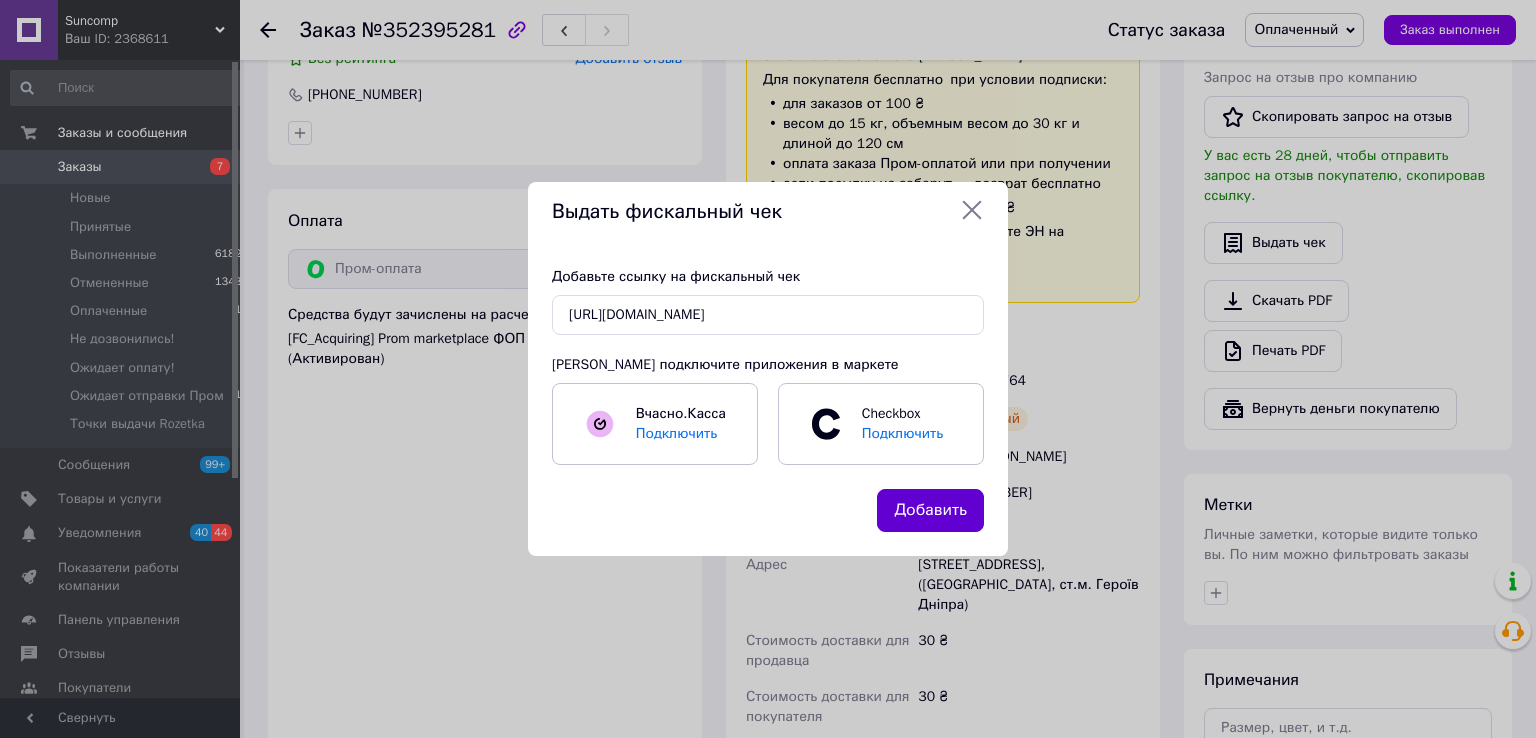 click on "Добавить" at bounding box center (930, 510) 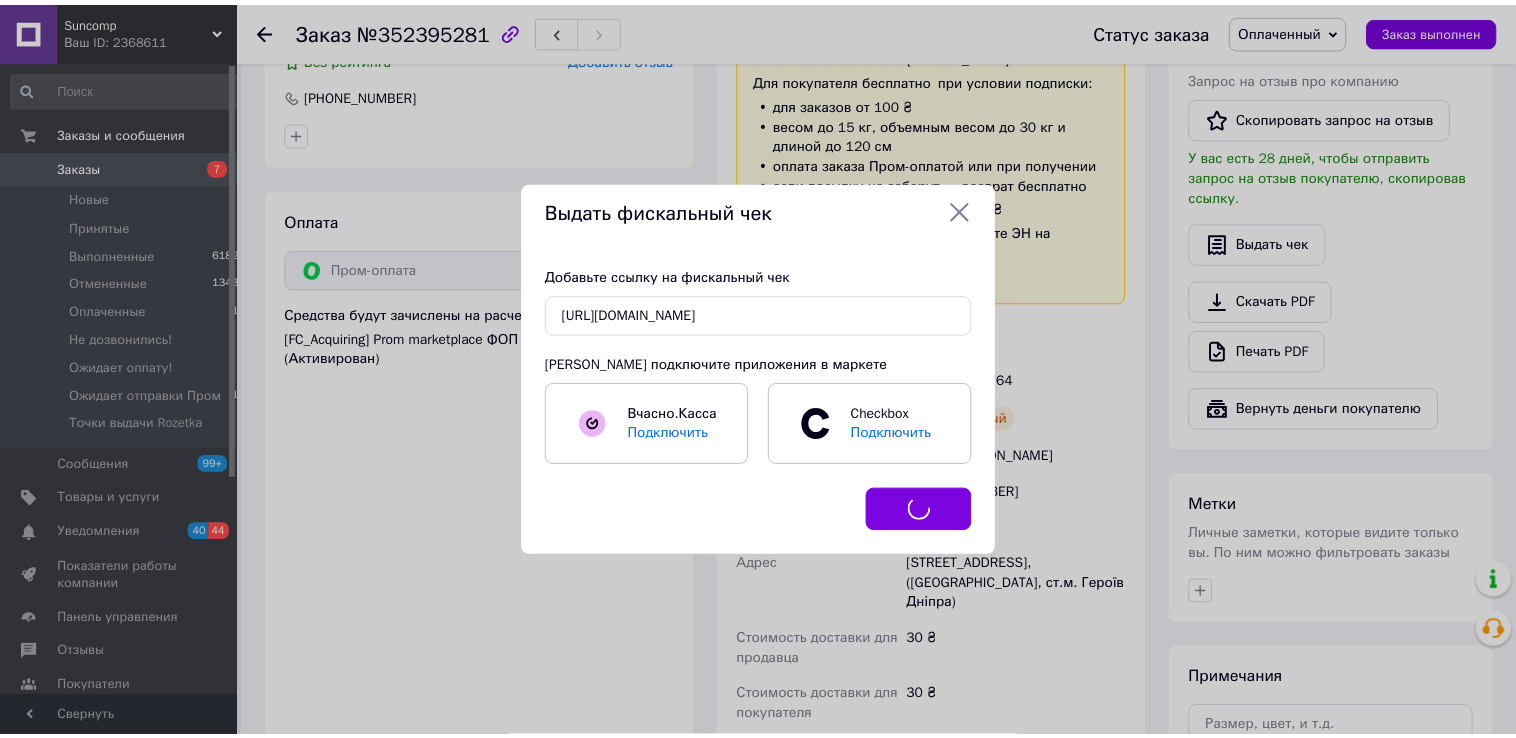 scroll, scrollTop: 619, scrollLeft: 0, axis: vertical 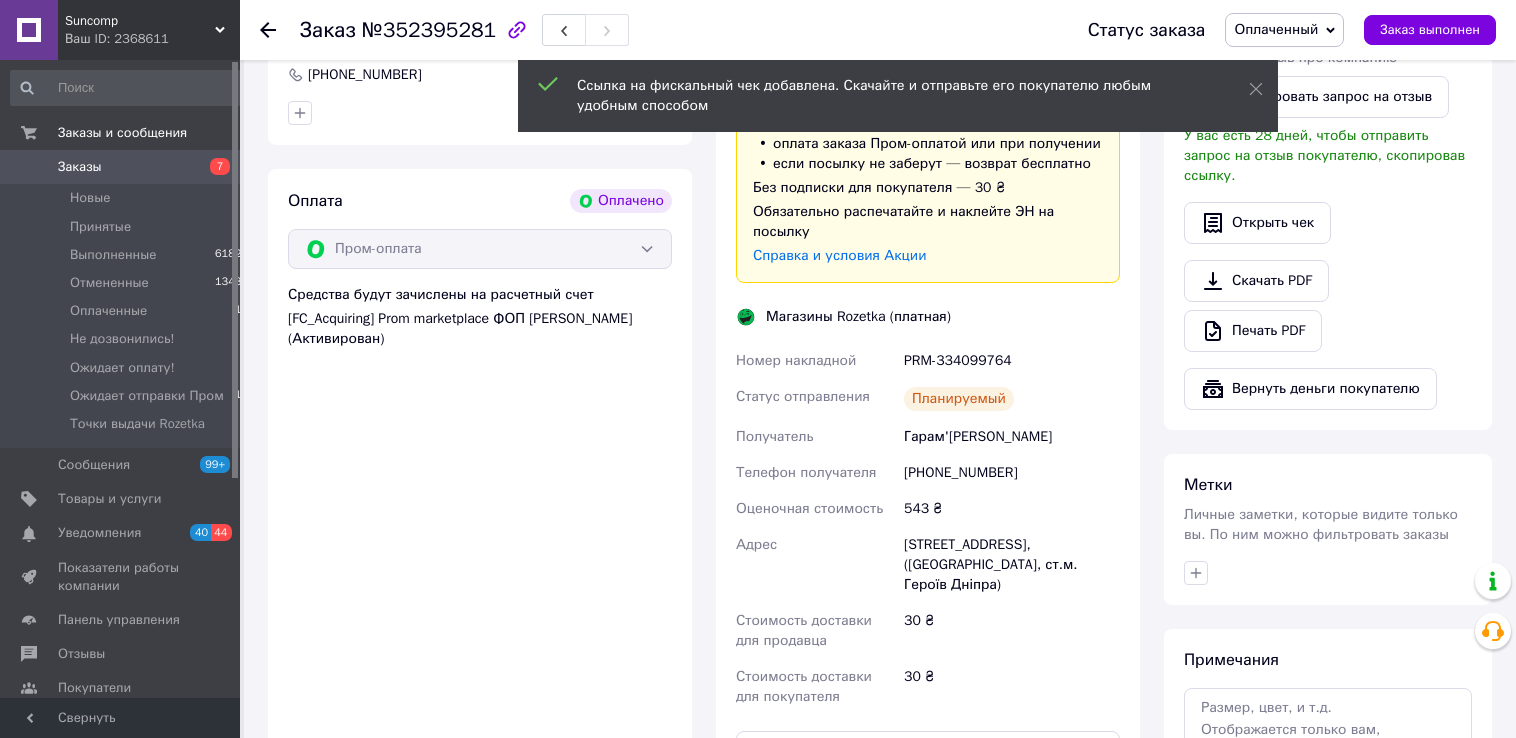 click on "Оплаченный" at bounding box center (1284, 30) 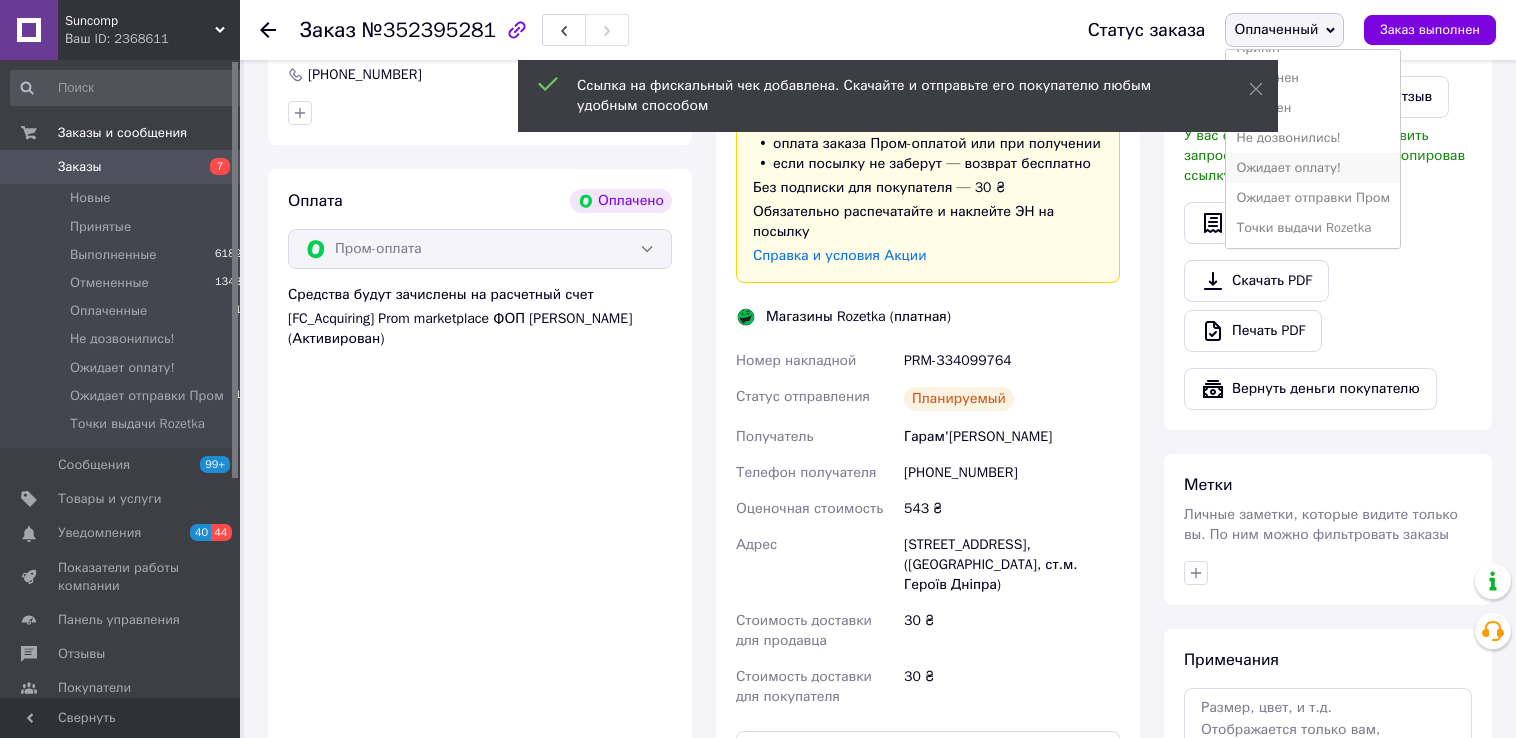 scroll, scrollTop: 42, scrollLeft: 0, axis: vertical 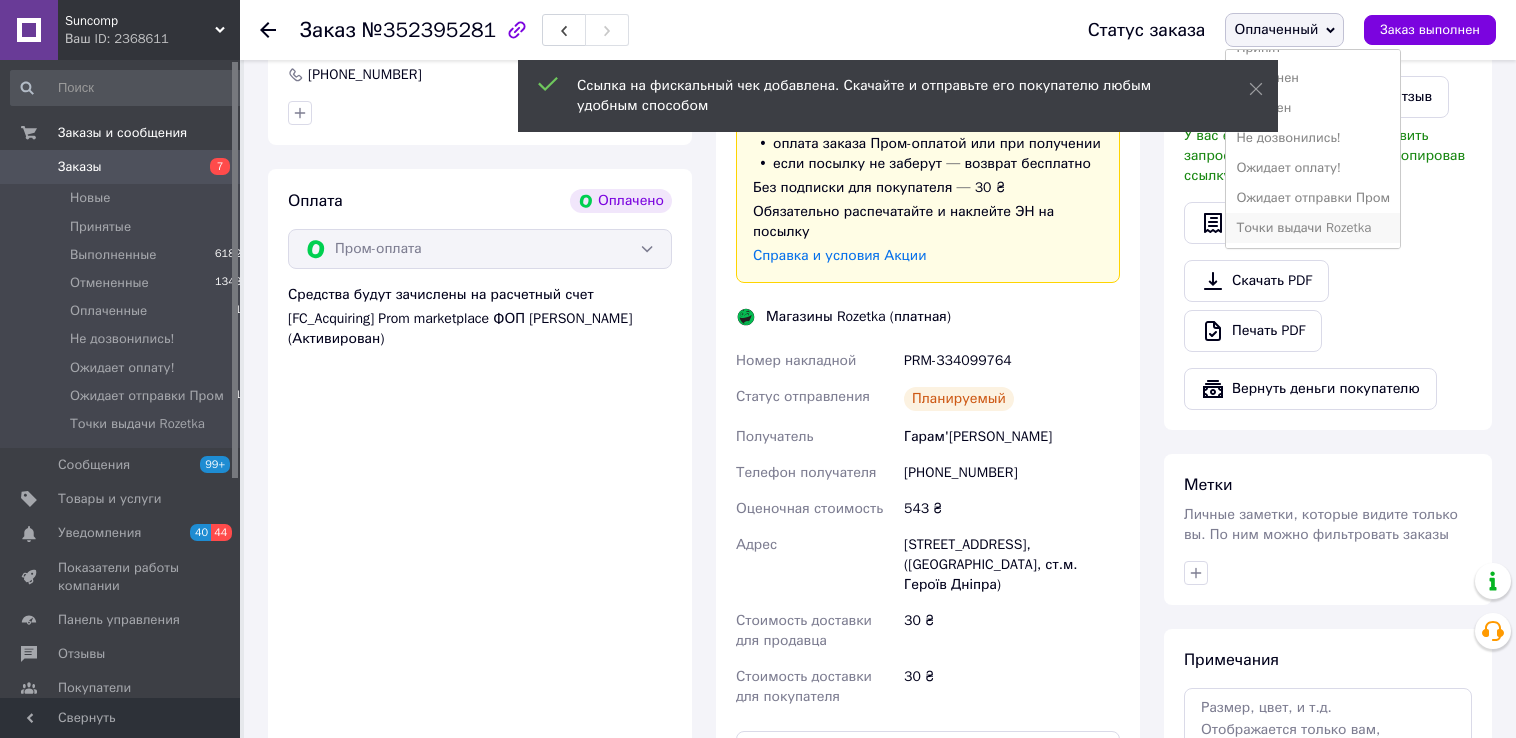click on "Точки выдачи Rozetka" at bounding box center [1313, 228] 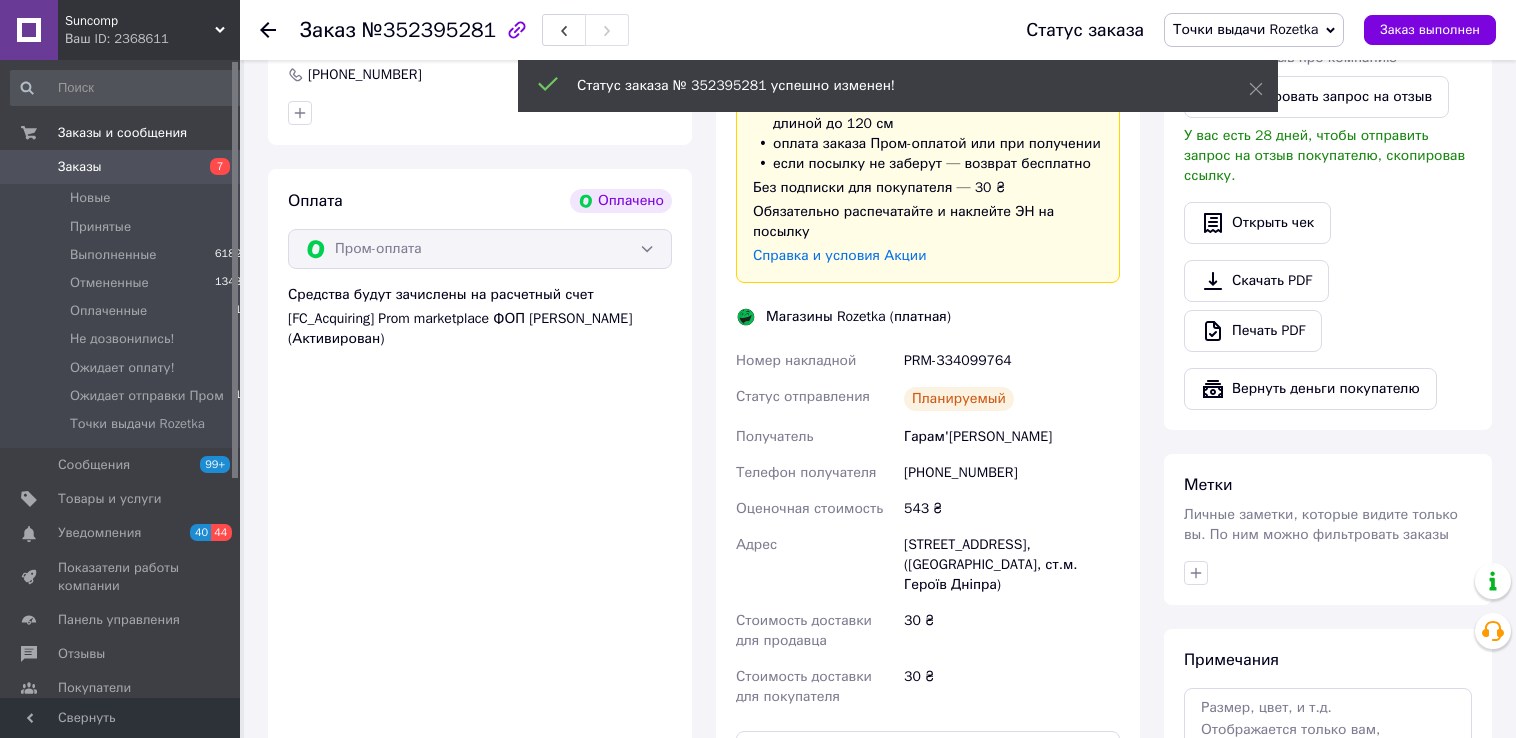 click on "Заказы" at bounding box center (80, 167) 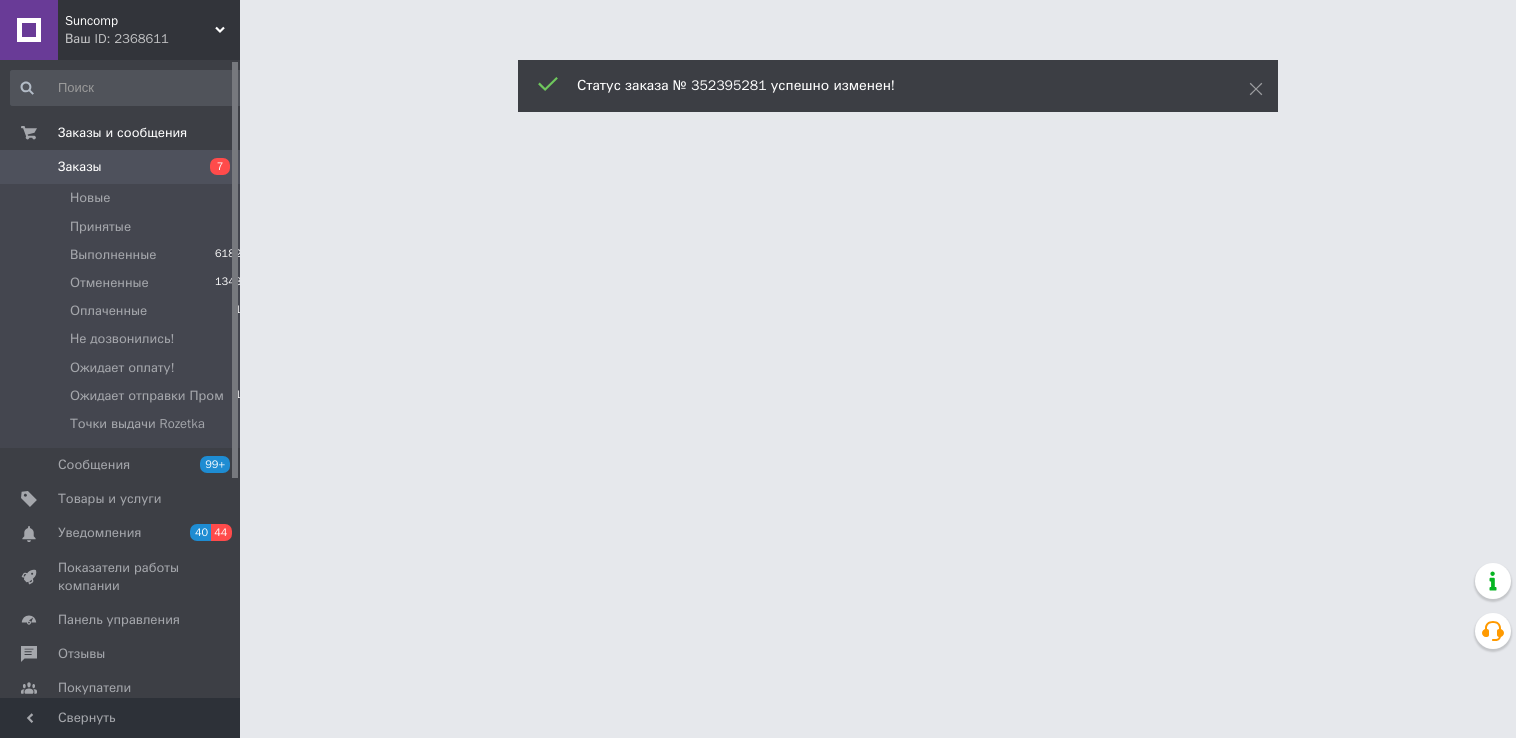 scroll, scrollTop: 0, scrollLeft: 0, axis: both 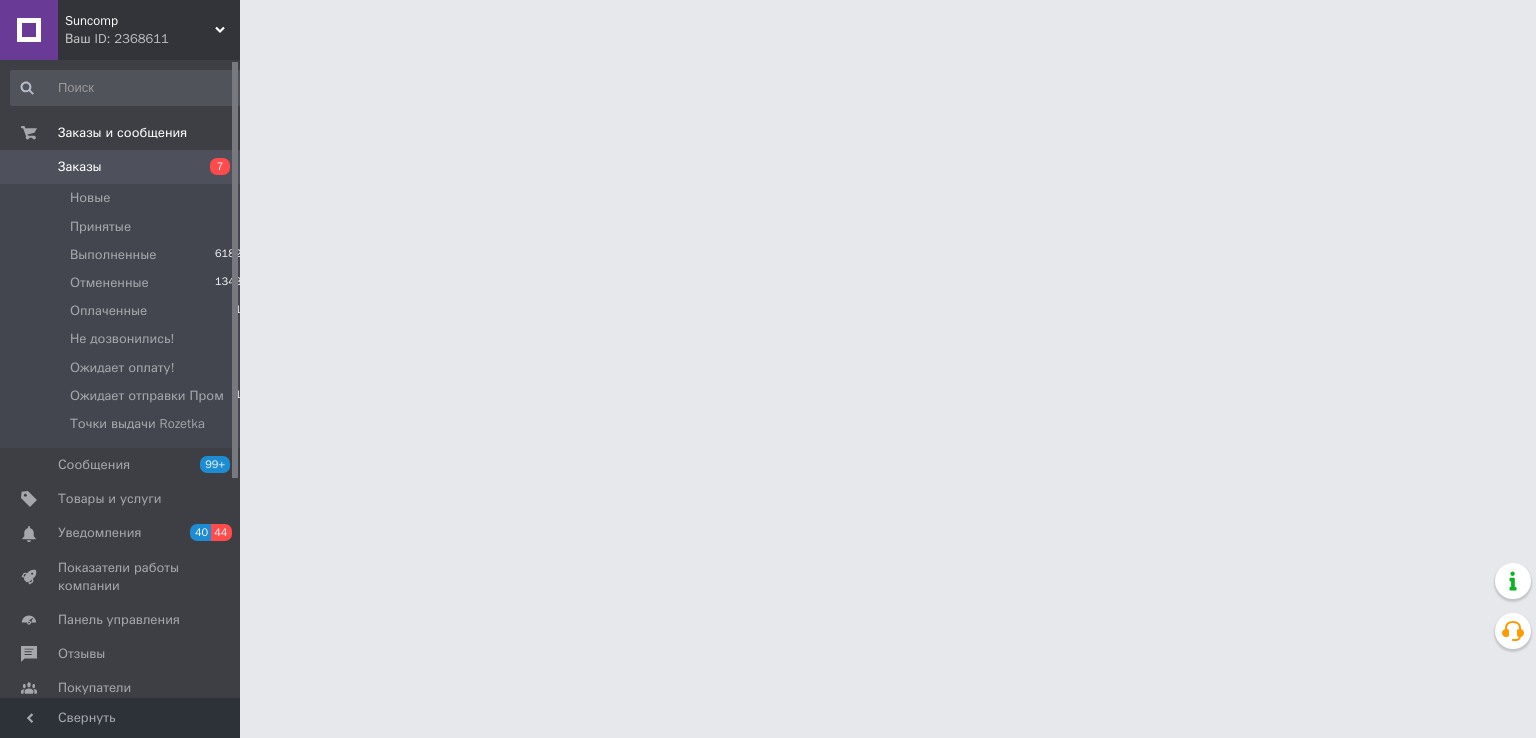 click on "Заказы" at bounding box center (80, 167) 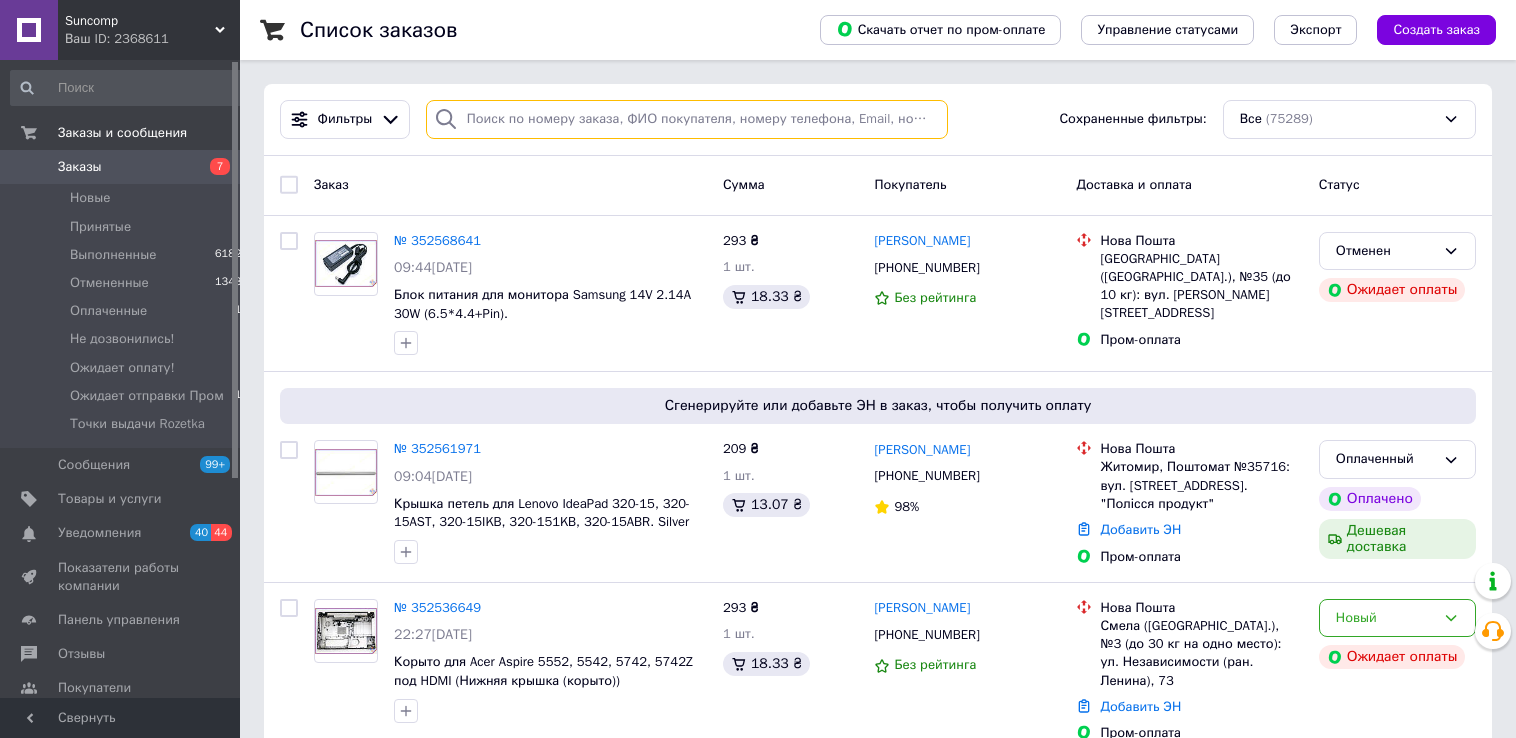 click at bounding box center [687, 119] 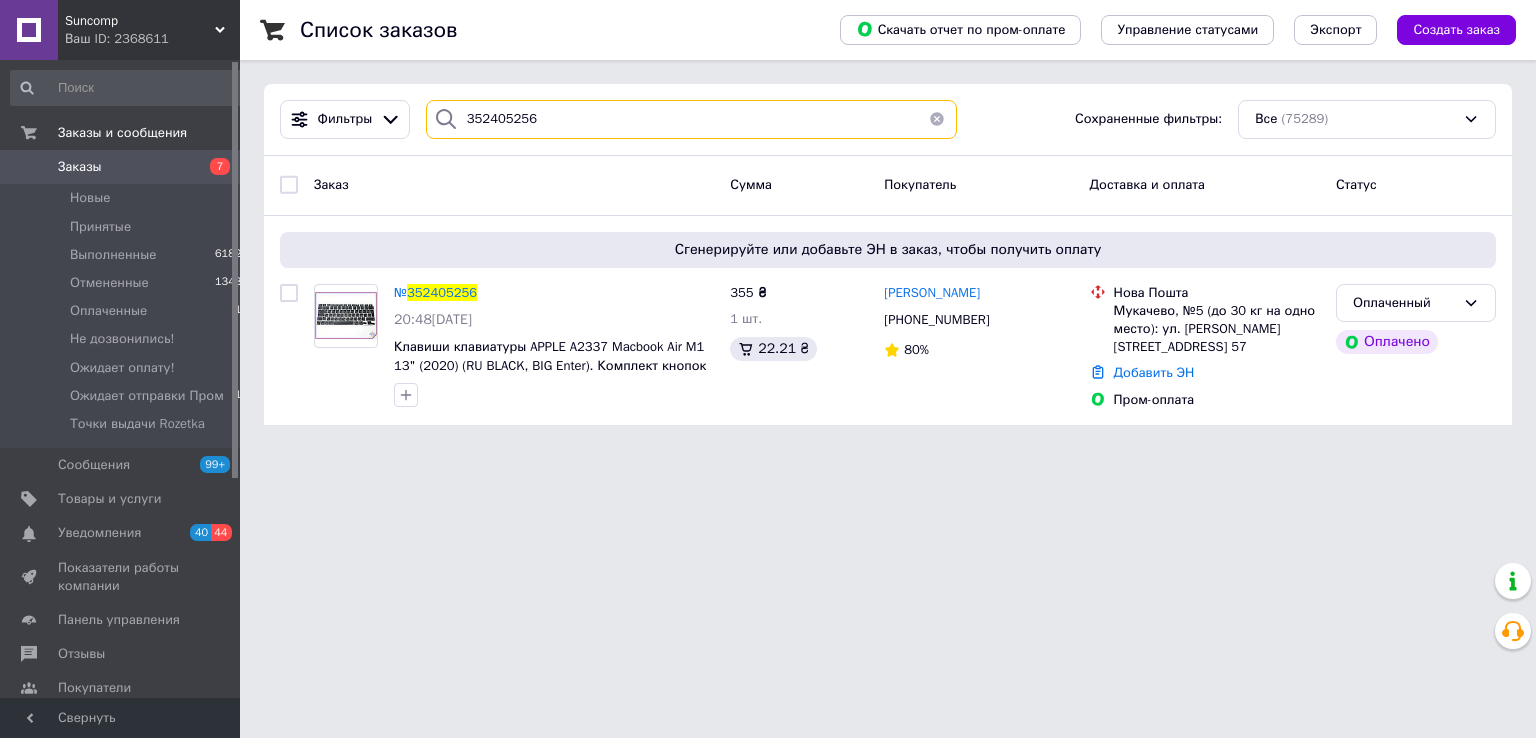 type on "352405256" 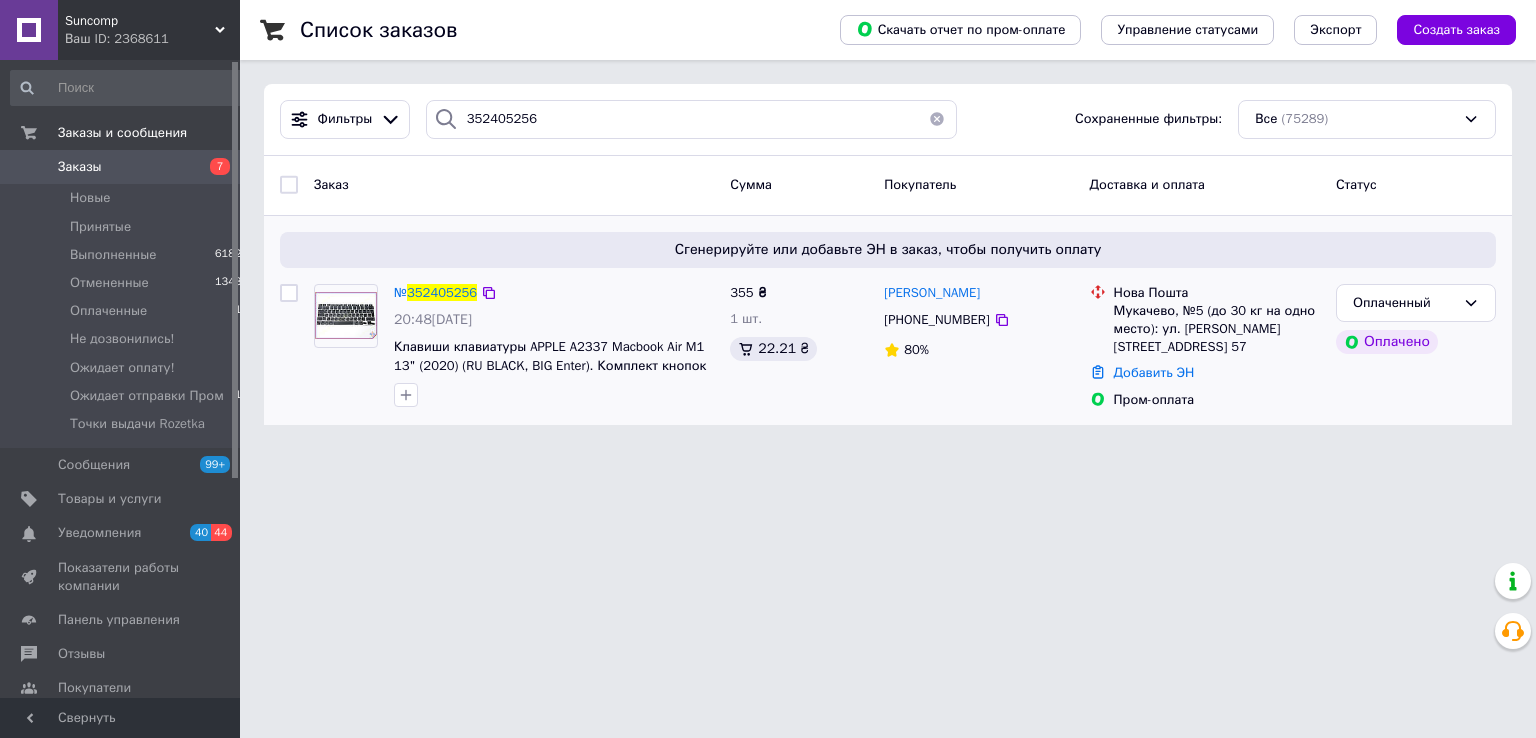 click on "Мукачево, №5 (до 30 кг на одно место): ул. [PERSON_NAME][STREET_ADDRESS] 57" at bounding box center (1217, 329) 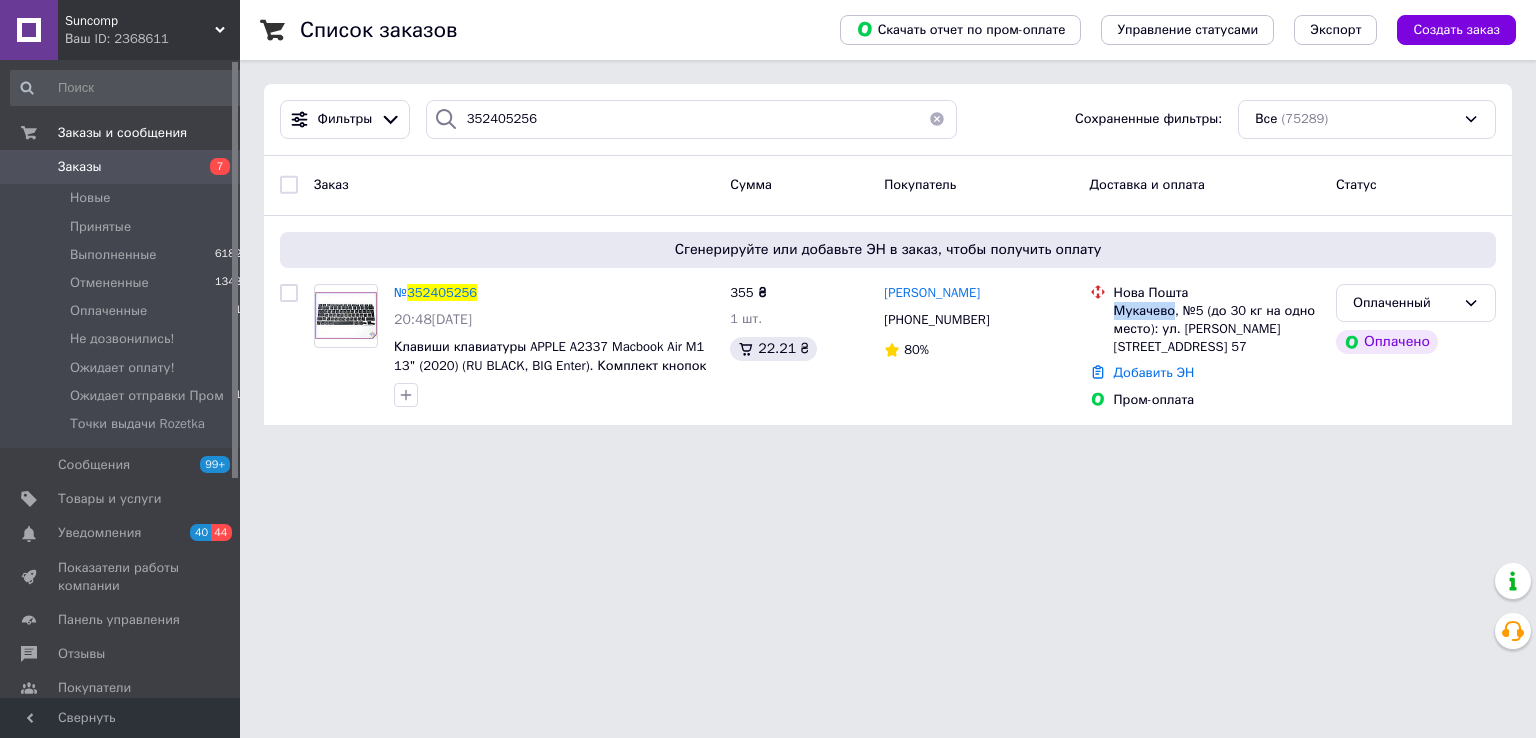 drag, startPoint x: 1153, startPoint y: 309, endPoint x: 605, endPoint y: 678, distance: 660.65497 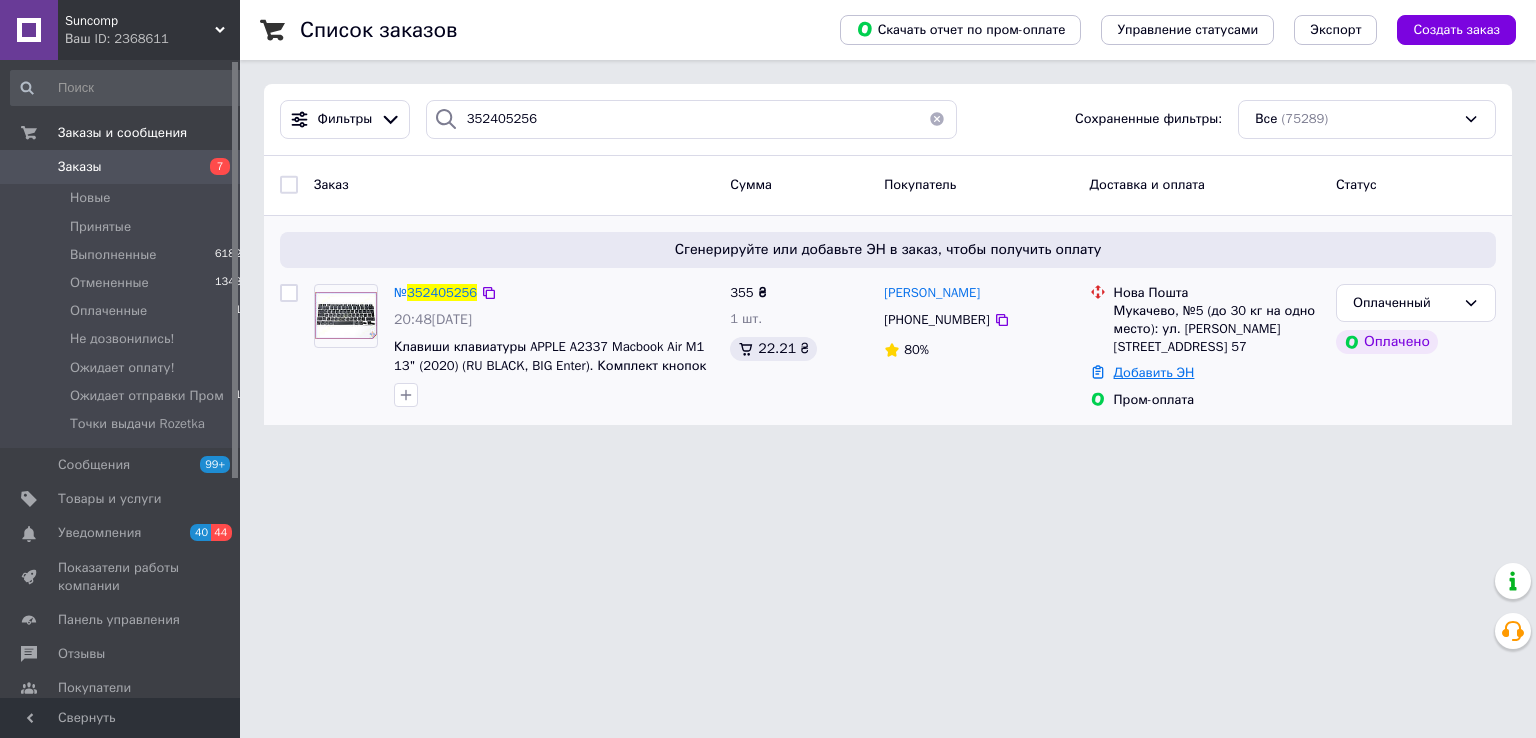 click on "Добавить ЭН" at bounding box center (1154, 372) 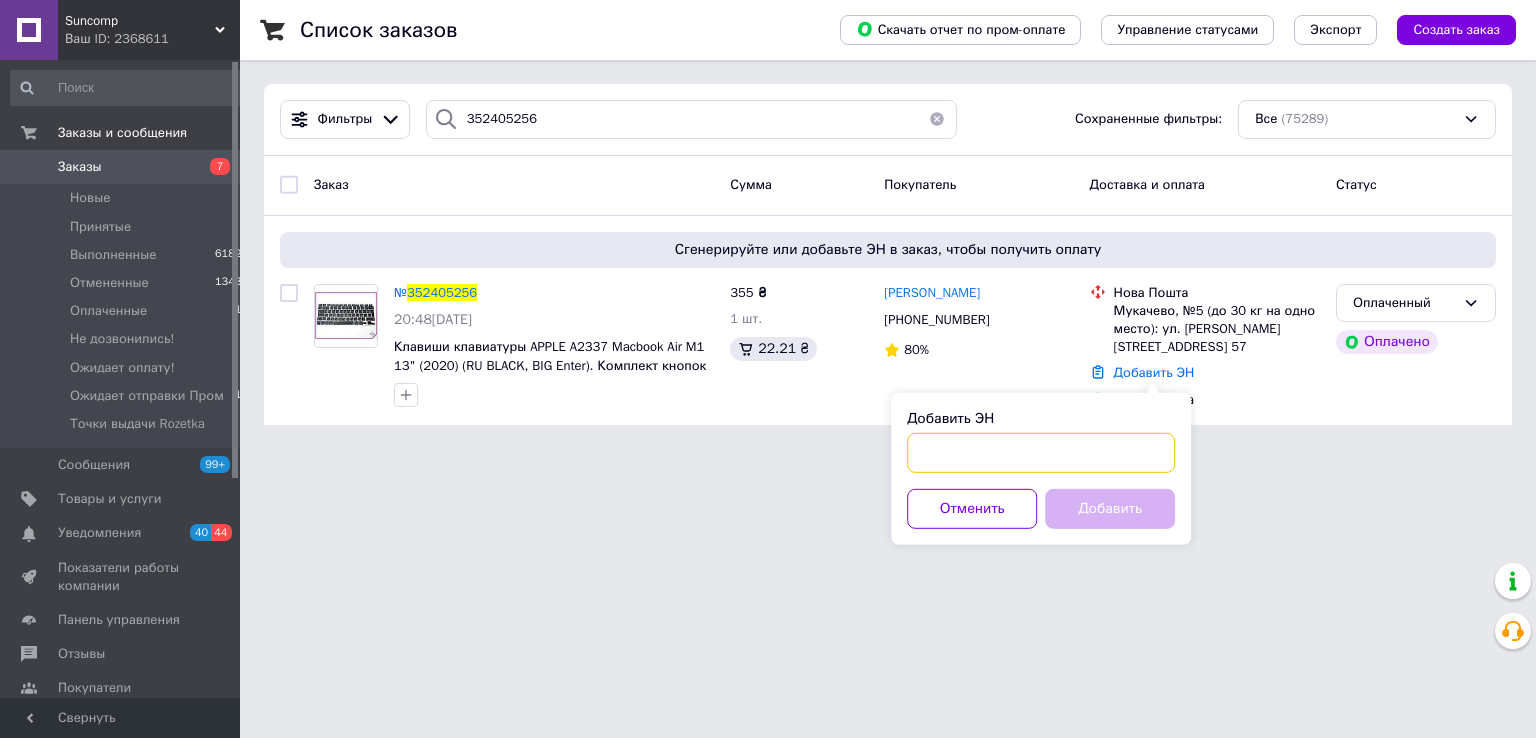 click on "Добавить ЭН" at bounding box center (1041, 453) 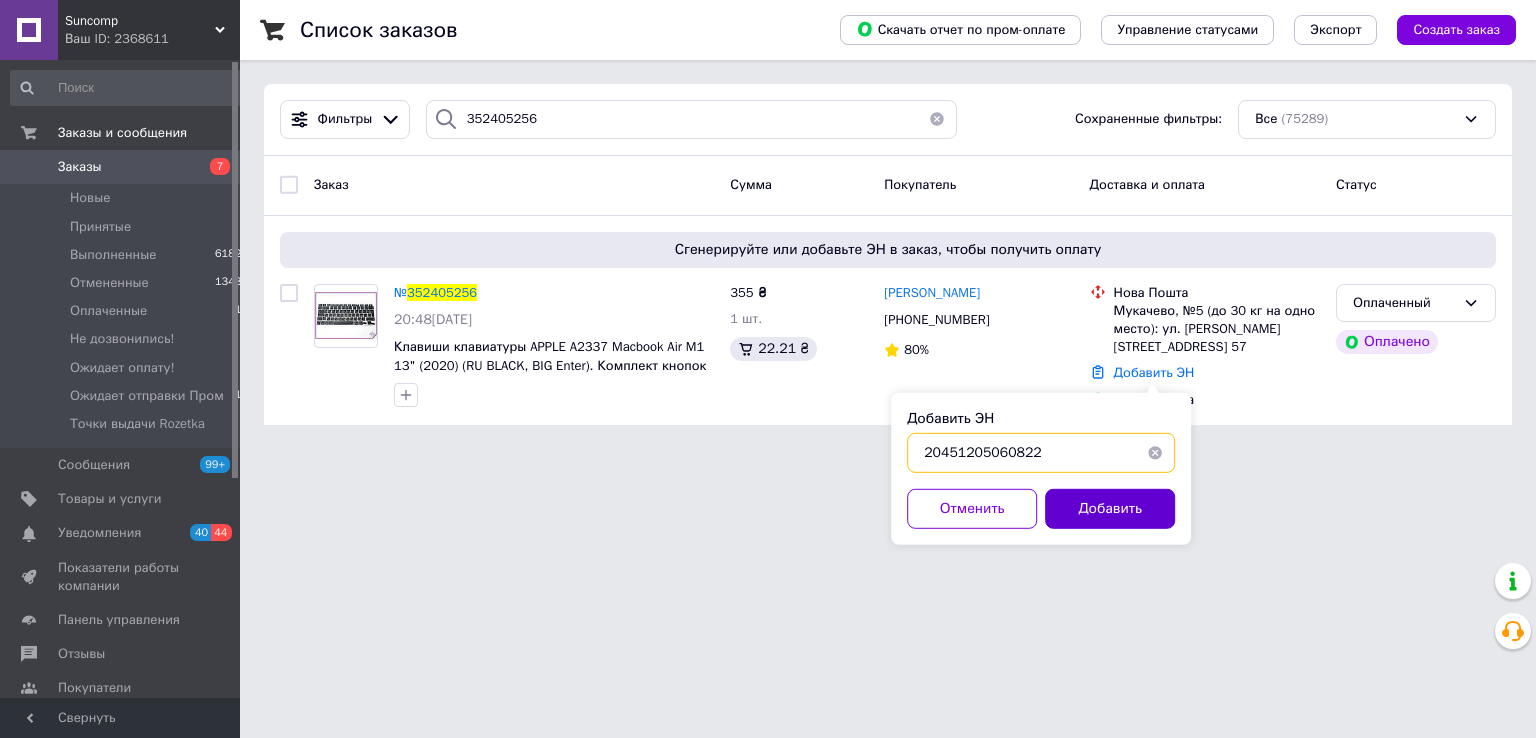 type on "20451205060822" 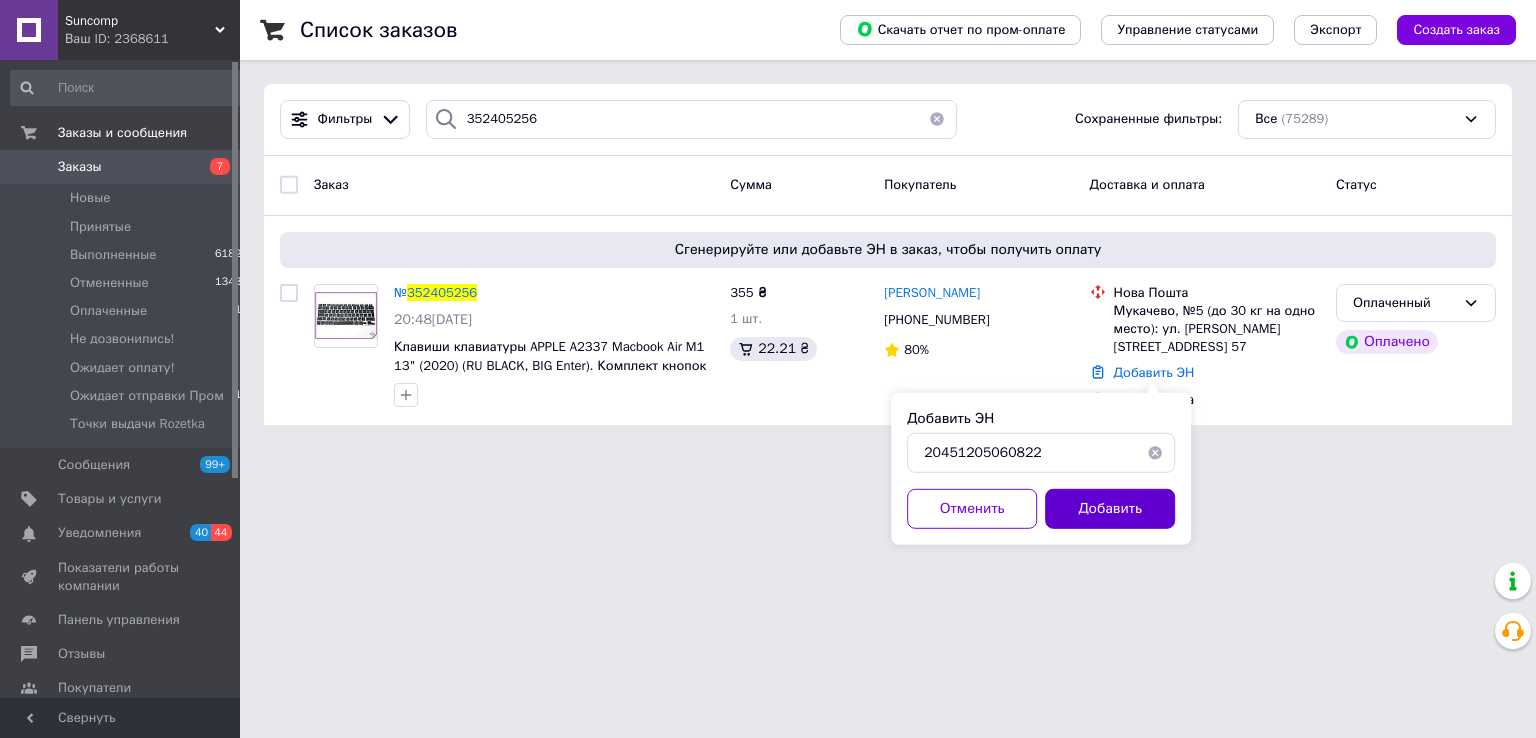 click on "Добавить" at bounding box center [1110, 509] 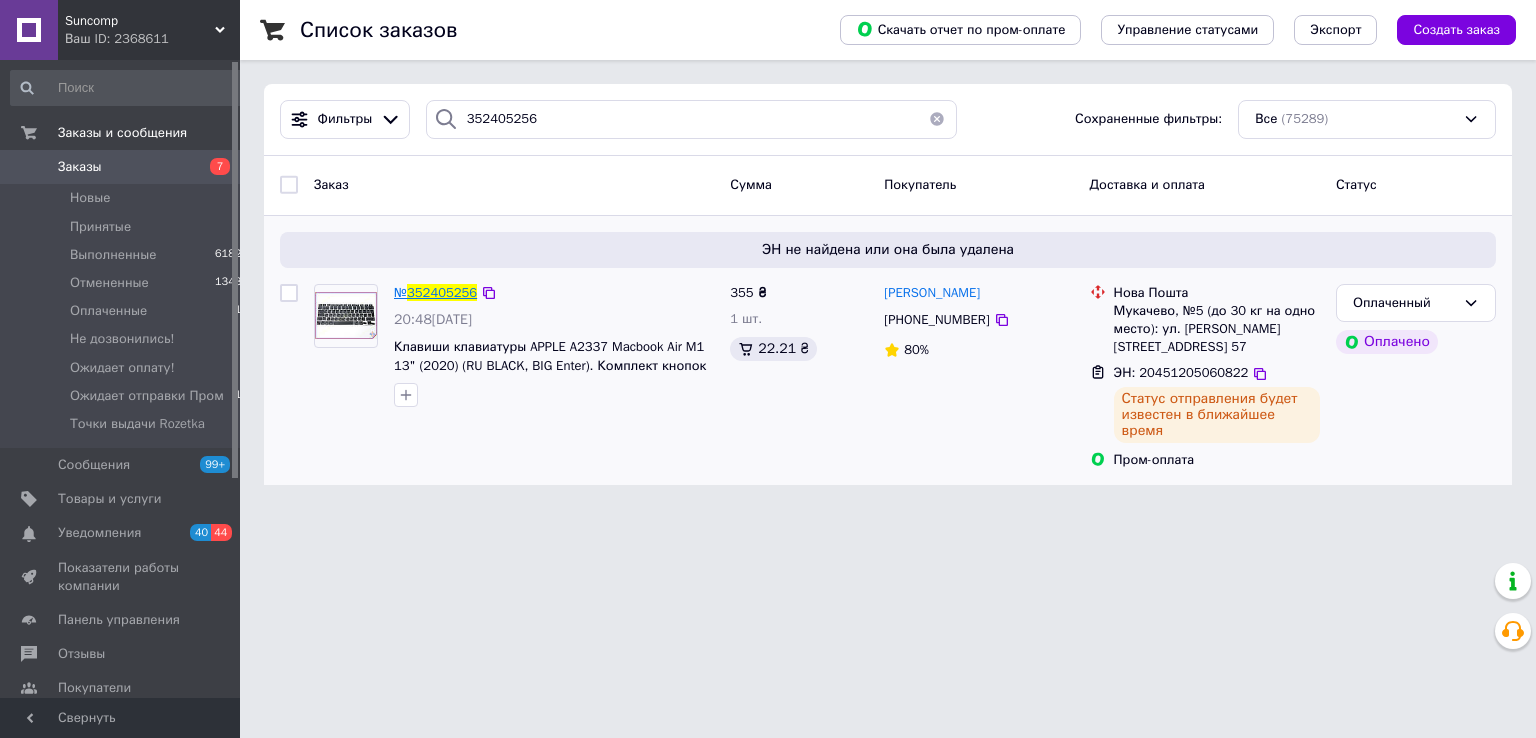 click on "352405256" at bounding box center [442, 292] 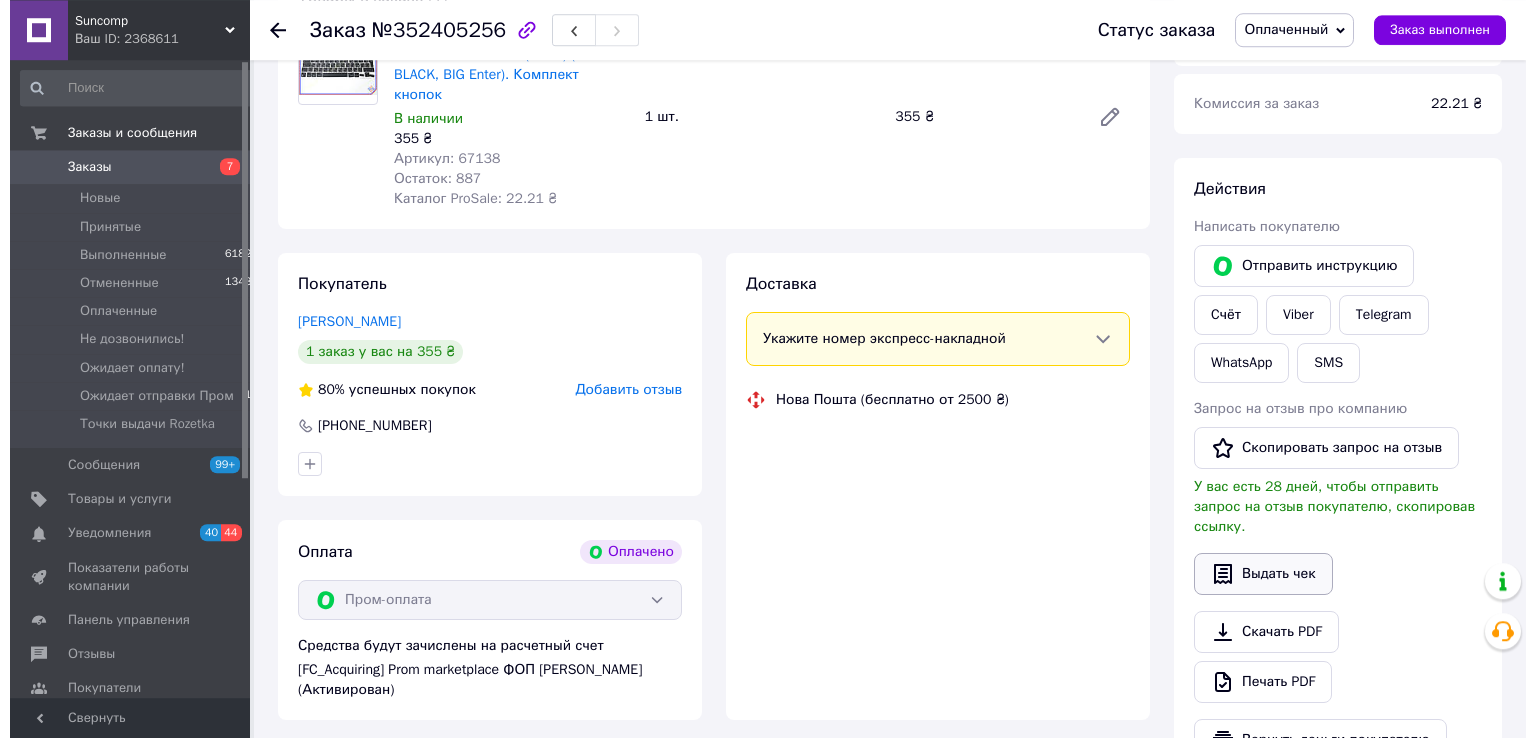 scroll, scrollTop: 316, scrollLeft: 0, axis: vertical 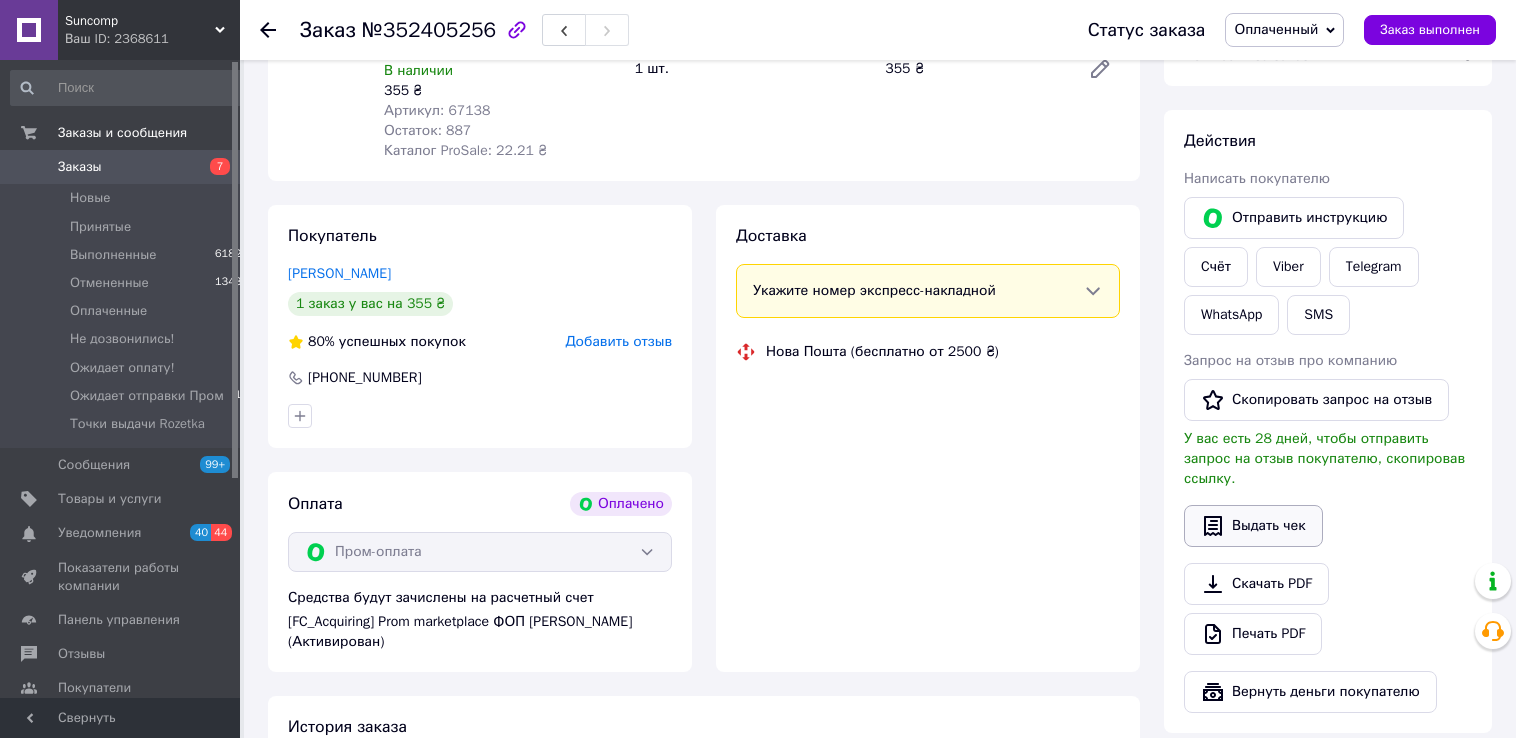 click on "Выдать чек" at bounding box center (1253, 526) 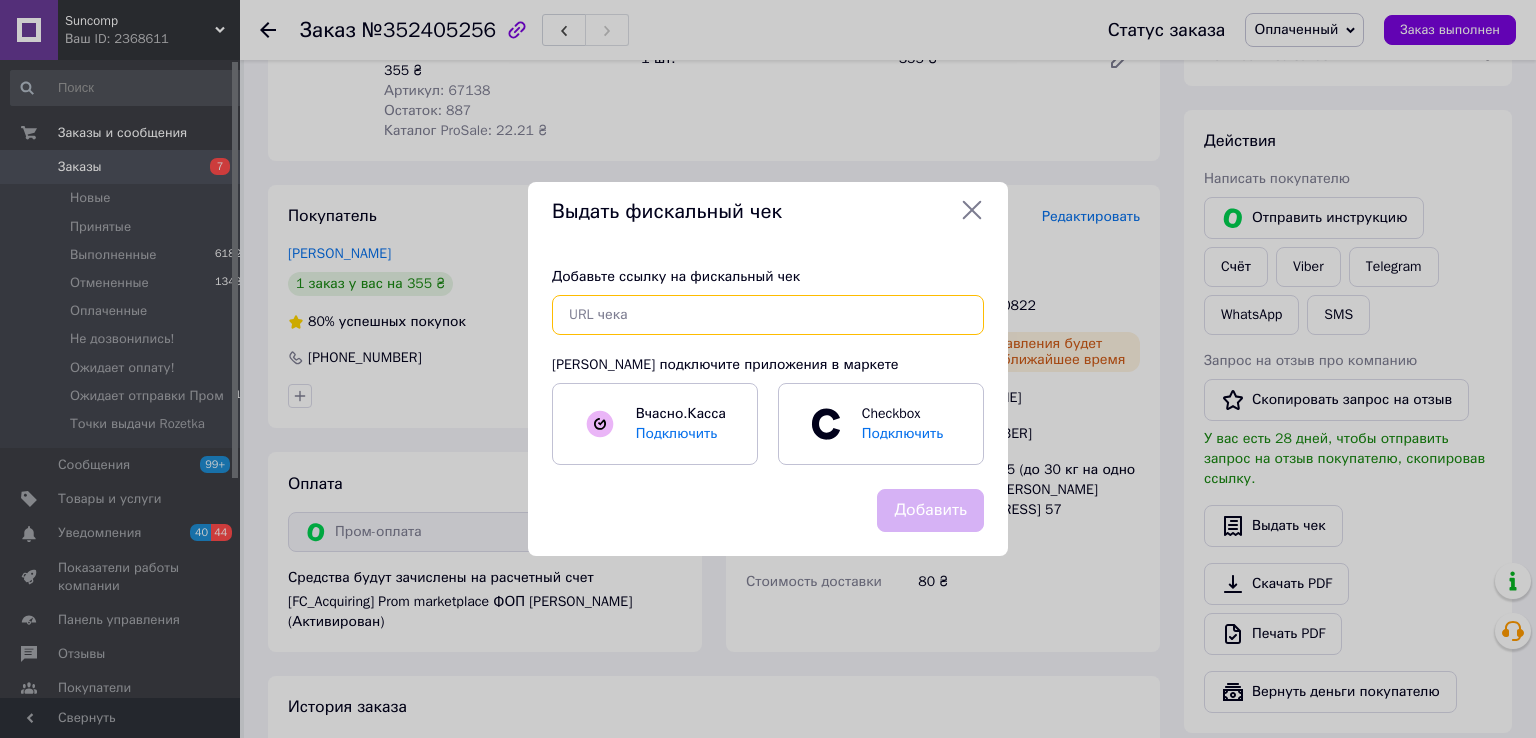 click at bounding box center (768, 315) 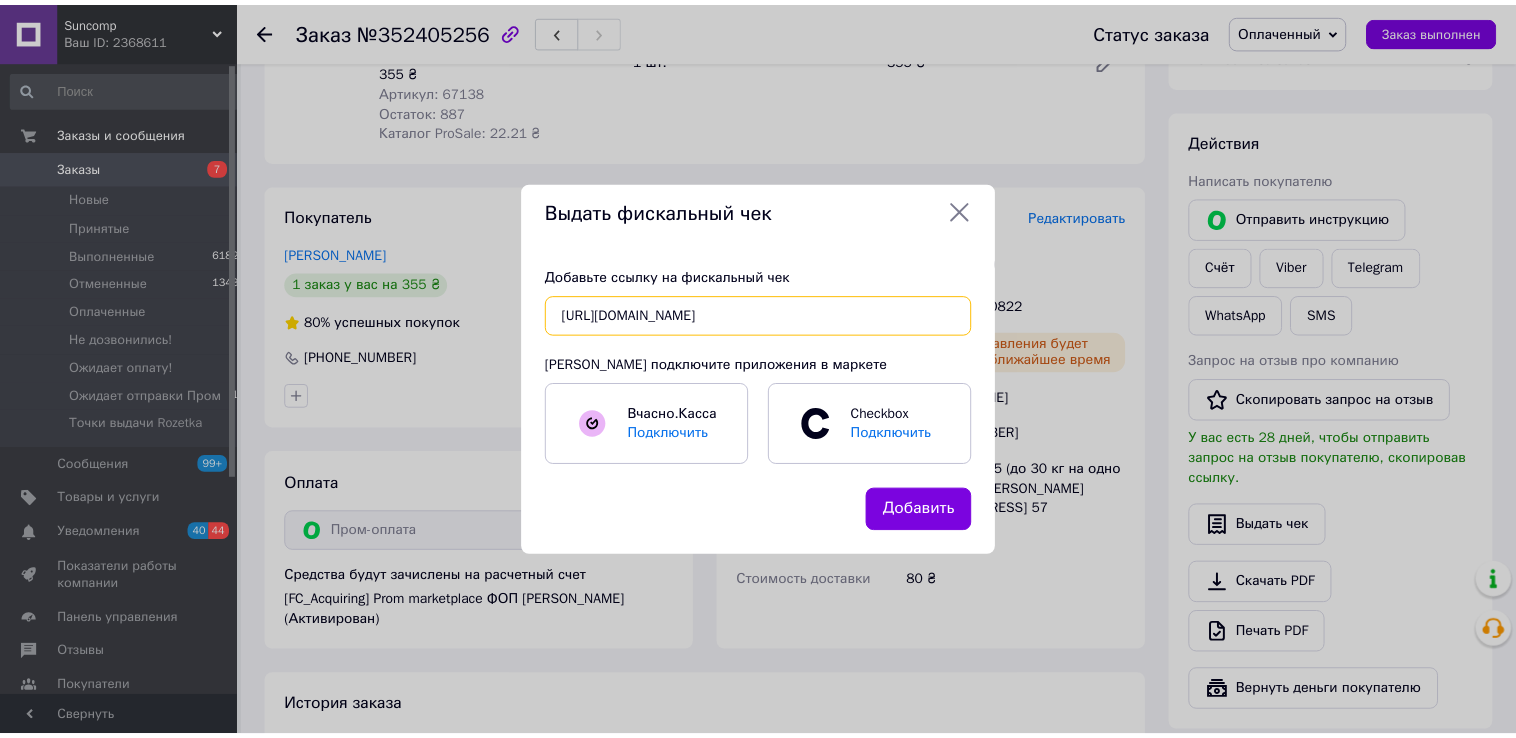 scroll, scrollTop: 0, scrollLeft: 340, axis: horizontal 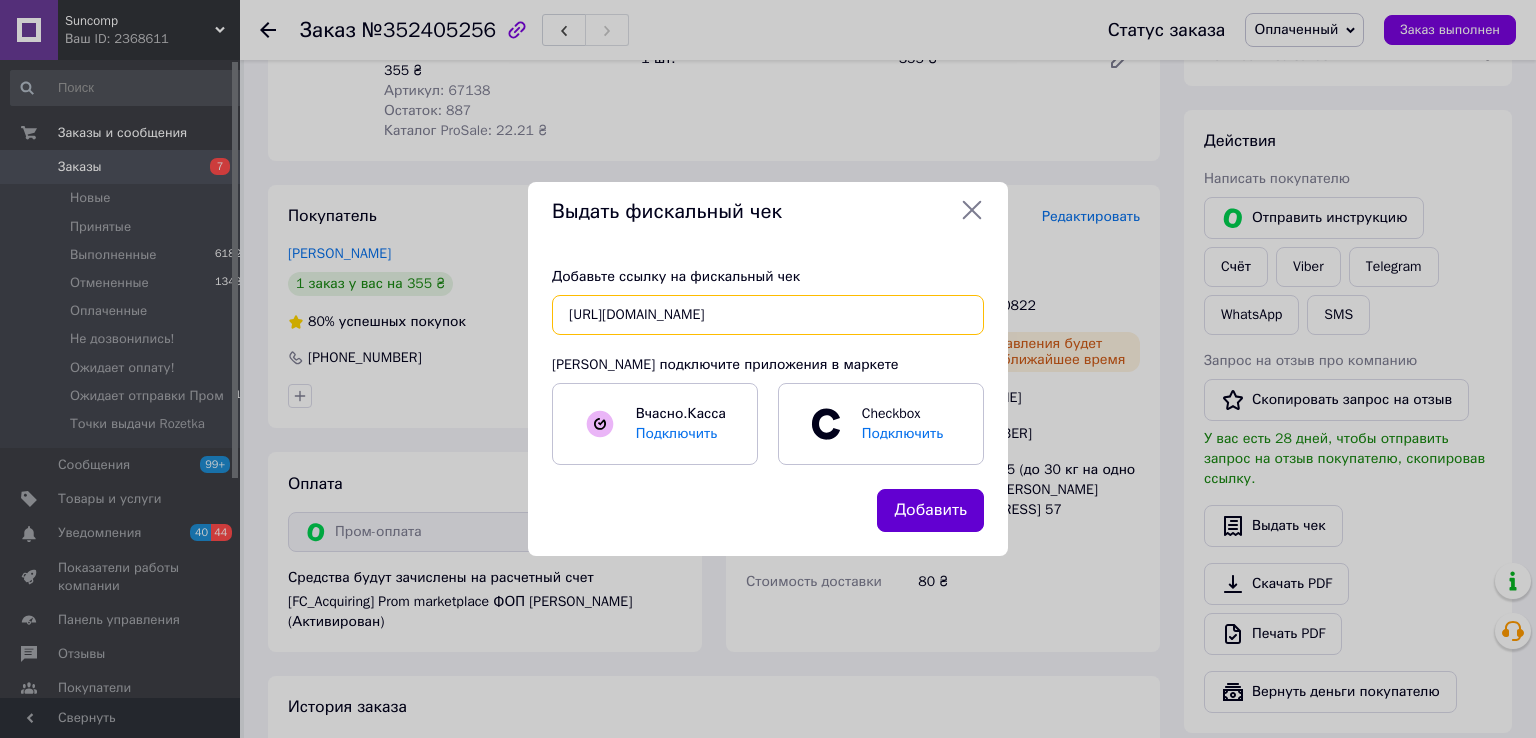 type on "[URL][DOMAIN_NAME]" 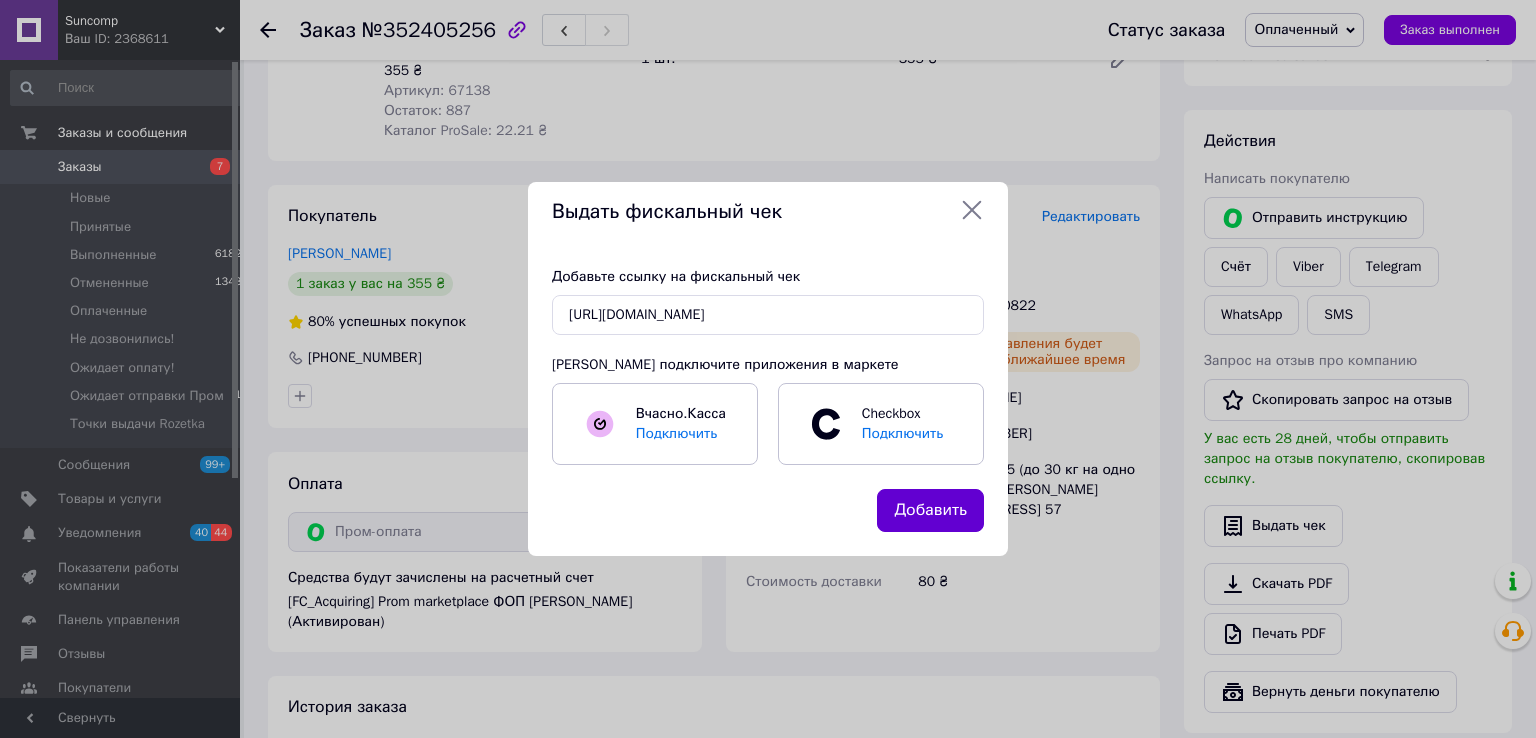 click on "Добавить" at bounding box center (930, 510) 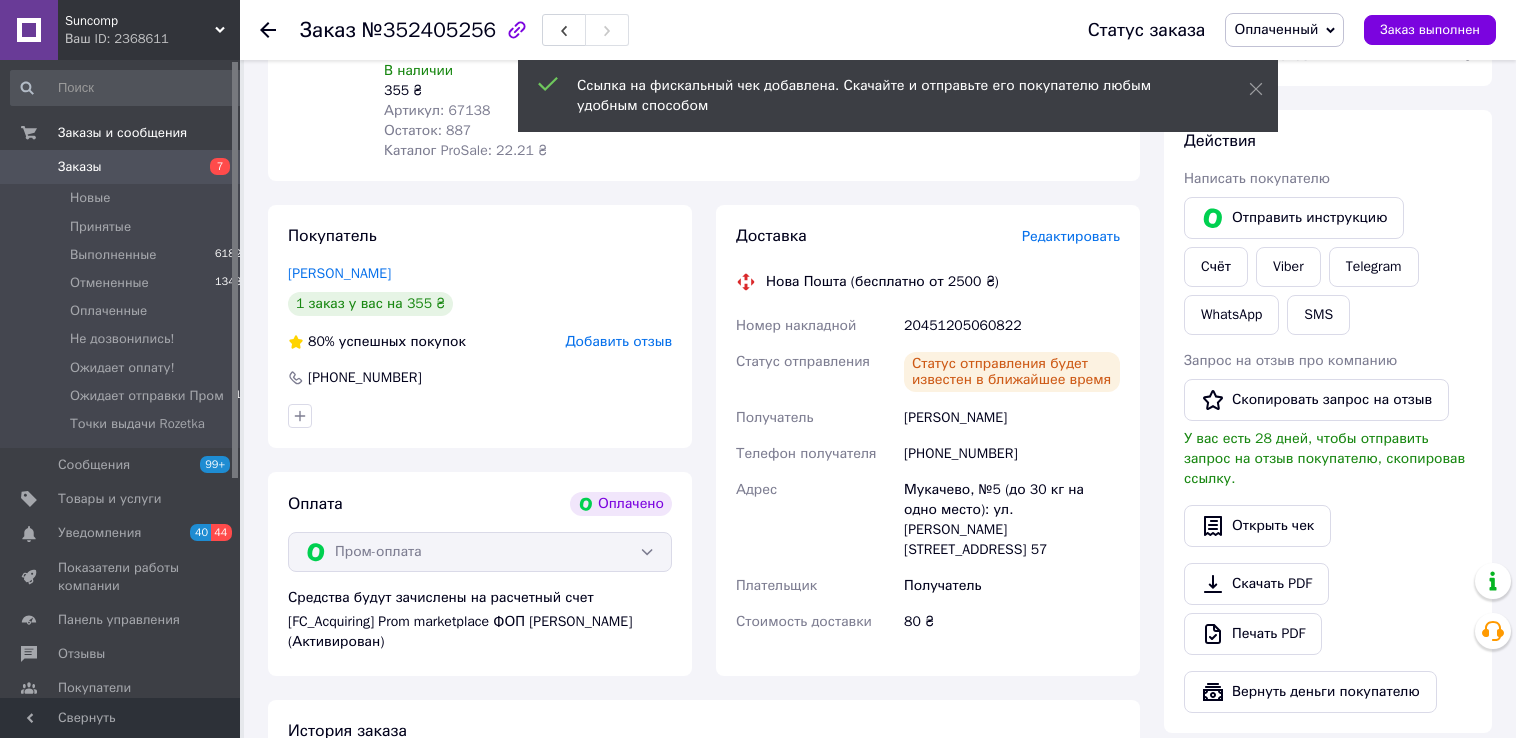 click on "Оплаченный" at bounding box center (1276, 29) 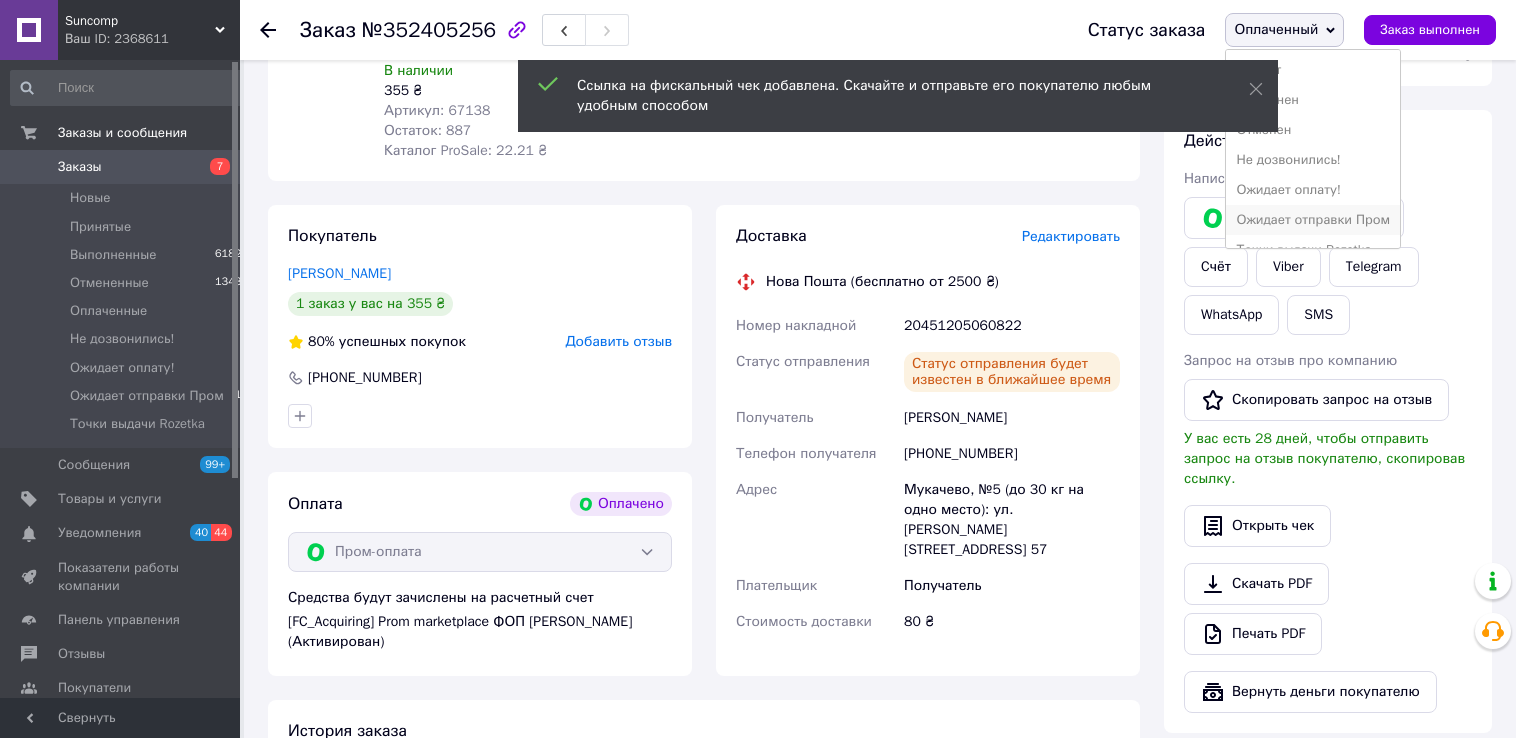 click on "Ожидает отправки Пром" at bounding box center (1313, 220) 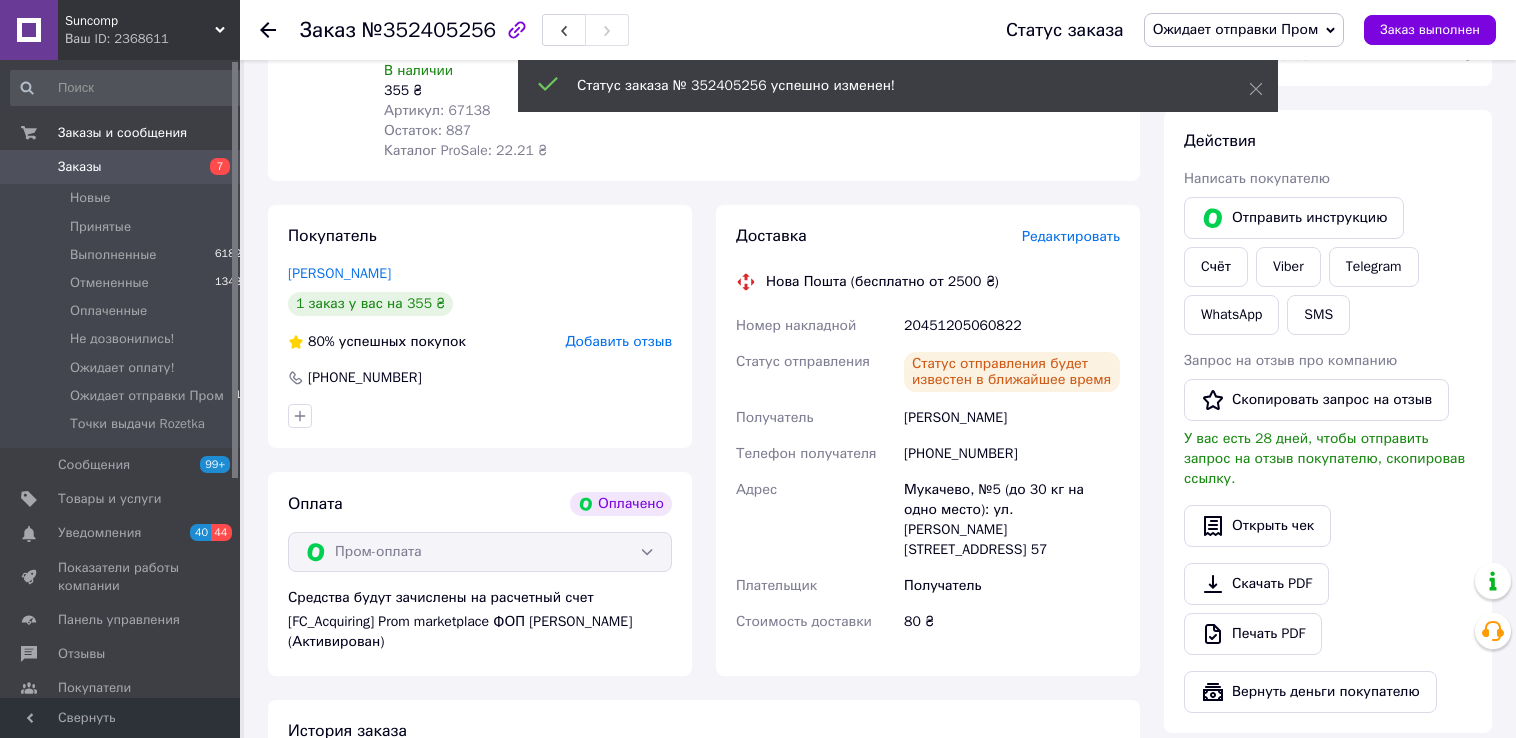 click on "Заказы" at bounding box center [80, 167] 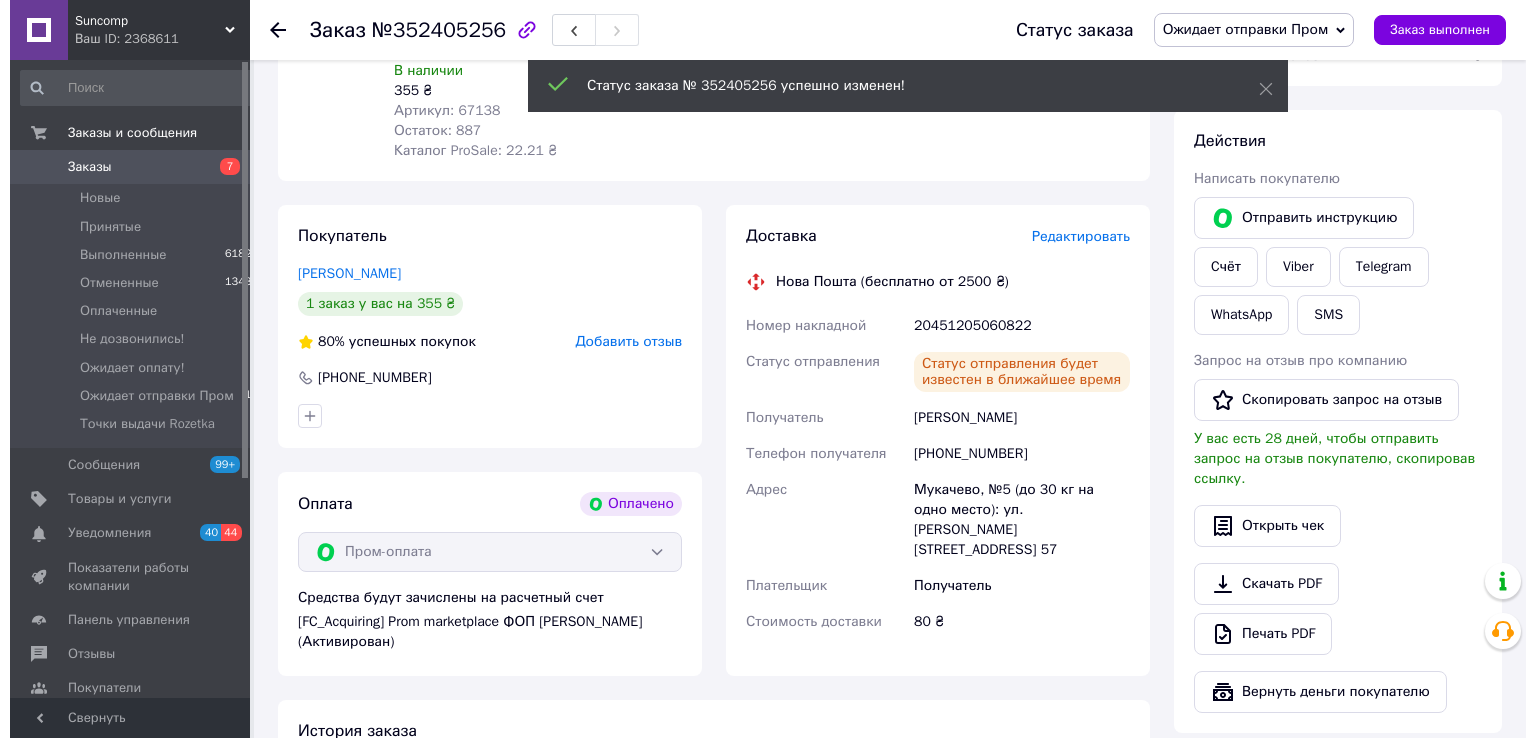scroll, scrollTop: 0, scrollLeft: 0, axis: both 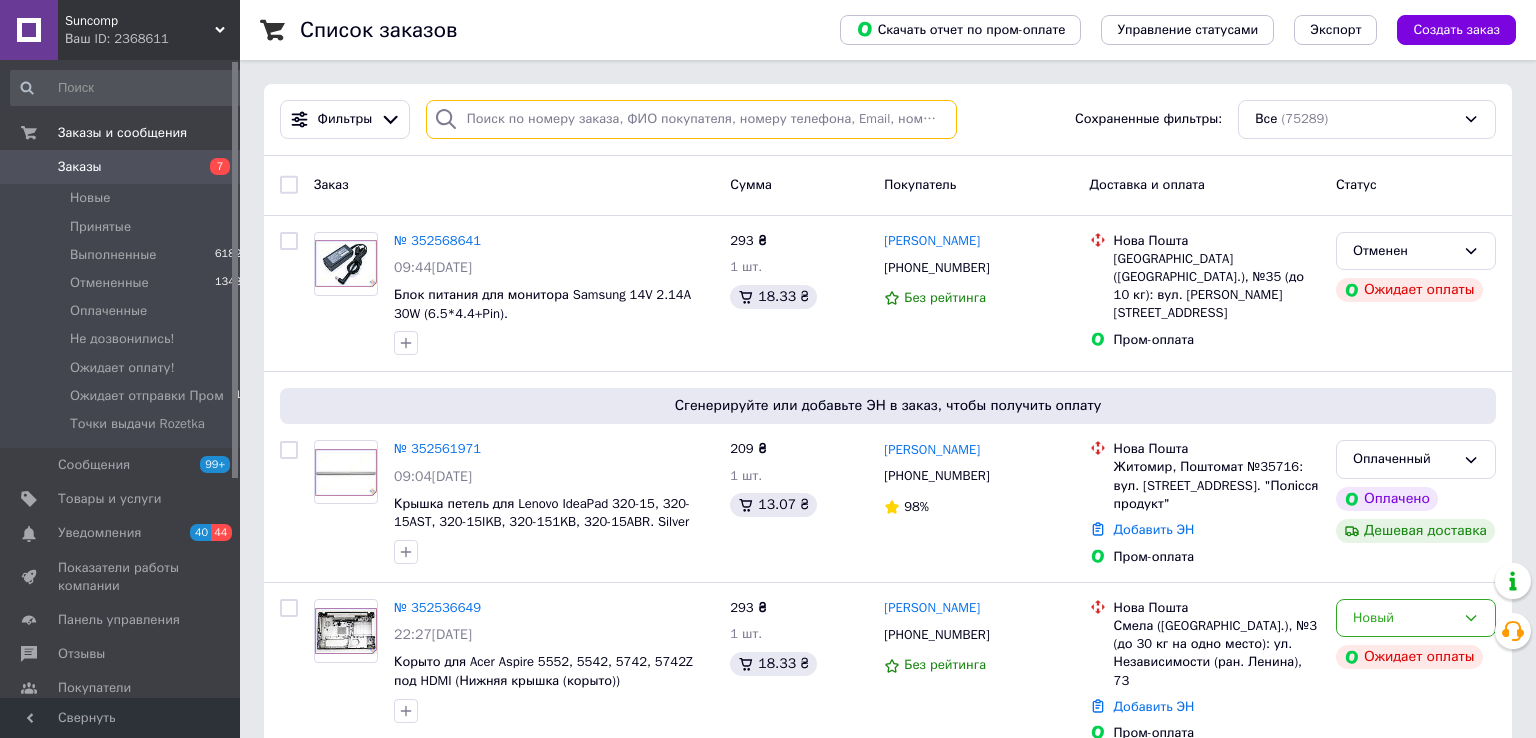 click at bounding box center (692, 119) 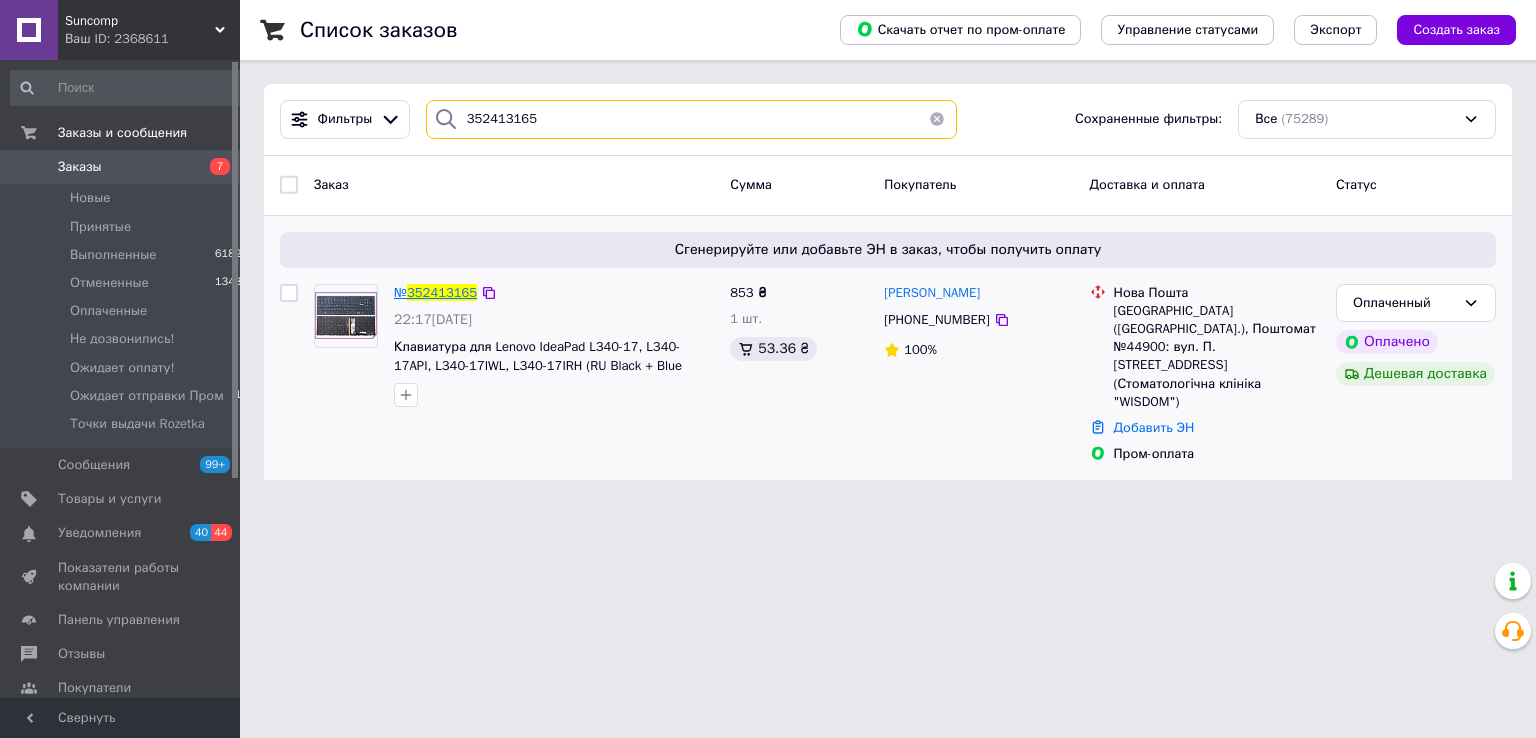 type on "352413165" 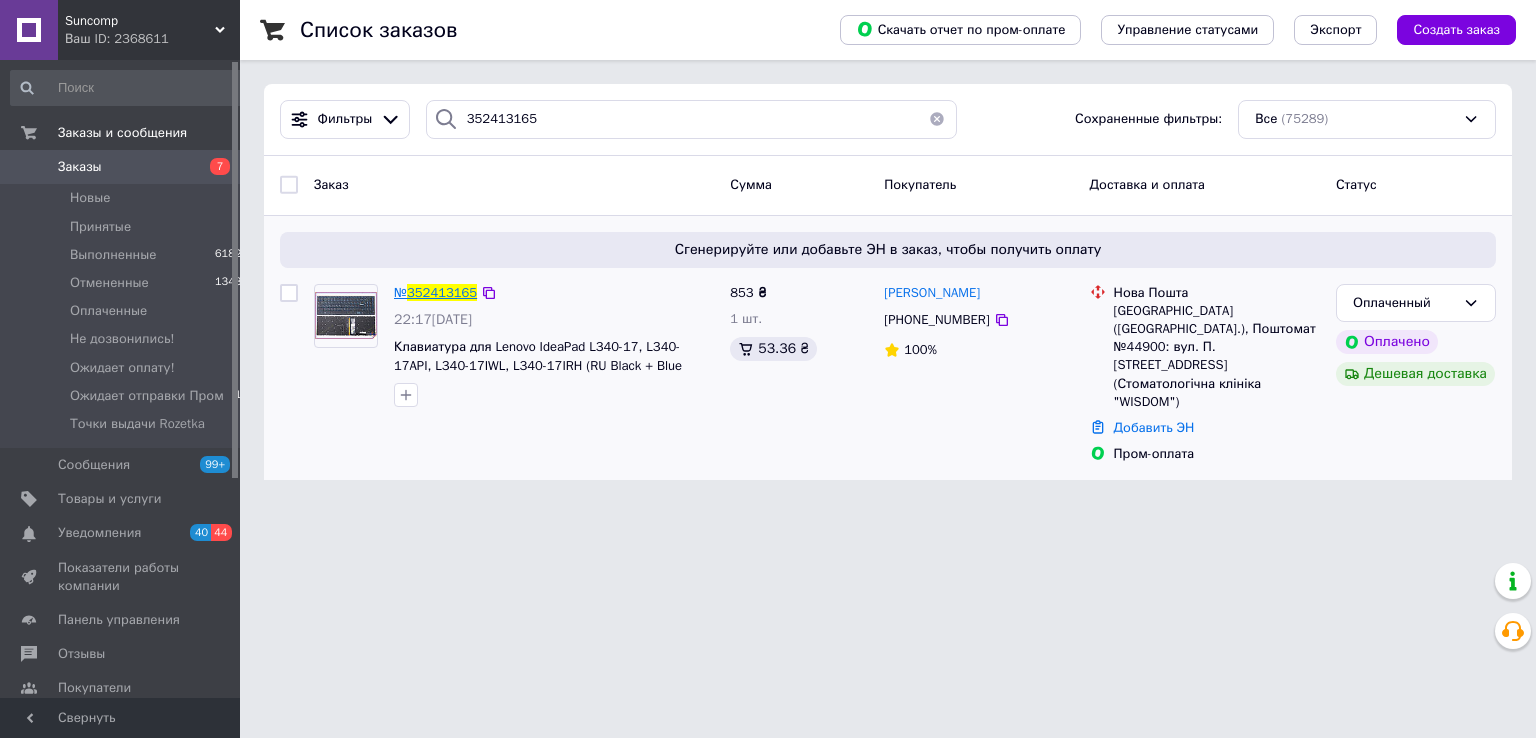 click on "352413165" at bounding box center [442, 292] 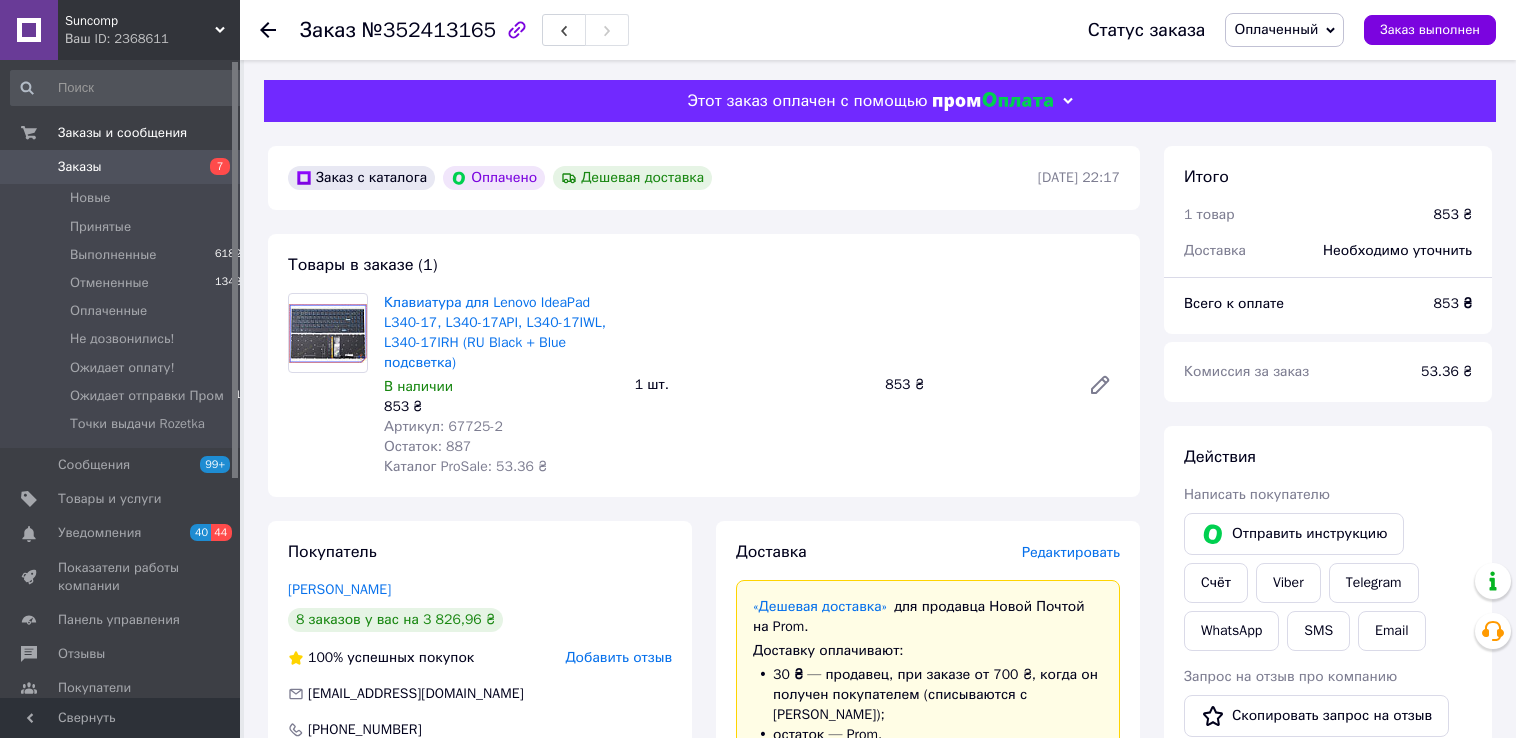 click on "Редактировать" at bounding box center (1071, 552) 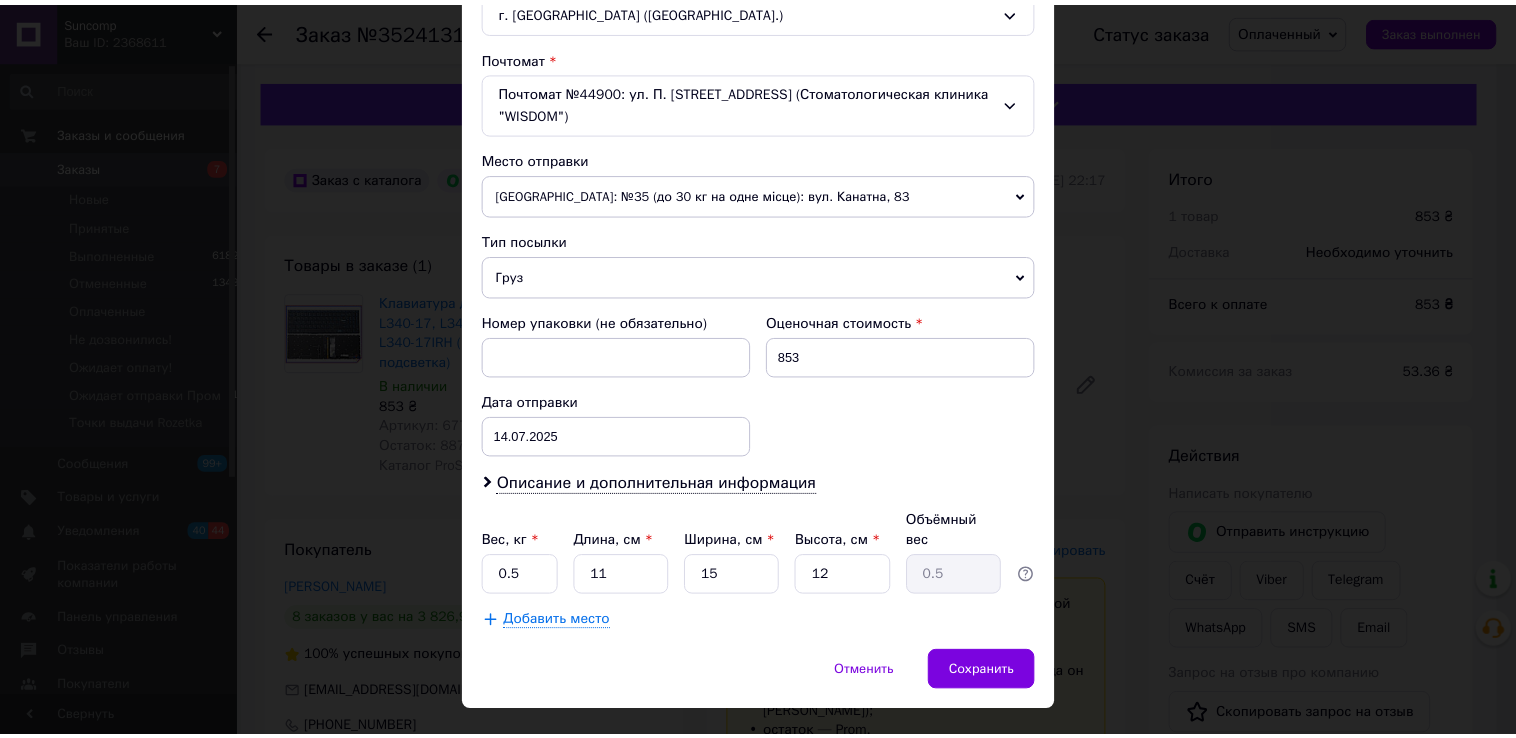scroll, scrollTop: 607, scrollLeft: 0, axis: vertical 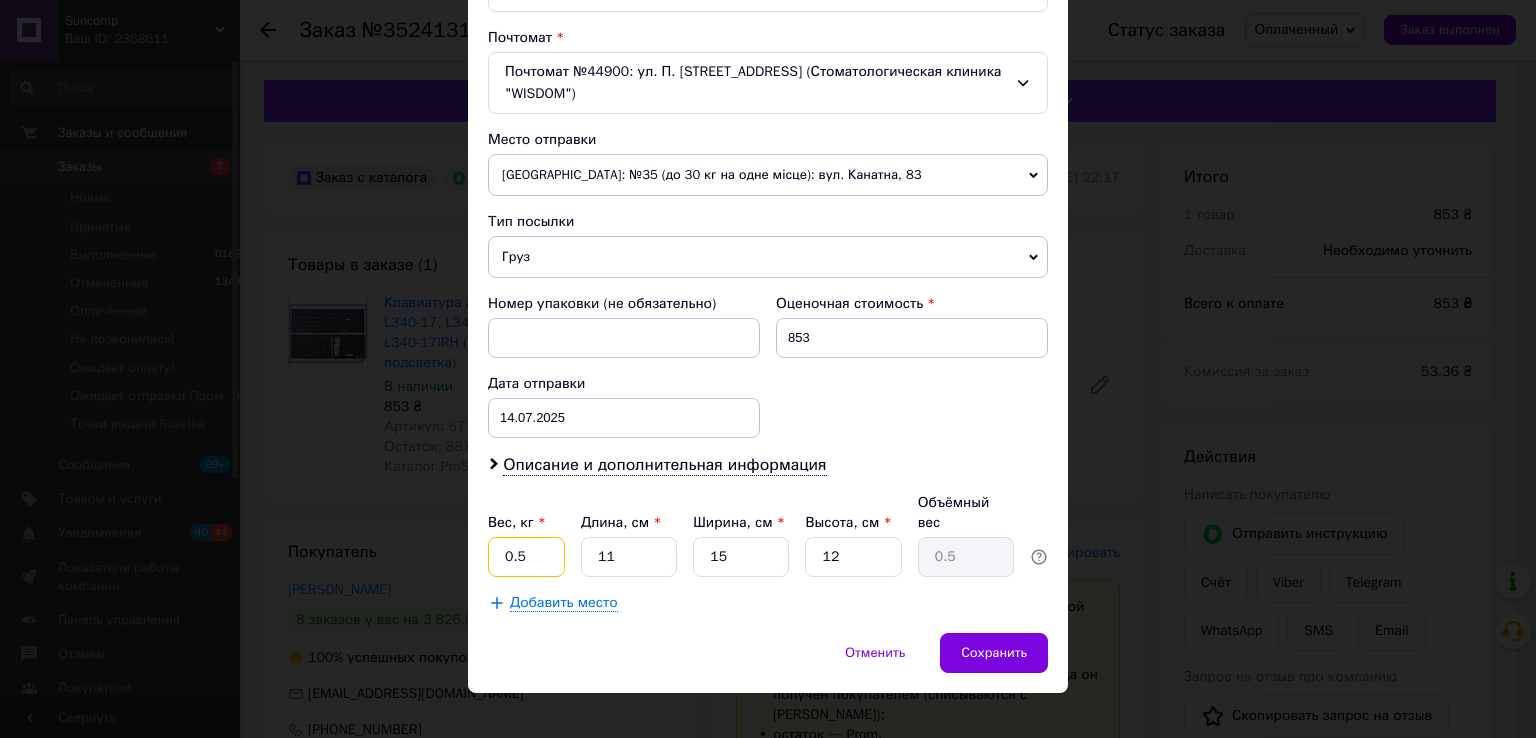 drag, startPoint x: 530, startPoint y: 534, endPoint x: 423, endPoint y: 524, distance: 107.46627 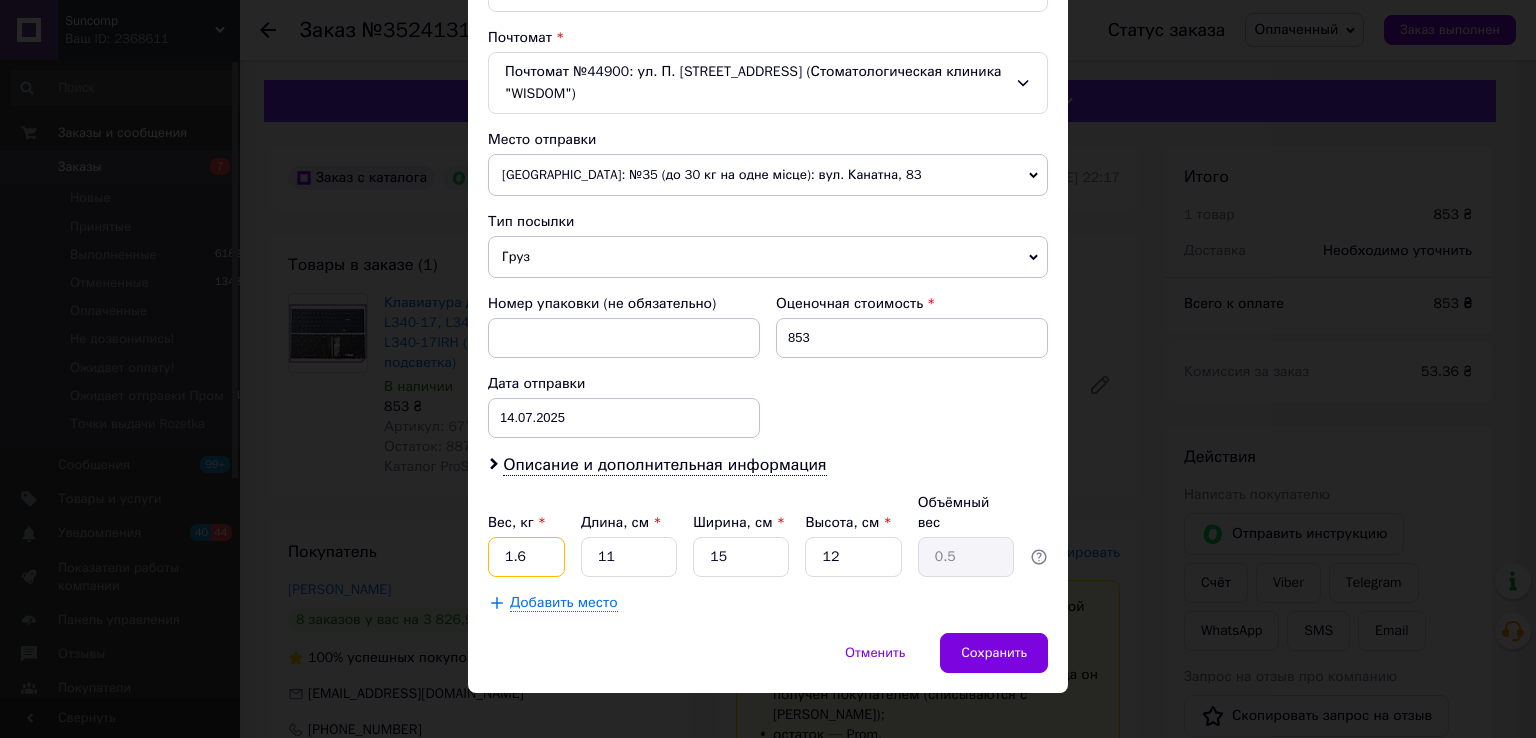 type on "1.6" 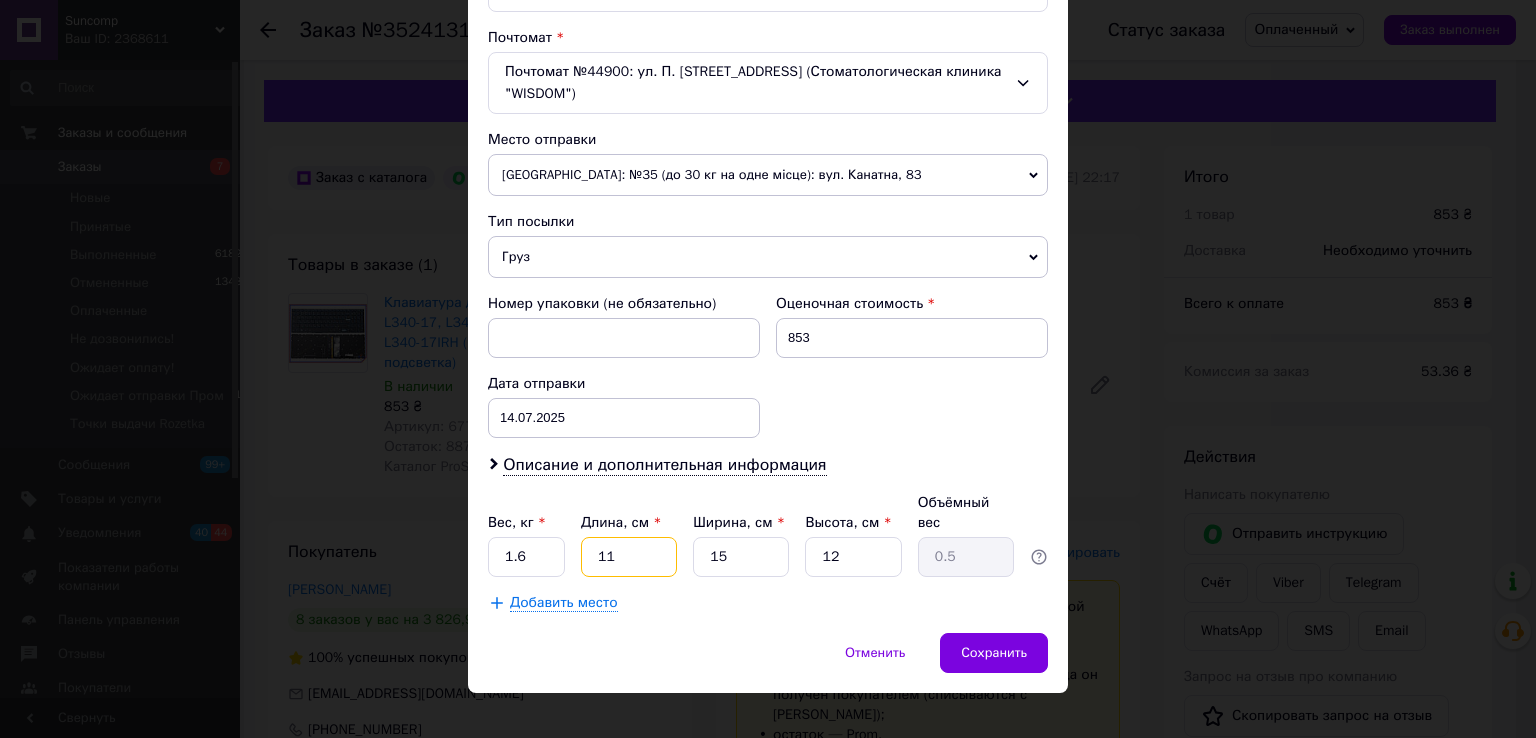 drag, startPoint x: 627, startPoint y: 538, endPoint x: 517, endPoint y: 518, distance: 111.8034 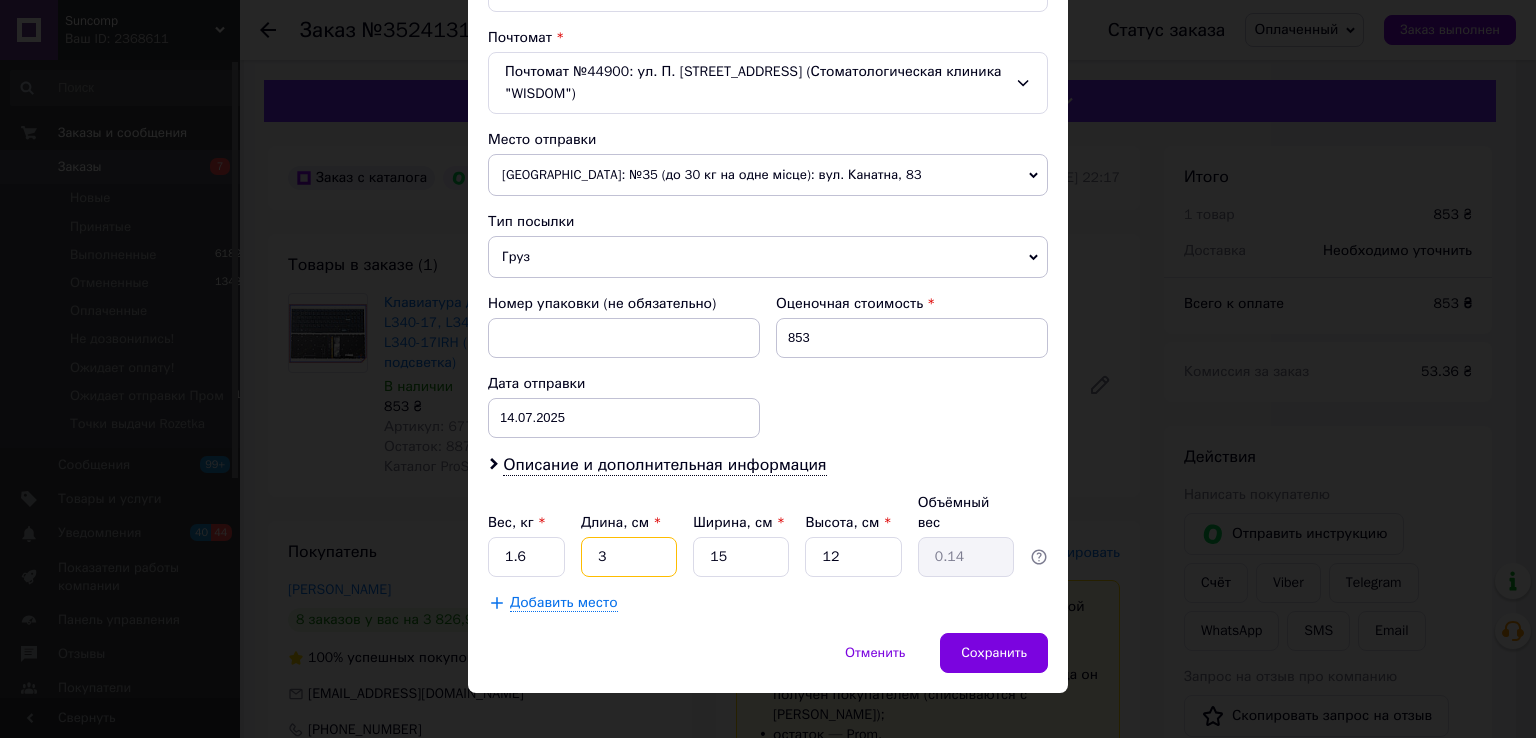 type on "35" 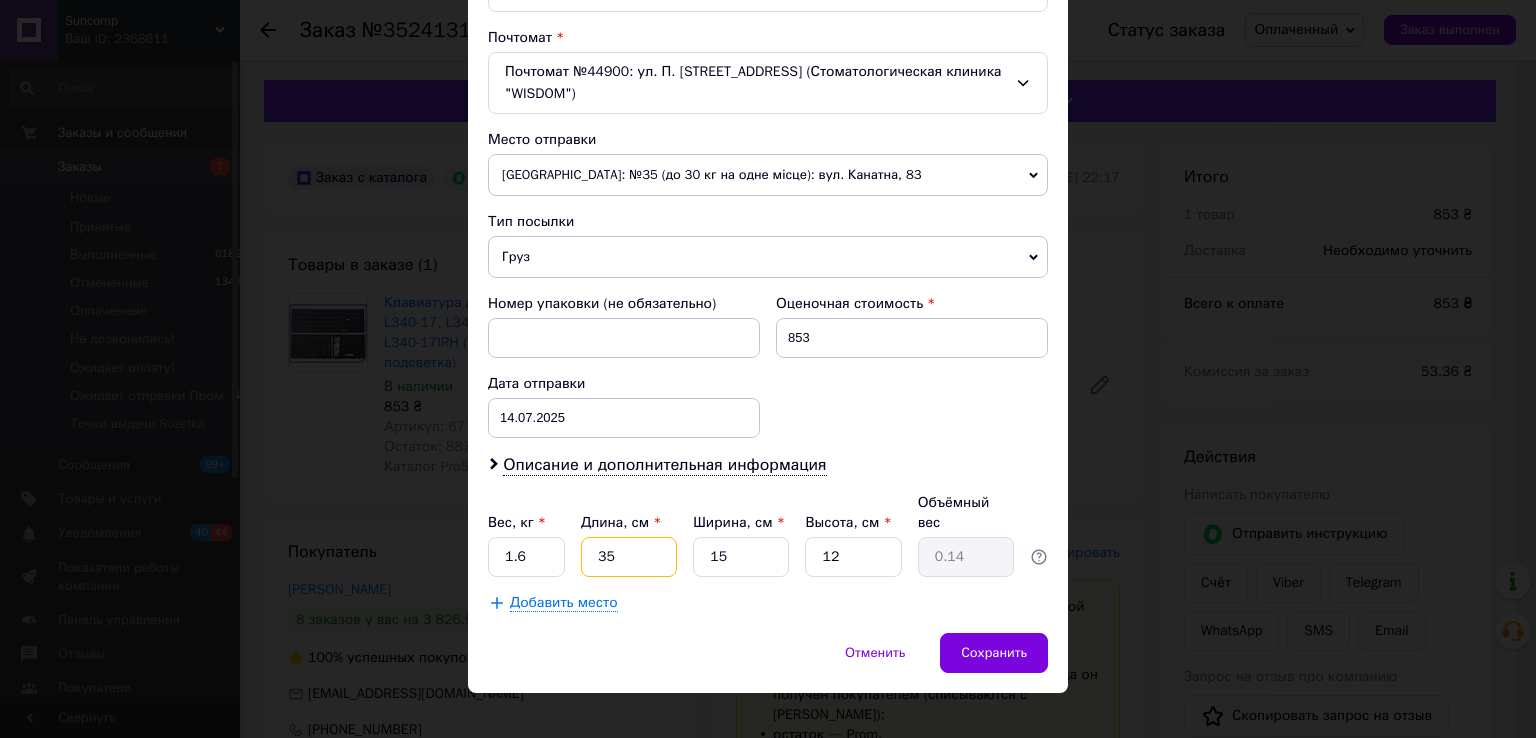 type on "1.58" 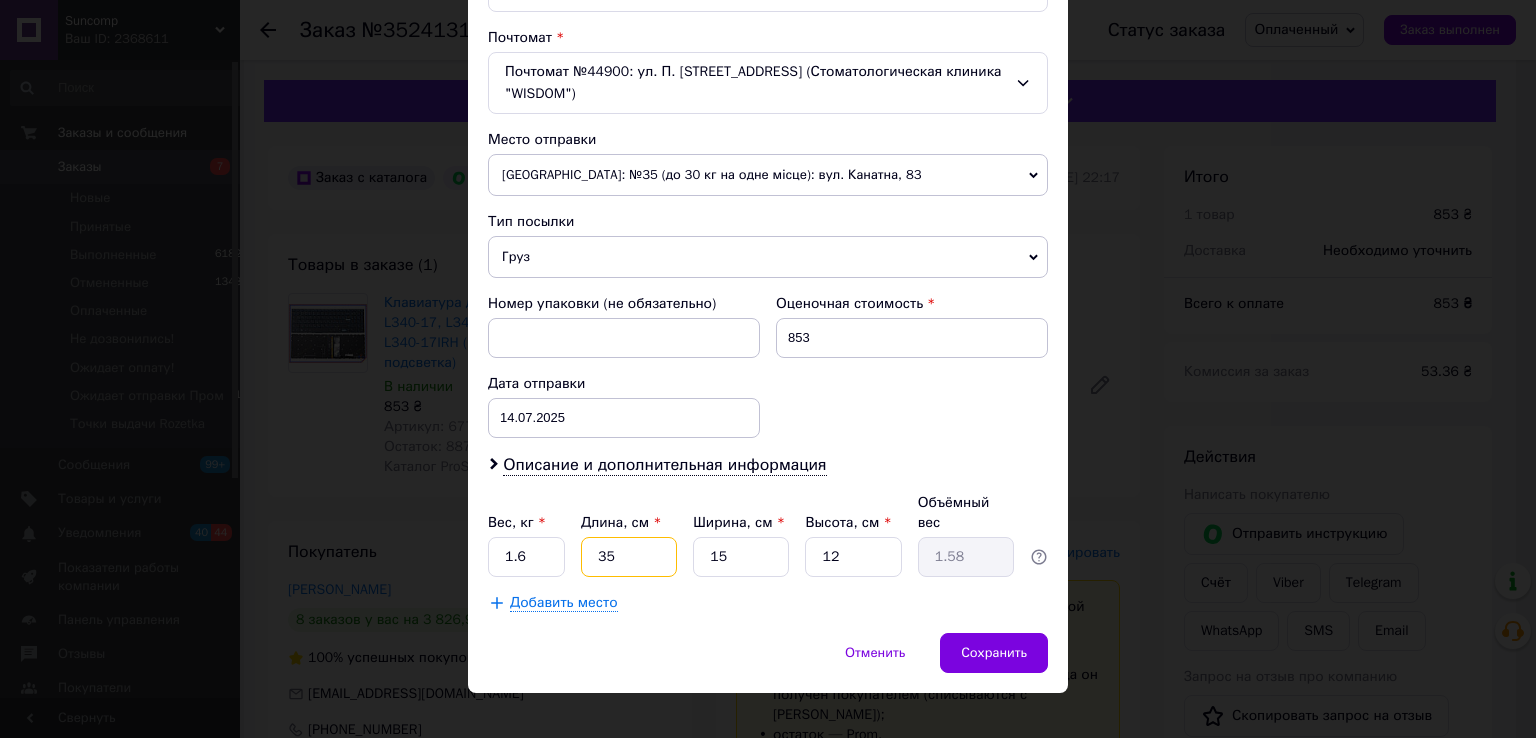 type on "35" 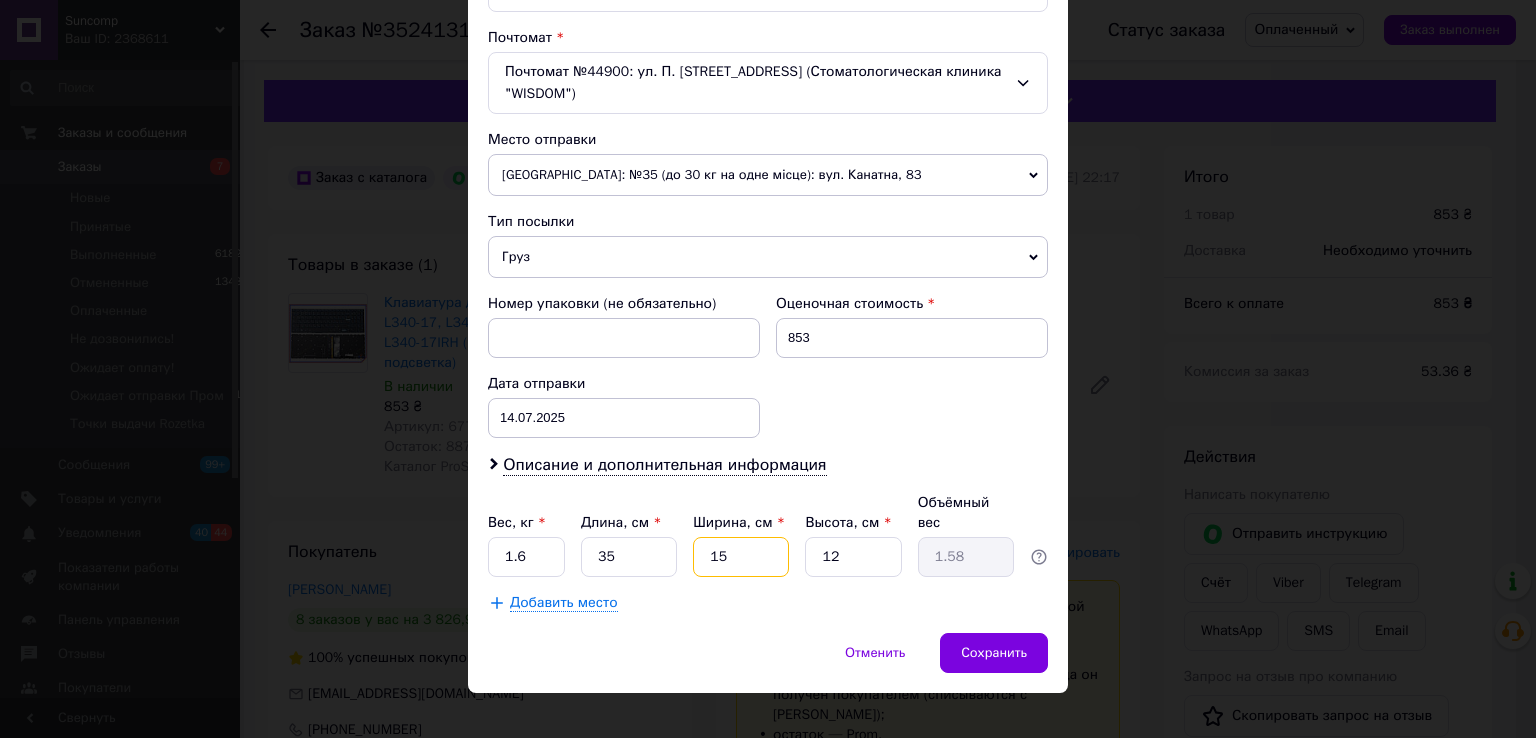 drag, startPoint x: 747, startPoint y: 533, endPoint x: 698, endPoint y: 531, distance: 49.0408 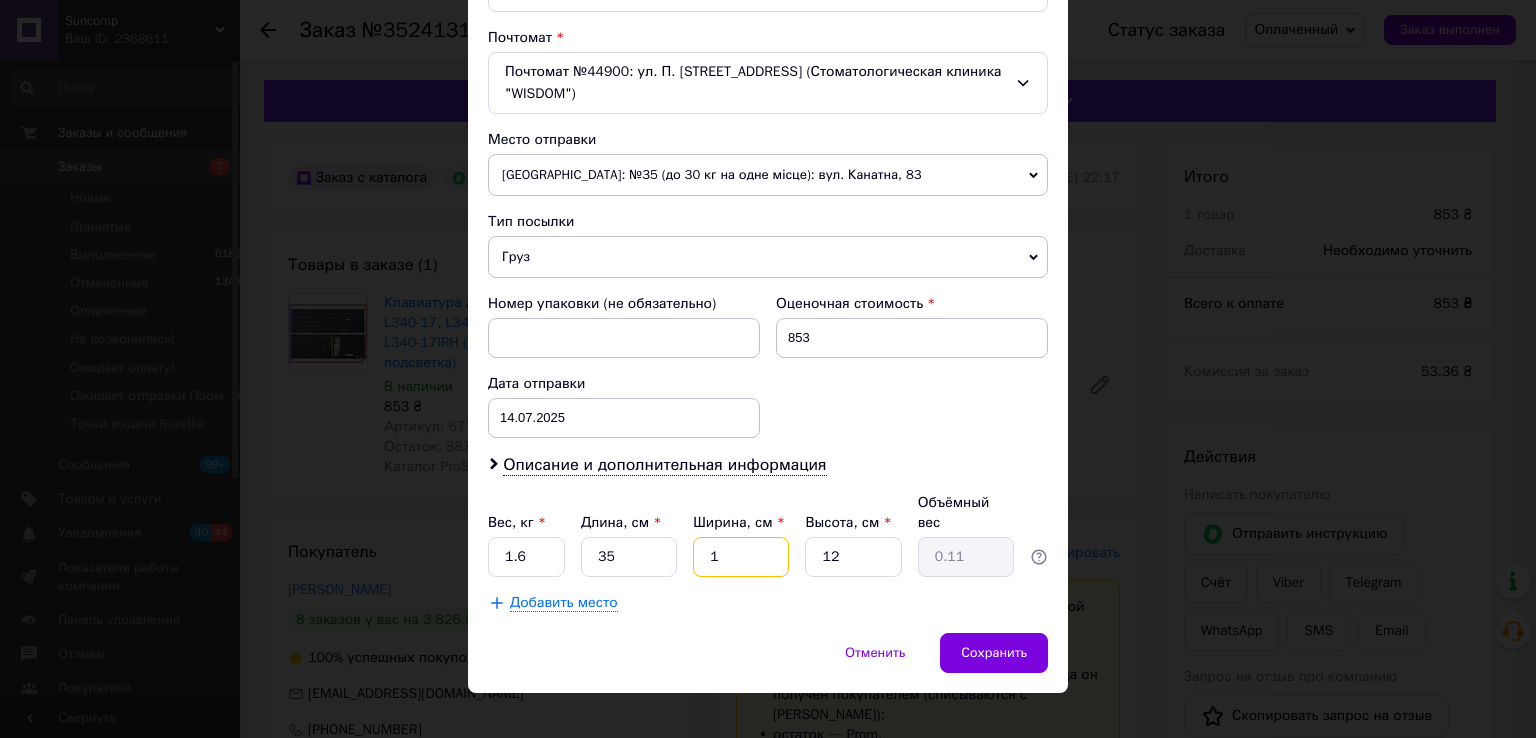 type on "10" 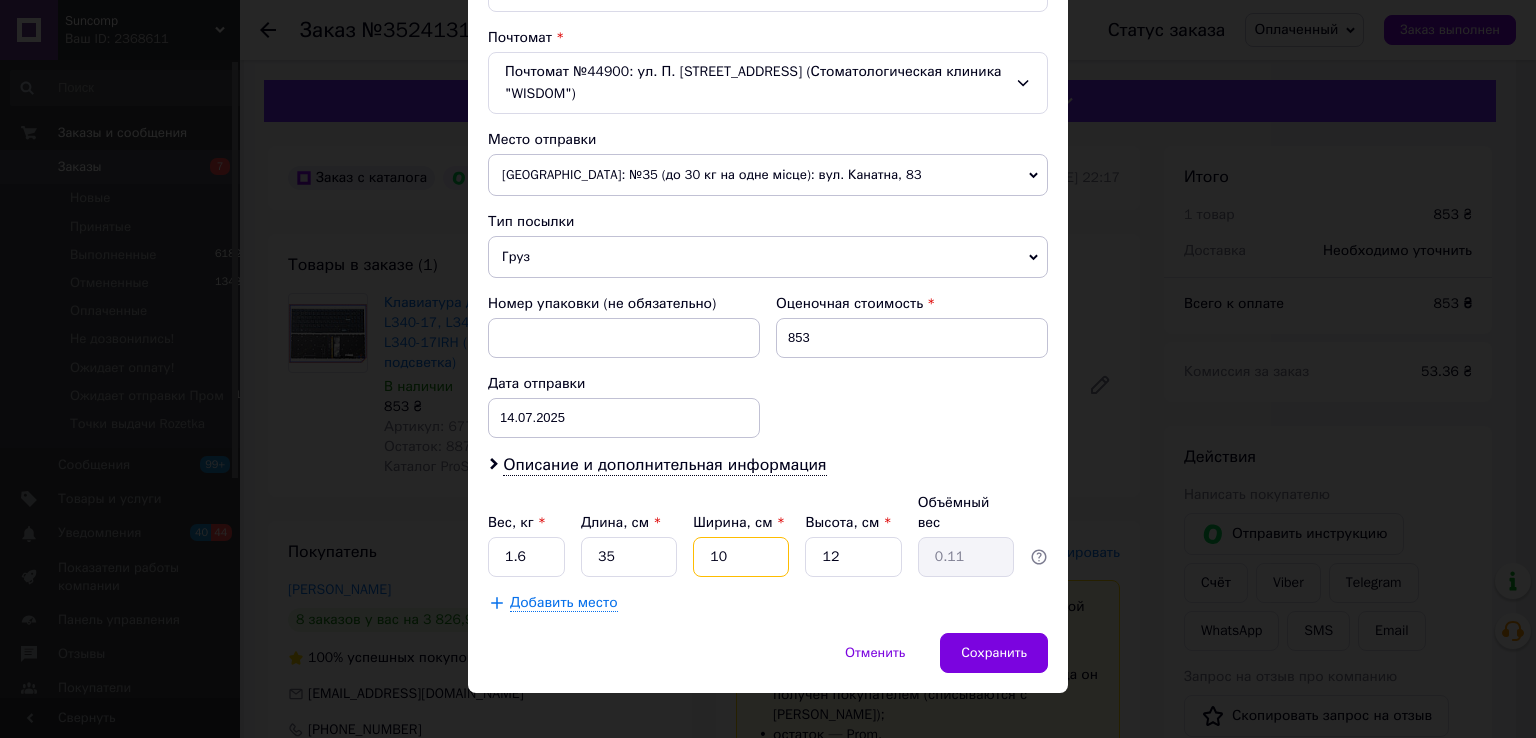 type on "1.05" 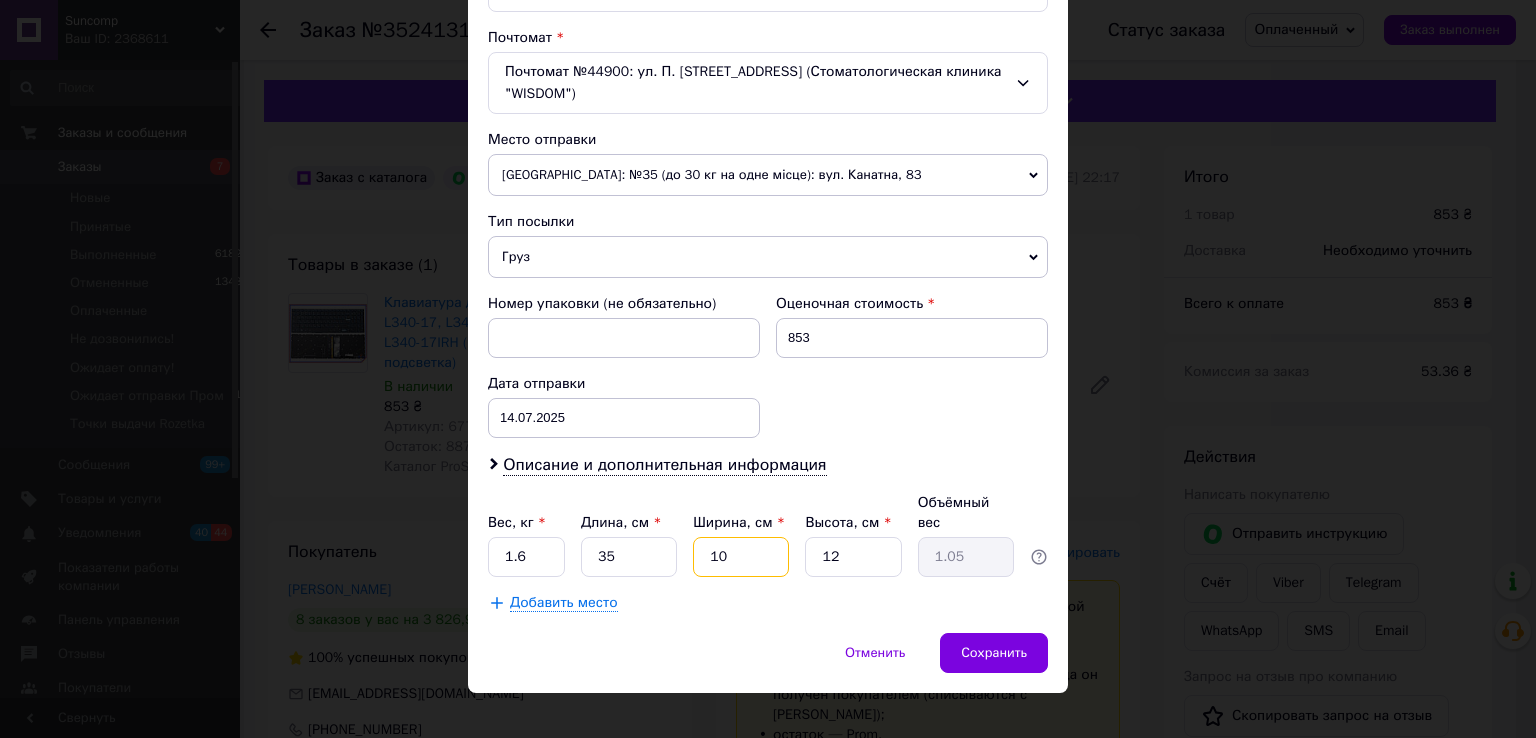 type on "10" 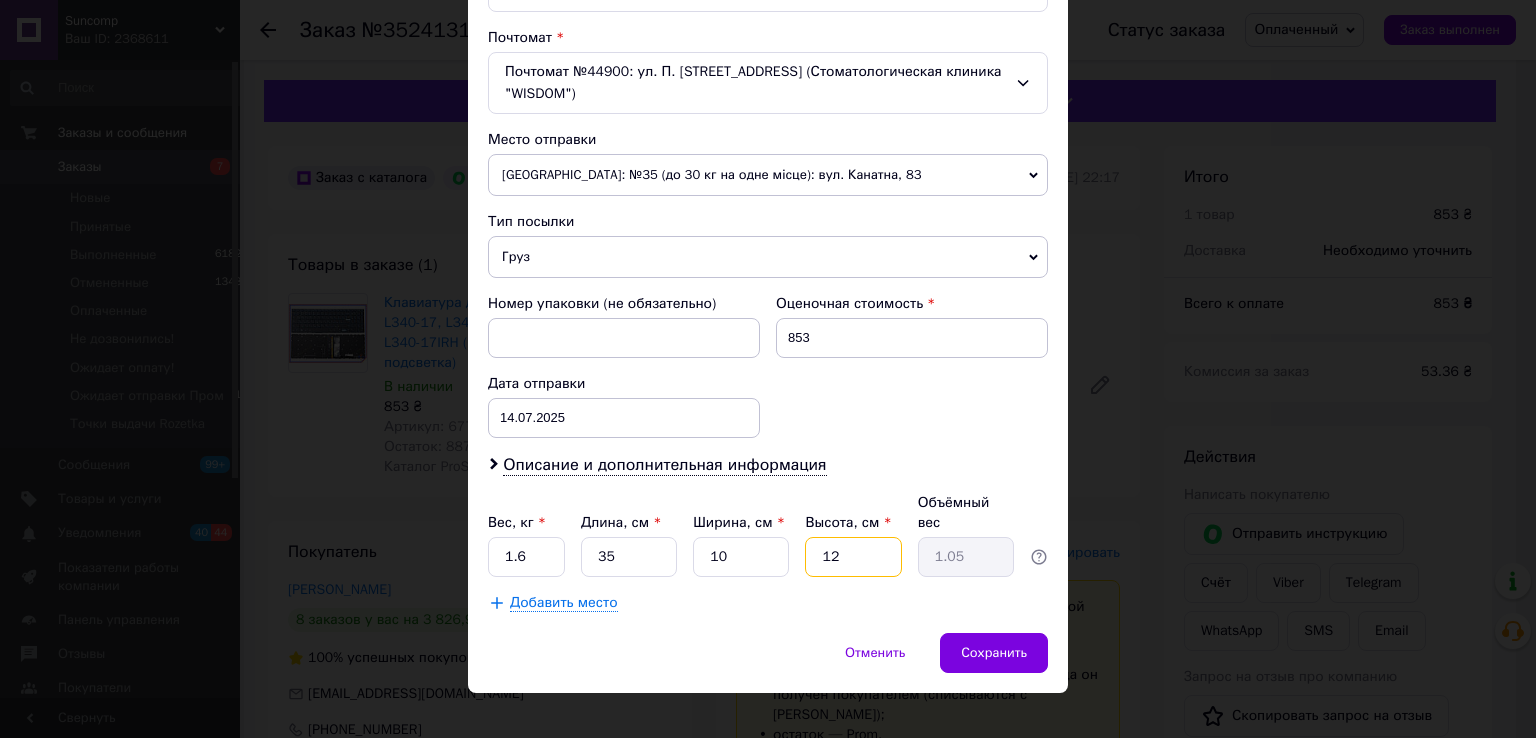drag, startPoint x: 858, startPoint y: 530, endPoint x: 744, endPoint y: 530, distance: 114 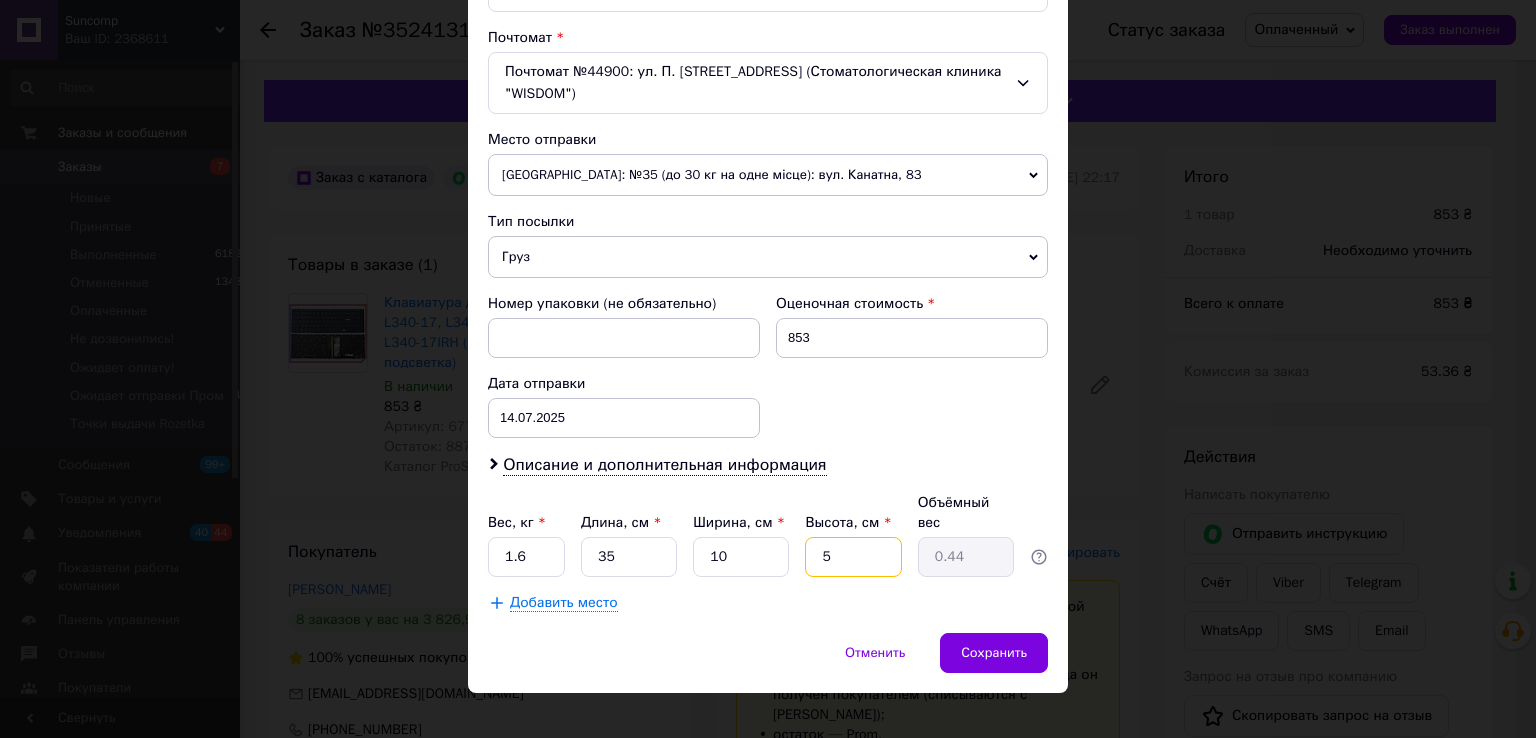 type on "5" 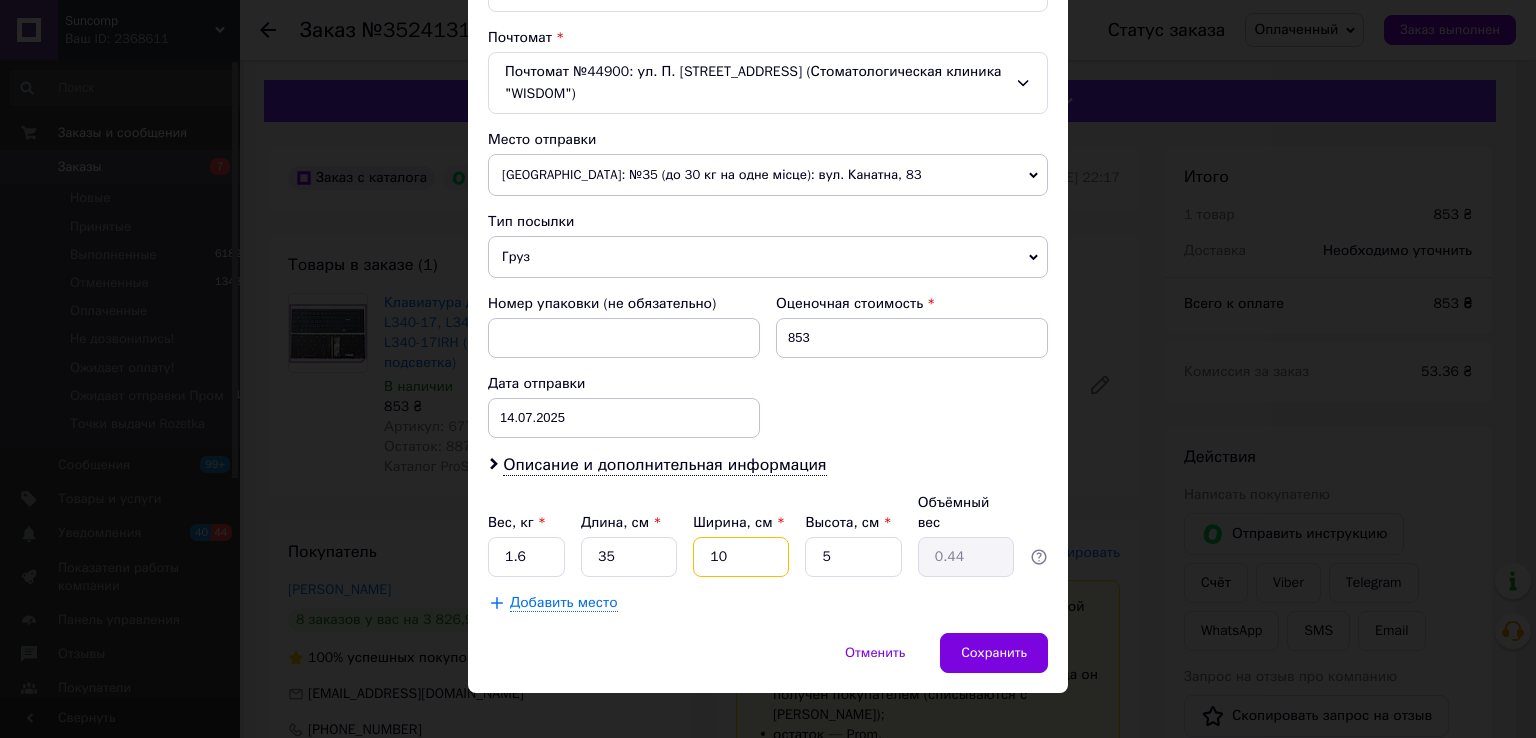 drag, startPoint x: 737, startPoint y: 531, endPoint x: 654, endPoint y: 530, distance: 83.00603 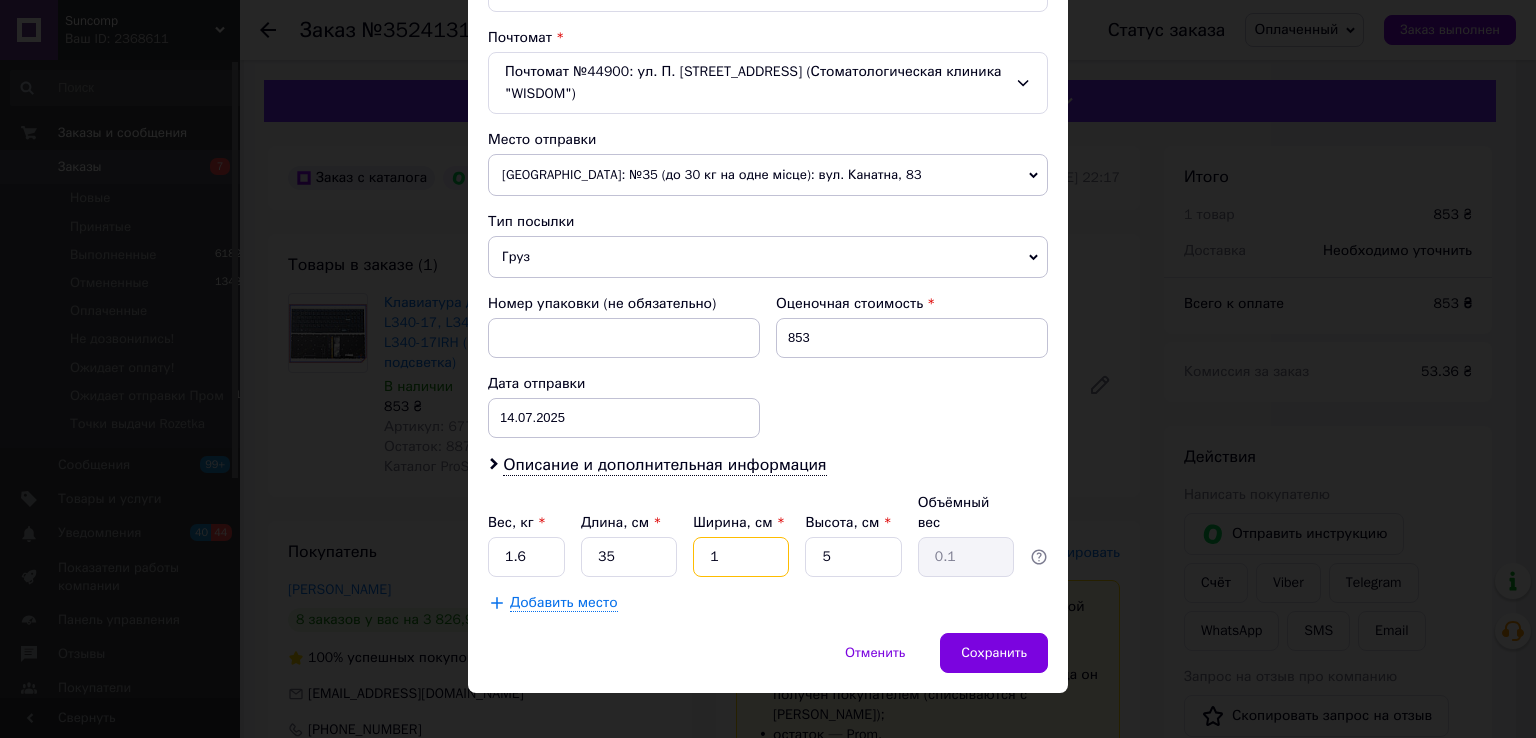 type on "15" 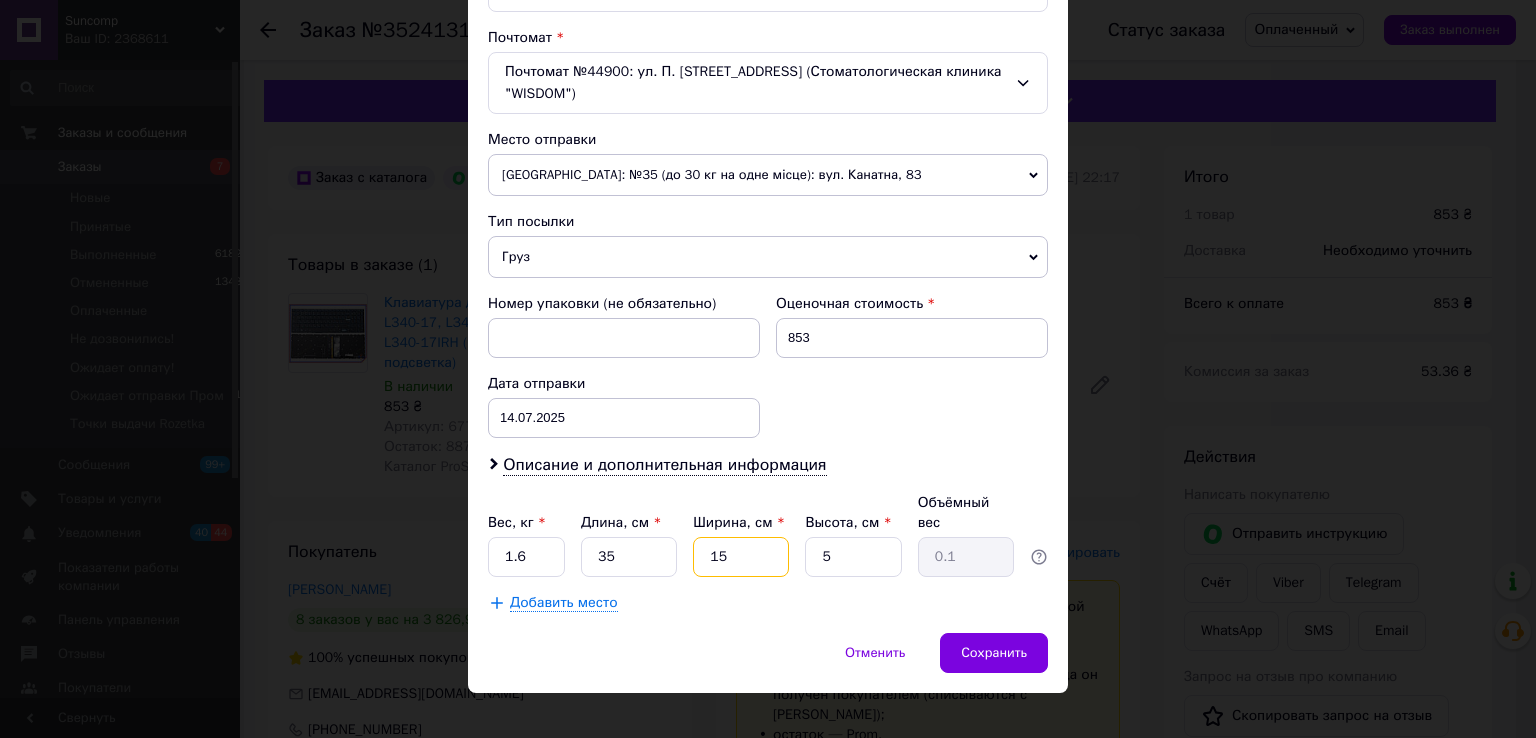 type on "0.66" 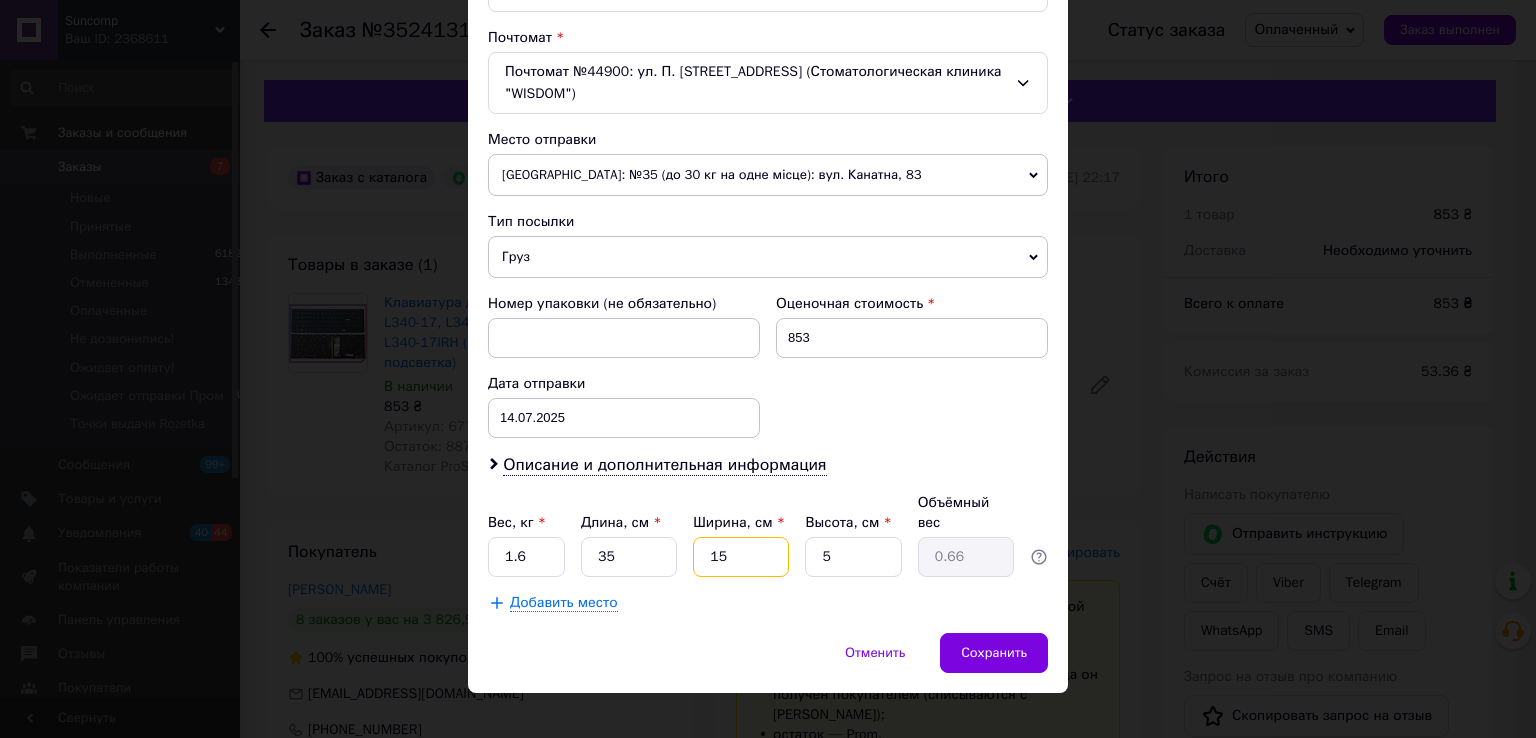 type on "15" 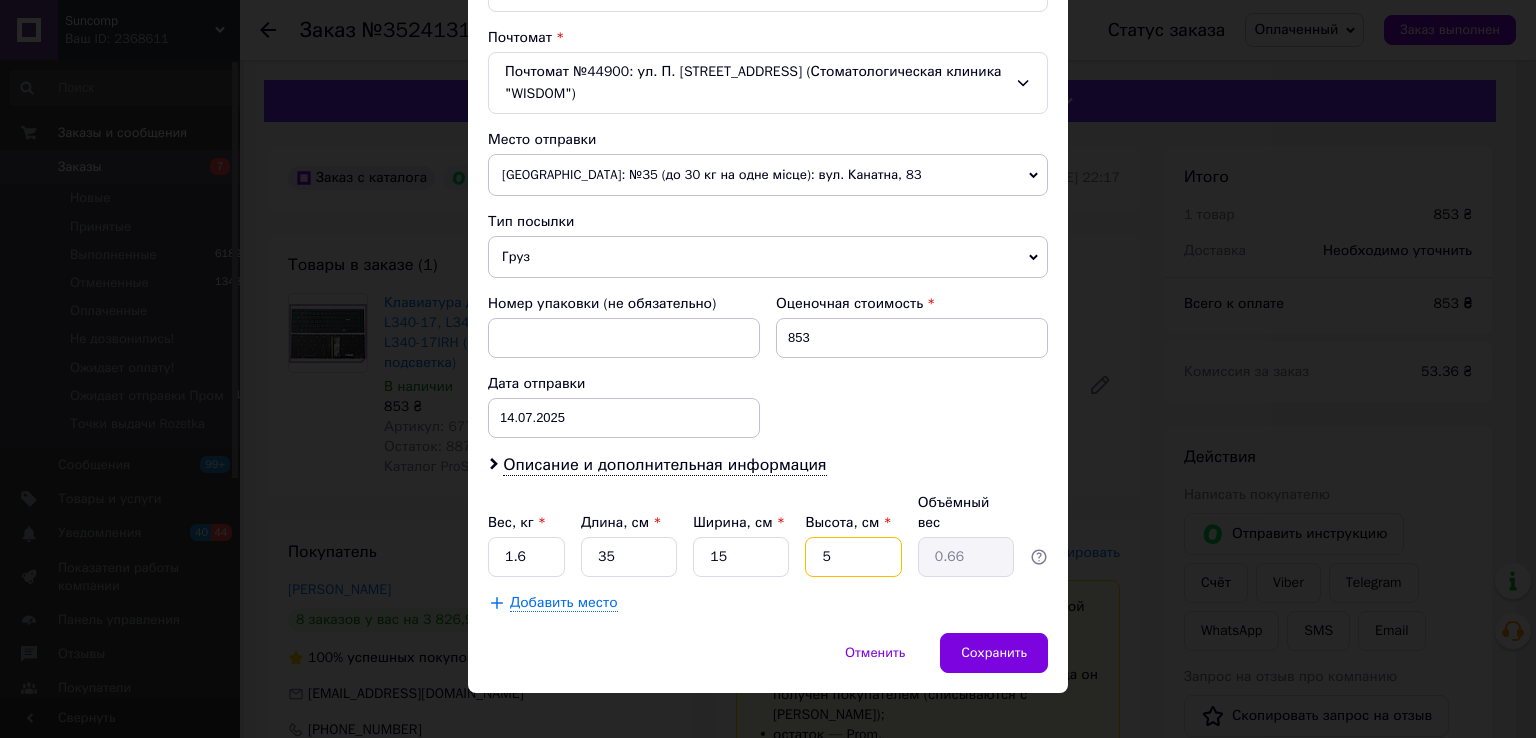 click on "5" at bounding box center (853, 557) 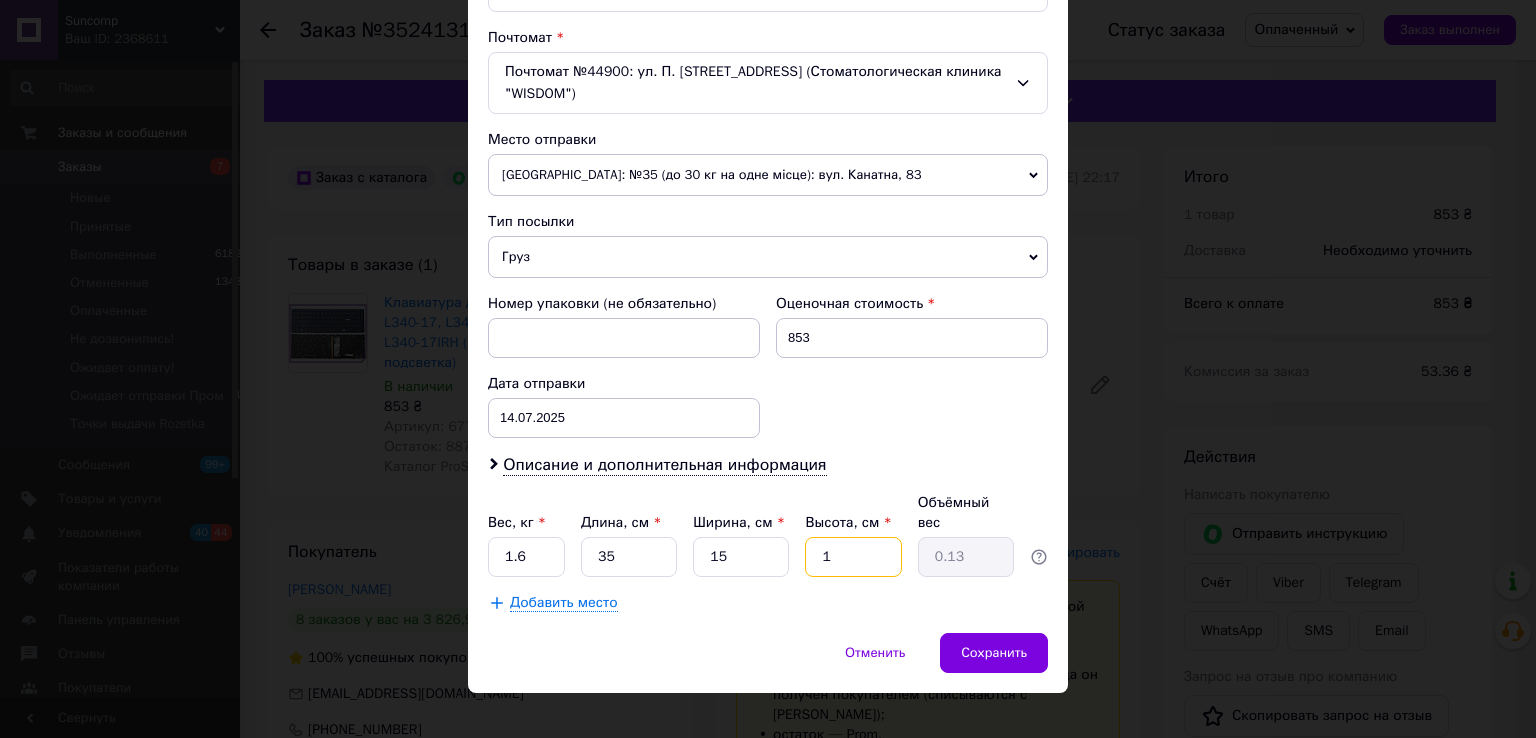 type on "10" 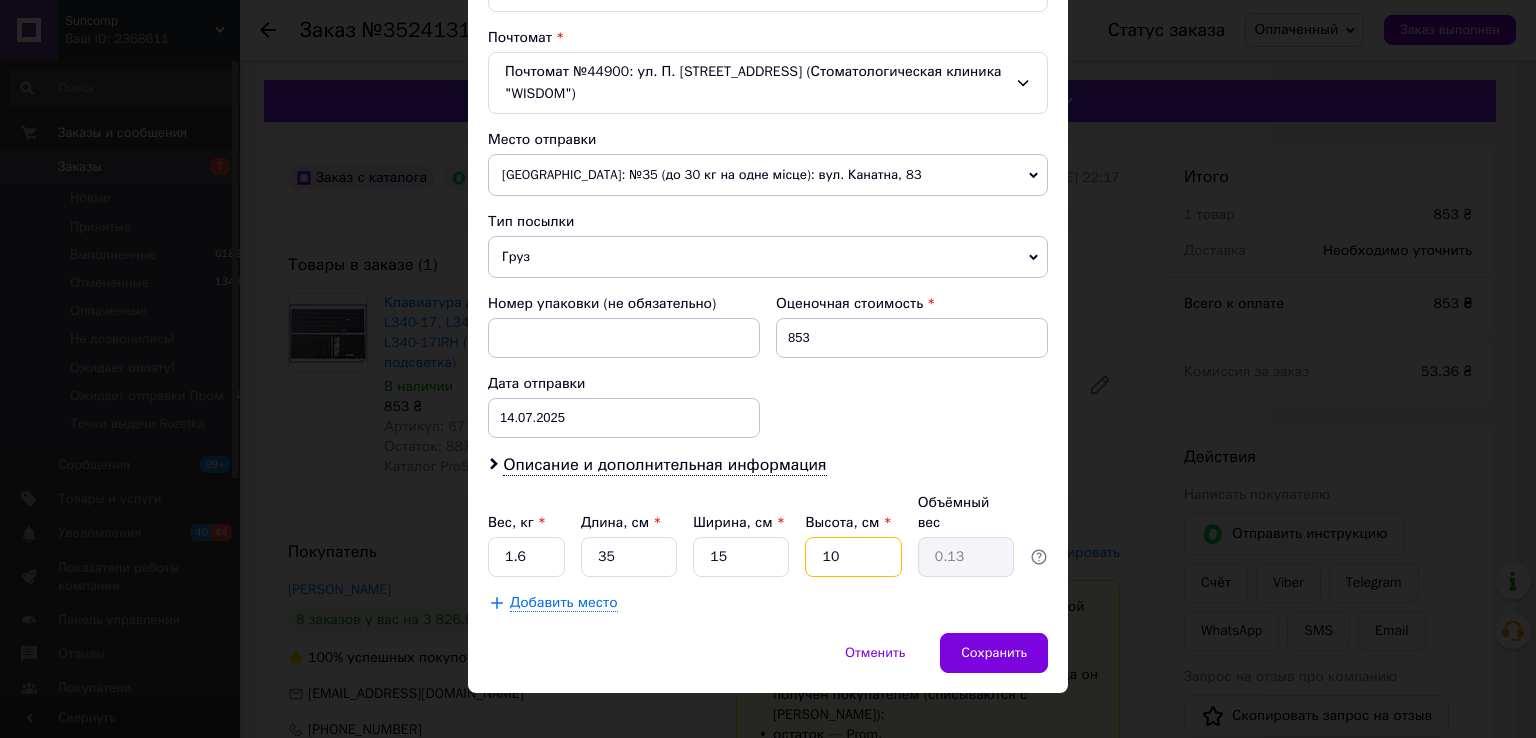 type on "1.31" 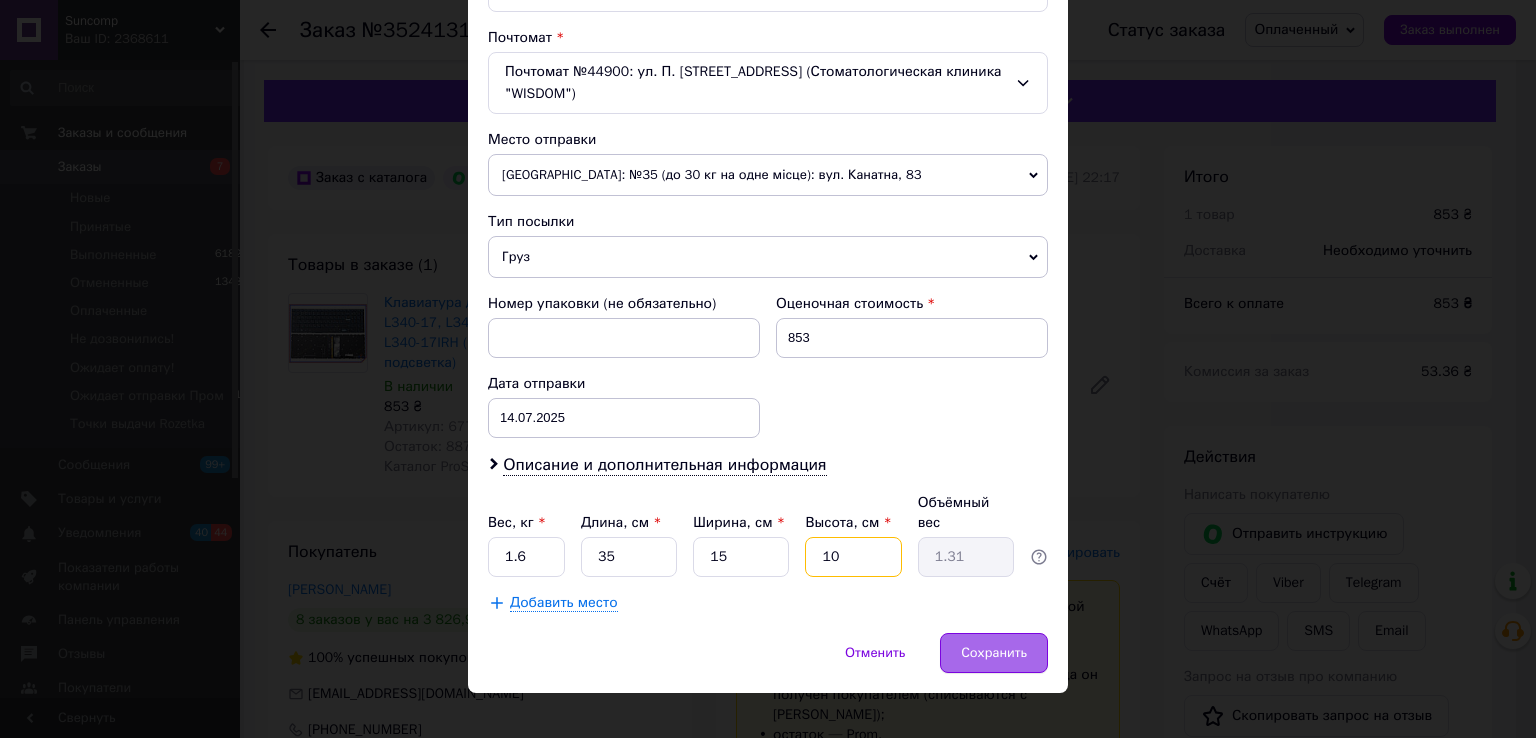 type on "10" 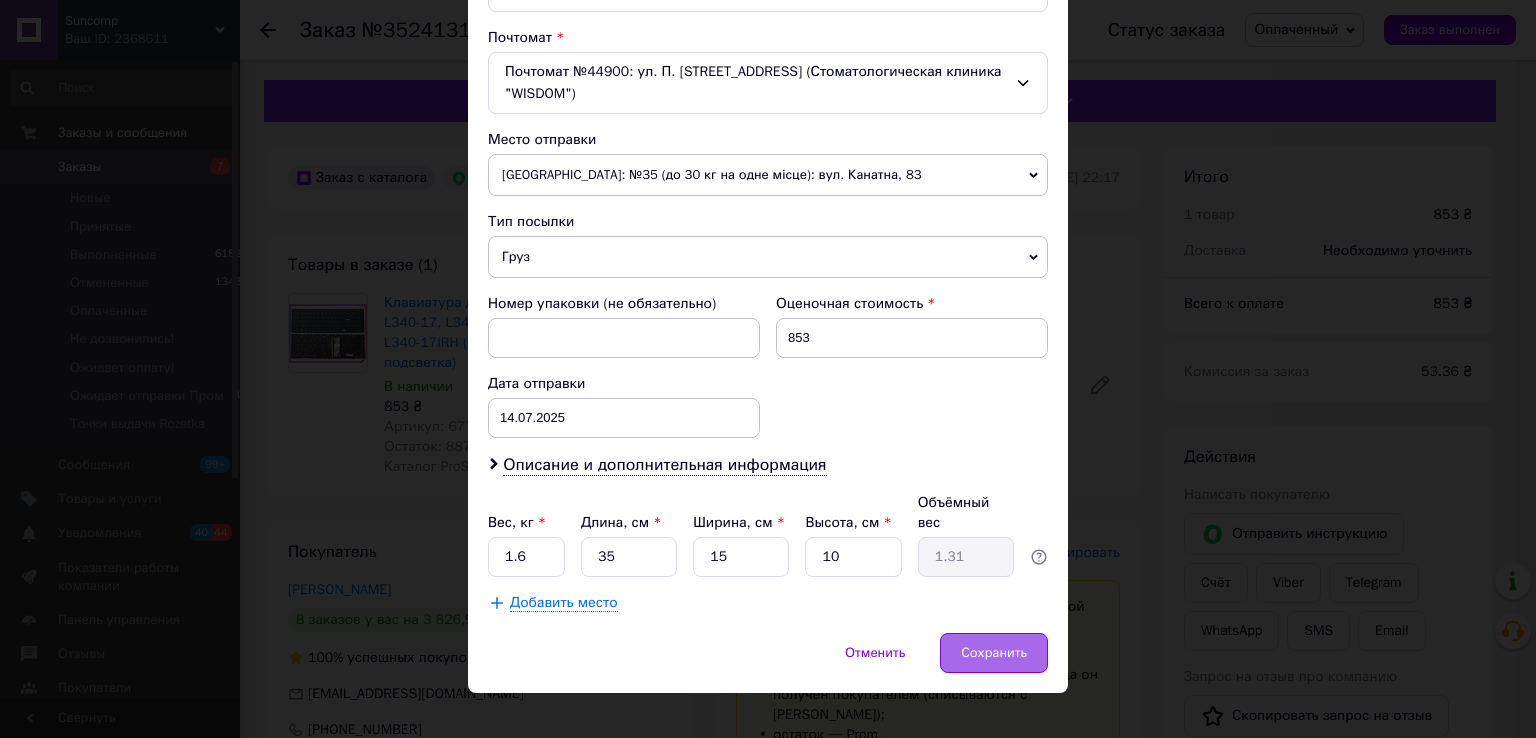 click on "Сохранить" at bounding box center (994, 653) 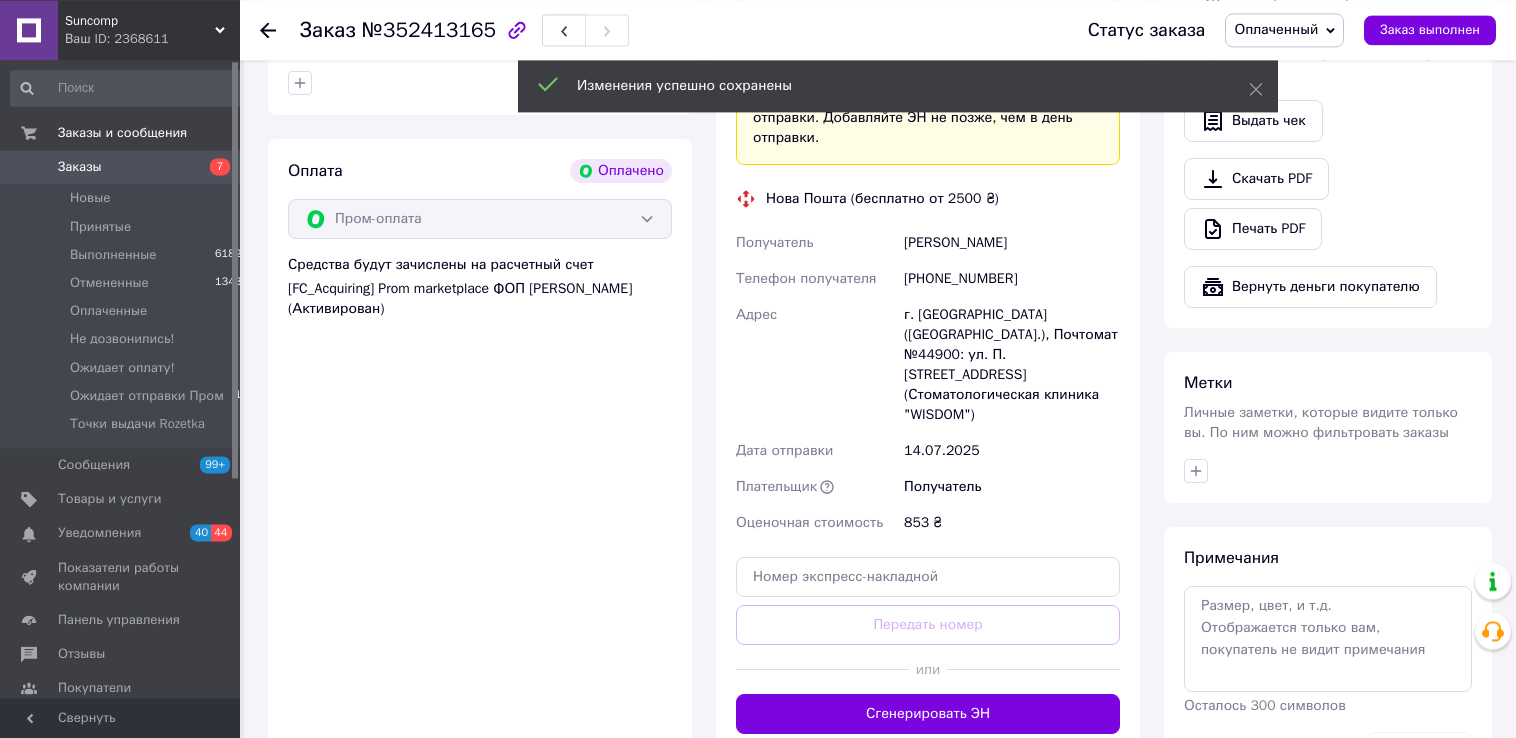 scroll, scrollTop: 686, scrollLeft: 0, axis: vertical 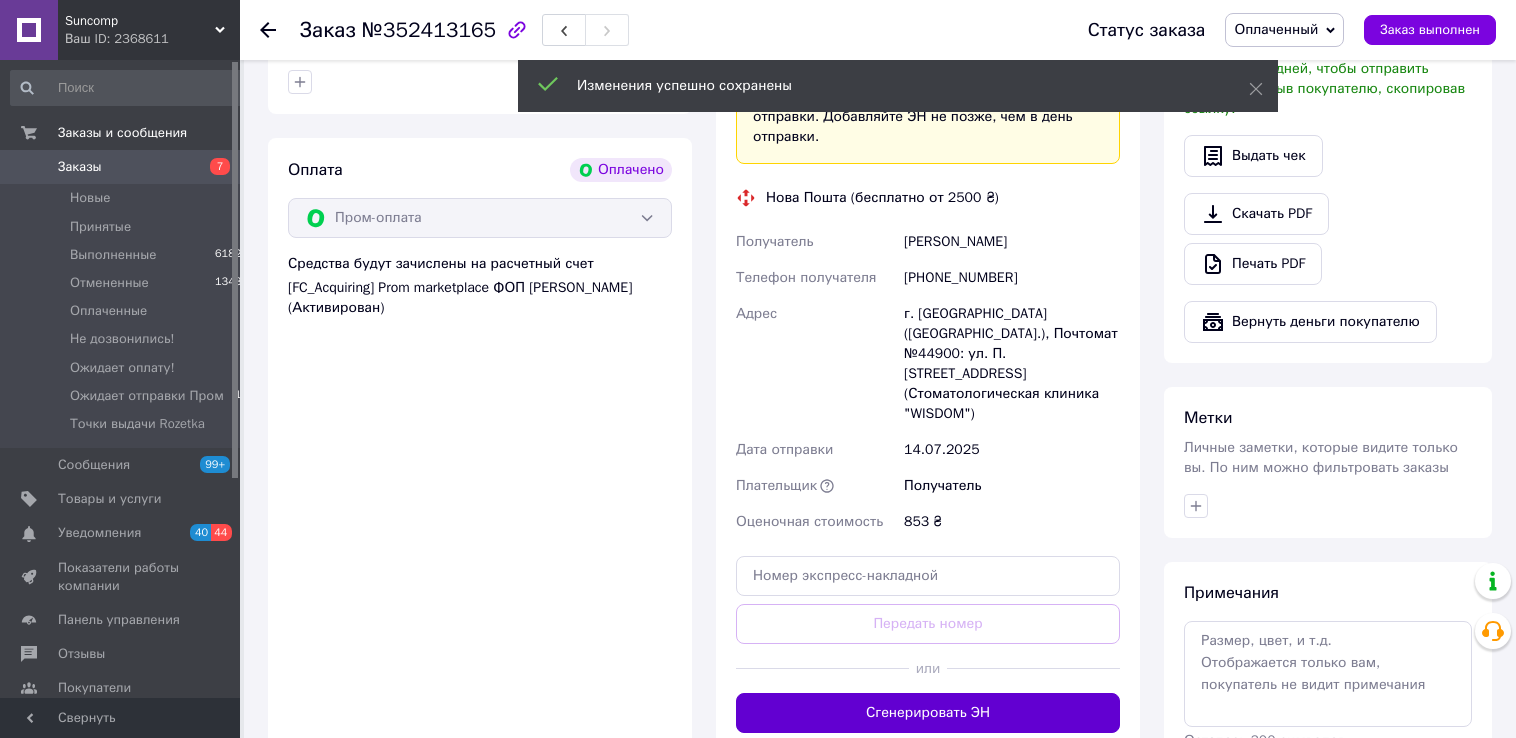 click on "Сгенерировать ЭН" at bounding box center [928, 713] 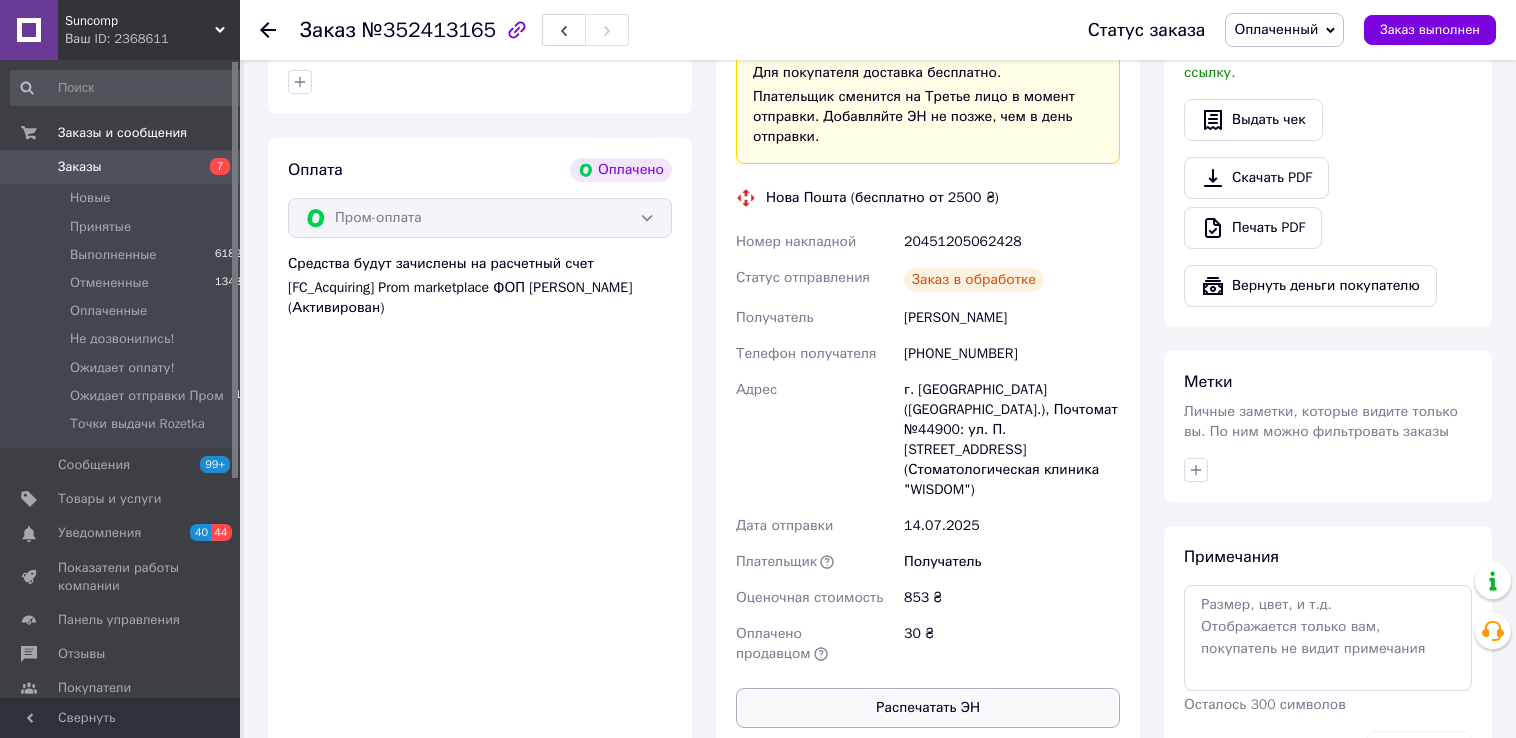 click on "Распечатать ЭН" at bounding box center [928, 708] 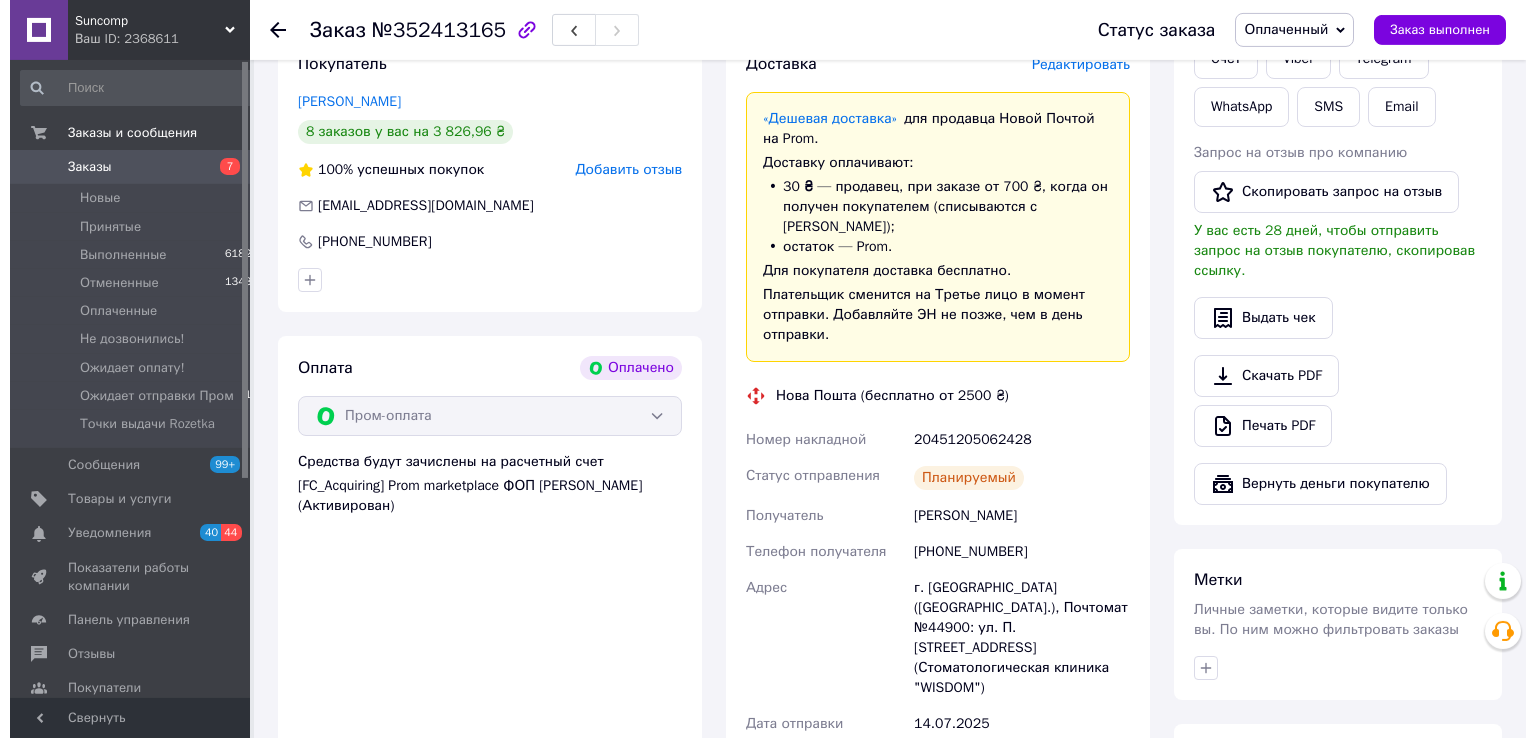 scroll, scrollTop: 475, scrollLeft: 0, axis: vertical 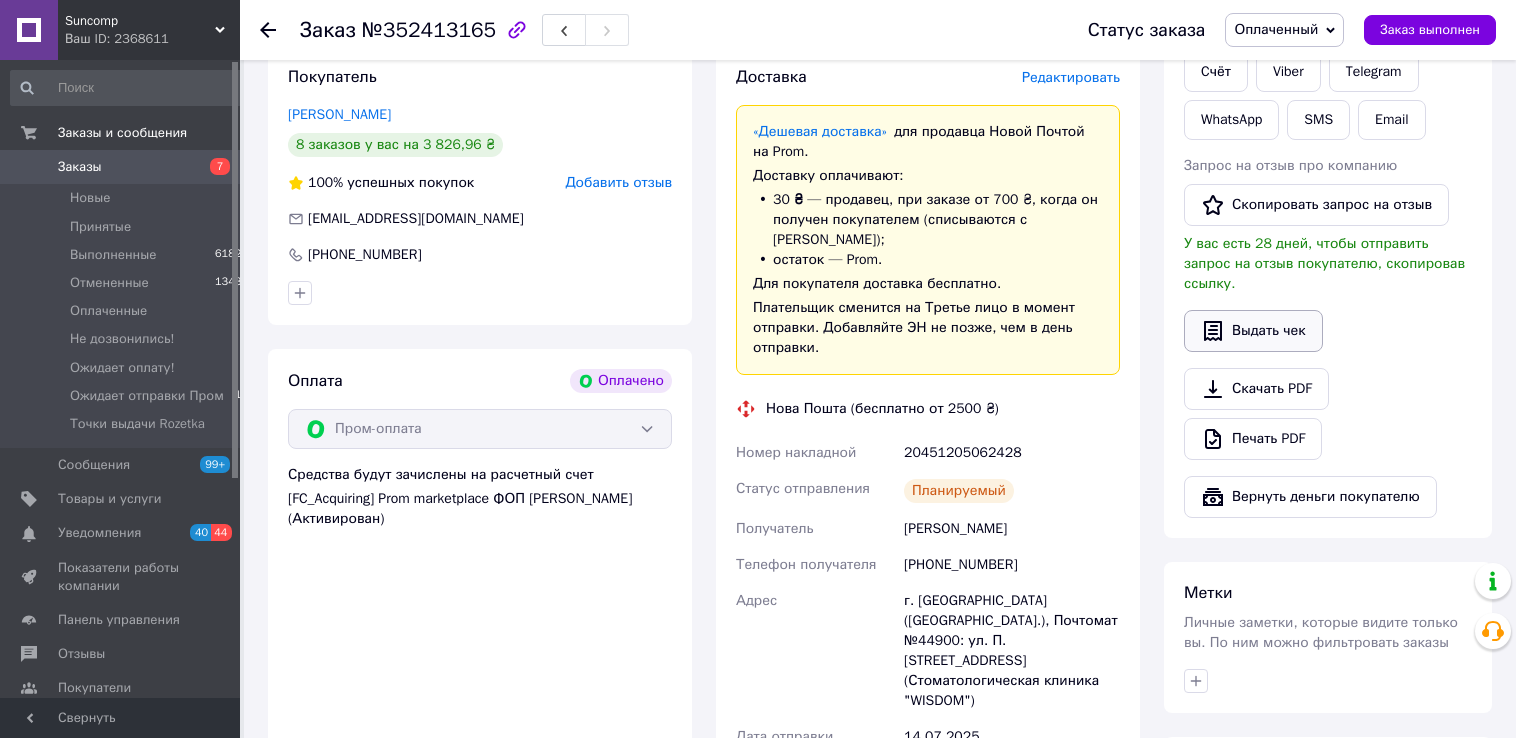 click on "Выдать чек" at bounding box center (1253, 331) 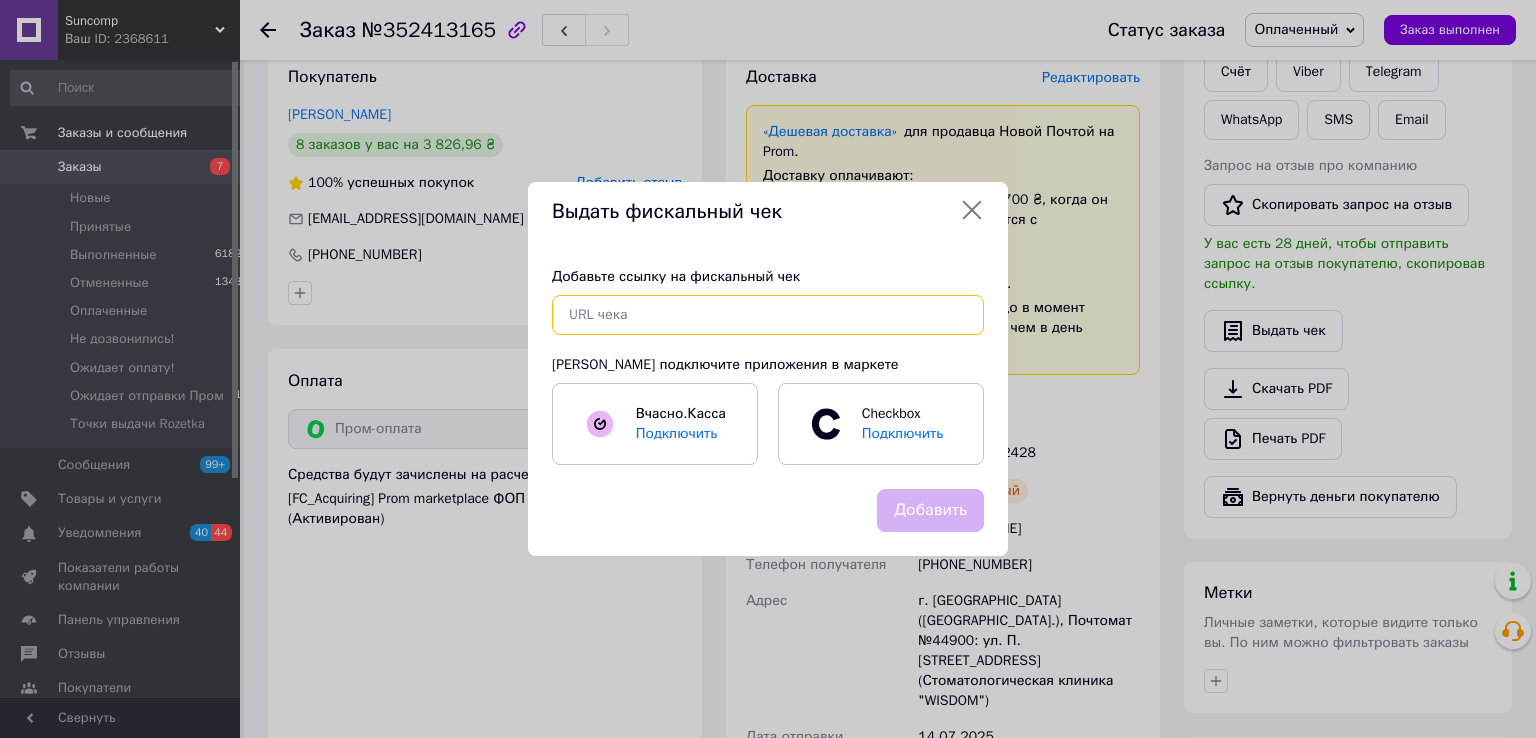 click at bounding box center (768, 315) 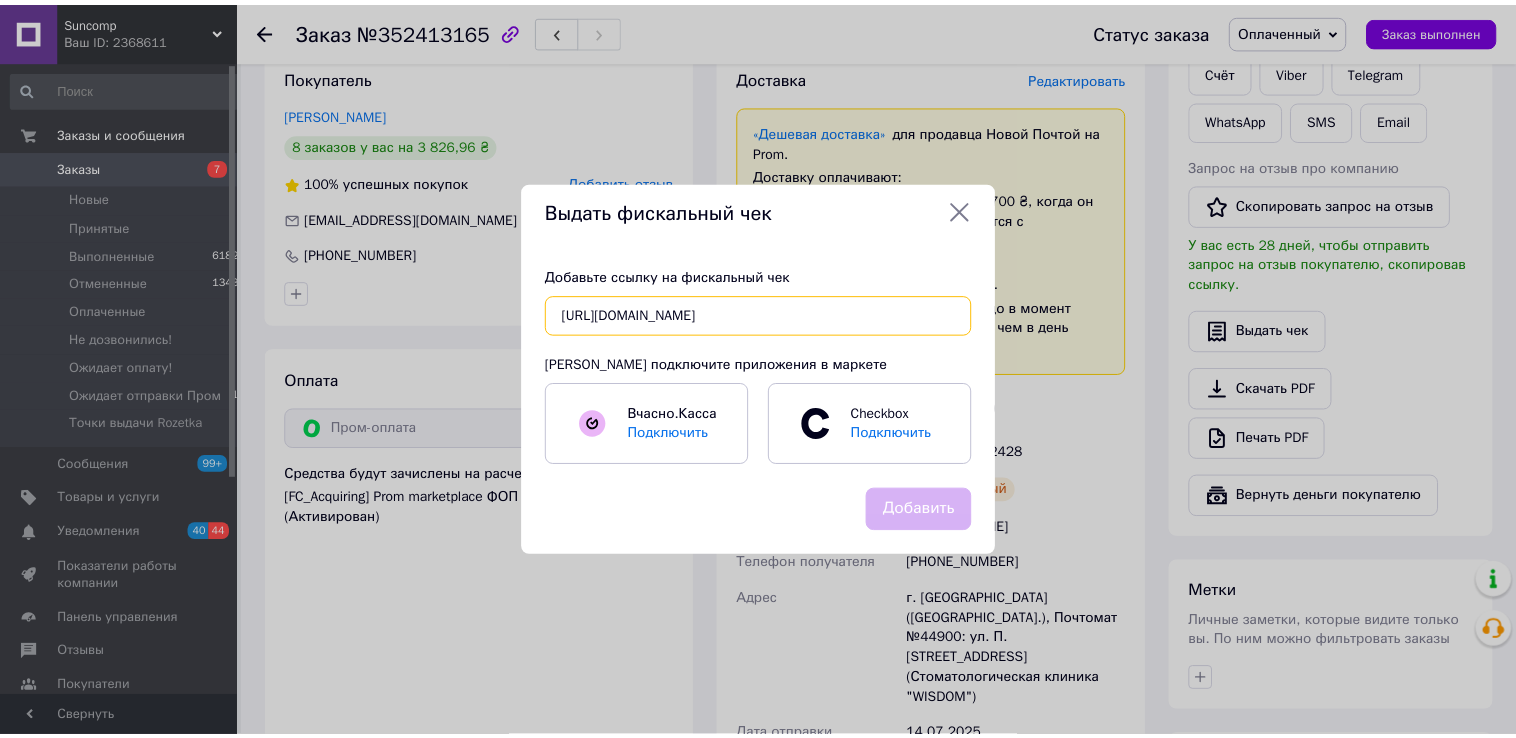 scroll, scrollTop: 0, scrollLeft: 348, axis: horizontal 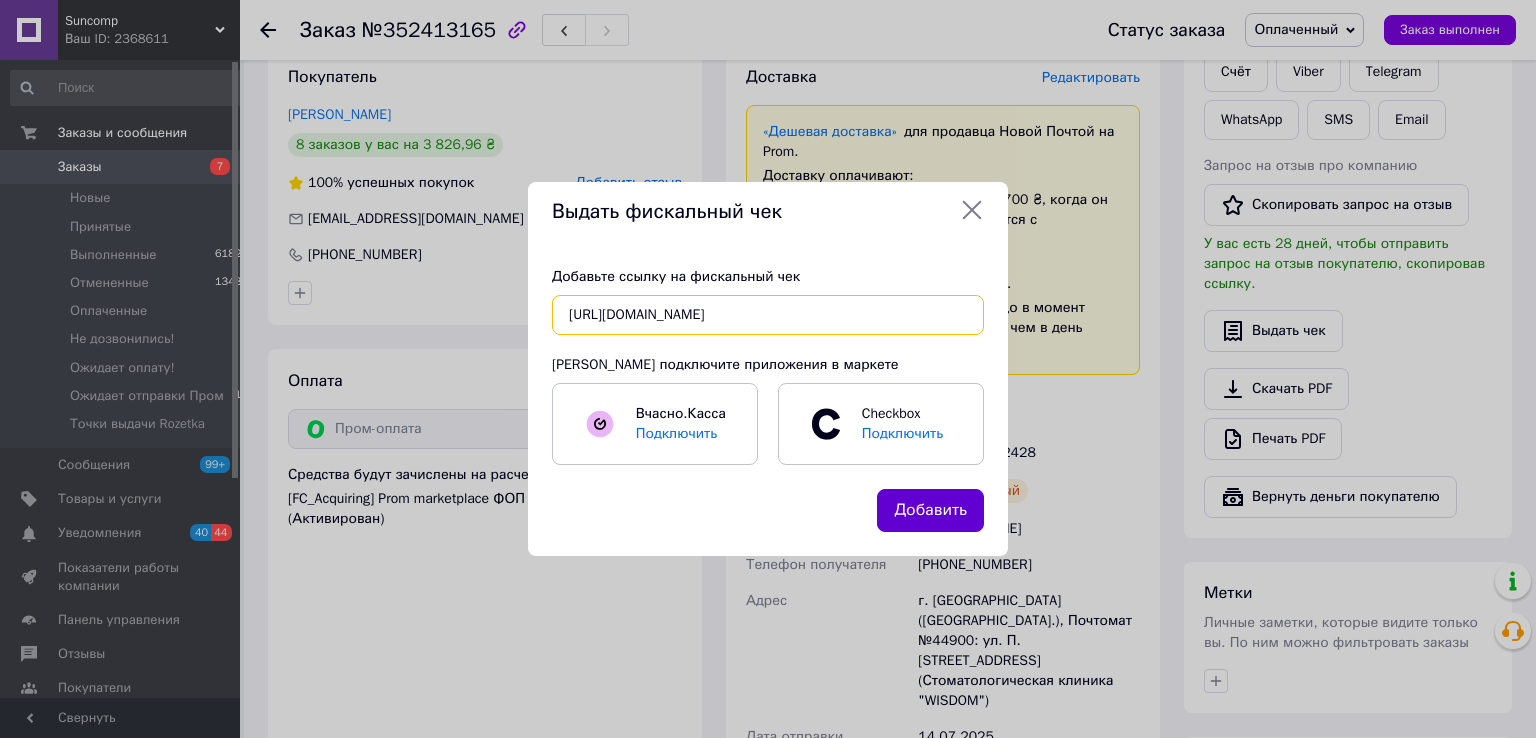 type on "[URL][DOMAIN_NAME]" 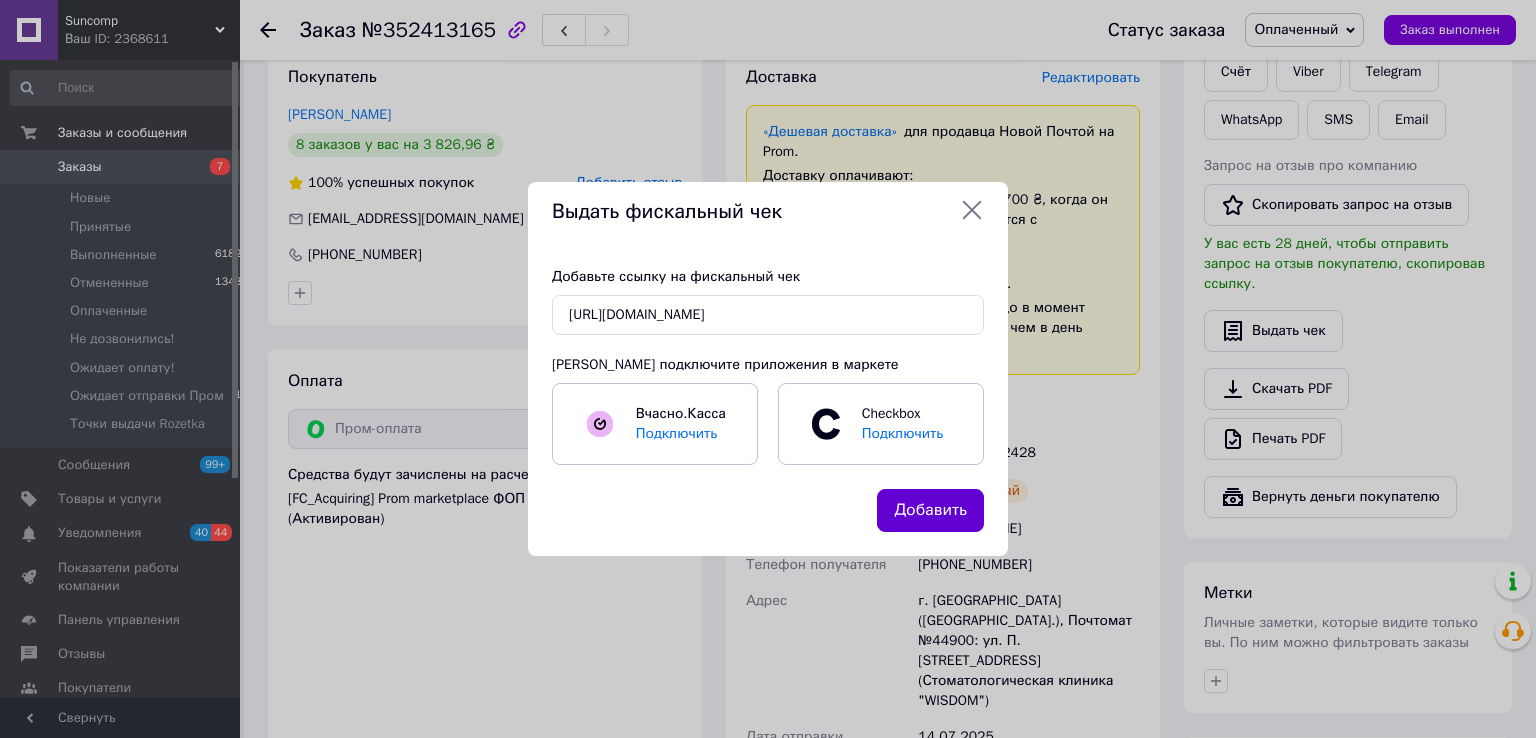click on "Добавить" at bounding box center (930, 510) 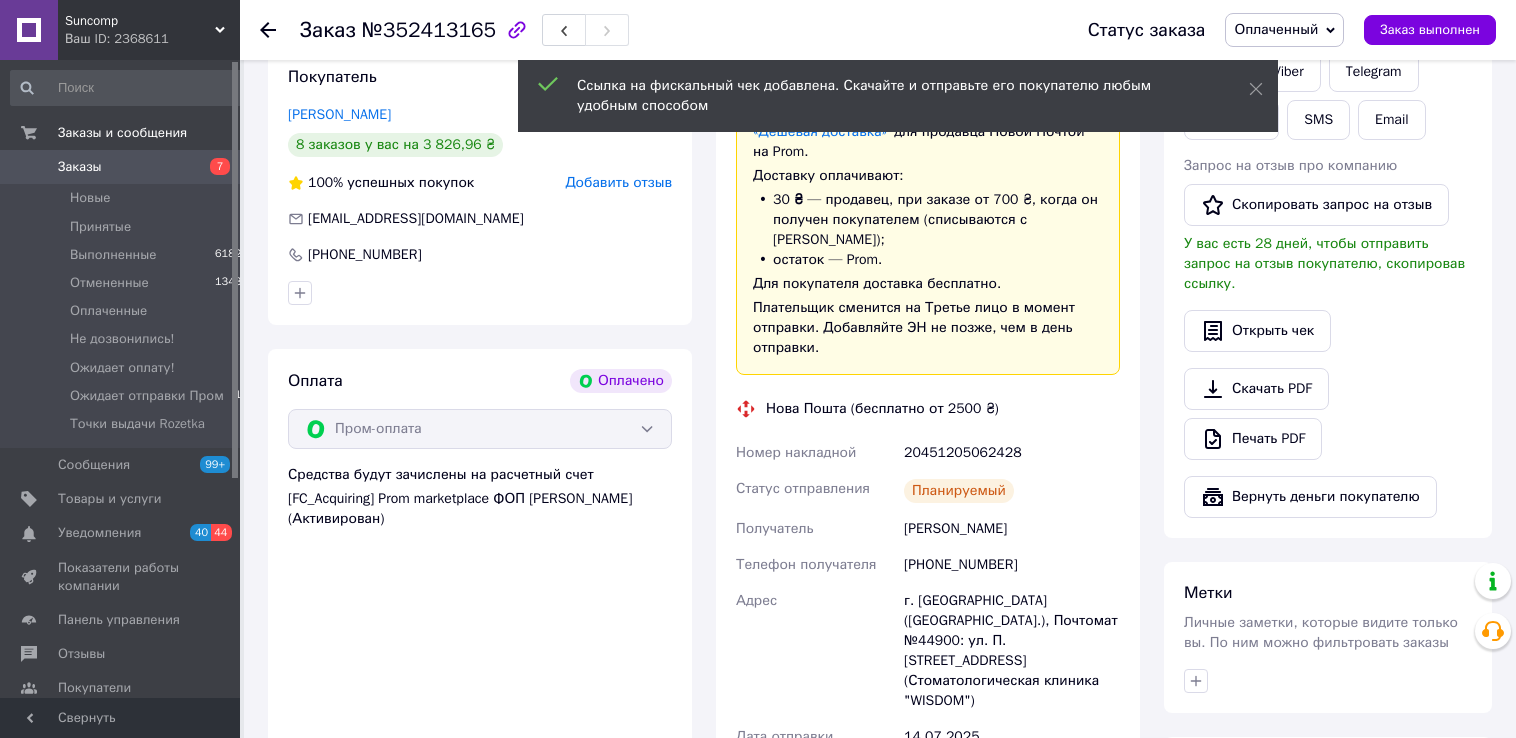 click on "Оплаченный" at bounding box center [1276, 29] 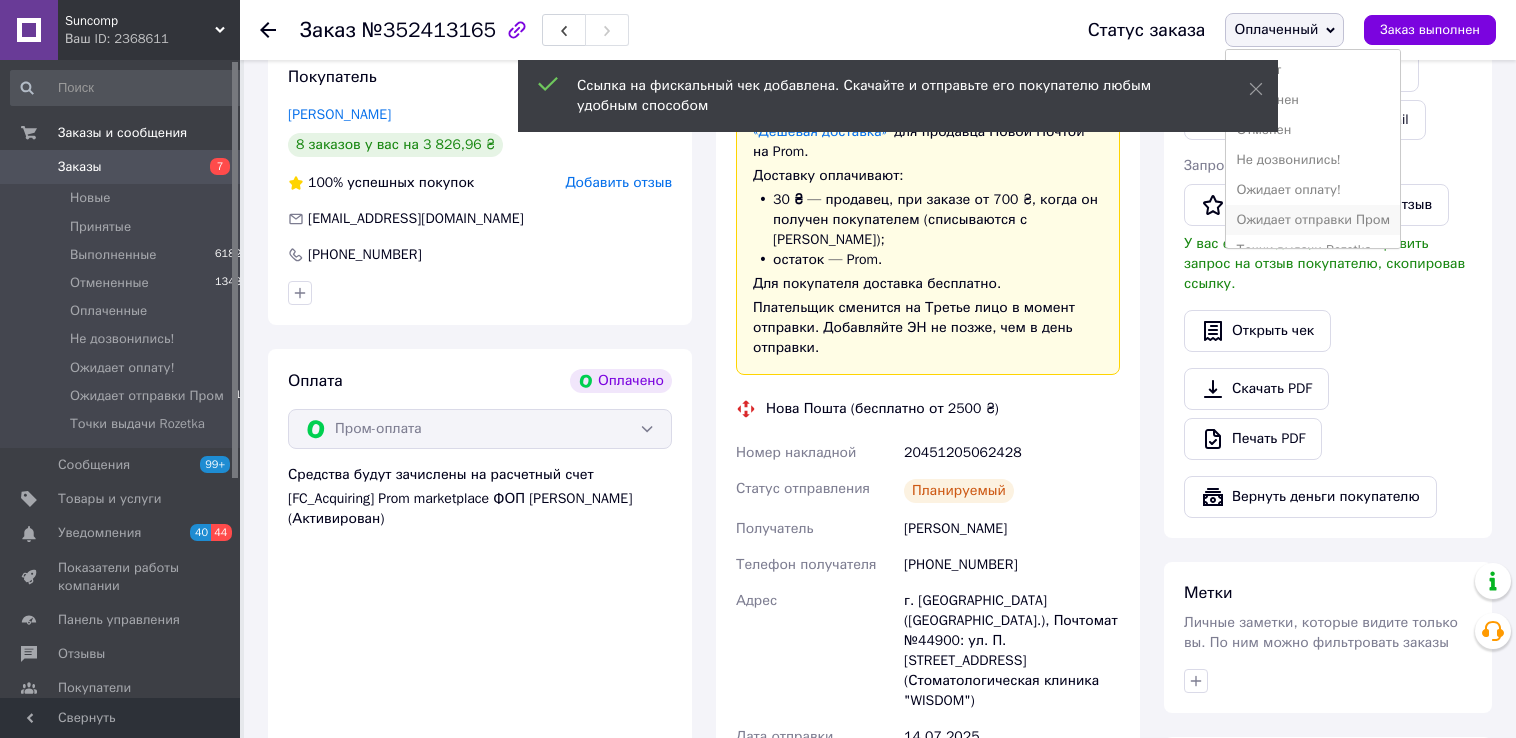 click on "Ожидает отправки Пром" at bounding box center (1313, 220) 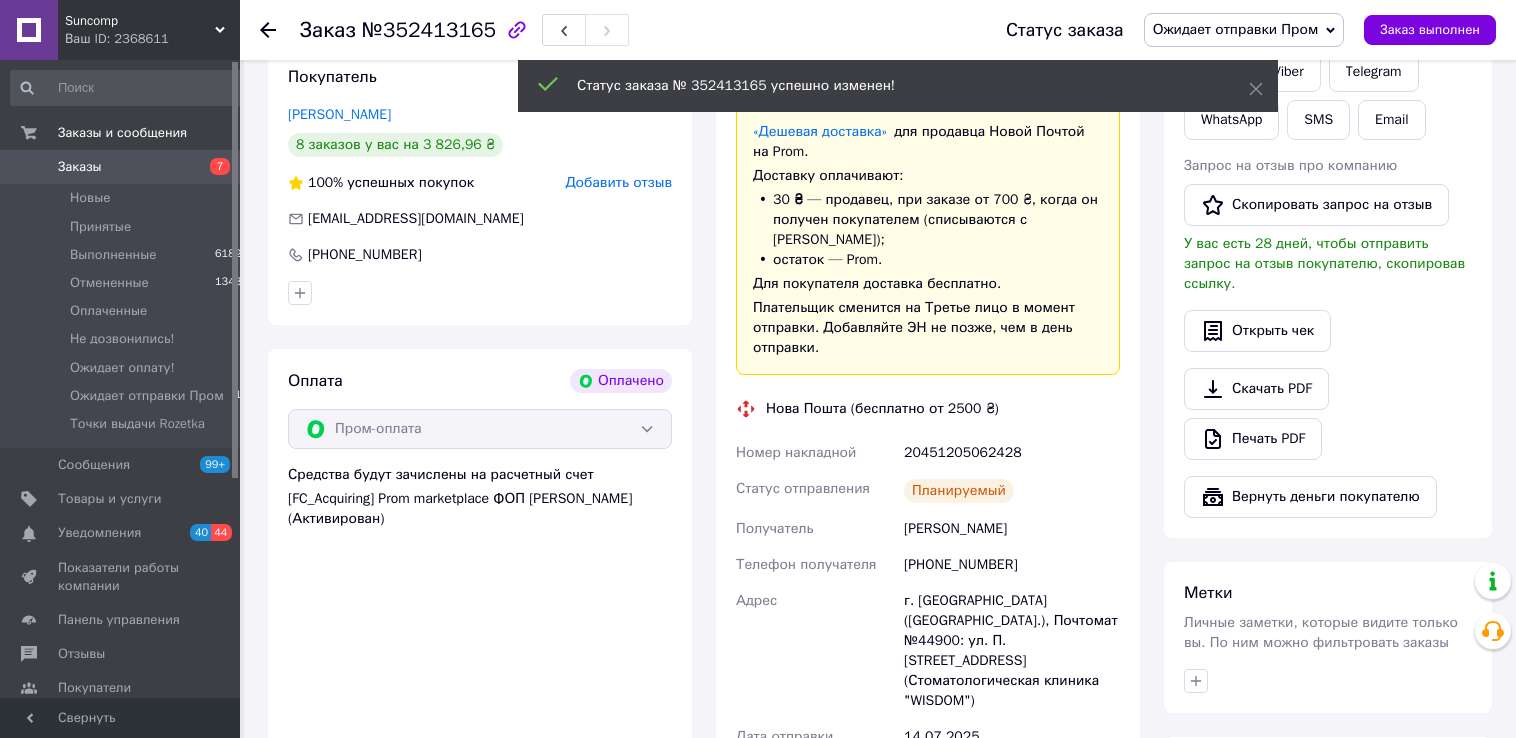 click on "Заказы" at bounding box center (80, 167) 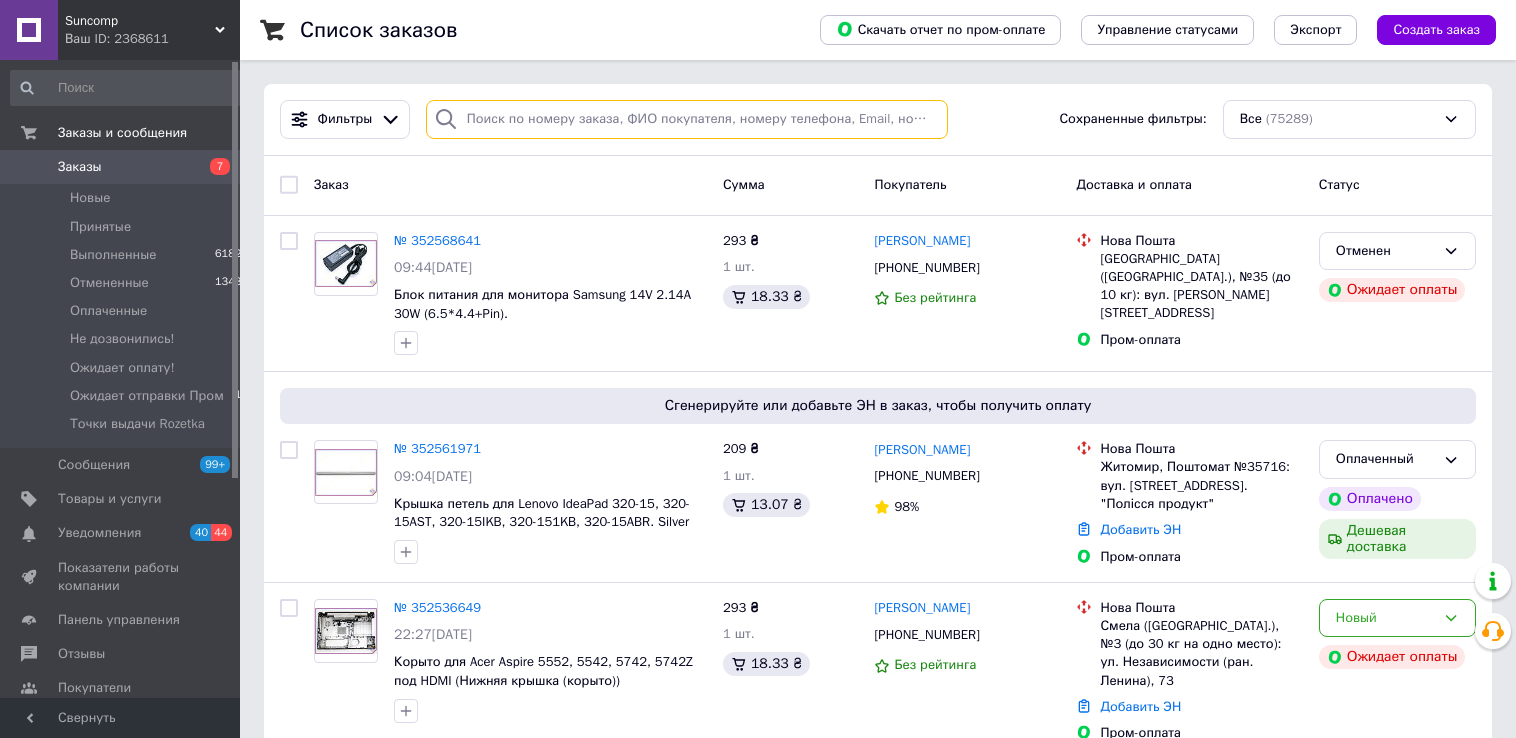 click at bounding box center [687, 119] 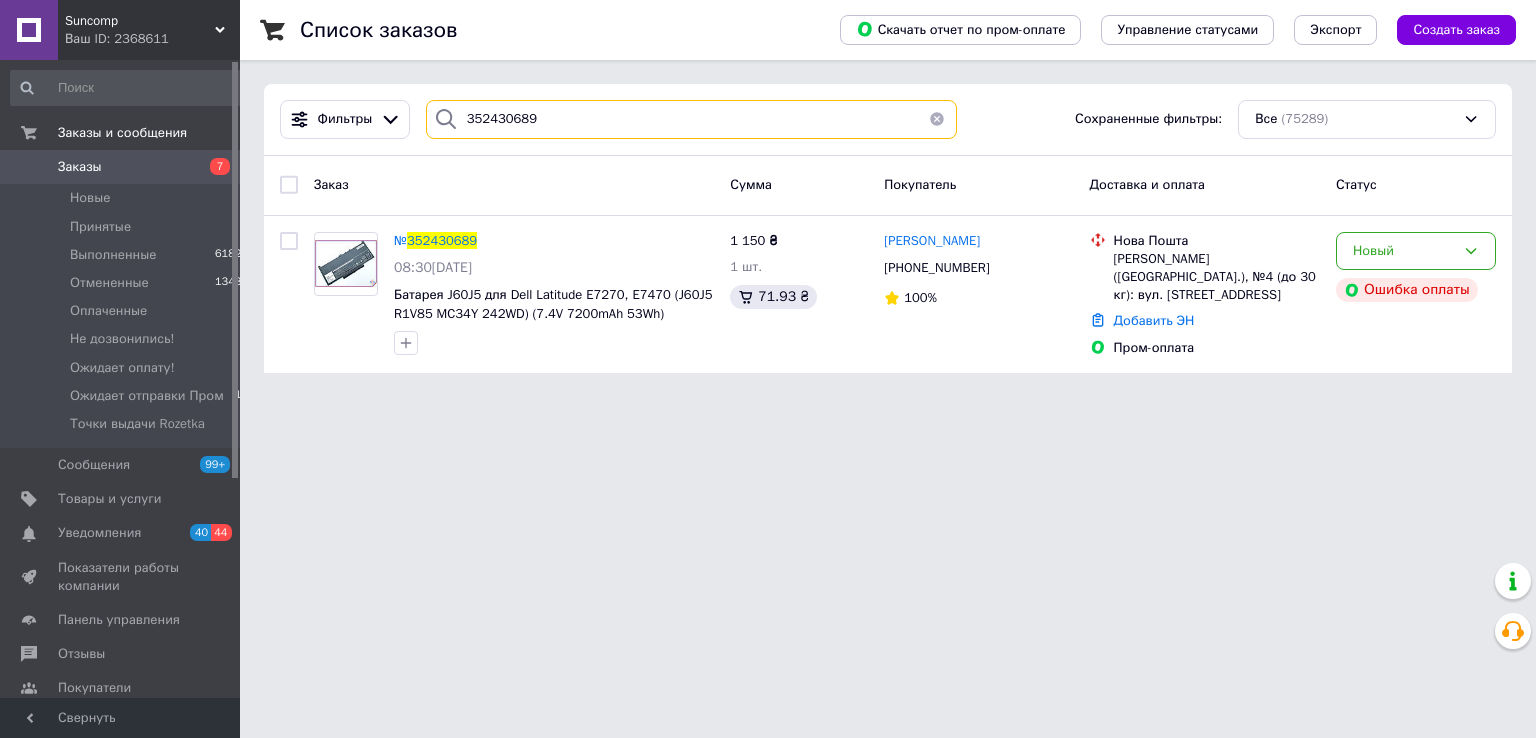 click on "352430689" at bounding box center [692, 119] 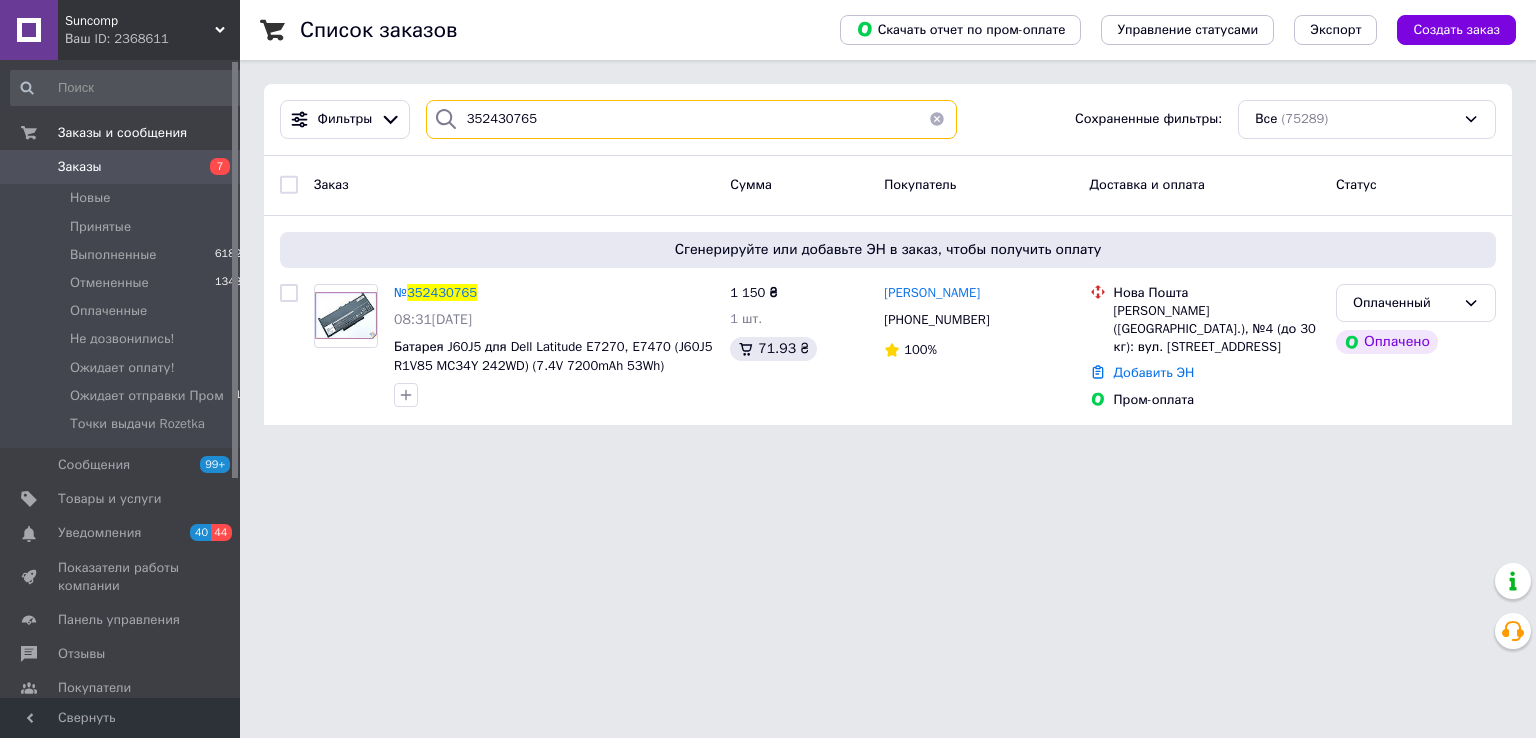 type on "352430765" 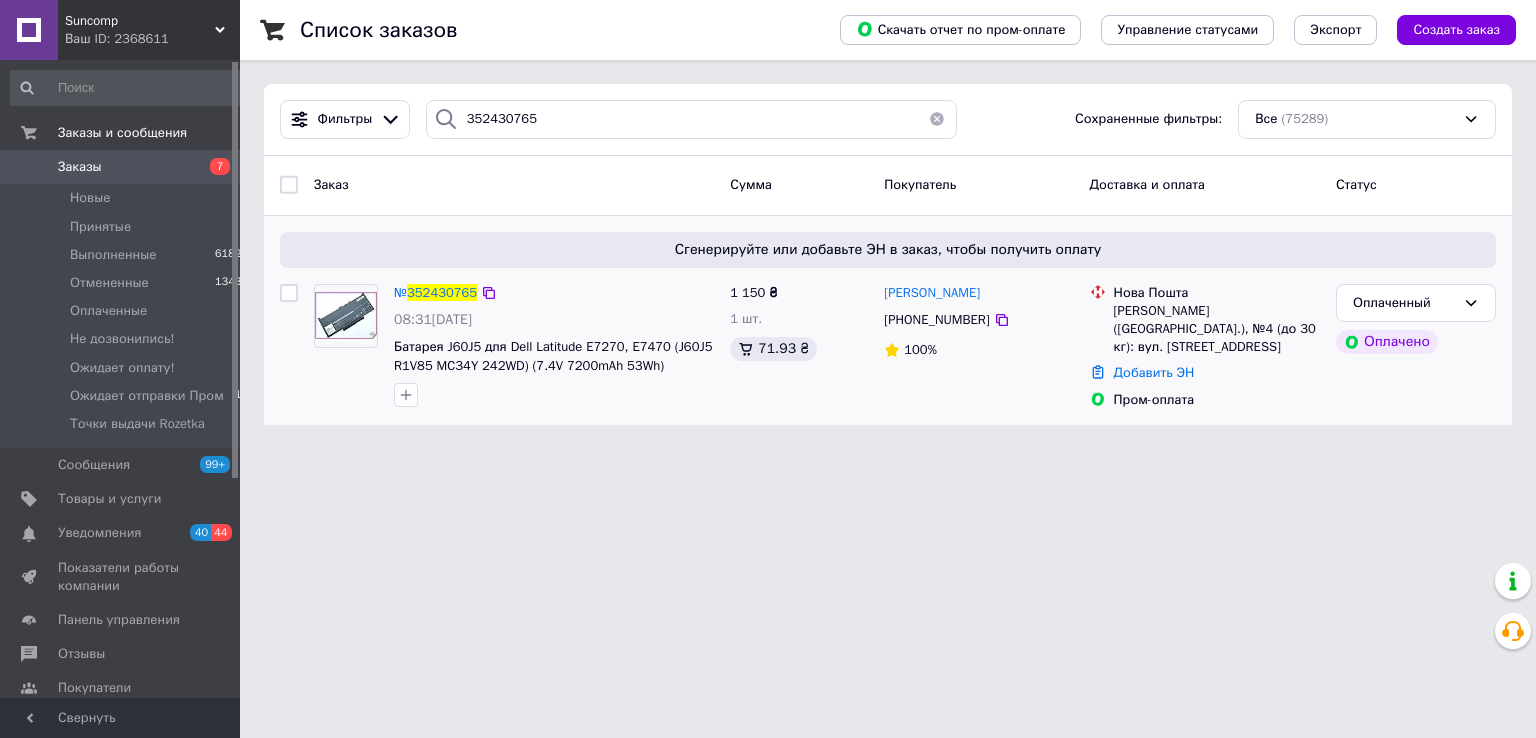 click on "[PERSON_NAME] ([GEOGRAPHIC_DATA].), №4 (до 30 кг): вул. [STREET_ADDRESS]" at bounding box center [1217, 329] 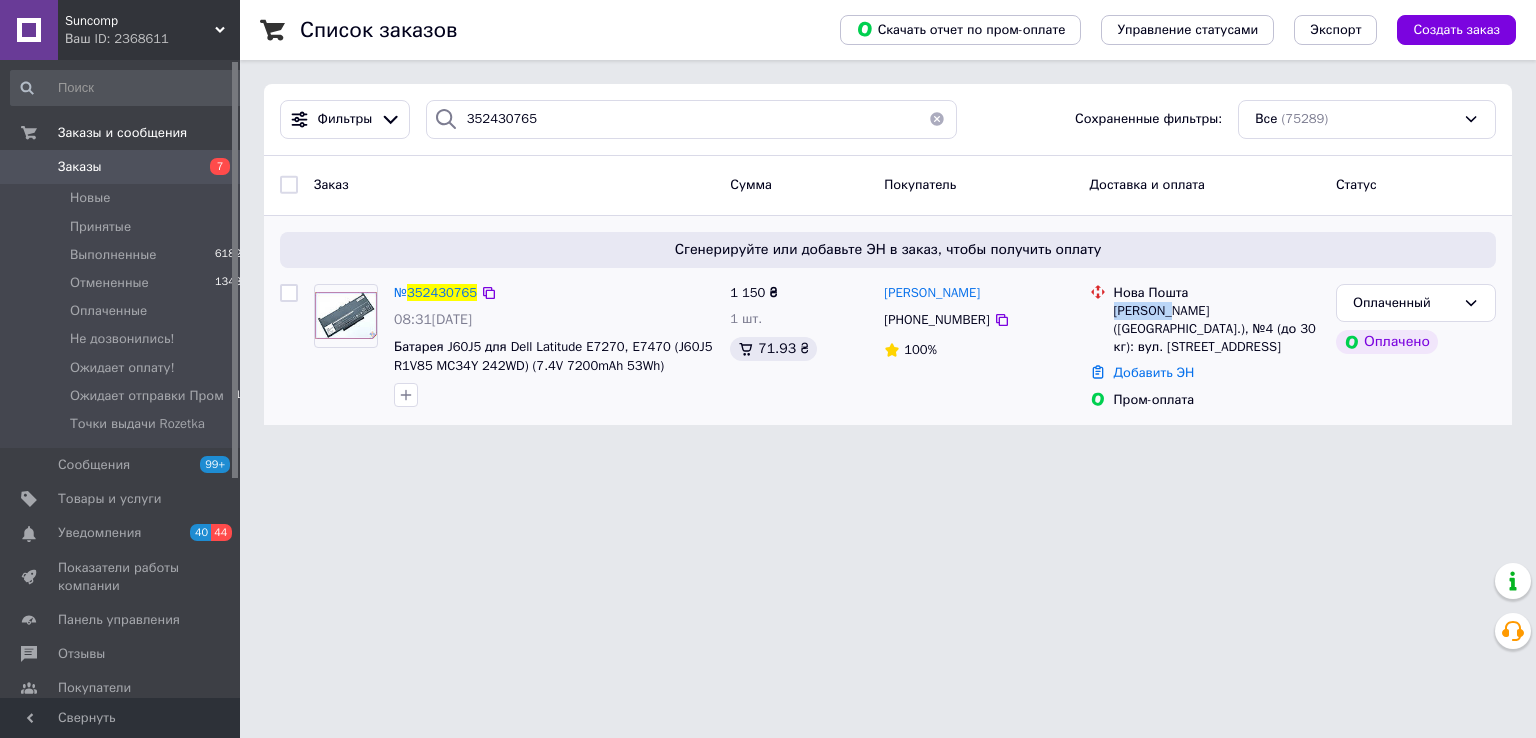 click on "[PERSON_NAME] ([GEOGRAPHIC_DATA].), №4 (до 30 кг): вул. [STREET_ADDRESS]" at bounding box center (1217, 329) 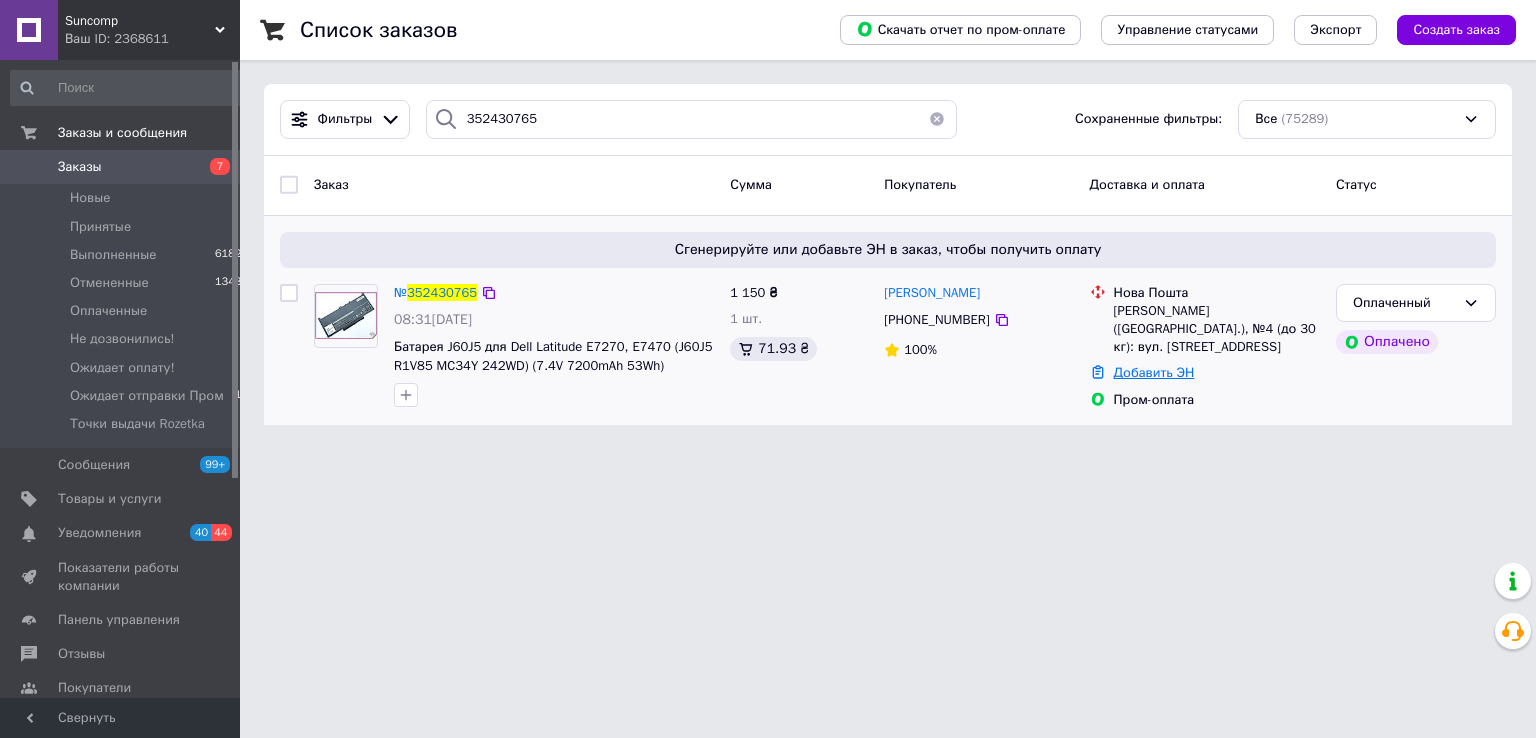 click on "Добавить ЭН" at bounding box center (1154, 372) 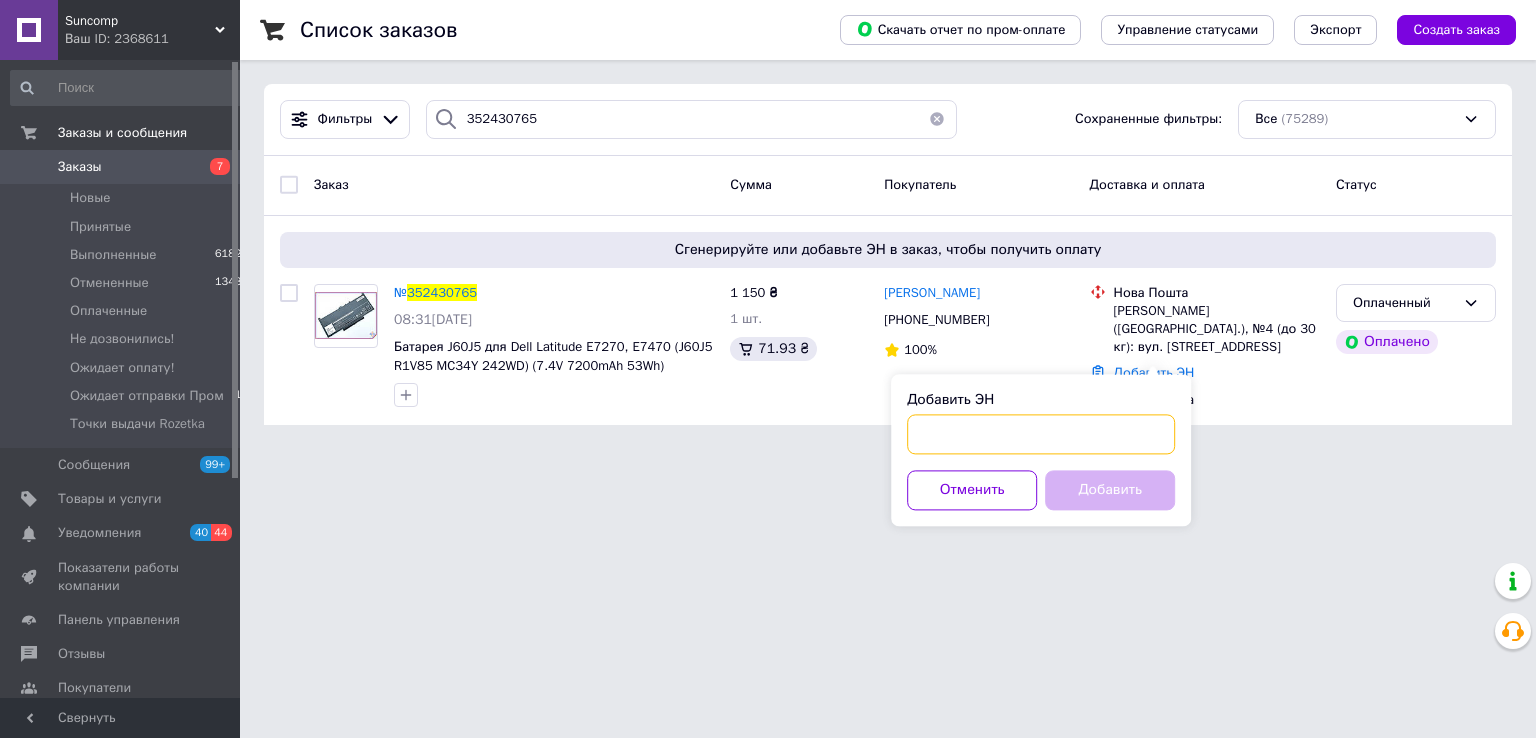 click on "Добавить ЭН" at bounding box center [1041, 434] 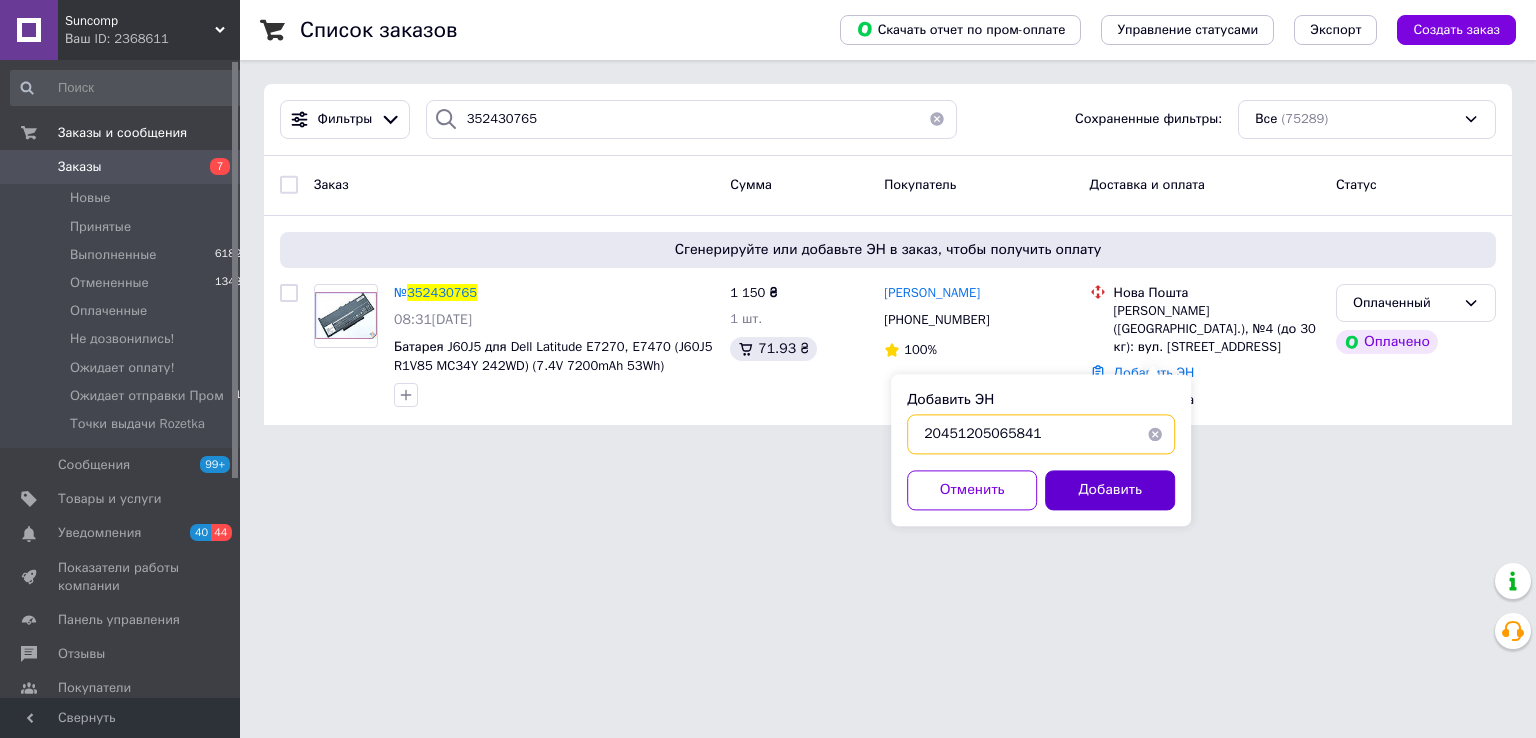 type on "20451205065841" 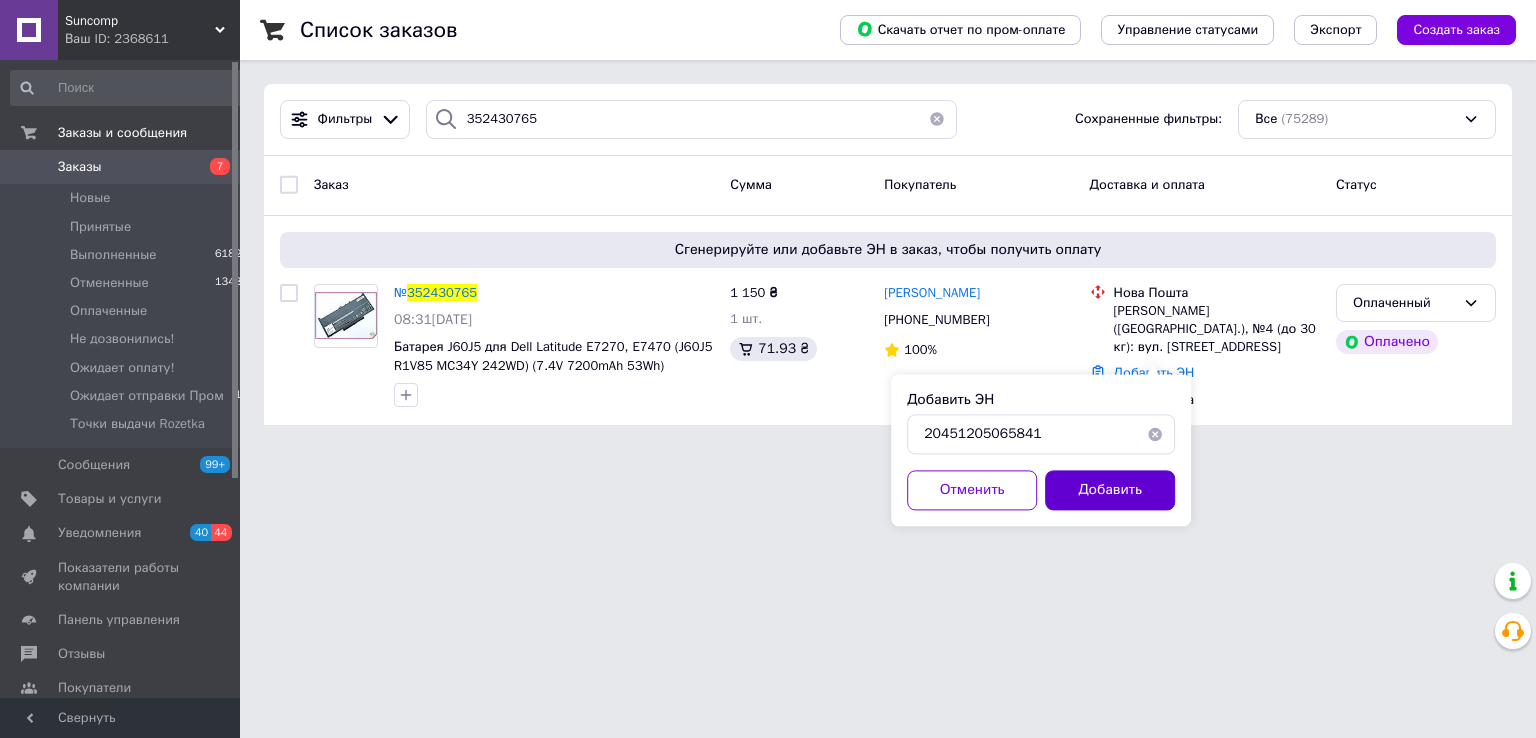 click on "Добавить" at bounding box center (1110, 490) 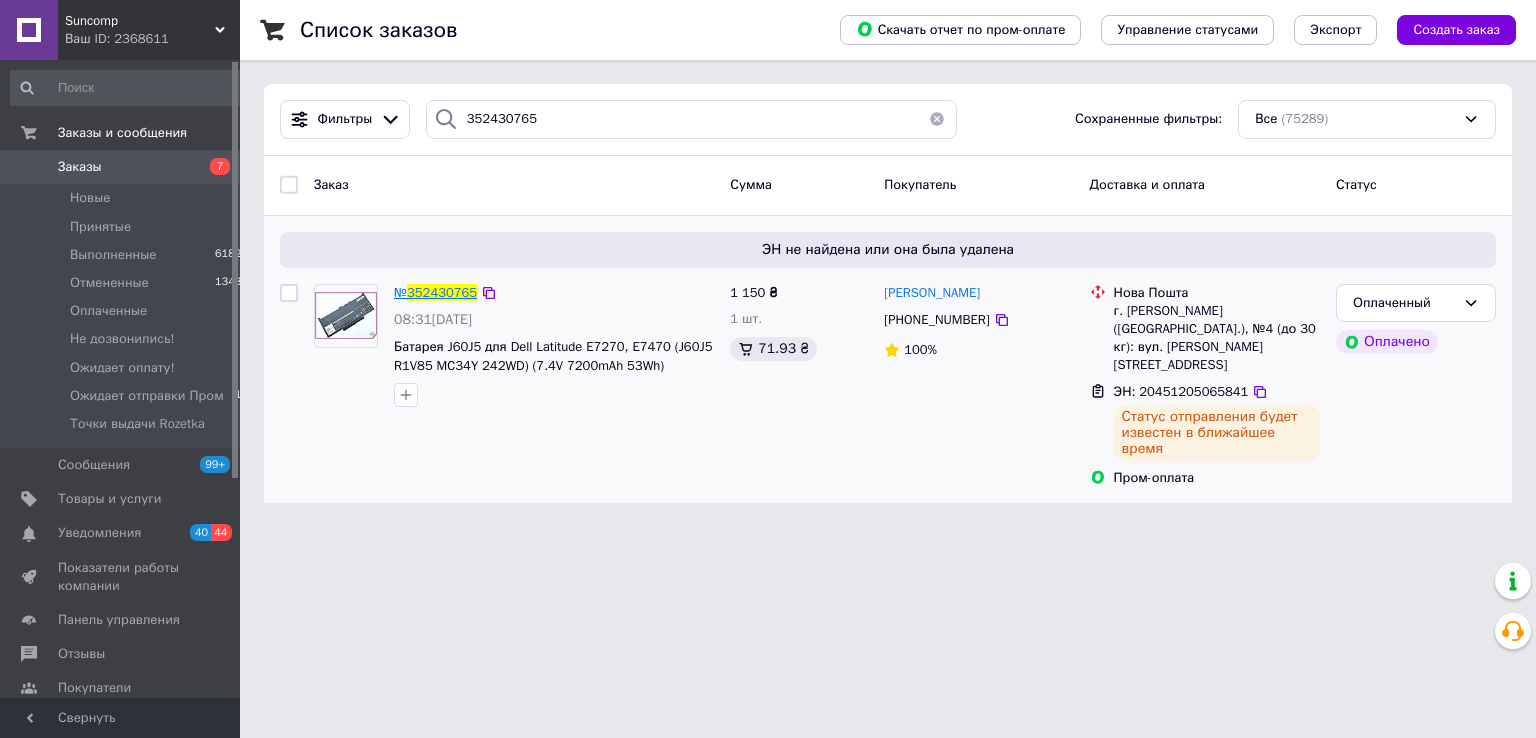 click on "352430765" at bounding box center (442, 292) 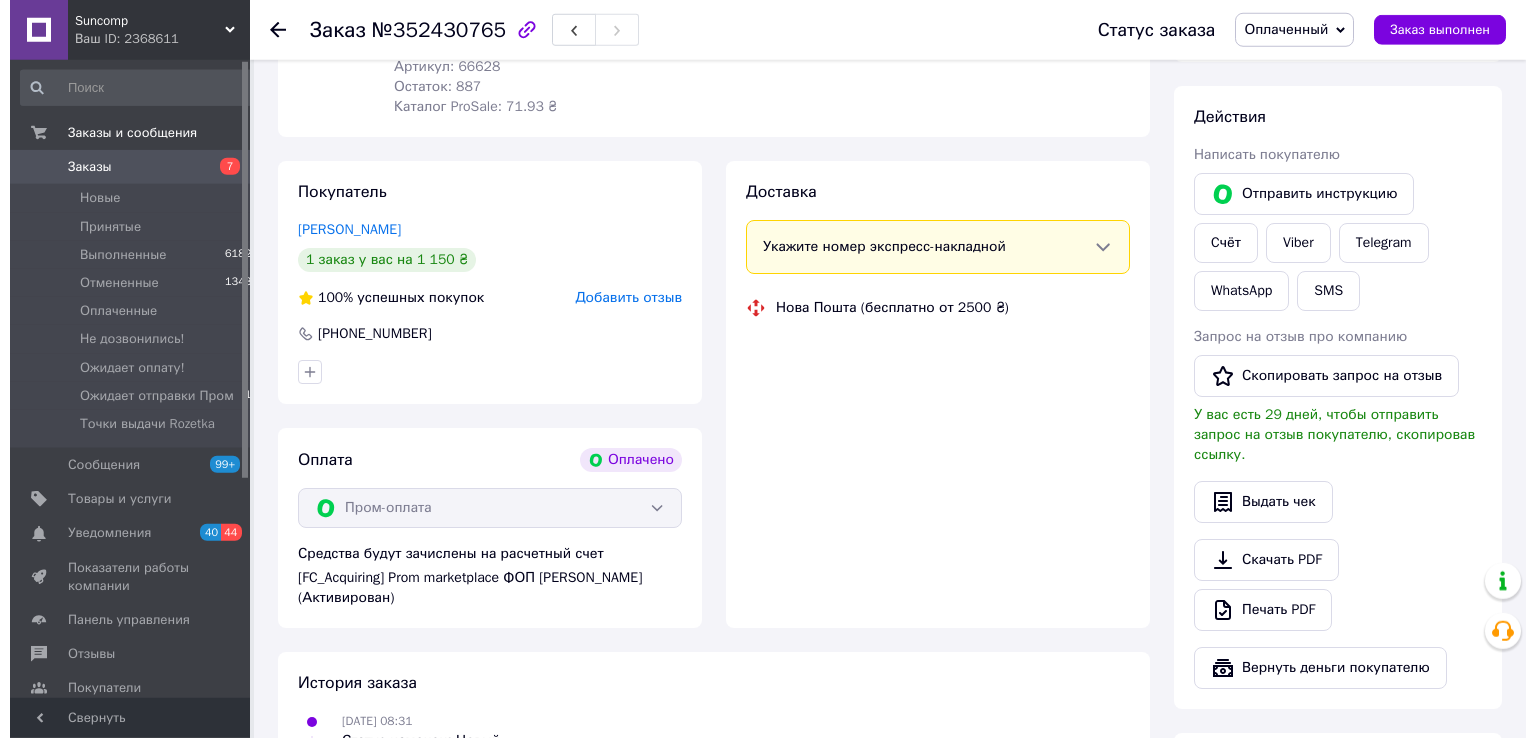 scroll, scrollTop: 369, scrollLeft: 0, axis: vertical 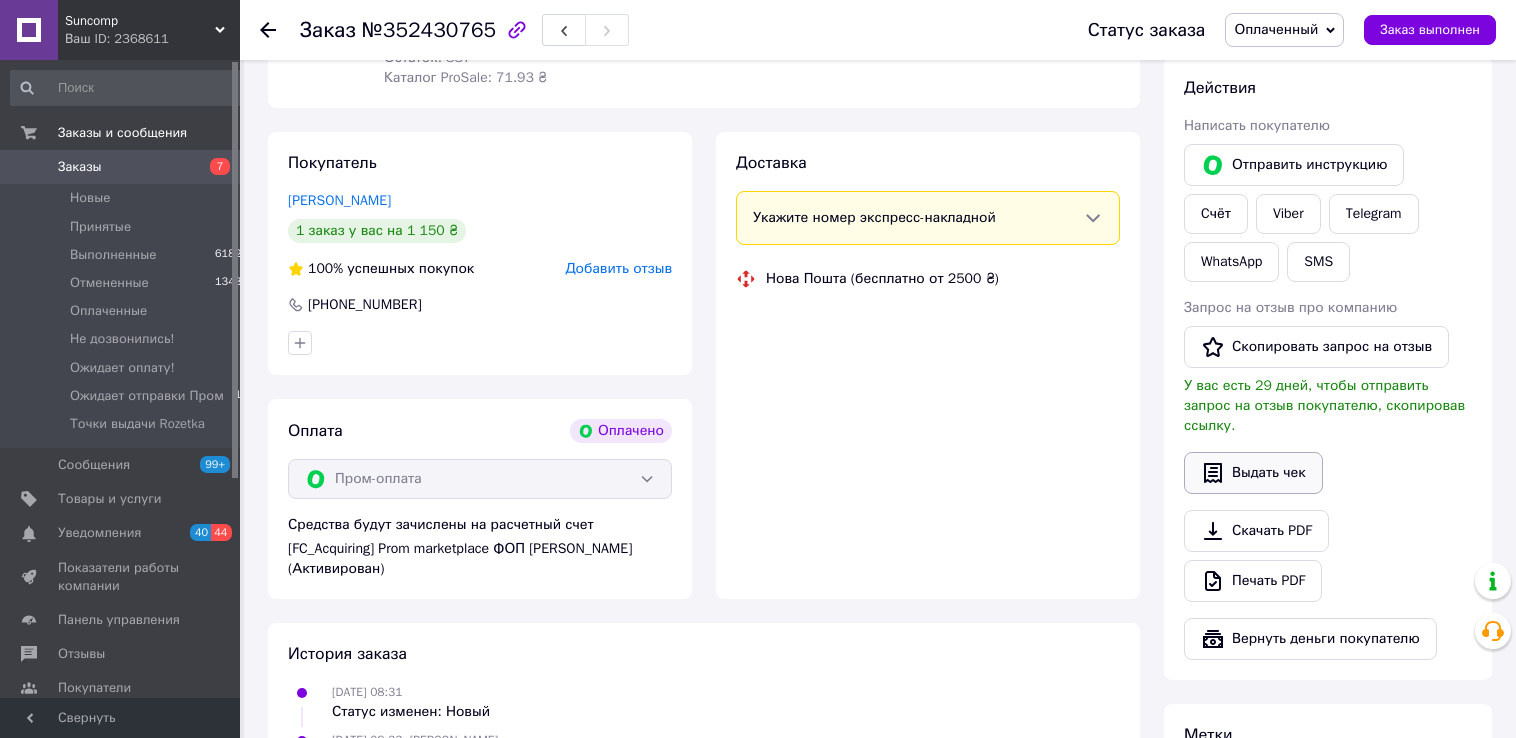 click on "Выдать чек" at bounding box center [1253, 473] 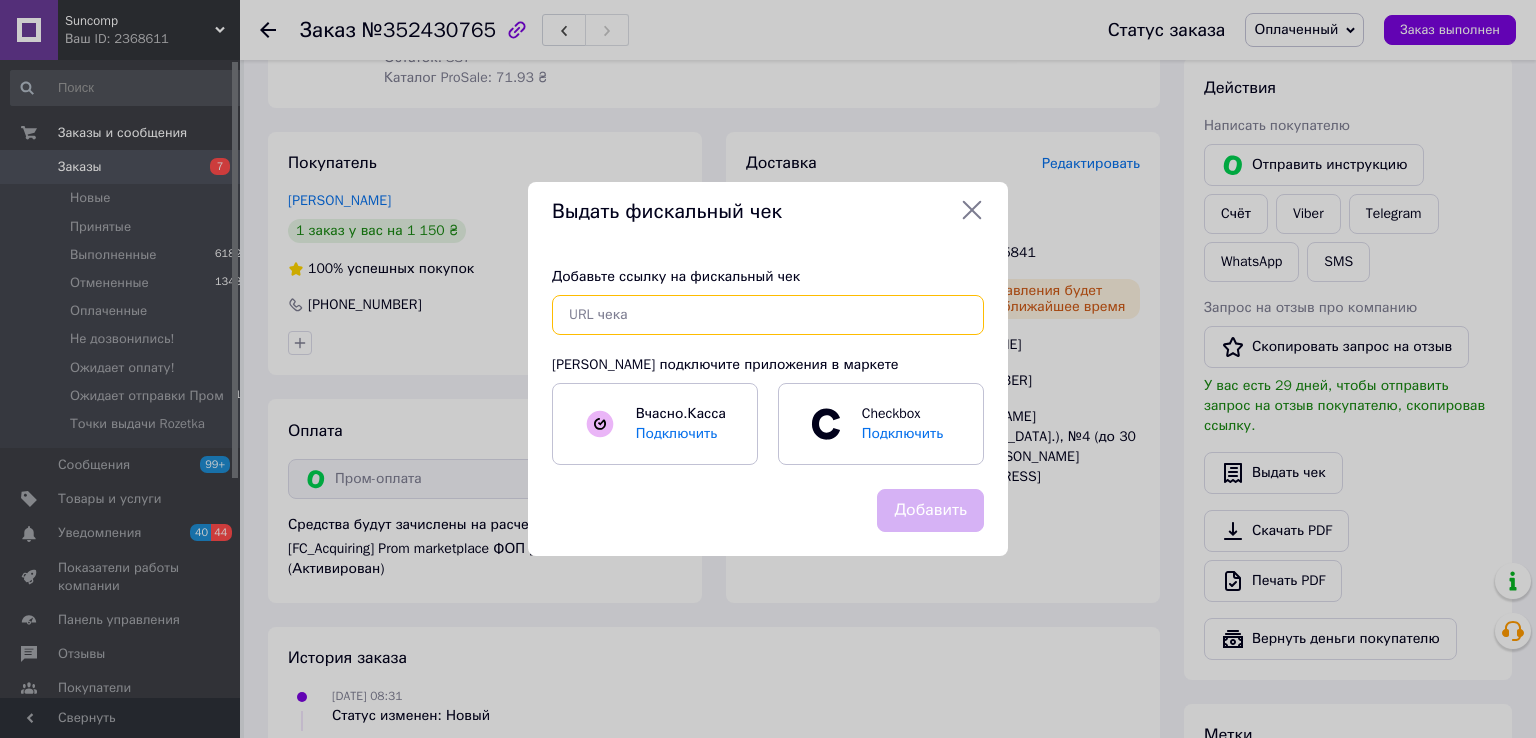 click at bounding box center [768, 315] 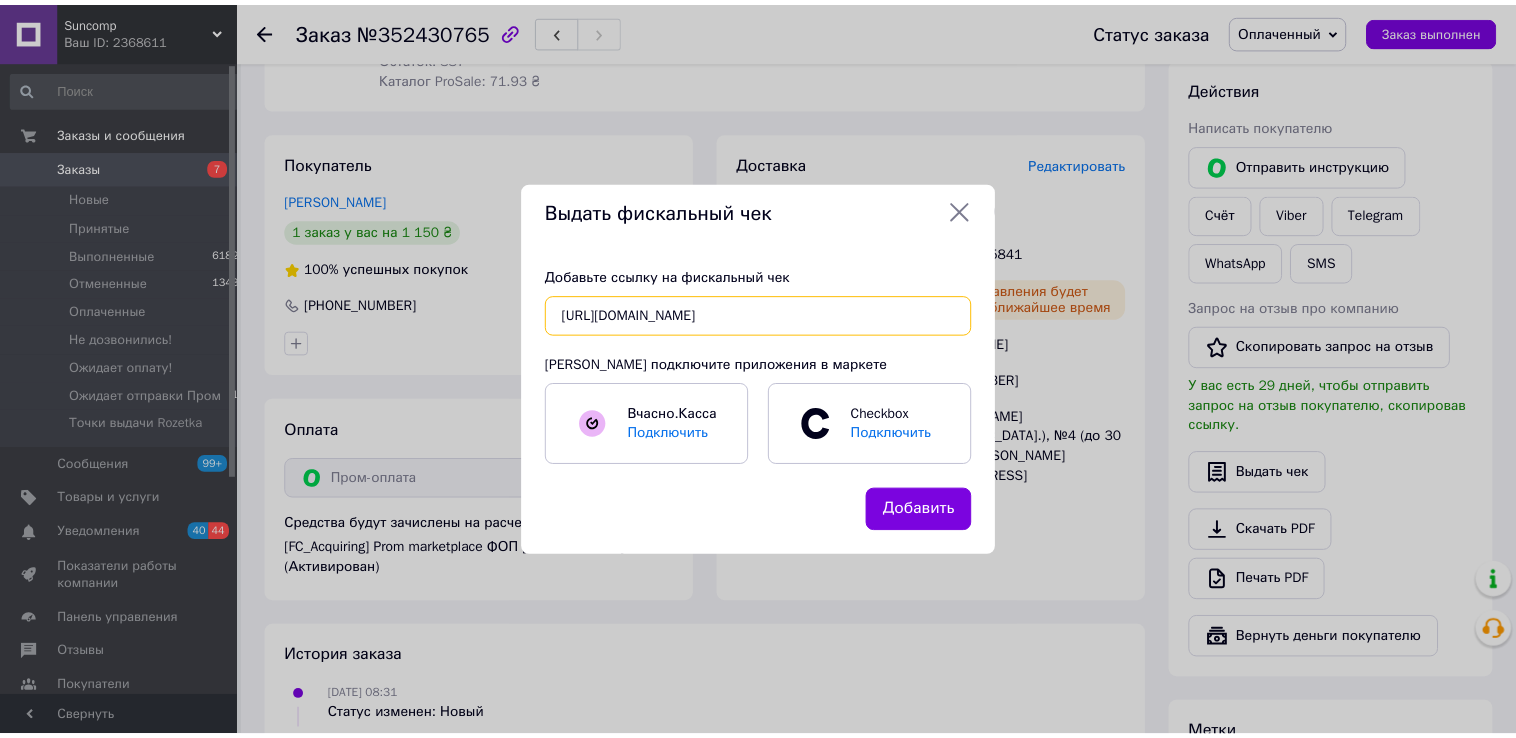 scroll, scrollTop: 0, scrollLeft: 346, axis: horizontal 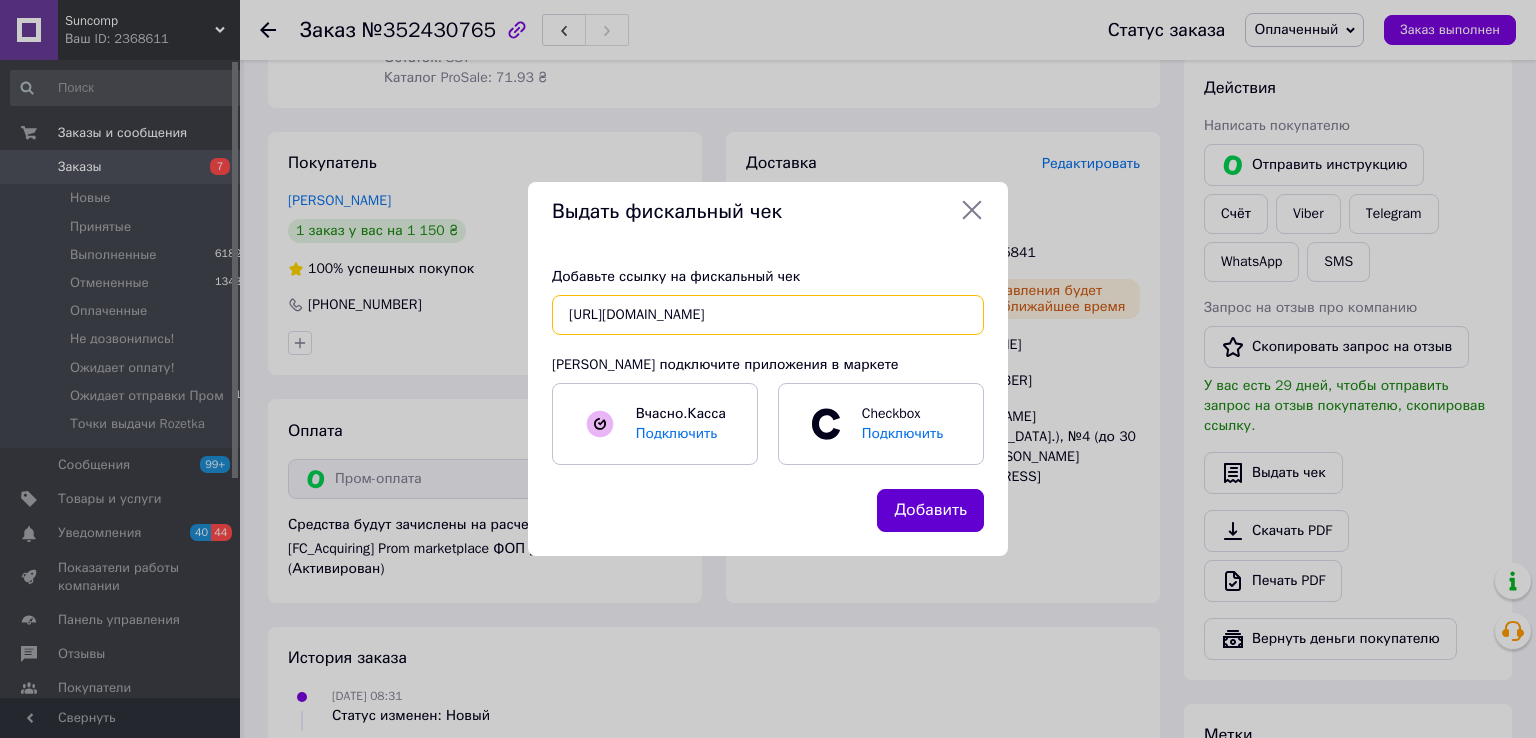type on "[URL][DOMAIN_NAME]" 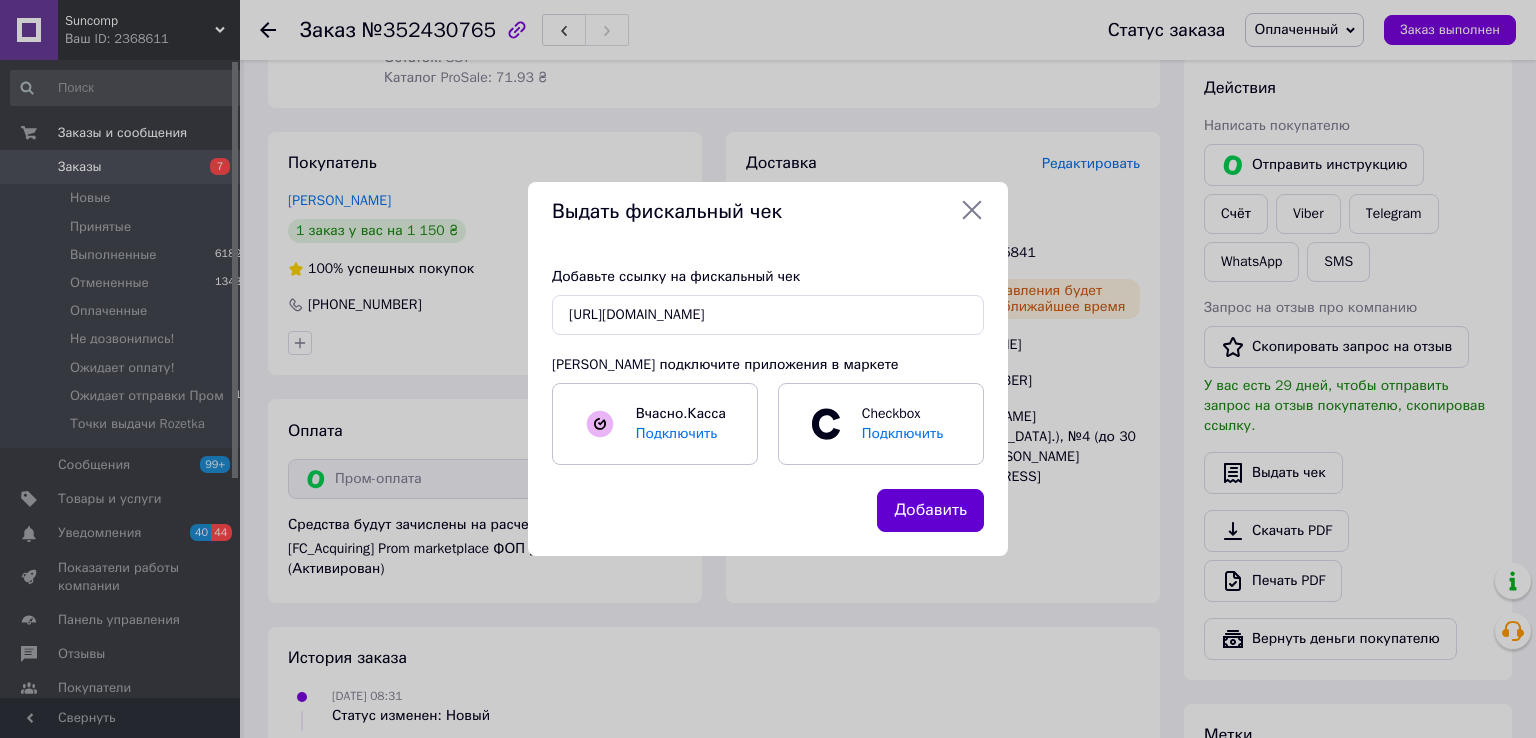 click on "Добавить" at bounding box center (930, 510) 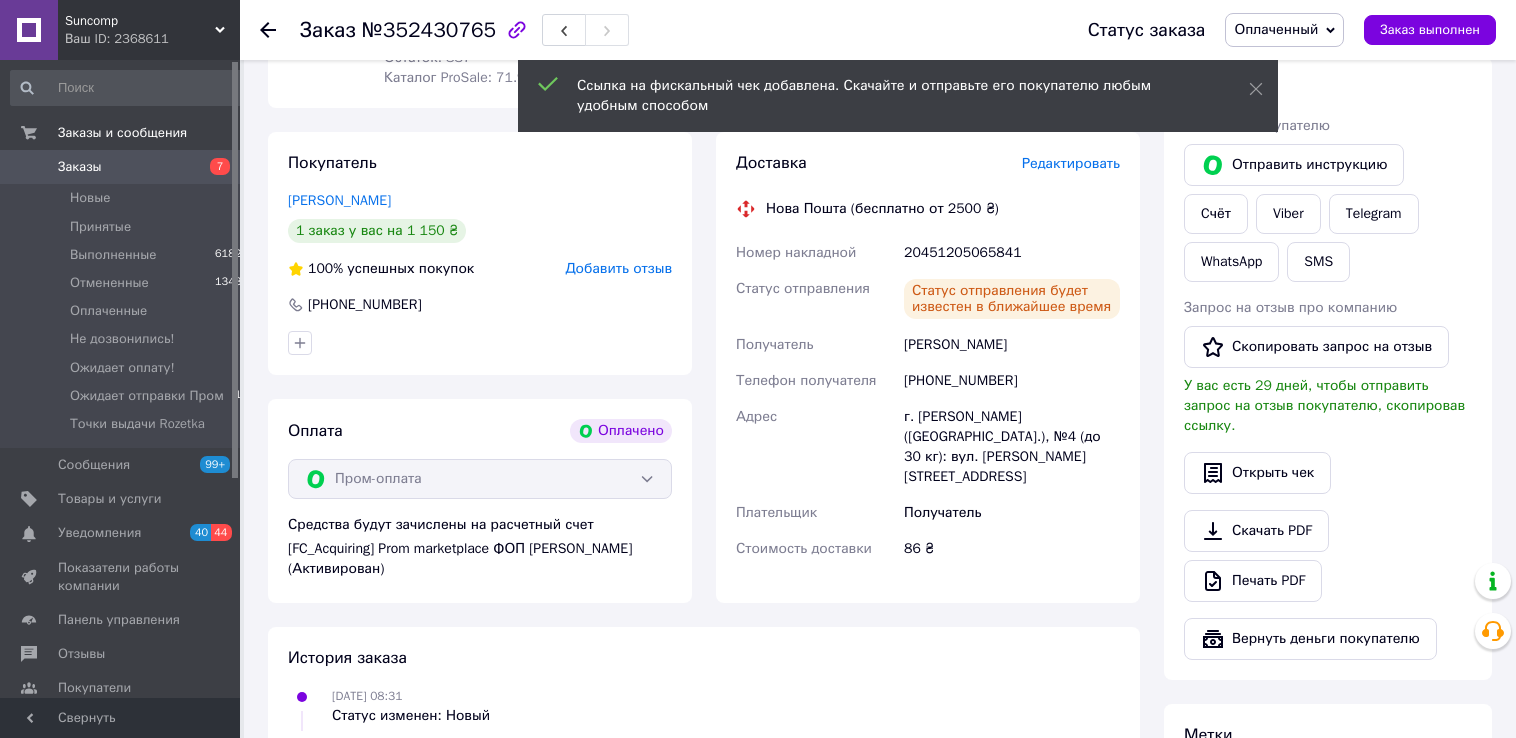 click on "Оплаченный" at bounding box center (1276, 29) 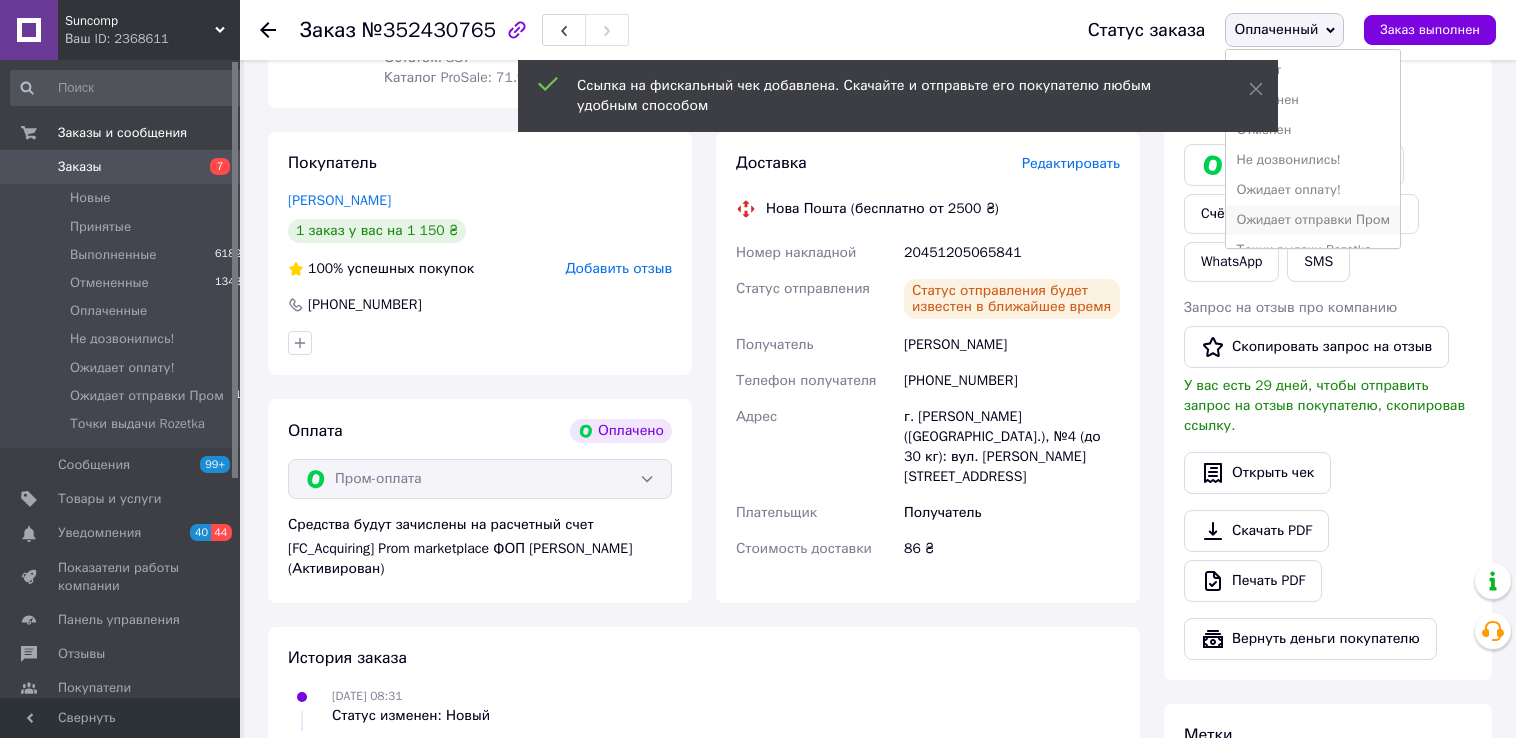 click on "Ожидает отправки Пром" at bounding box center [1313, 220] 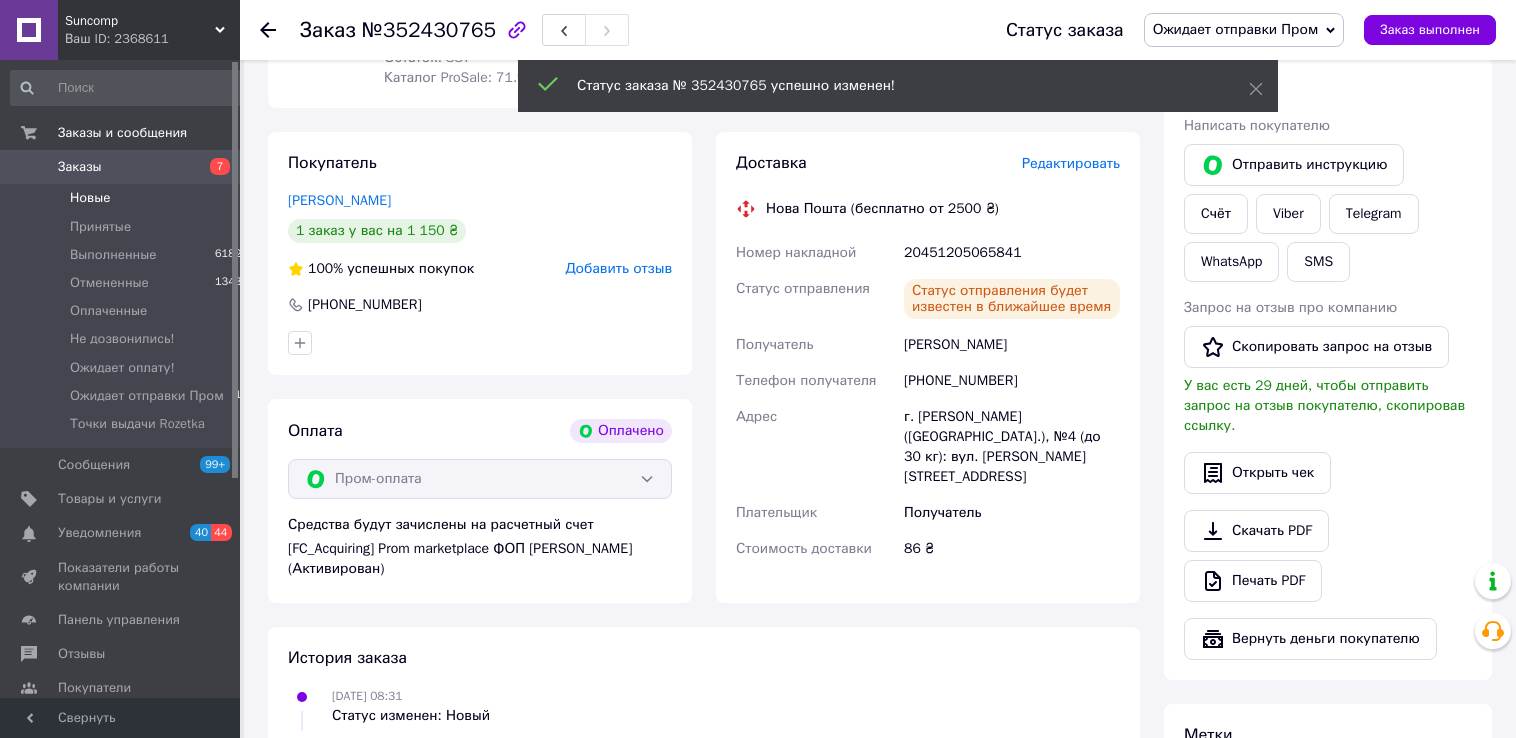 click on "Новые" at bounding box center (90, 198) 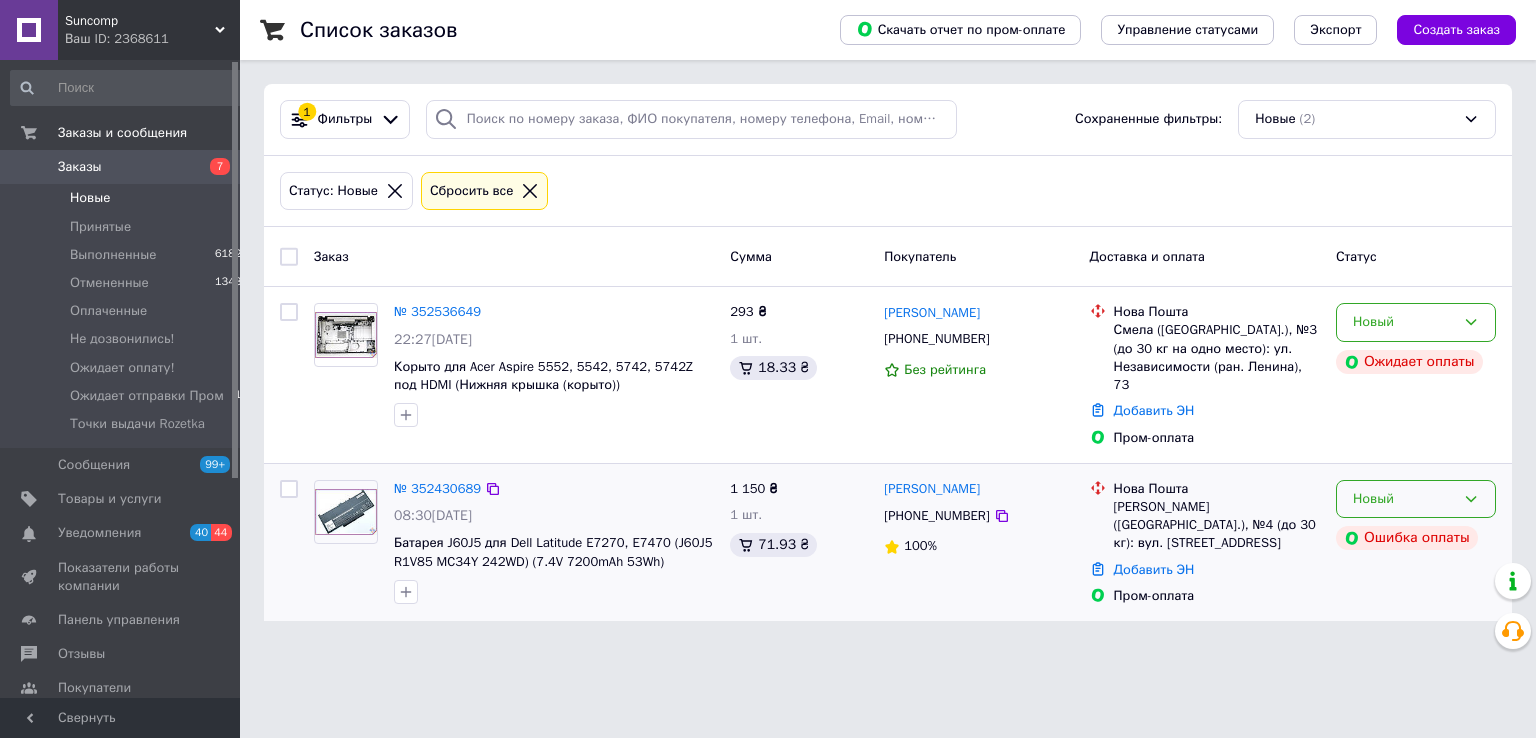 click on "Новый" at bounding box center (1404, 499) 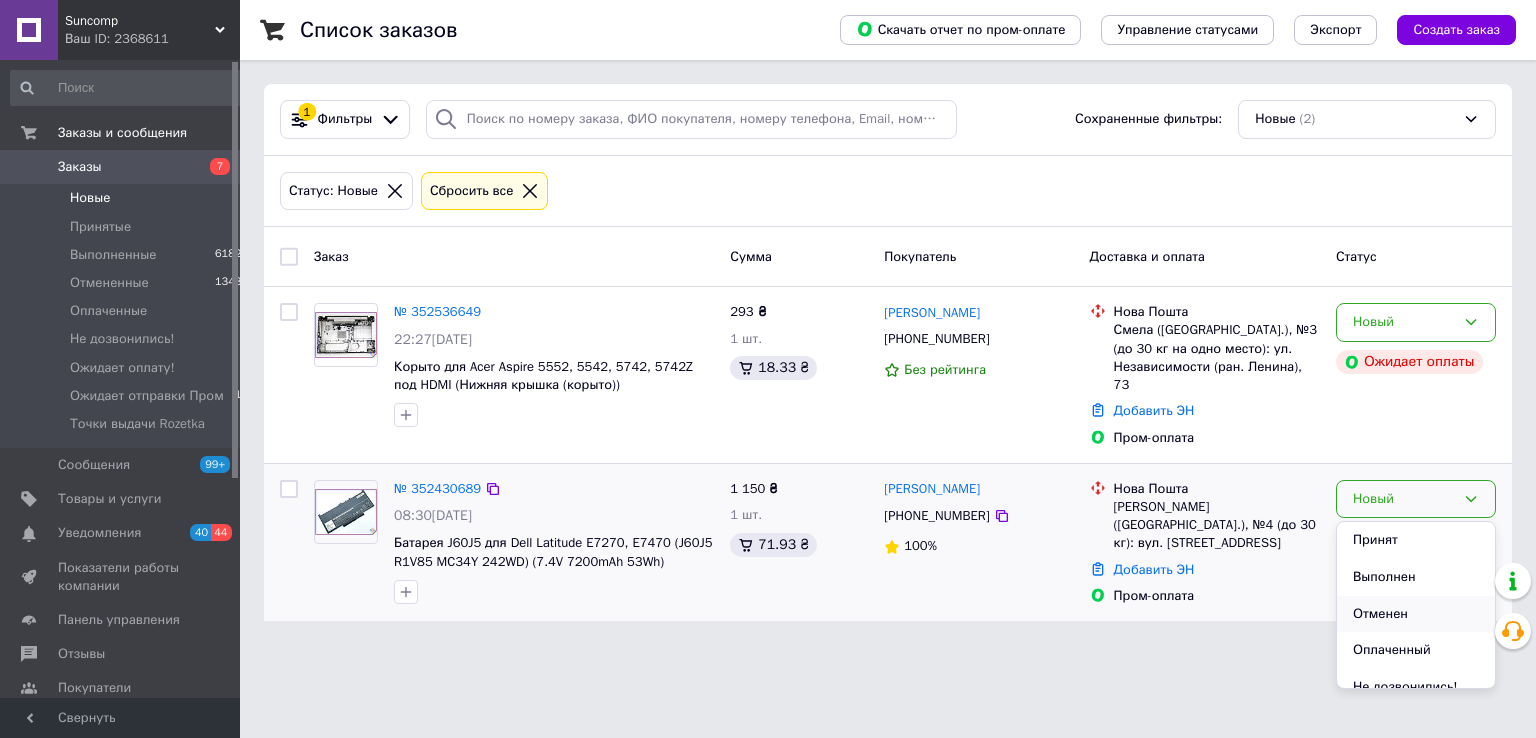 click on "Отменен" at bounding box center (1416, 614) 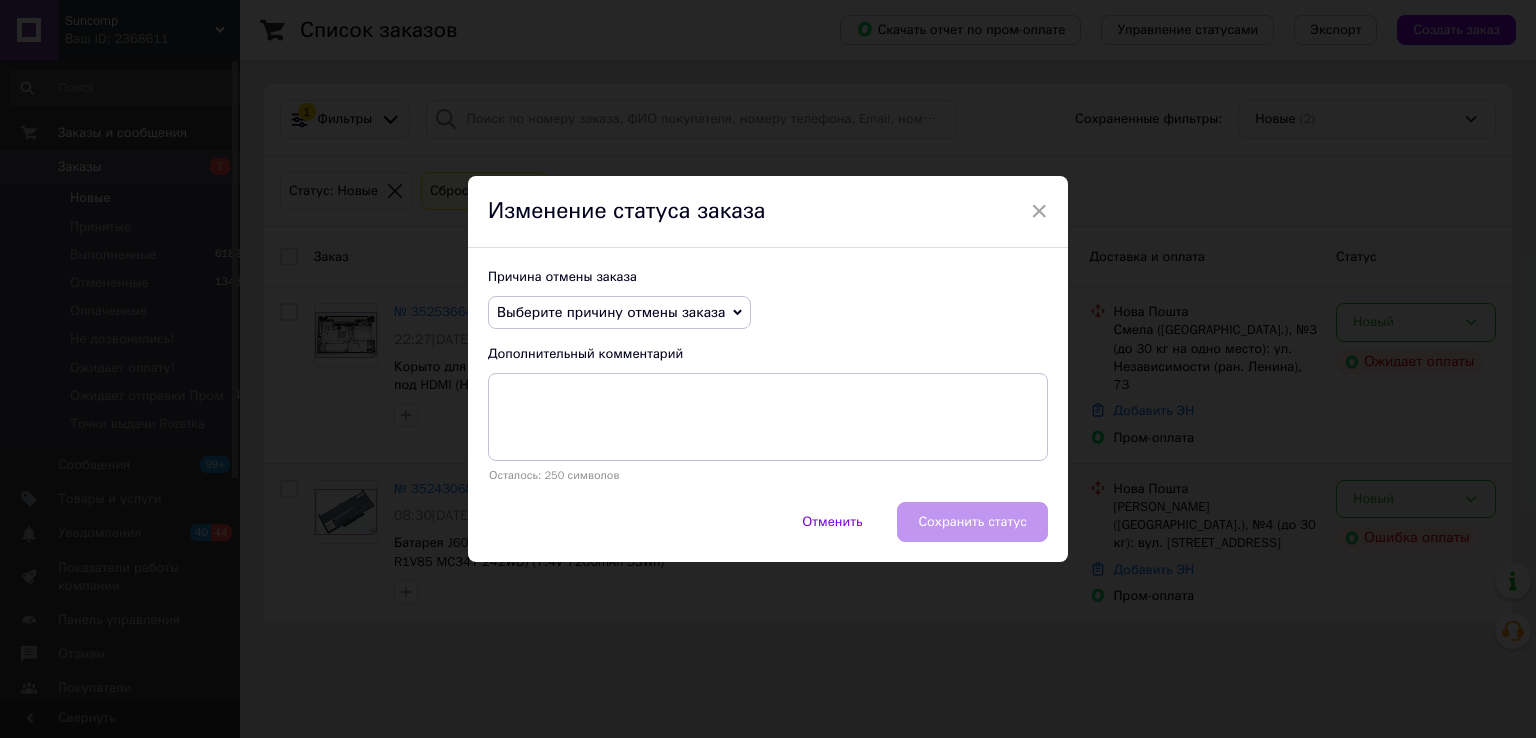 click on "Выберите причину отмены заказа" at bounding box center [611, 312] 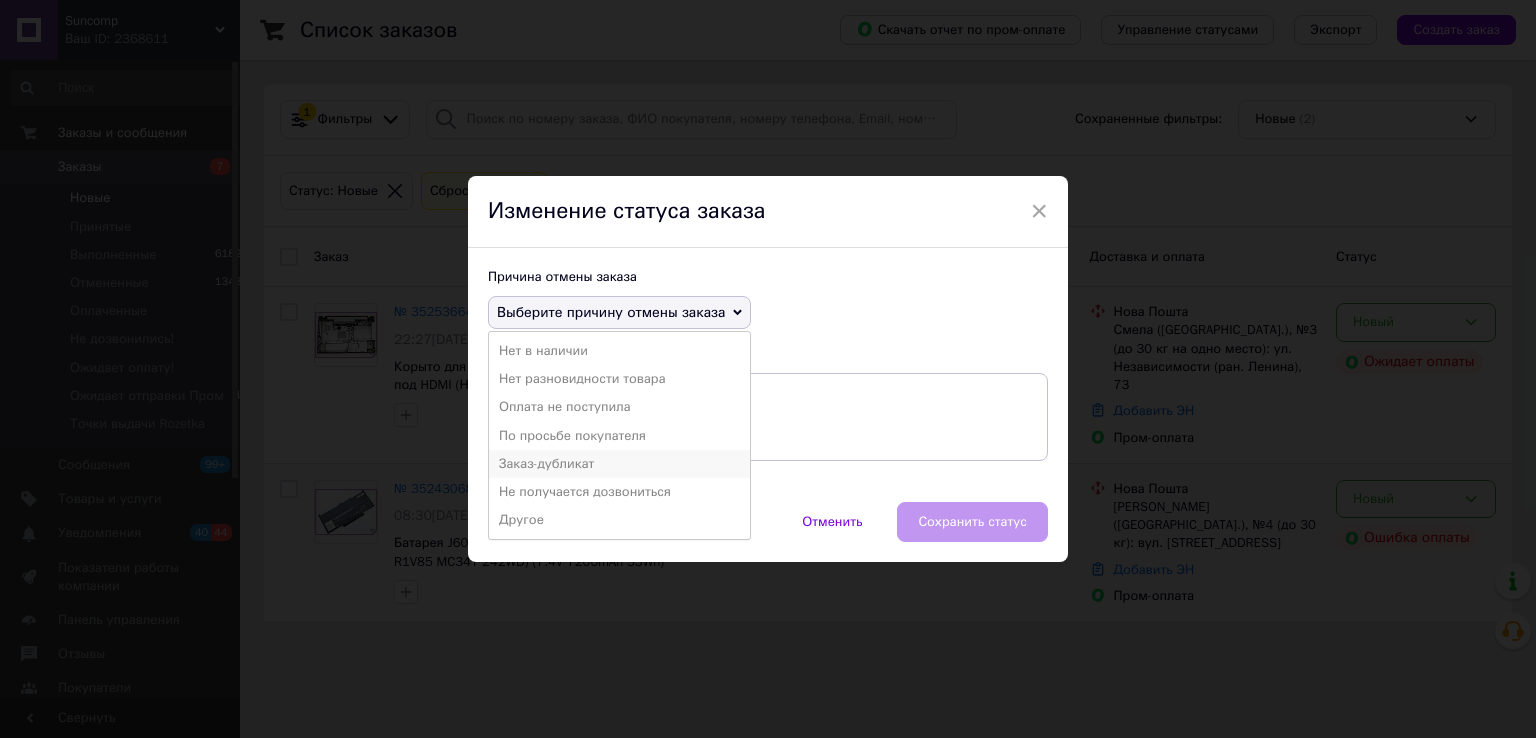 click on "Заказ-дубликат" at bounding box center (619, 464) 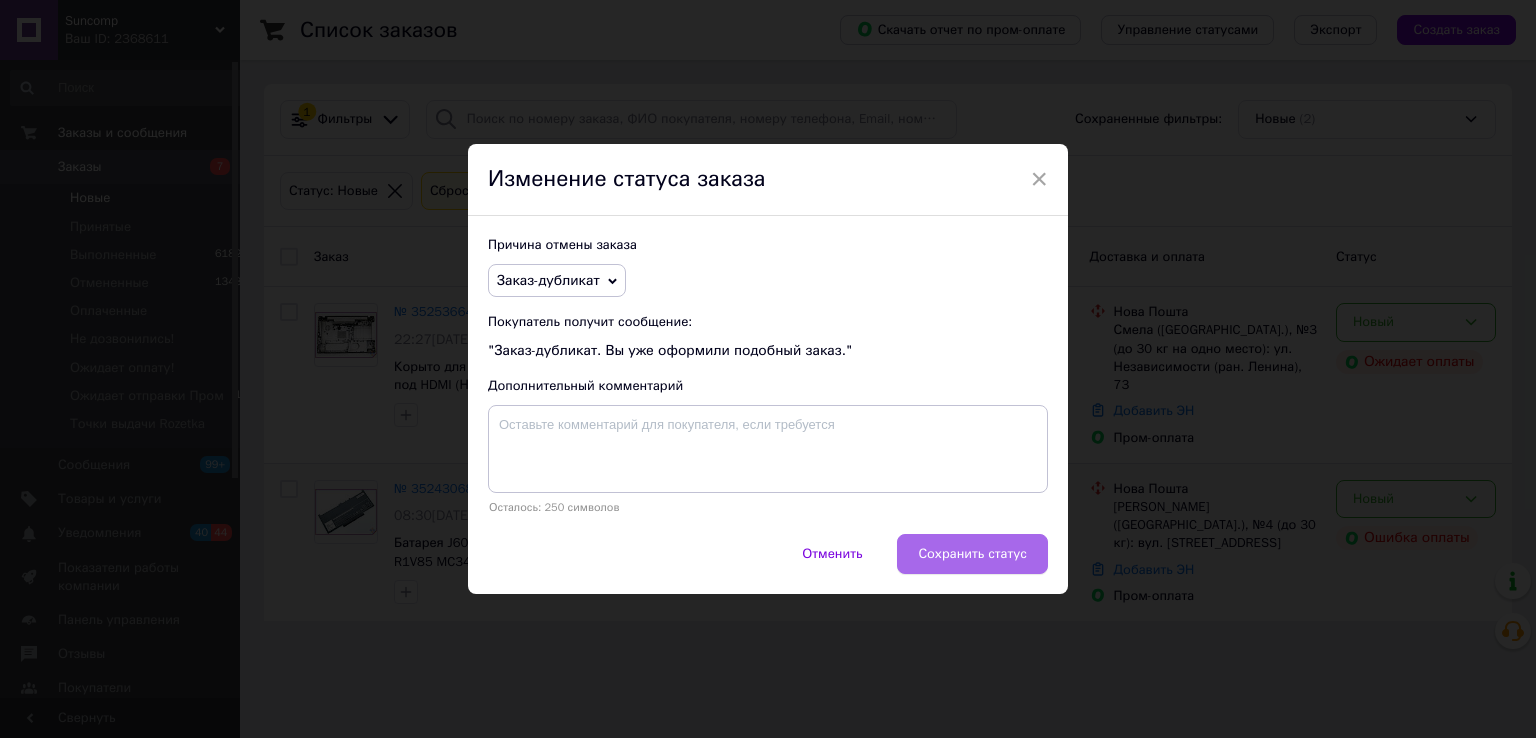 click on "Сохранить статус" at bounding box center (972, 554) 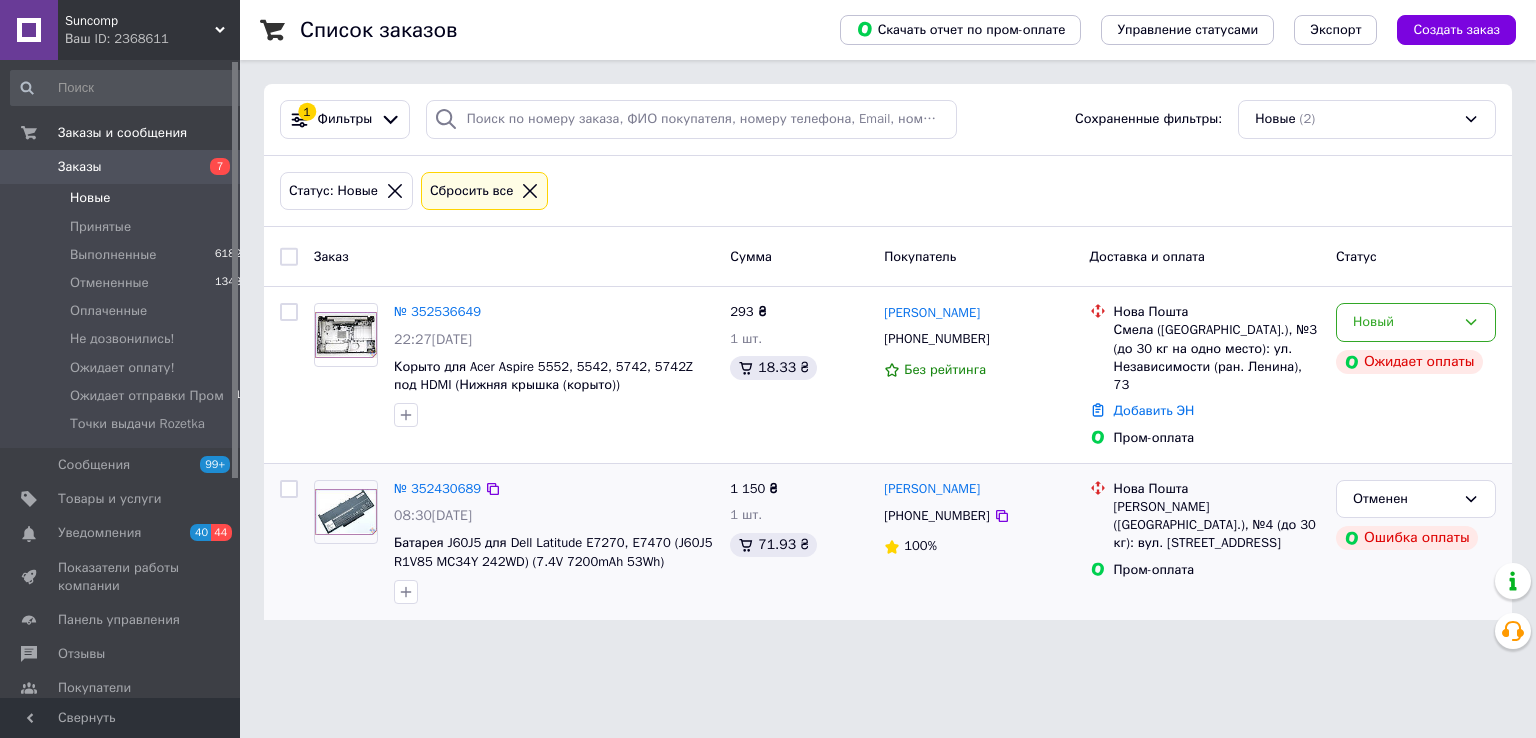 click on "Заказы" at bounding box center (80, 167) 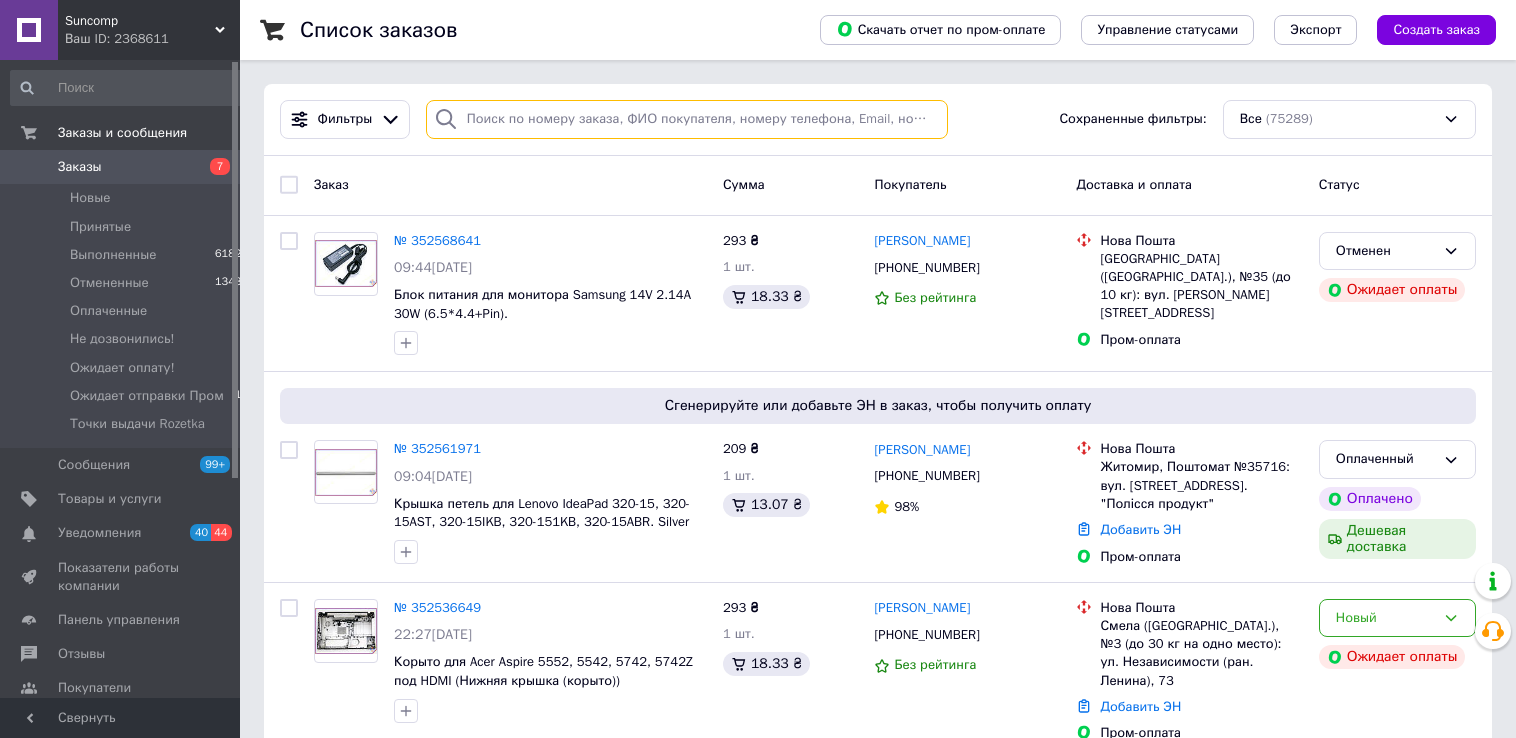 click at bounding box center (687, 119) 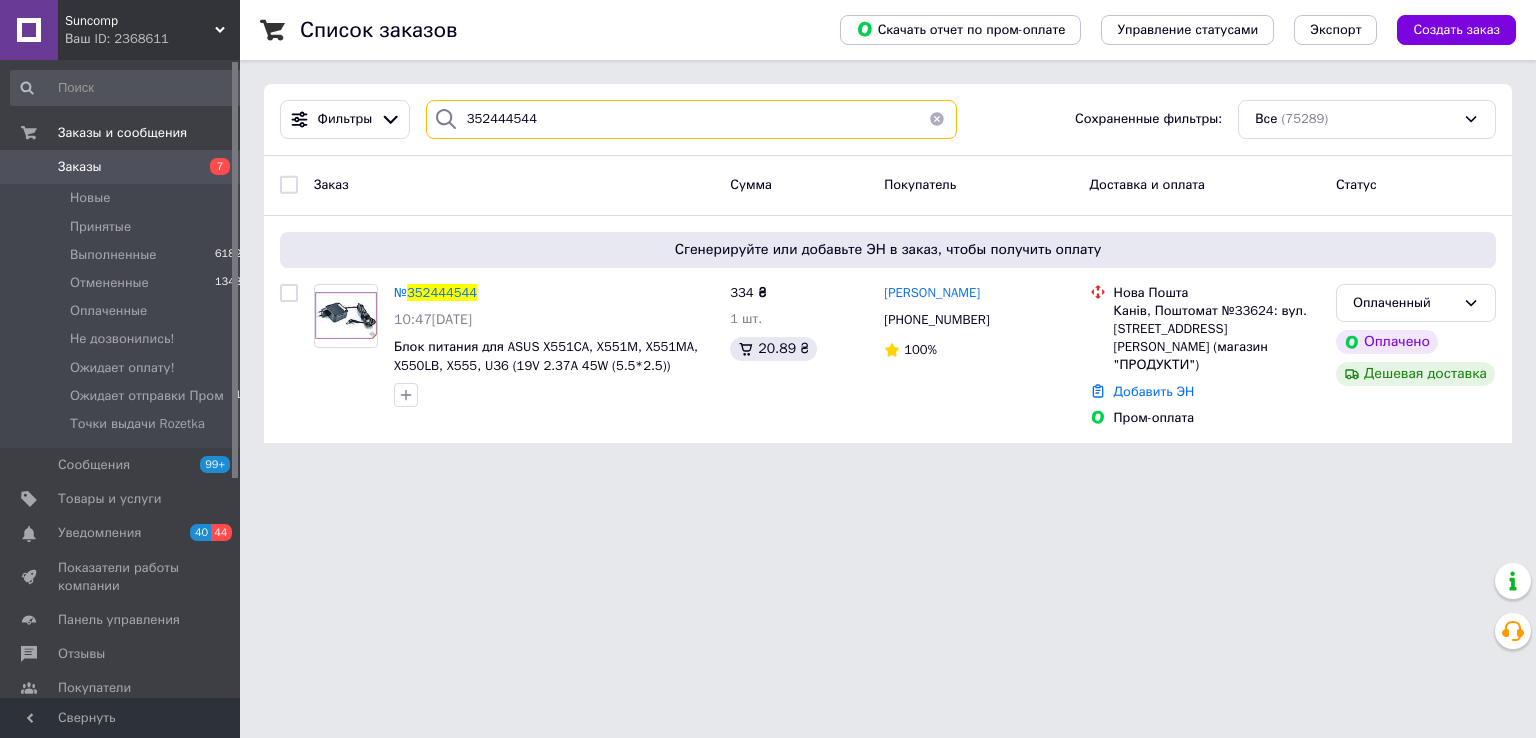 type on "352444544" 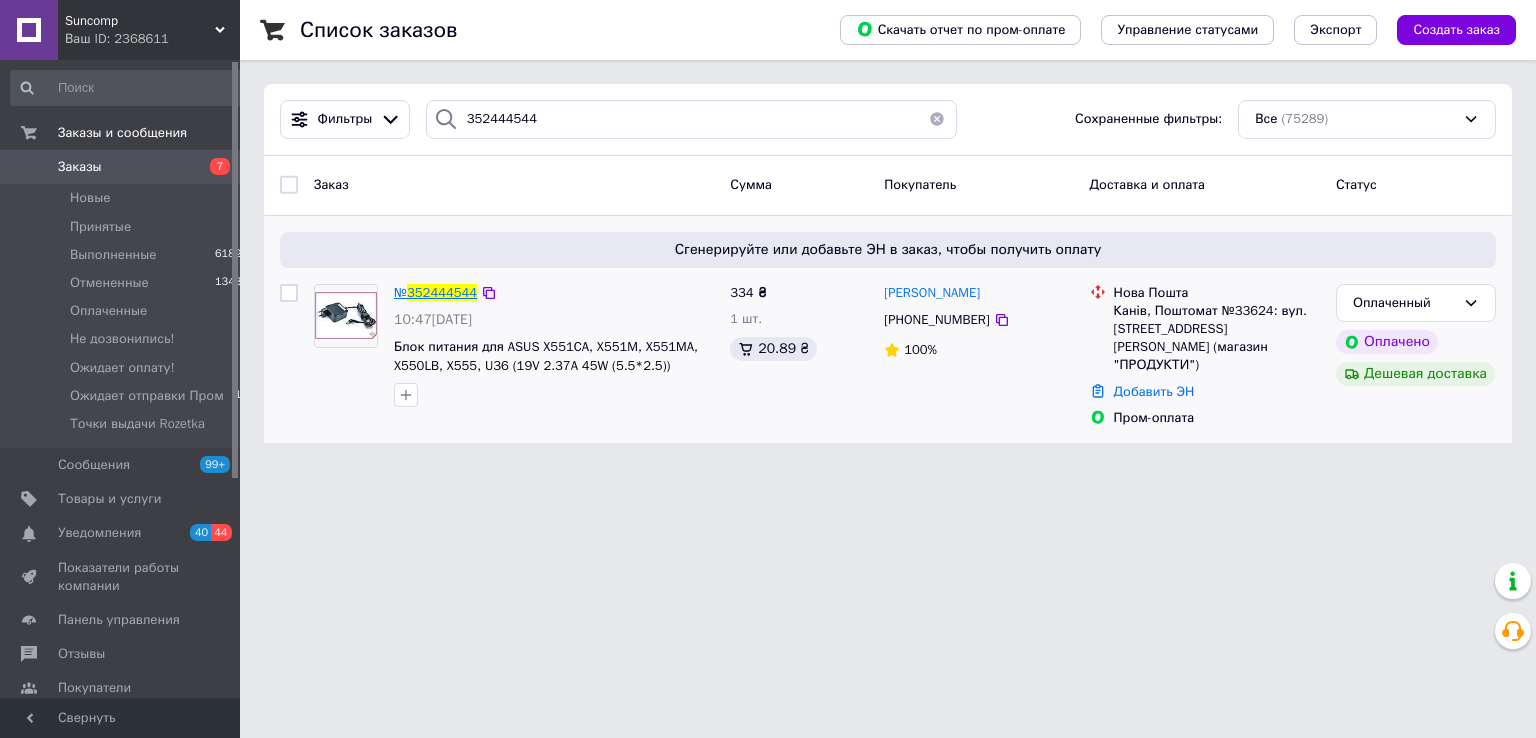 click on "352444544" at bounding box center [442, 292] 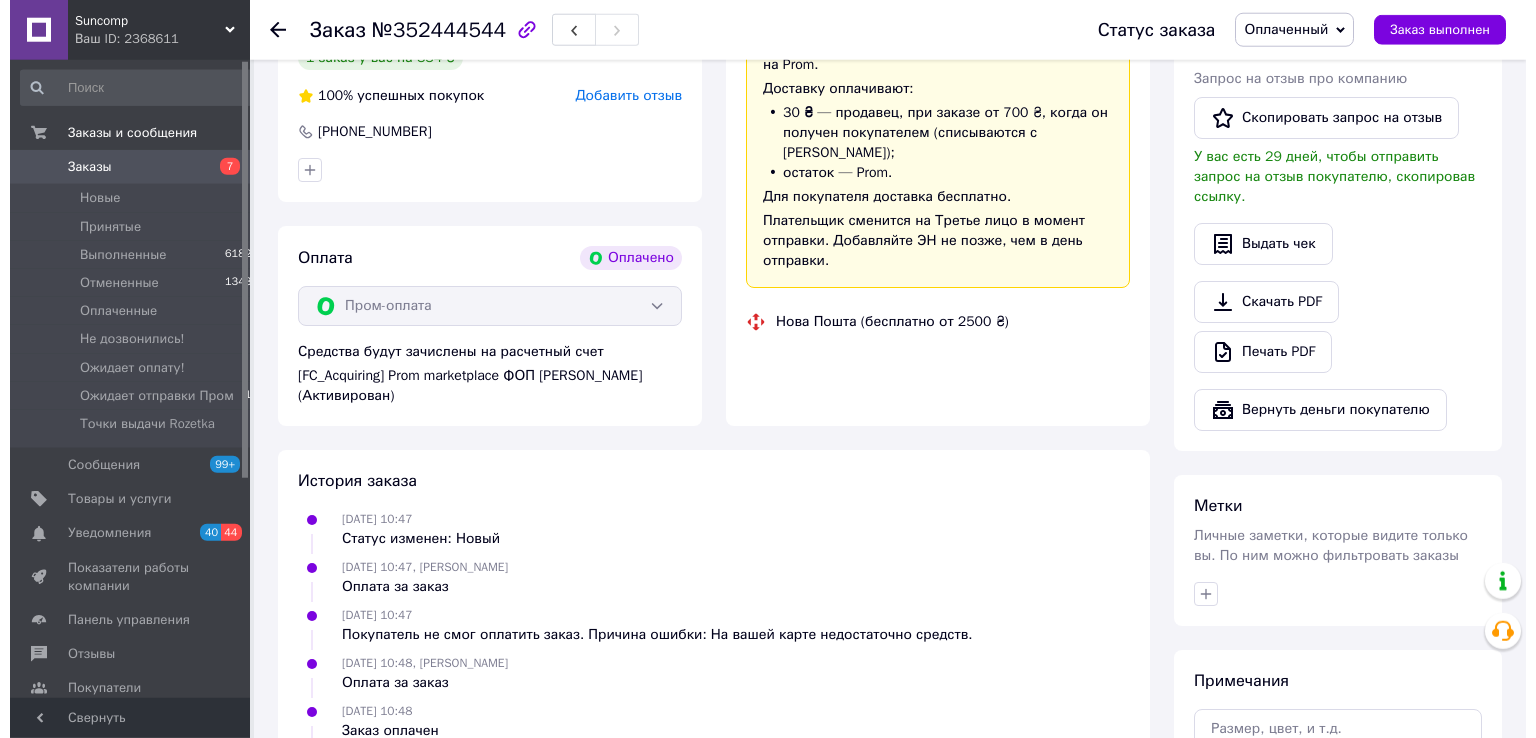 scroll, scrollTop: 633, scrollLeft: 0, axis: vertical 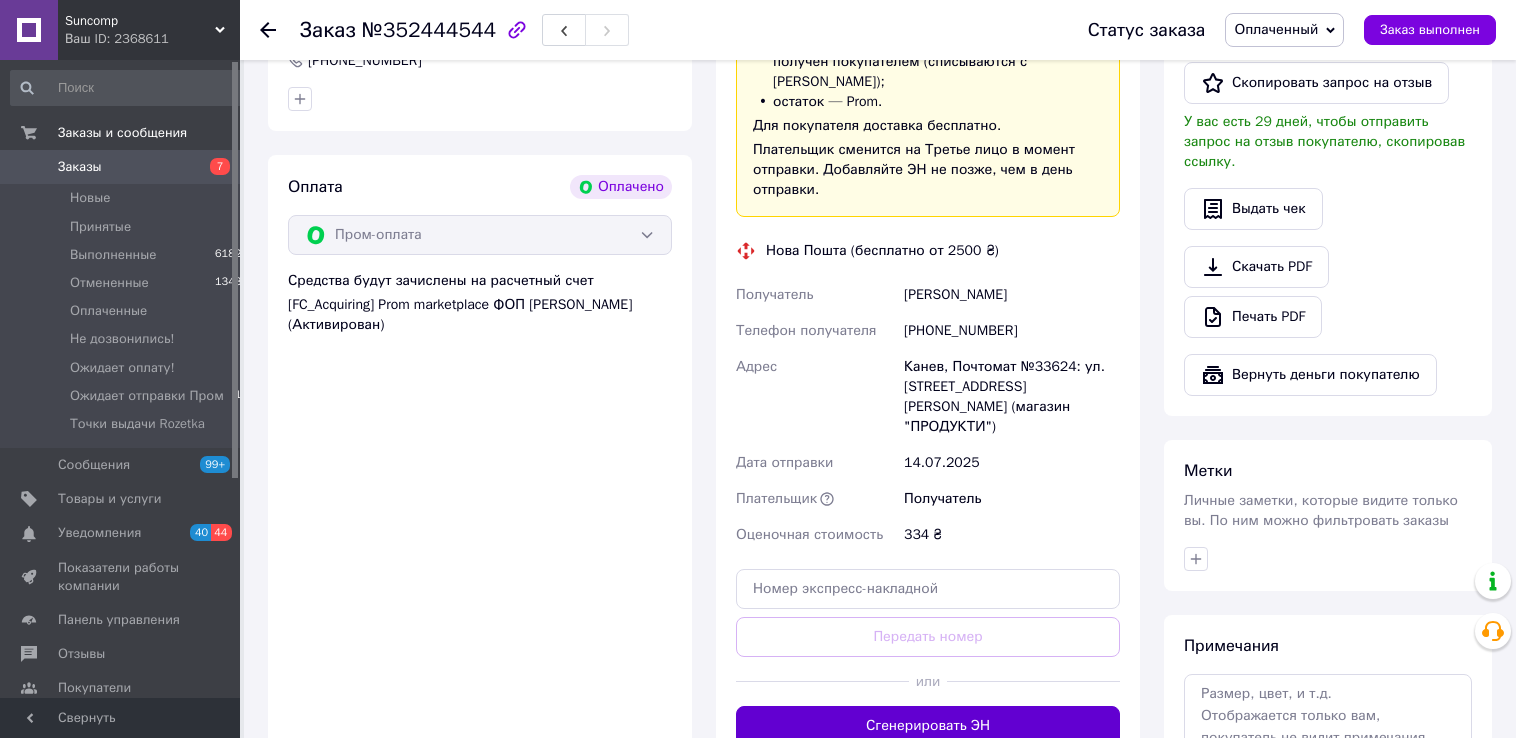 click on "Сгенерировать ЭН" at bounding box center (928, 726) 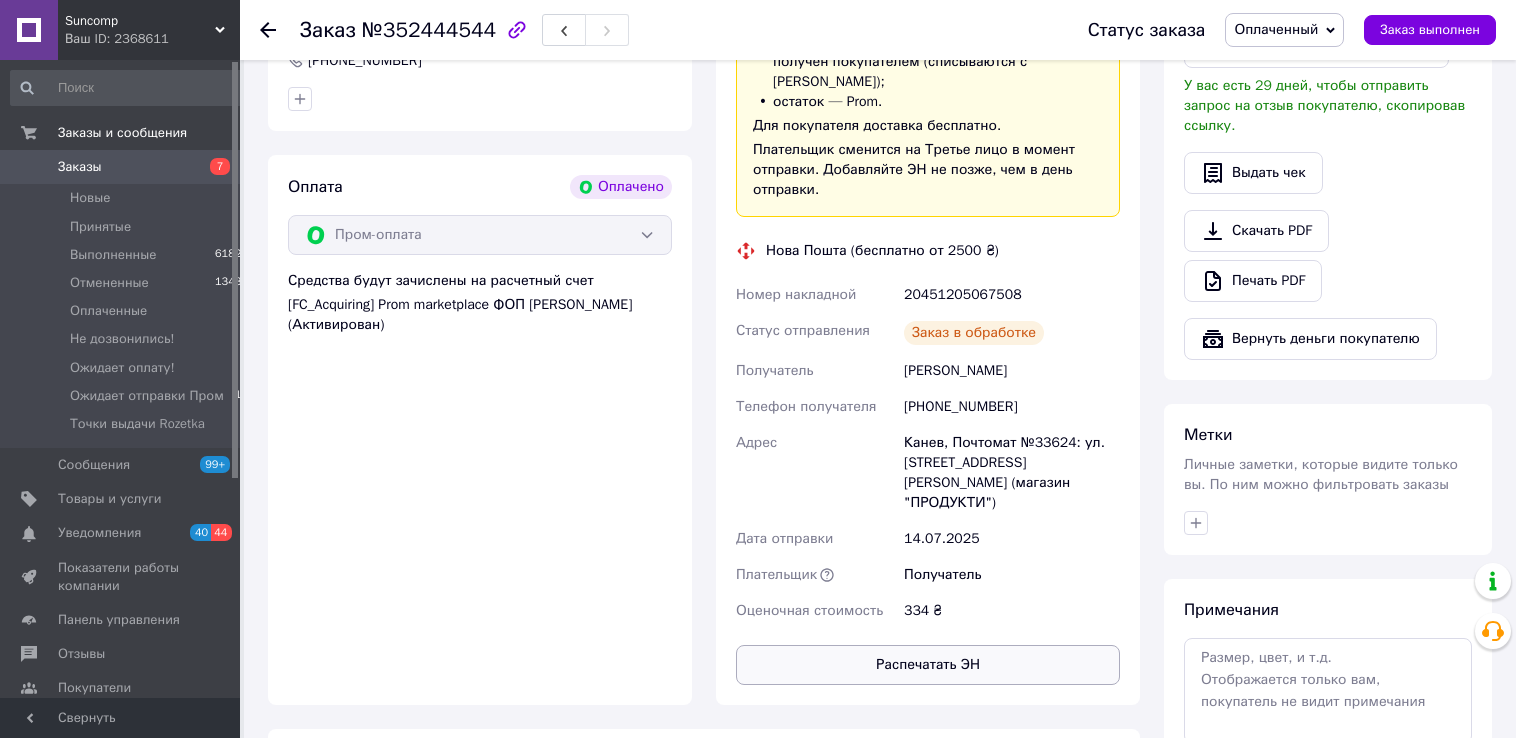 click on "Распечатать ЭН" at bounding box center [928, 665] 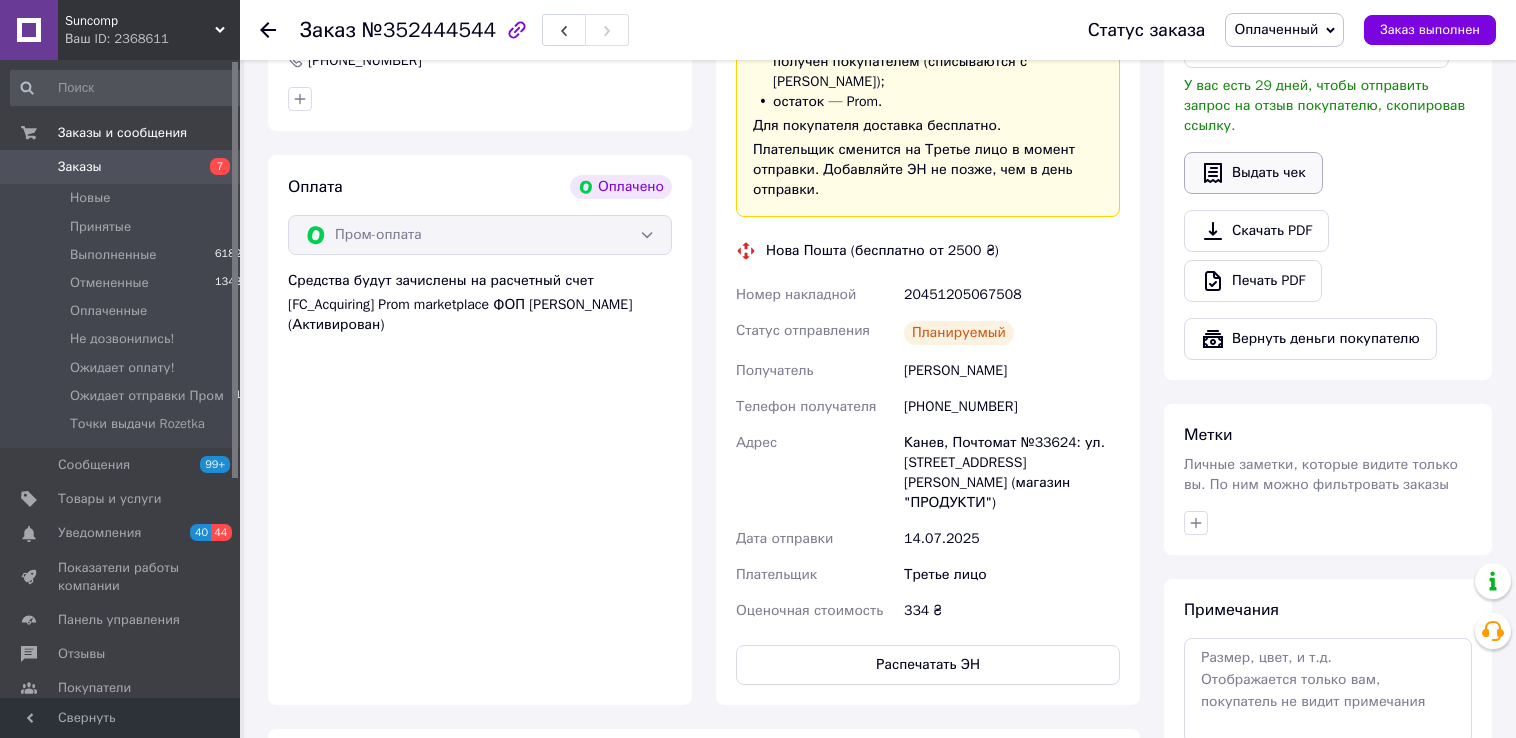click on "Выдать чек" at bounding box center [1253, 173] 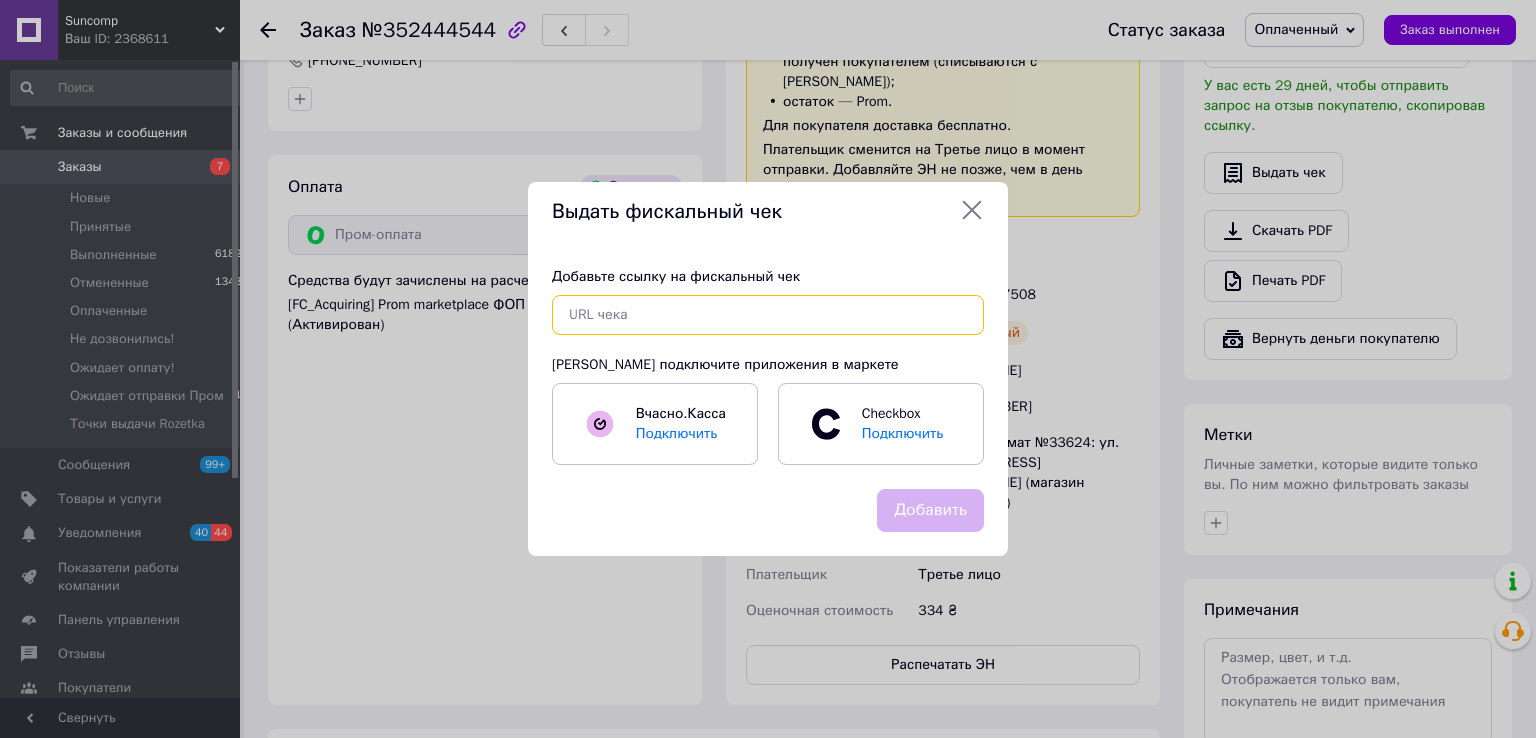 click at bounding box center [768, 315] 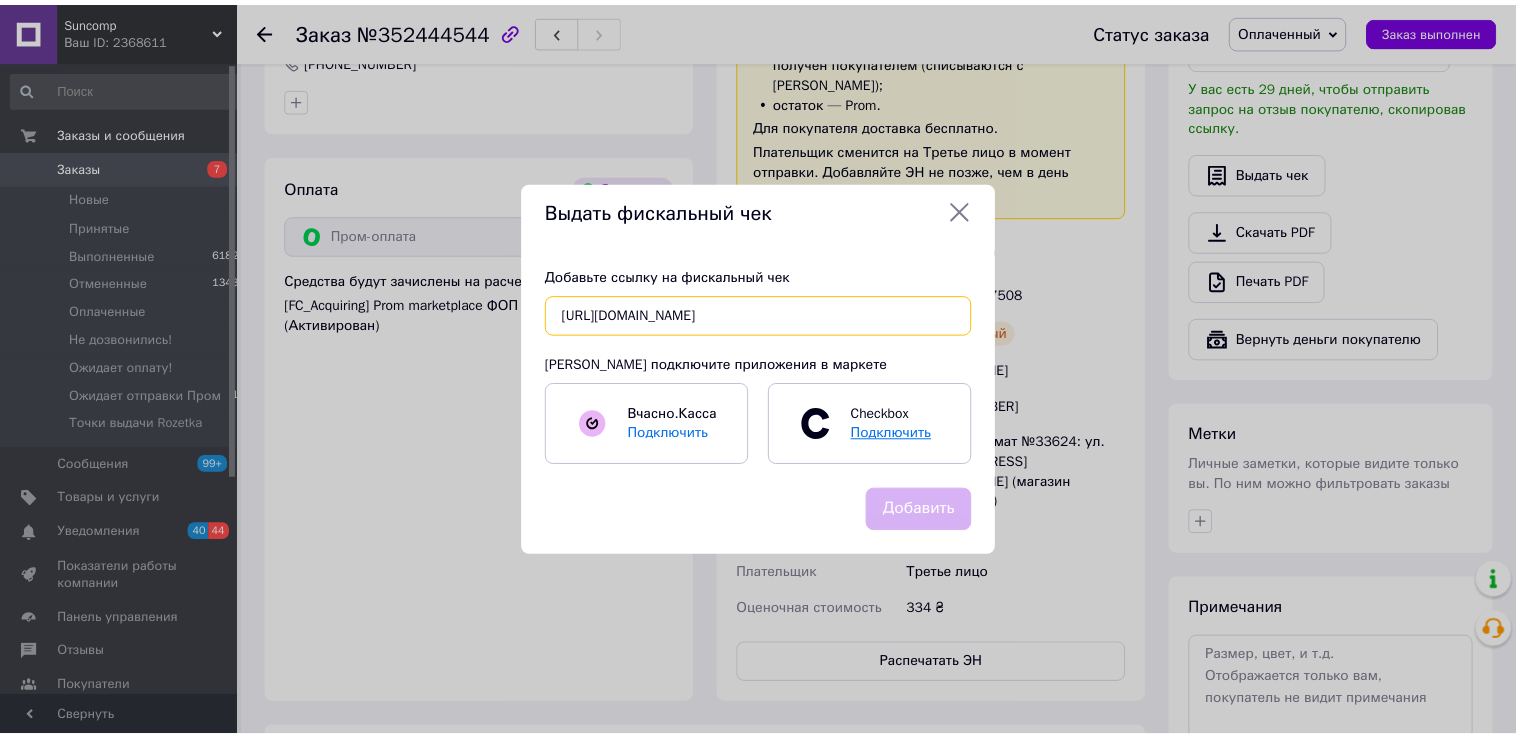 scroll, scrollTop: 0, scrollLeft: 346, axis: horizontal 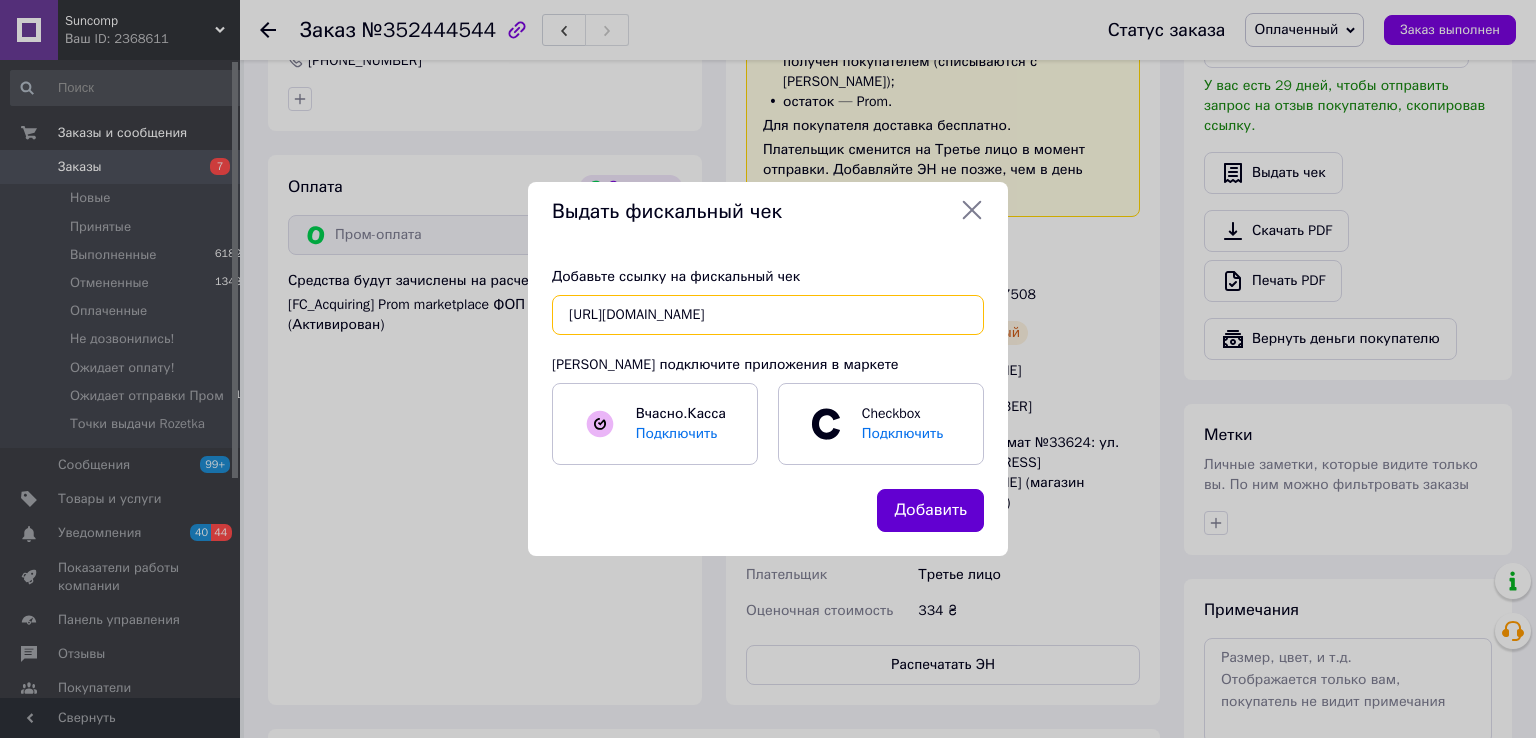 type on "[URL][DOMAIN_NAME]" 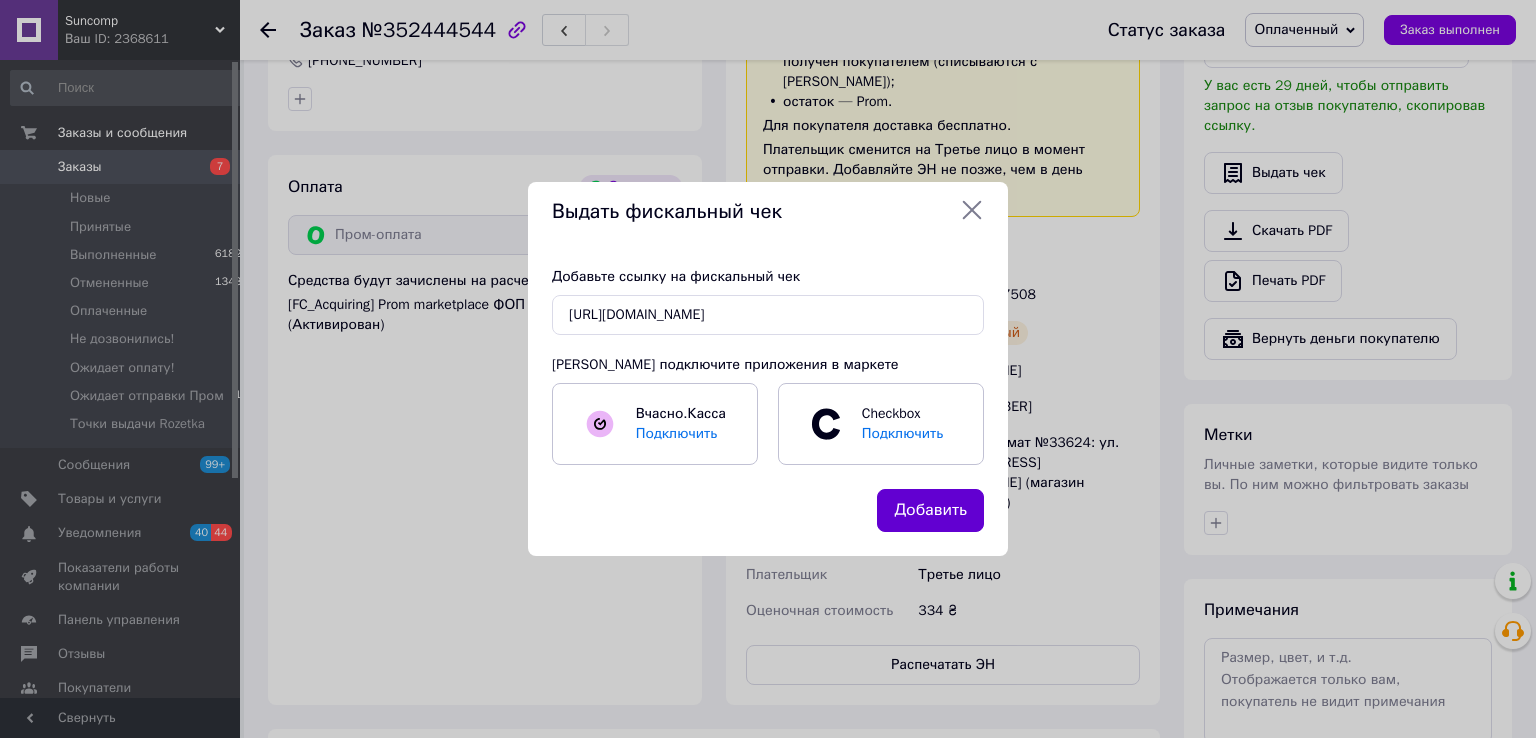 click on "Добавить" at bounding box center (930, 510) 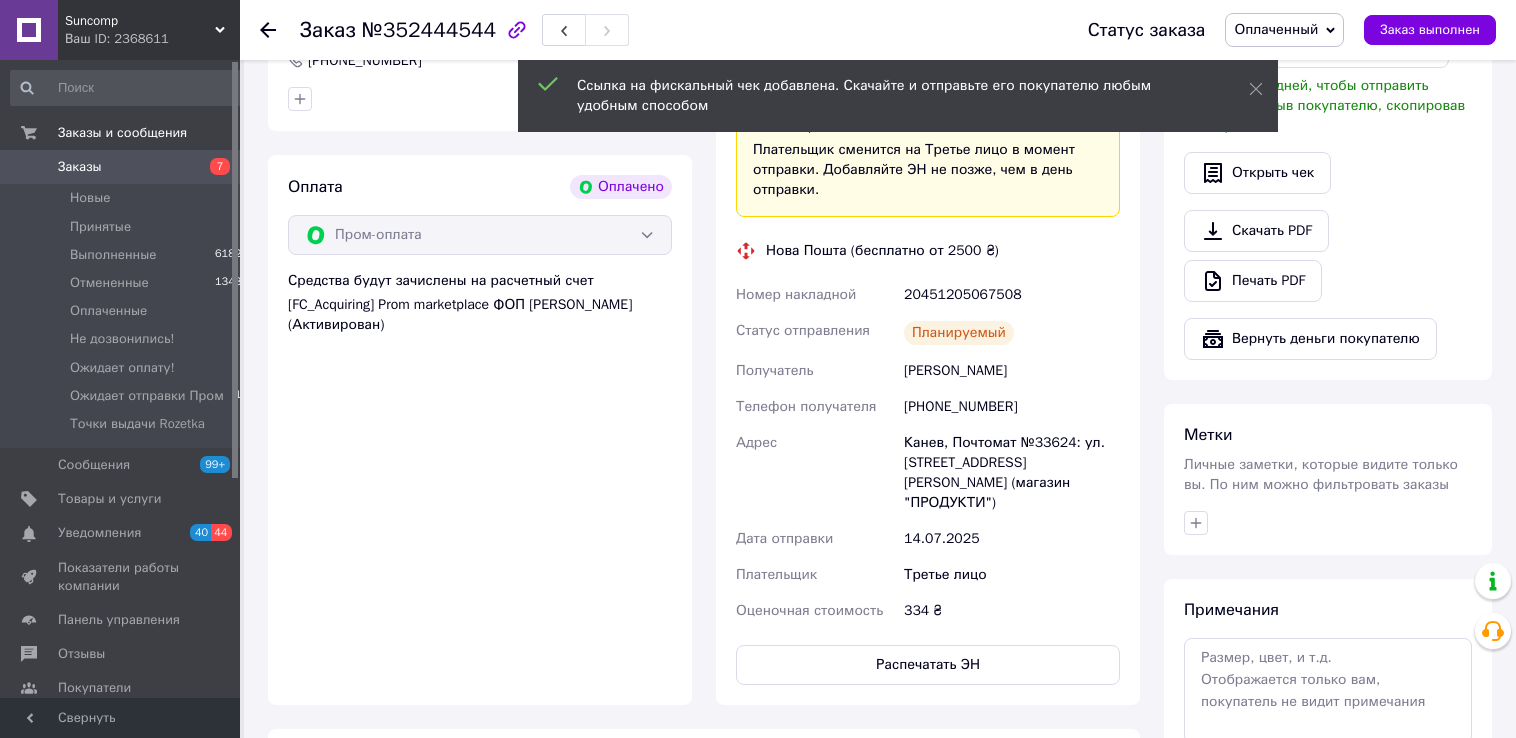 click on "Оплаченный" at bounding box center (1276, 29) 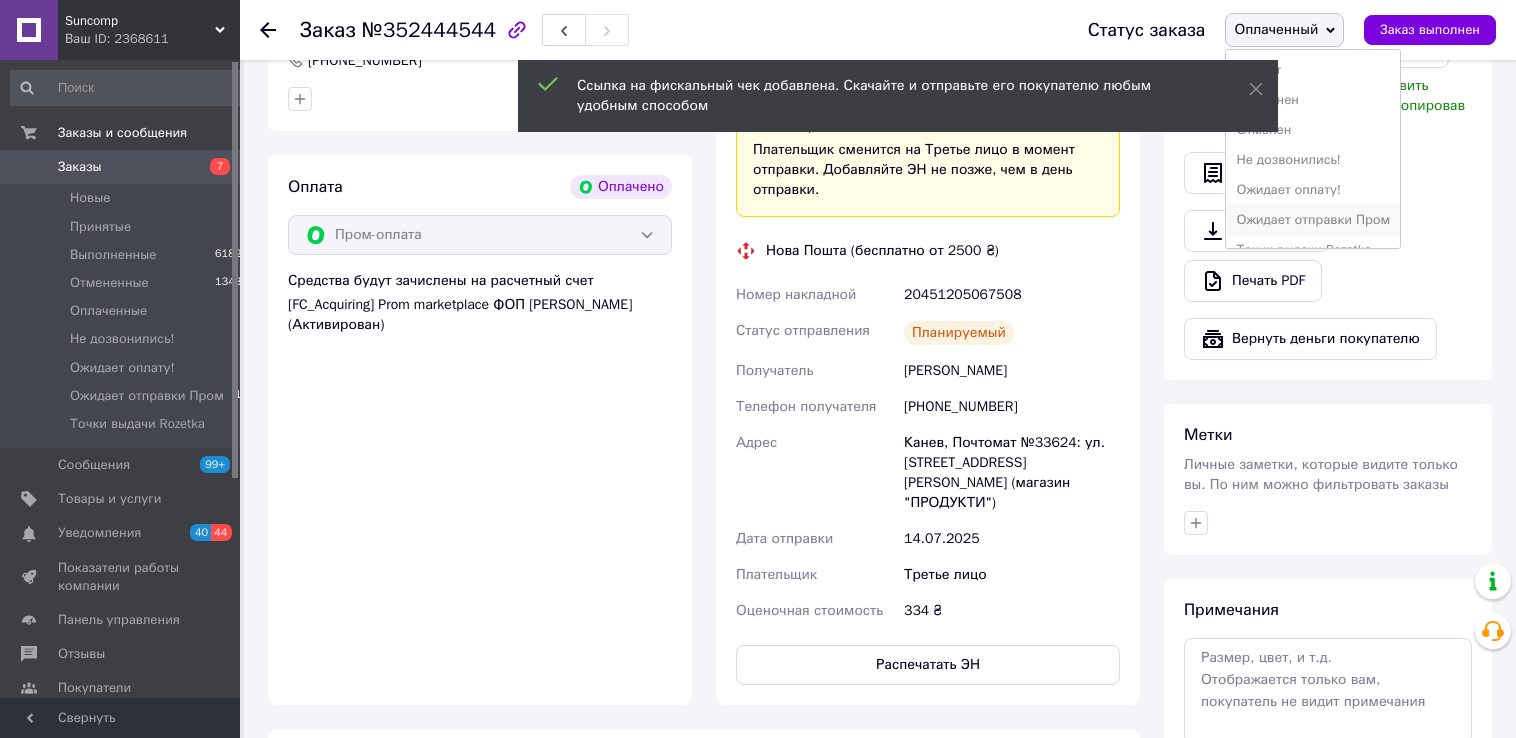 click on "Ожидает отправки Пром" at bounding box center [1313, 220] 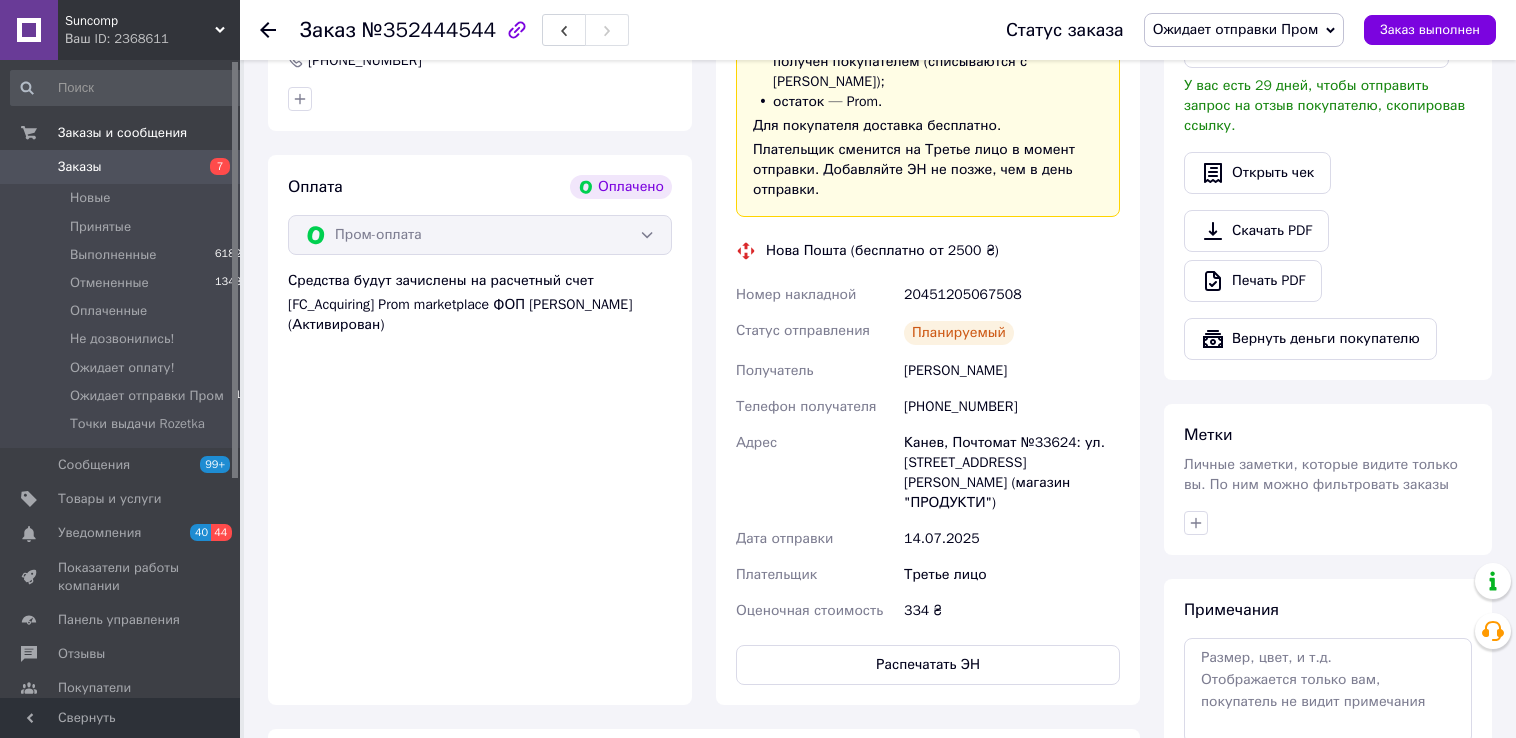 click on "Заказы" at bounding box center (80, 167) 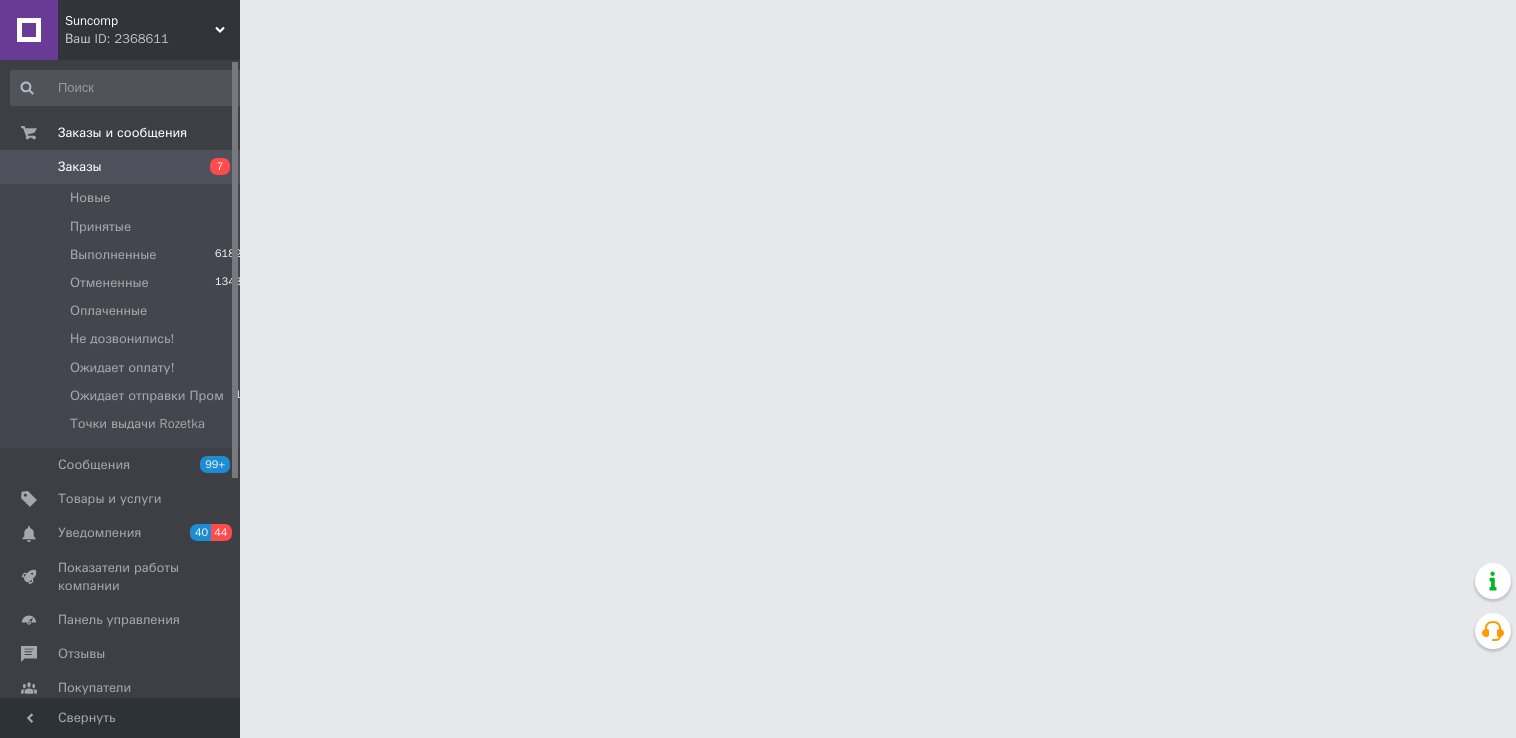 scroll, scrollTop: 0, scrollLeft: 0, axis: both 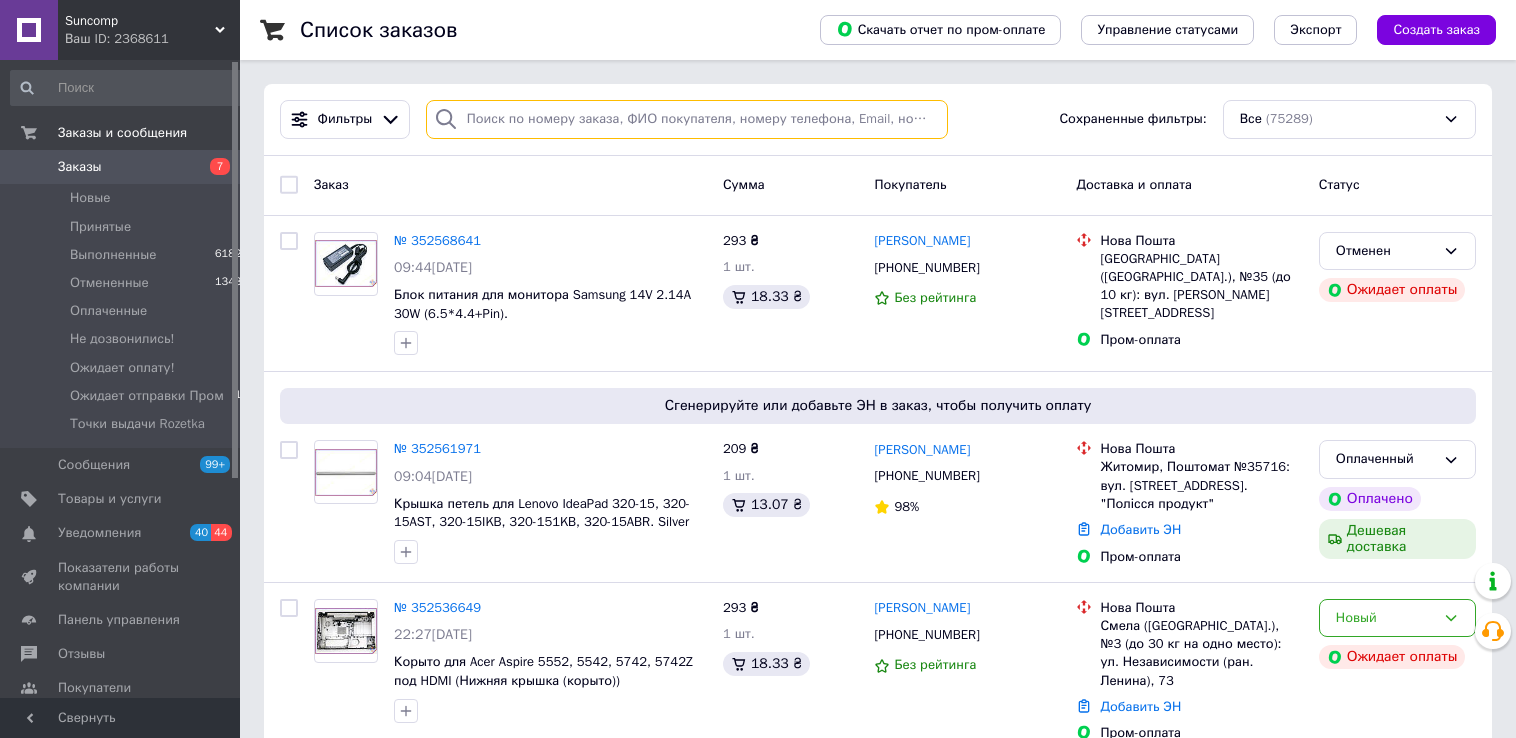 click at bounding box center (687, 119) 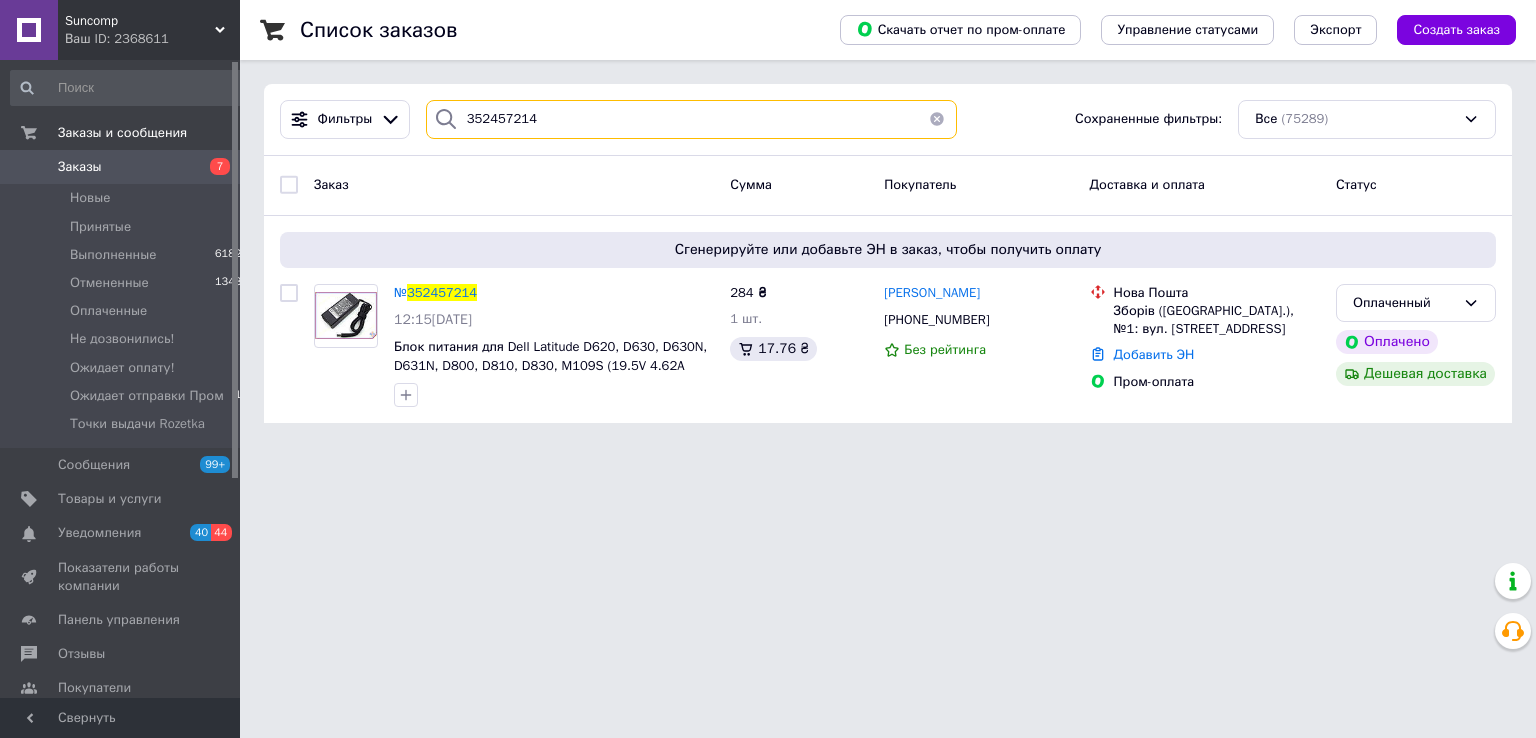 type on "352457214" 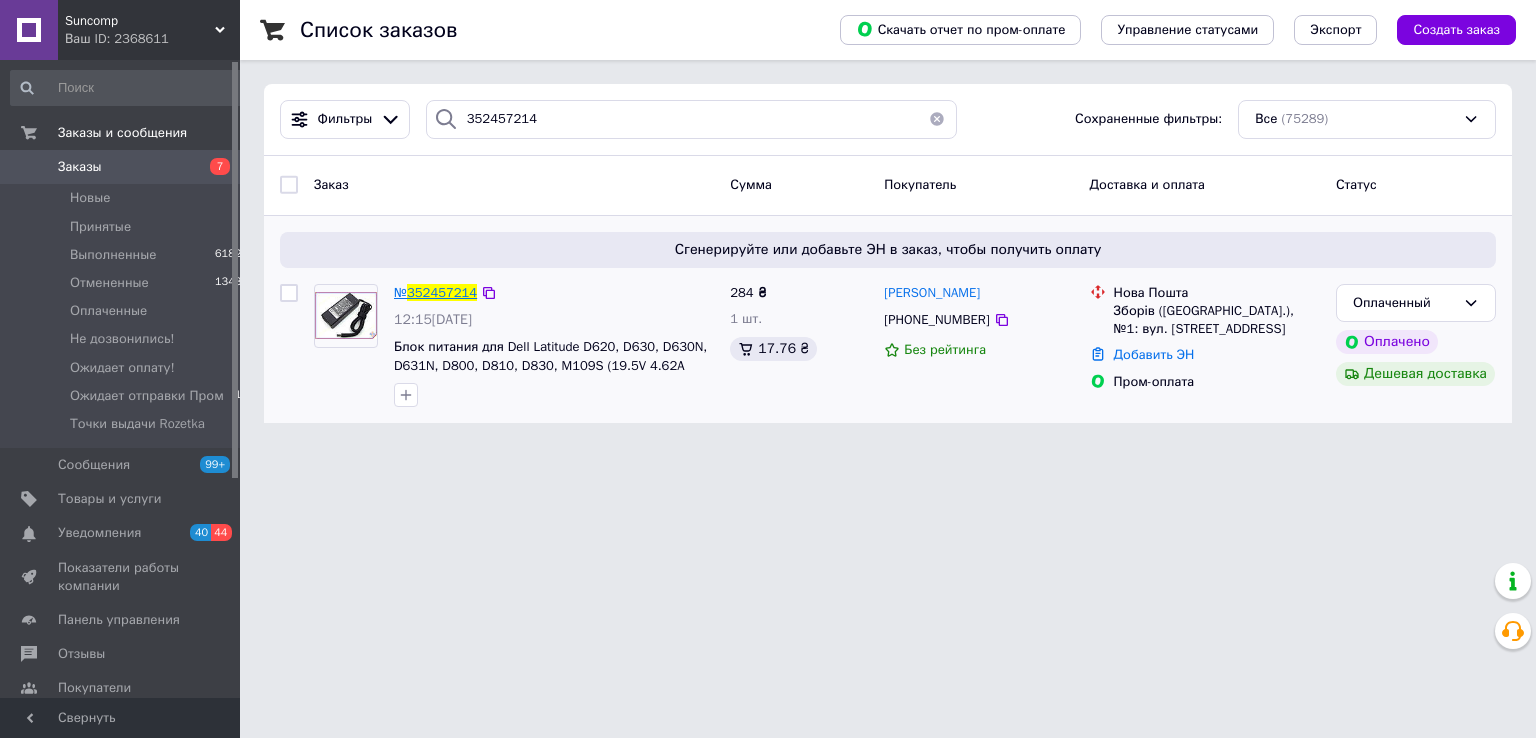 click on "352457214" at bounding box center (442, 292) 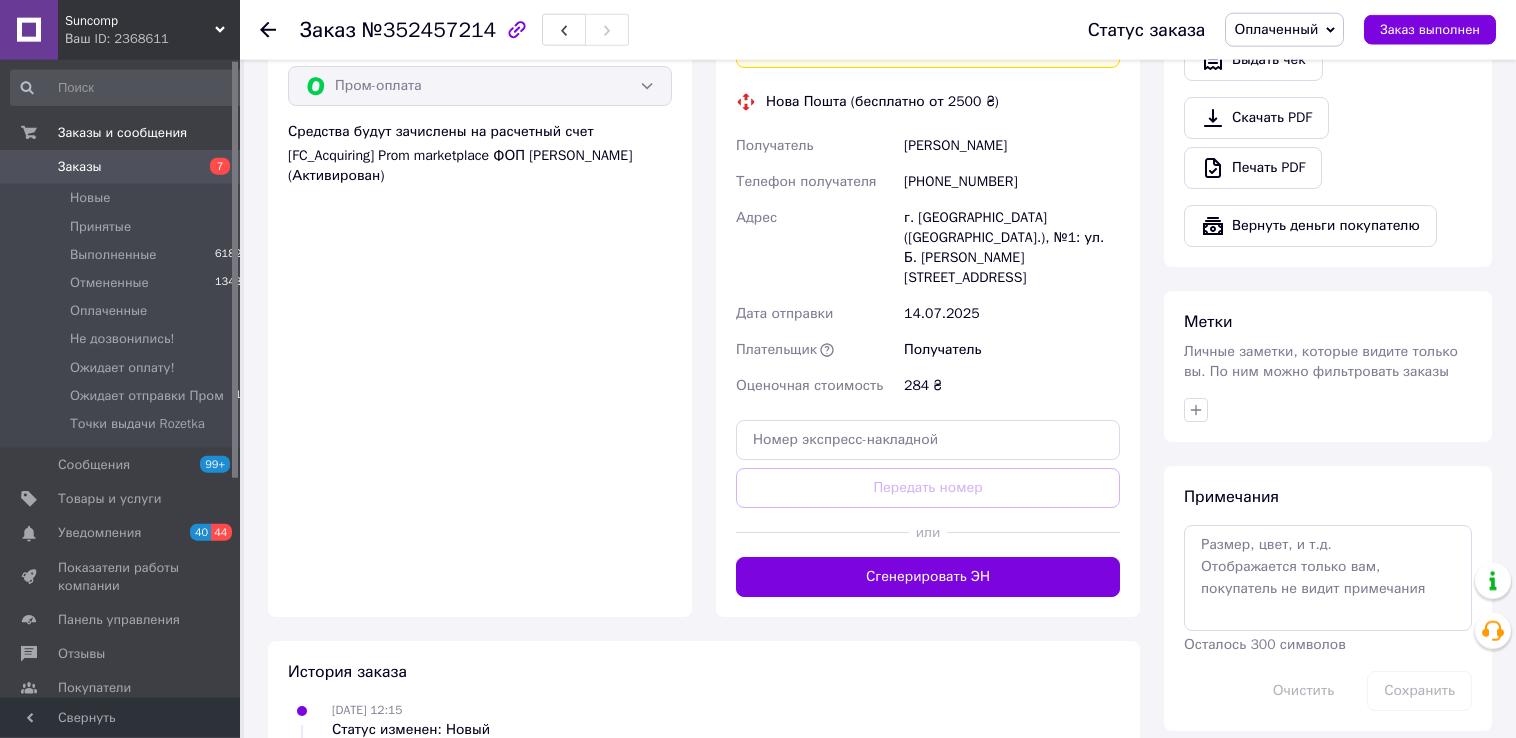 scroll, scrollTop: 792, scrollLeft: 0, axis: vertical 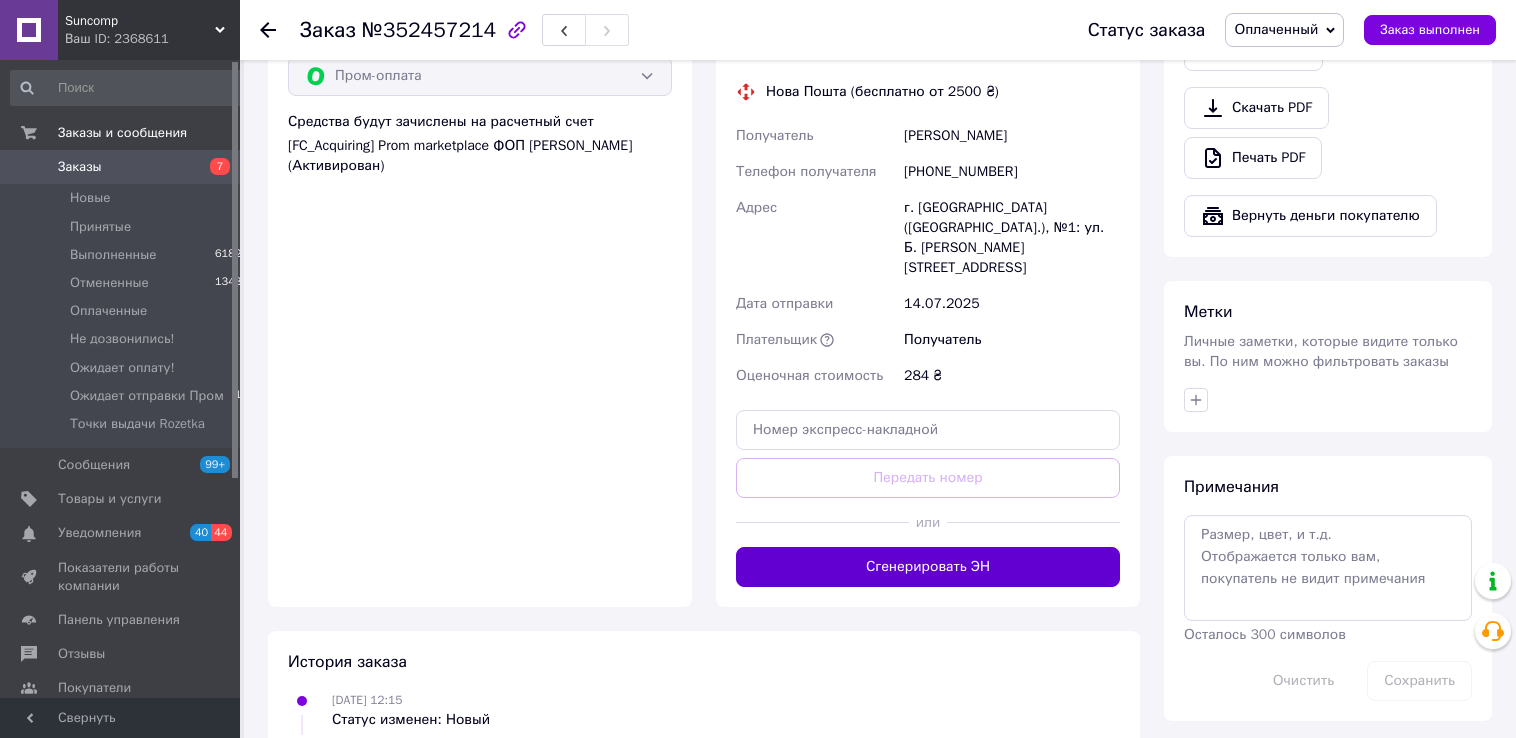 click on "Сгенерировать ЭН" at bounding box center [928, 567] 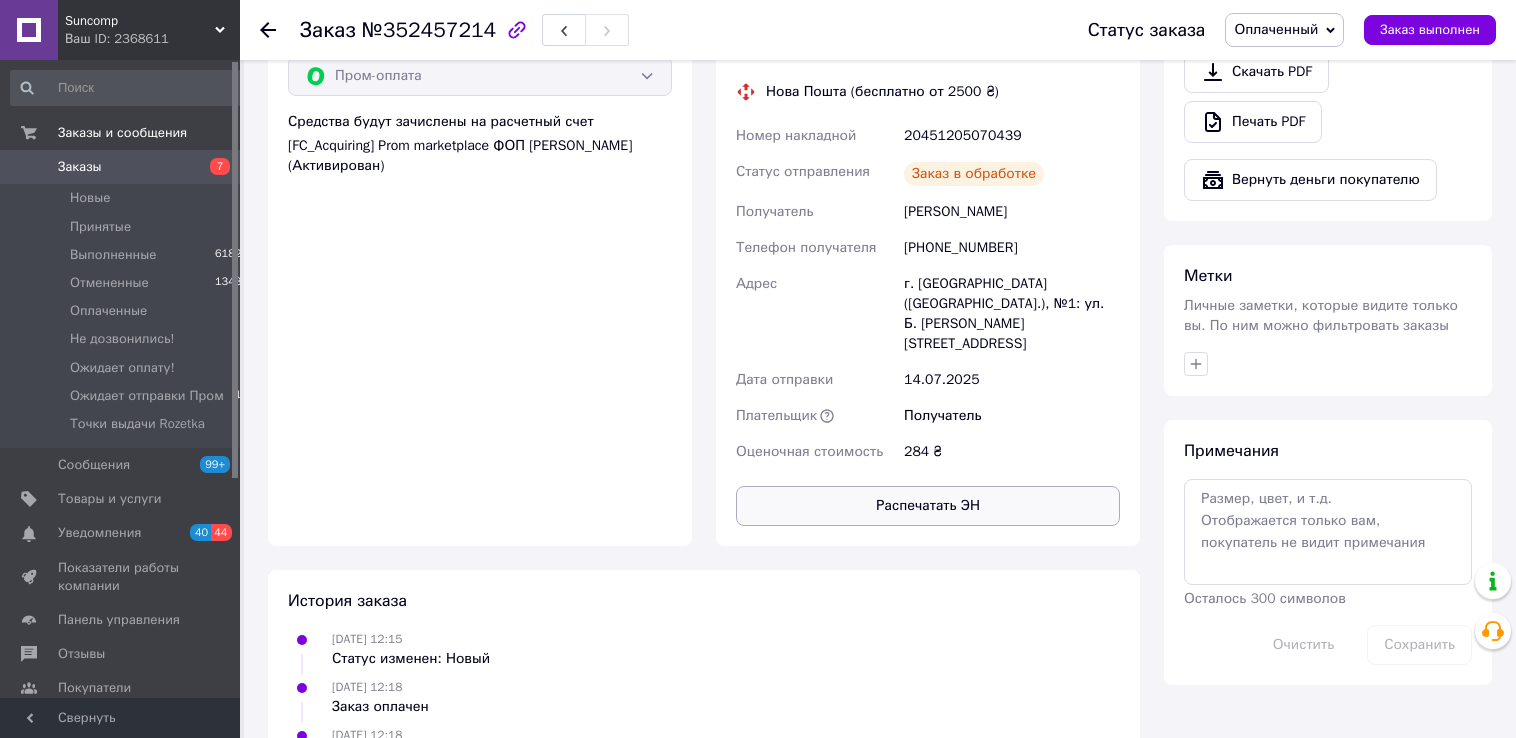click on "Распечатать ЭН" at bounding box center [928, 506] 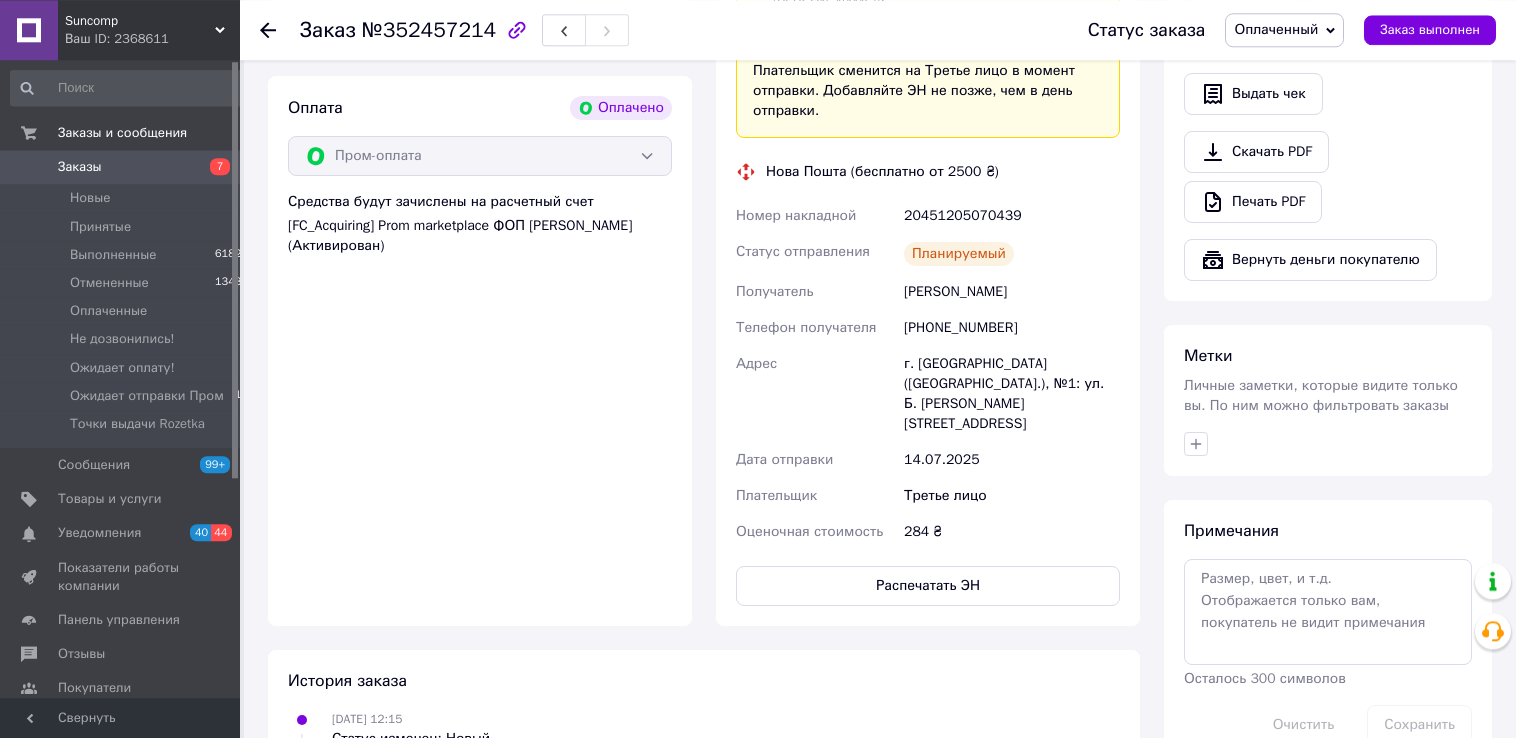 scroll, scrollTop: 633, scrollLeft: 0, axis: vertical 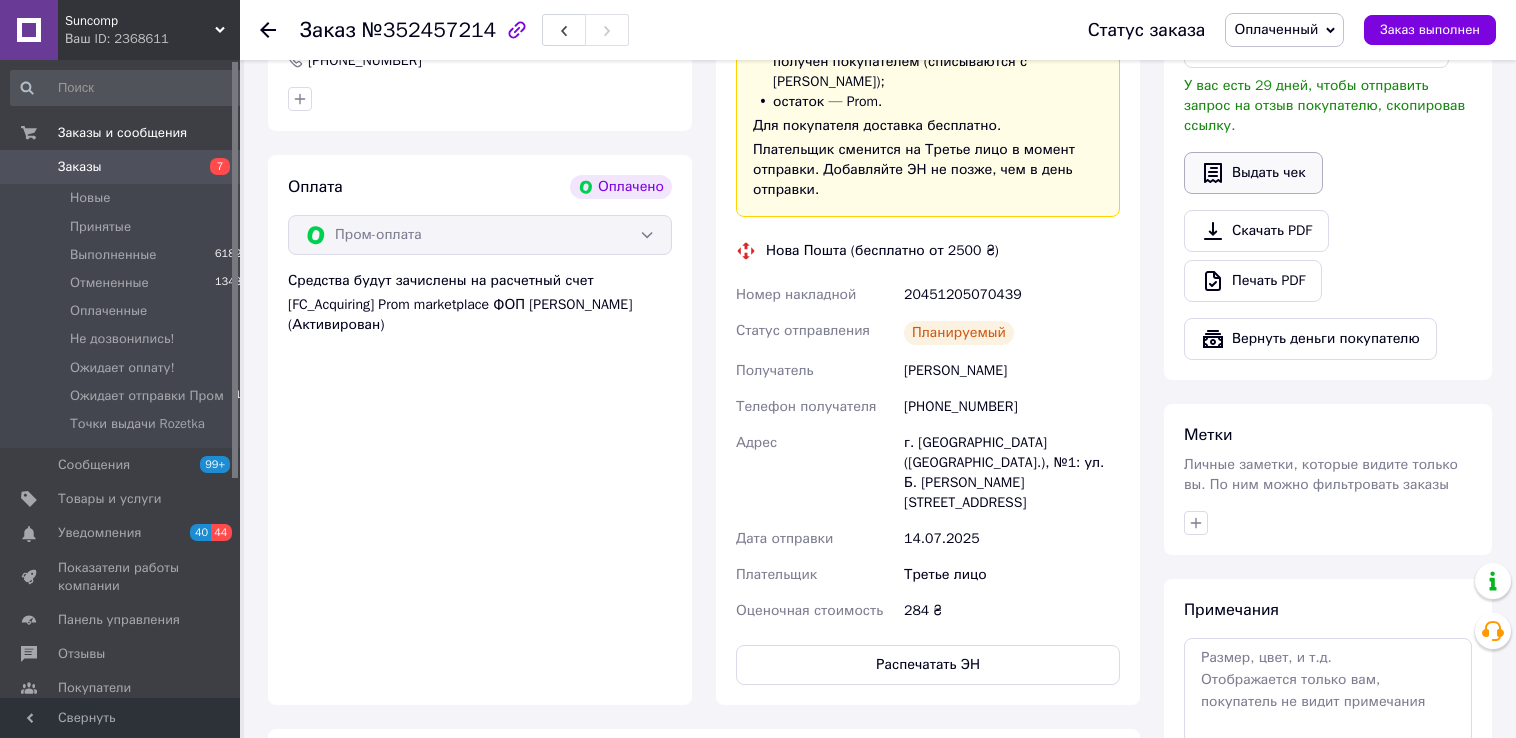 click on "Выдать чек" at bounding box center (1253, 173) 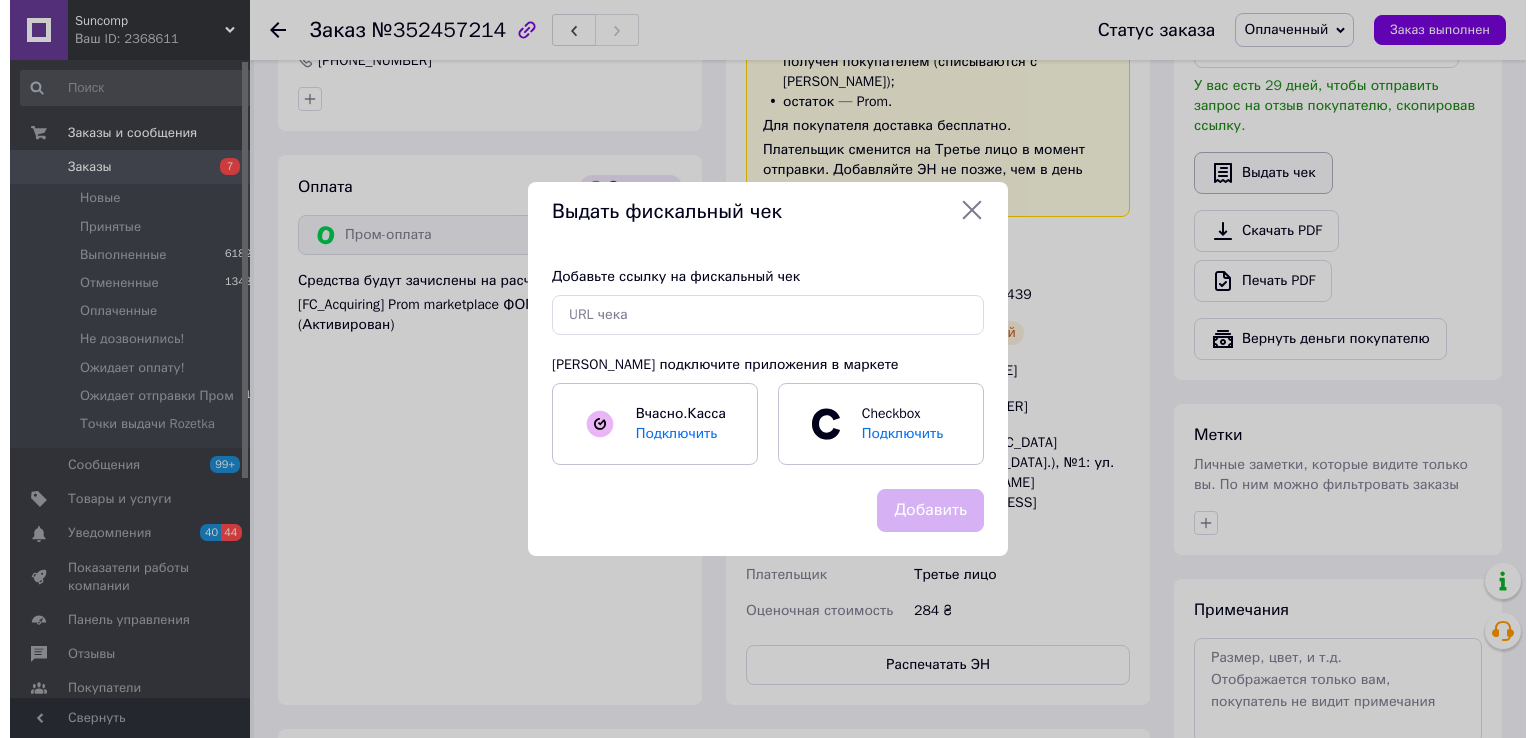 scroll, scrollTop: 613, scrollLeft: 0, axis: vertical 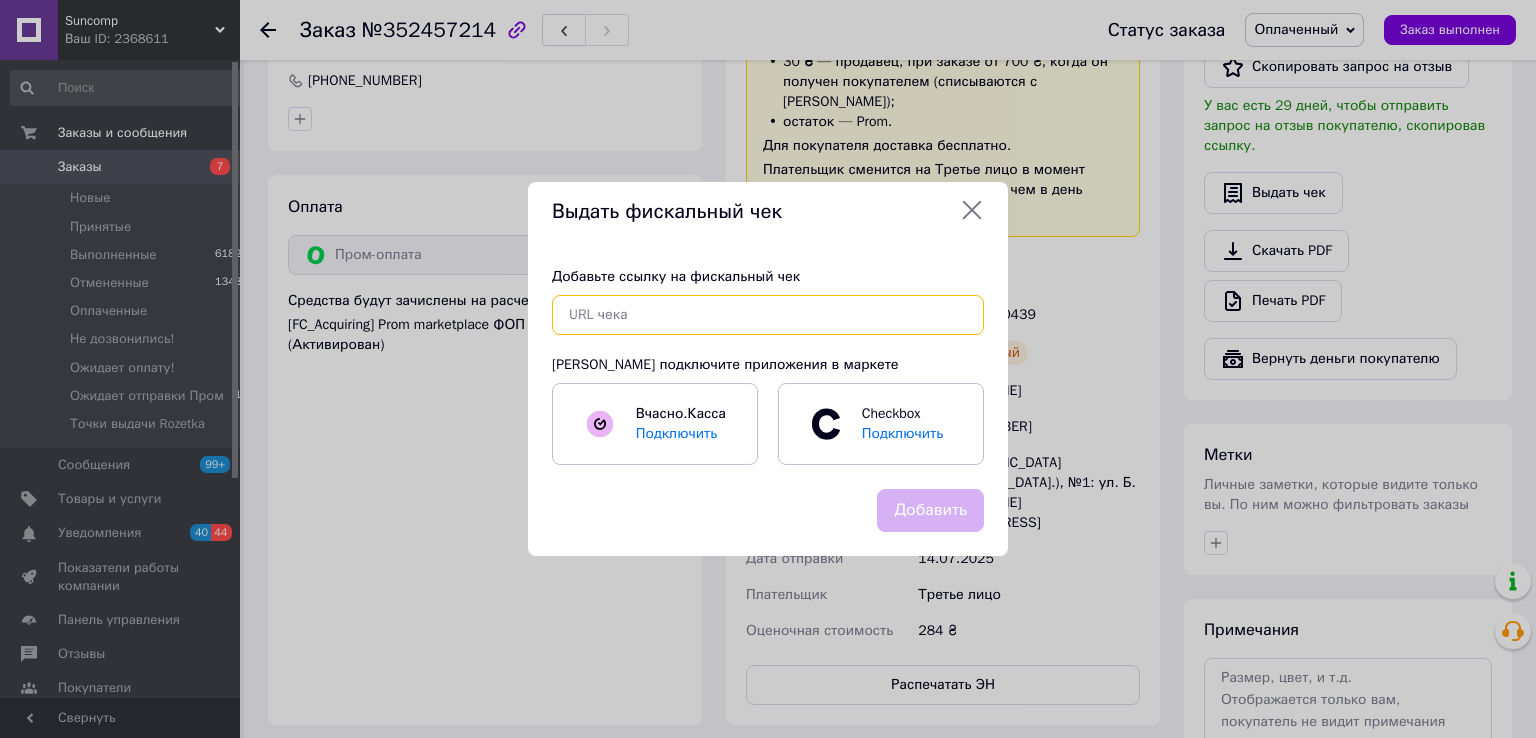 click at bounding box center [768, 315] 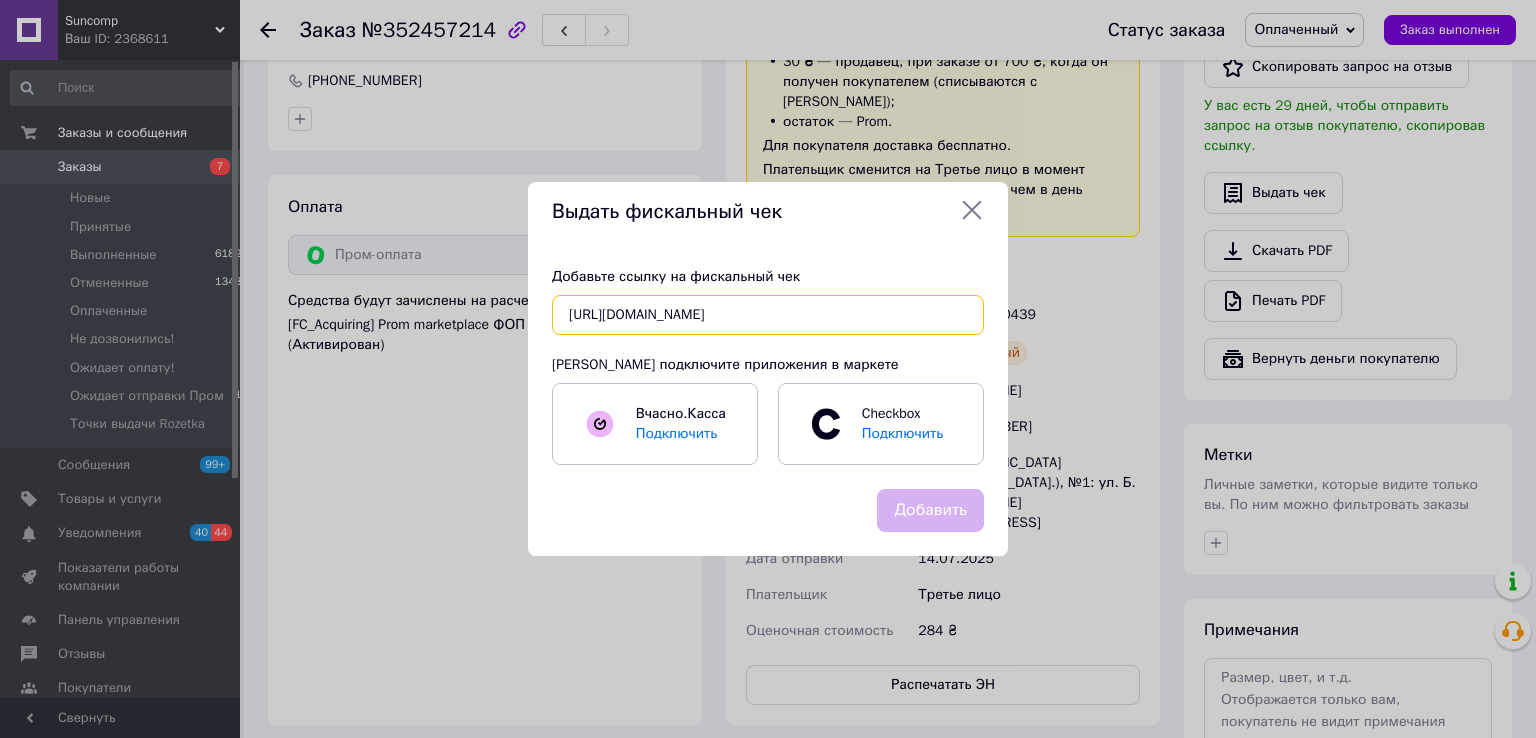 scroll, scrollTop: 0, scrollLeft: 344, axis: horizontal 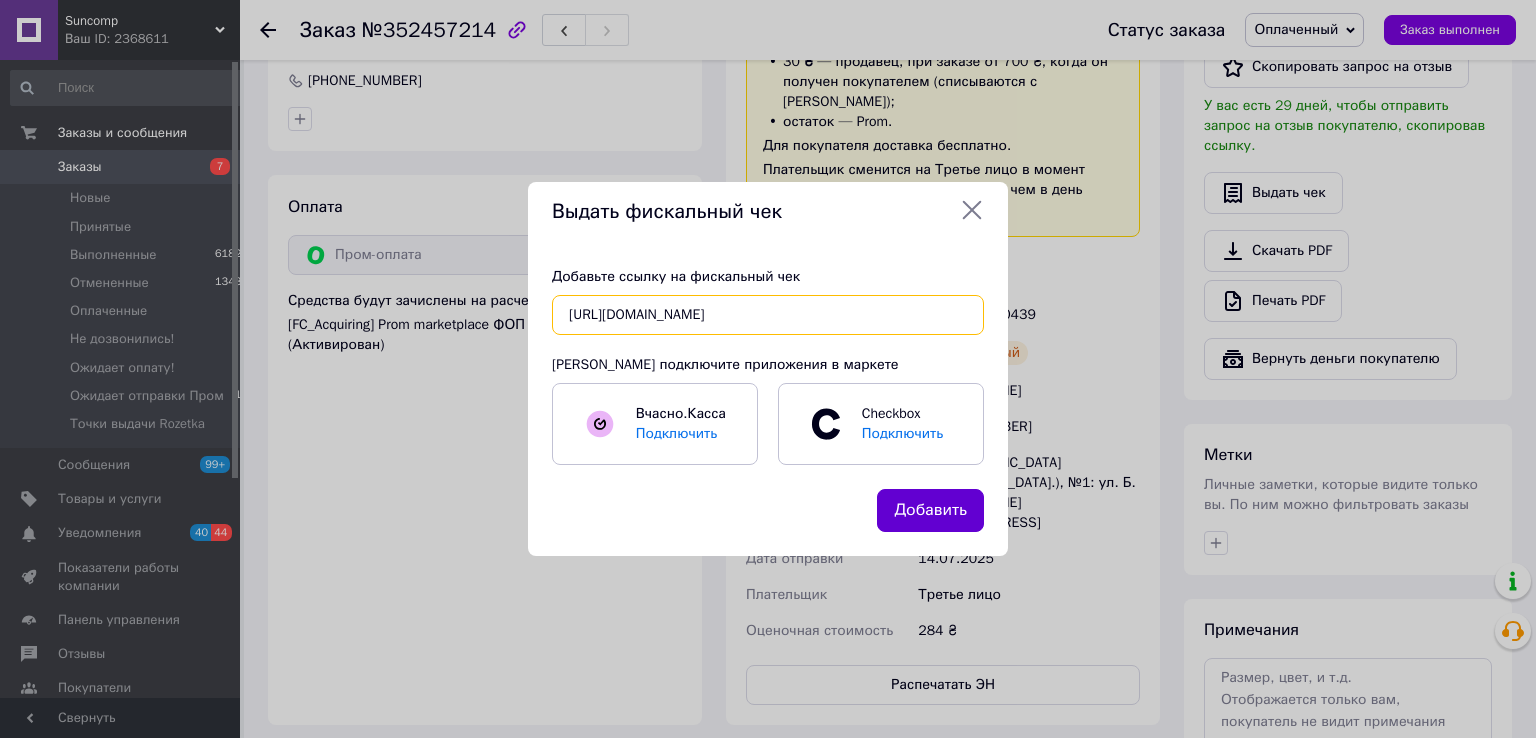 type on "[URL][DOMAIN_NAME]" 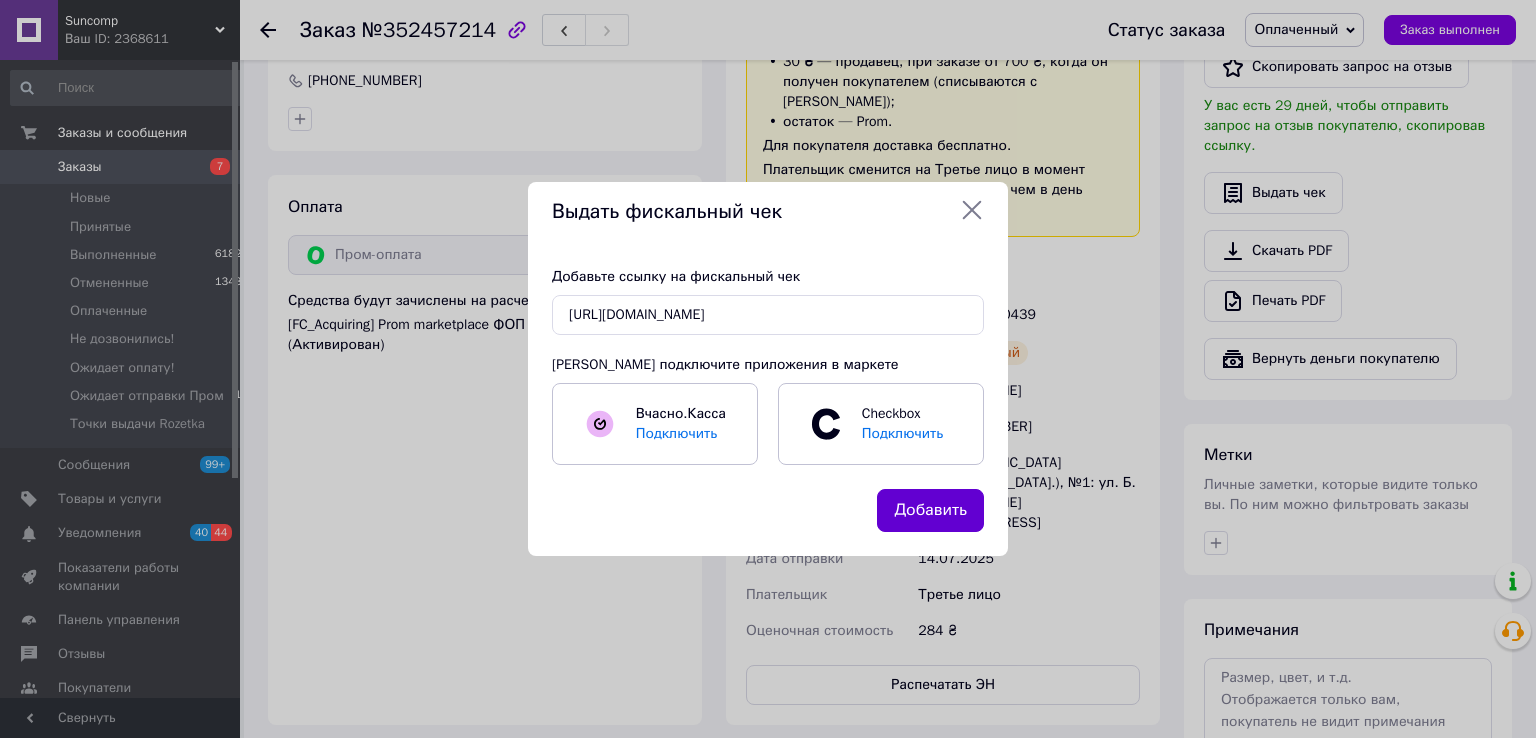 click on "Добавить" at bounding box center (930, 510) 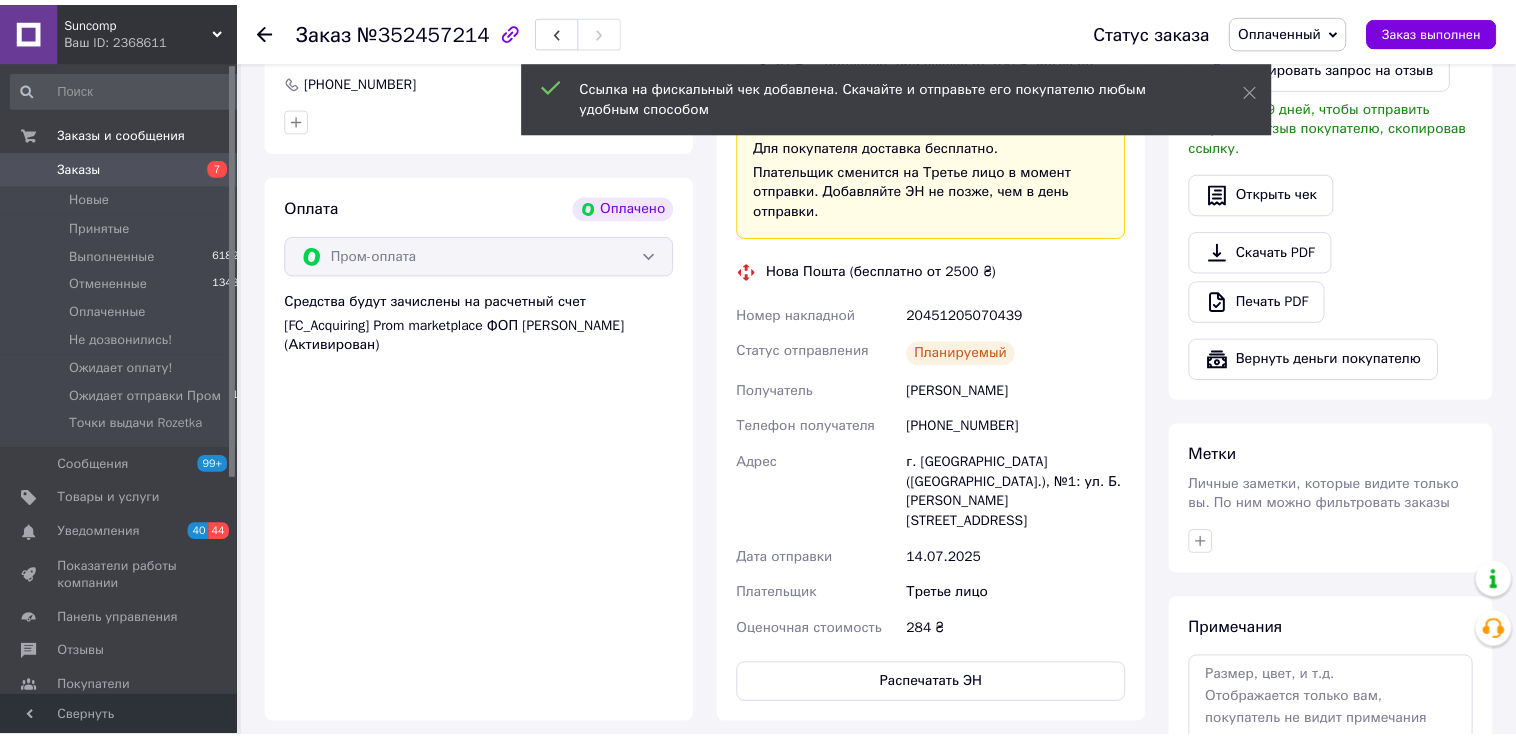 scroll, scrollTop: 633, scrollLeft: 0, axis: vertical 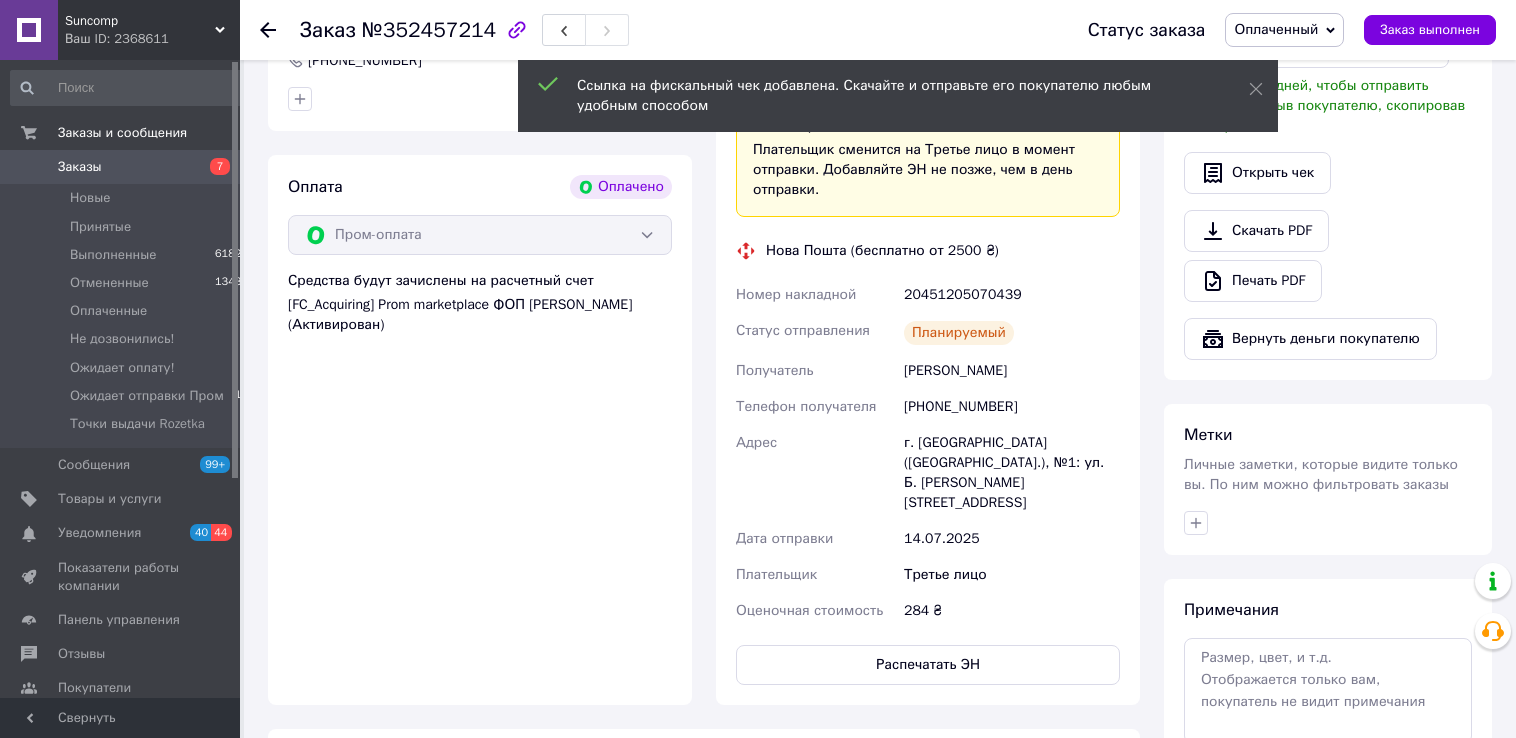 click on "Оплаченный" at bounding box center [1276, 29] 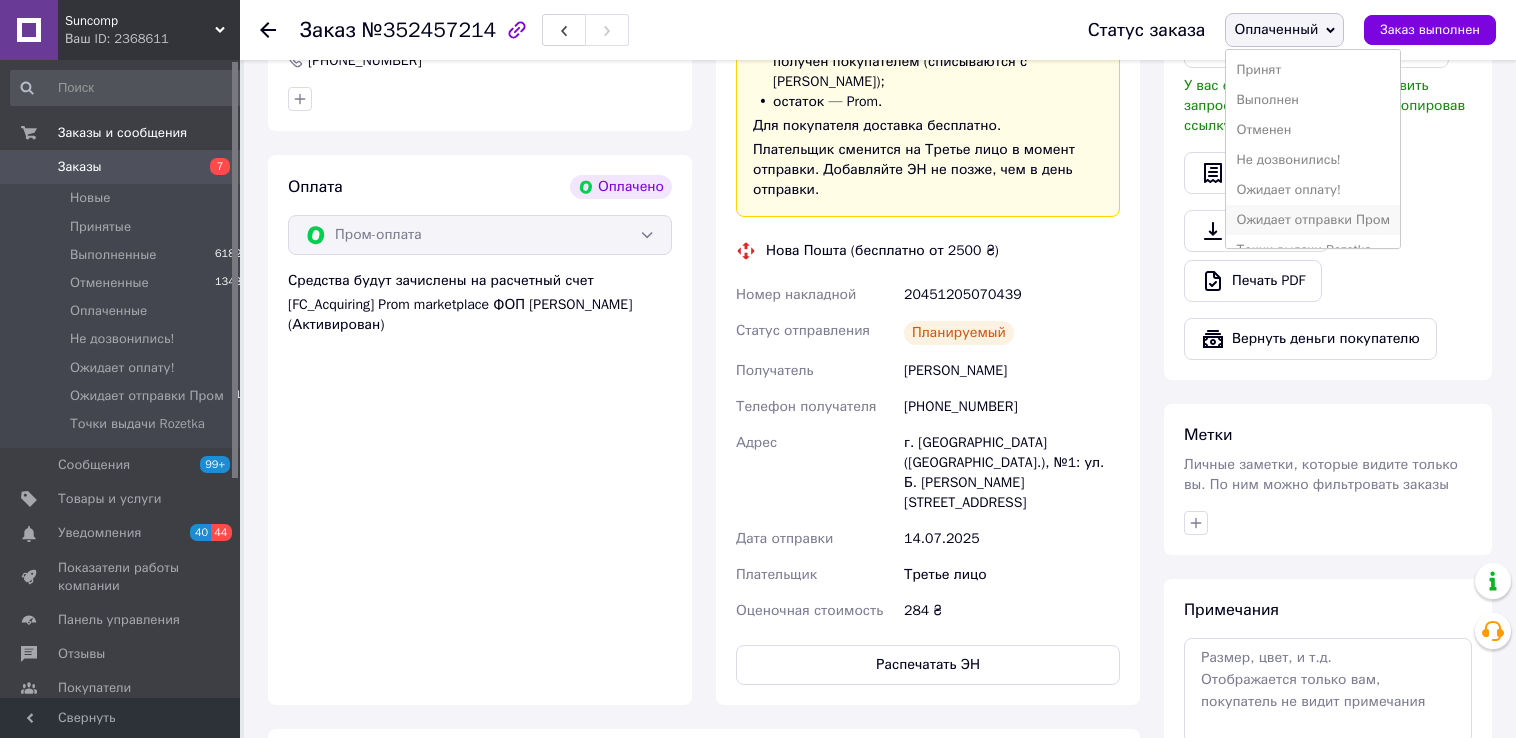 click on "Ожидает отправки Пром" at bounding box center (1313, 220) 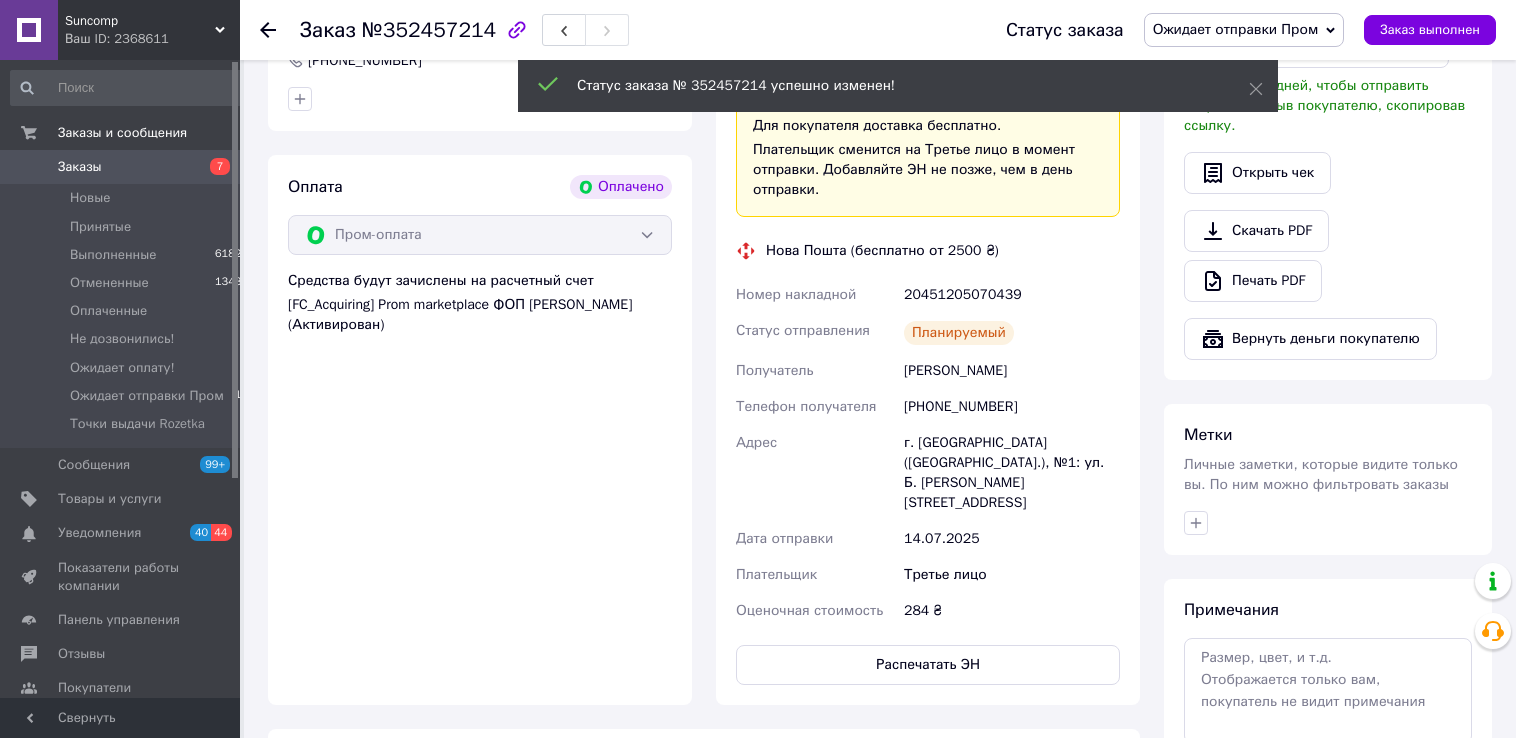 click on "Заказы" at bounding box center [80, 167] 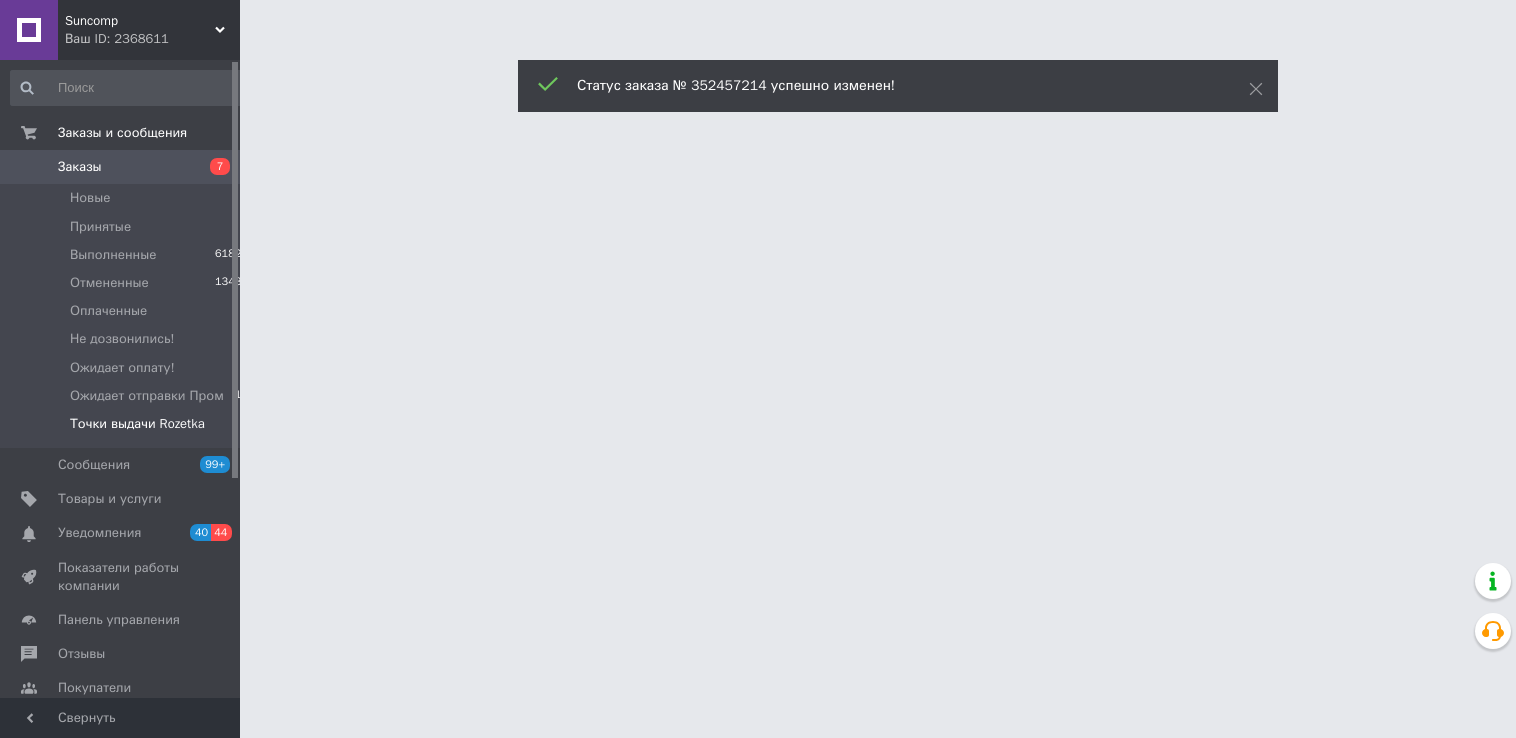scroll, scrollTop: 0, scrollLeft: 0, axis: both 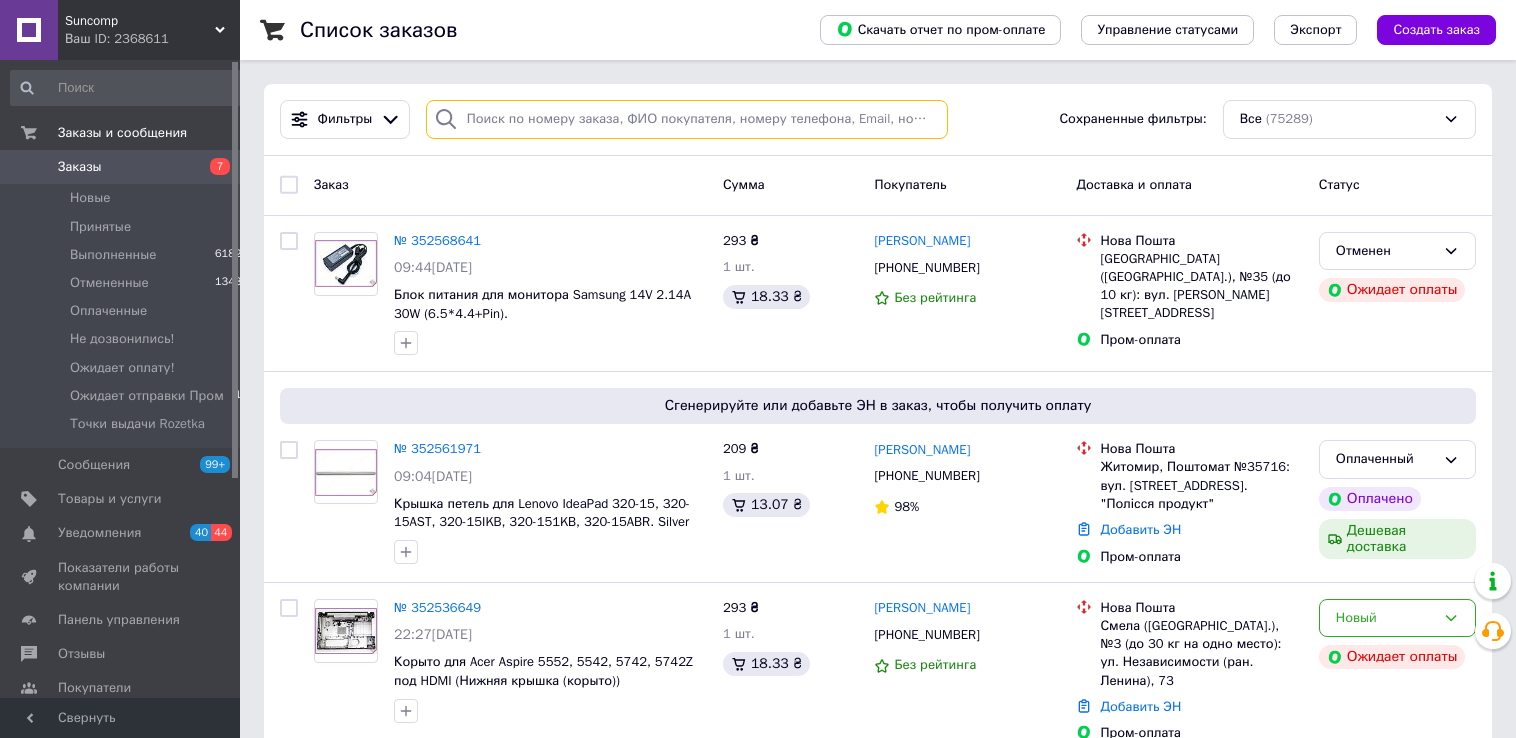 click at bounding box center [687, 119] 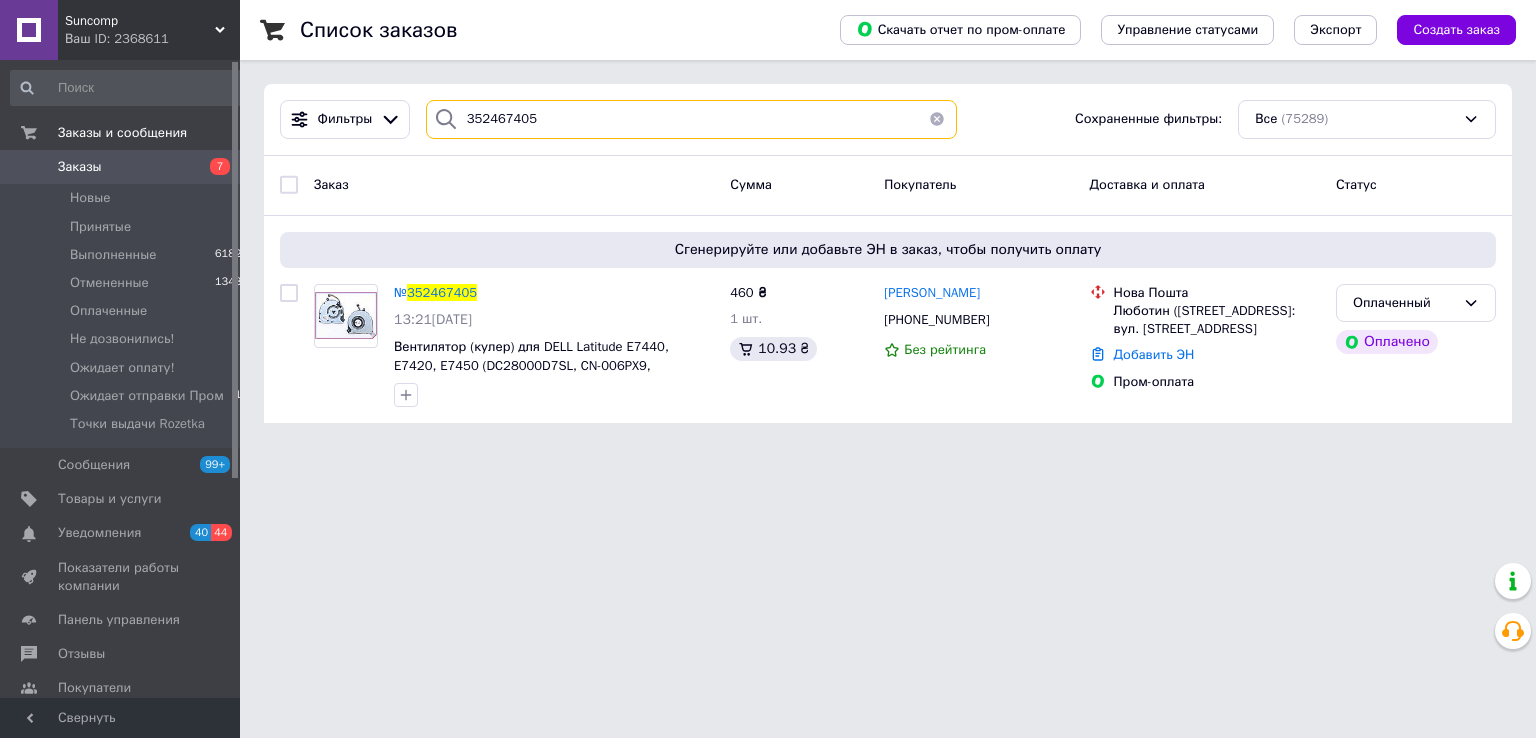 type on "352467405" 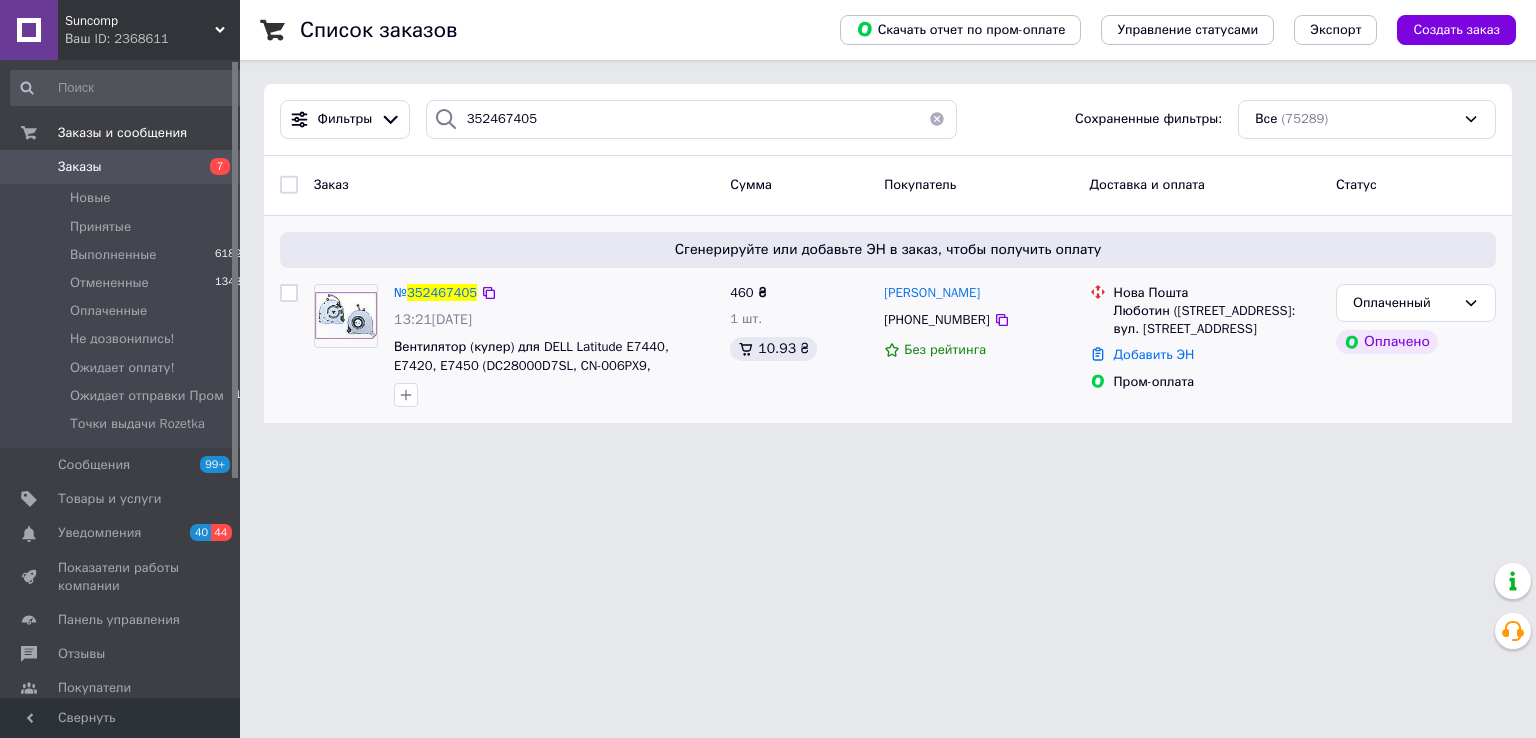 click on "Люботин ([STREET_ADDRESS]: вул. [STREET_ADDRESS]" at bounding box center [1217, 320] 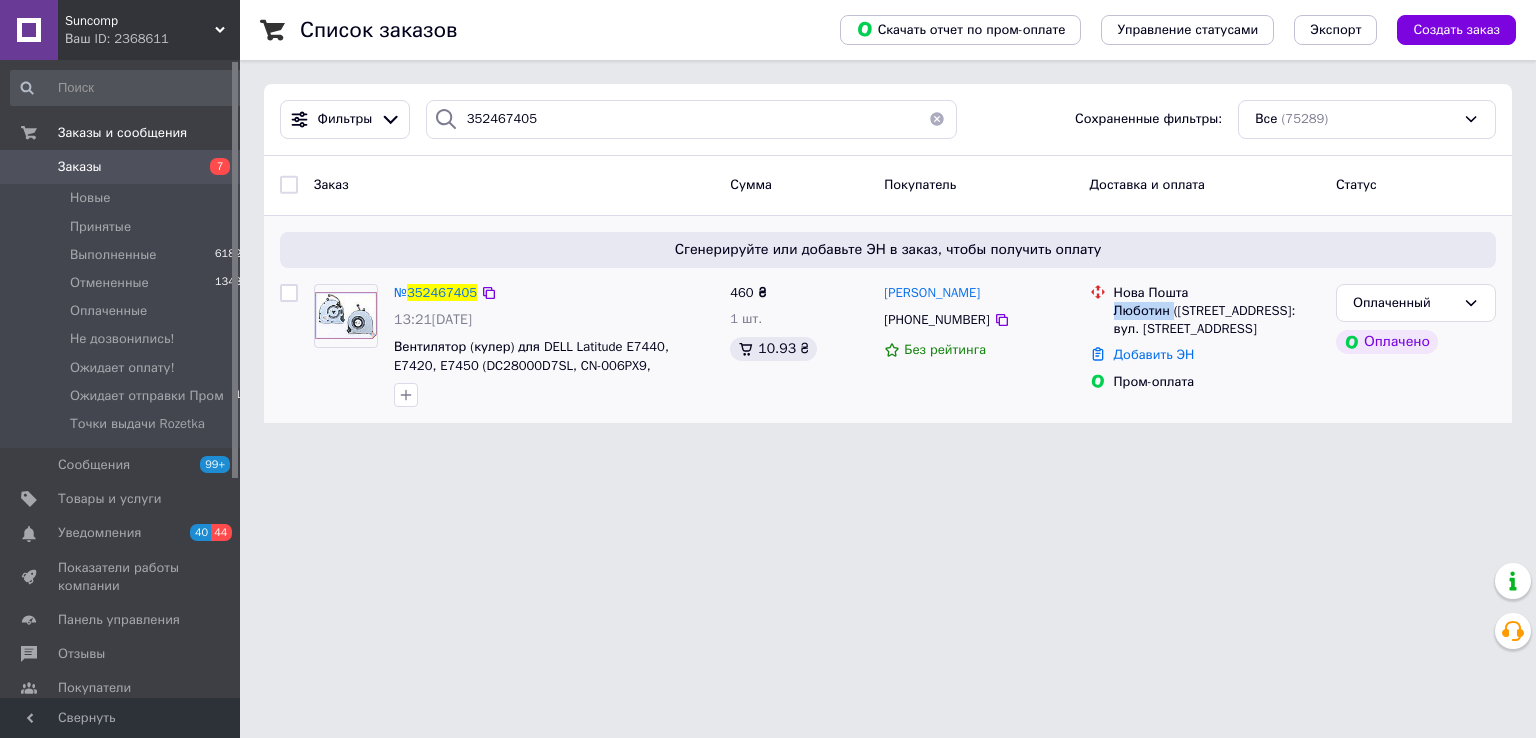 click on "Люботин ([STREET_ADDRESS]: вул. [STREET_ADDRESS]" at bounding box center (1217, 320) 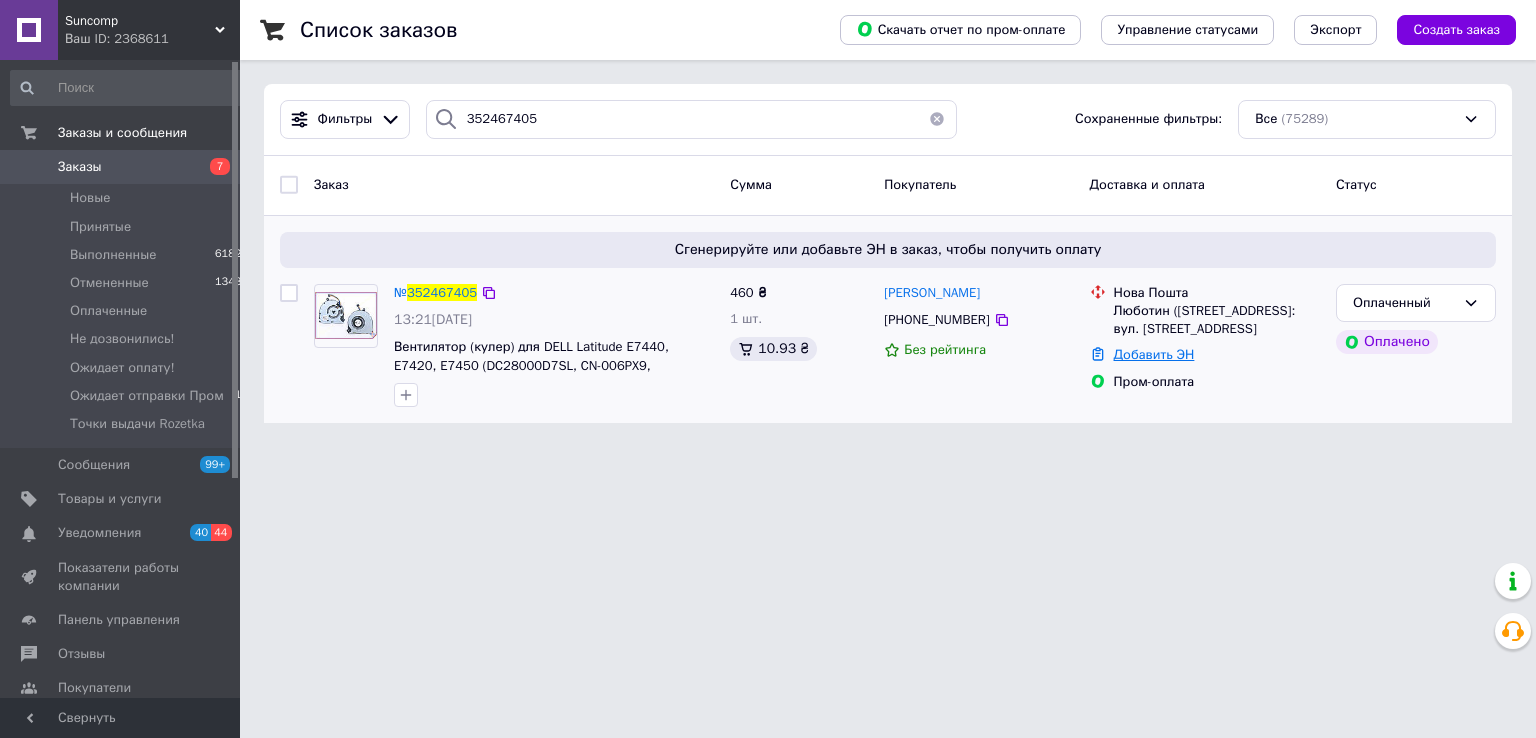 click on "Добавить ЭН" at bounding box center (1154, 354) 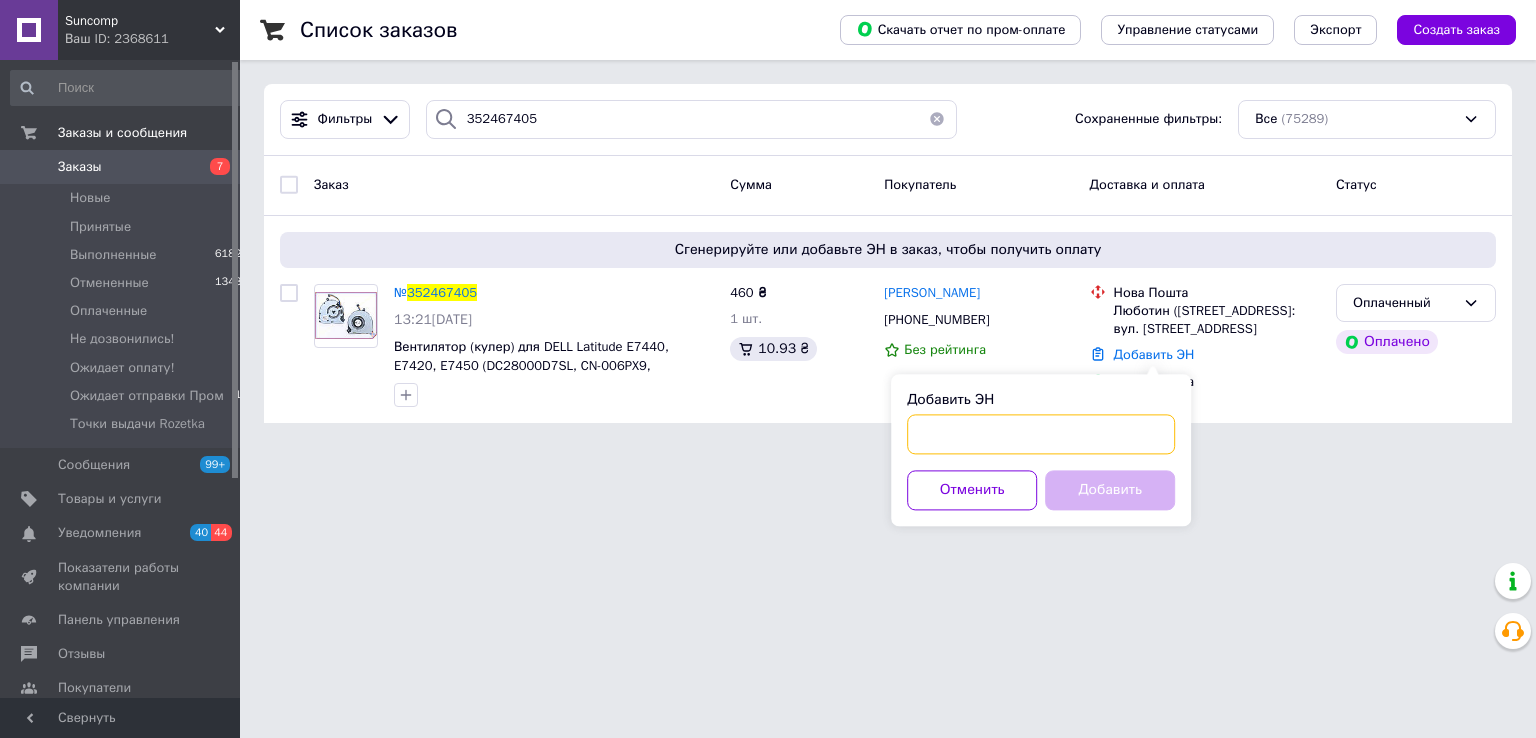 click on "Добавить ЭН" at bounding box center (1041, 434) 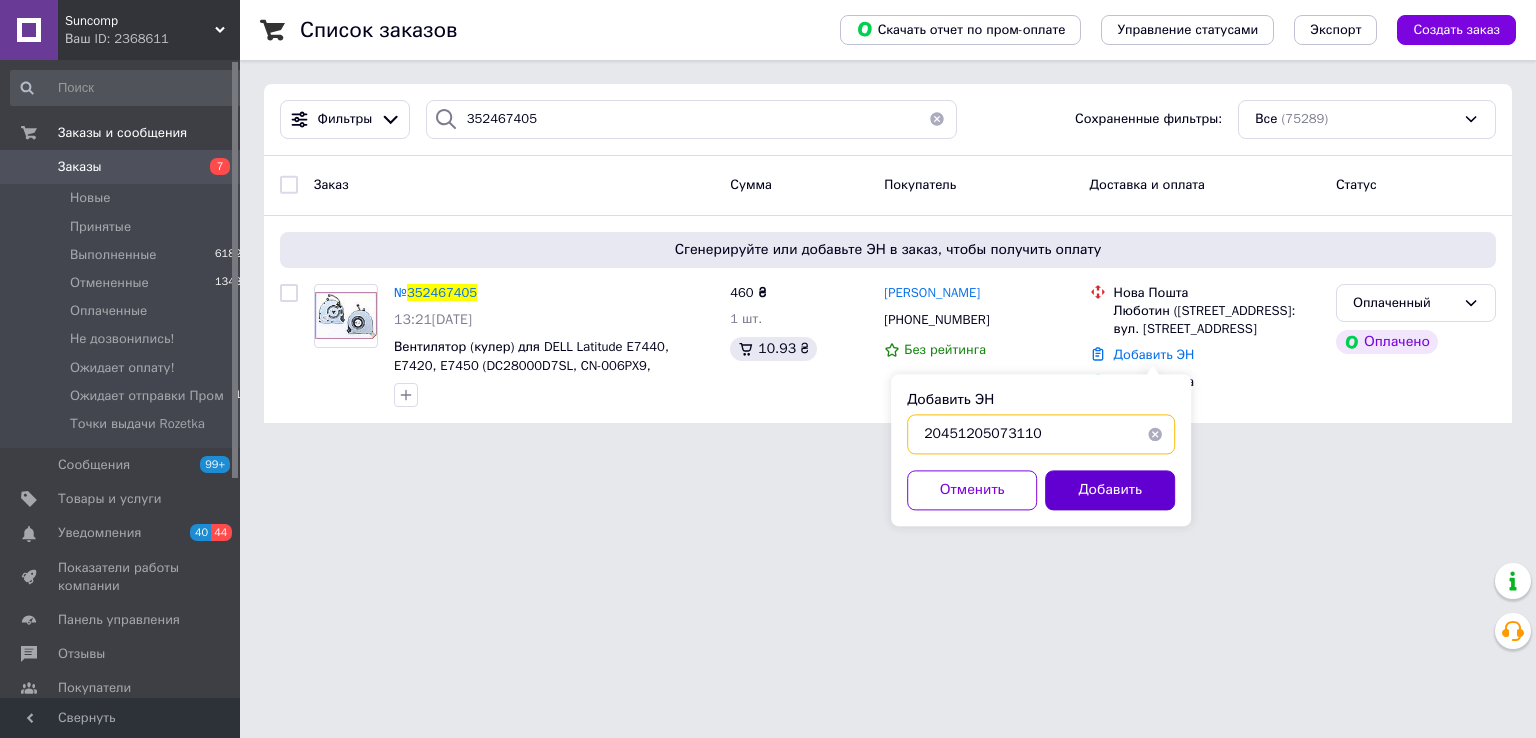 type on "20451205073110" 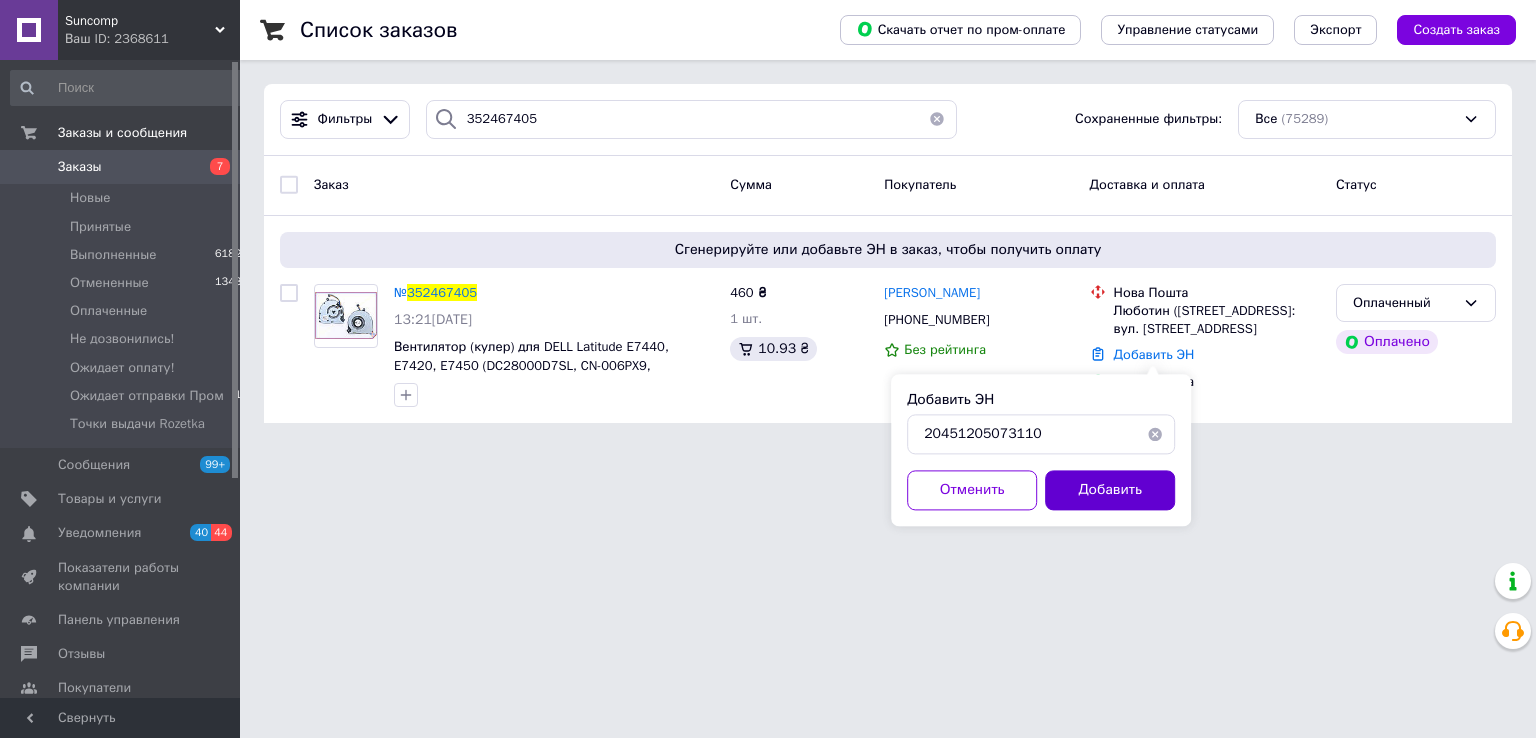 click on "Добавить" at bounding box center (1110, 490) 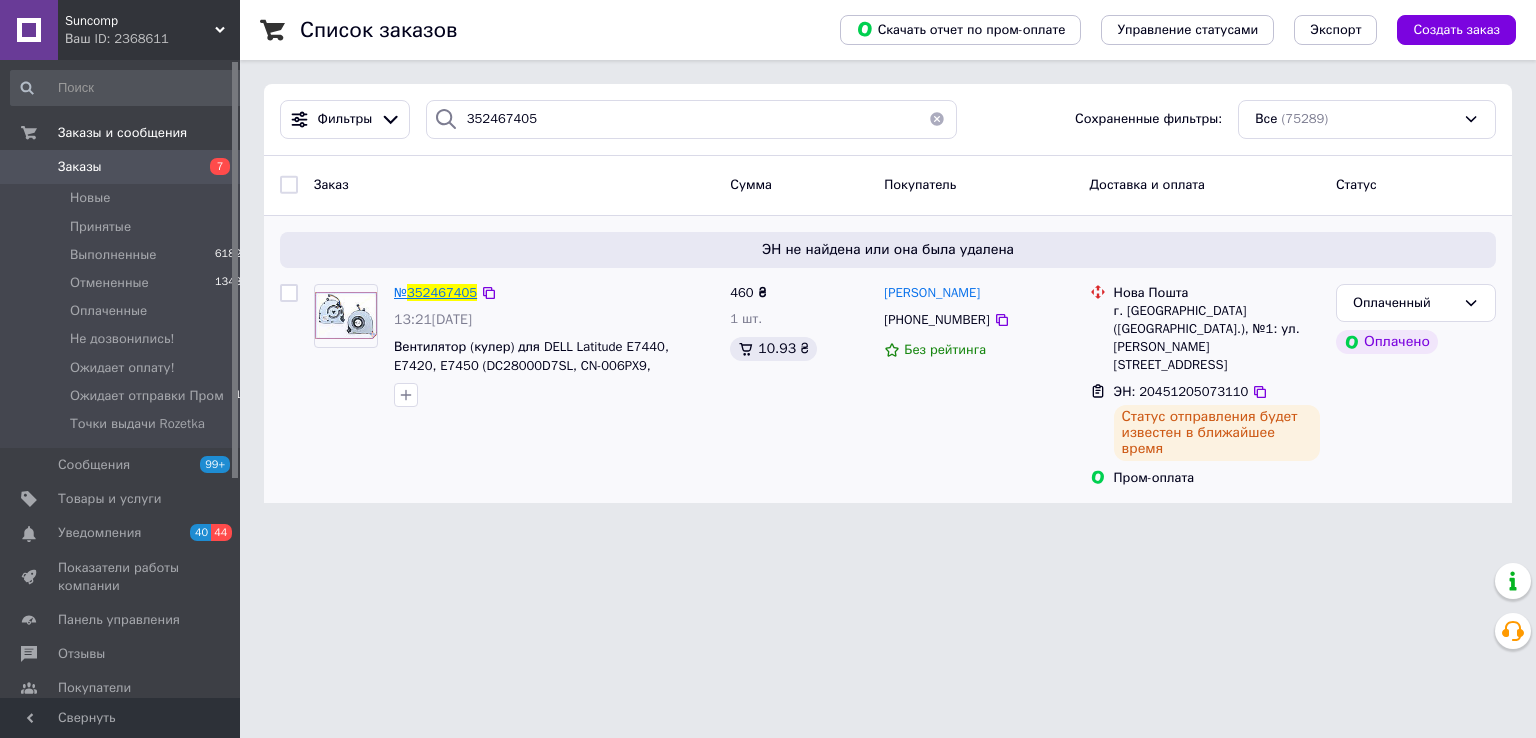 click on "352467405" at bounding box center (442, 292) 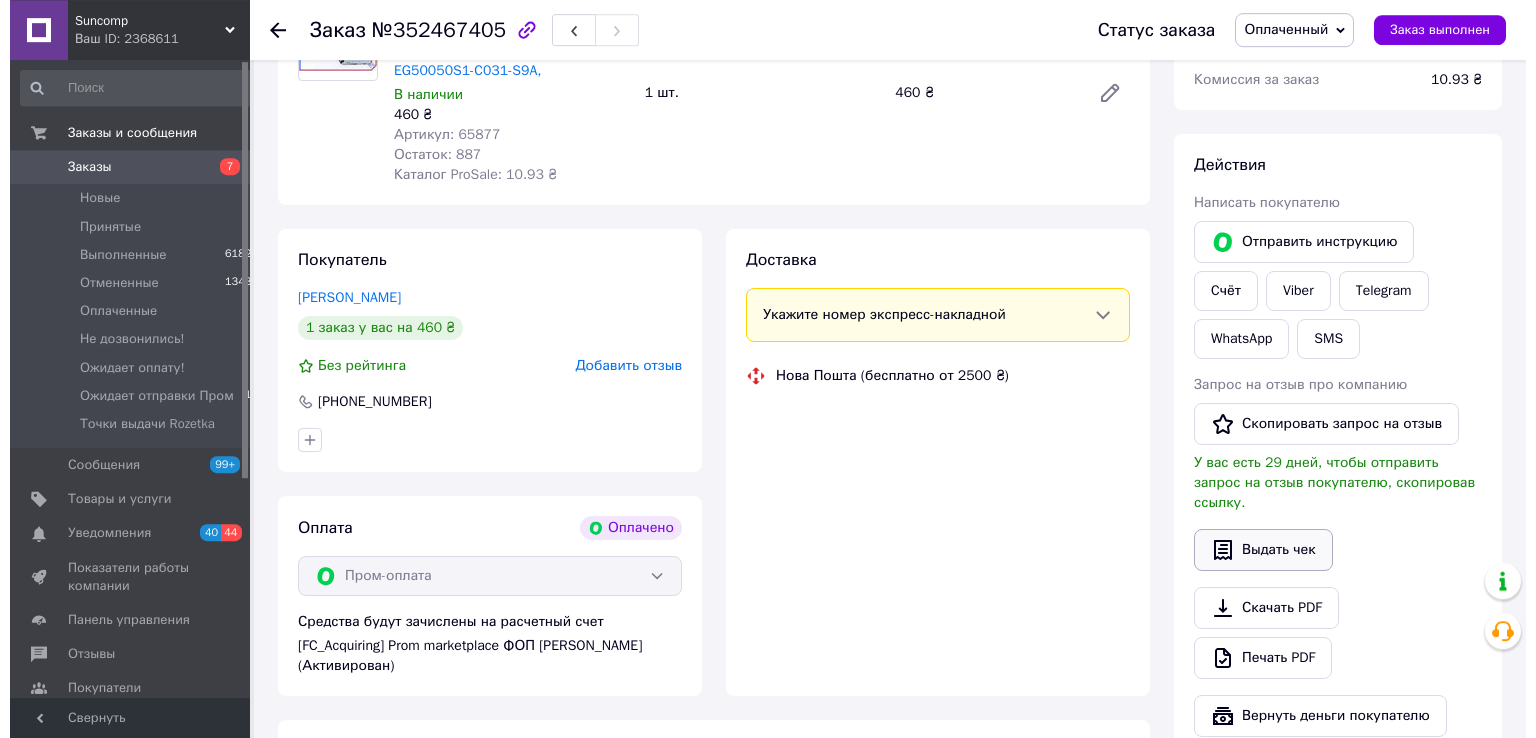 scroll, scrollTop: 316, scrollLeft: 0, axis: vertical 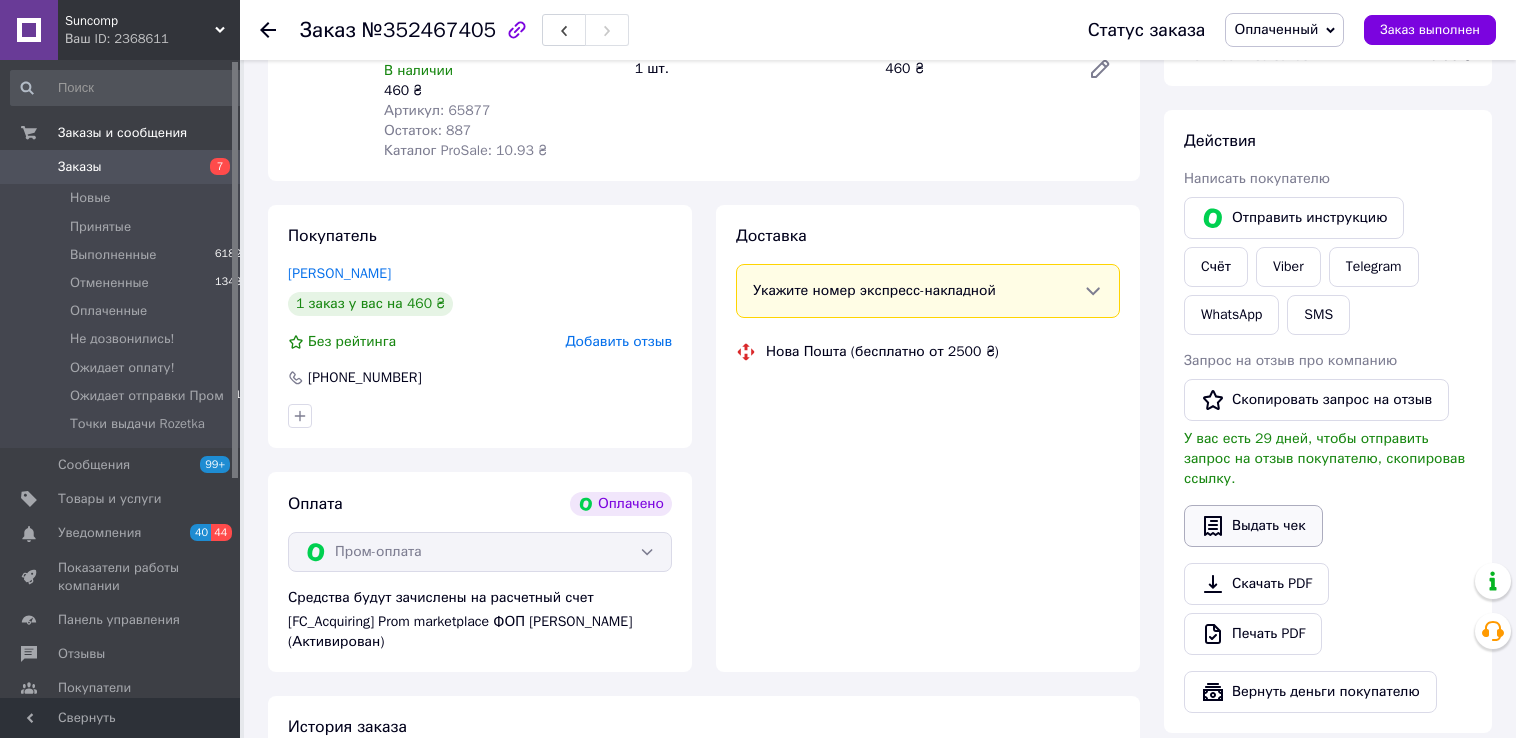 click on "Выдать чек" at bounding box center (1253, 526) 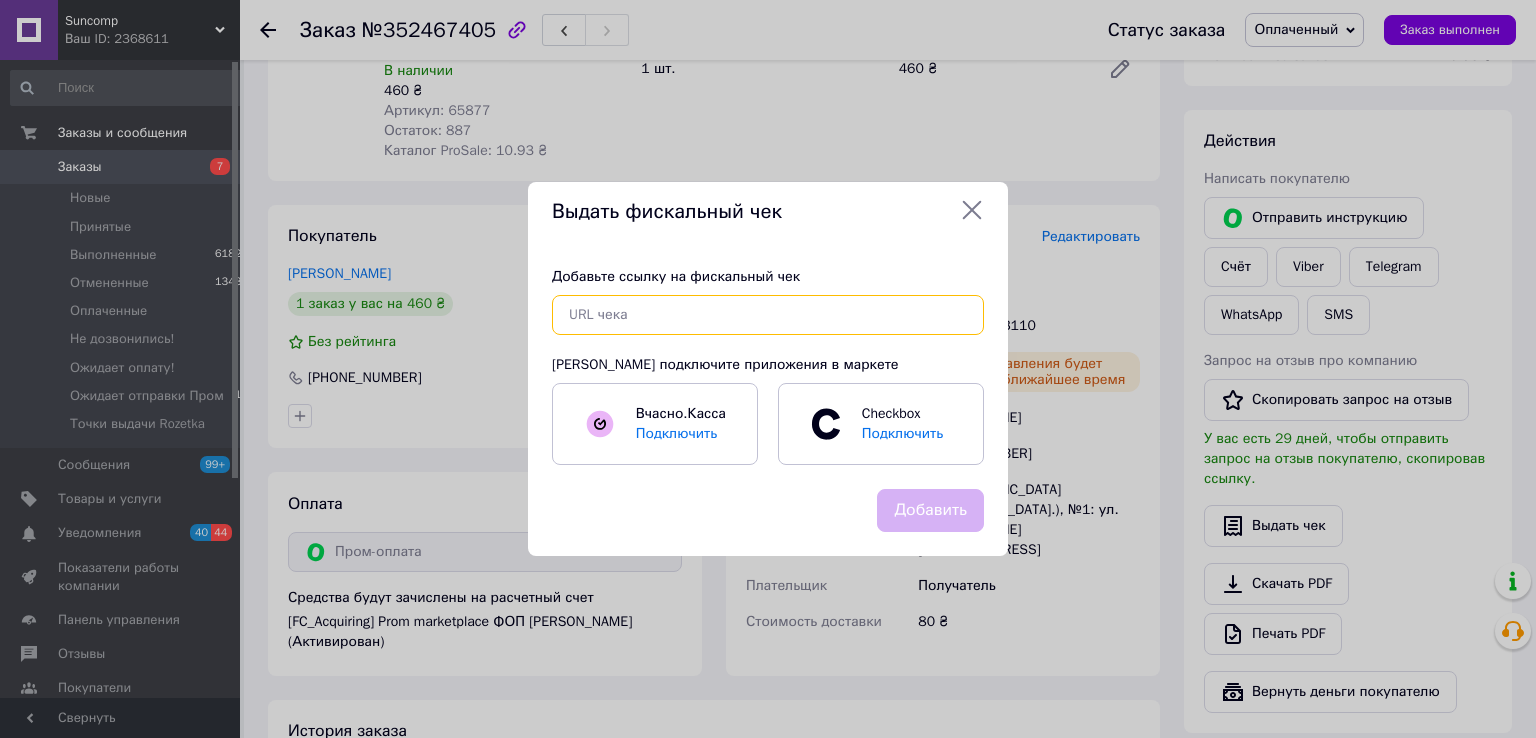 click at bounding box center (768, 315) 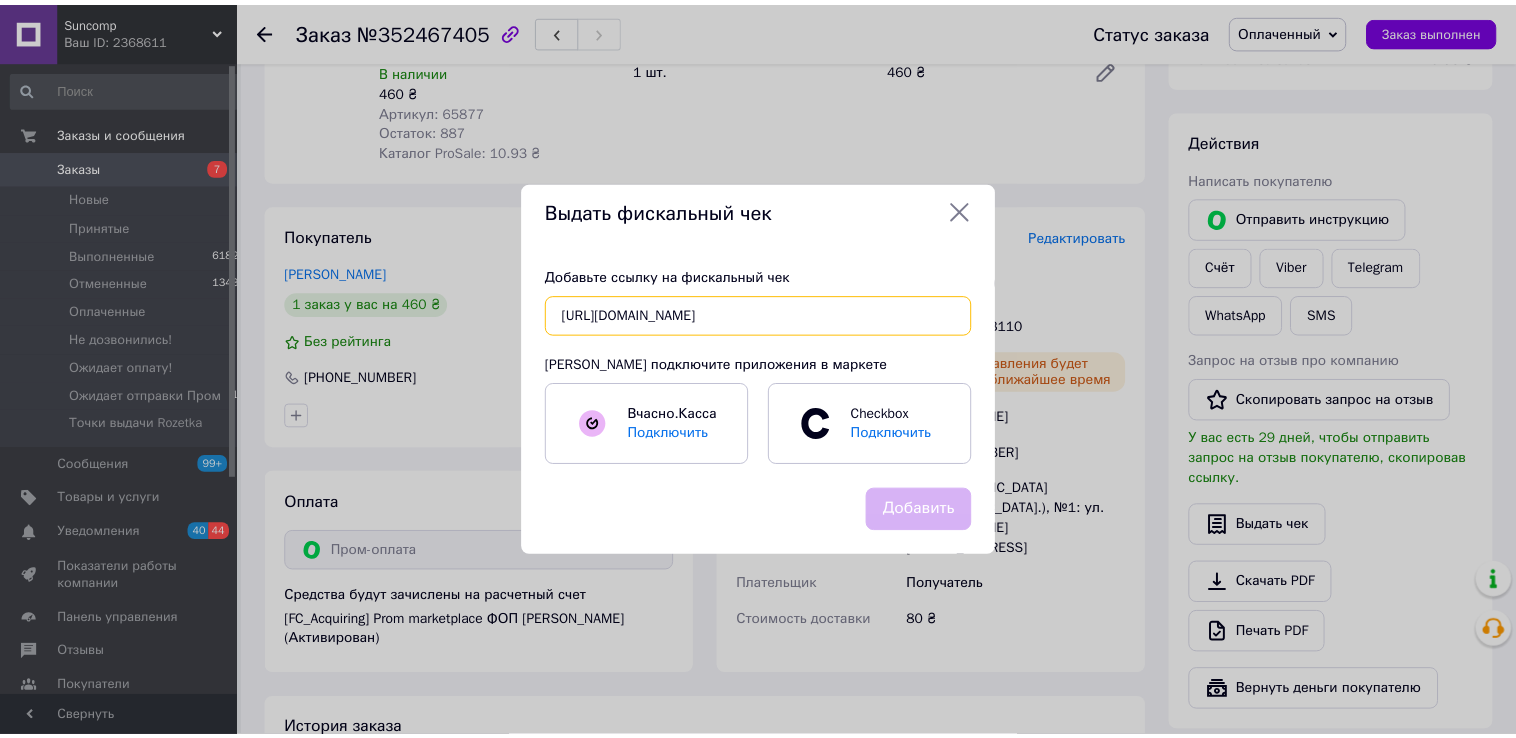 scroll, scrollTop: 0, scrollLeft: 354, axis: horizontal 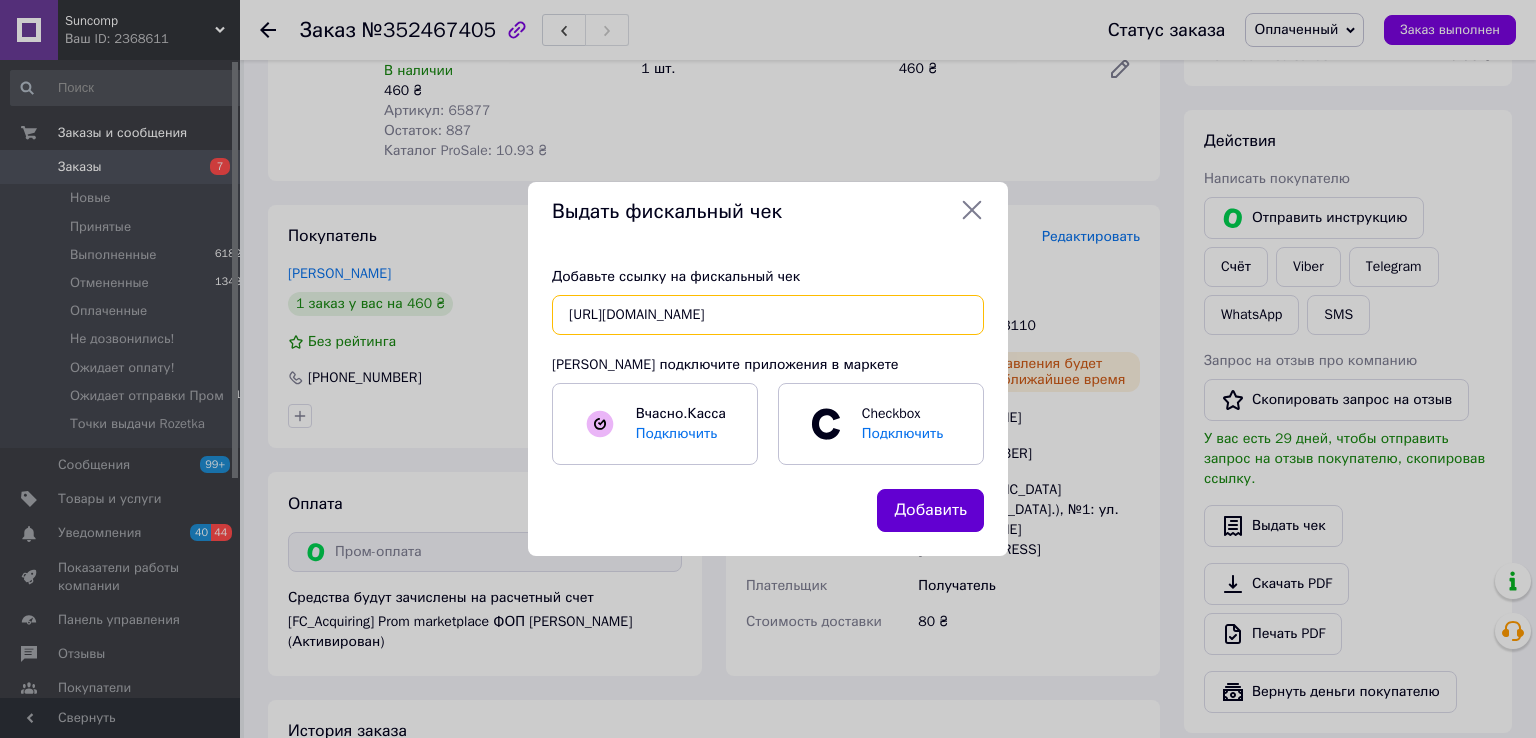 type on "[URL][DOMAIN_NAME]" 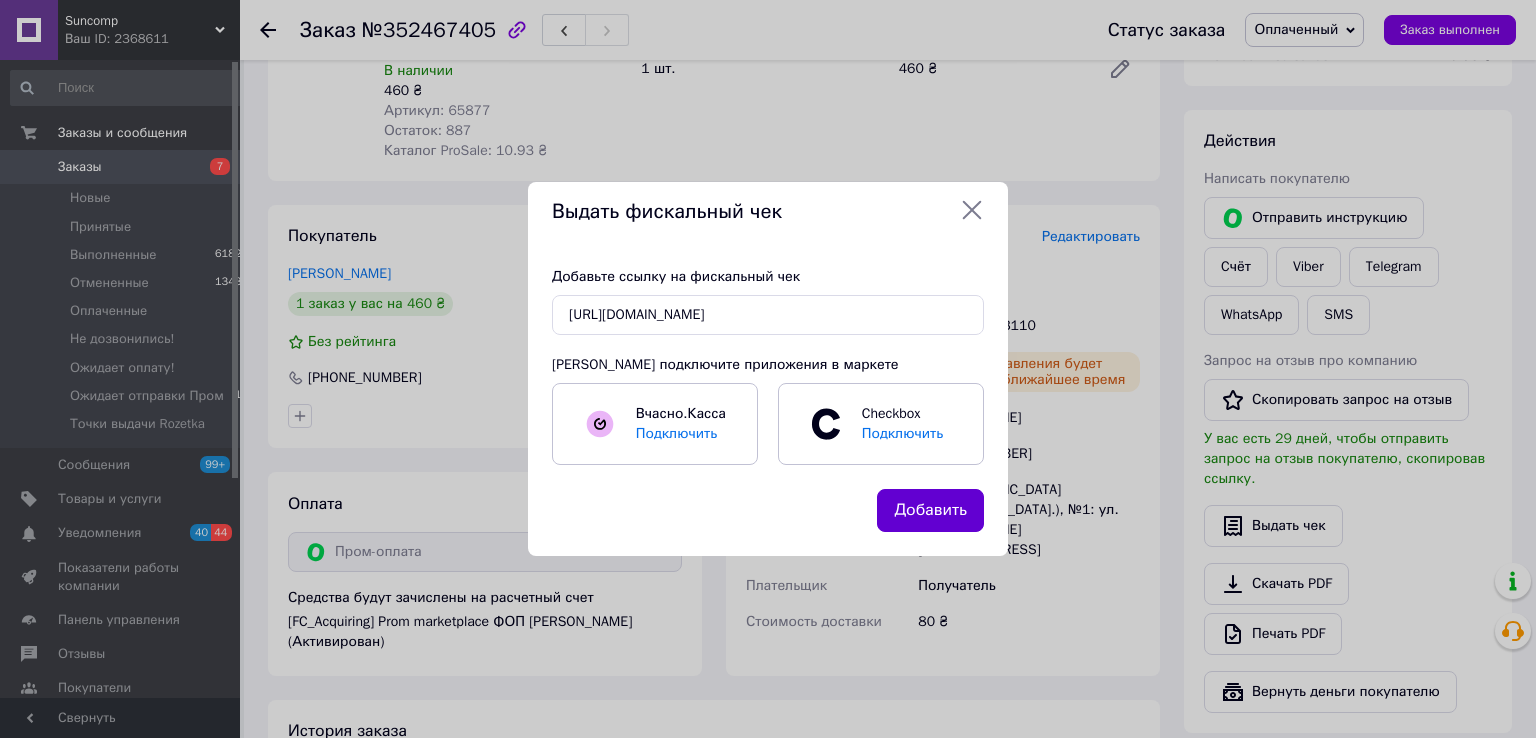click on "Добавить" at bounding box center (930, 510) 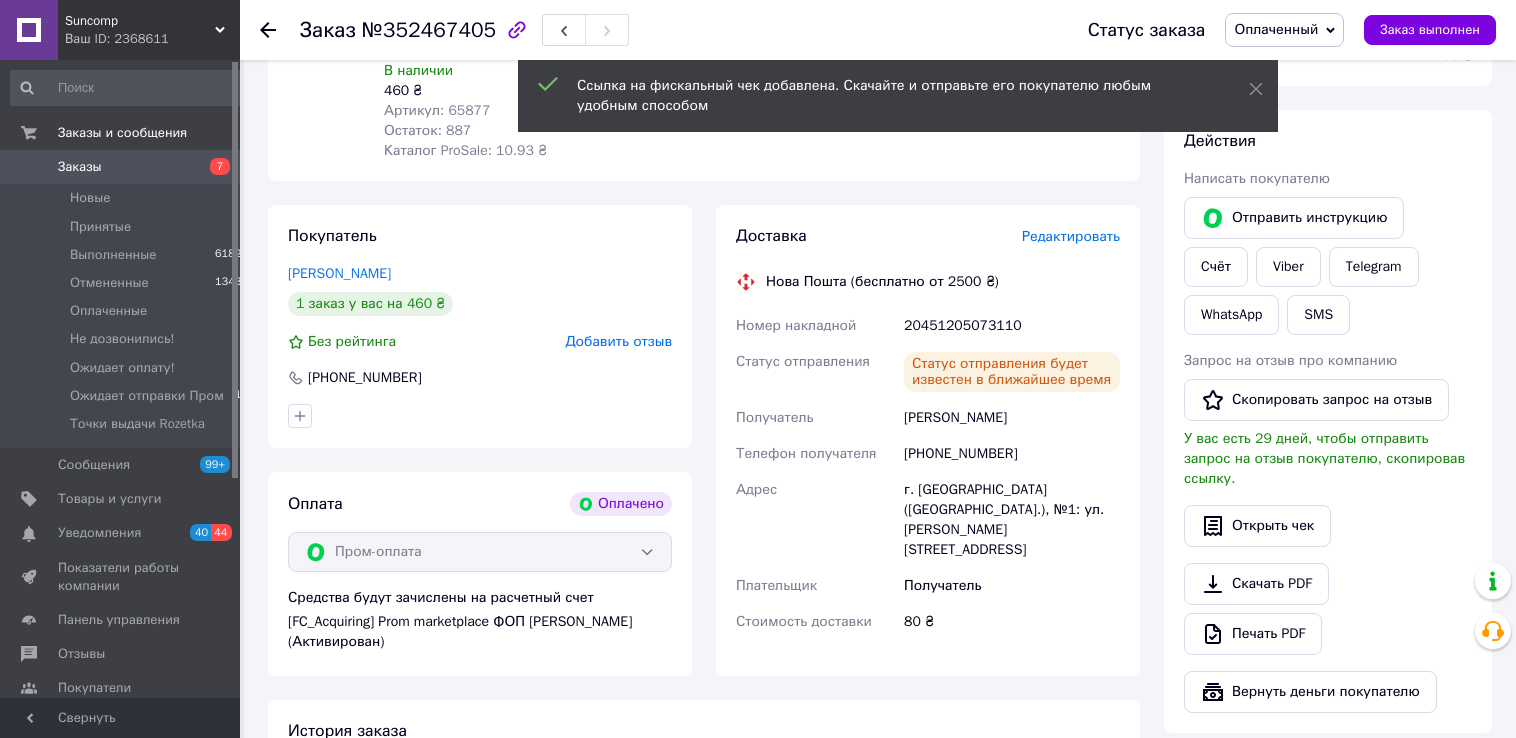 click on "Оплаченный" at bounding box center [1276, 29] 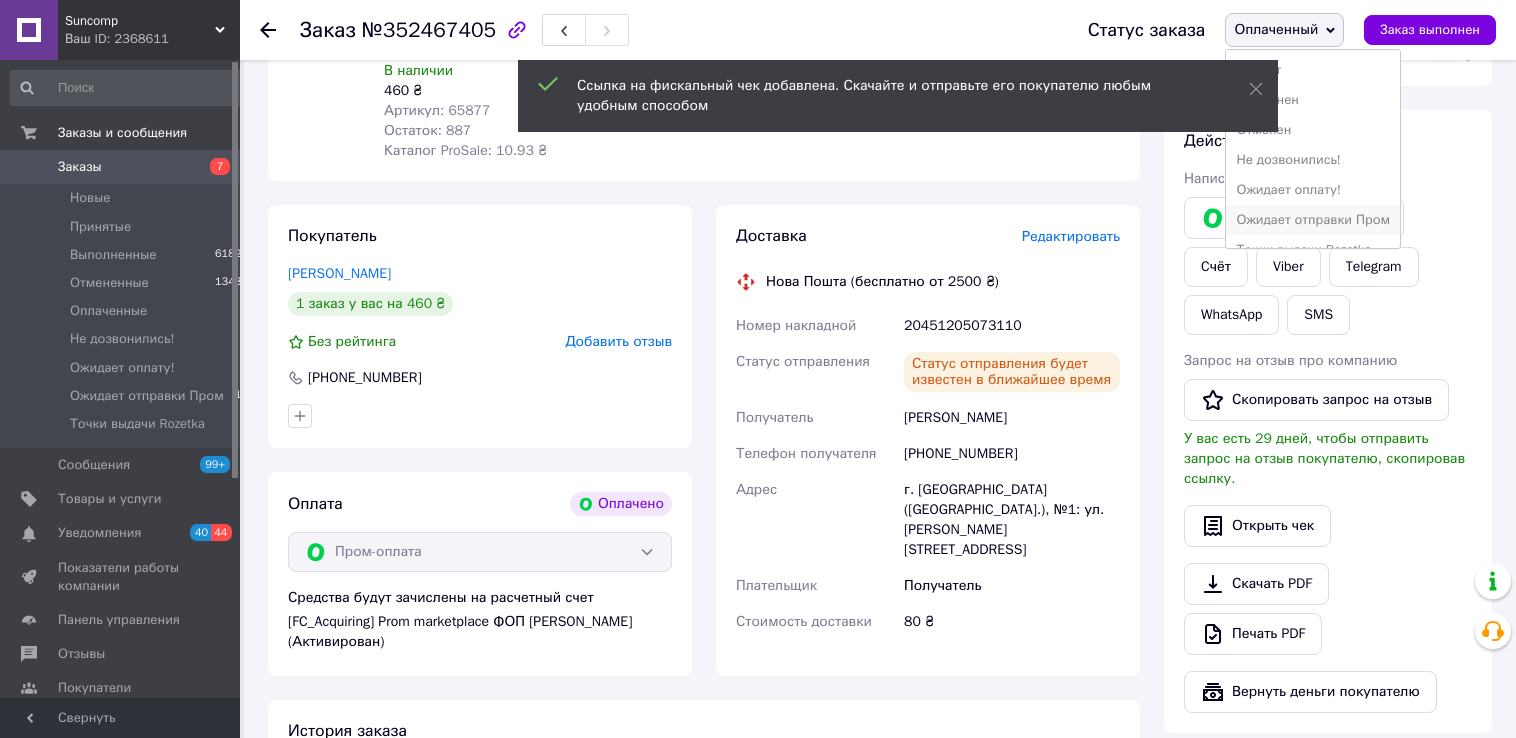 click on "Ожидает отправки Пром" at bounding box center (1313, 220) 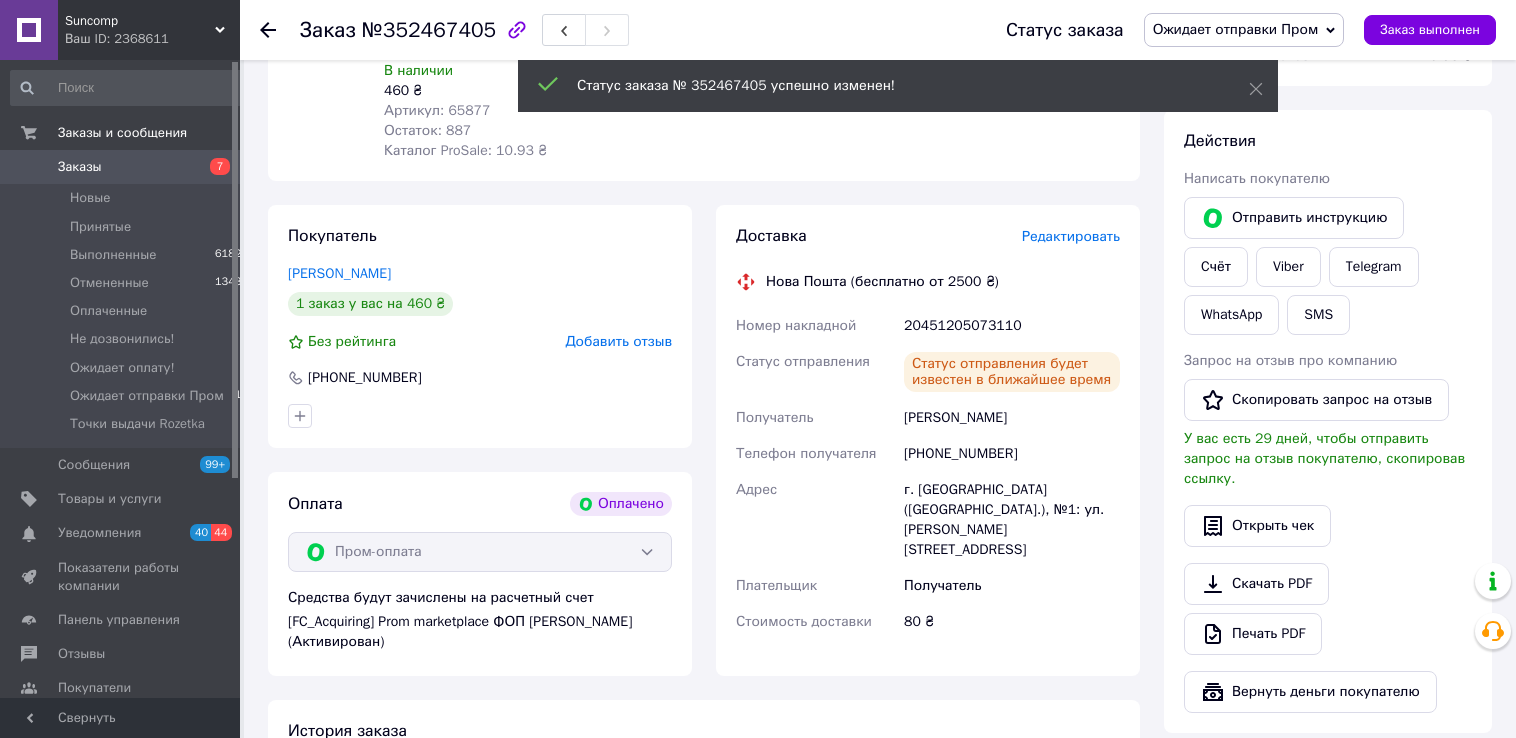 click on "Заказы" at bounding box center [80, 167] 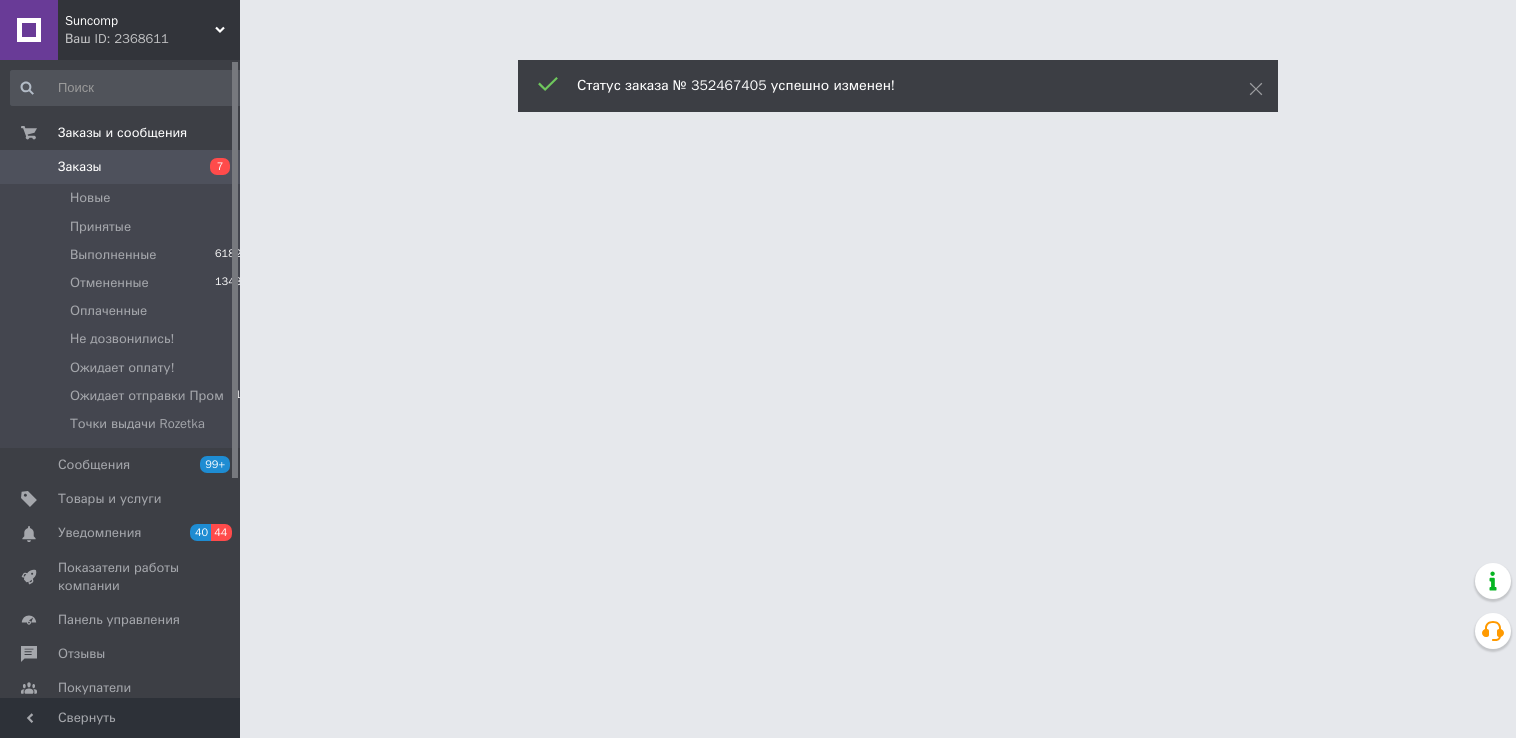 scroll, scrollTop: 0, scrollLeft: 0, axis: both 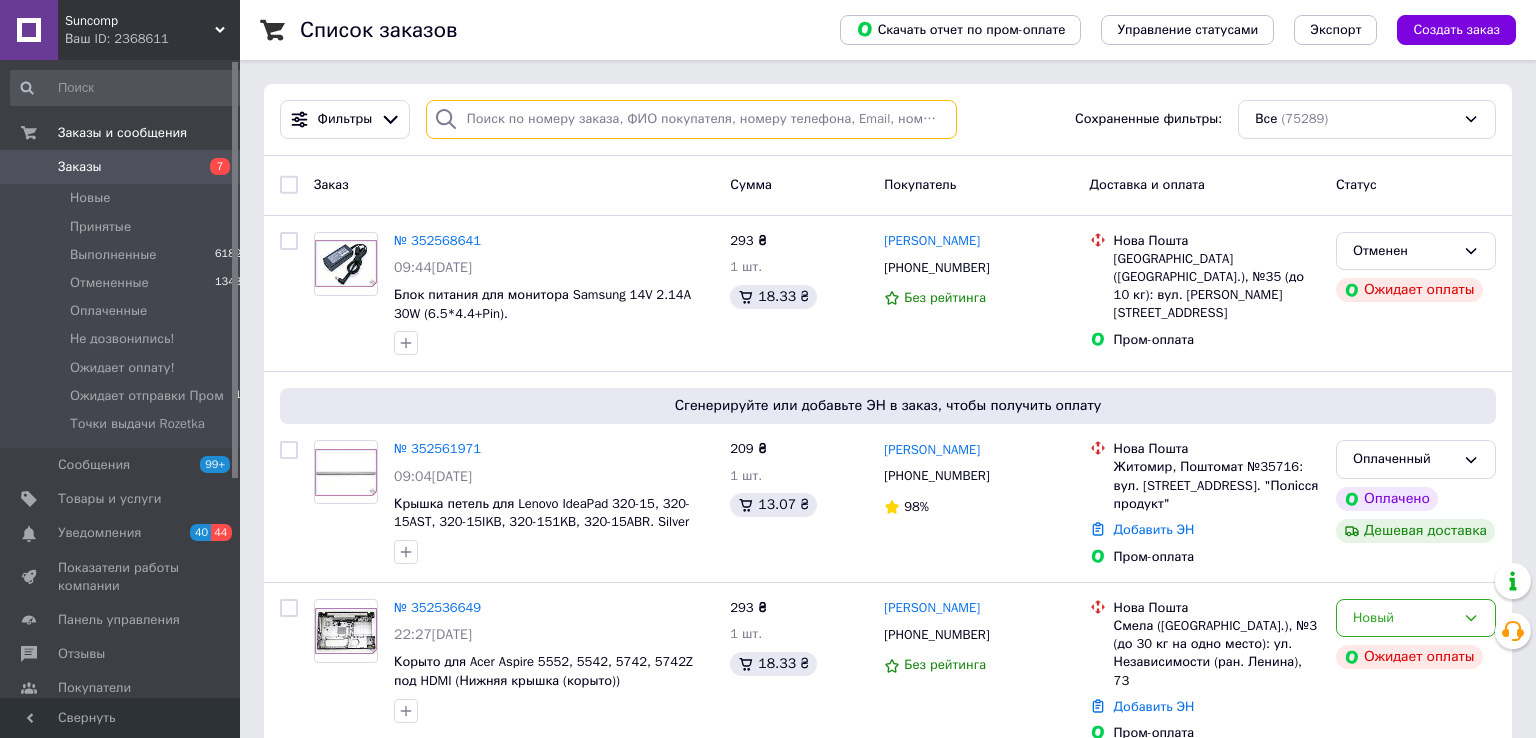 click at bounding box center [692, 119] 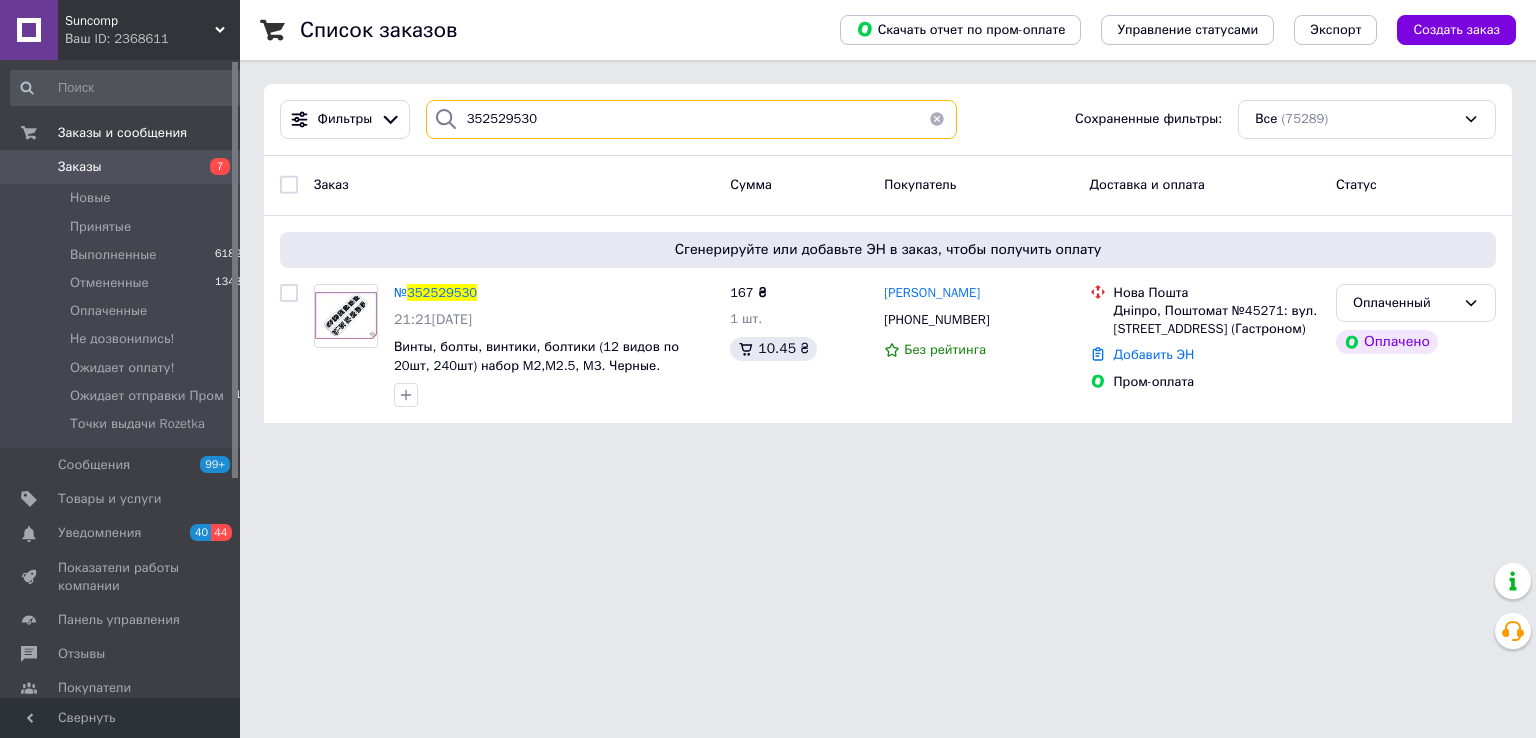 type on "352529530" 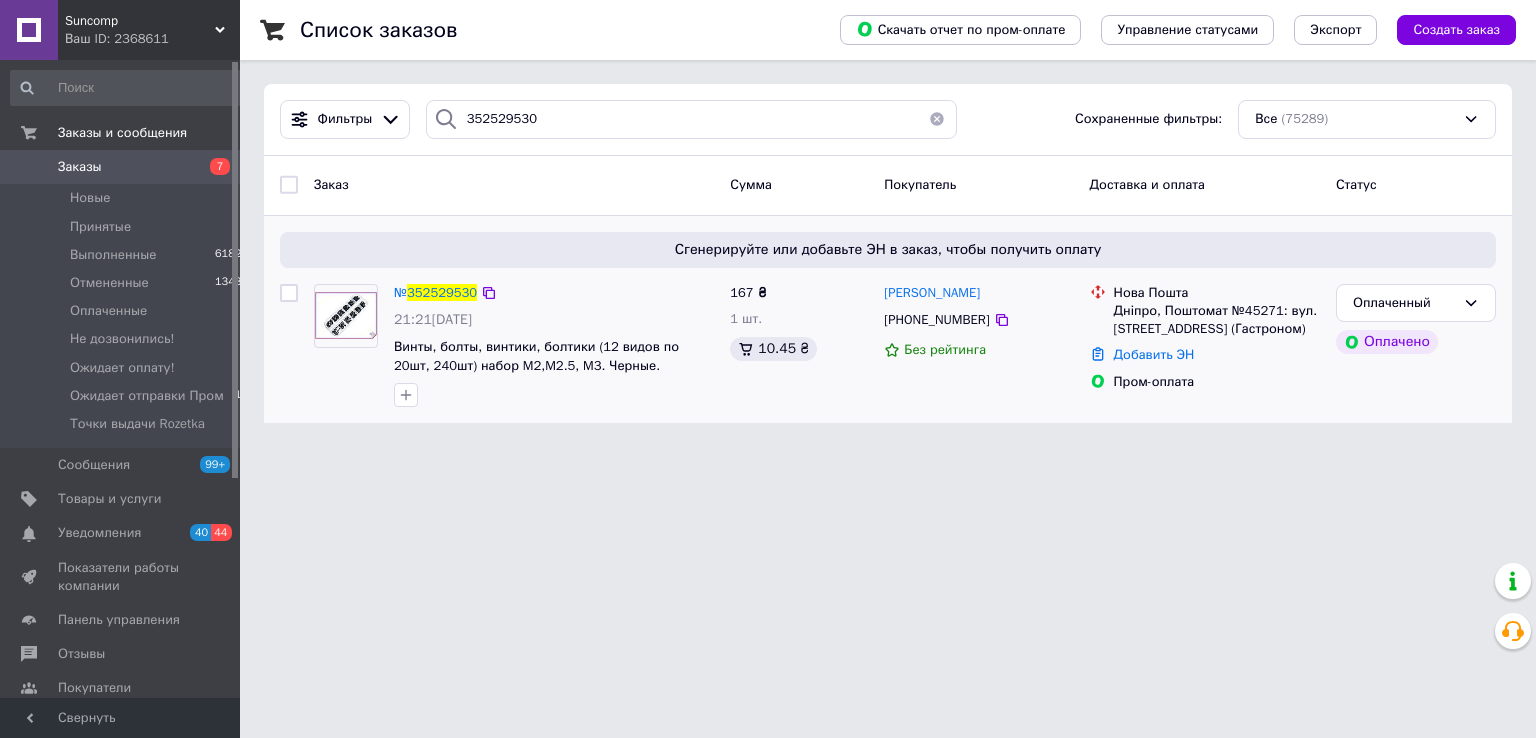 click on "Дніпро, Поштомат №45271: вул. [STREET_ADDRESS] (Гастроном)" at bounding box center (1217, 320) 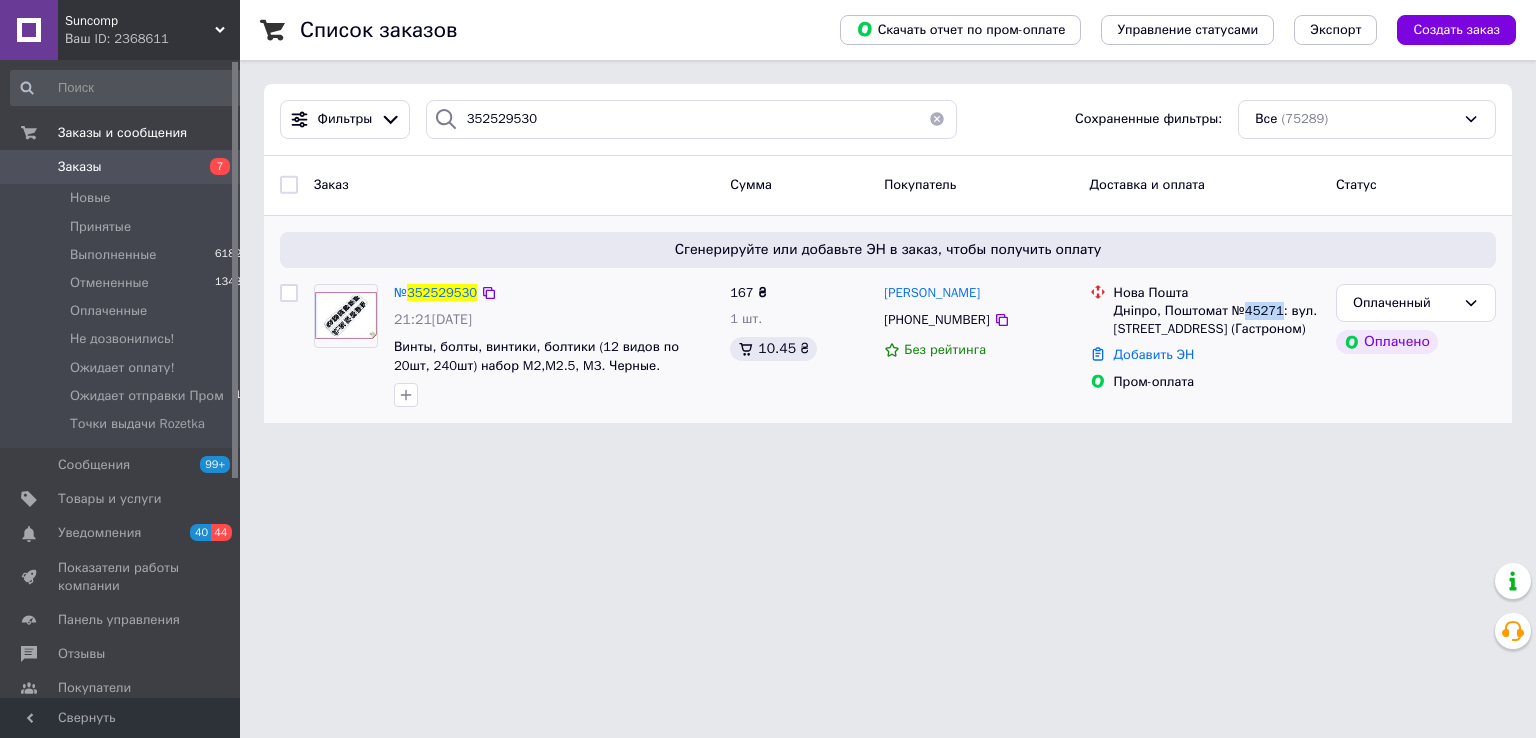 click on "Дніпро, Поштомат №45271: вул. [STREET_ADDRESS] (Гастроном)" at bounding box center (1217, 320) 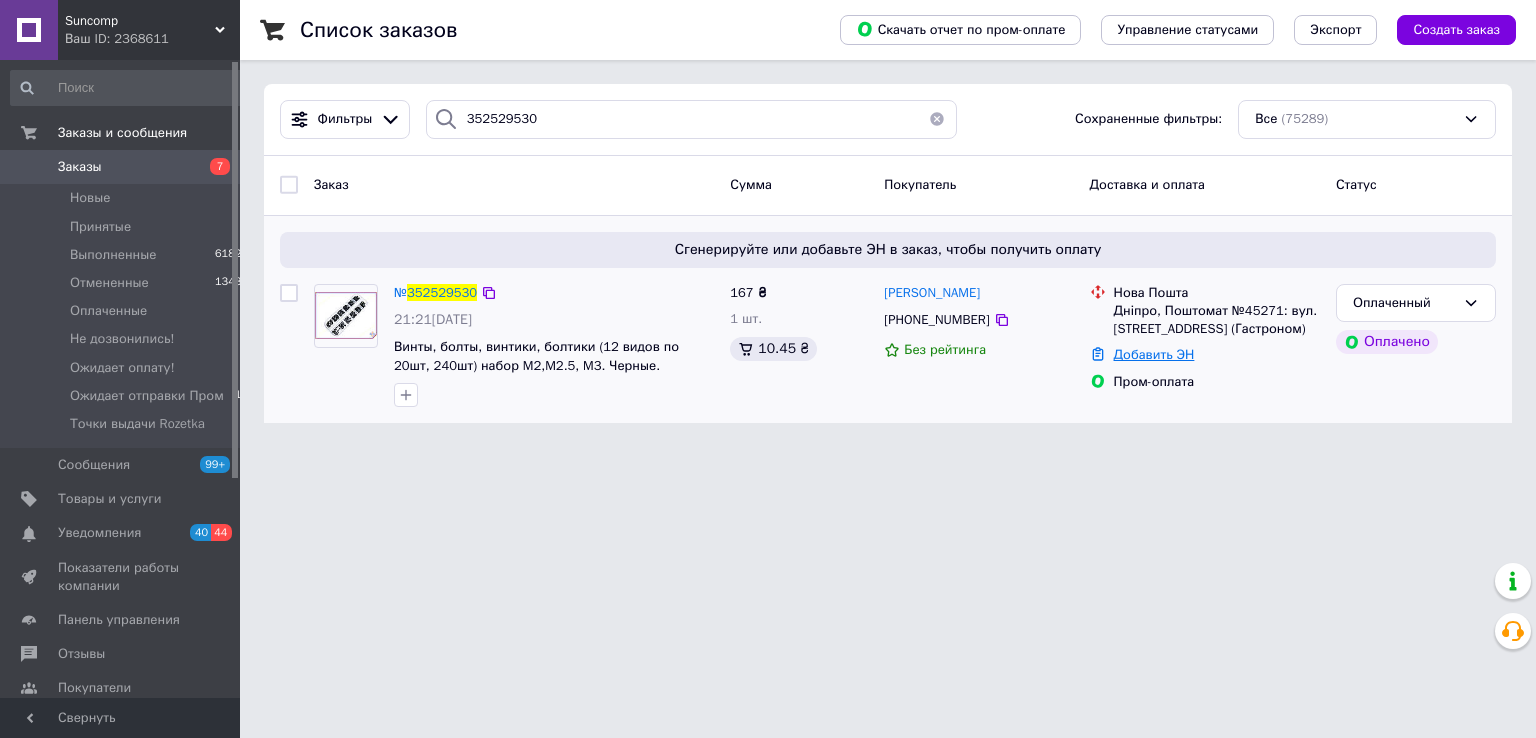 click on "Добавить ЭН" at bounding box center (1154, 354) 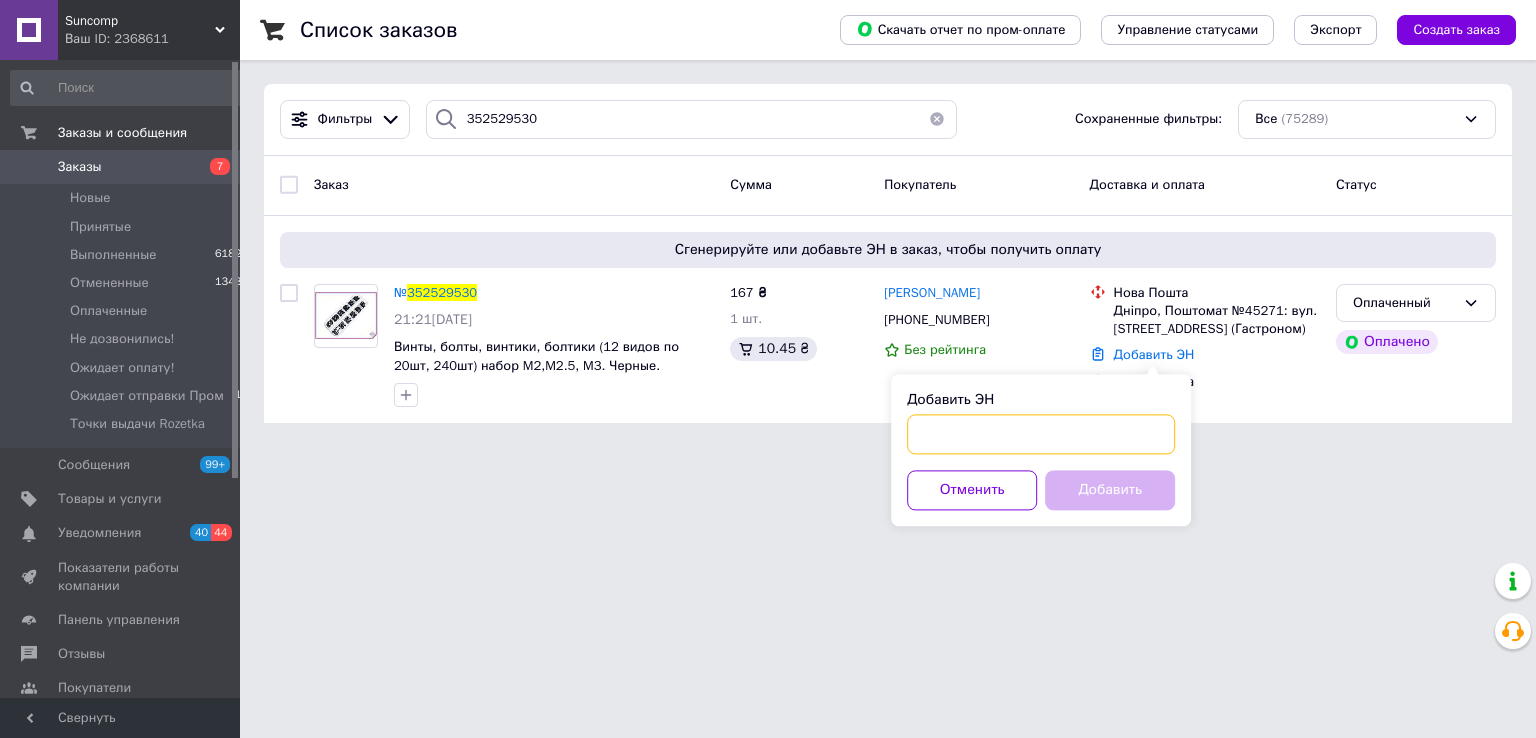 click on "Добавить ЭН" at bounding box center (1041, 434) 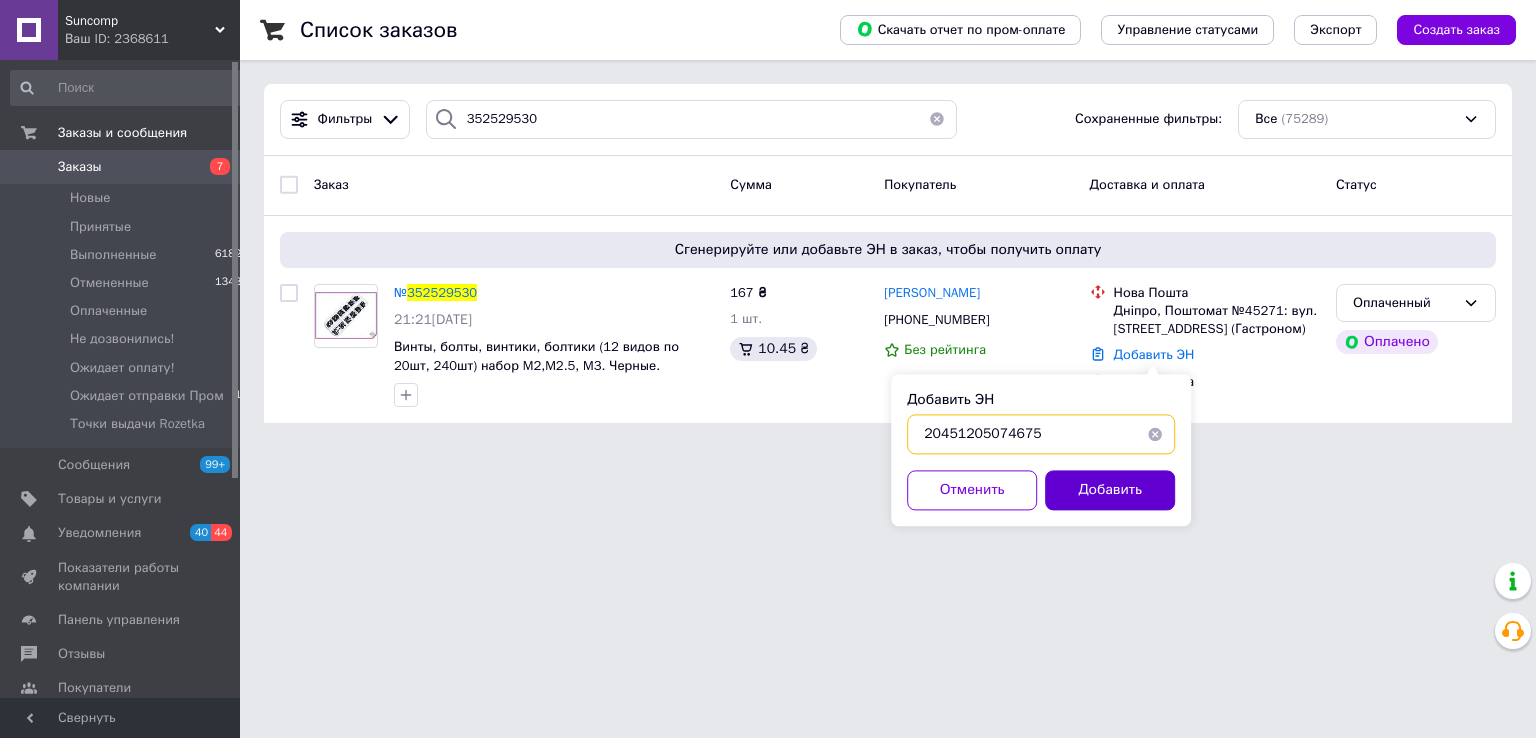 type on "20451205074675" 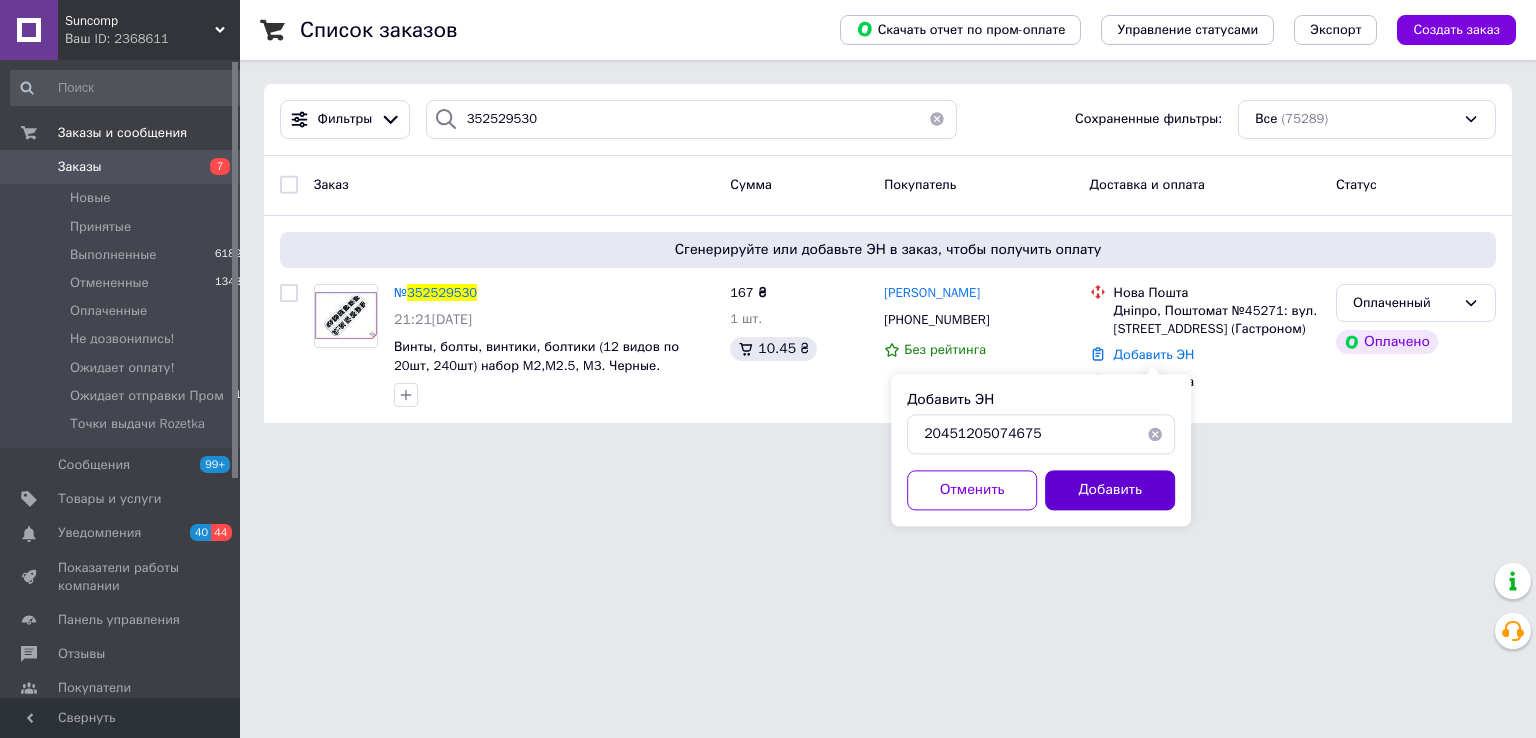 click on "Добавить" at bounding box center (1110, 490) 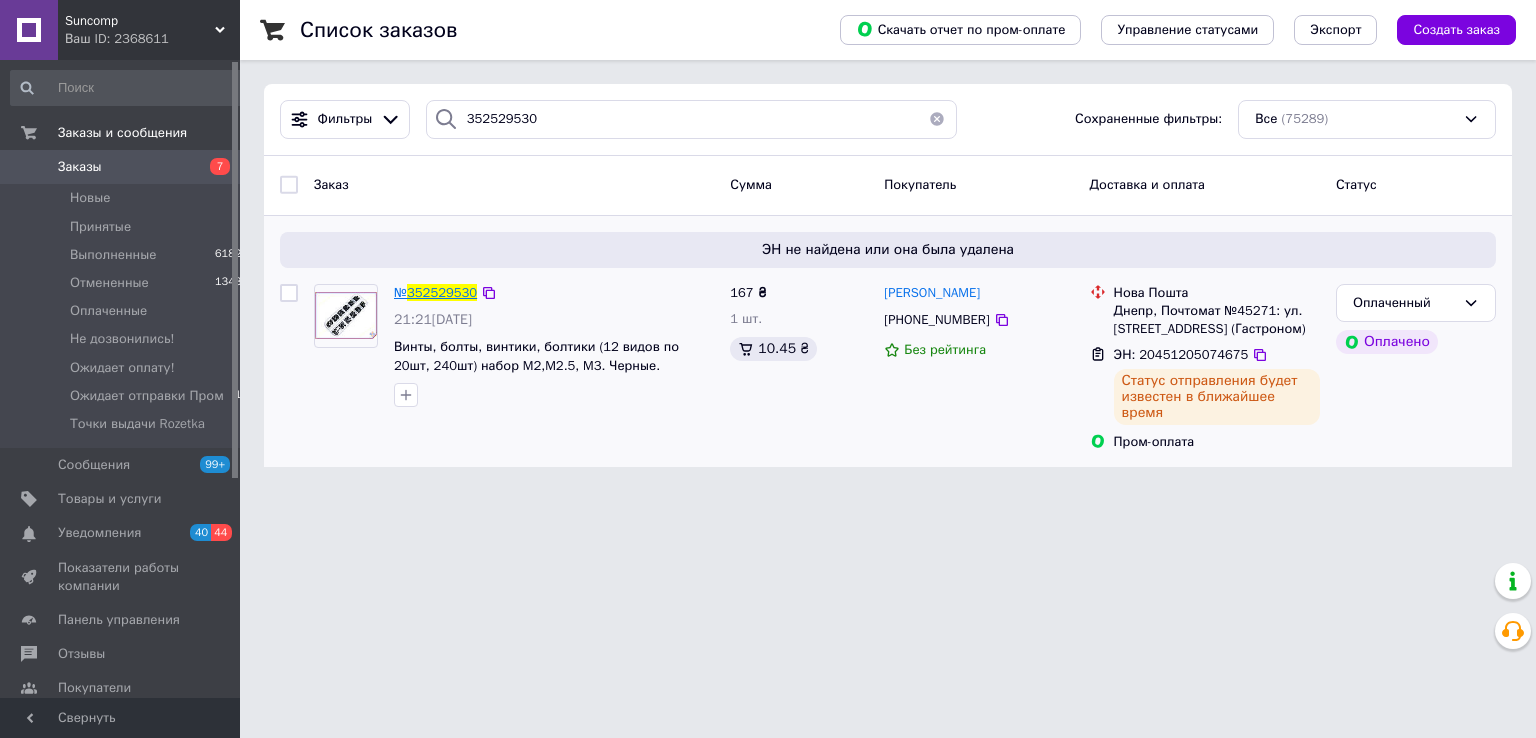 click on "352529530" at bounding box center [442, 292] 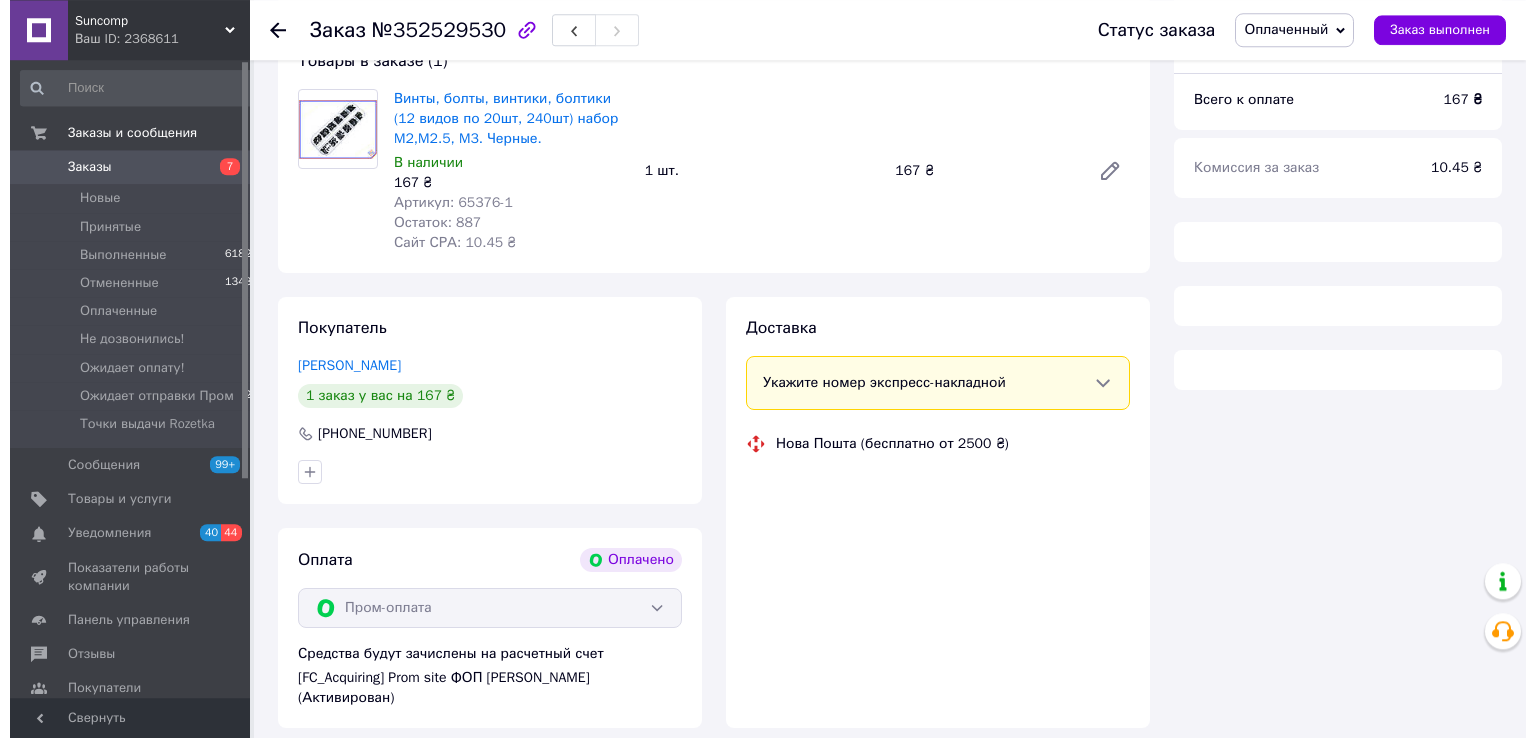 scroll, scrollTop: 282, scrollLeft: 0, axis: vertical 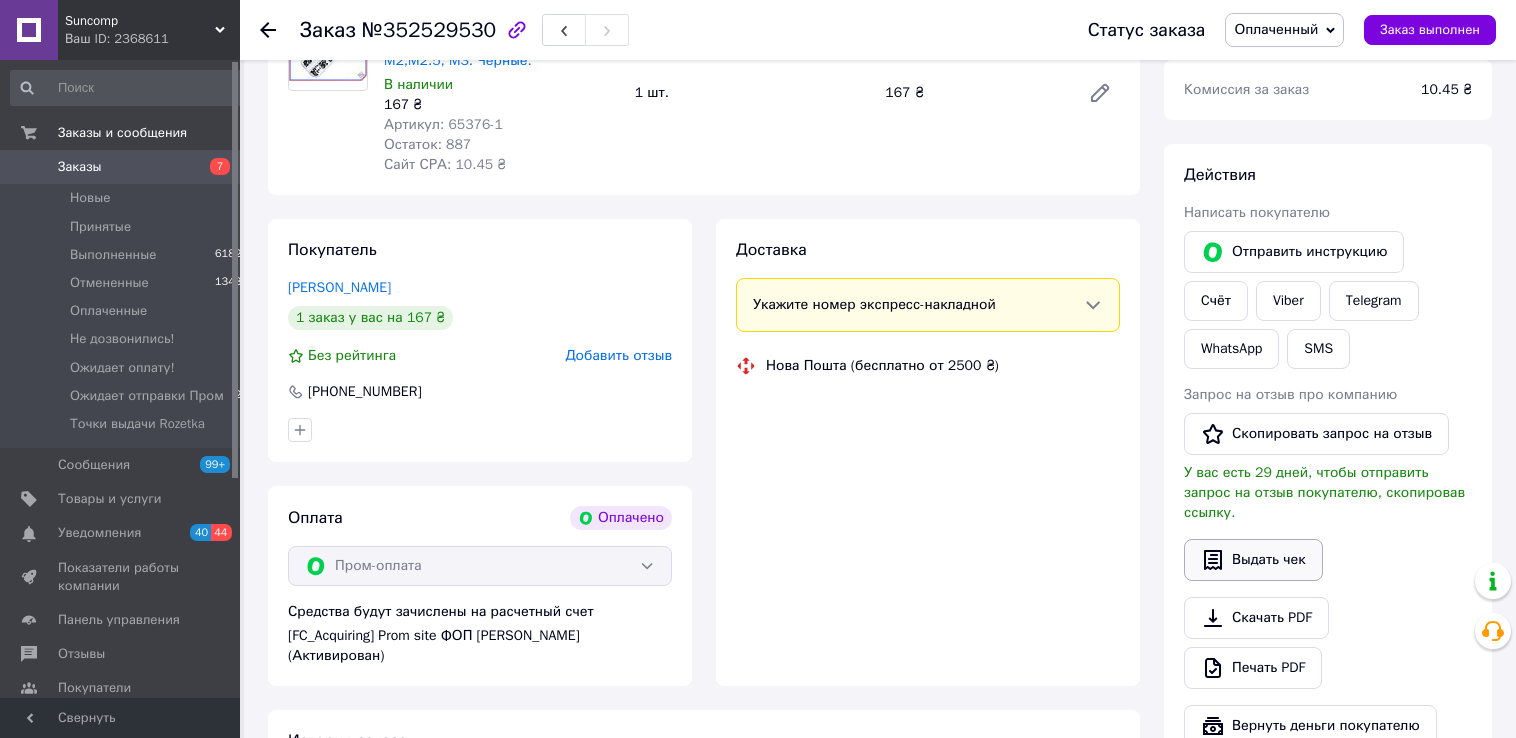 click on "Выдать чек" at bounding box center (1253, 560) 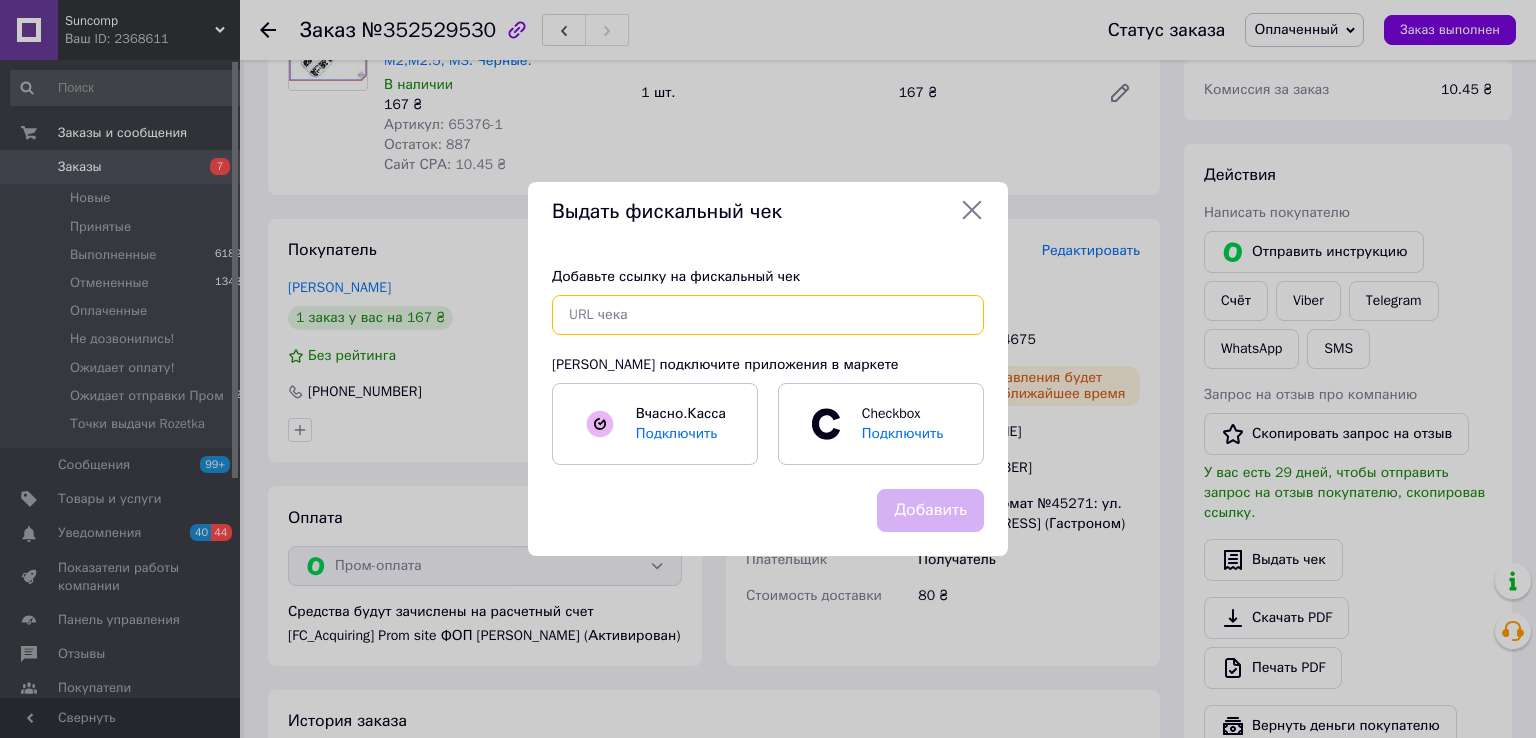 click at bounding box center (768, 315) 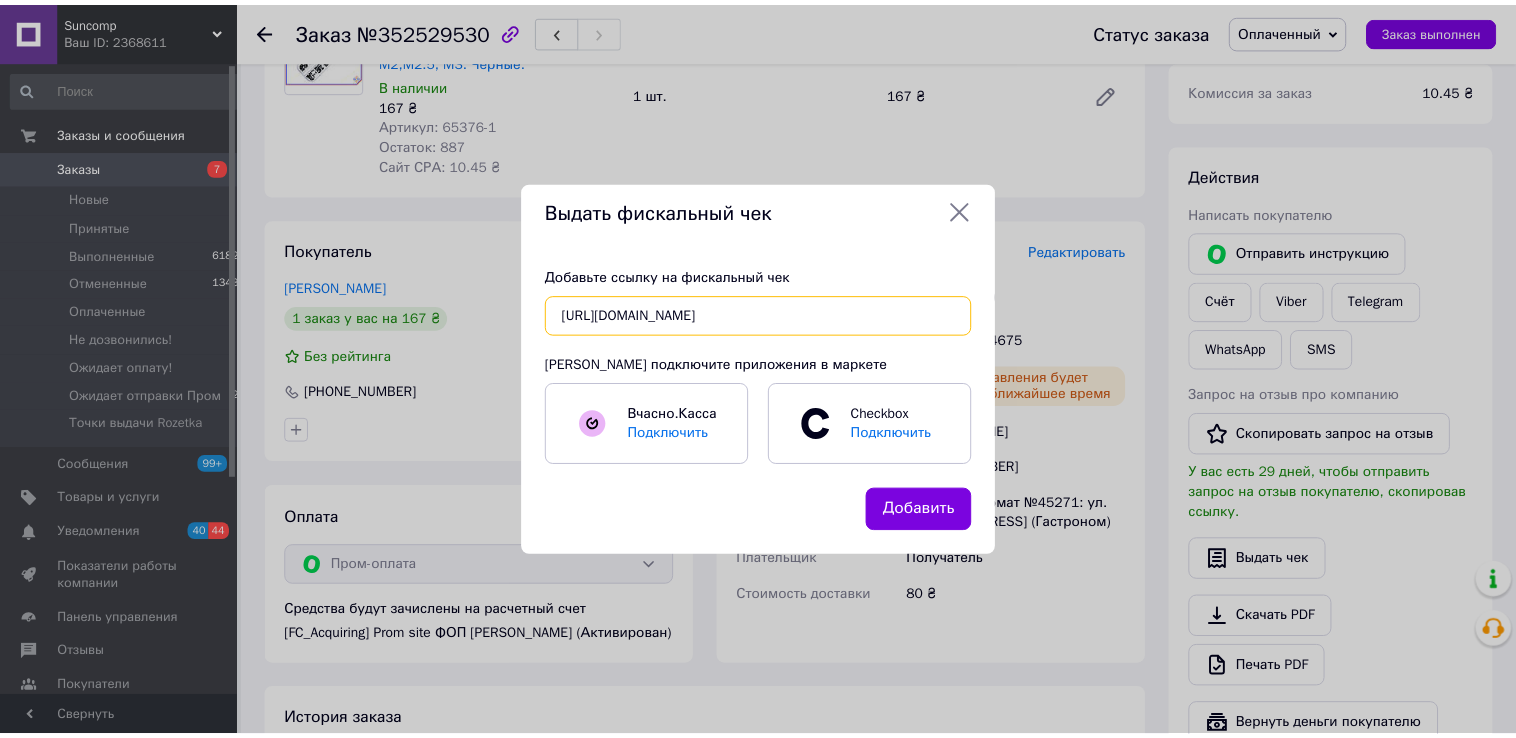 scroll, scrollTop: 0, scrollLeft: 346, axis: horizontal 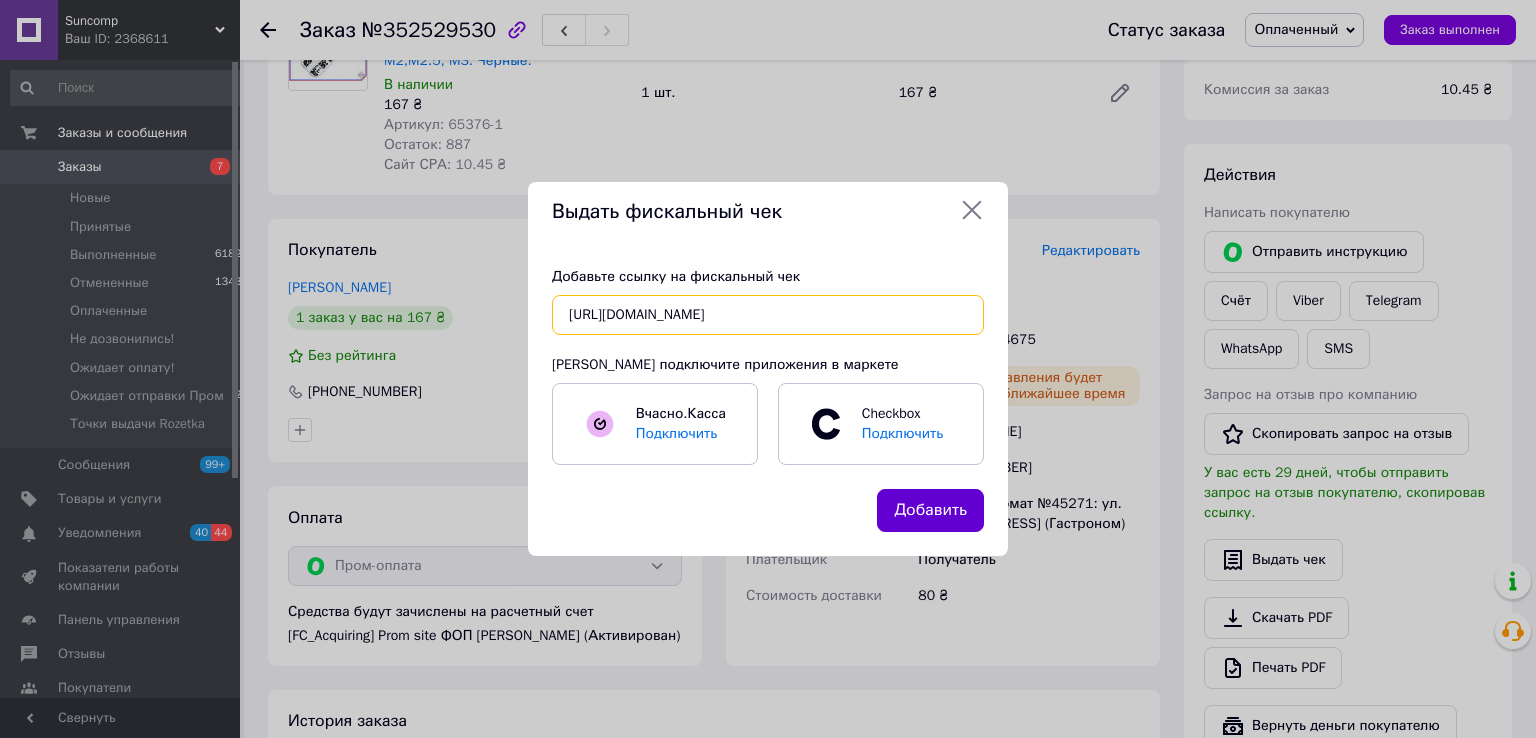 type on "[URL][DOMAIN_NAME]" 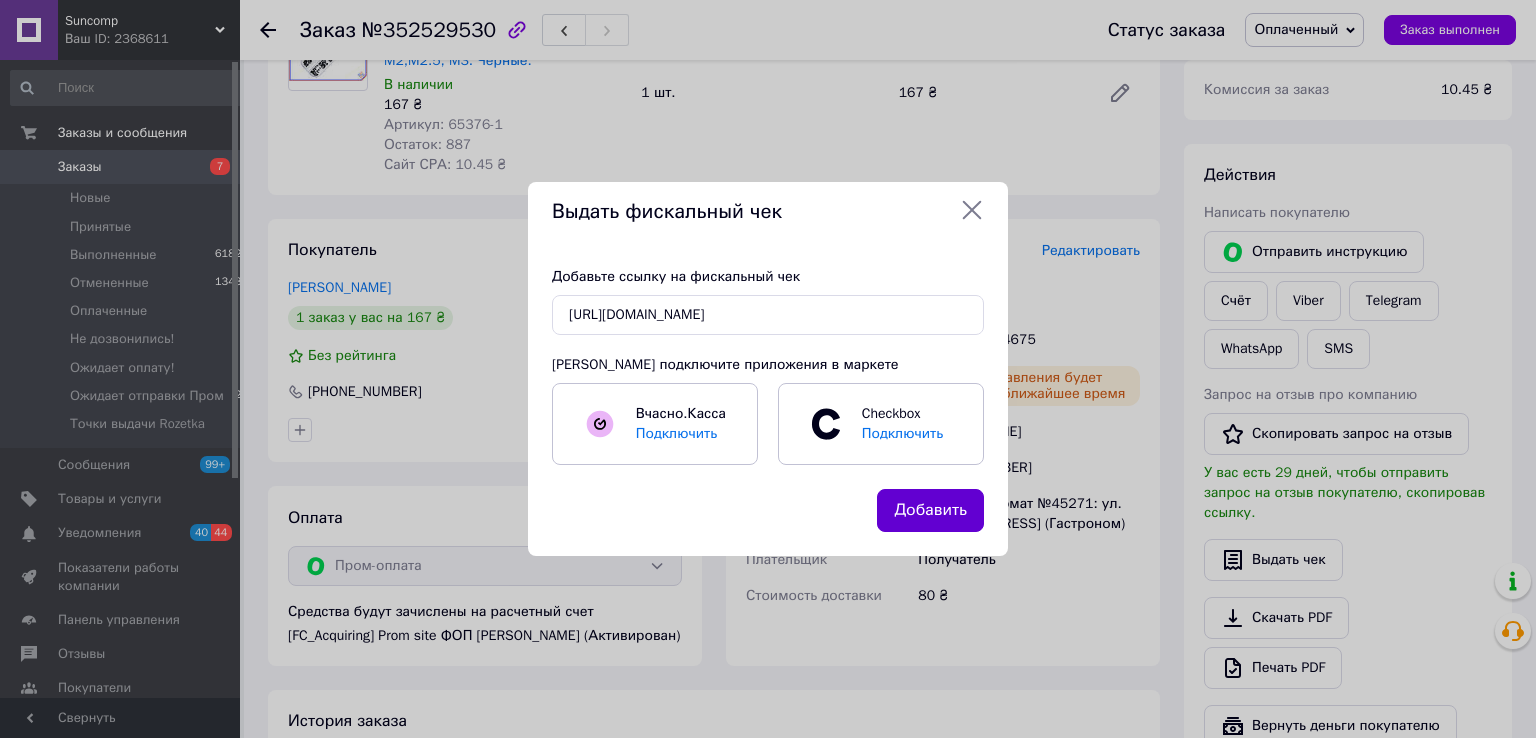 click on "Добавить" at bounding box center (930, 510) 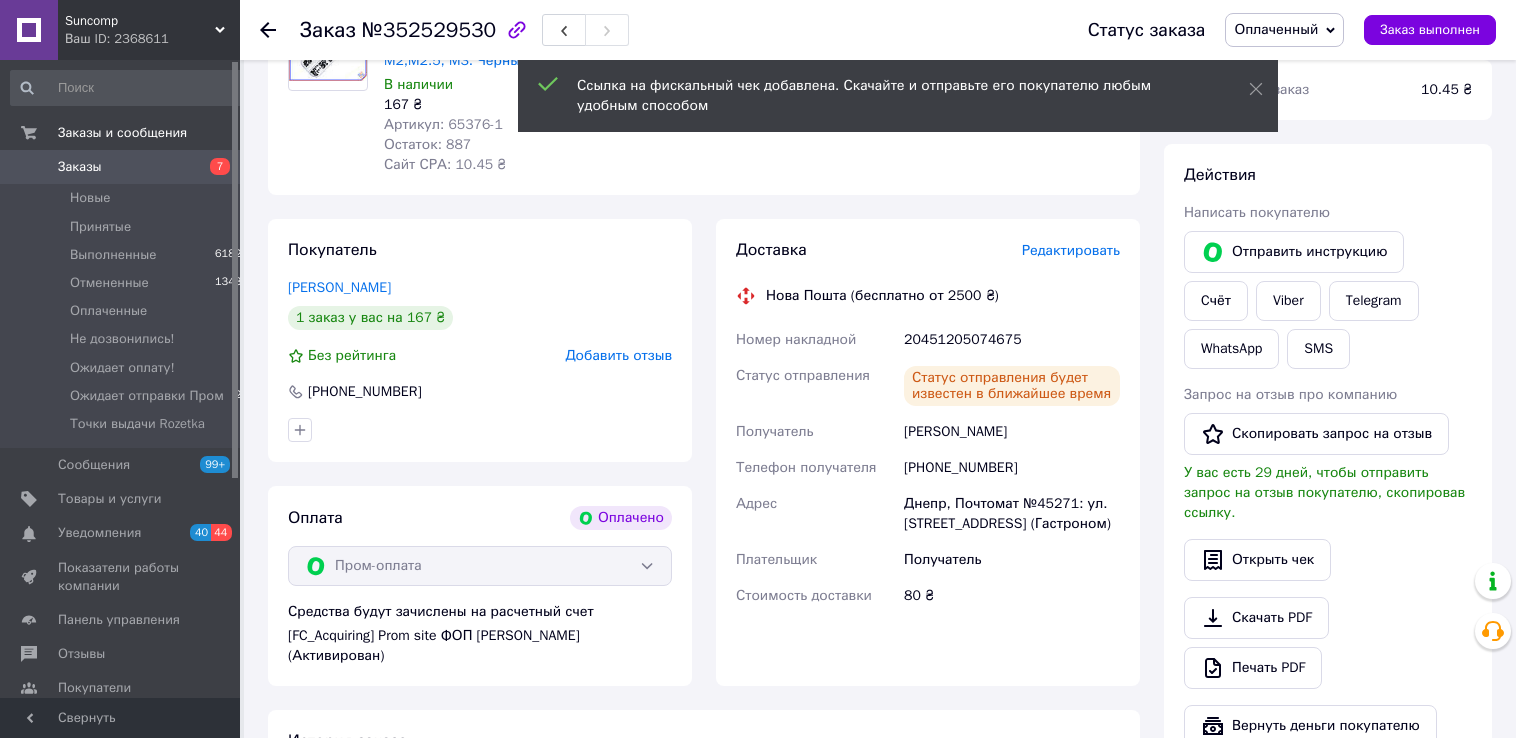 click on "Оплаченный" at bounding box center [1276, 29] 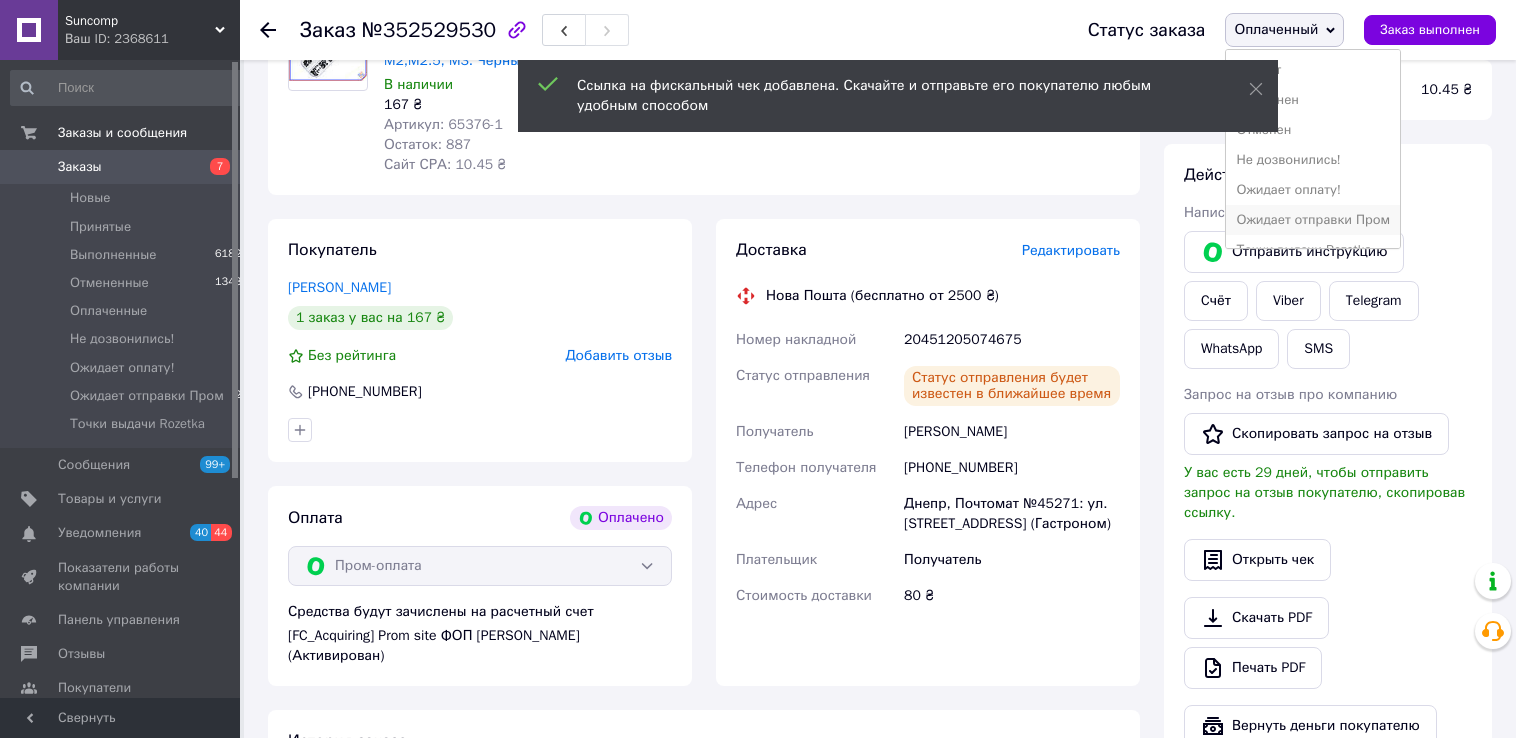 click on "Ожидает отправки Пром" at bounding box center [1313, 220] 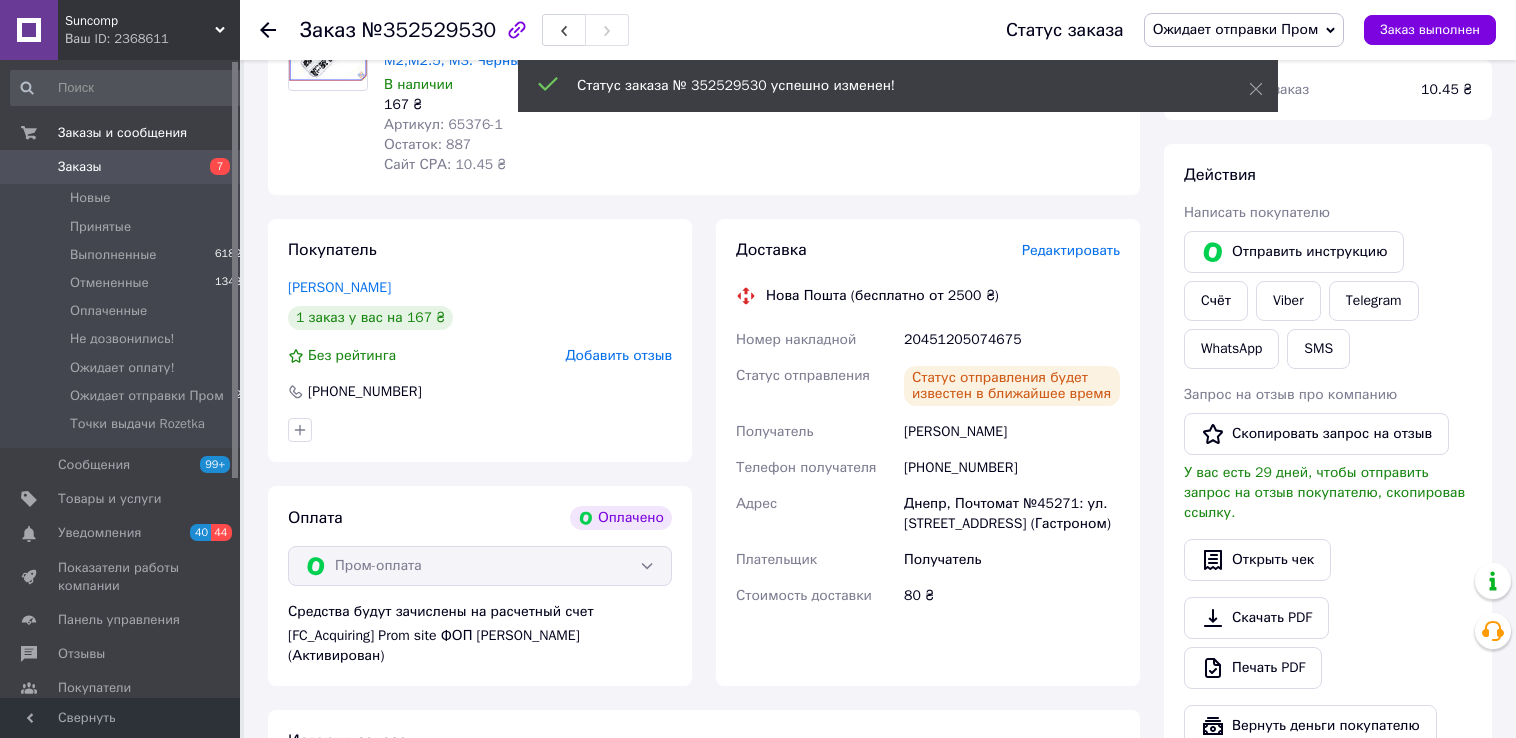click on "Заказы" at bounding box center [80, 167] 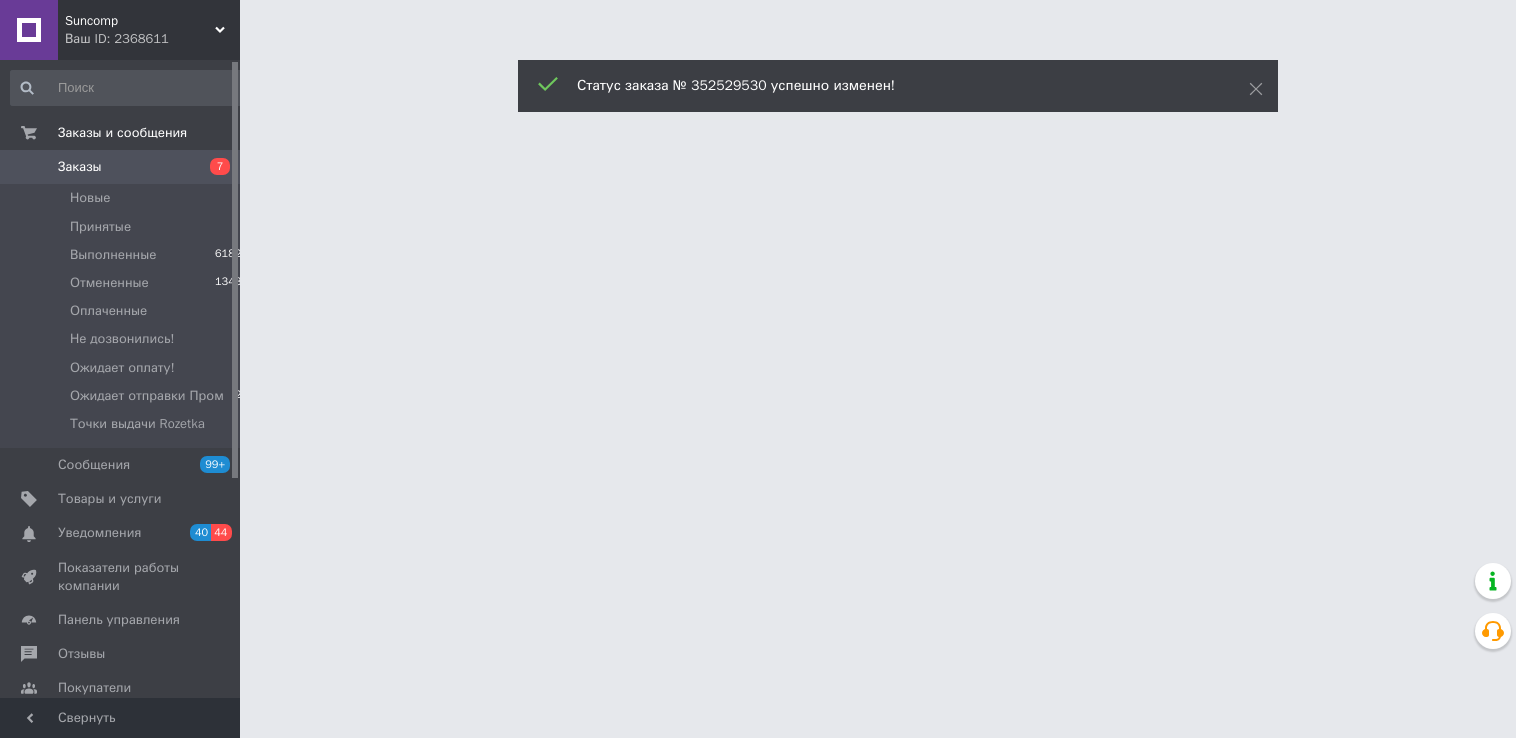 scroll, scrollTop: 0, scrollLeft: 0, axis: both 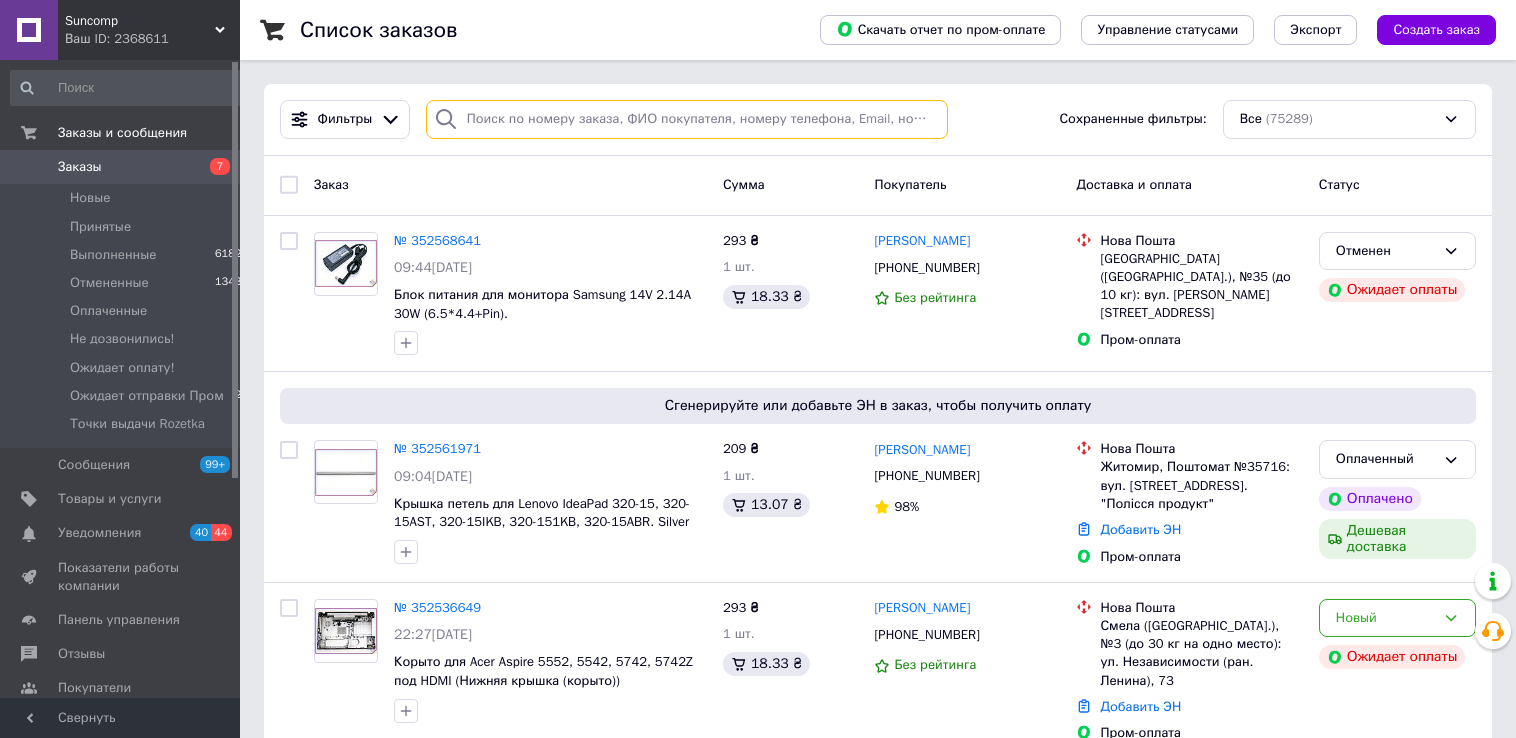 click at bounding box center (687, 119) 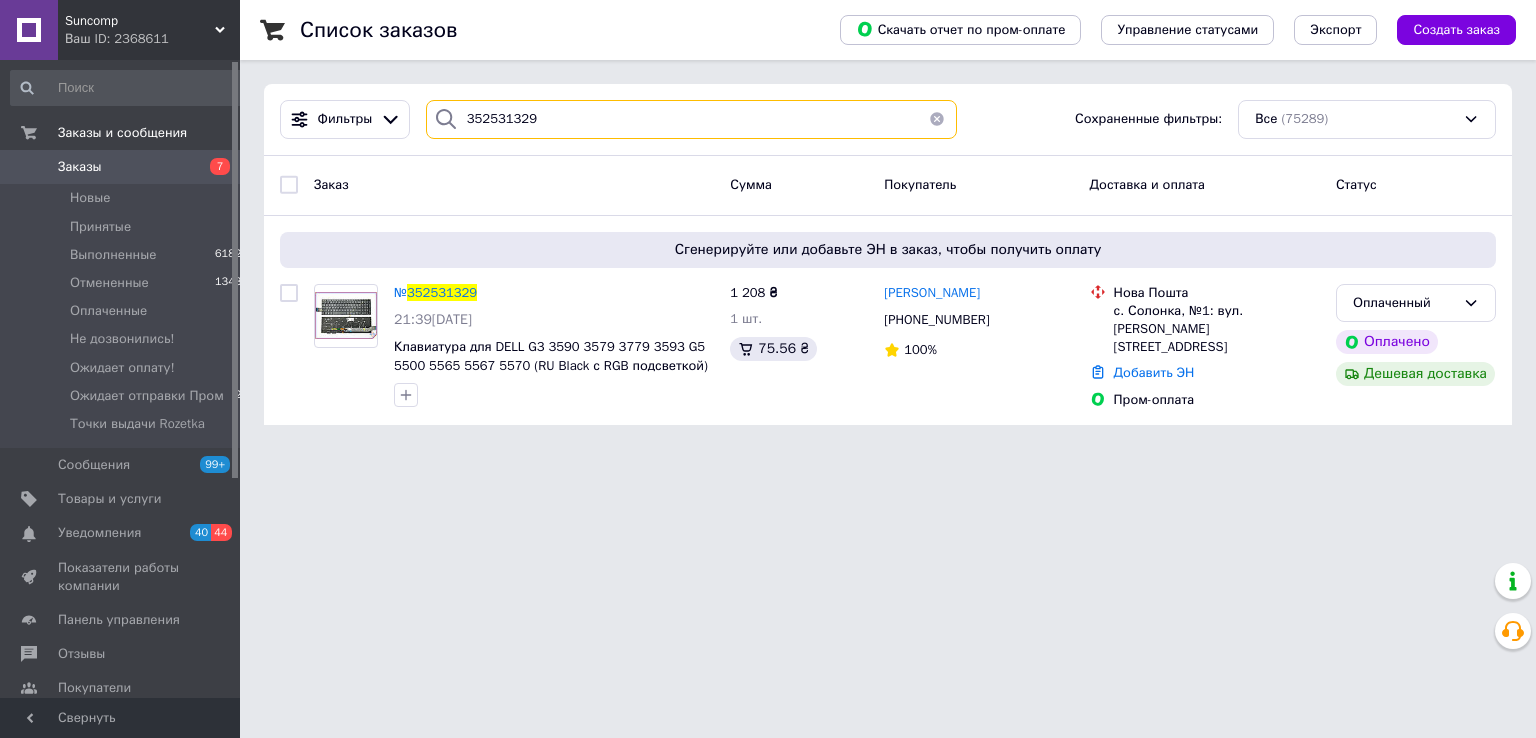 type on "352531329" 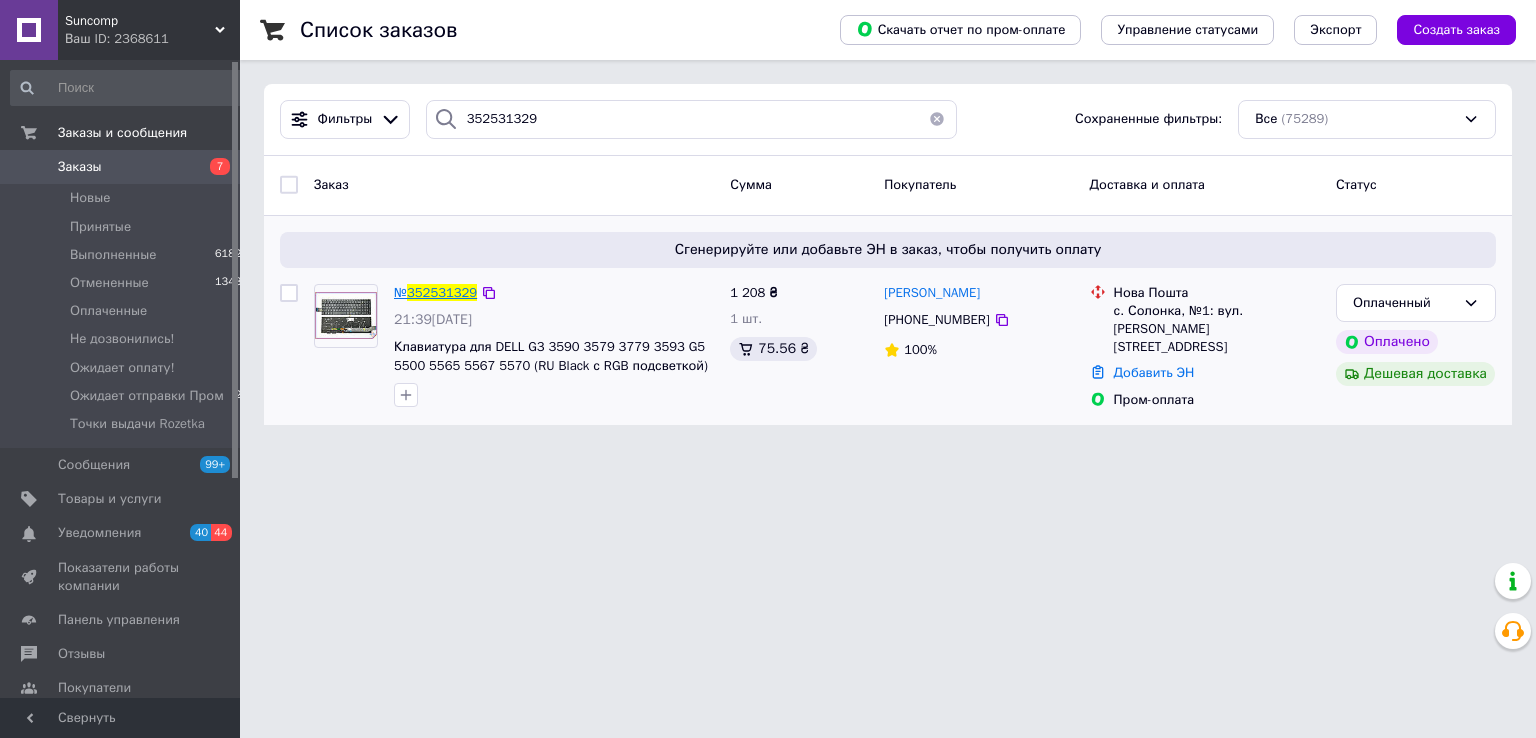click on "352531329" at bounding box center (442, 292) 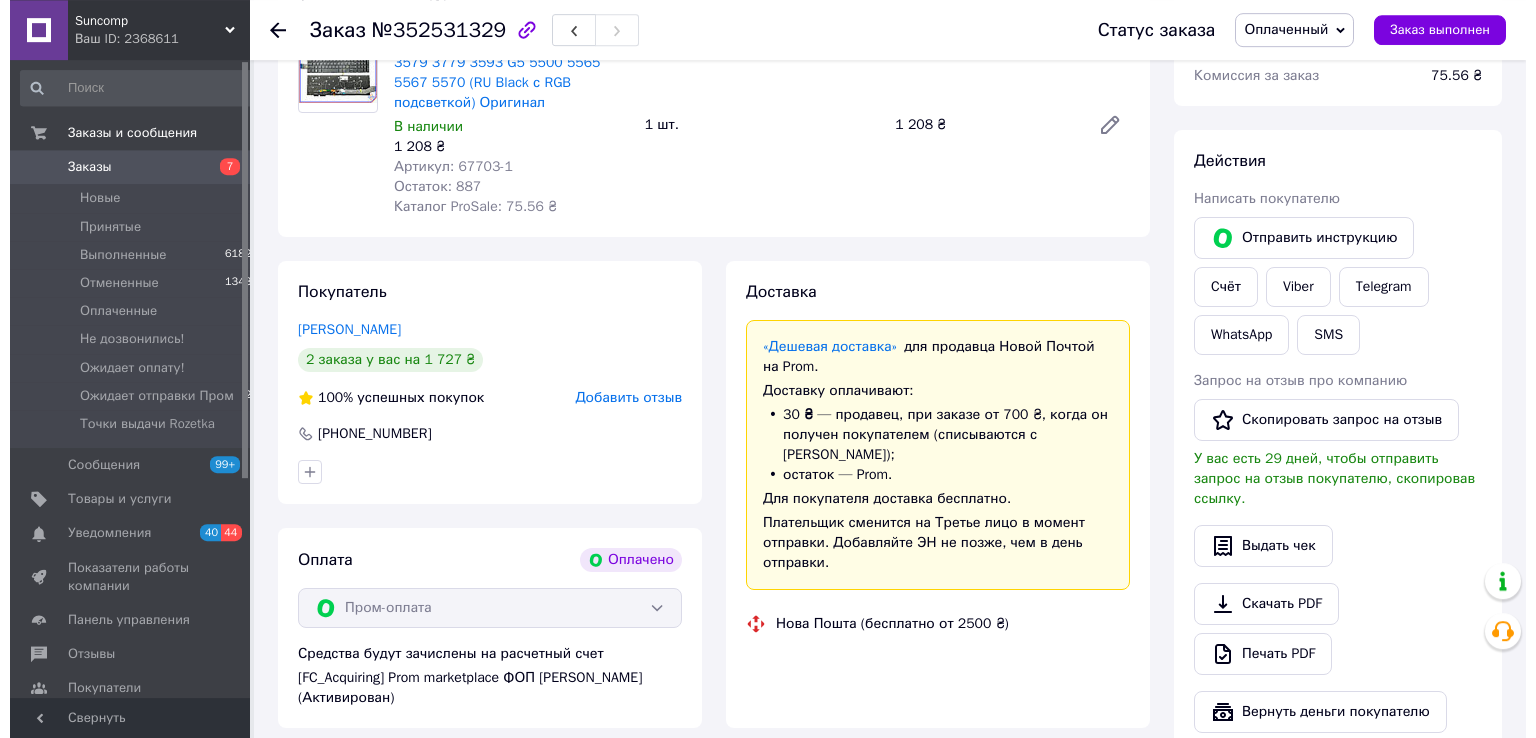 scroll, scrollTop: 264, scrollLeft: 0, axis: vertical 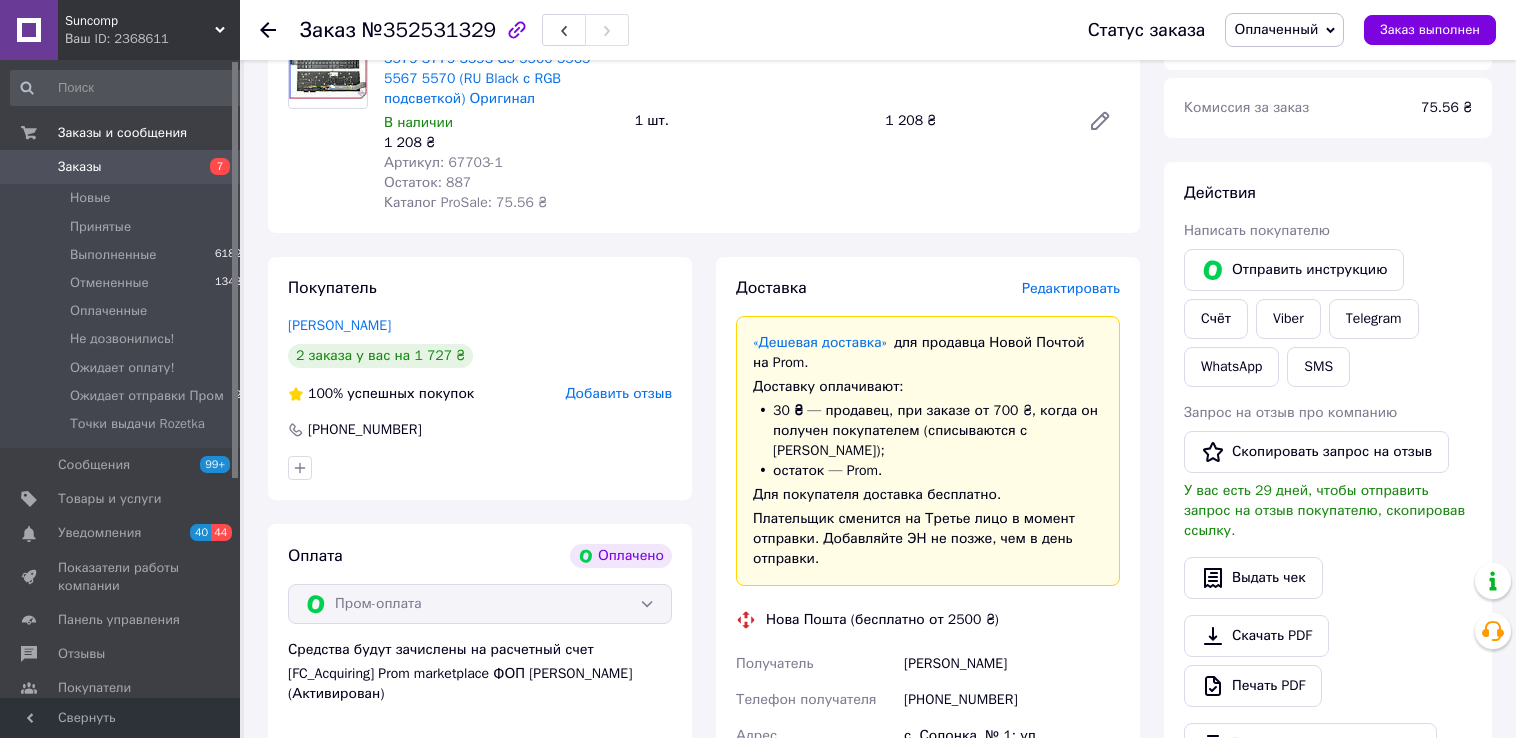 click on "Редактировать" at bounding box center [1071, 288] 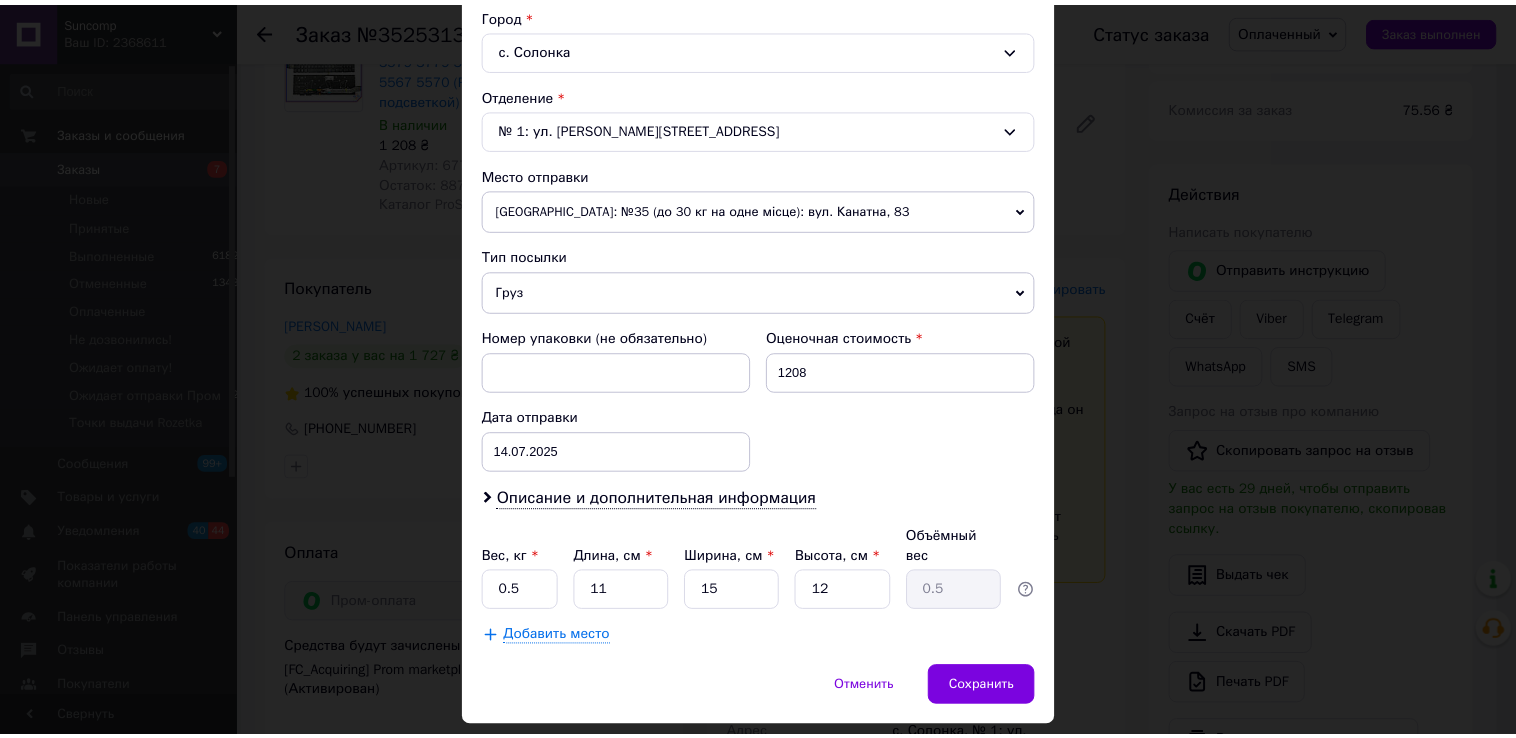 scroll, scrollTop: 585, scrollLeft: 0, axis: vertical 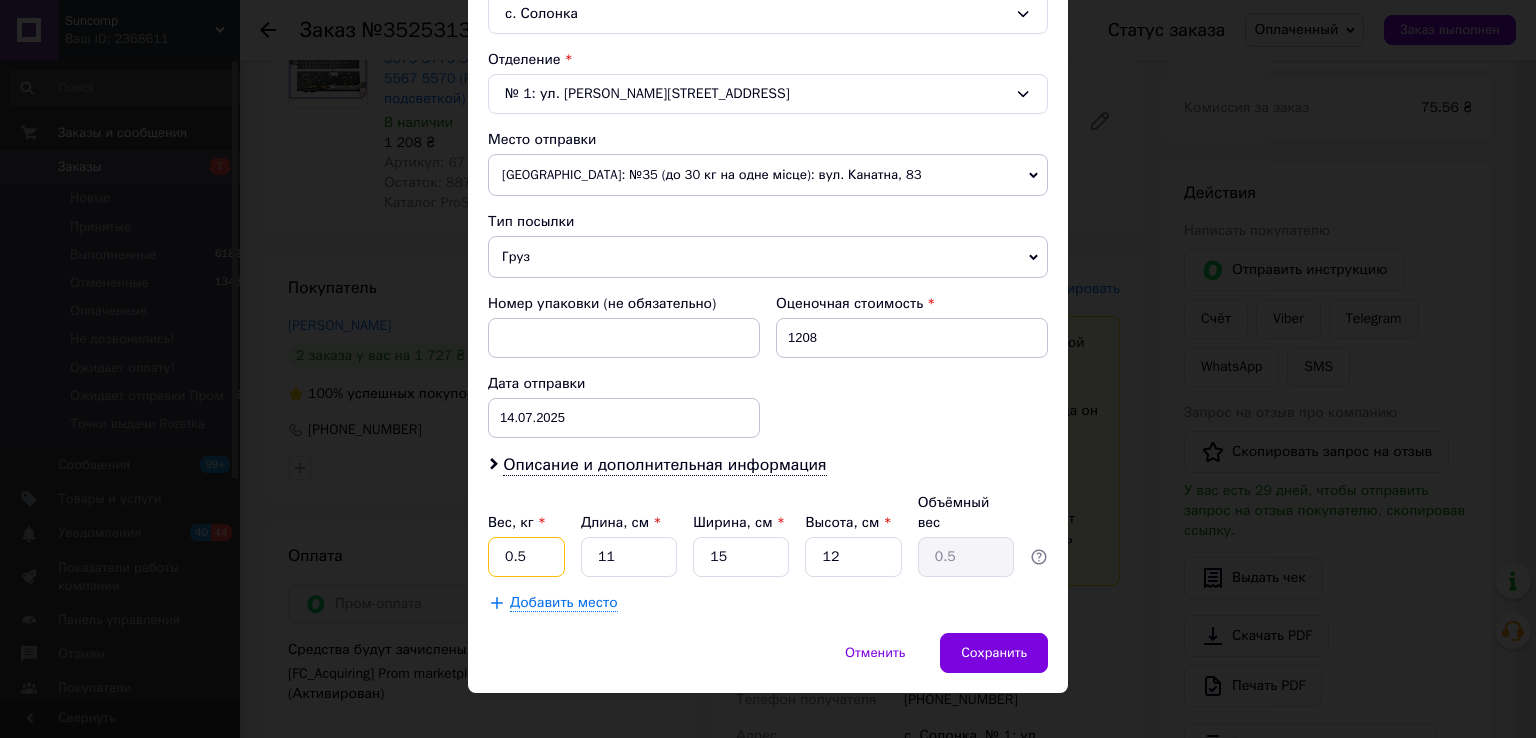 drag, startPoint x: 518, startPoint y: 536, endPoint x: 318, endPoint y: 503, distance: 202.70422 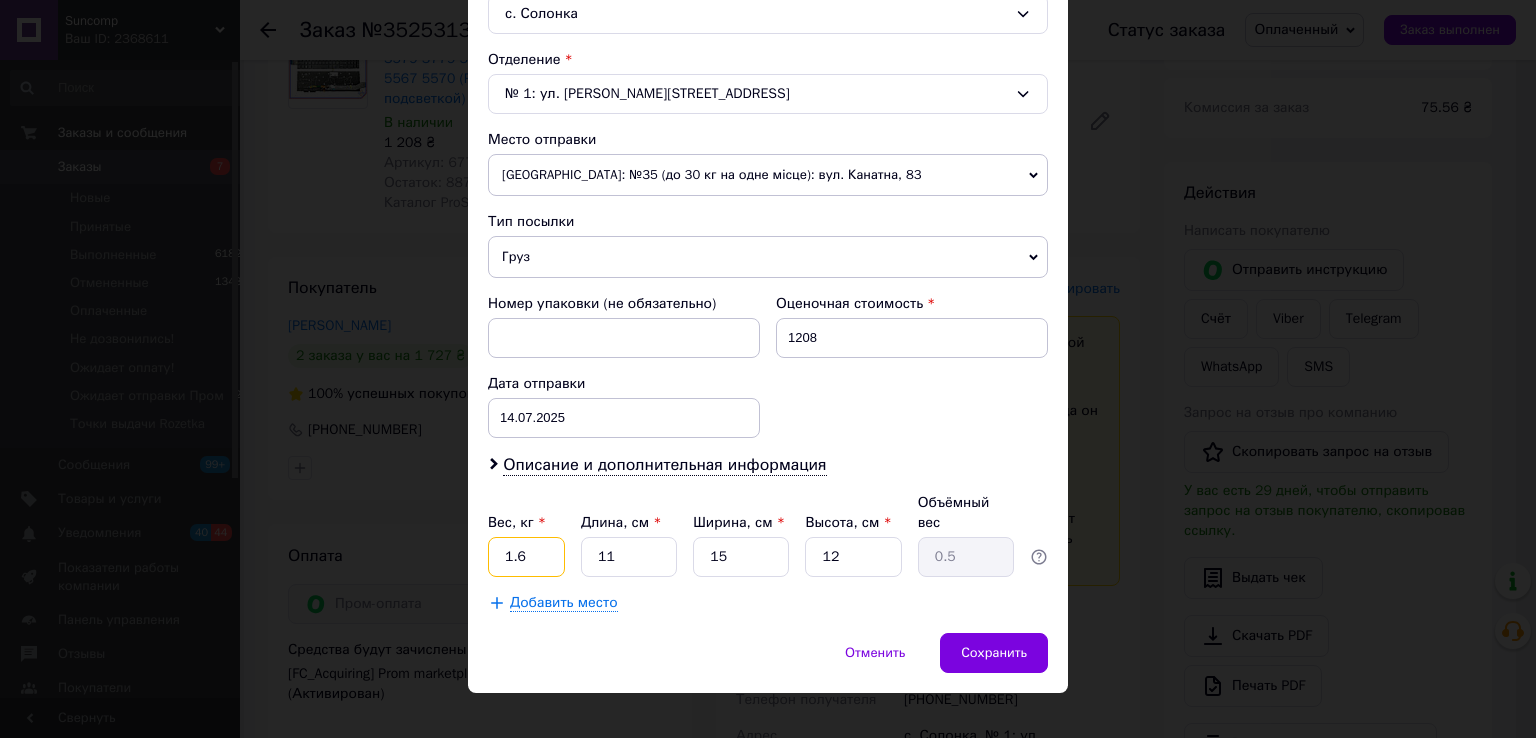 type on "1.6" 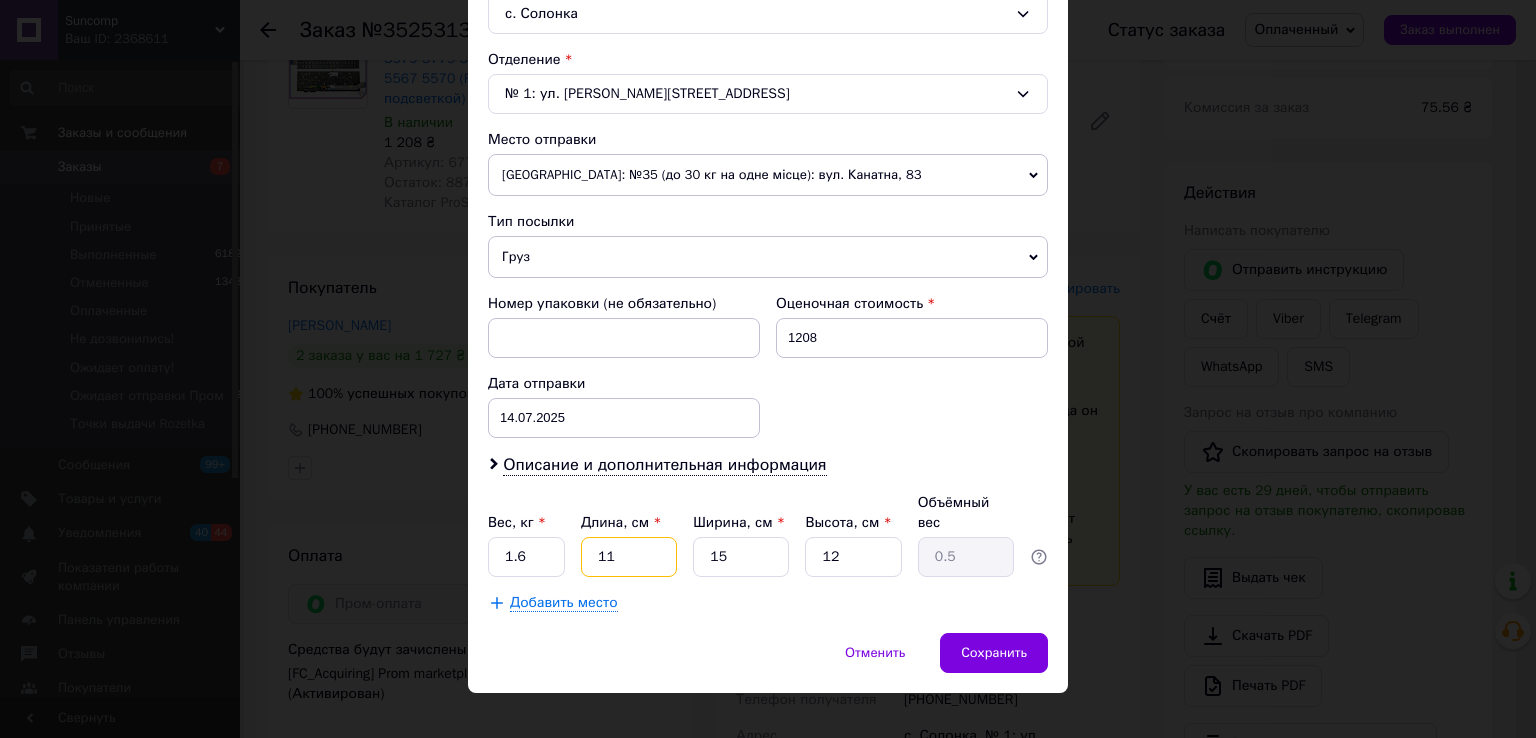 drag, startPoint x: 634, startPoint y: 533, endPoint x: 510, endPoint y: 514, distance: 125.4472 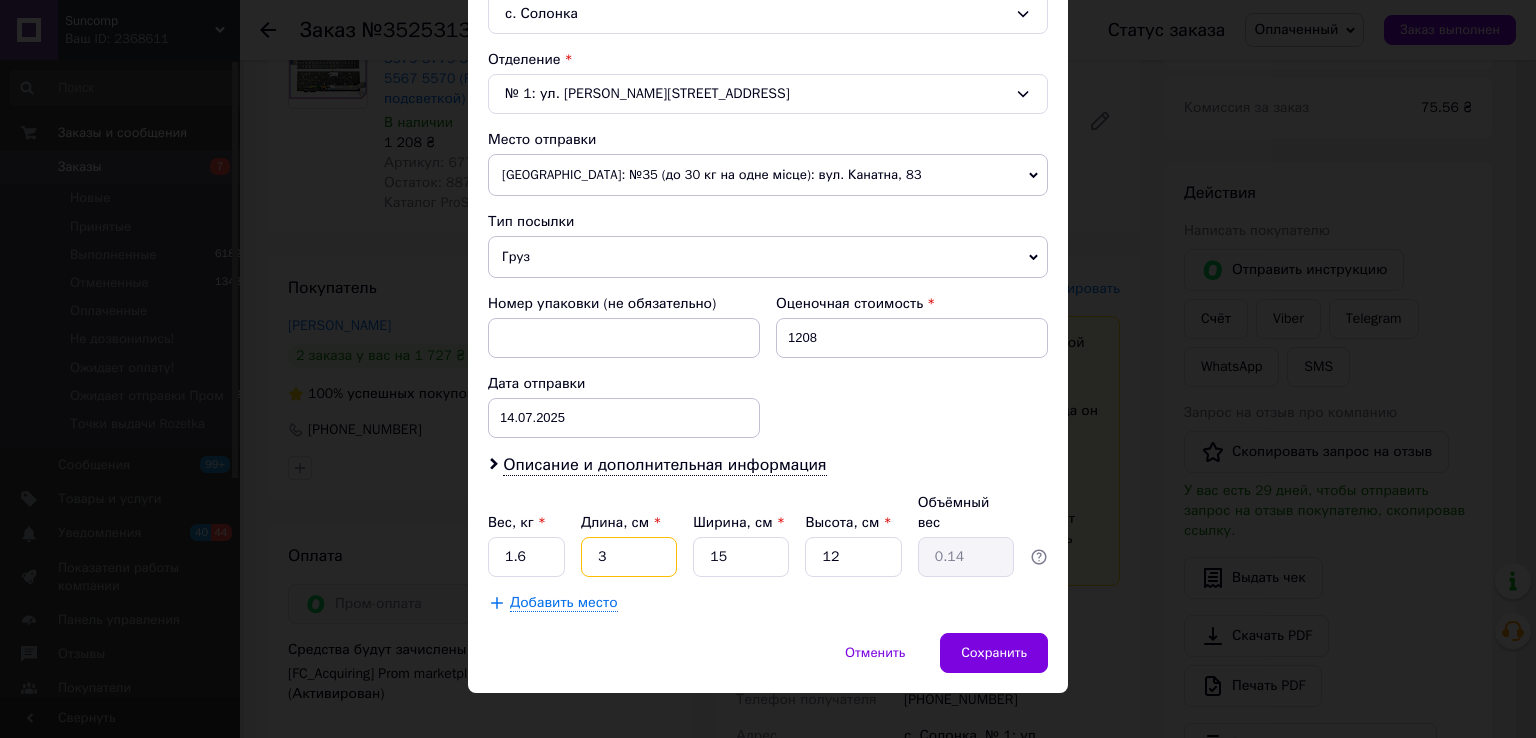 type on "35" 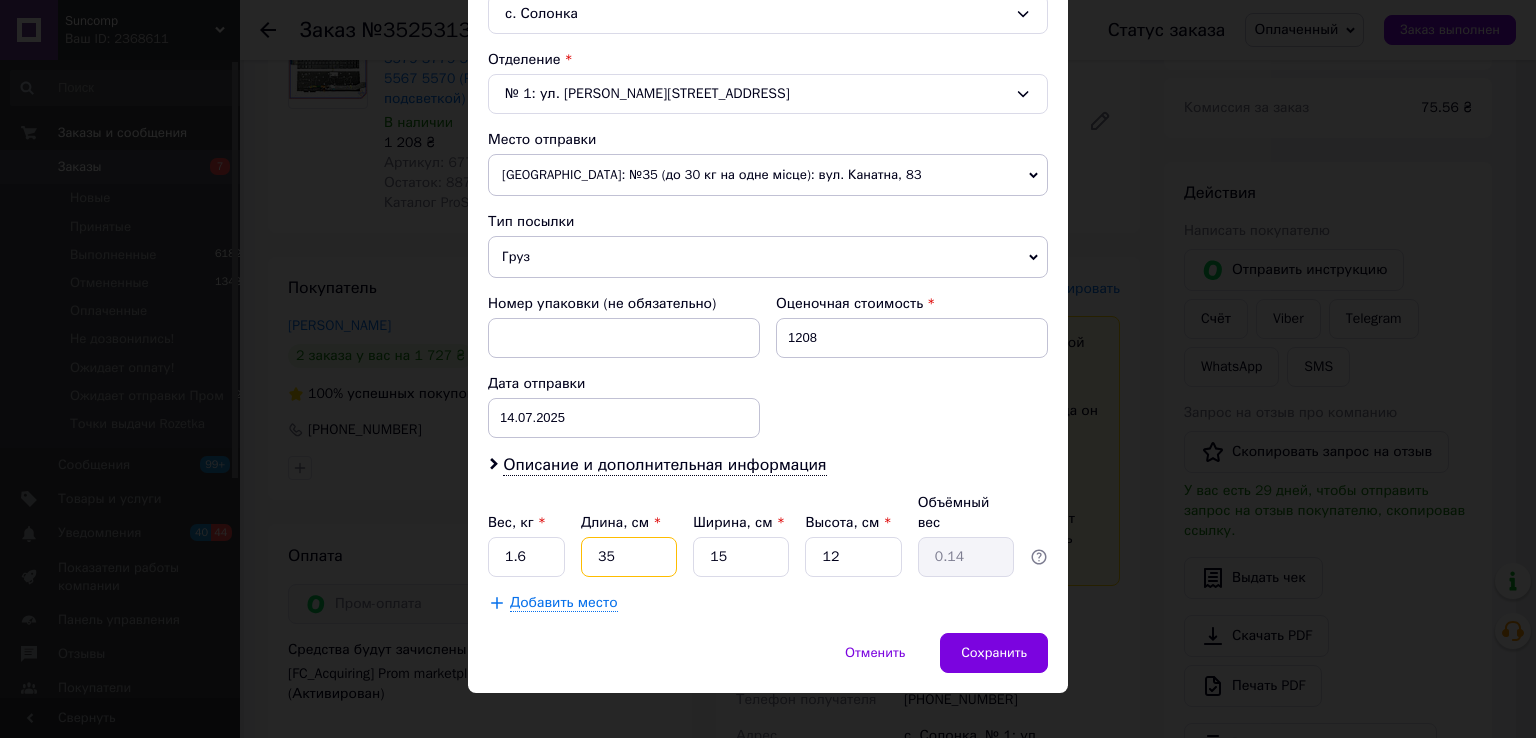 type on "1.58" 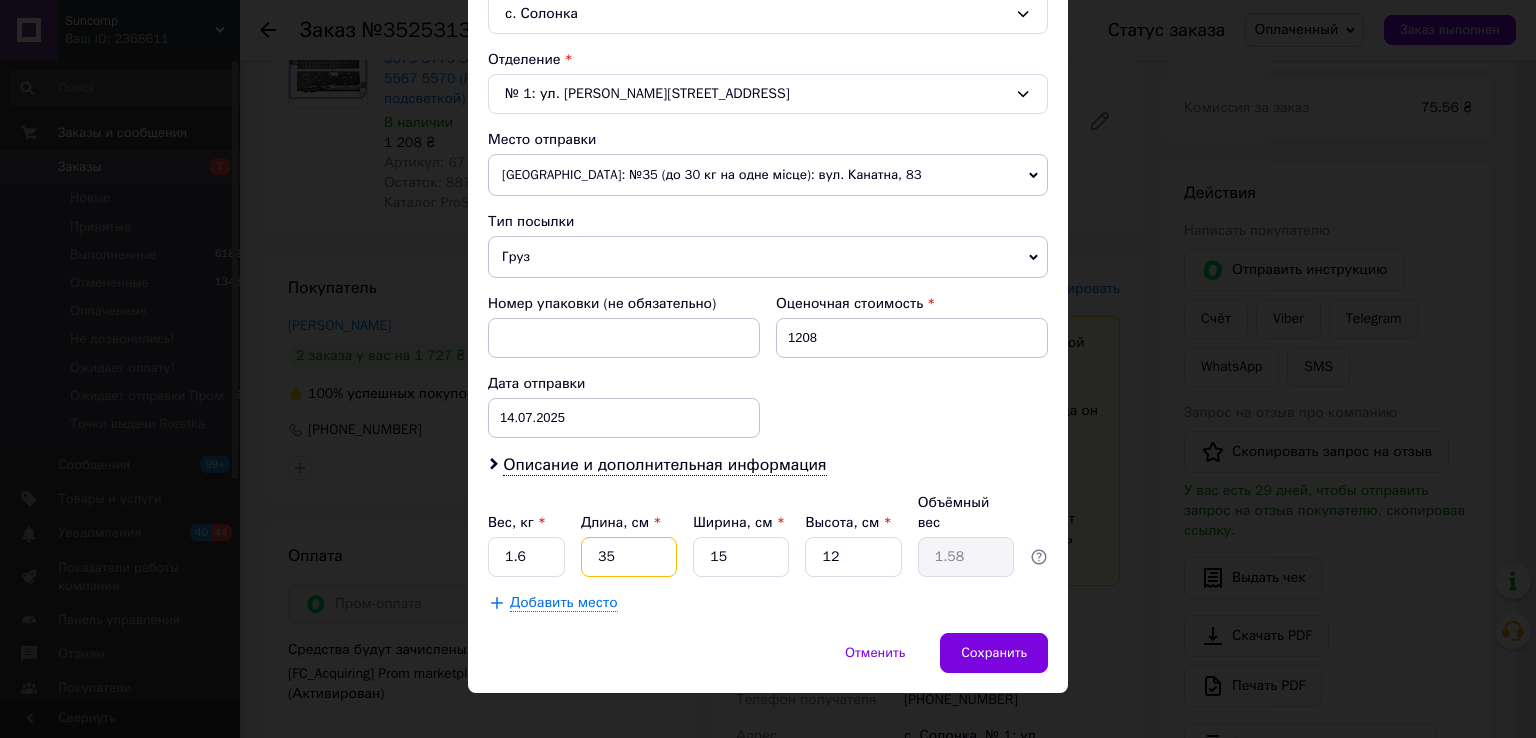 type on "35" 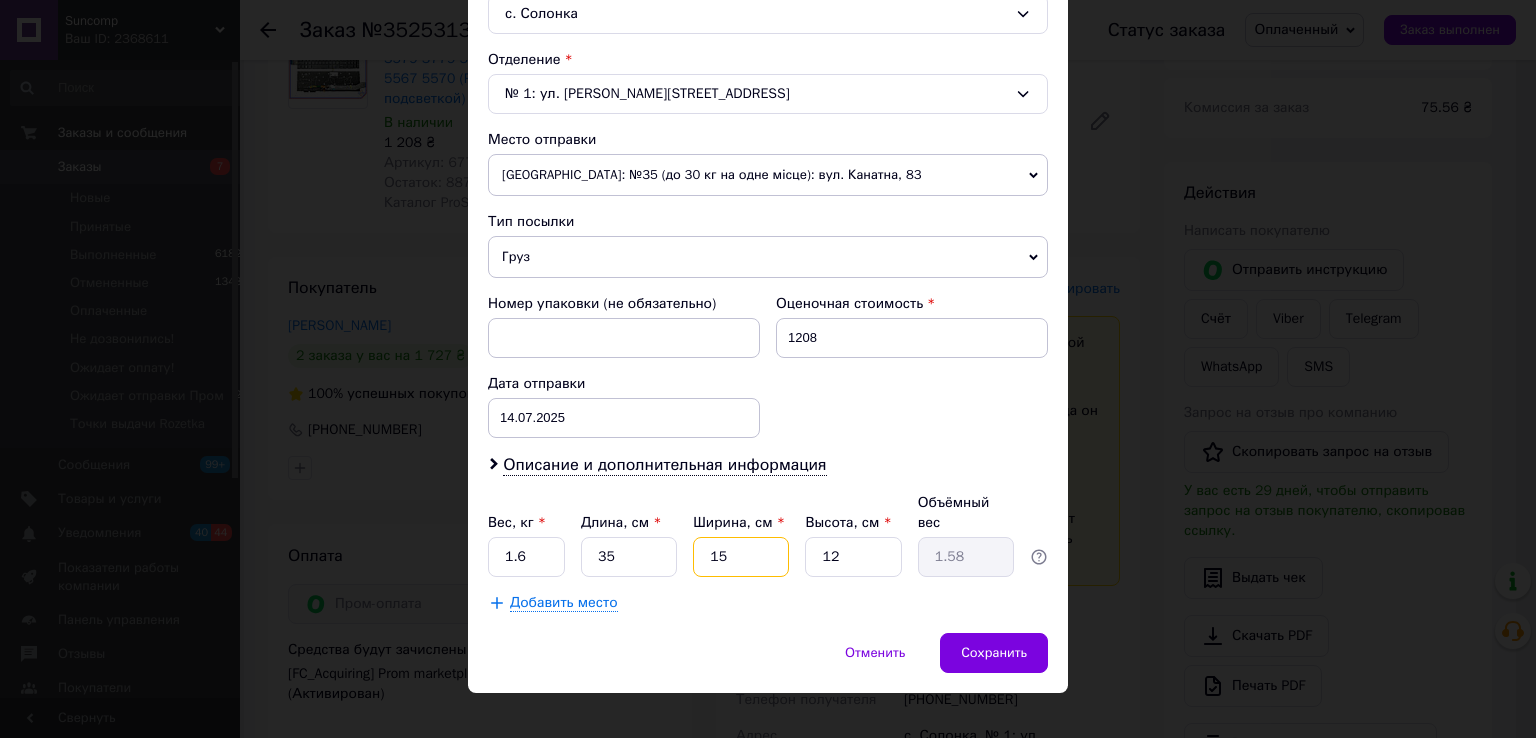 drag, startPoint x: 695, startPoint y: 533, endPoint x: 676, endPoint y: 534, distance: 19.026299 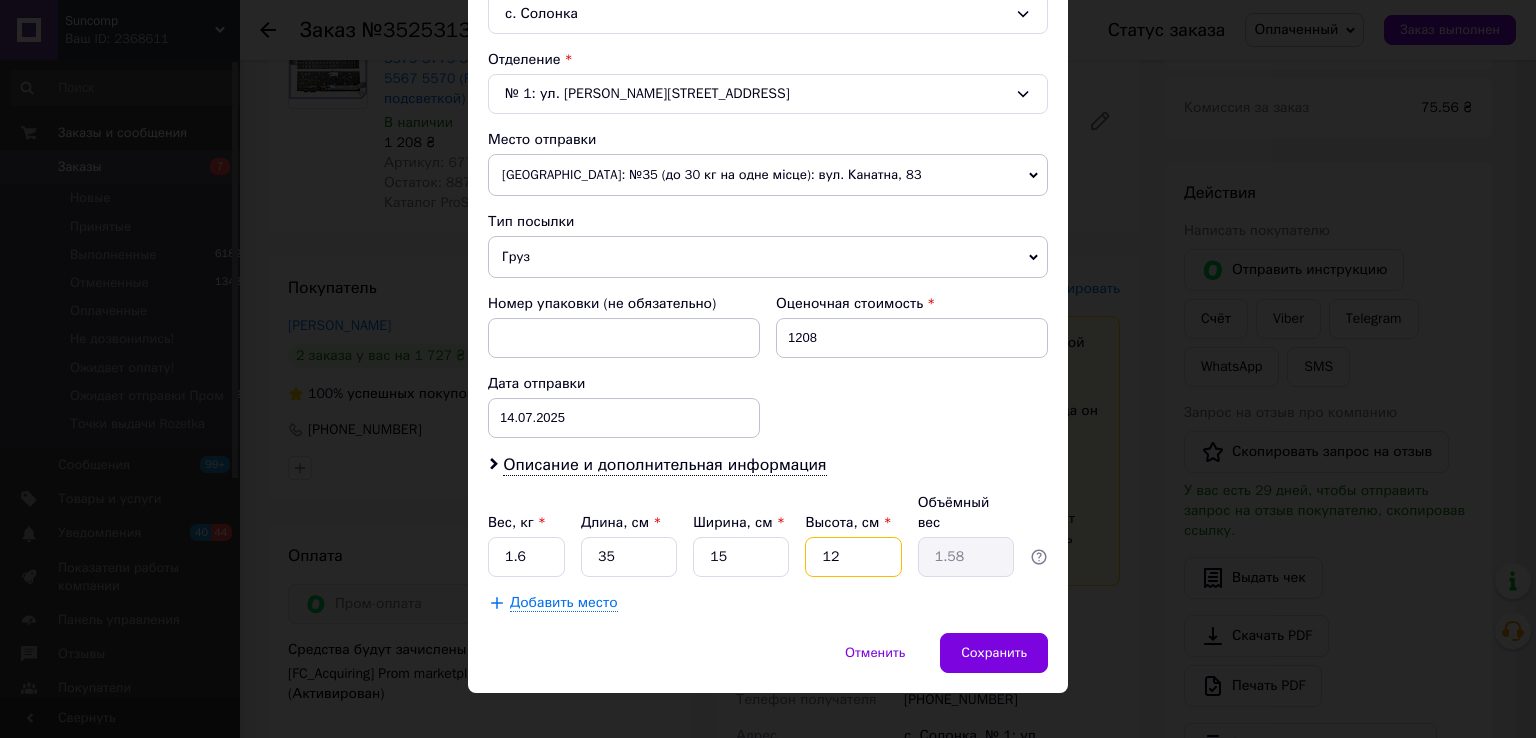 click on "12" at bounding box center [853, 557] 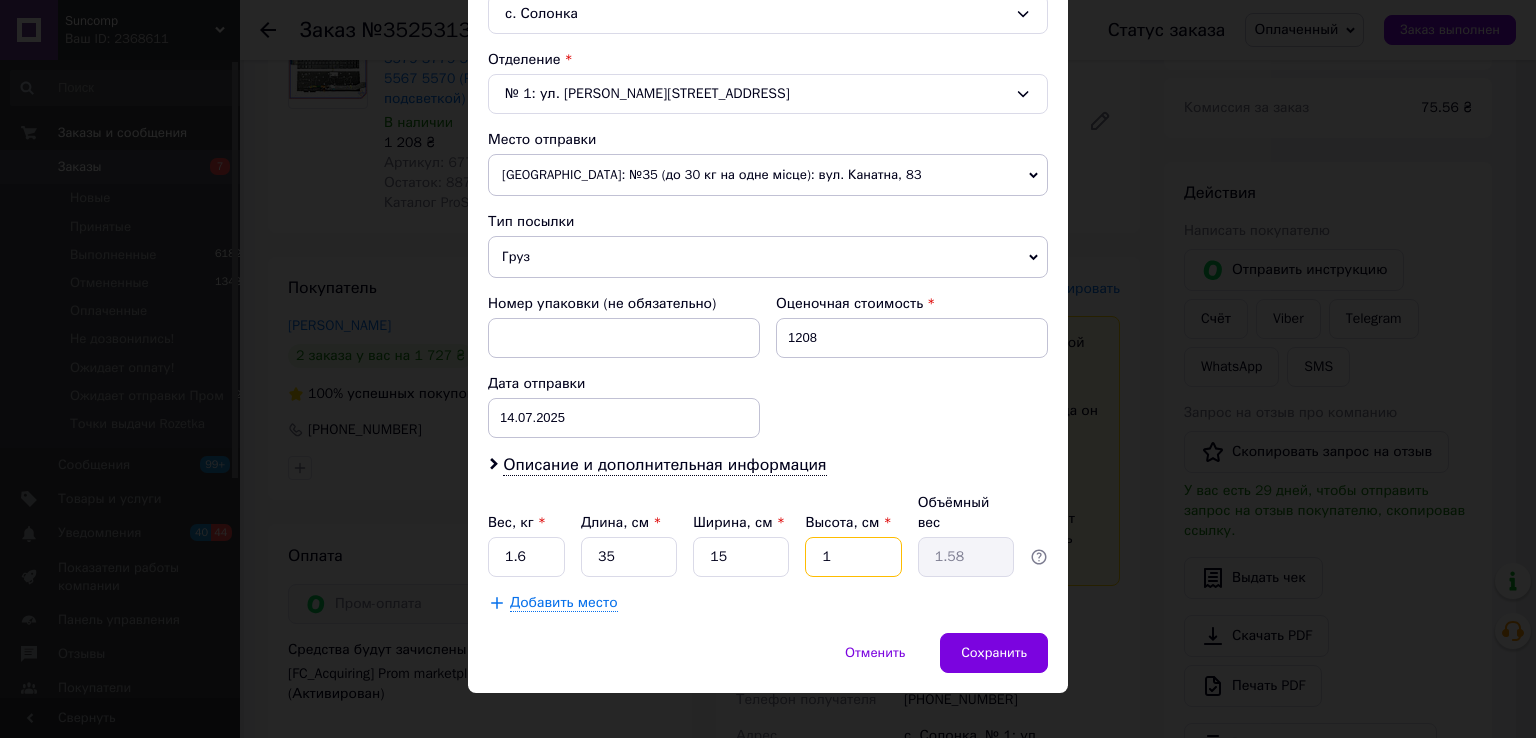 type on "0.13" 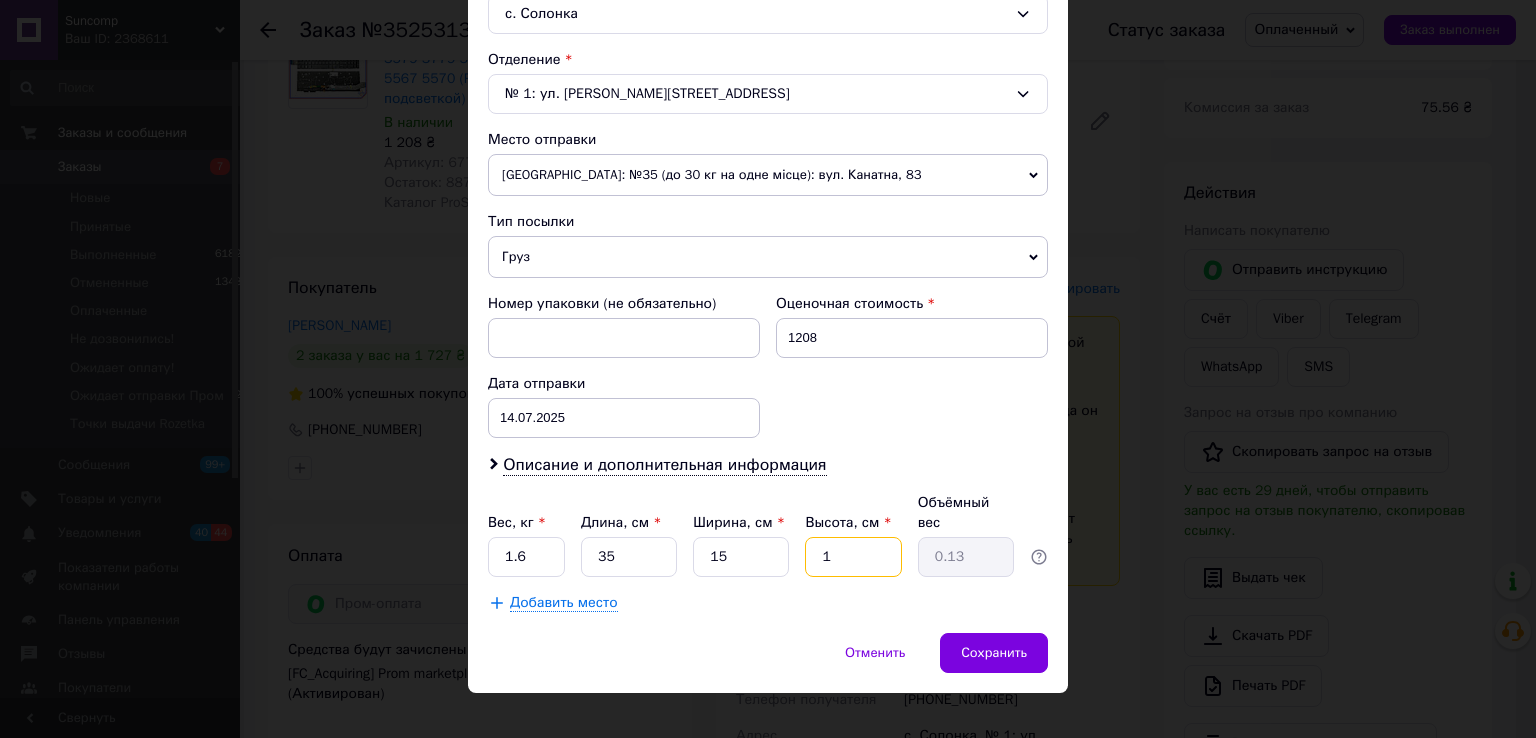 type on "10" 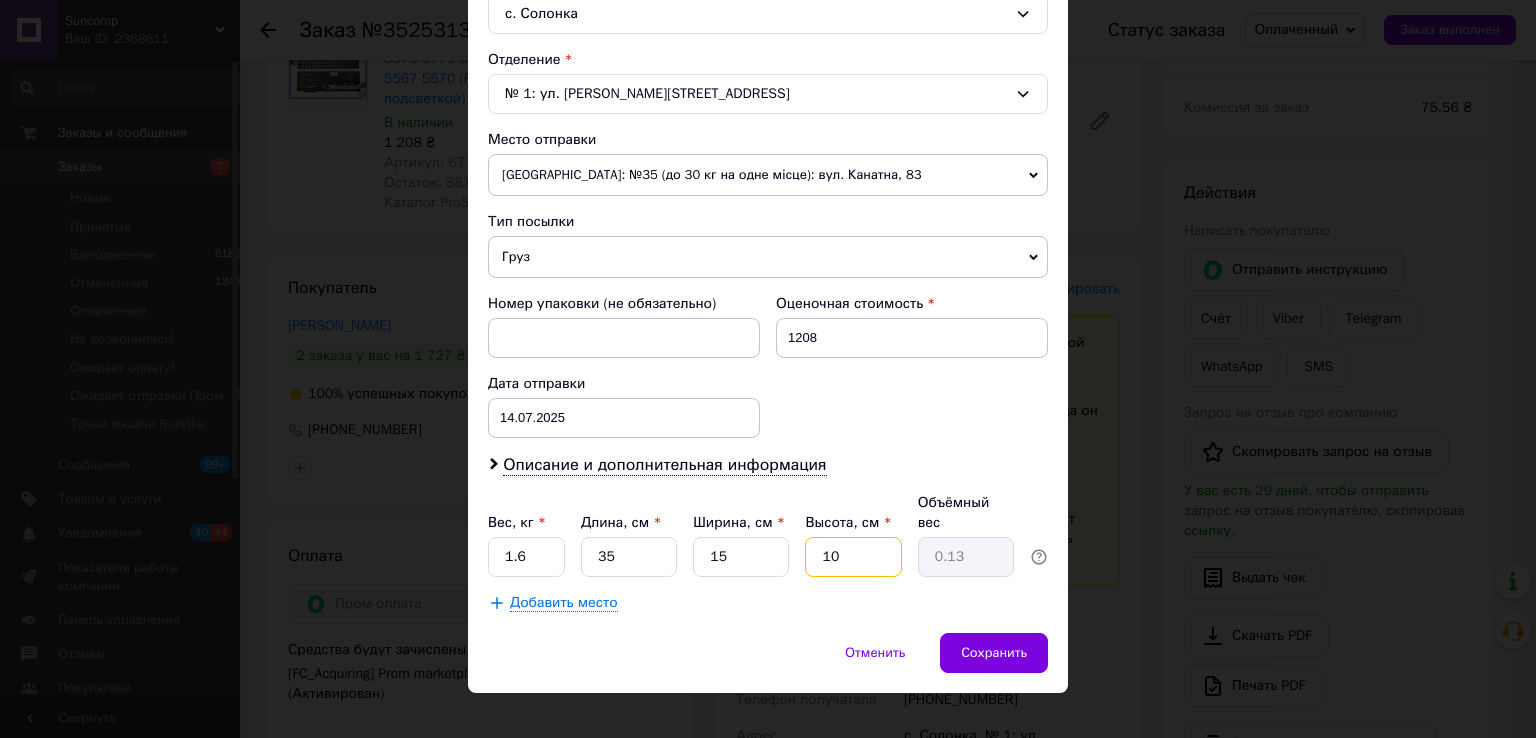 type on "1.31" 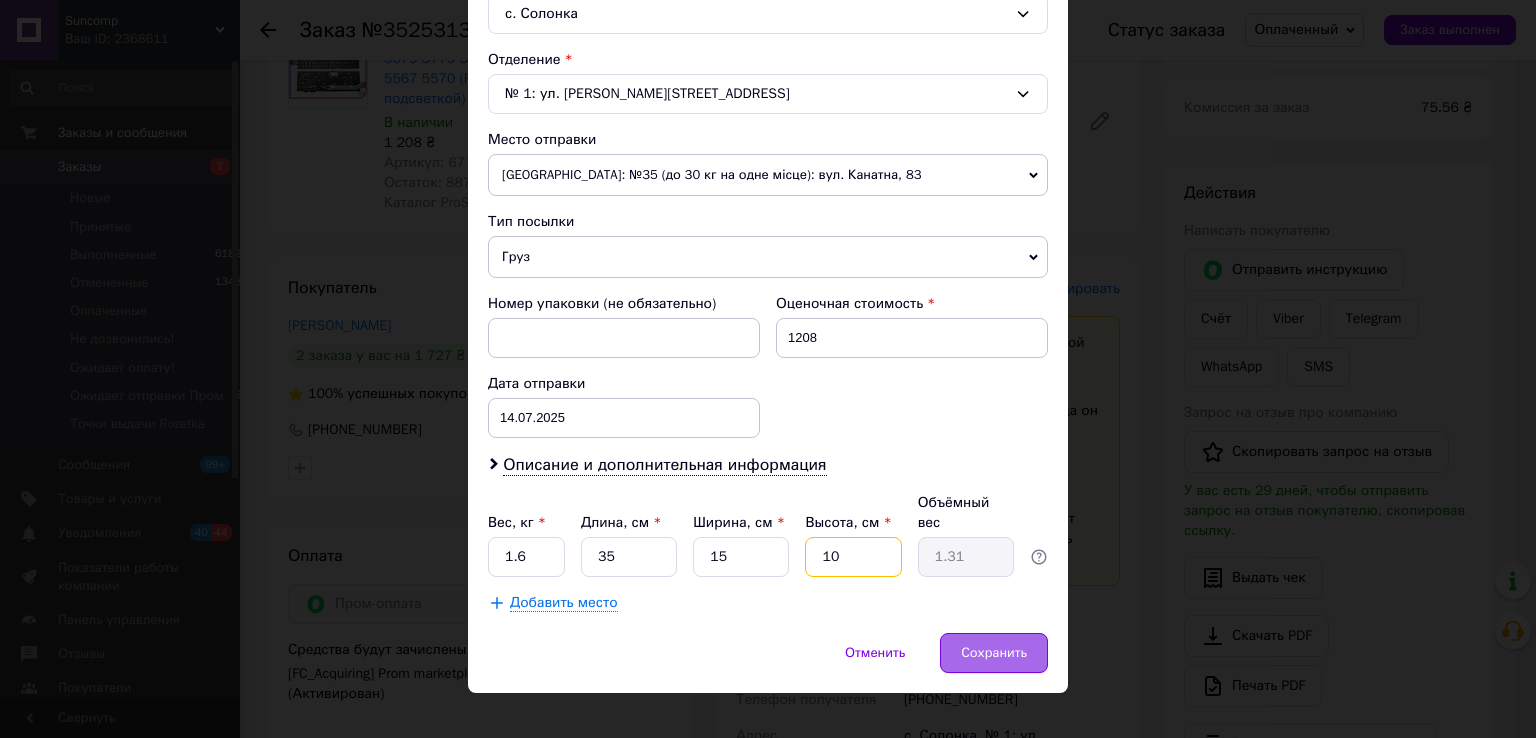 type on "10" 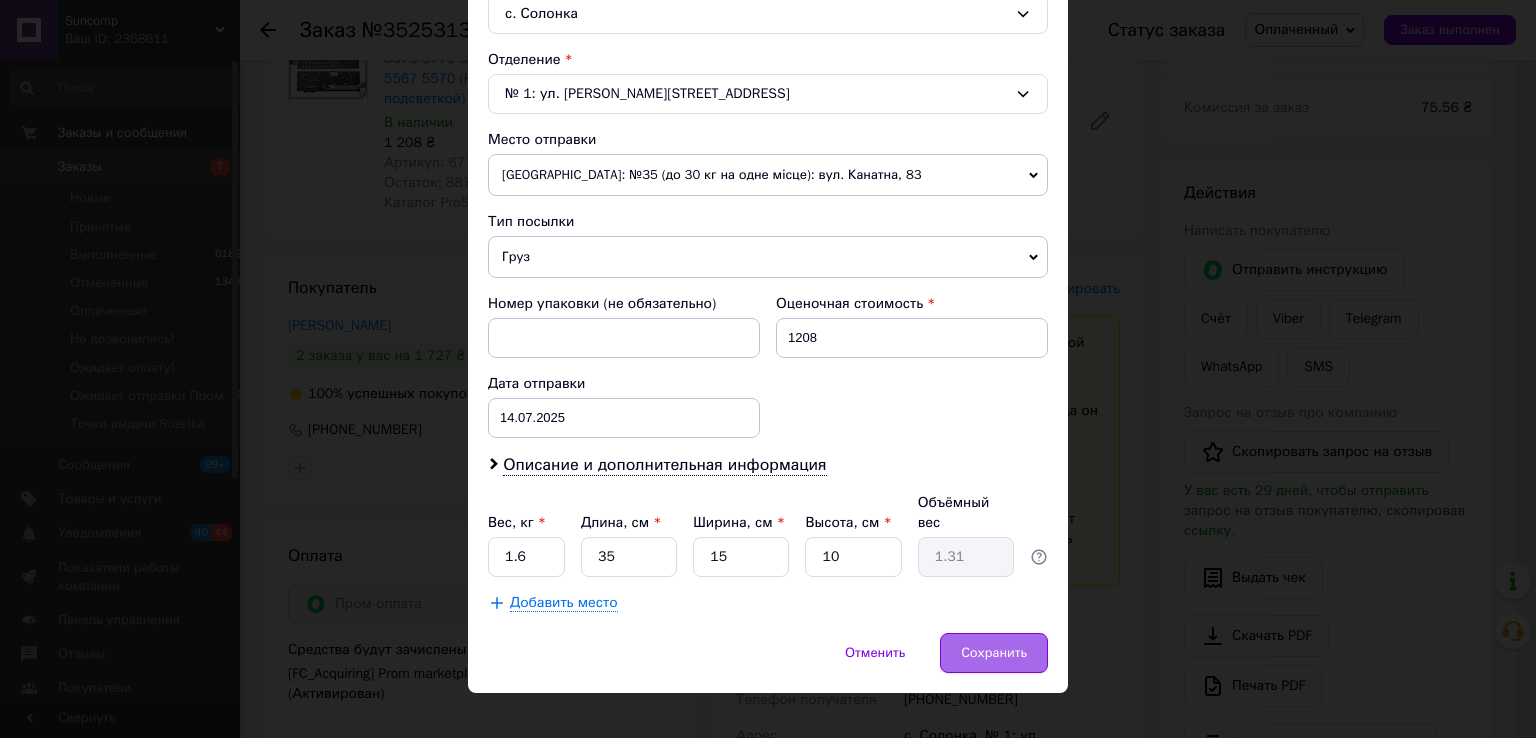 click on "Сохранить" at bounding box center [994, 653] 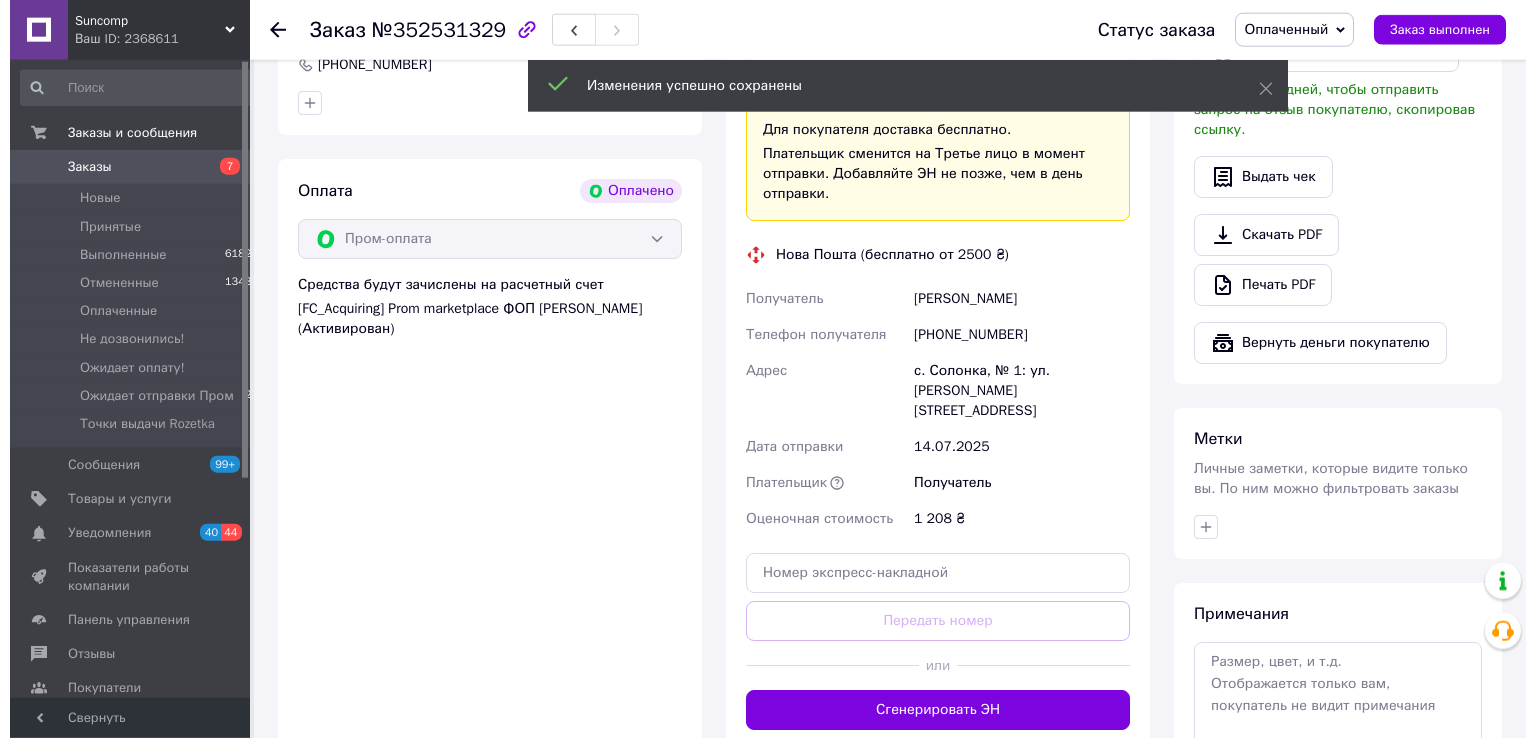 scroll, scrollTop: 633, scrollLeft: 0, axis: vertical 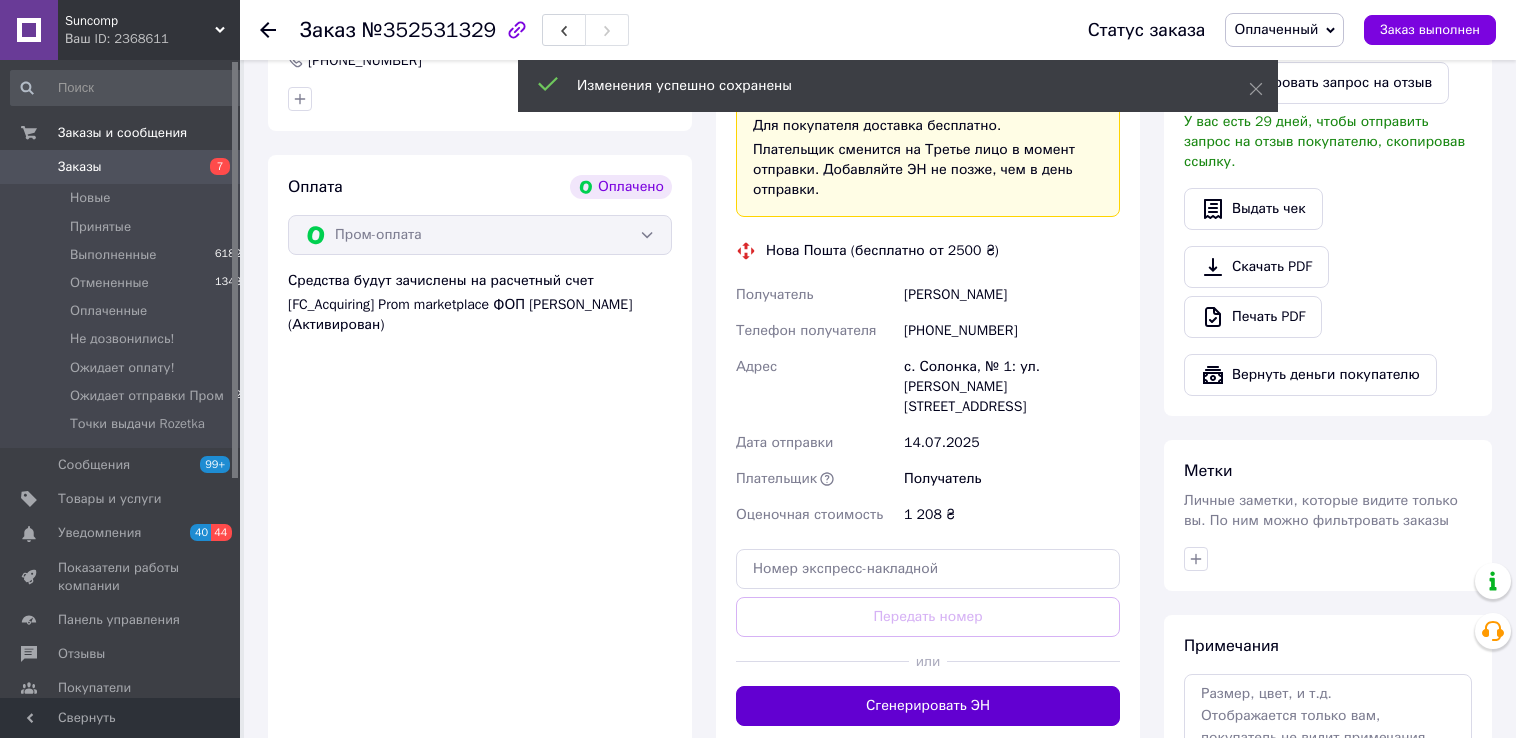 click on "Сгенерировать ЭН" at bounding box center (928, 706) 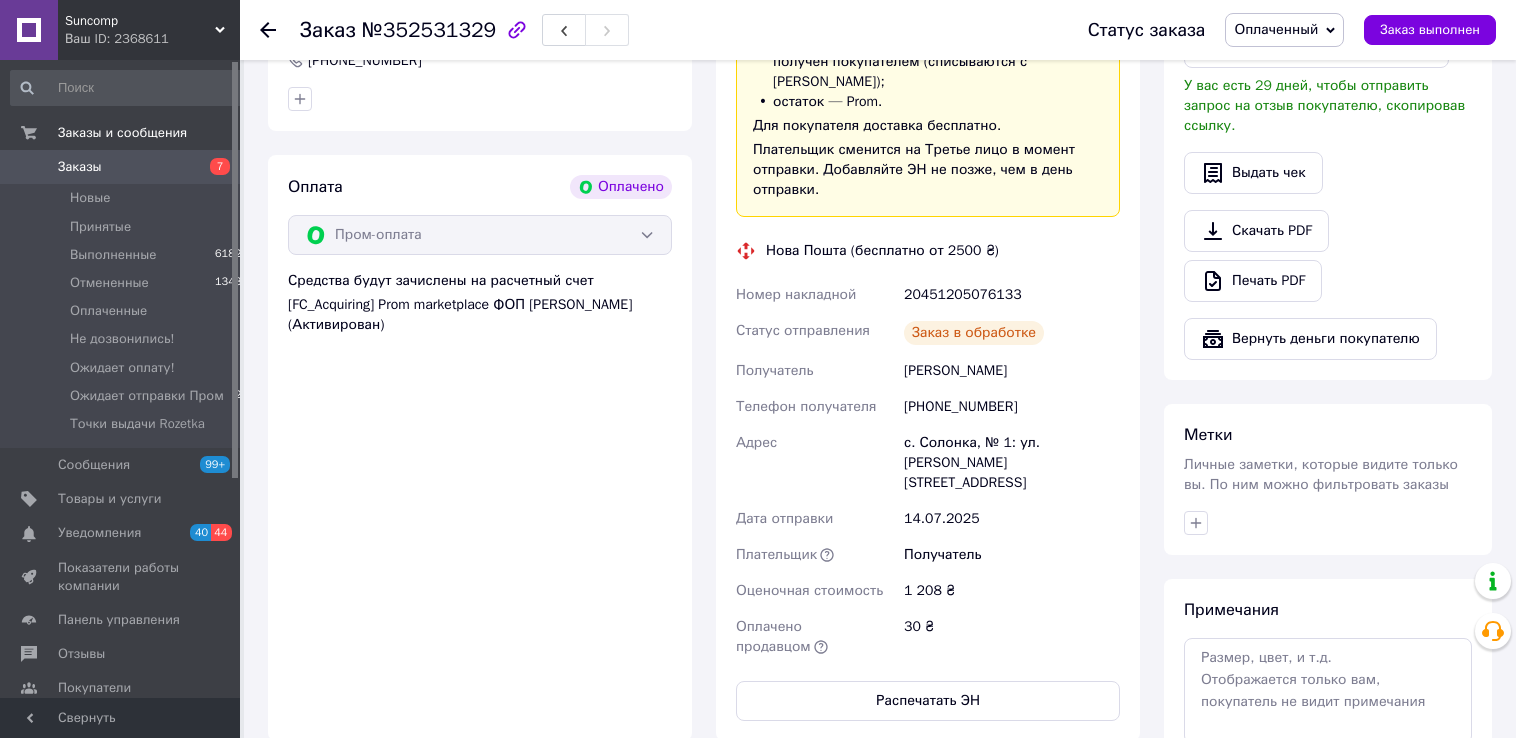 click on "Распечатать ЭН" at bounding box center [928, 701] 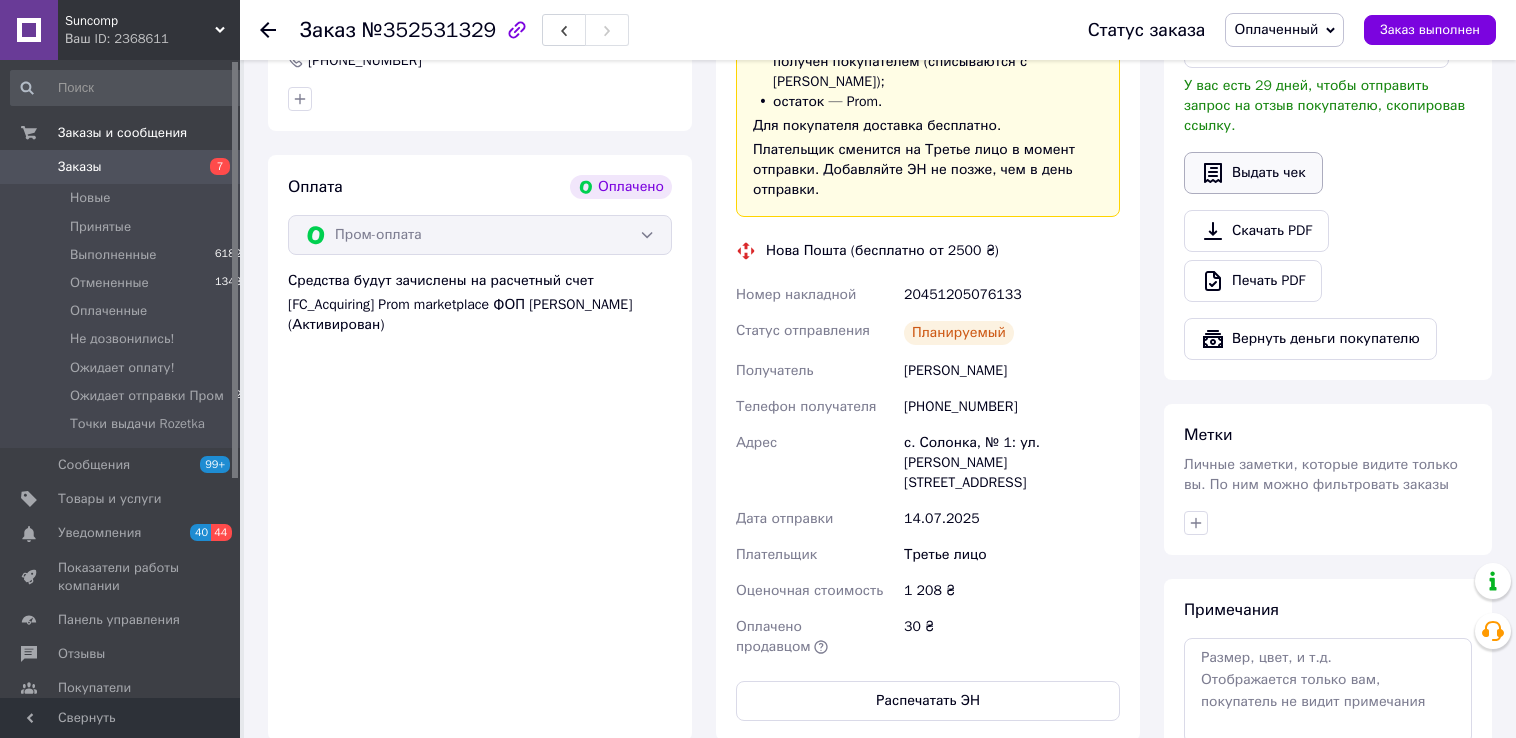 click on "Выдать чек" at bounding box center [1253, 173] 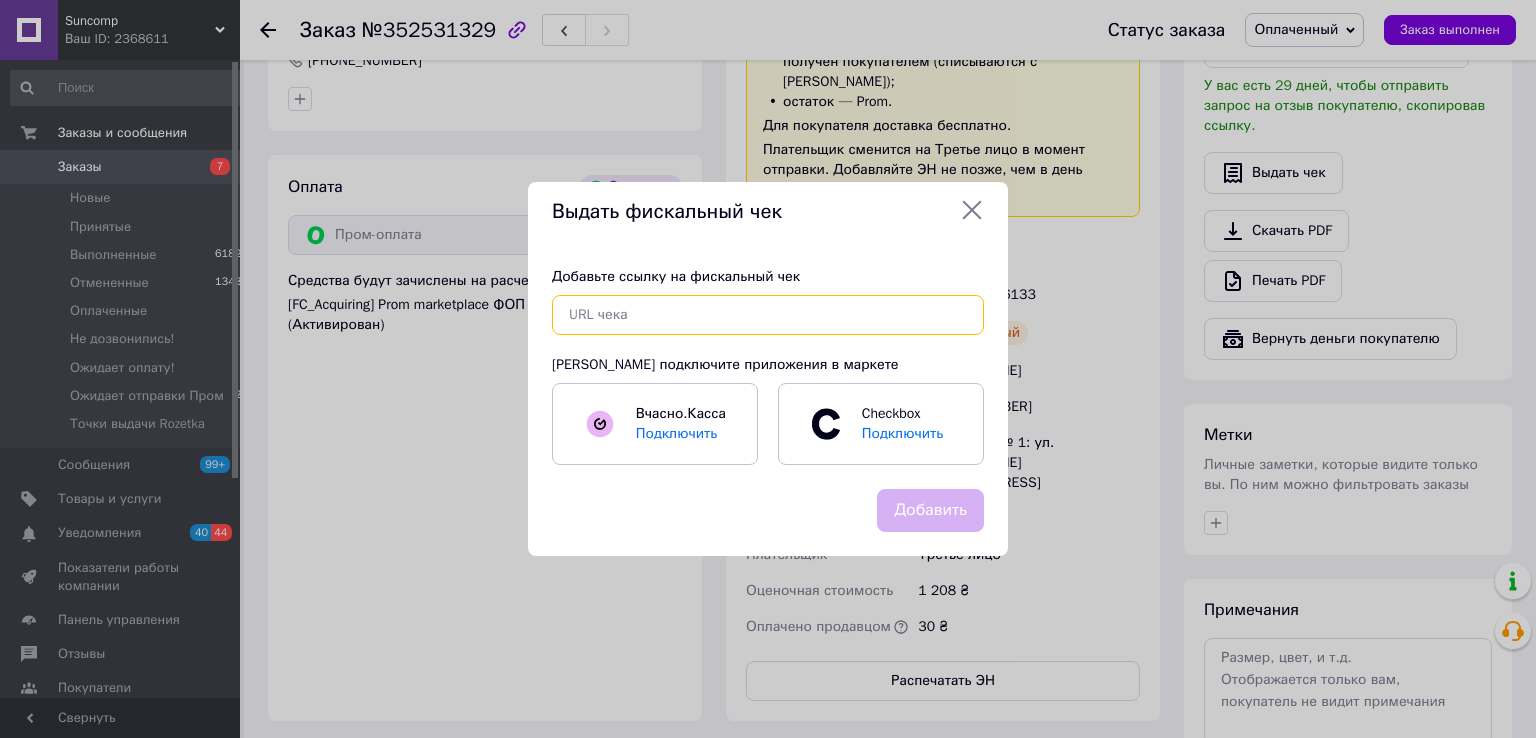 click at bounding box center (768, 315) 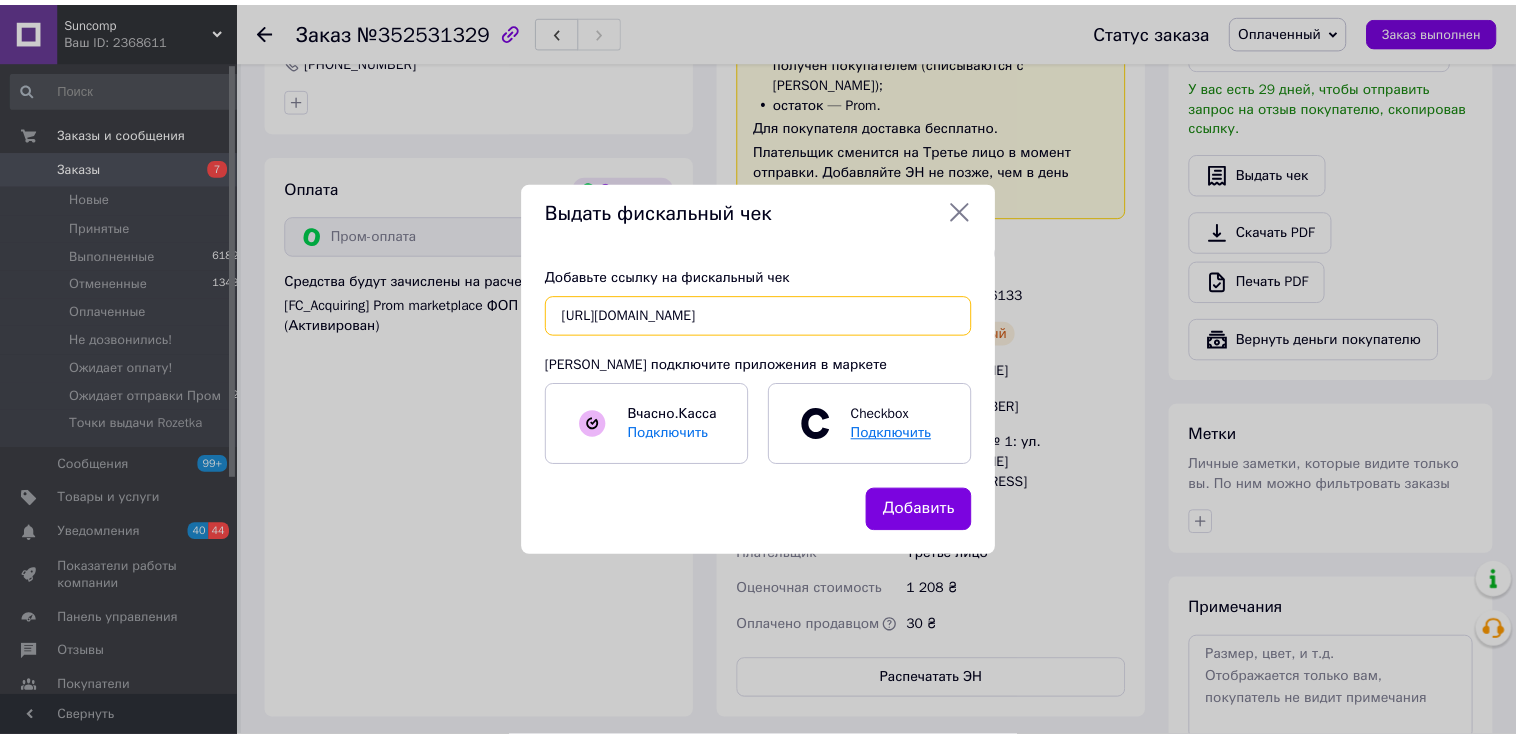 scroll, scrollTop: 0, scrollLeft: 347, axis: horizontal 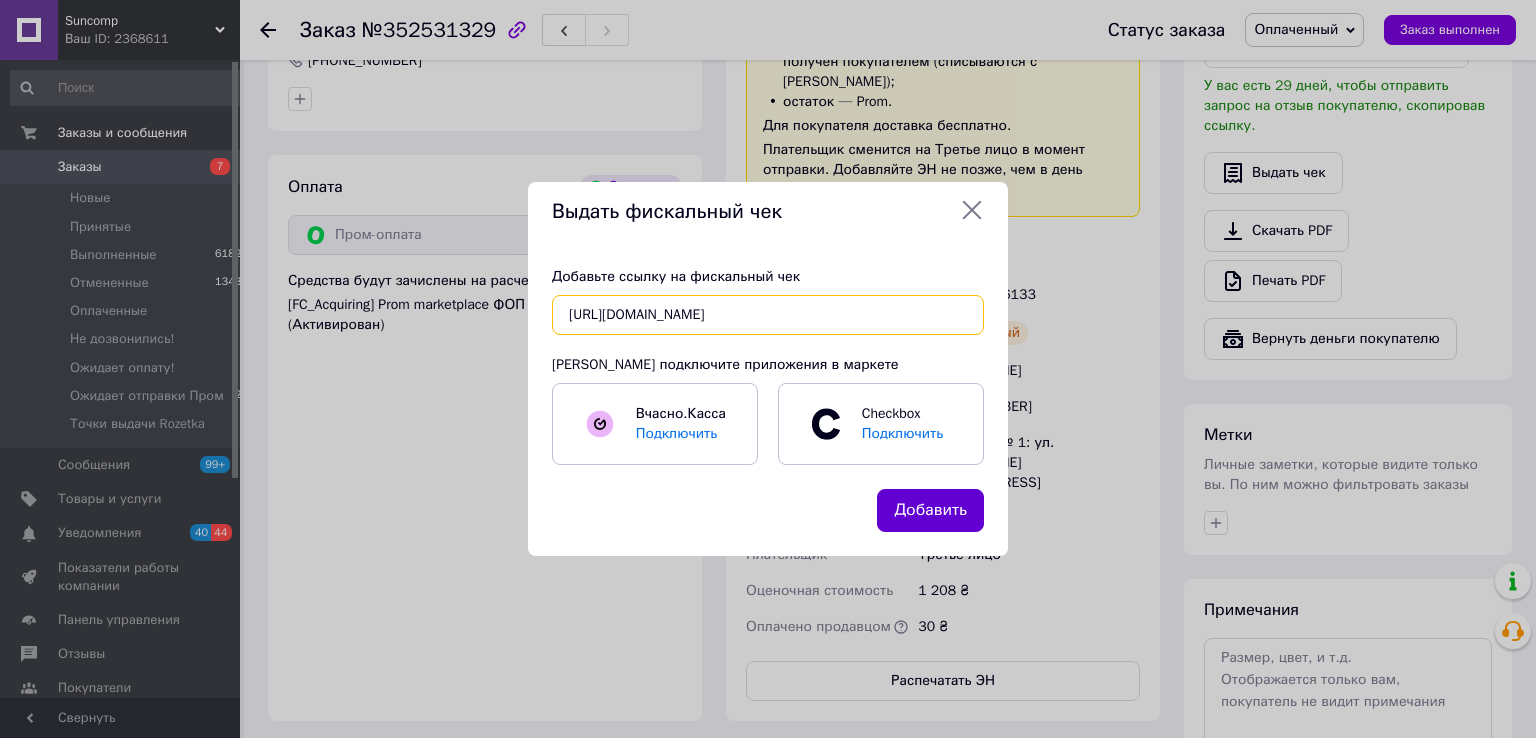 type on "[URL][DOMAIN_NAME]" 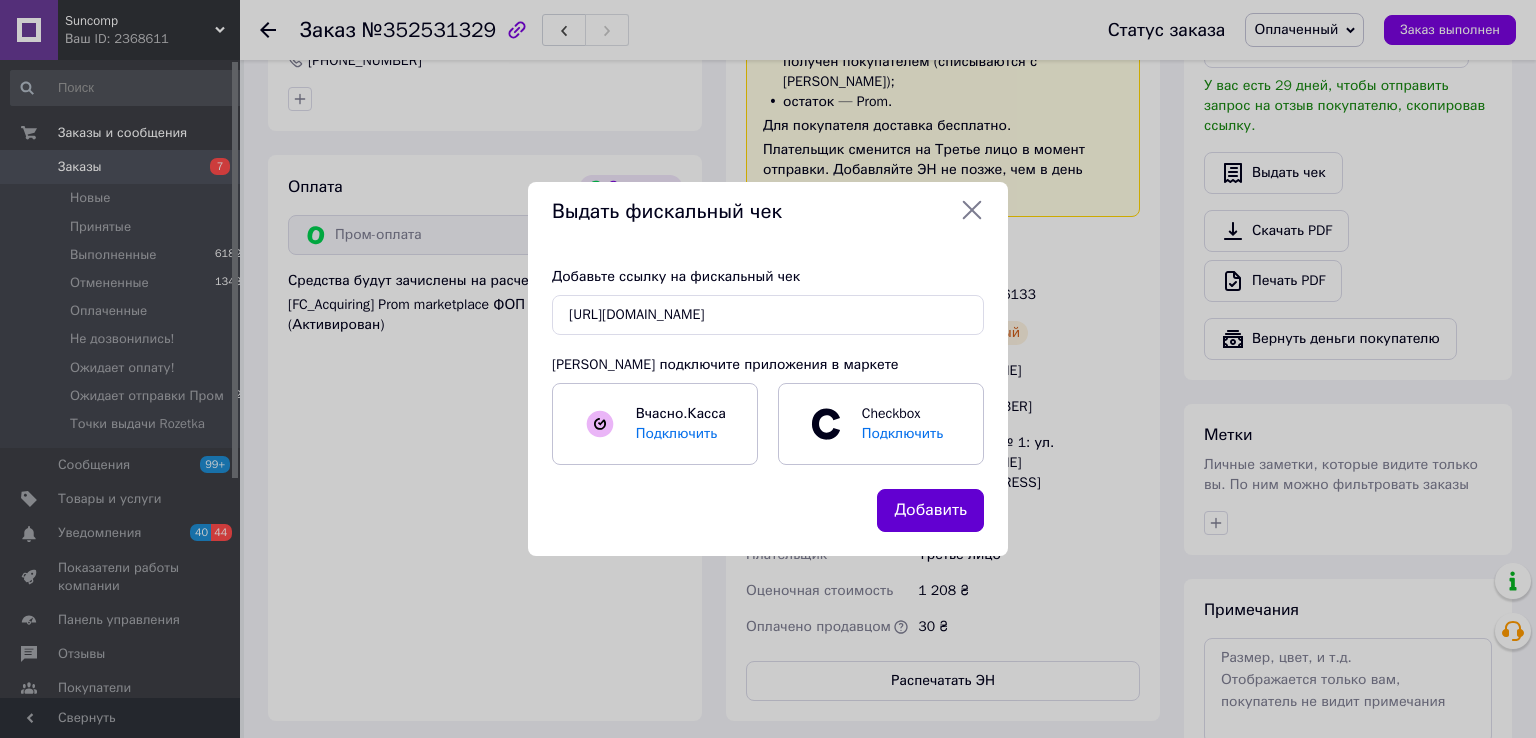 click on "Добавить" at bounding box center (930, 510) 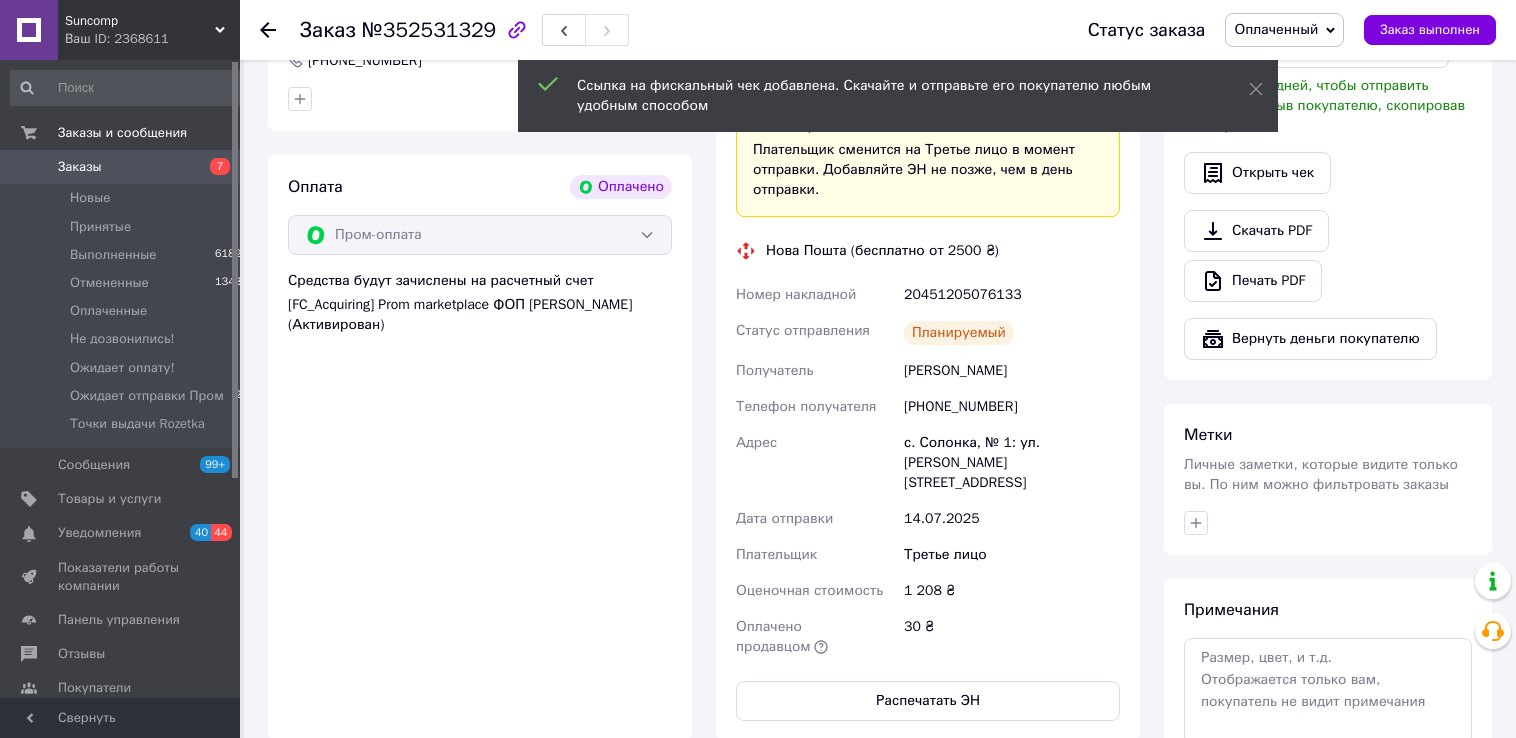 click on "Оплаченный" at bounding box center [1276, 29] 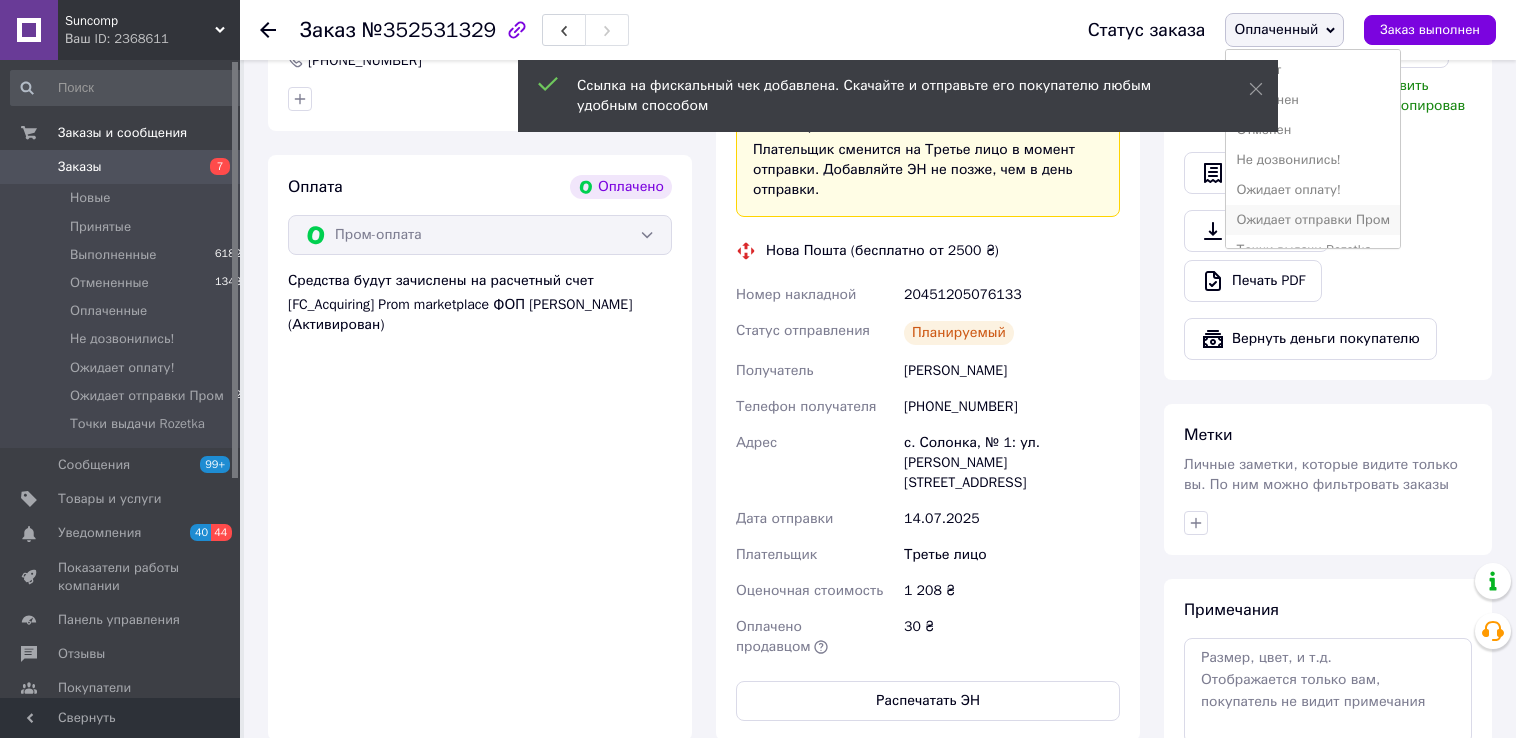 click on "Ожидает отправки Пром" at bounding box center [1313, 220] 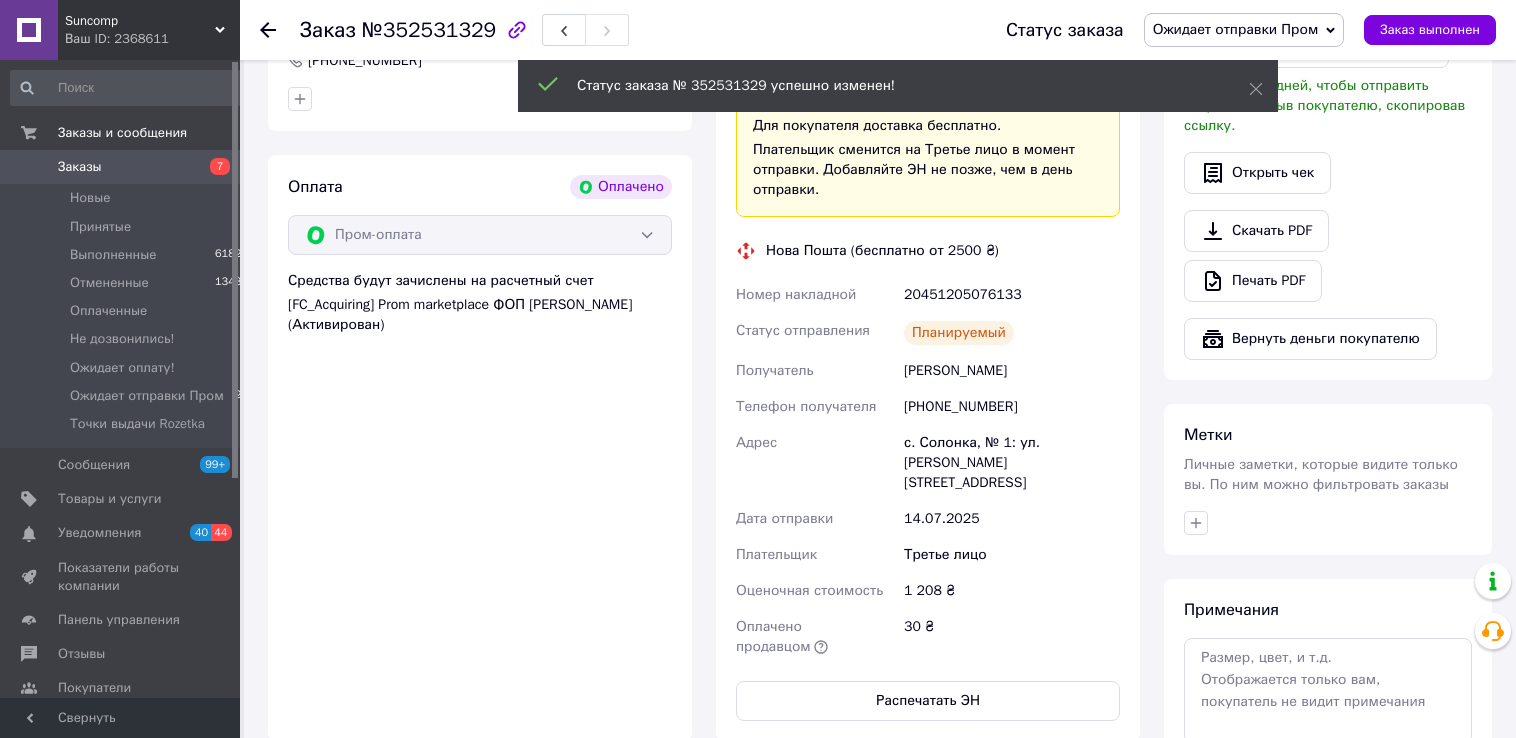 click on "Заказы" at bounding box center [80, 167] 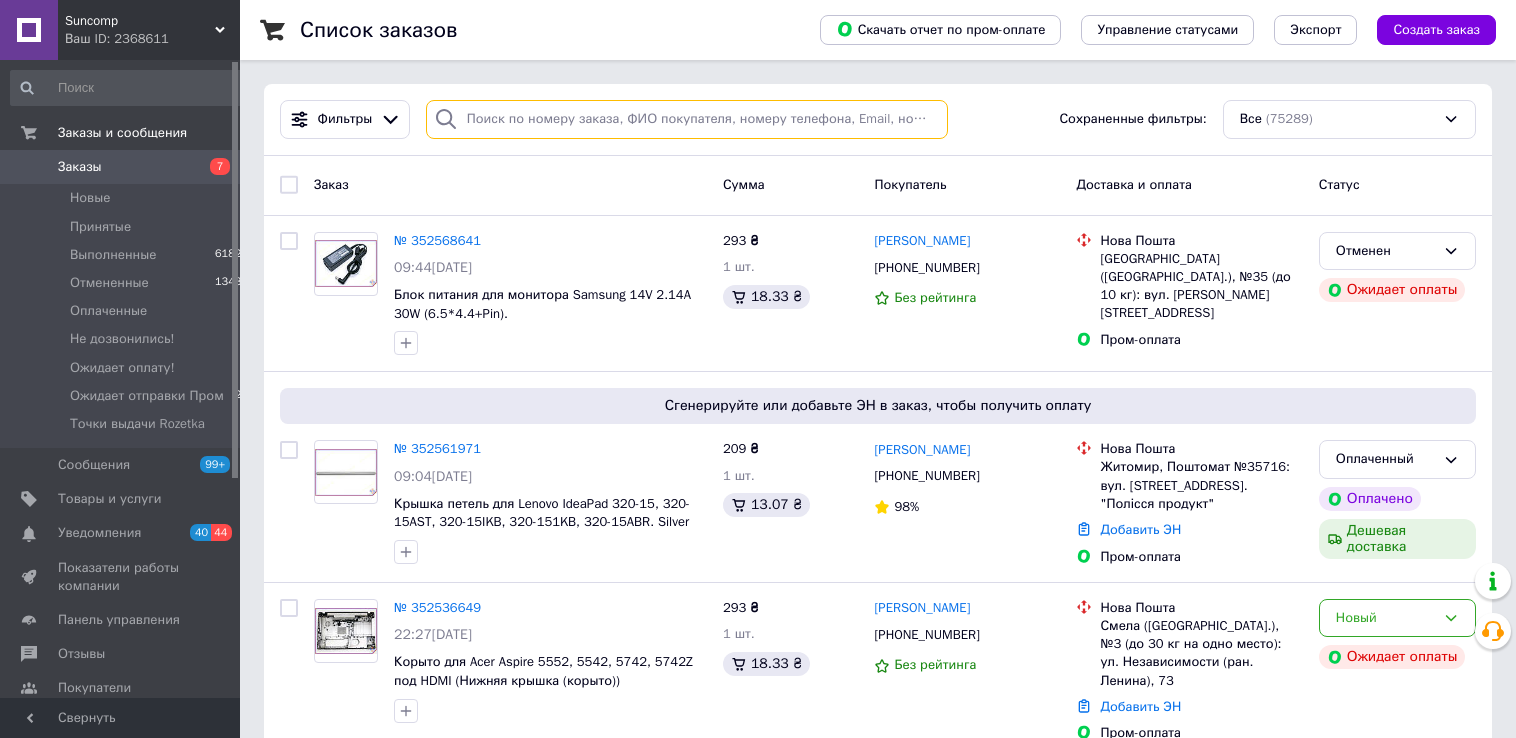 click at bounding box center (687, 119) 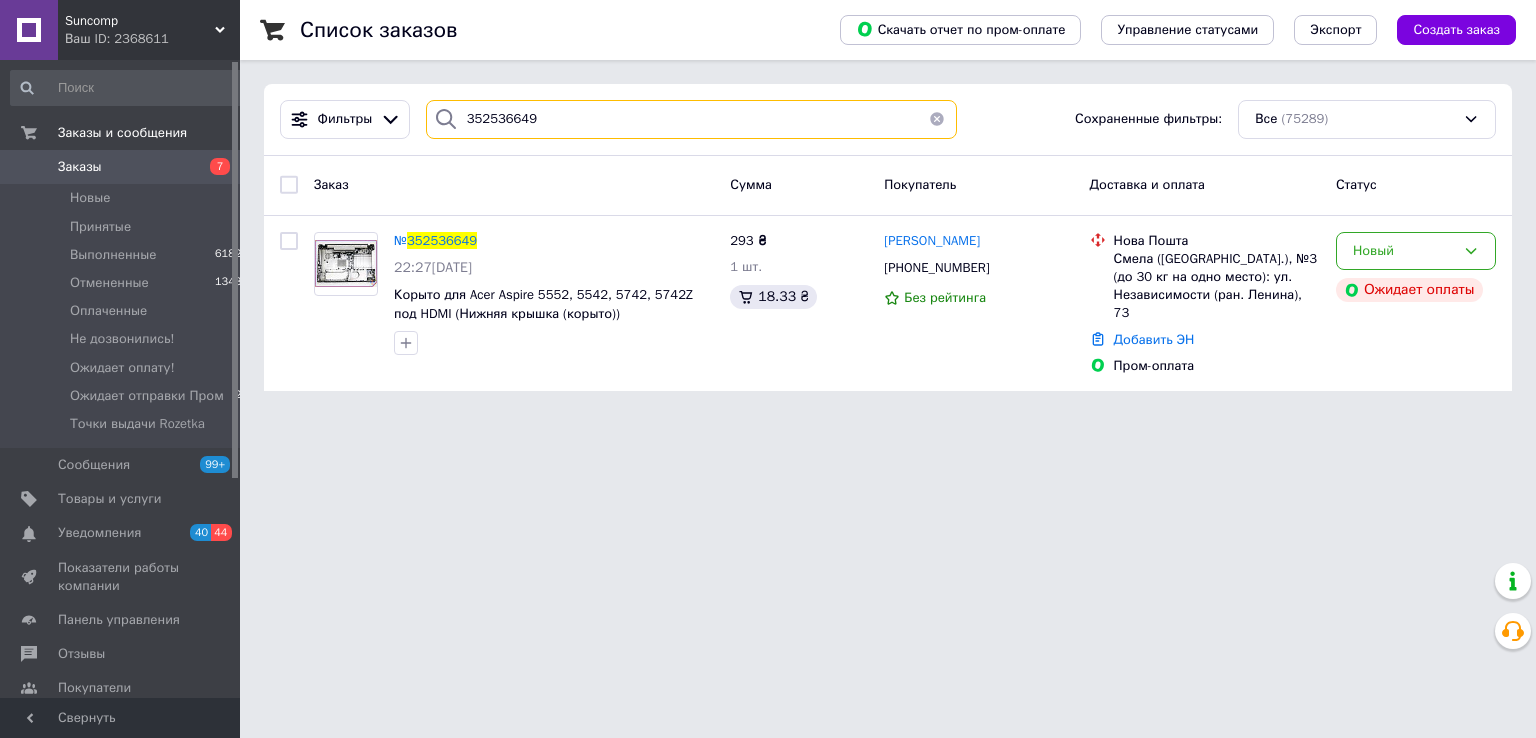 type on "352536649" 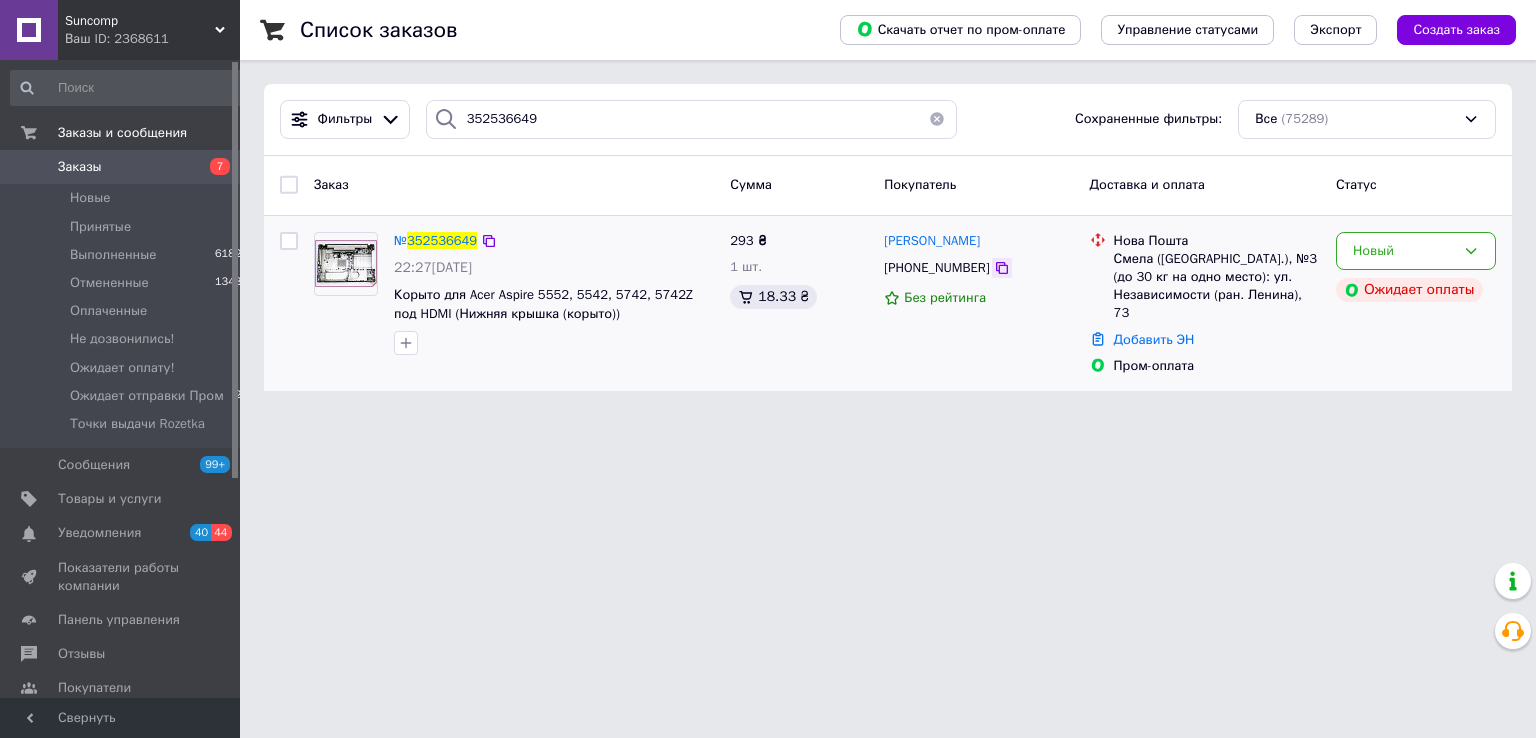 click 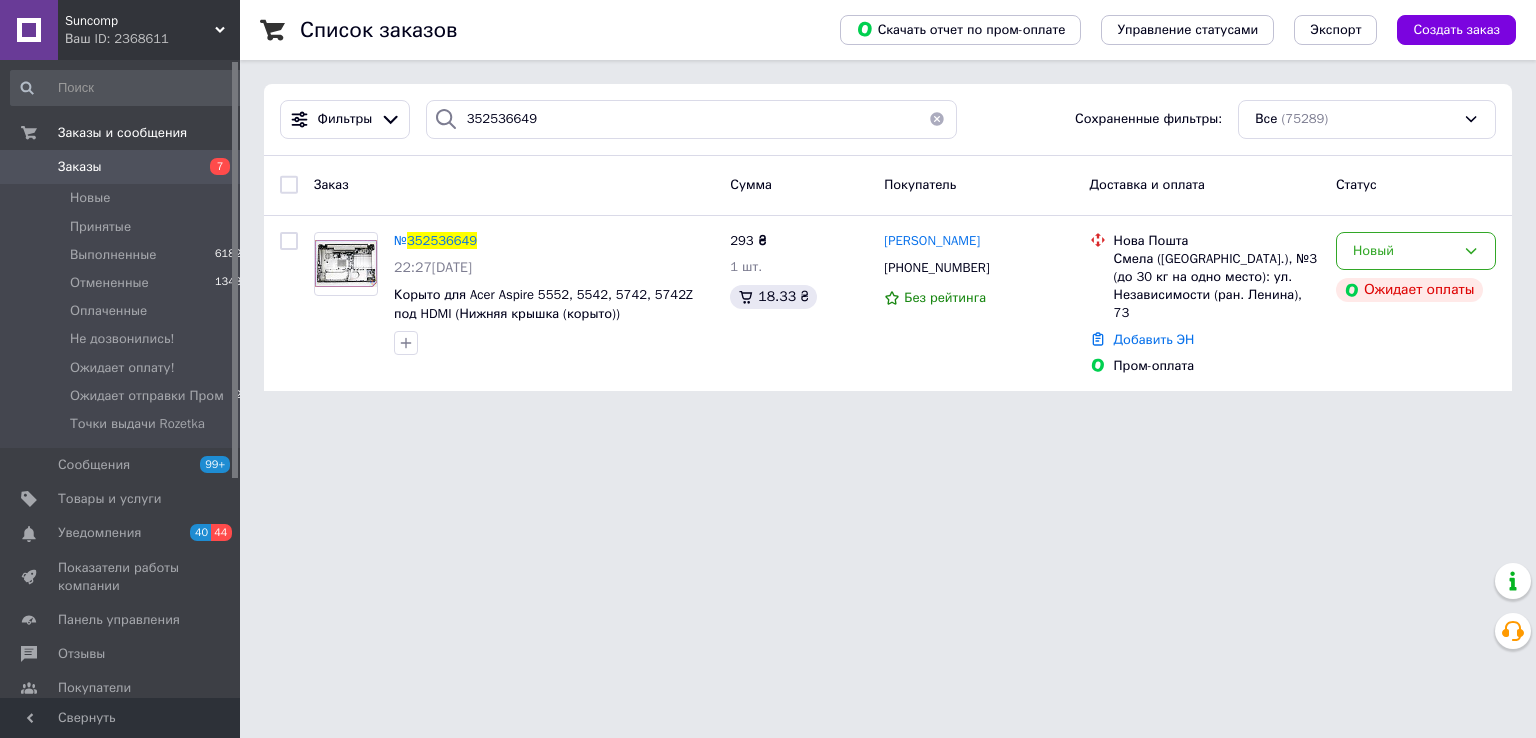 click on "Suncomp Ваш ID: 2368611 Сайт Suncomp Кабинет покупателя Проверить состояние системы Страница на портале Справка Выйти Заказы и сообщения Заказы 7 Новые 1 Принятые 4 Выполненные 61829 Отмененные 13431 Оплаченные 2 Не дозвонились! 0 Ожидает оплату! 0 Ожидает отправки Пром 21 Точки выдачи Rozetka 1 Сообщения 99+ Товары и услуги Уведомления 40 44 Показатели работы компании Панель управления Отзывы Покупатели Каталог ProSale Аналитика Инструменты вебмастера и SEO Управление сайтом Кошелек компании Маркет Настройки Тарифы и счета Prom топ" at bounding box center (768, 207) 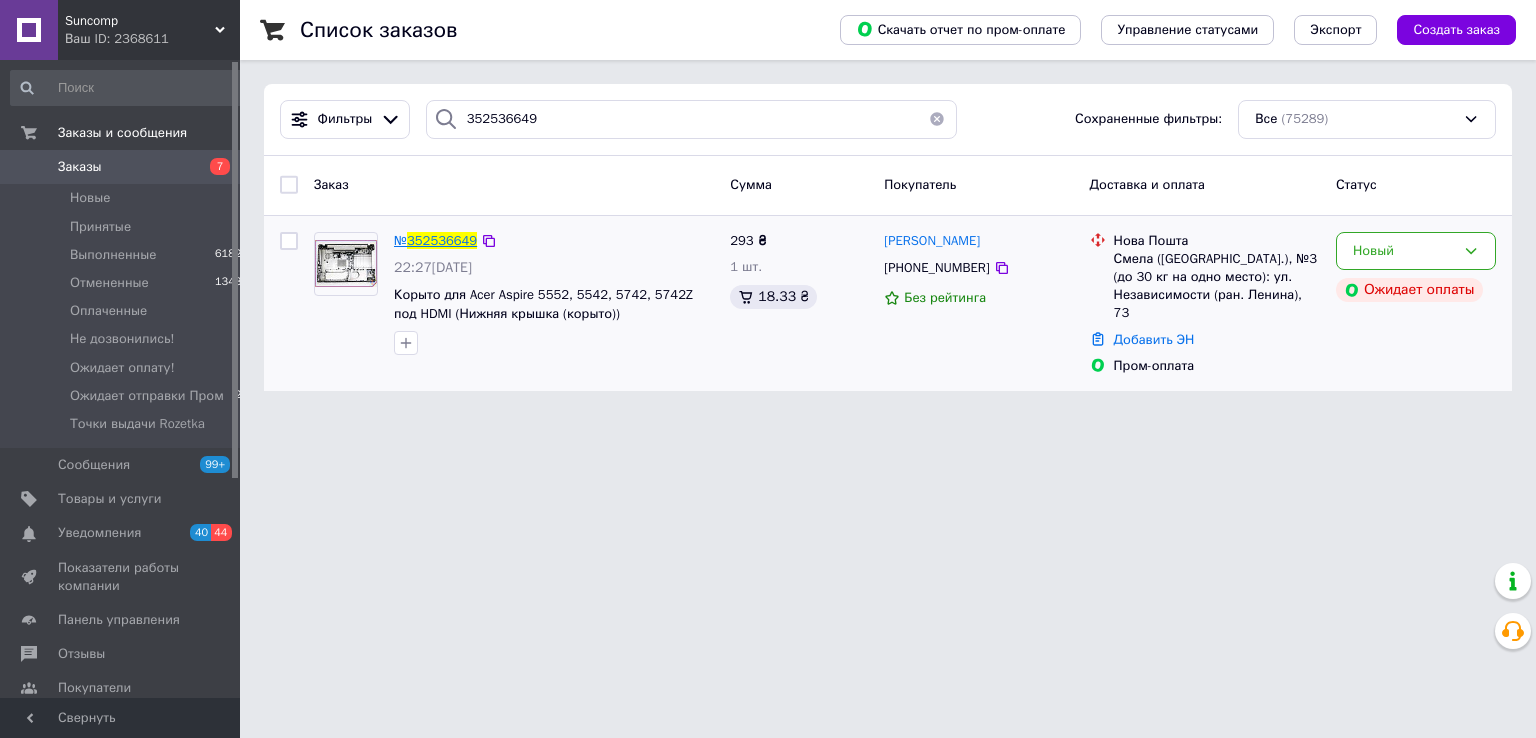 click on "352536649" at bounding box center (442, 240) 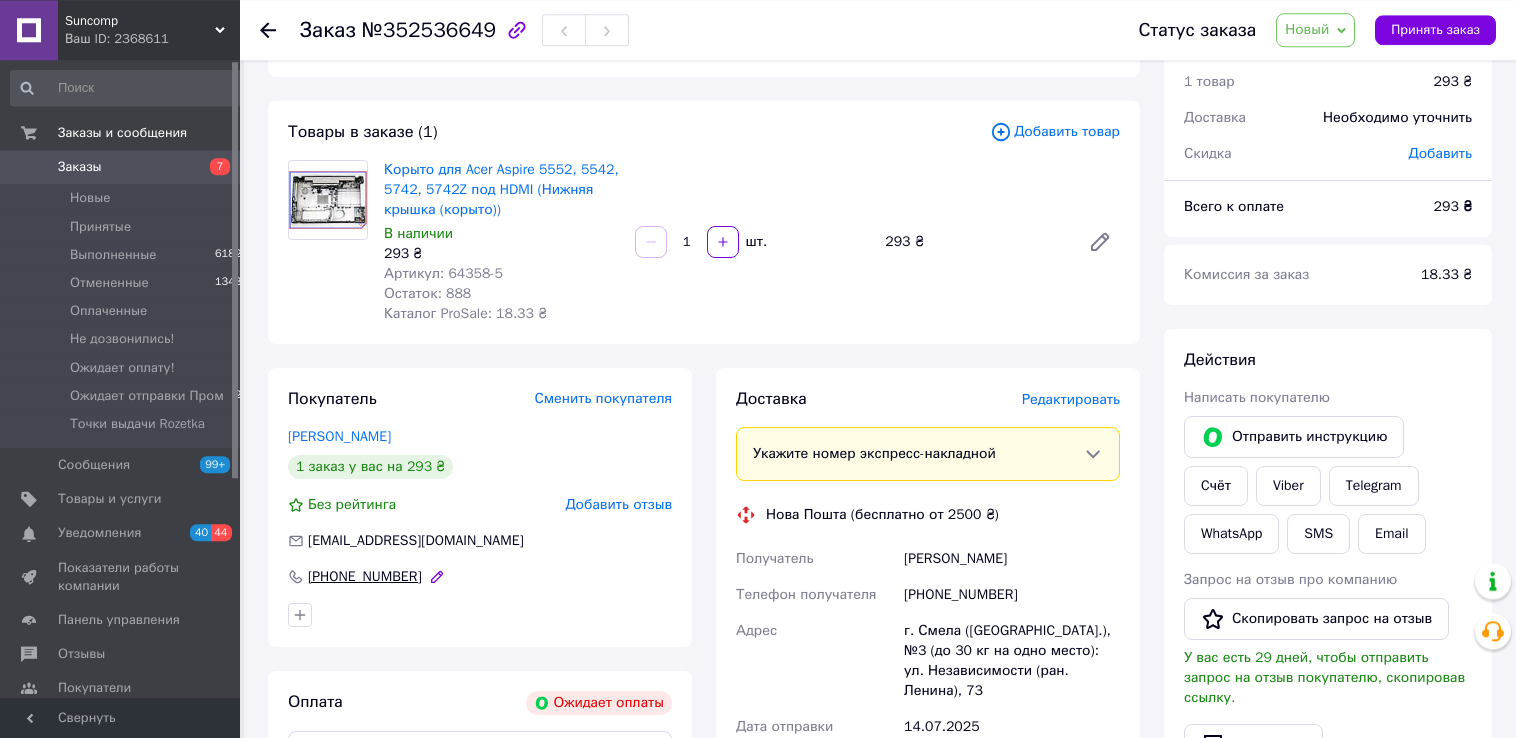 scroll, scrollTop: 0, scrollLeft: 0, axis: both 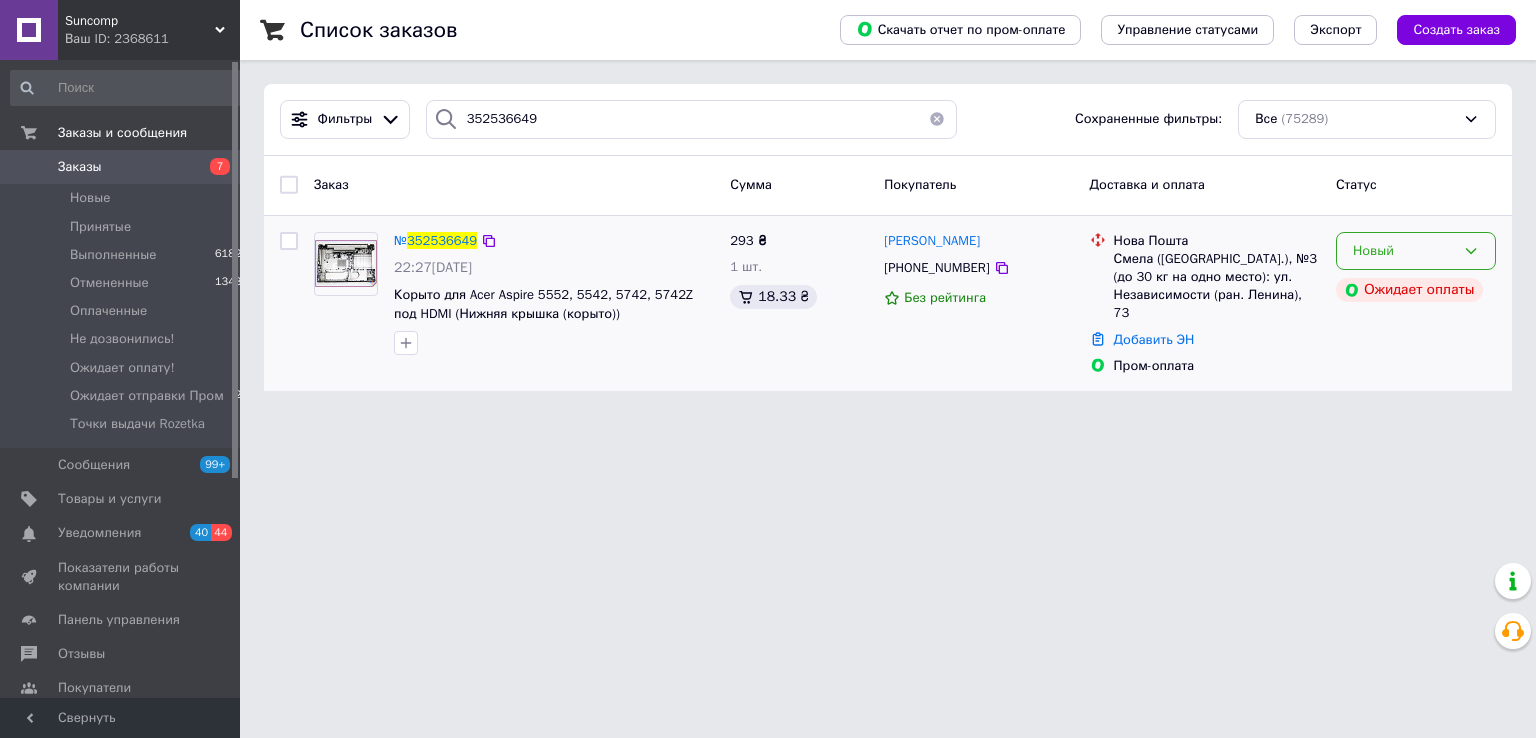 click on "Новый" at bounding box center (1404, 251) 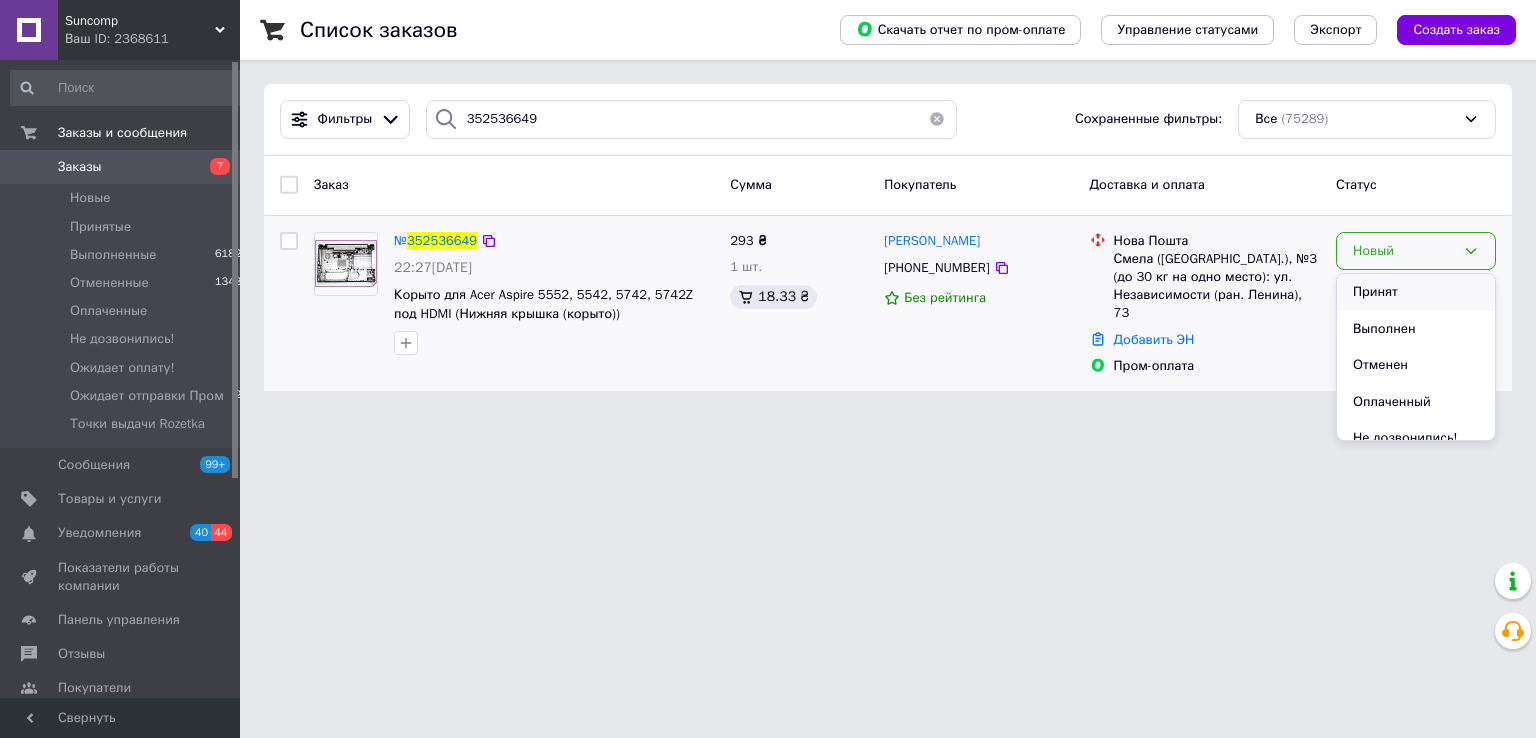 click on "Принят" at bounding box center [1416, 292] 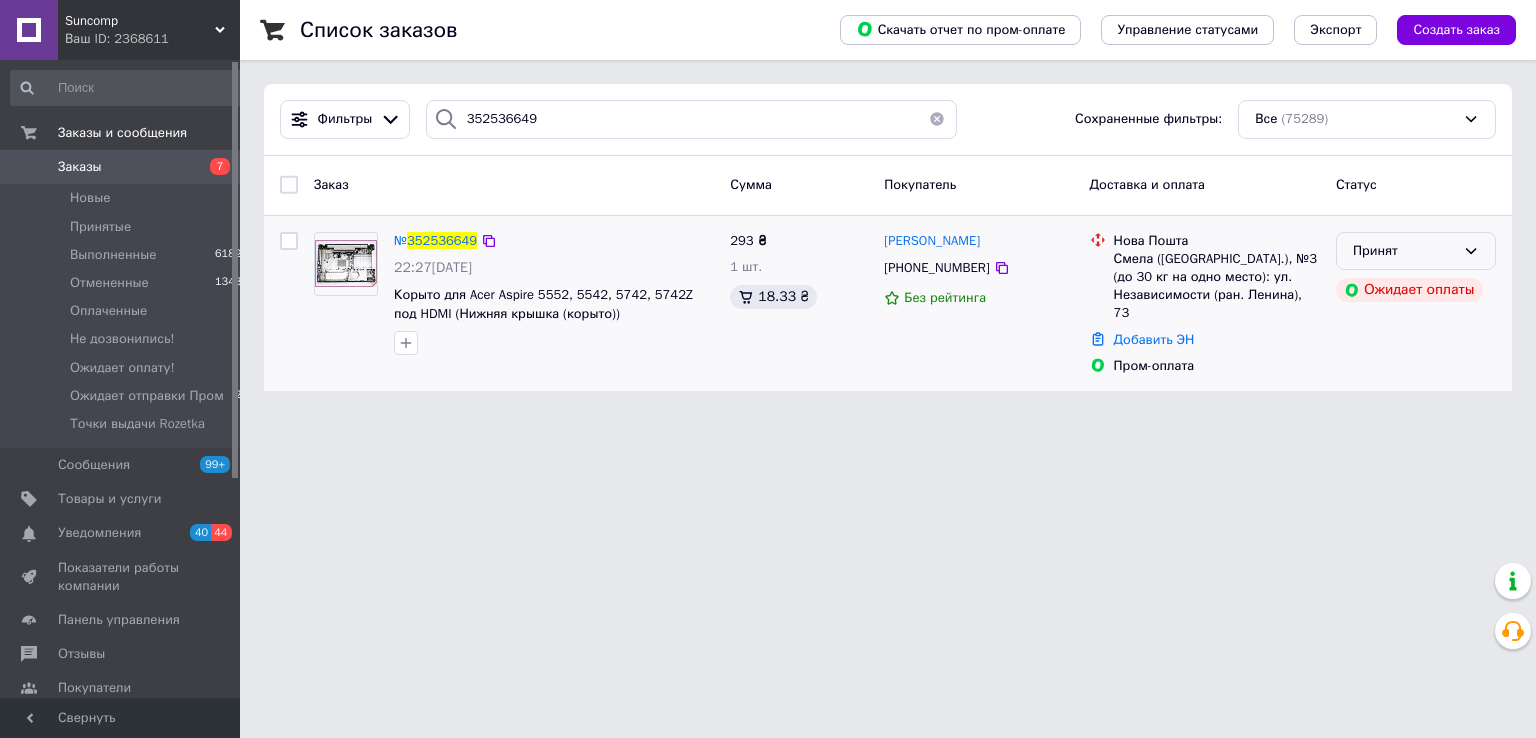 click on "Принят" at bounding box center (1404, 251) 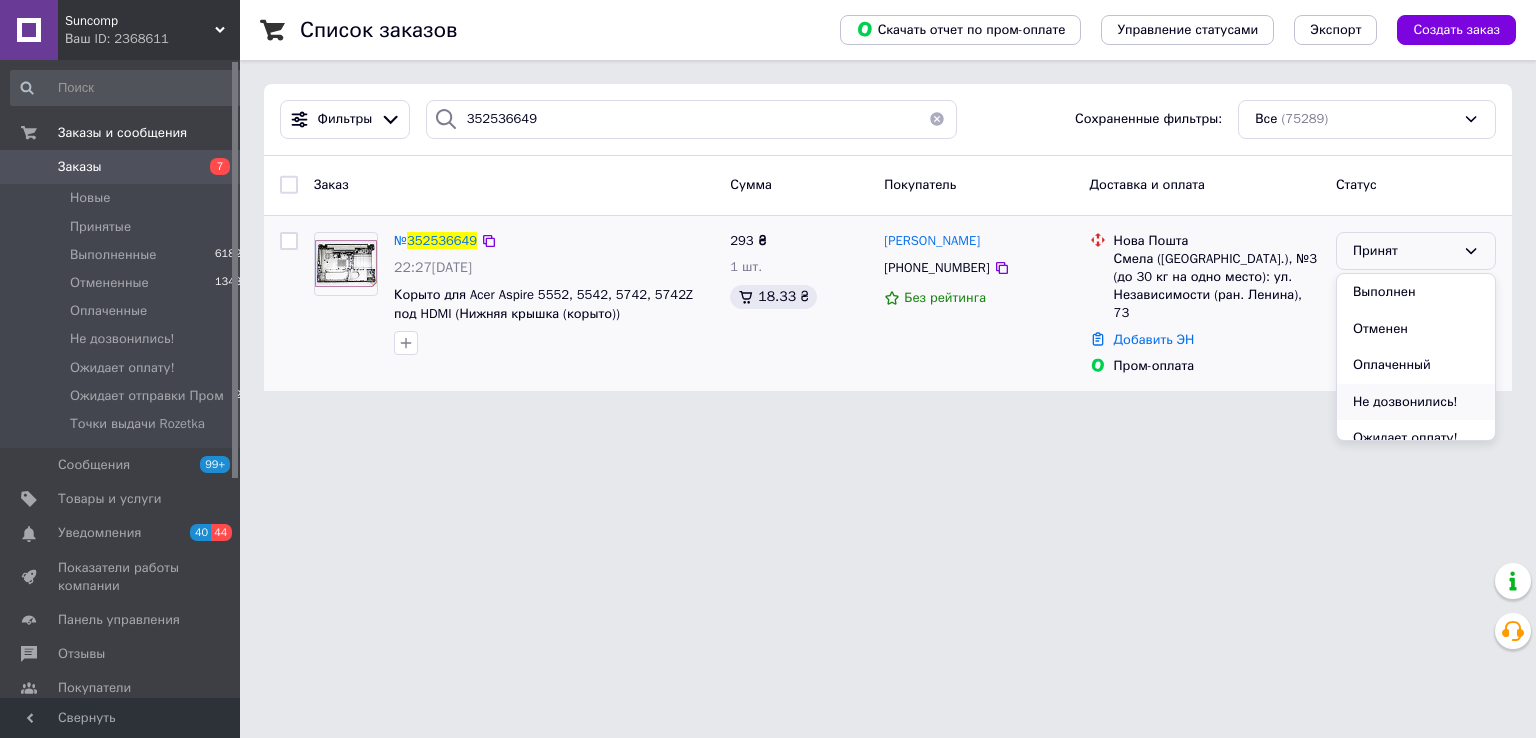 click on "Не дозвонились!" at bounding box center (1416, 402) 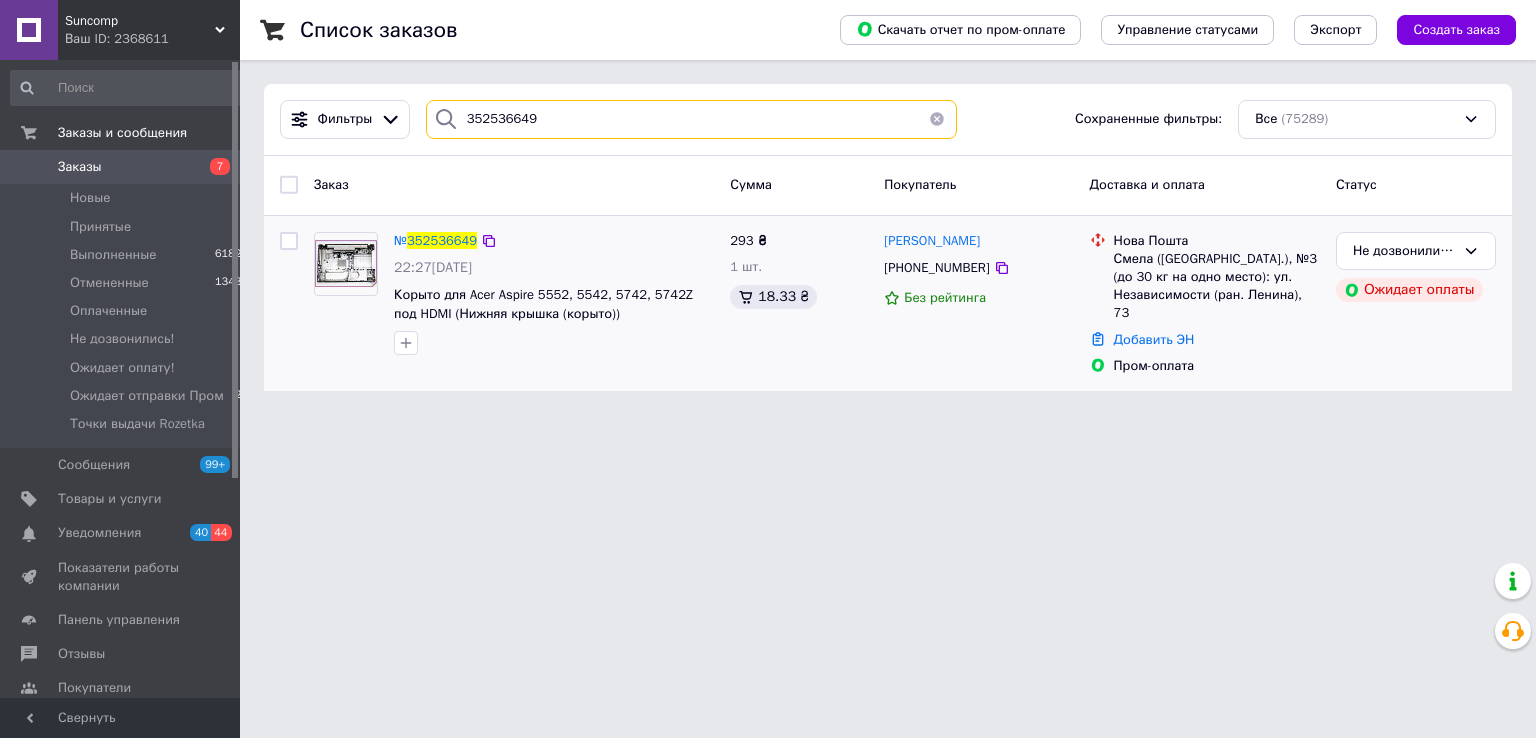 click on "352536649" at bounding box center [692, 119] 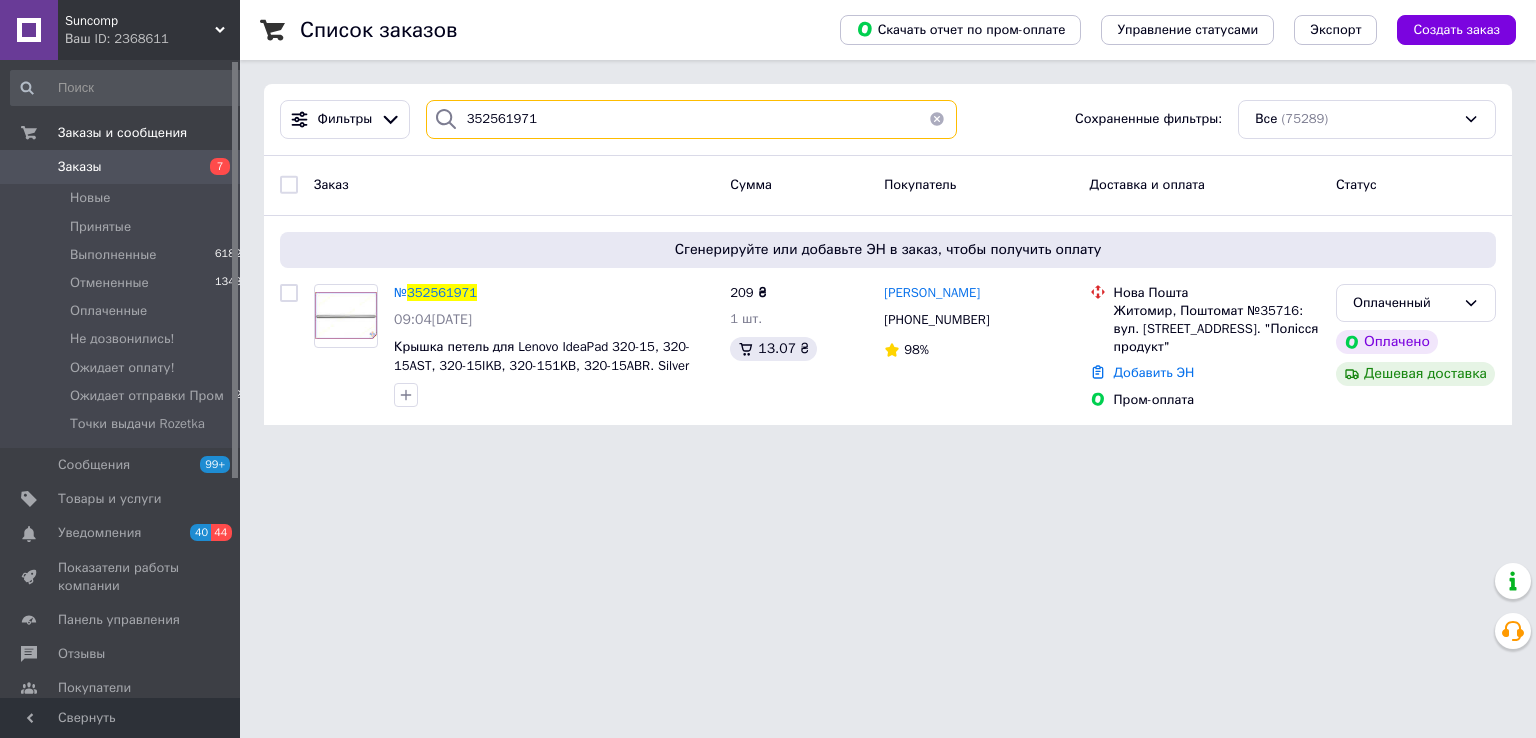 type on "352561971" 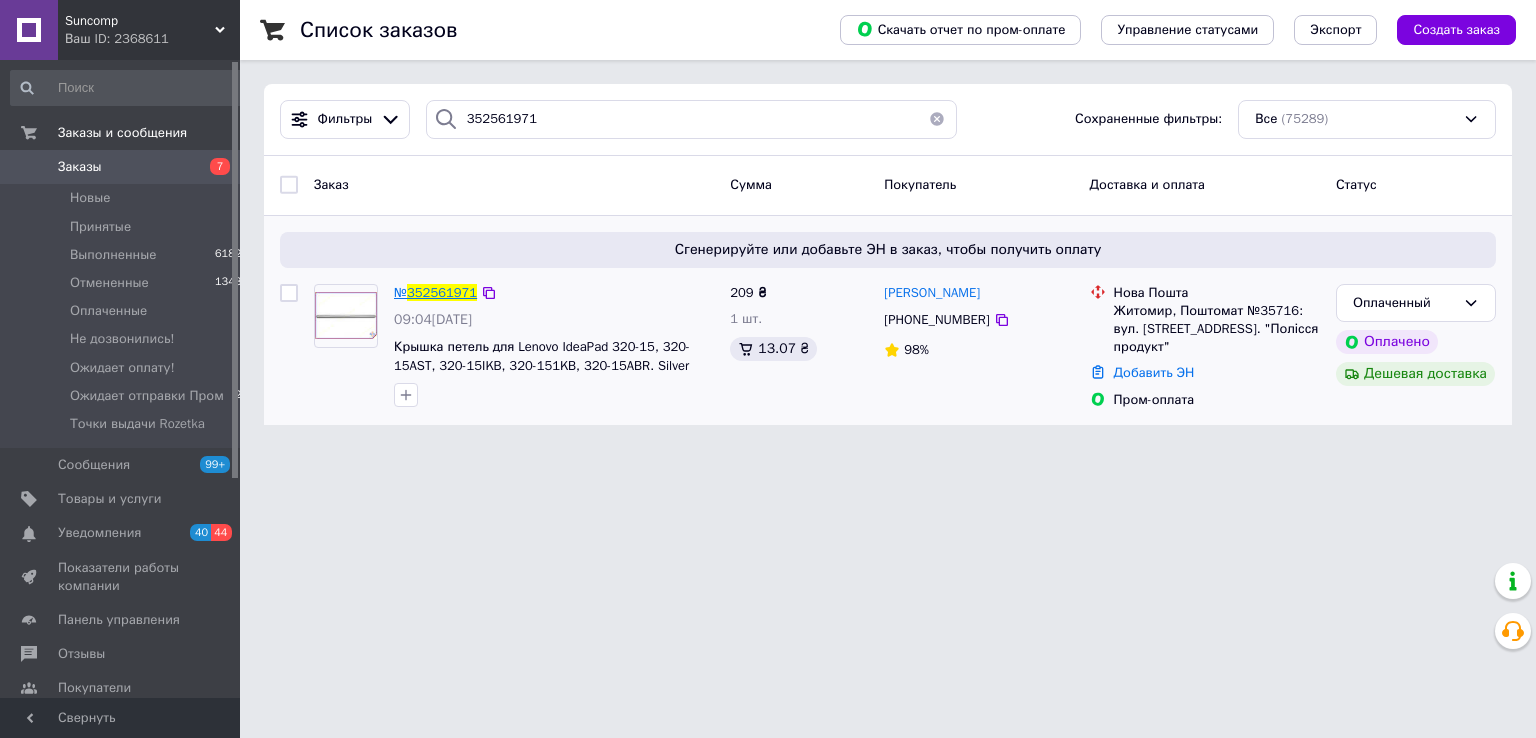click on "352561971" at bounding box center (442, 292) 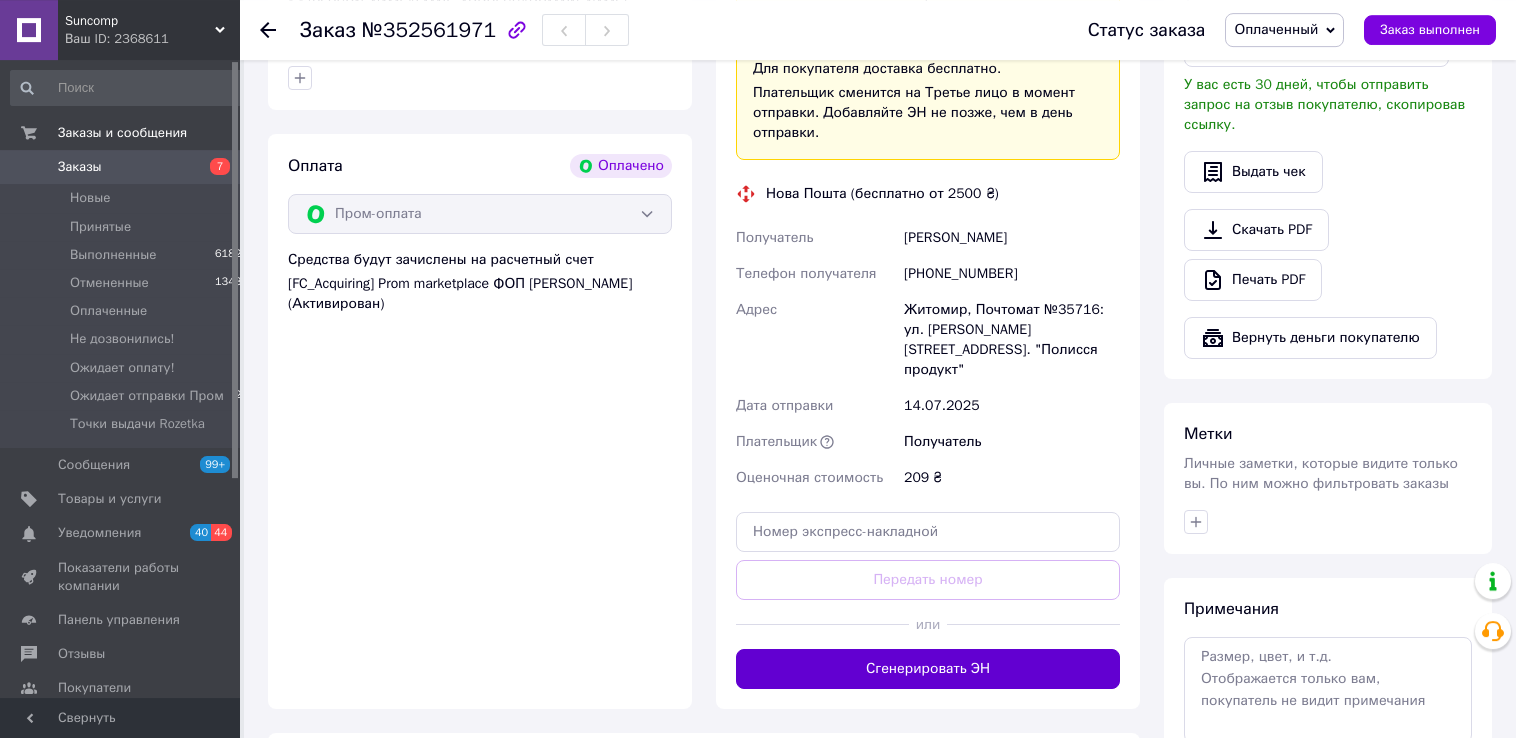scroll, scrollTop: 739, scrollLeft: 0, axis: vertical 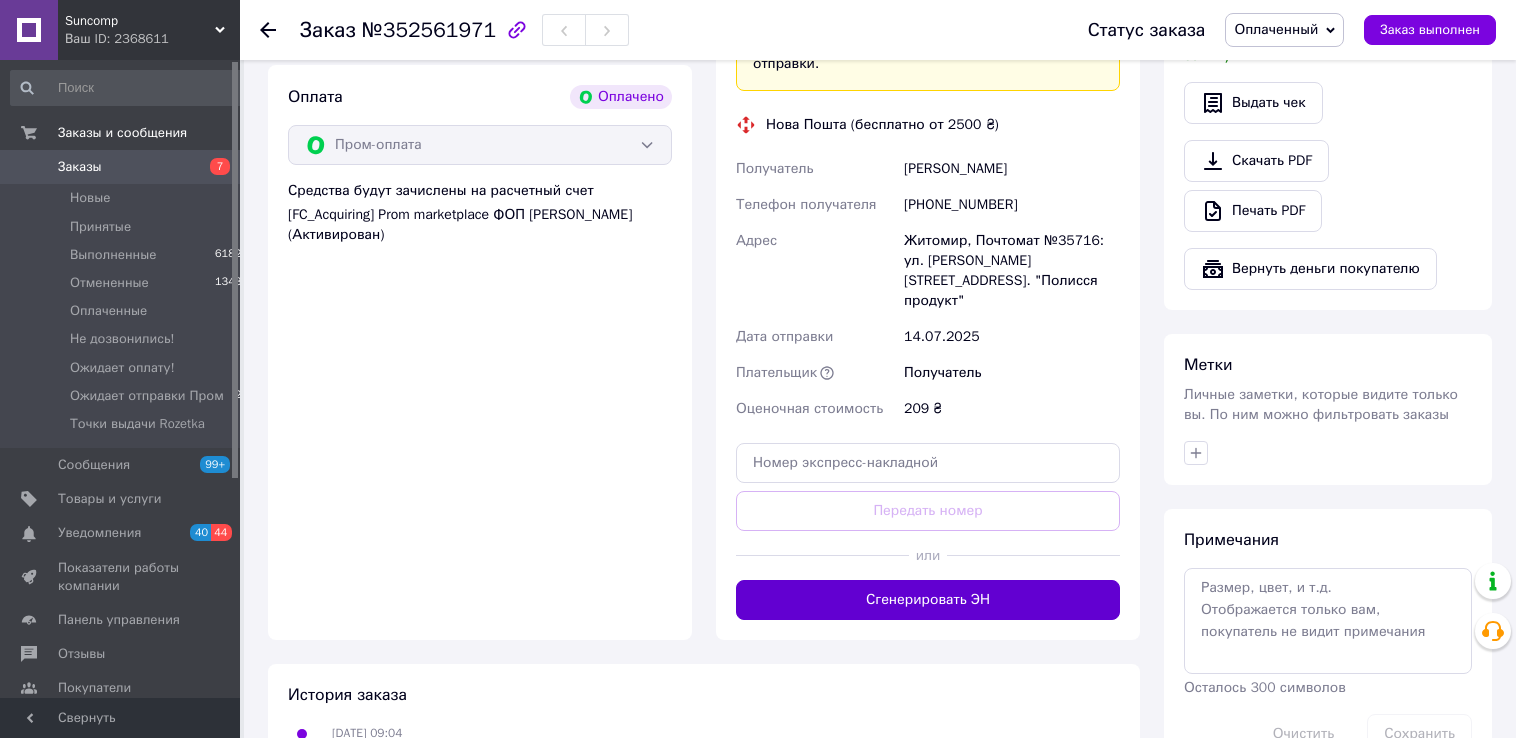click on "Сгенерировать ЭН" at bounding box center (928, 600) 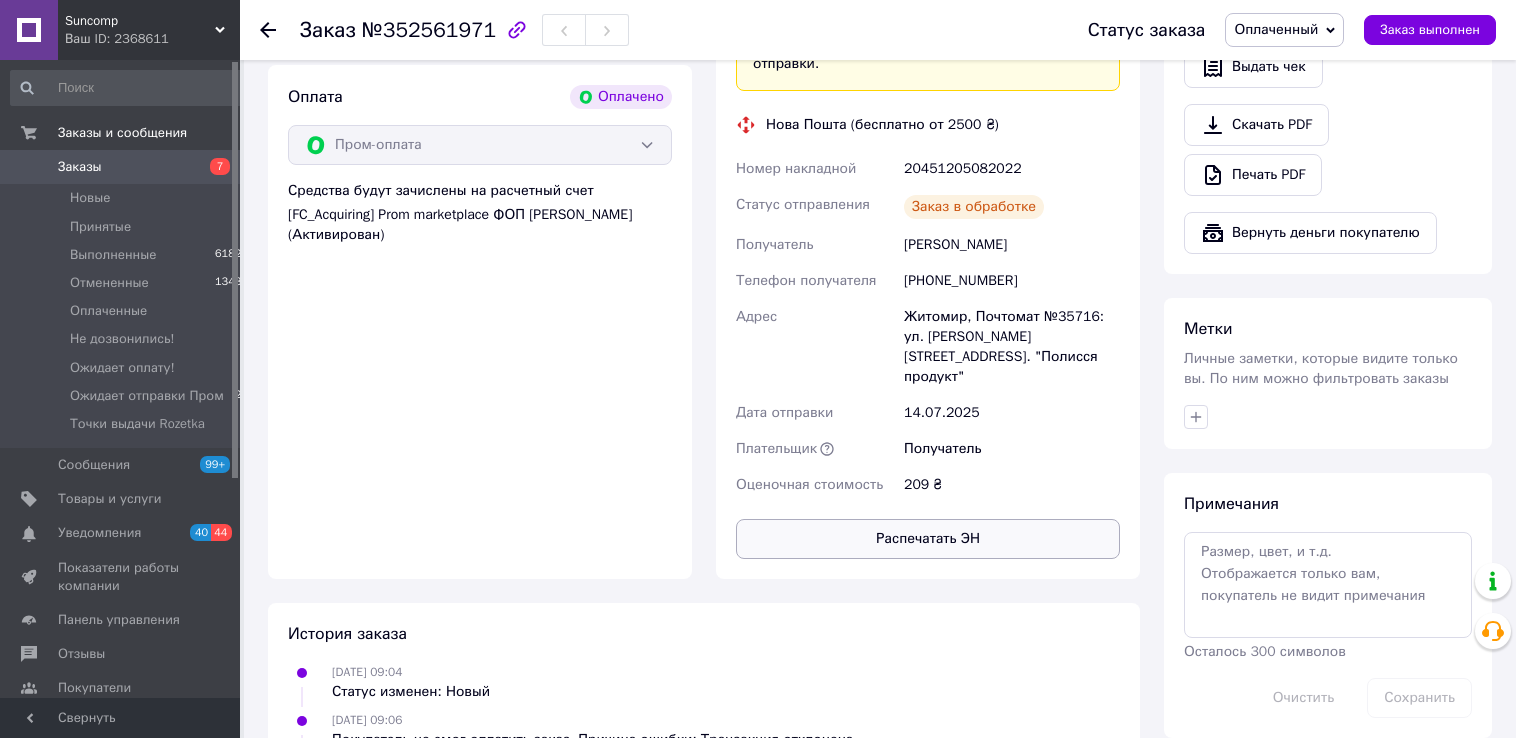 click on "Распечатать ЭН" at bounding box center [928, 539] 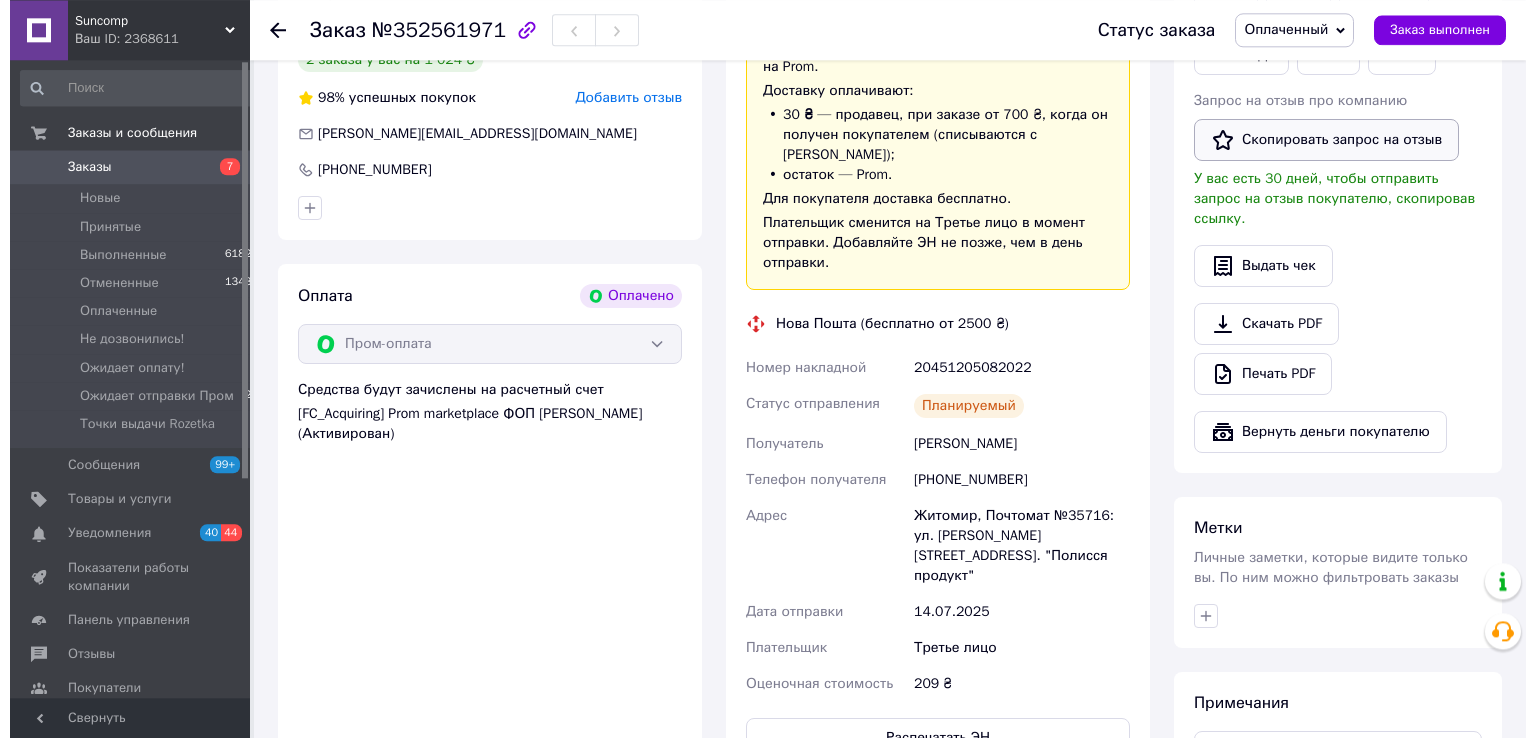 scroll, scrollTop: 528, scrollLeft: 0, axis: vertical 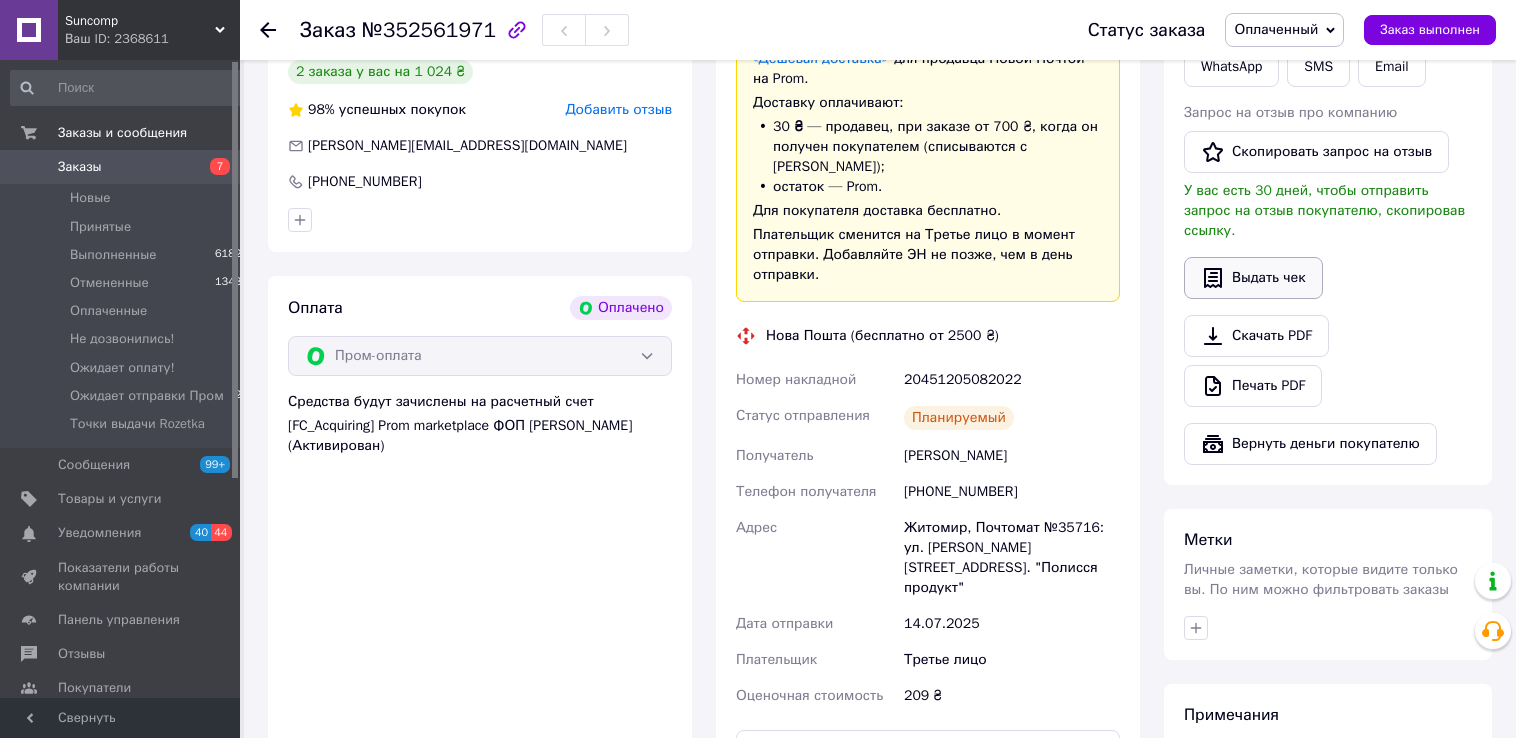 click on "Выдать чек" at bounding box center (1253, 278) 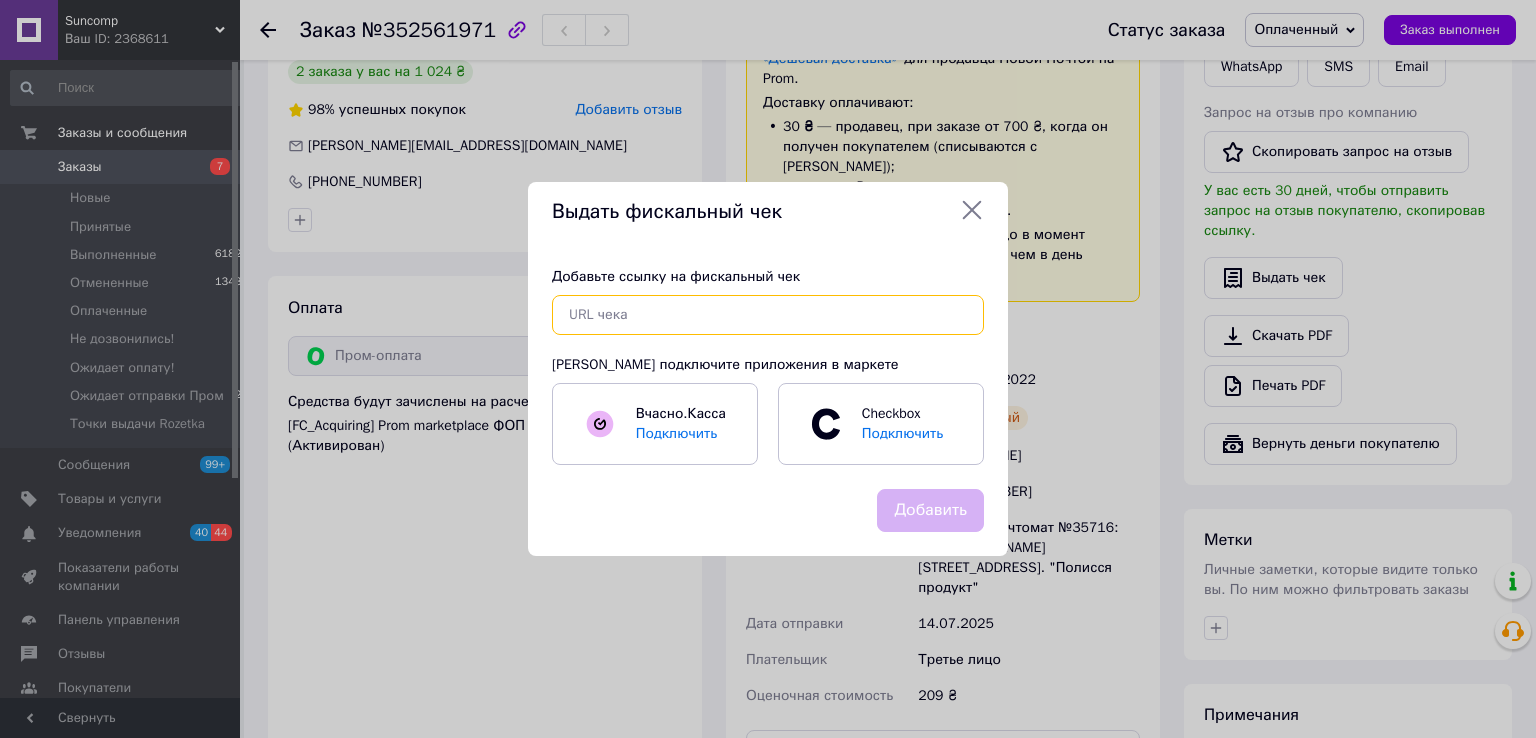 click at bounding box center [768, 315] 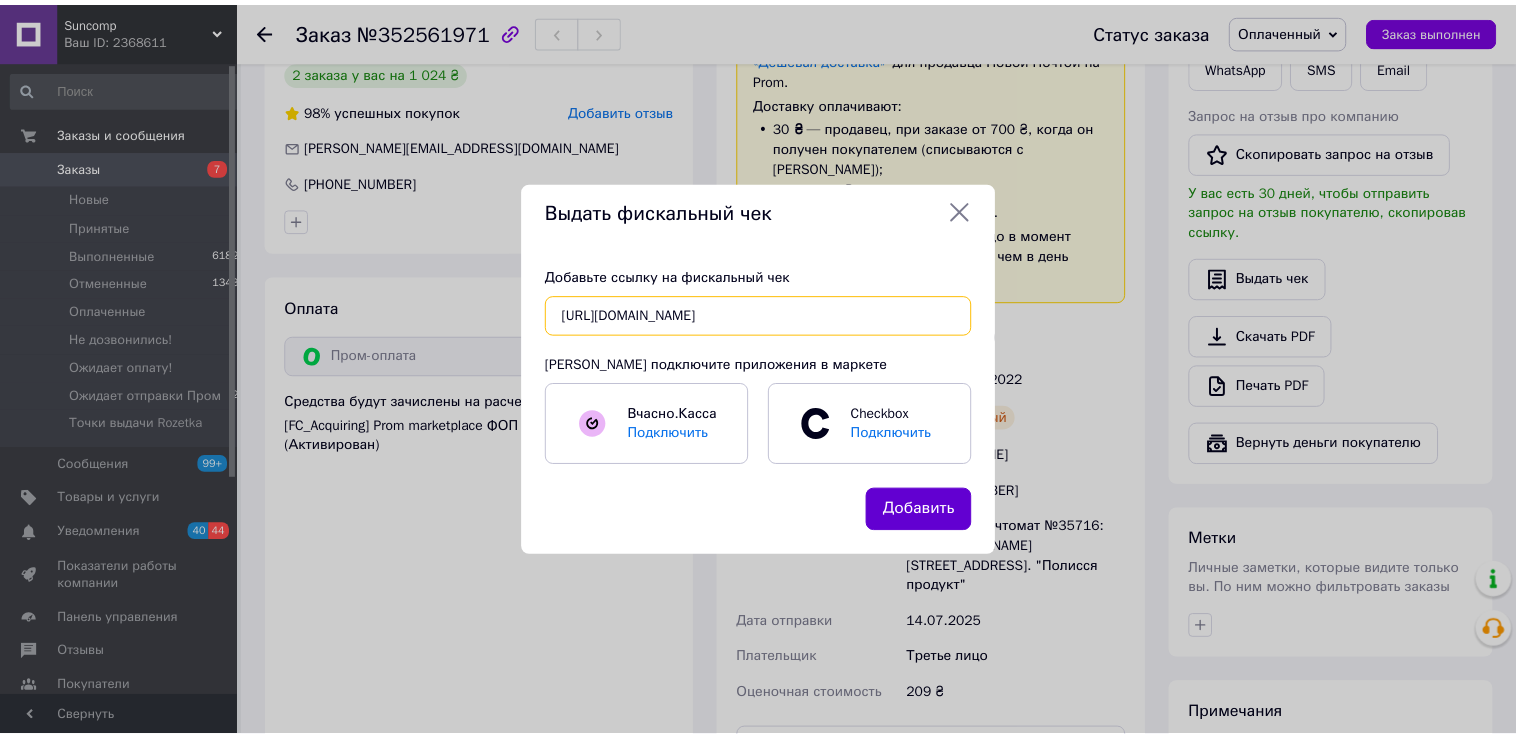 scroll, scrollTop: 0, scrollLeft: 353, axis: horizontal 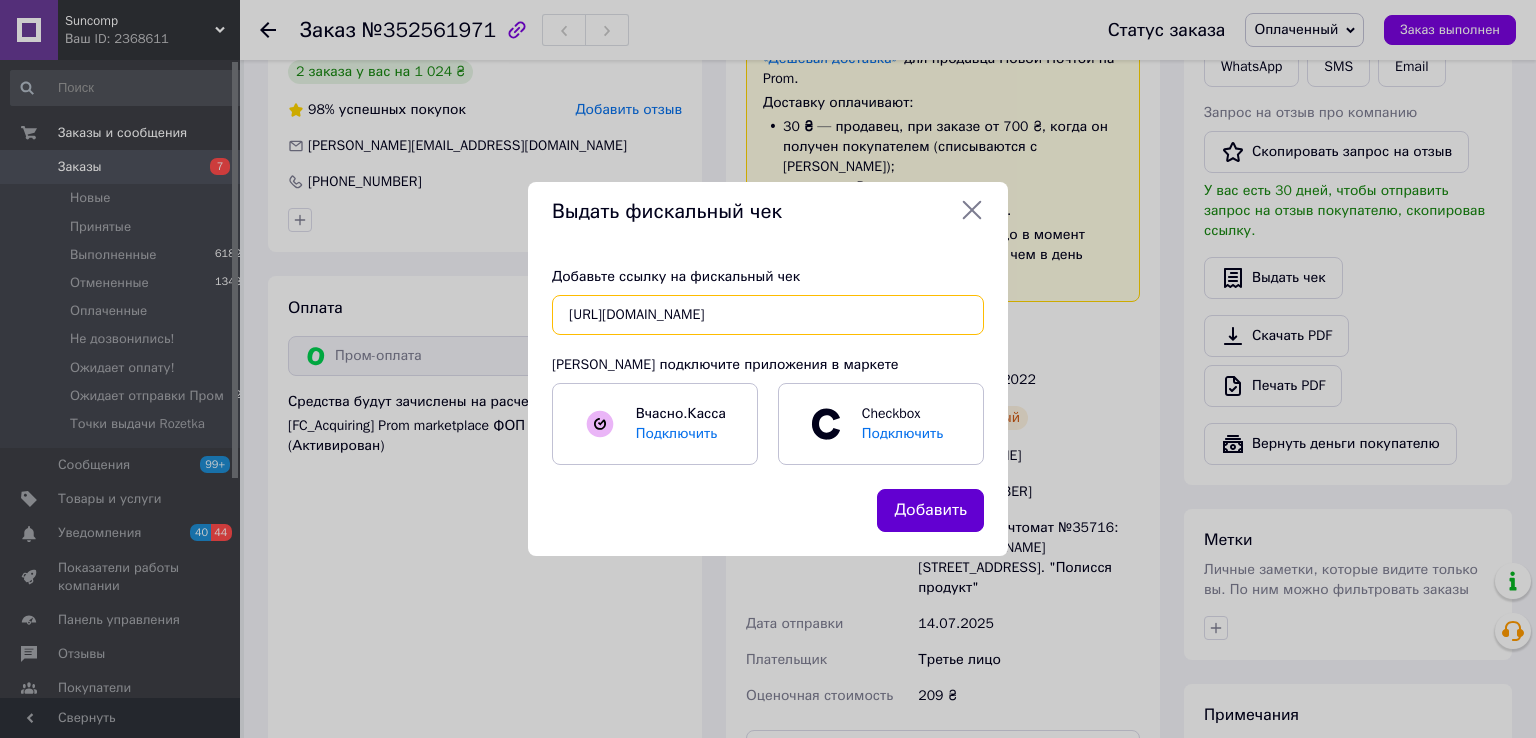 type on "[URL][DOMAIN_NAME]" 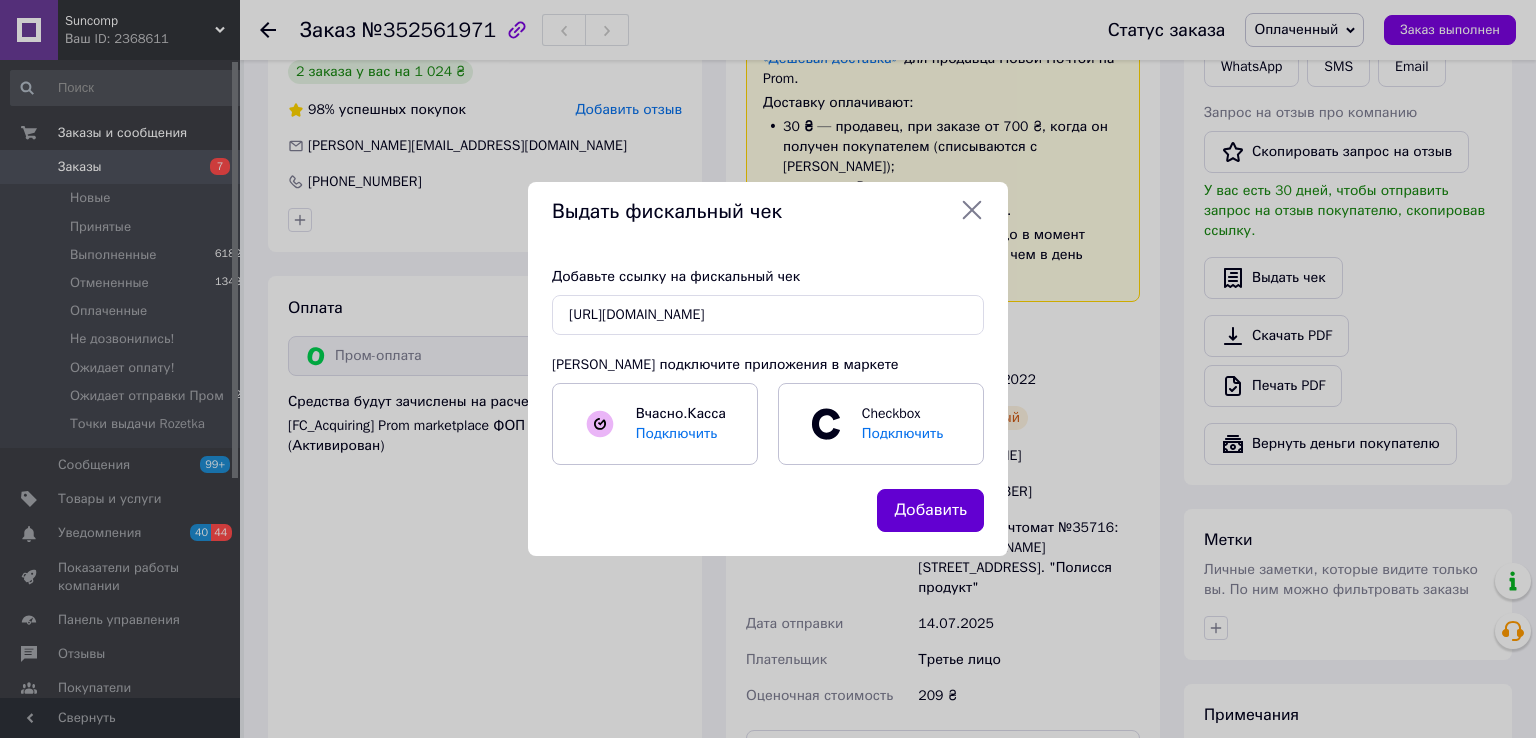 click on "Добавить" at bounding box center (930, 510) 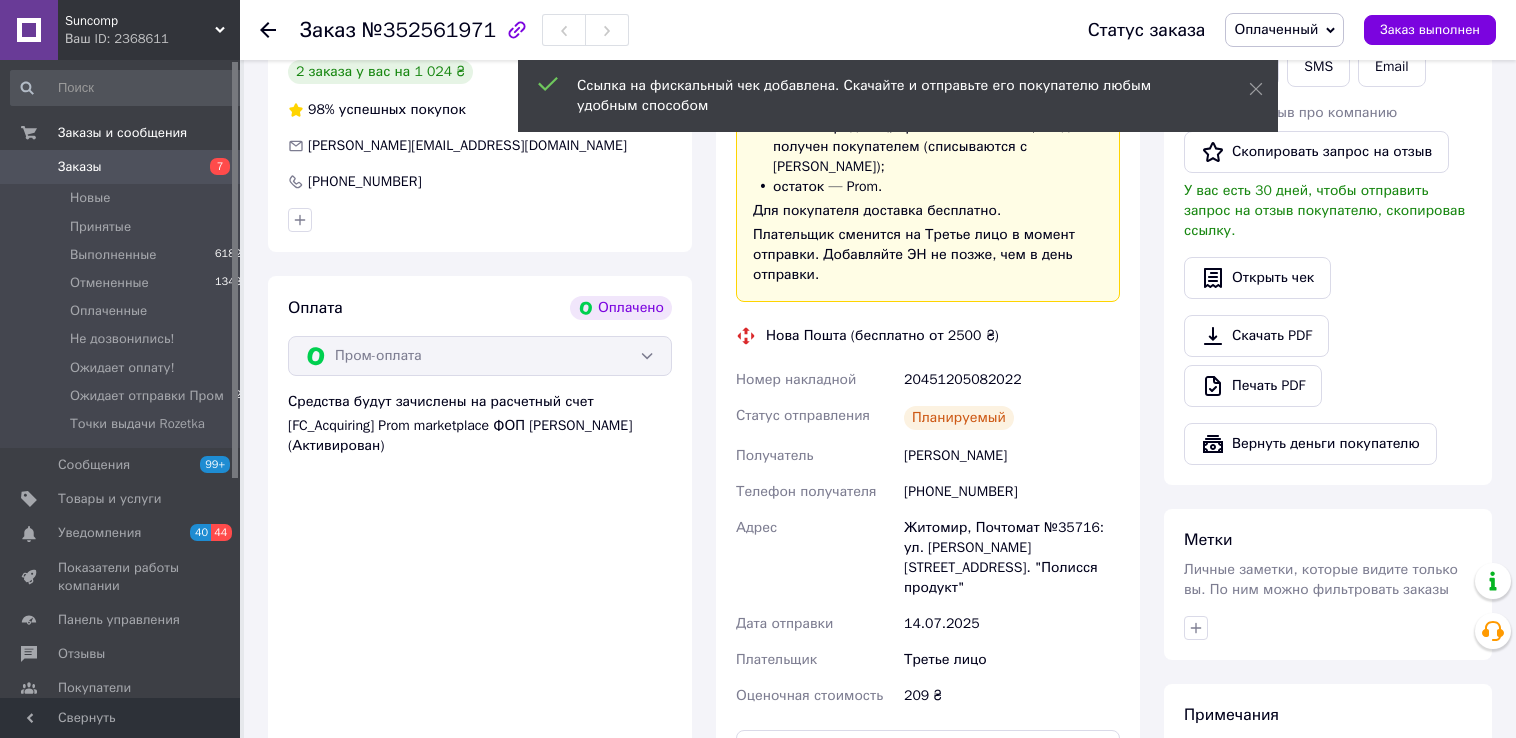 click on "Оплаченный" at bounding box center (1276, 29) 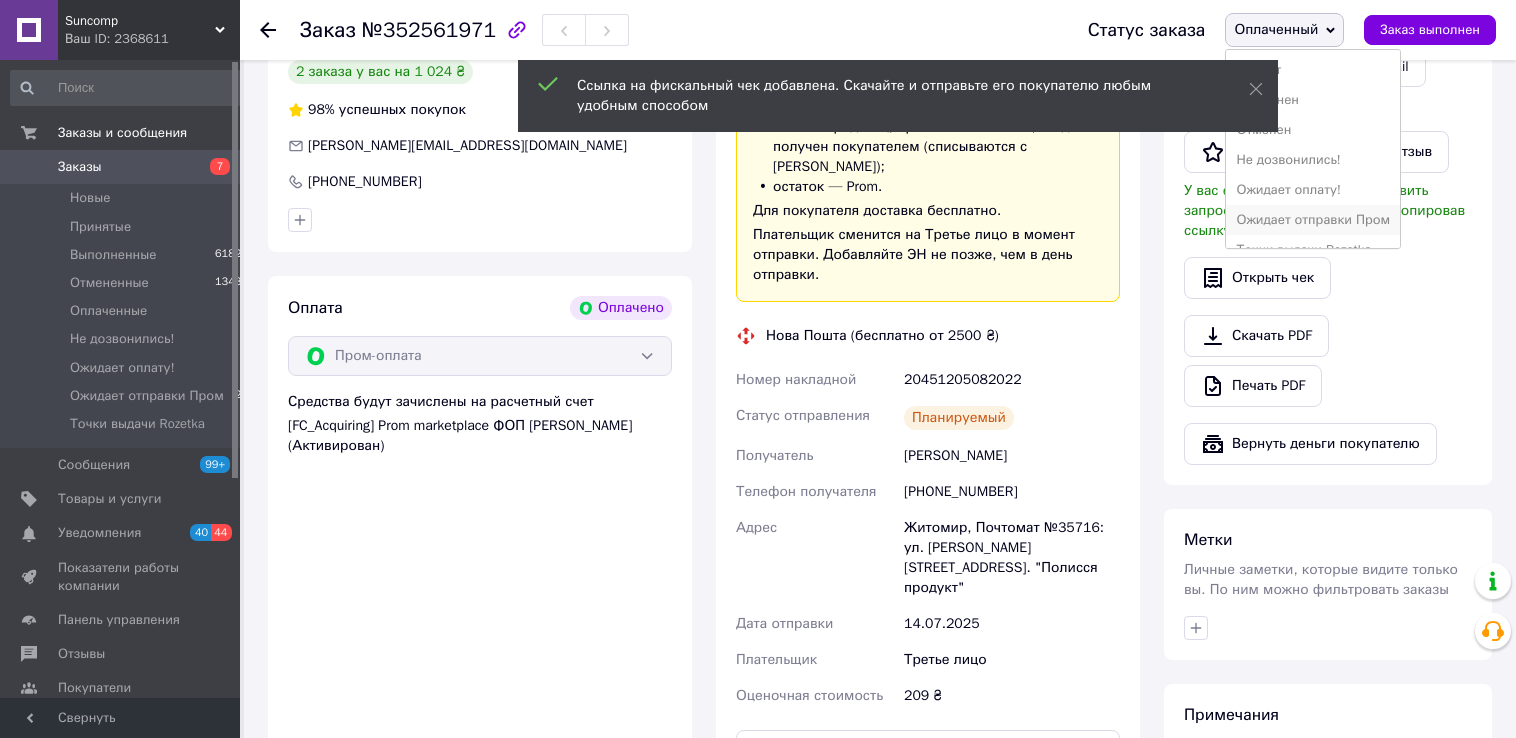 click on "Ожидает отправки Пром" at bounding box center [1313, 220] 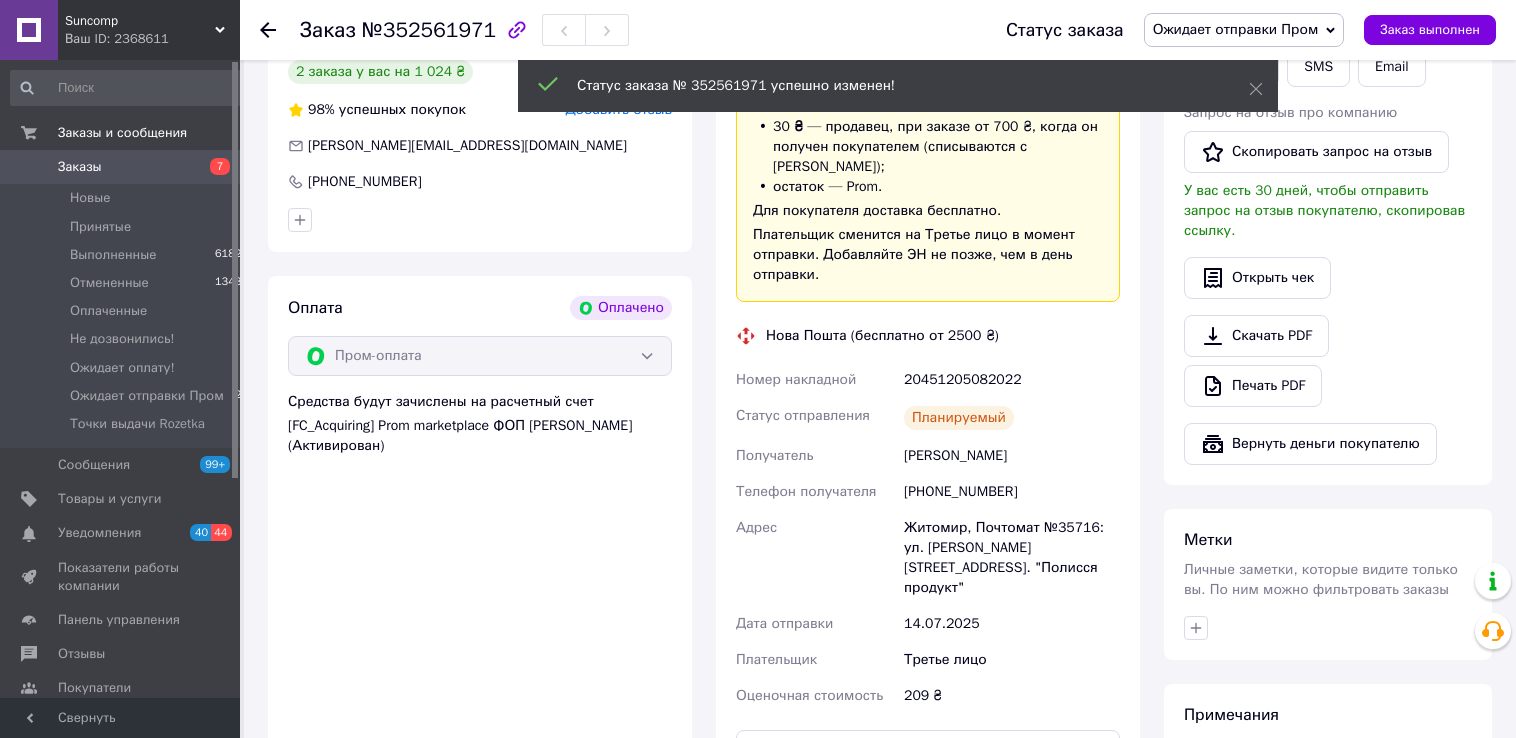click on "Заказы" at bounding box center [80, 167] 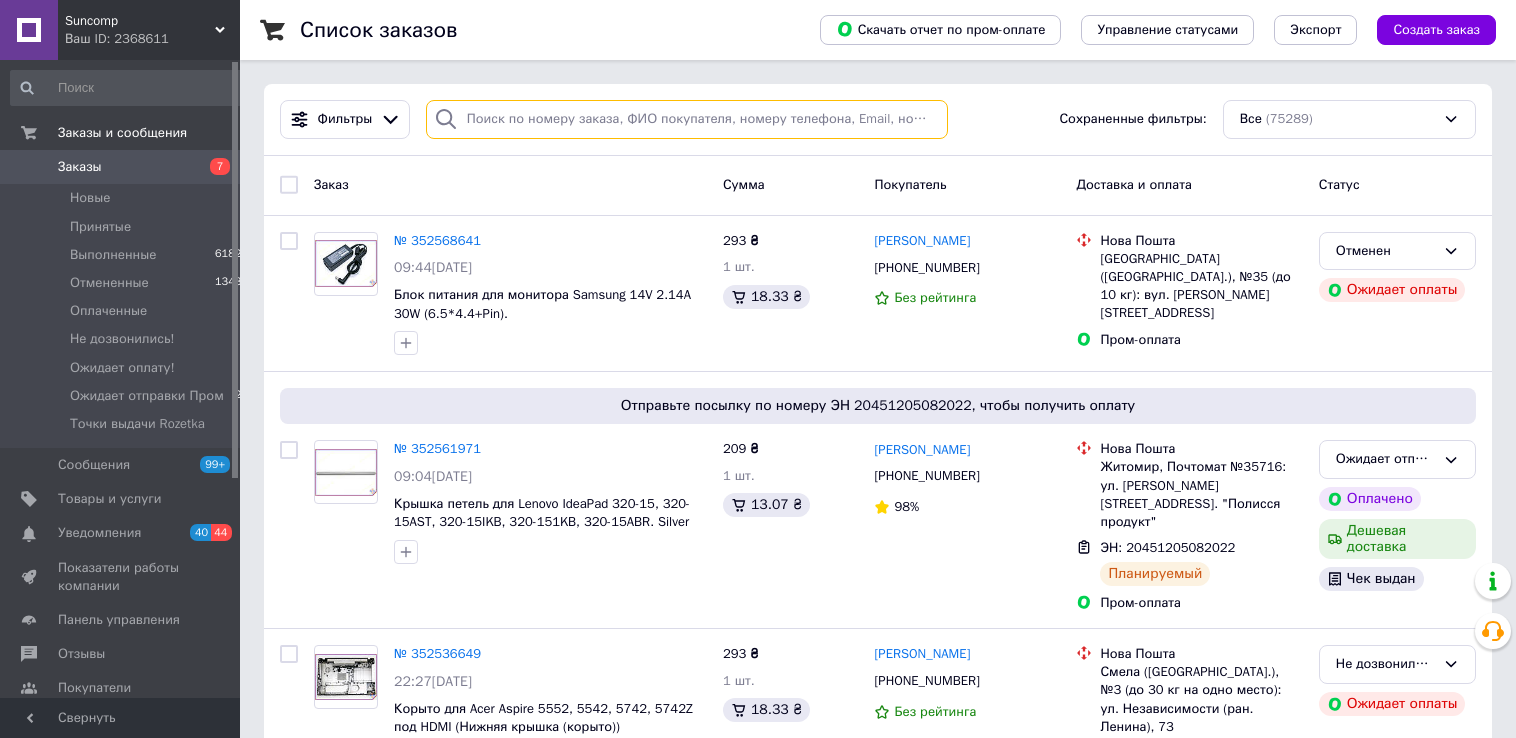 click at bounding box center [687, 119] 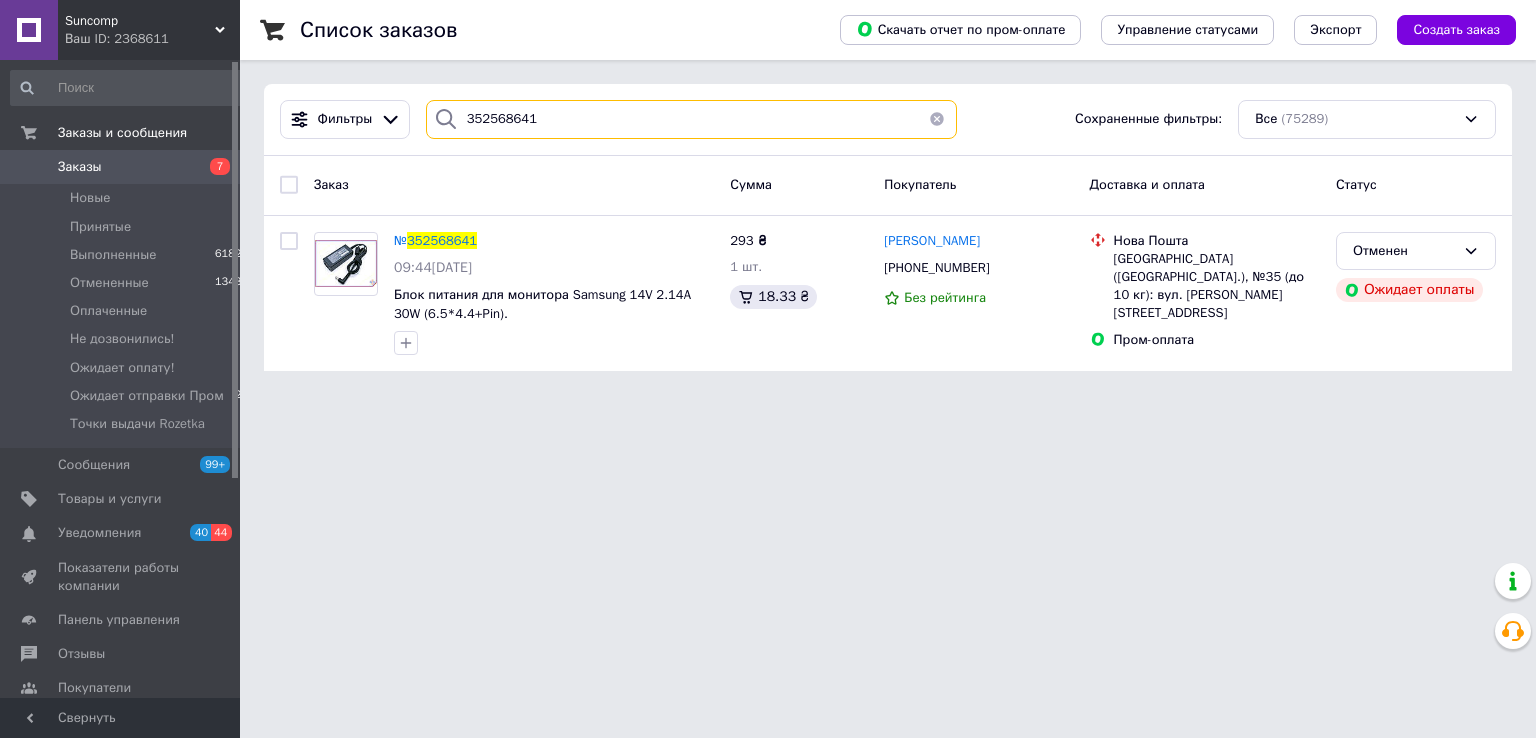 type on "352568641" 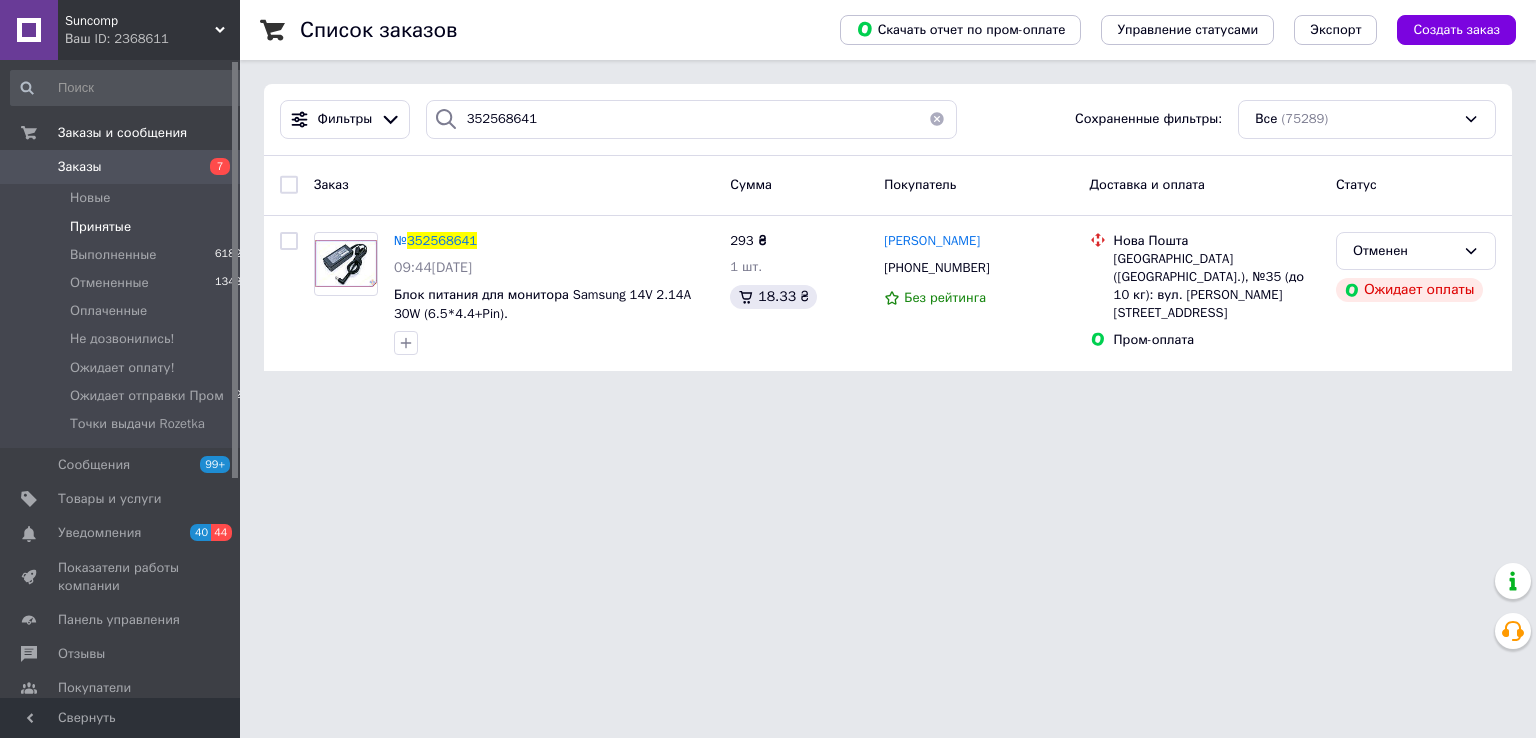 click on "Принятые" at bounding box center [100, 227] 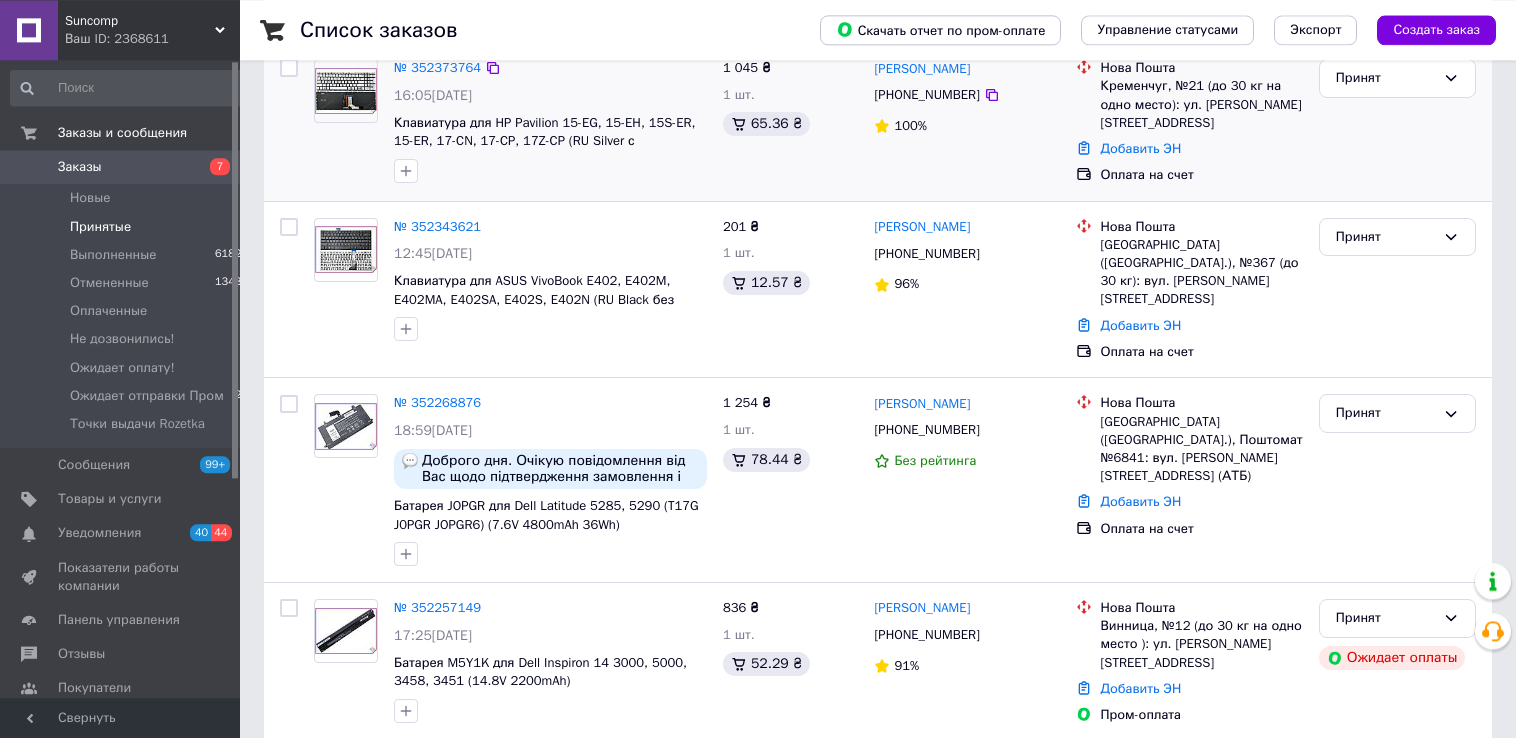 scroll, scrollTop: 247, scrollLeft: 0, axis: vertical 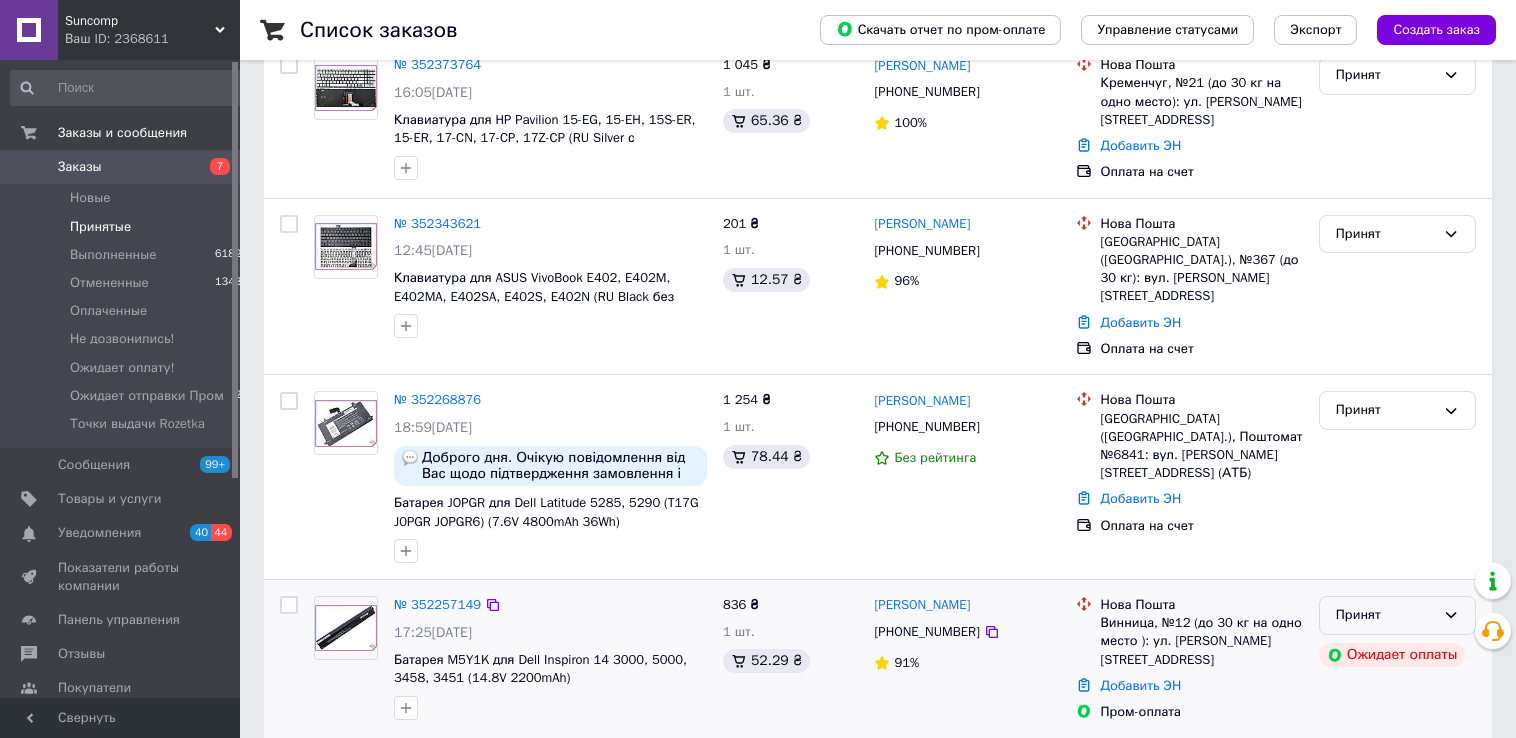 click on "Принят" at bounding box center [1385, 615] 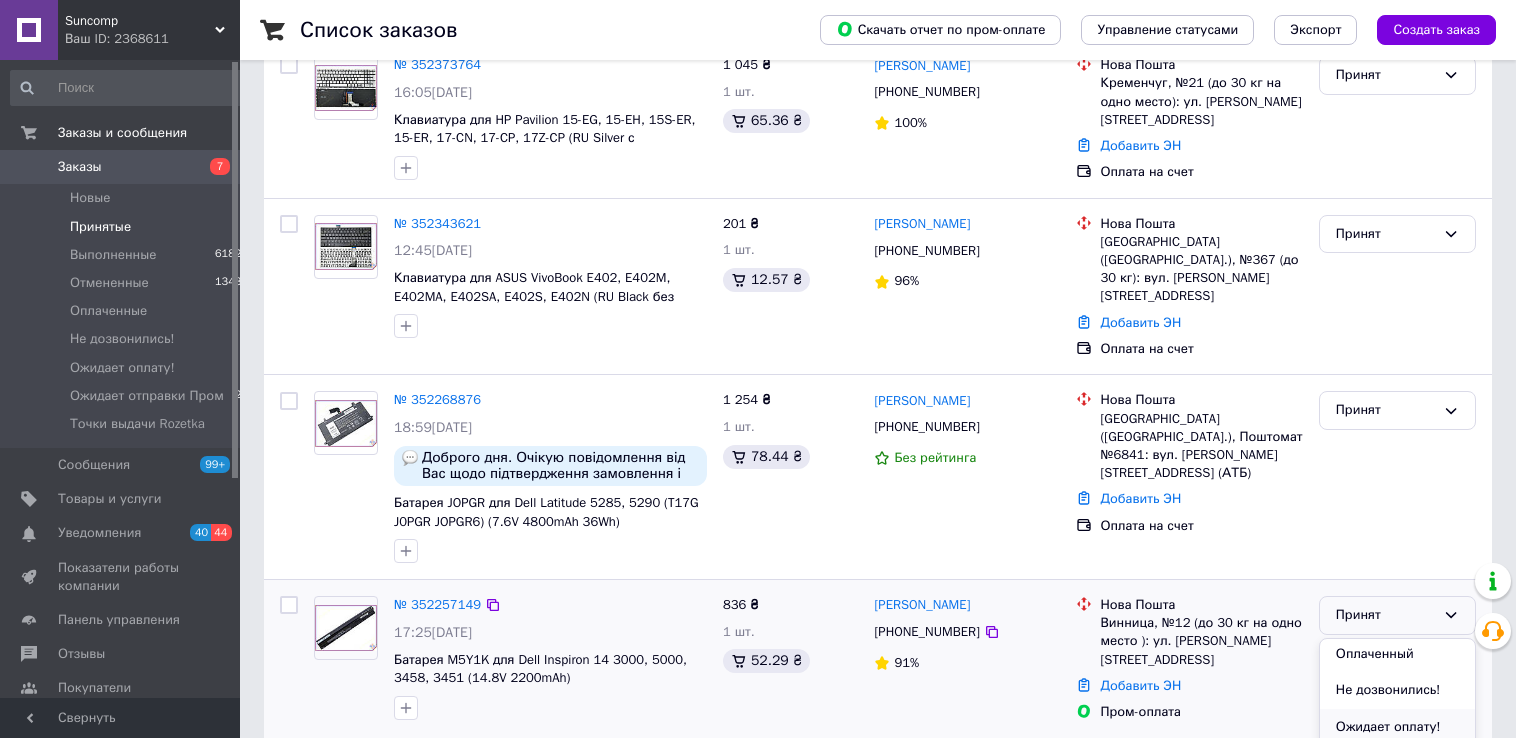 scroll, scrollTop: 40, scrollLeft: 0, axis: vertical 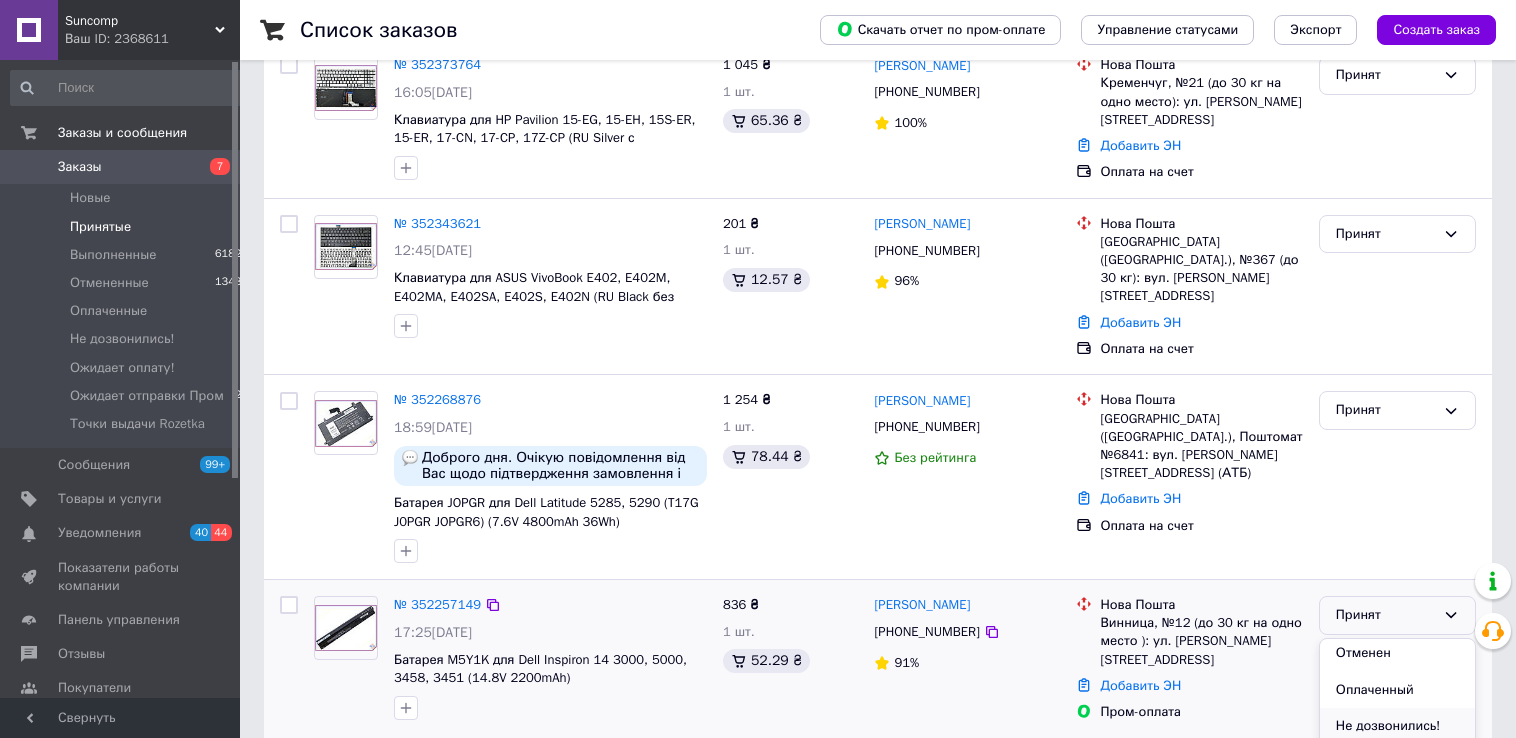click on "Не дозвонились!" at bounding box center (1397, 726) 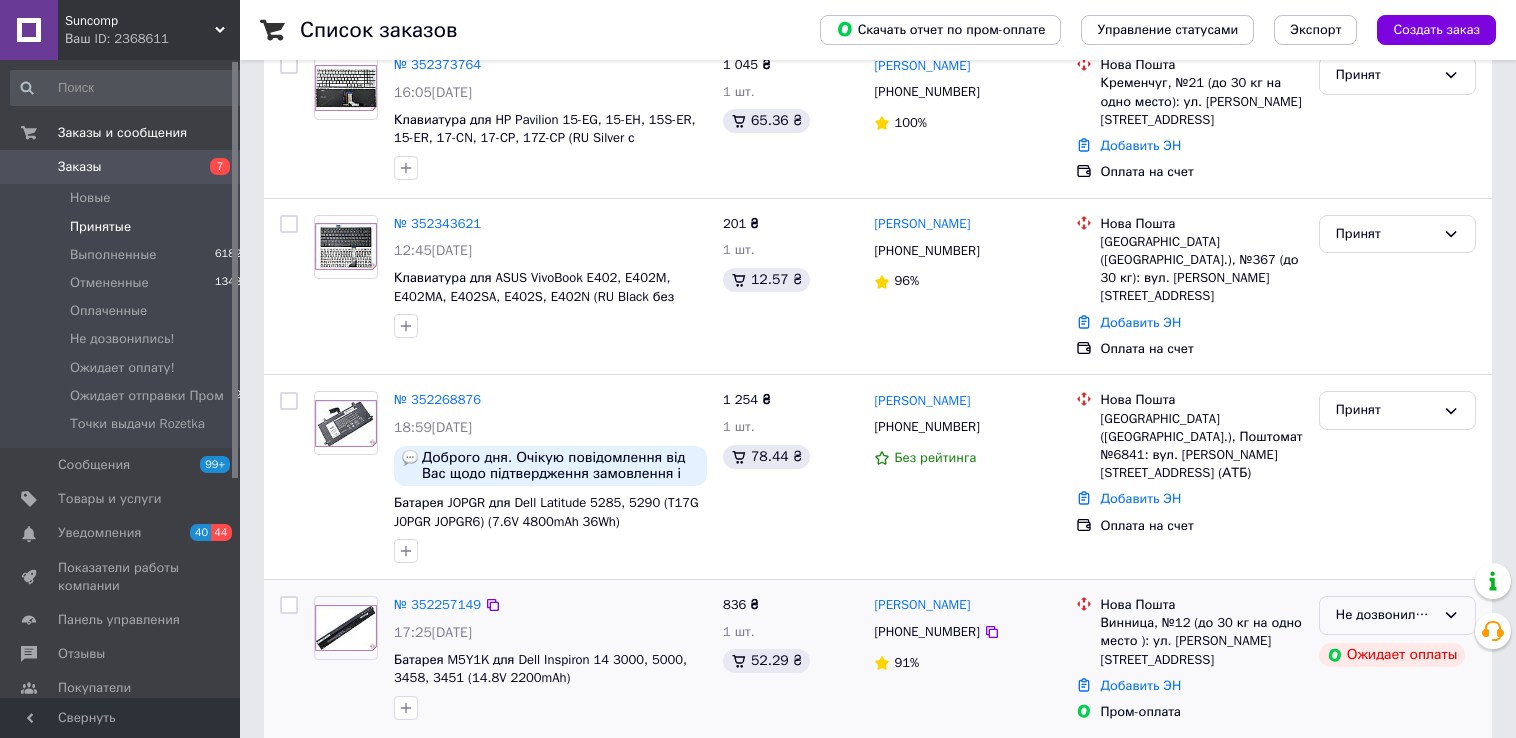 click on "Не дозвонились!" at bounding box center (1385, 615) 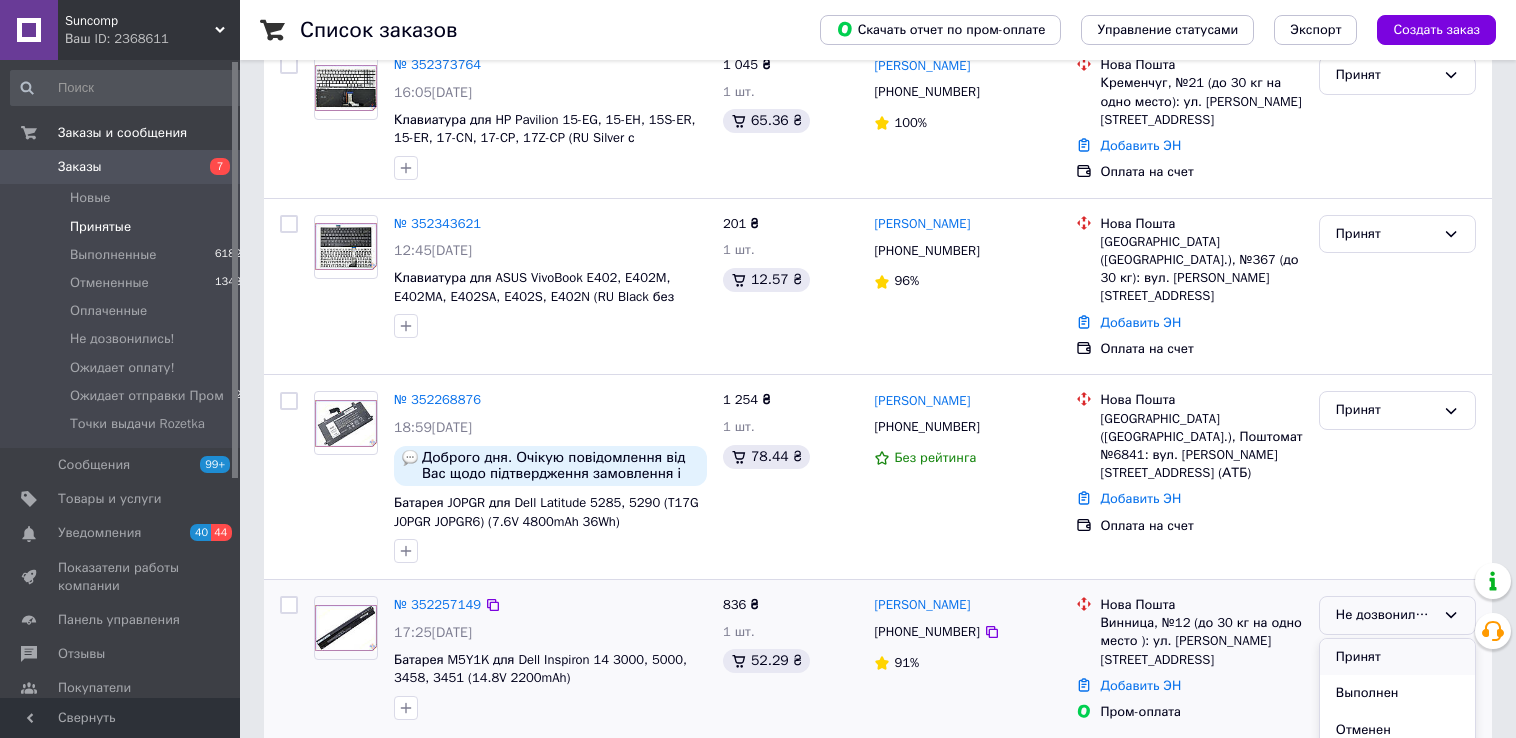click on "Принят" at bounding box center [1397, 657] 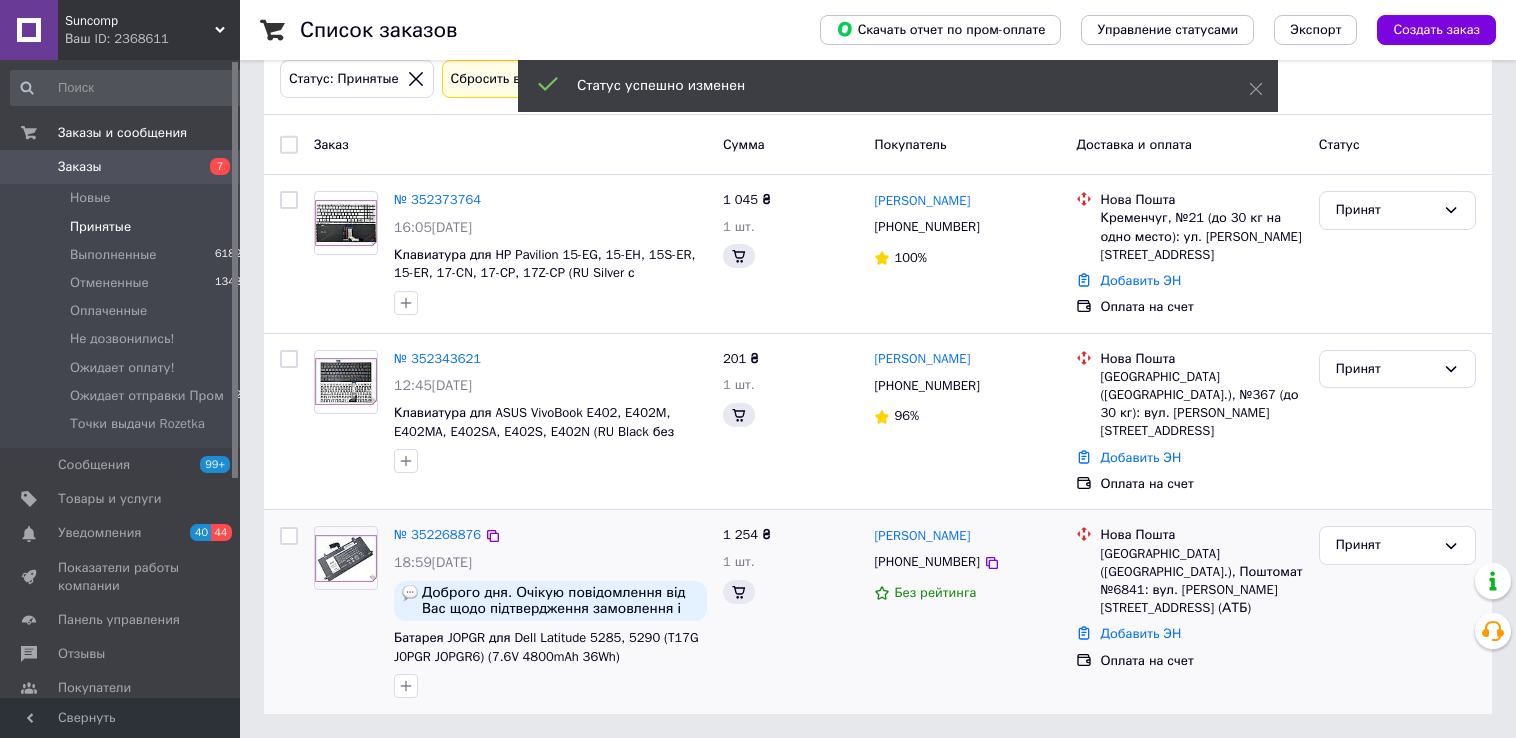 scroll, scrollTop: 91, scrollLeft: 0, axis: vertical 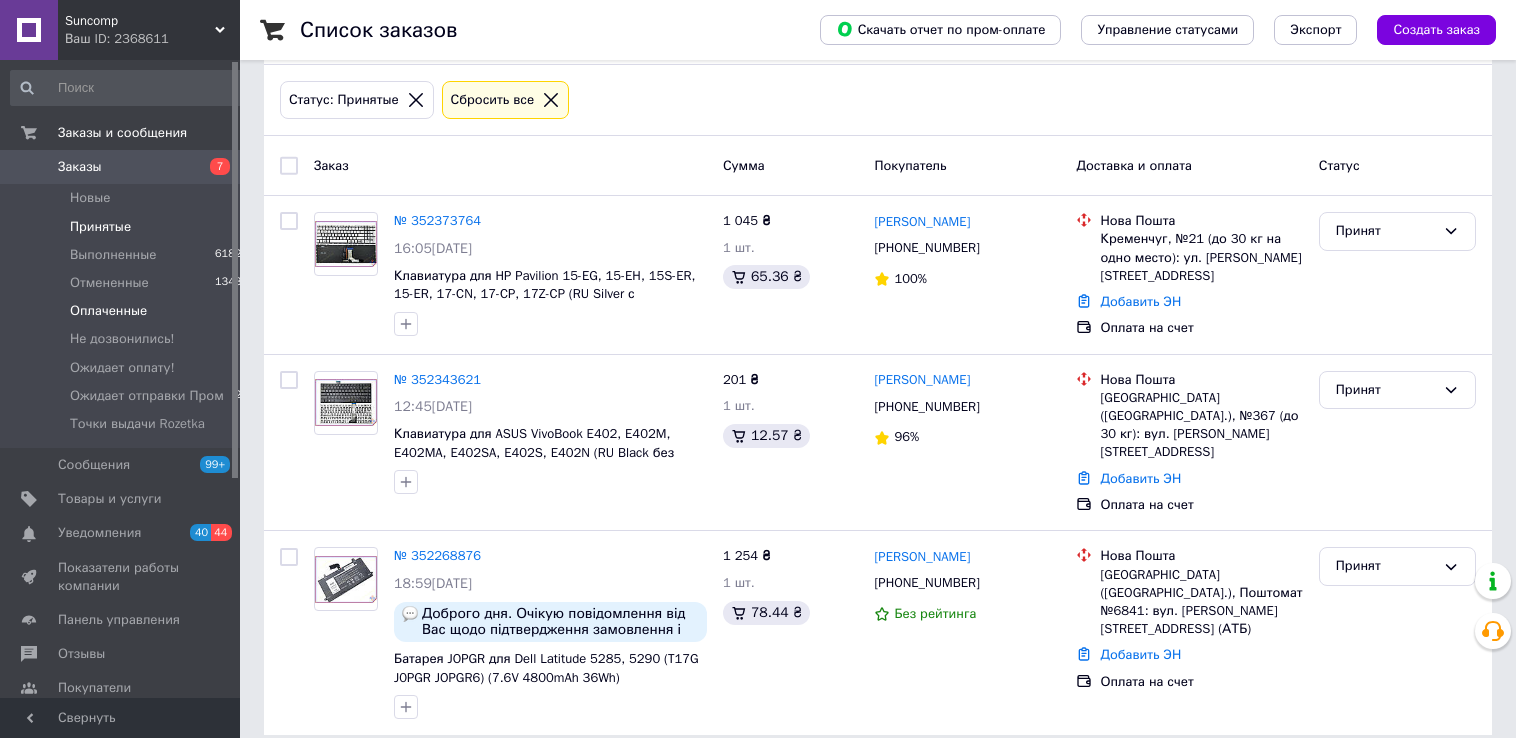 click on "Оплаченные" at bounding box center [108, 311] 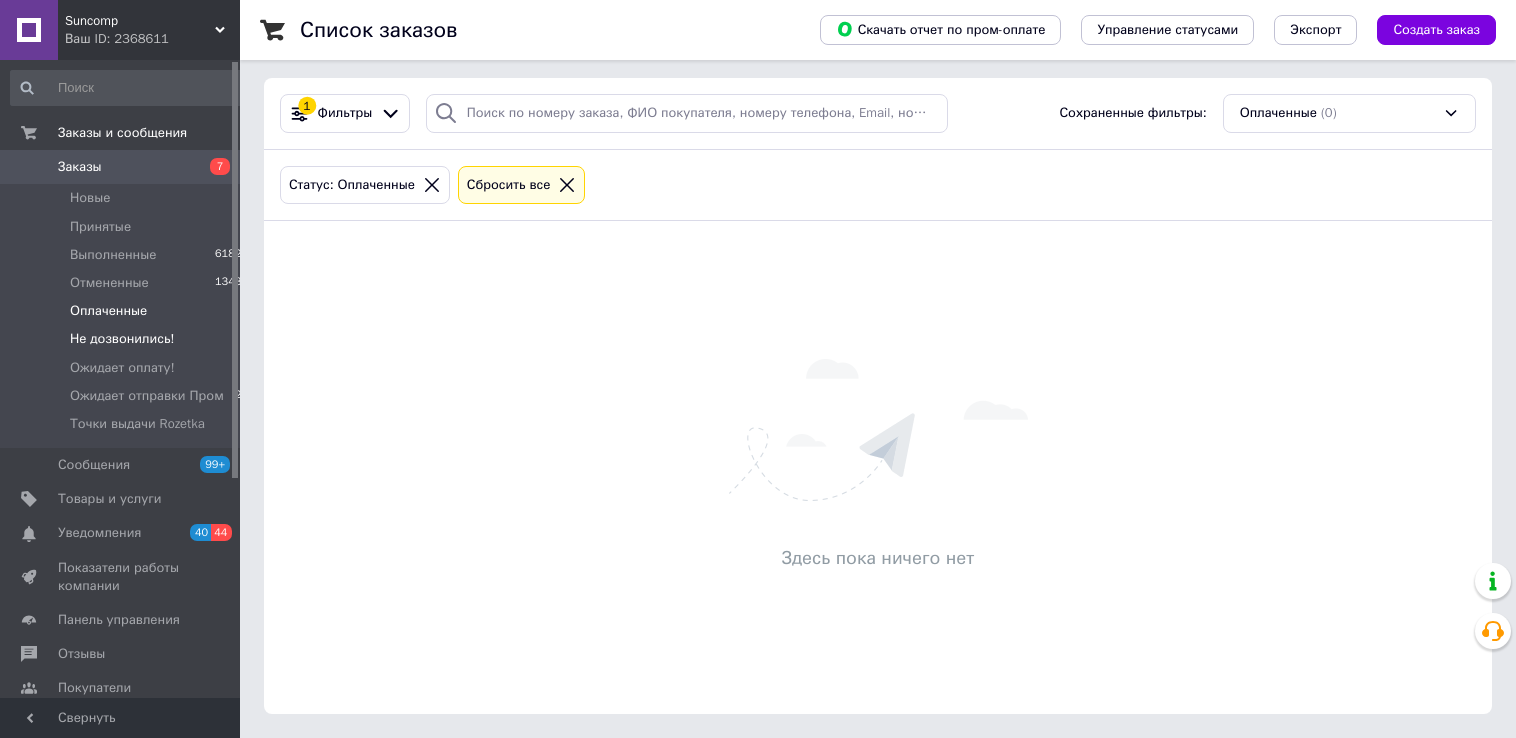scroll, scrollTop: 0, scrollLeft: 0, axis: both 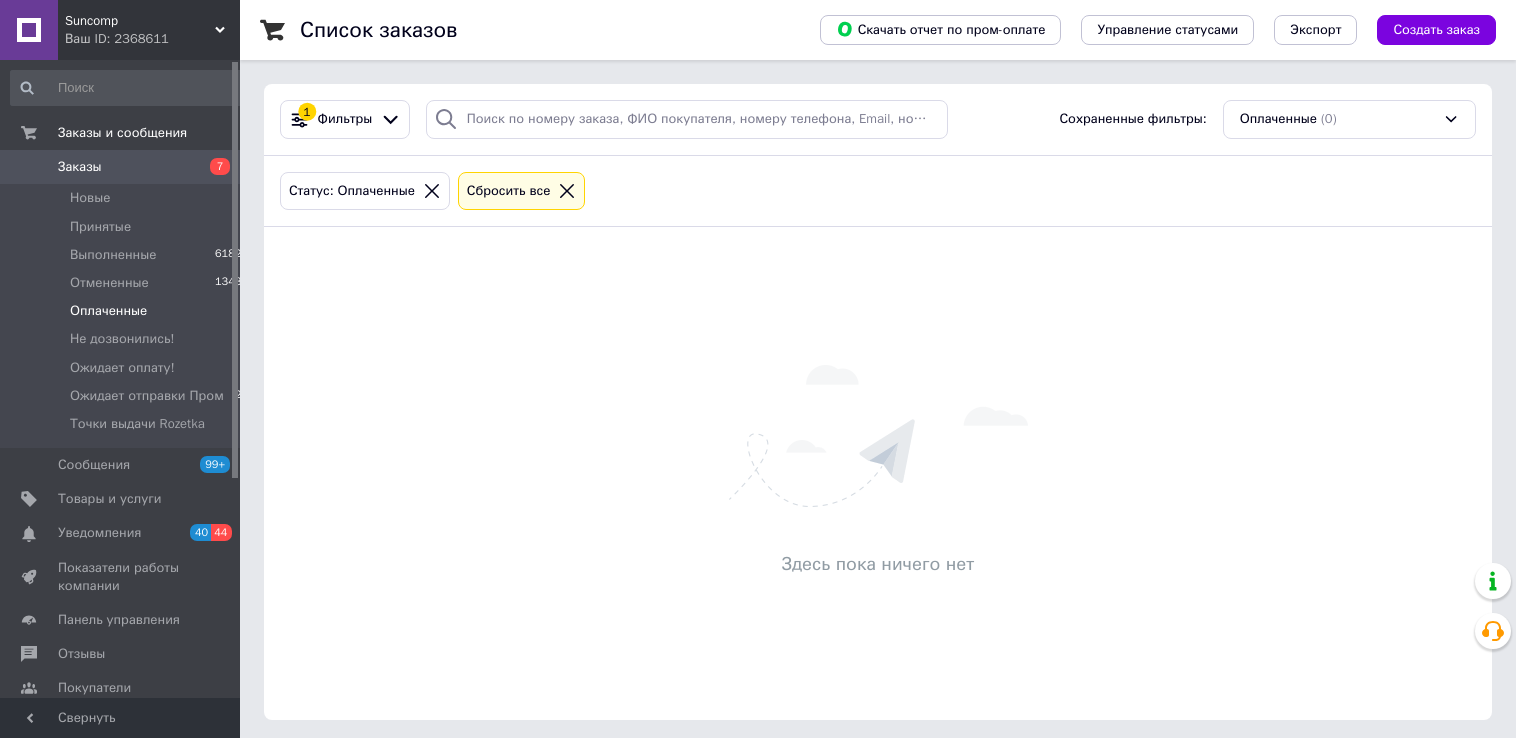 click on "Оплаченные" at bounding box center [108, 311] 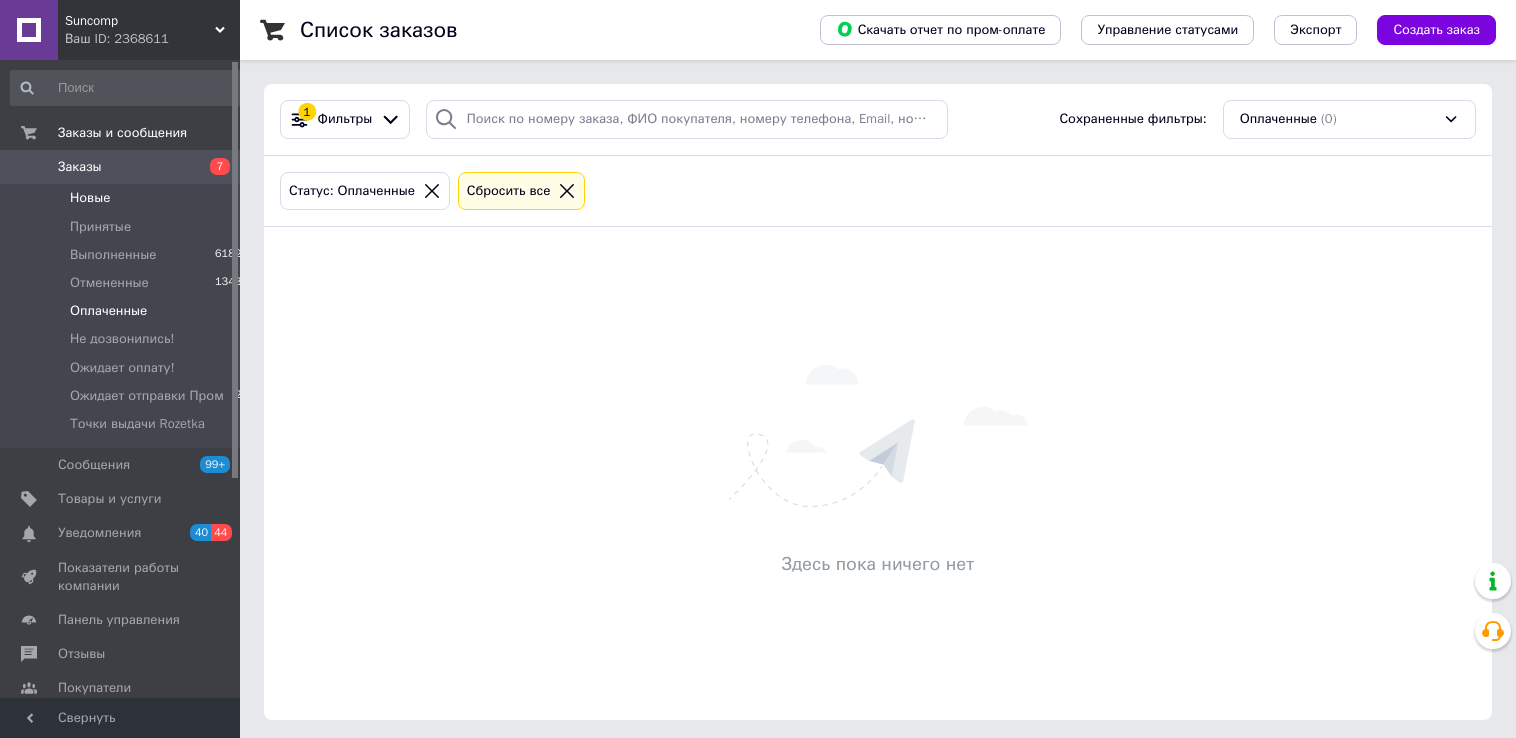 click on "Новые" at bounding box center (90, 198) 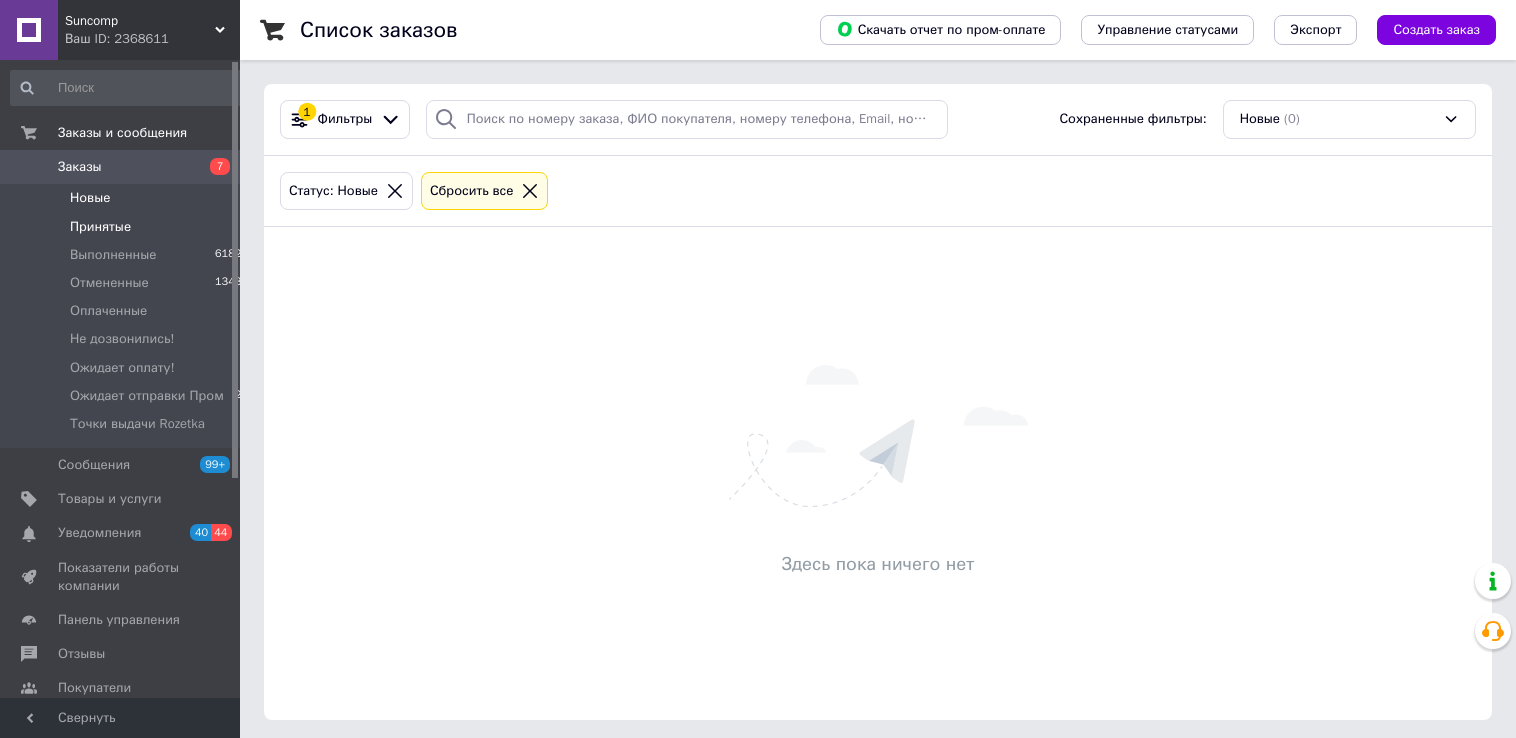 click on "Принятые" at bounding box center (100, 227) 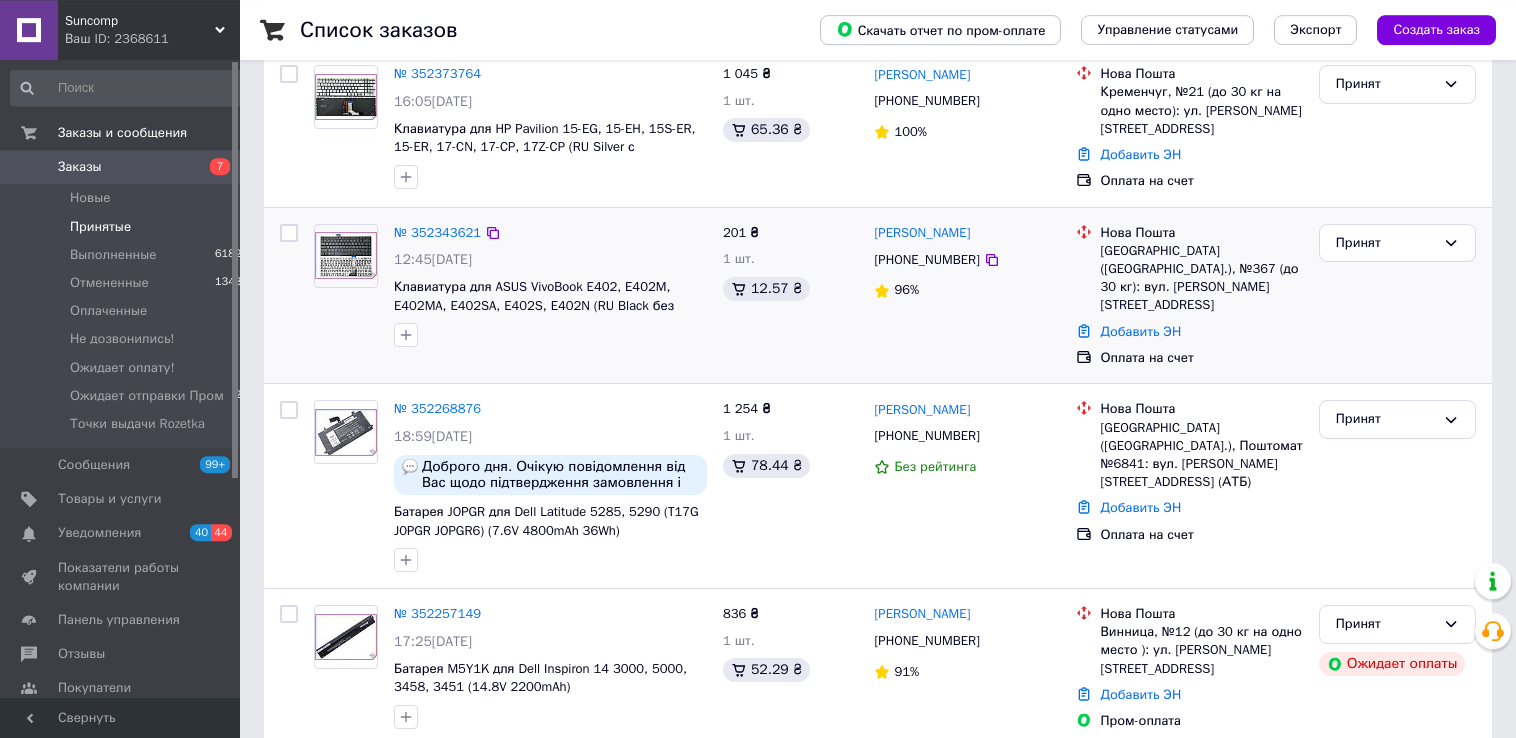 scroll, scrollTop: 247, scrollLeft: 0, axis: vertical 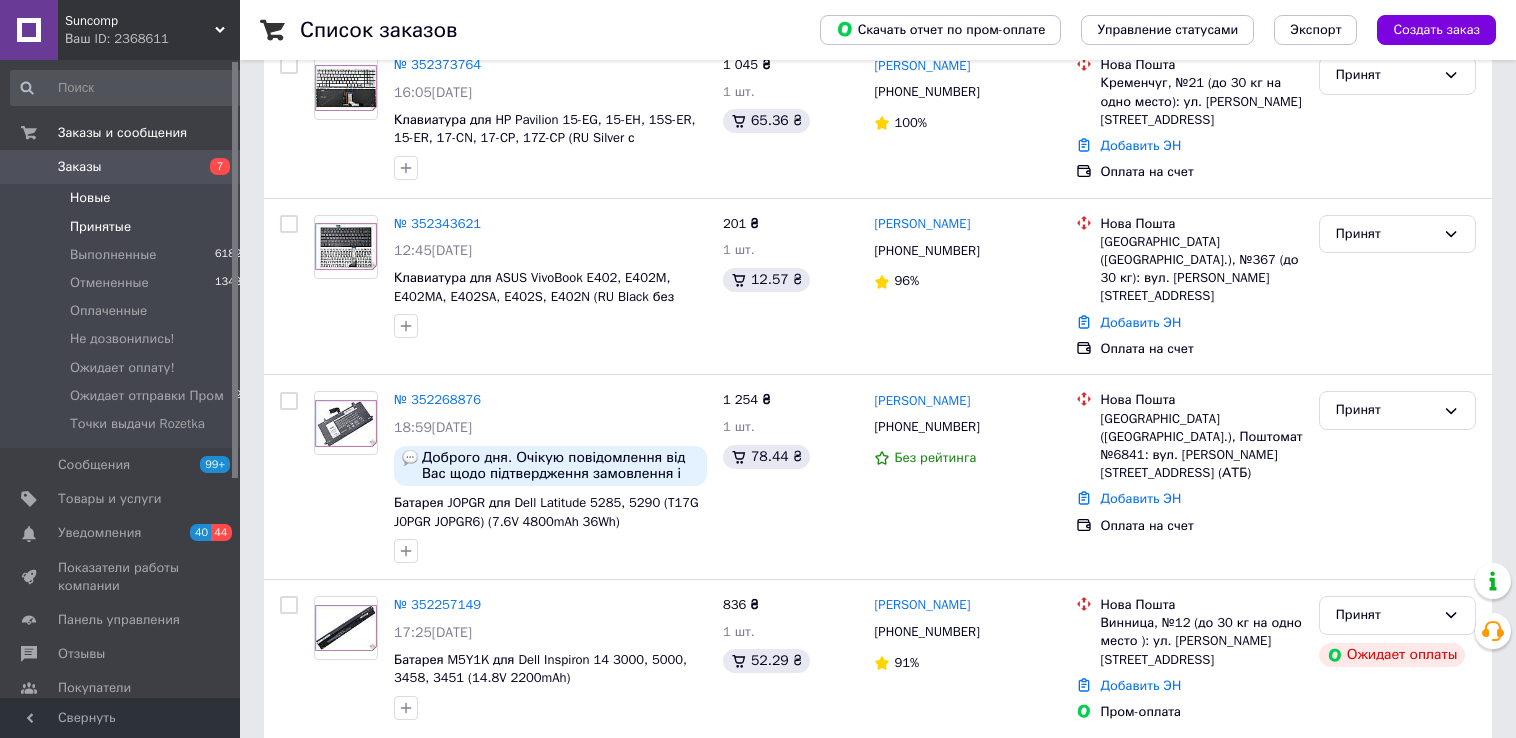 click on "Новые" at bounding box center [90, 198] 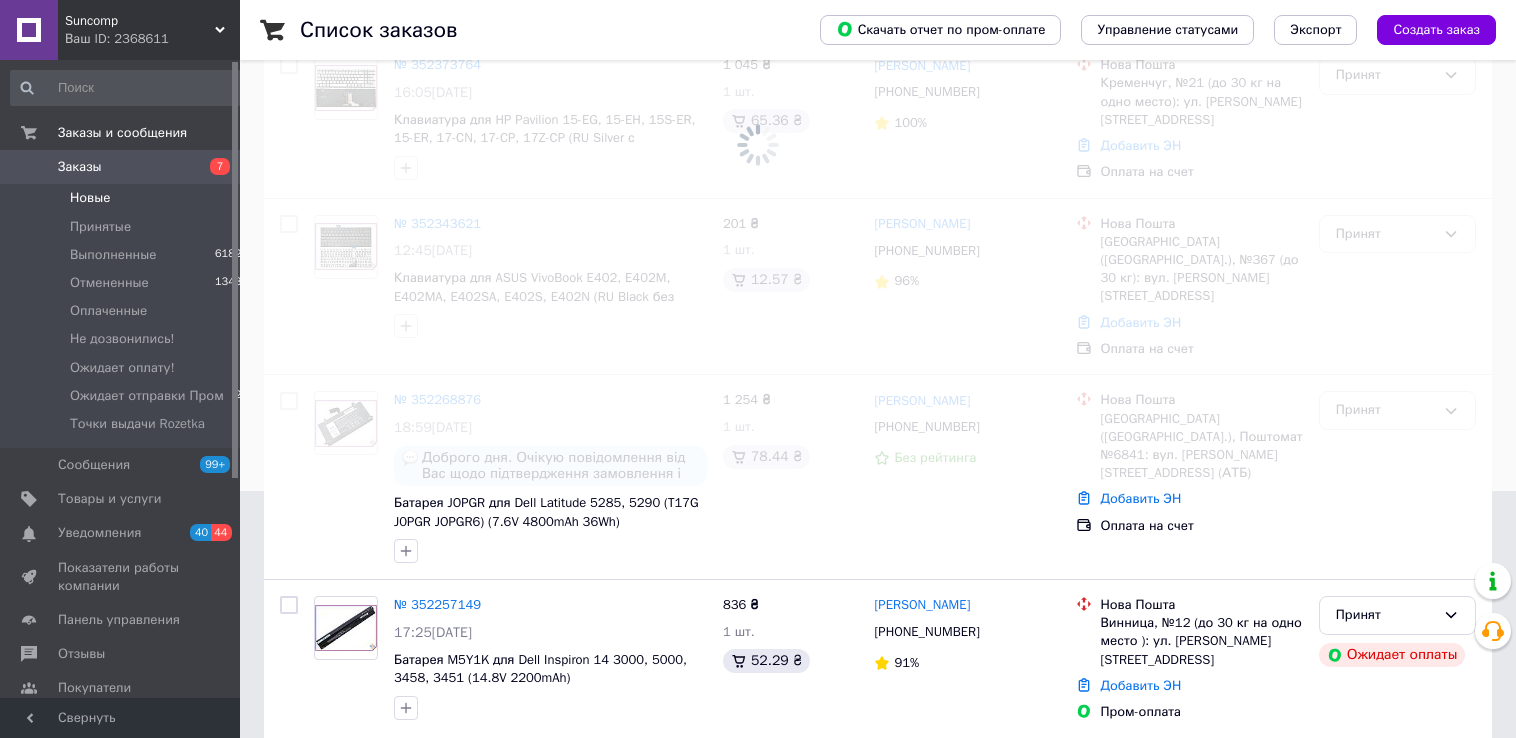 scroll, scrollTop: 0, scrollLeft: 0, axis: both 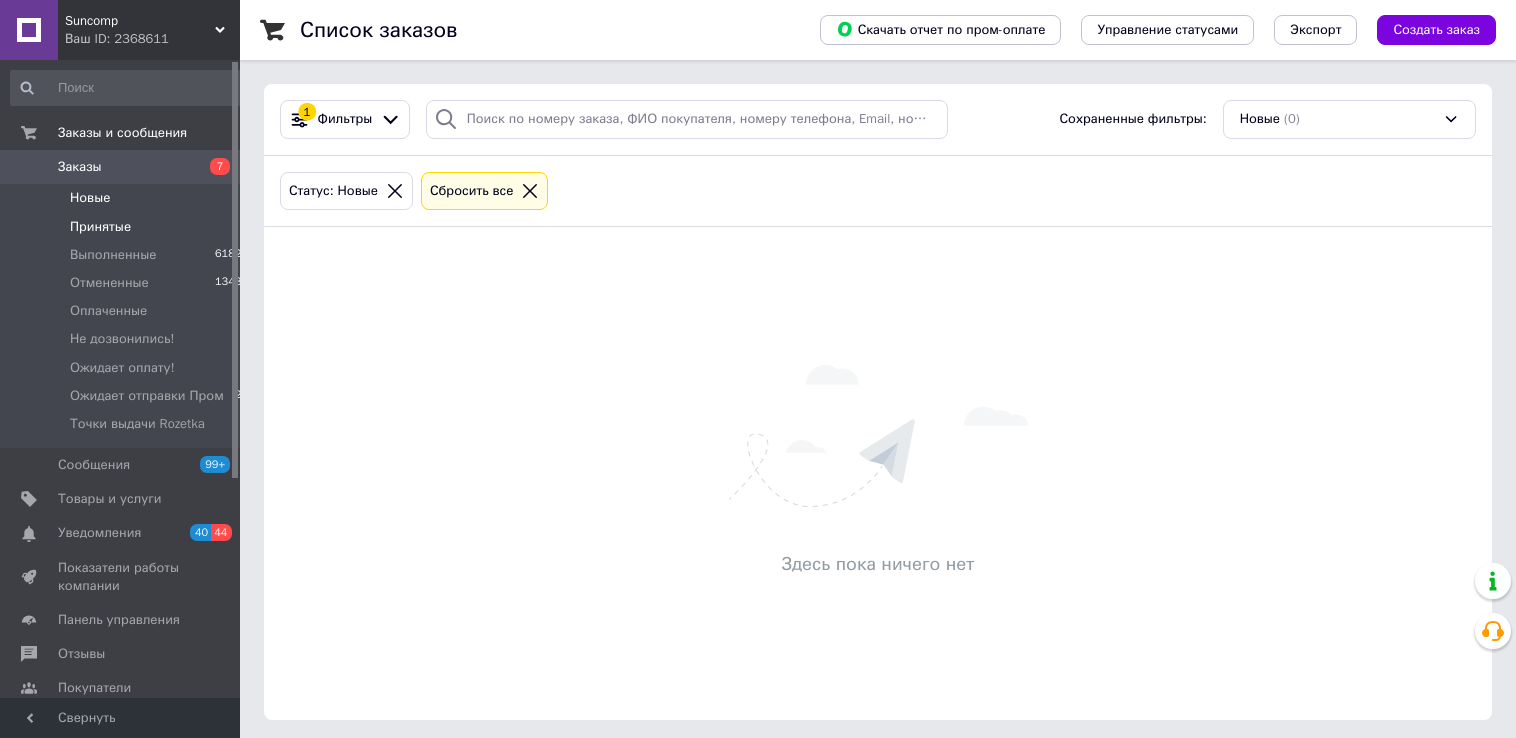 click on "Принятые" at bounding box center [100, 227] 